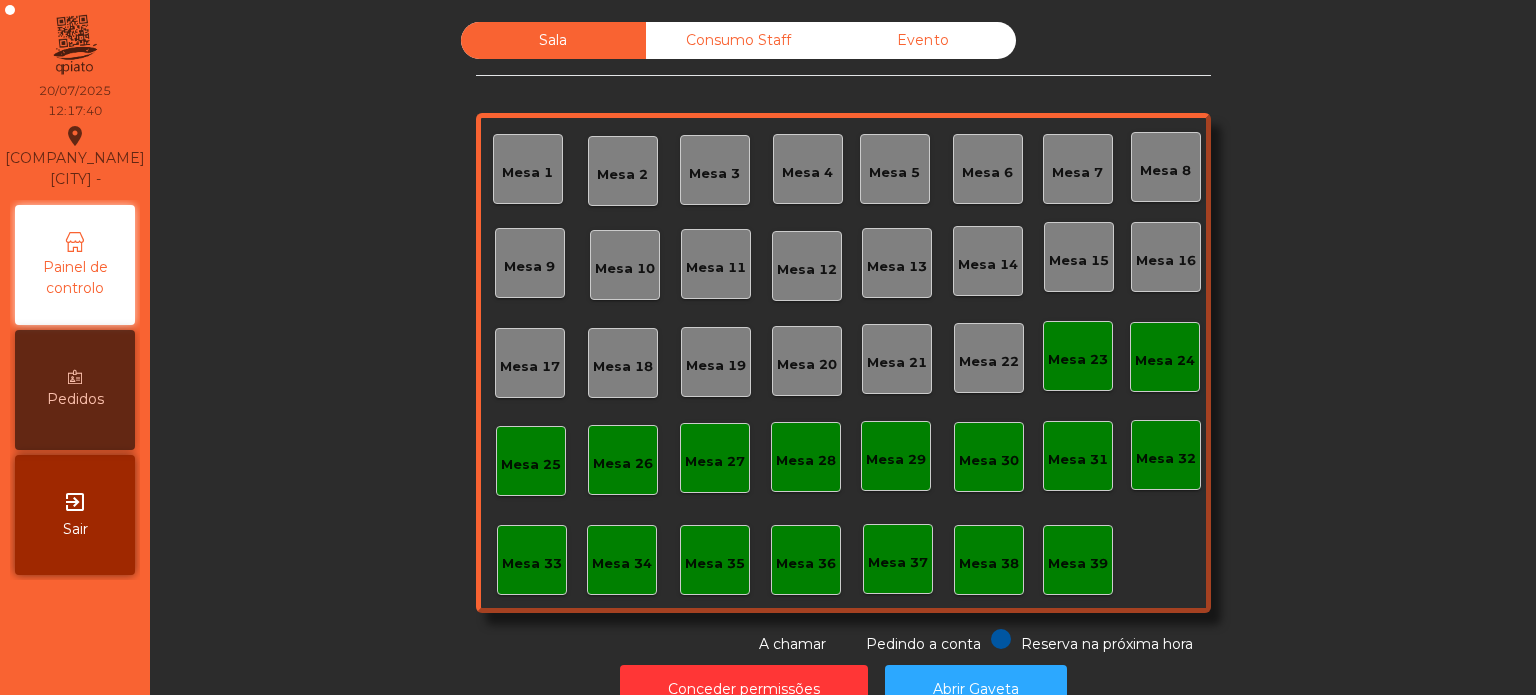 scroll, scrollTop: 0, scrollLeft: 0, axis: both 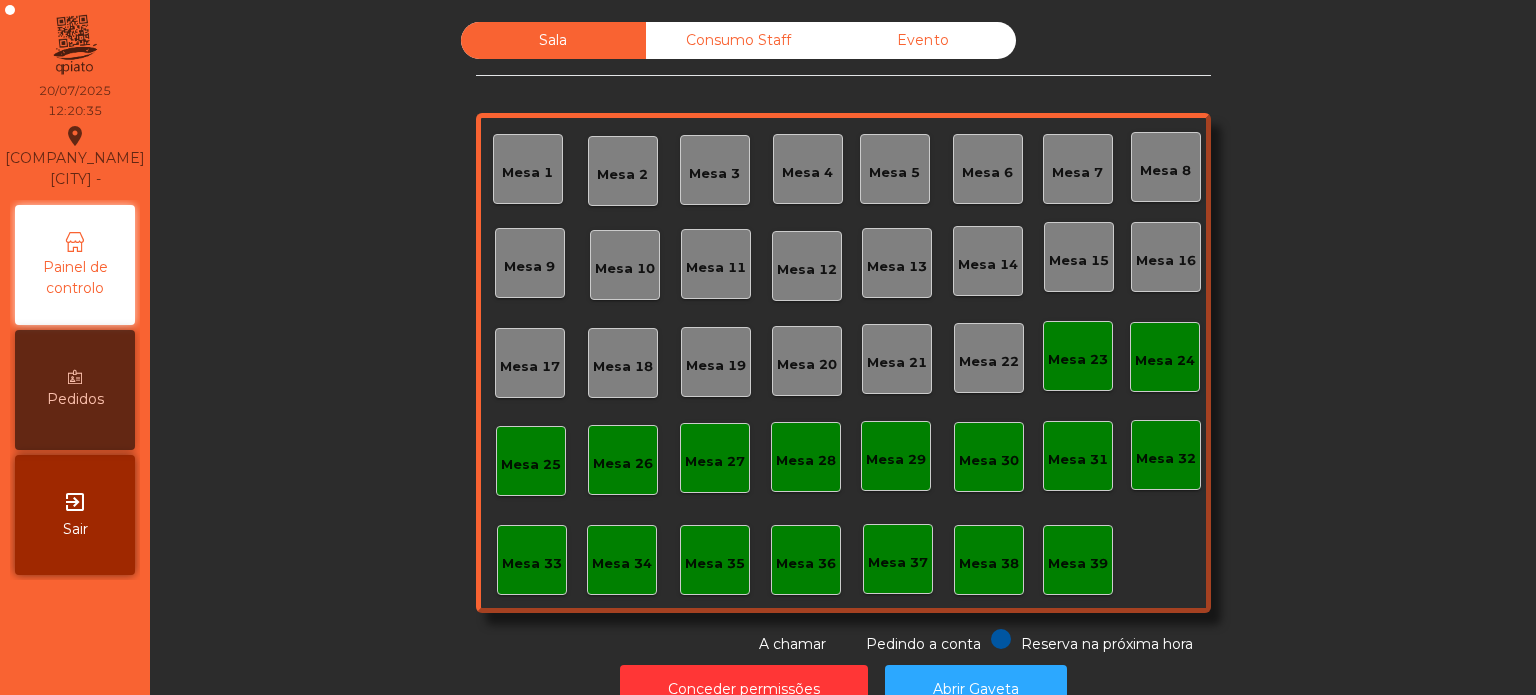 click on "Consumo Staff" 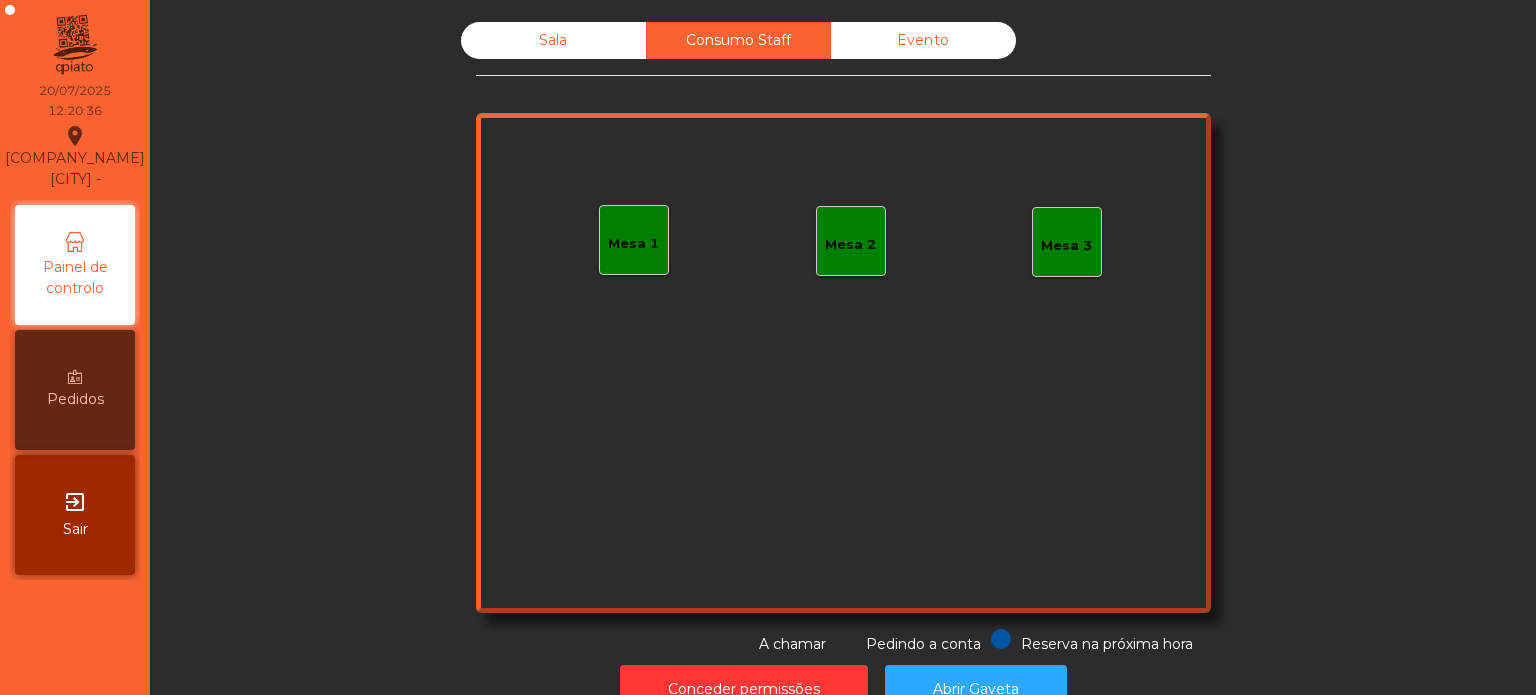 click on "Mesa 1" 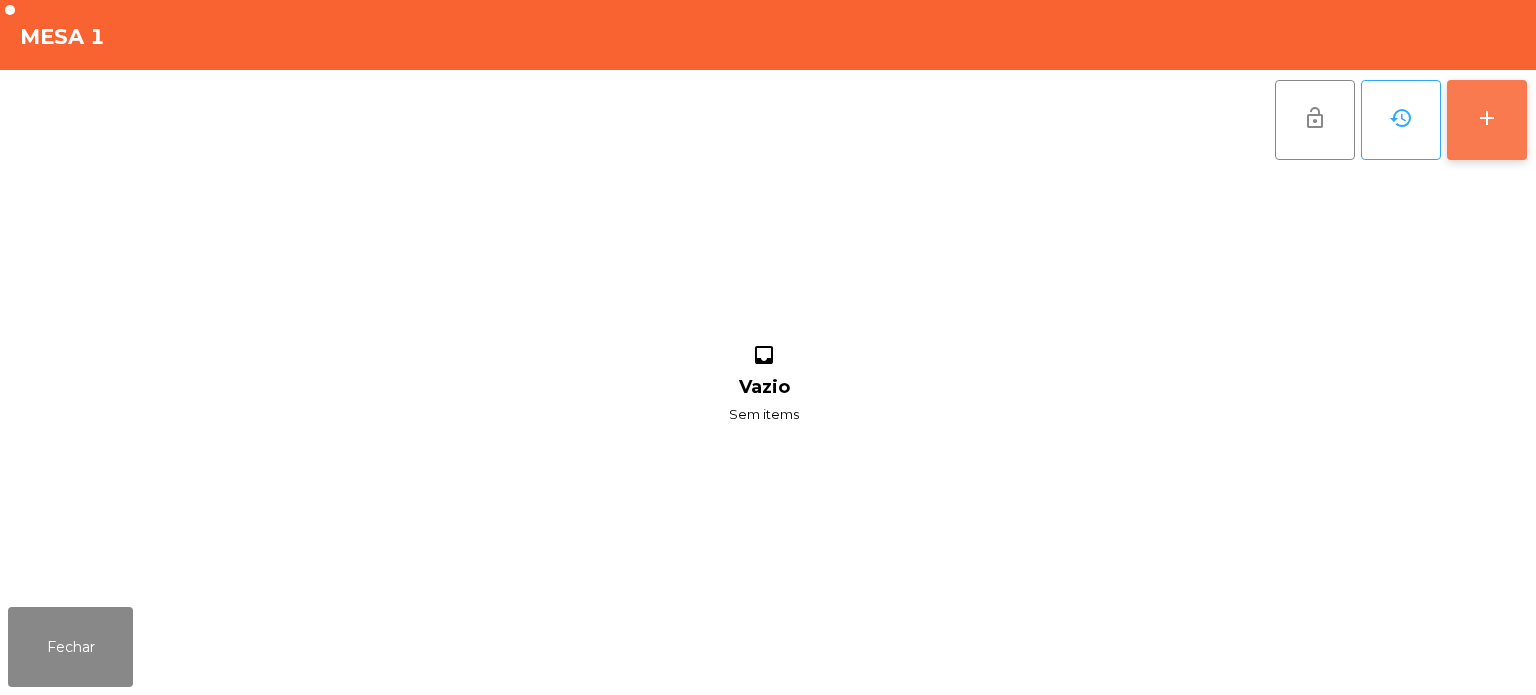 click on "add" 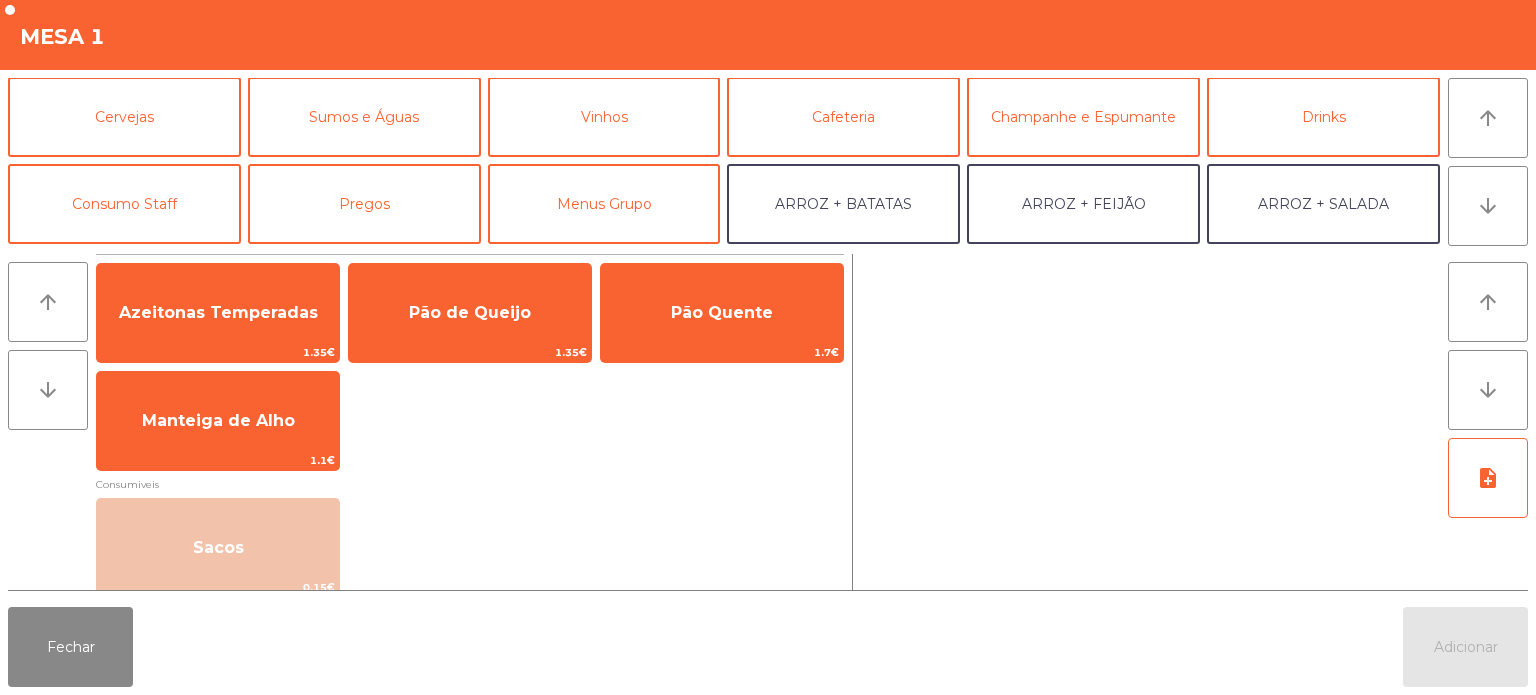scroll, scrollTop: 103, scrollLeft: 0, axis: vertical 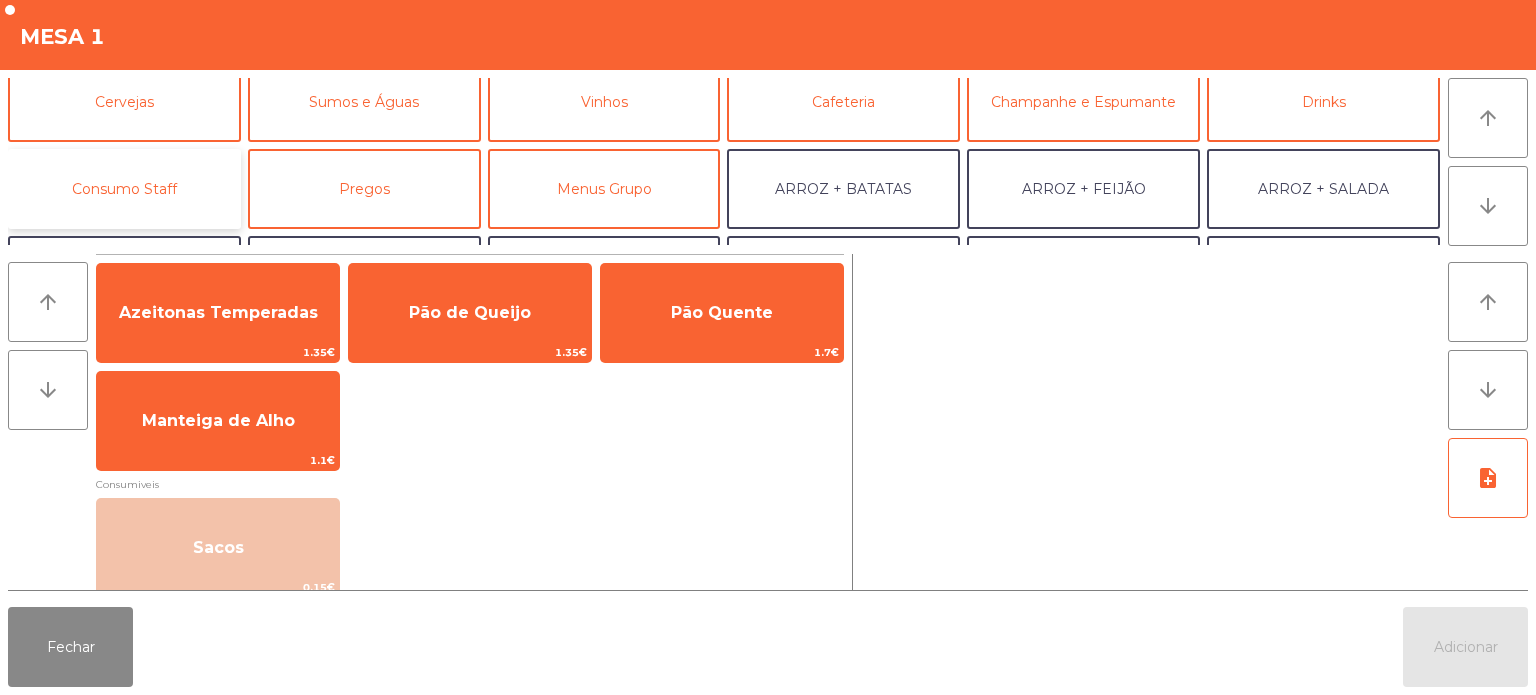 click on "Consumo Staff" 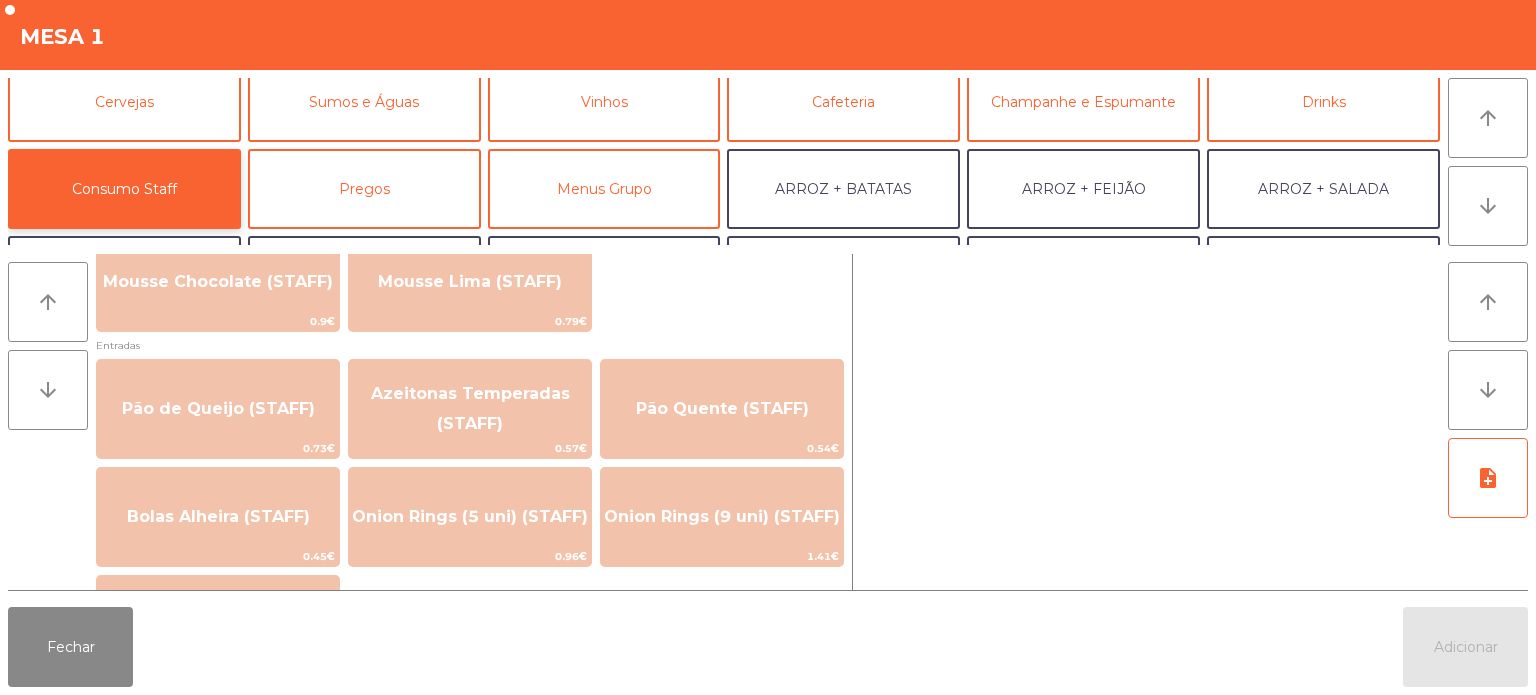 scroll, scrollTop: 1344, scrollLeft: 0, axis: vertical 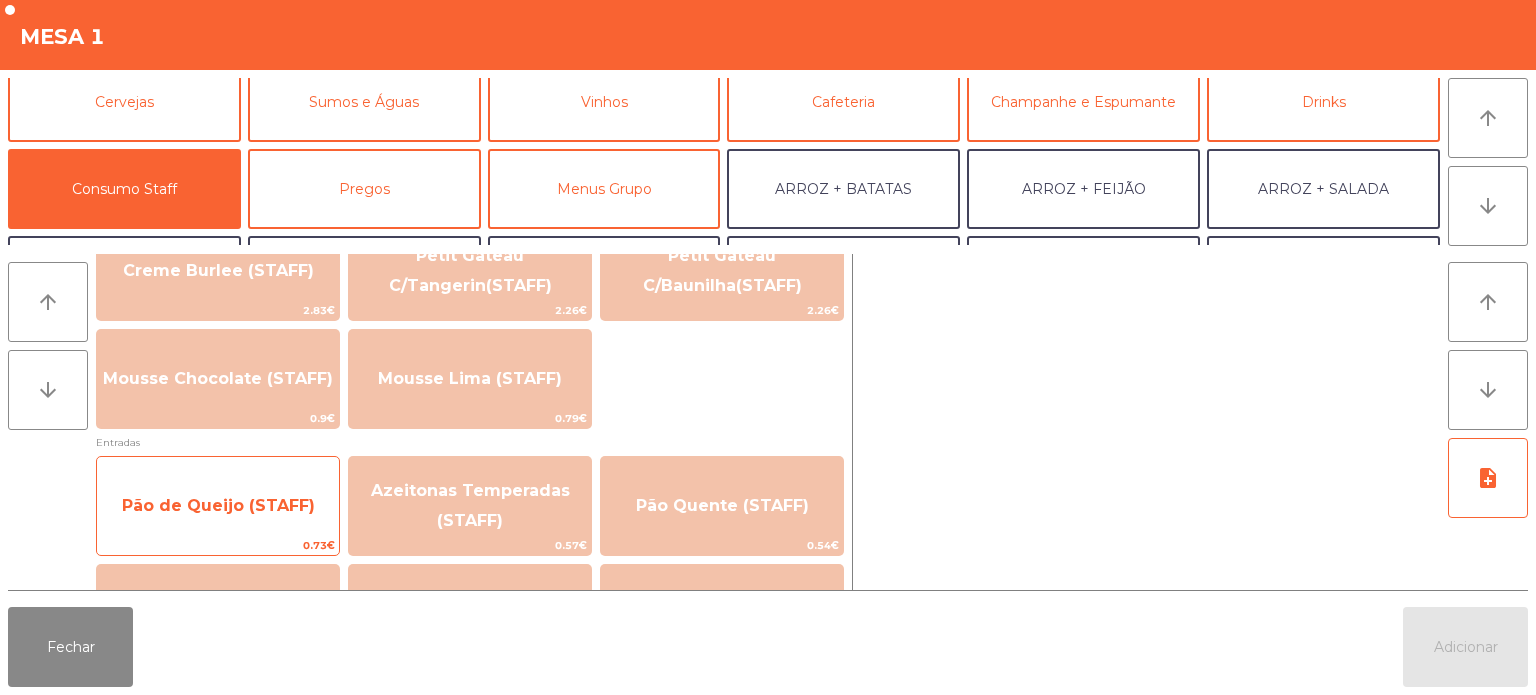 click on "Pão de Queijo (STAFF)" 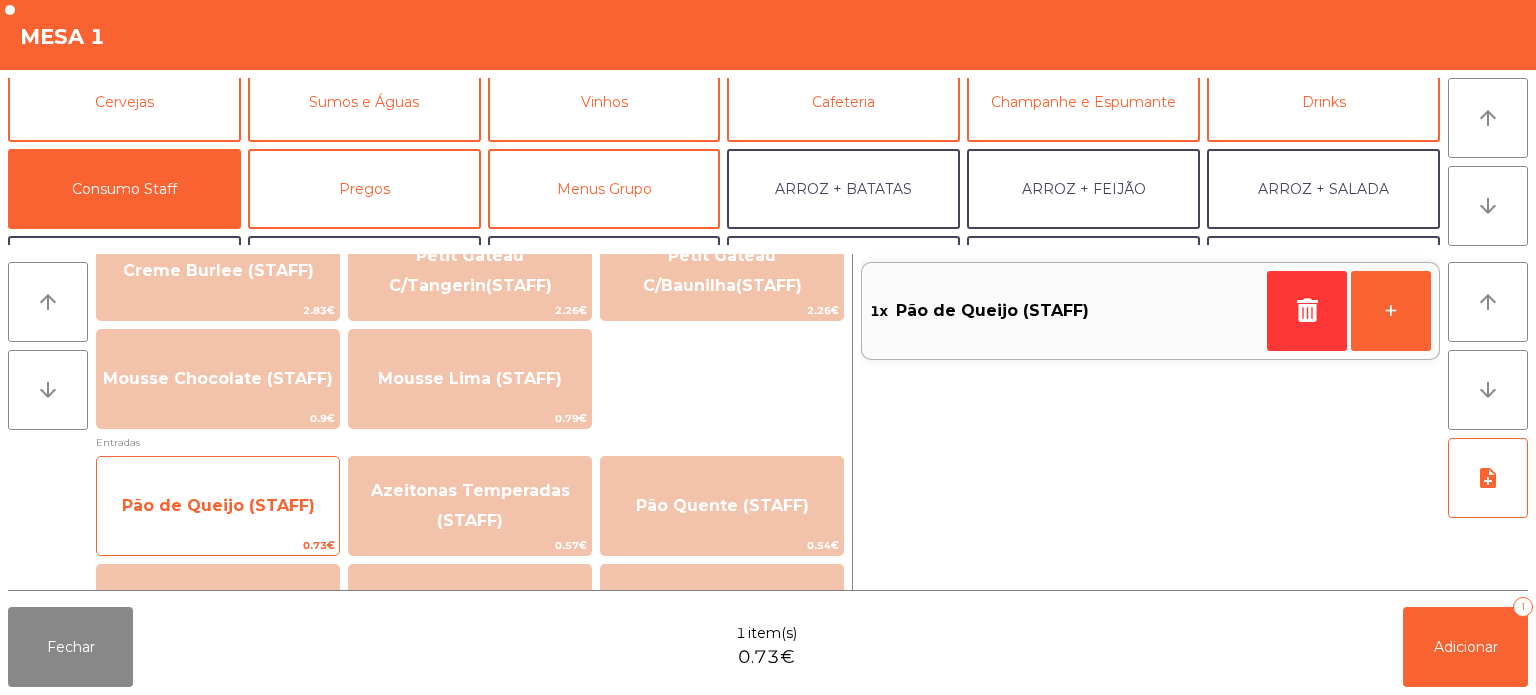 click on "Pão de Queijo (STAFF)" 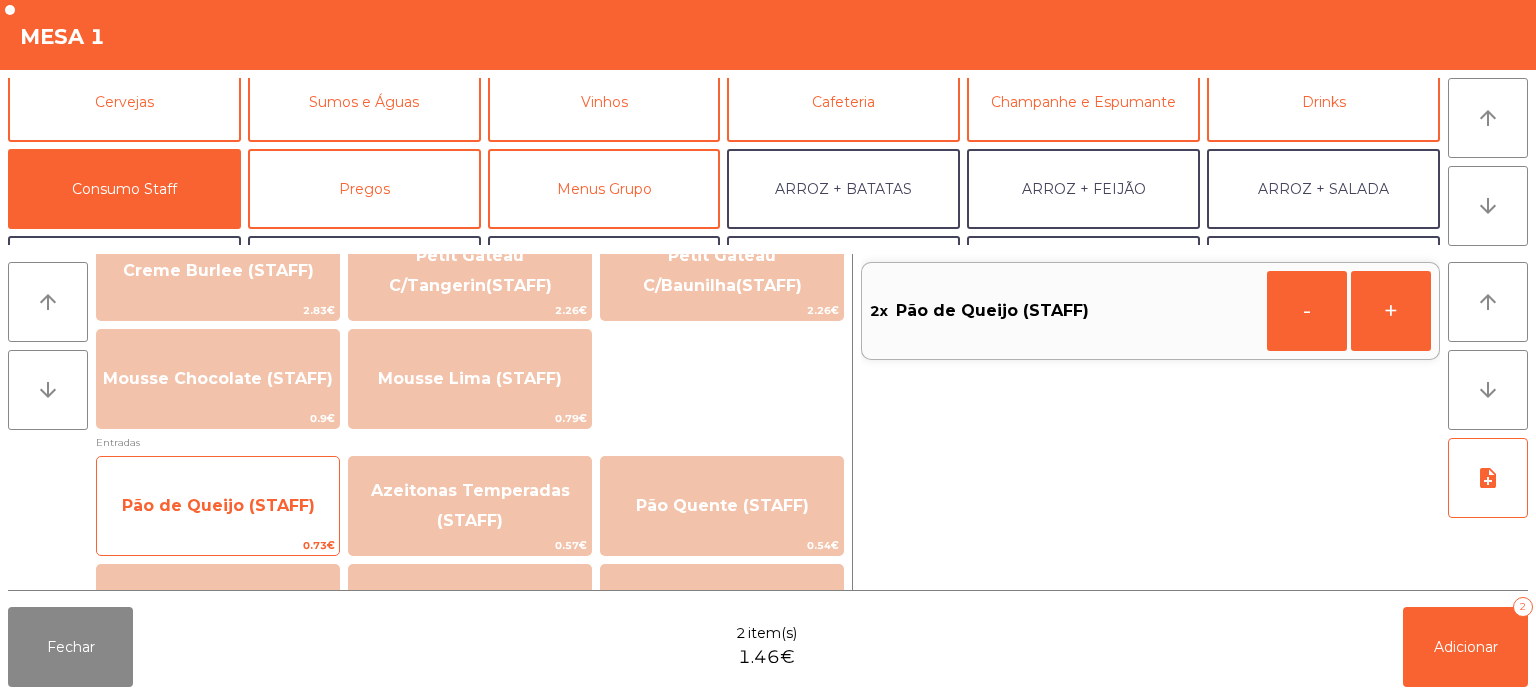 click on "Pão de Queijo (STAFF)" 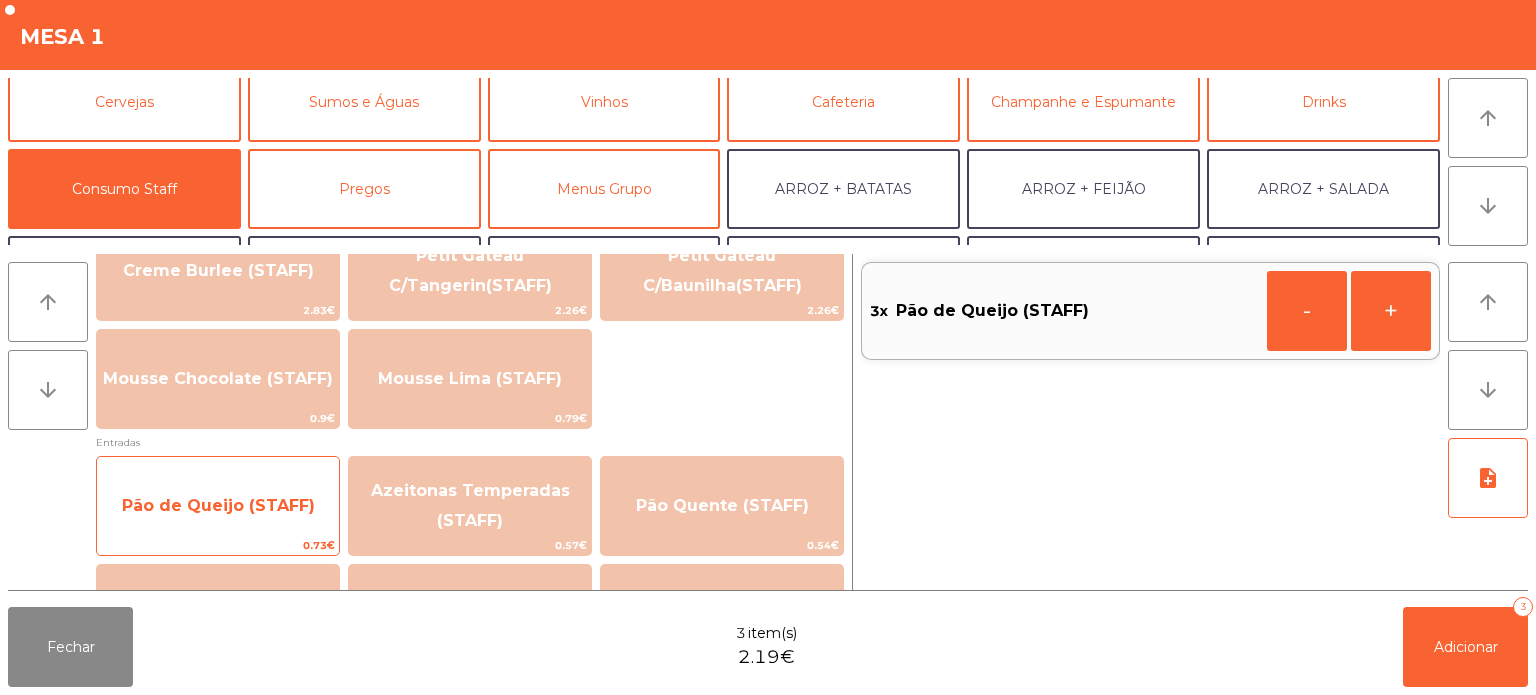 click on "Pão de Queijo (STAFF)" 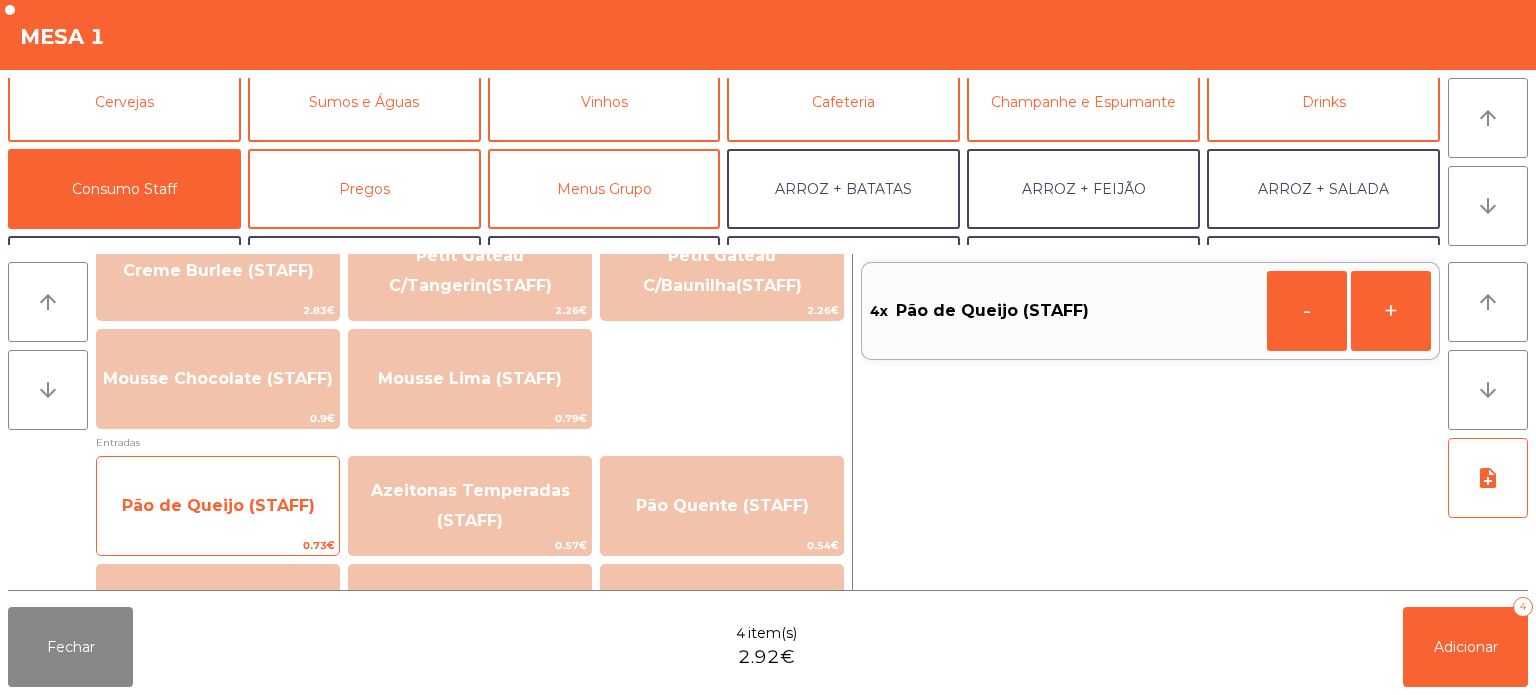 click on "Pão de Queijo (STAFF)" 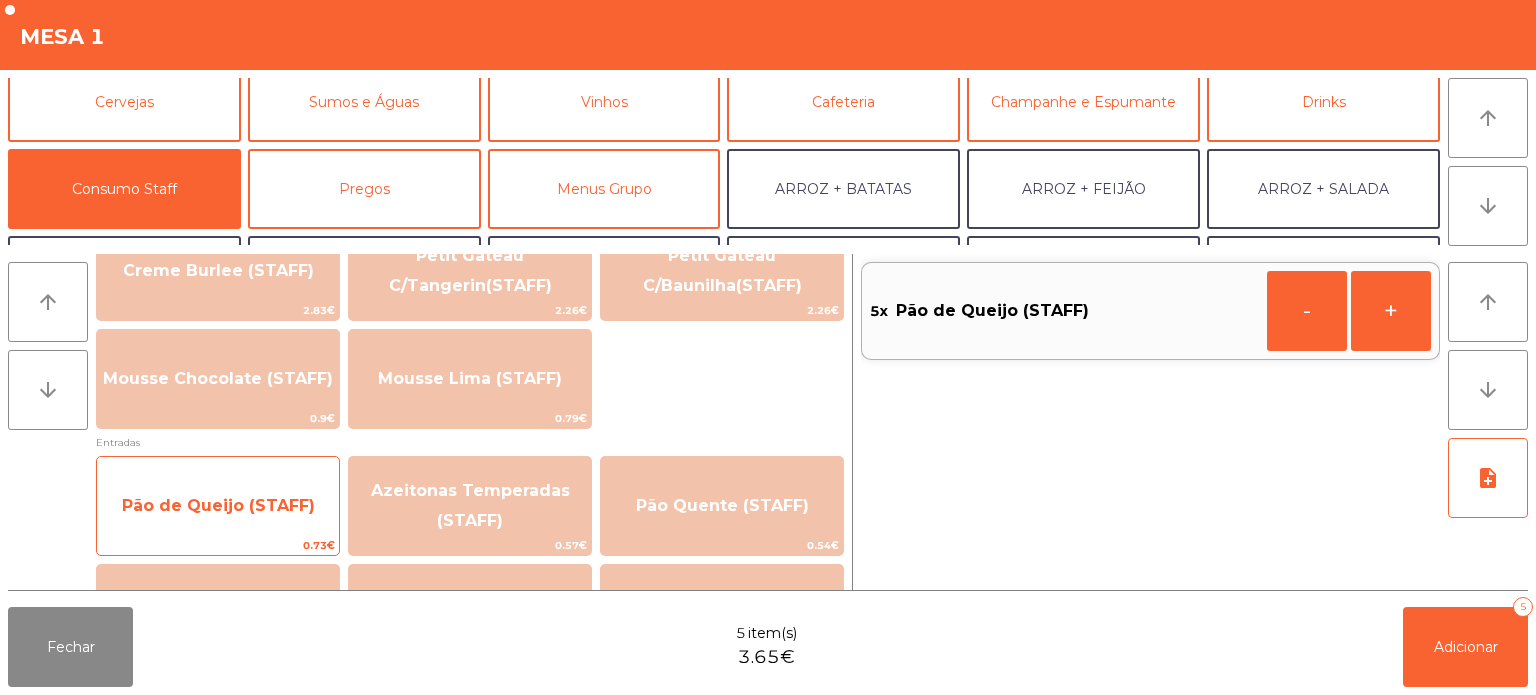 click on "Pão de Queijo (STAFF)" 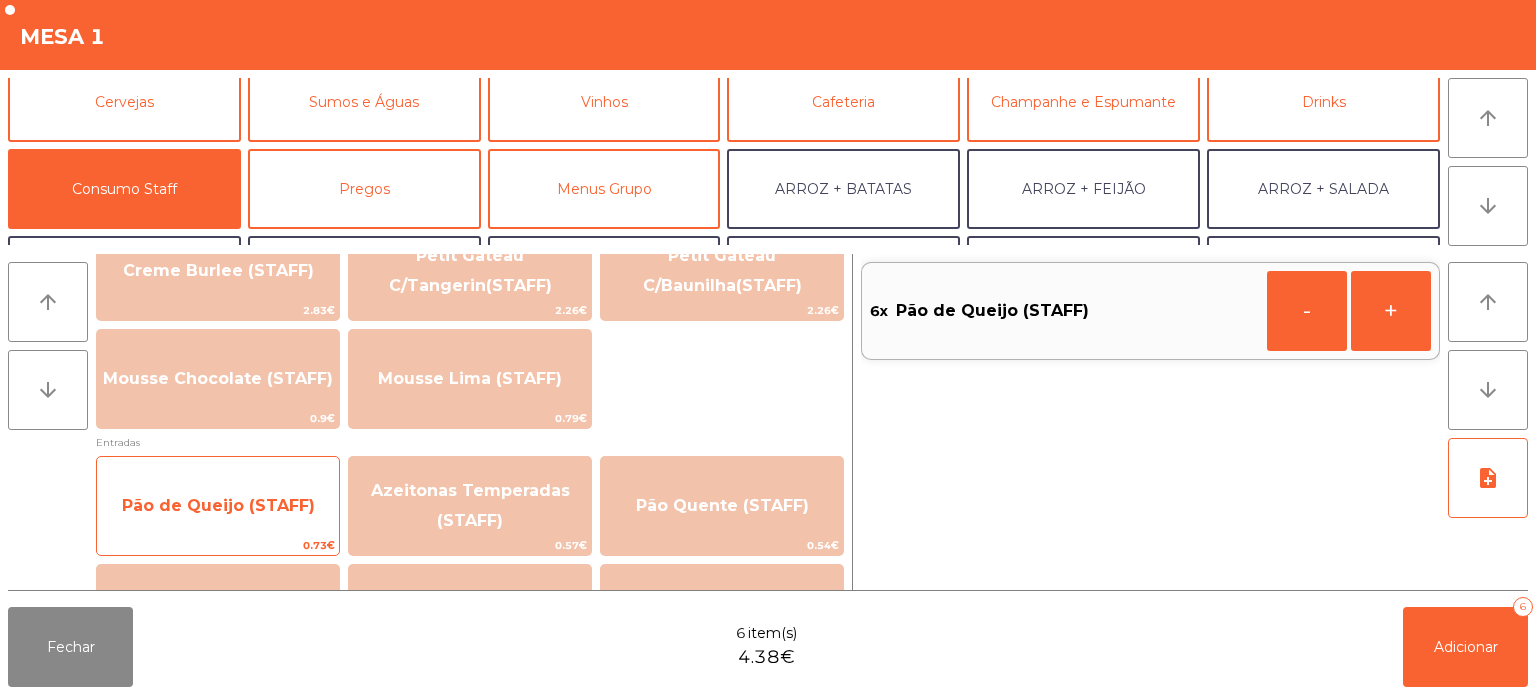 click on "Pão de Queijo (STAFF)" 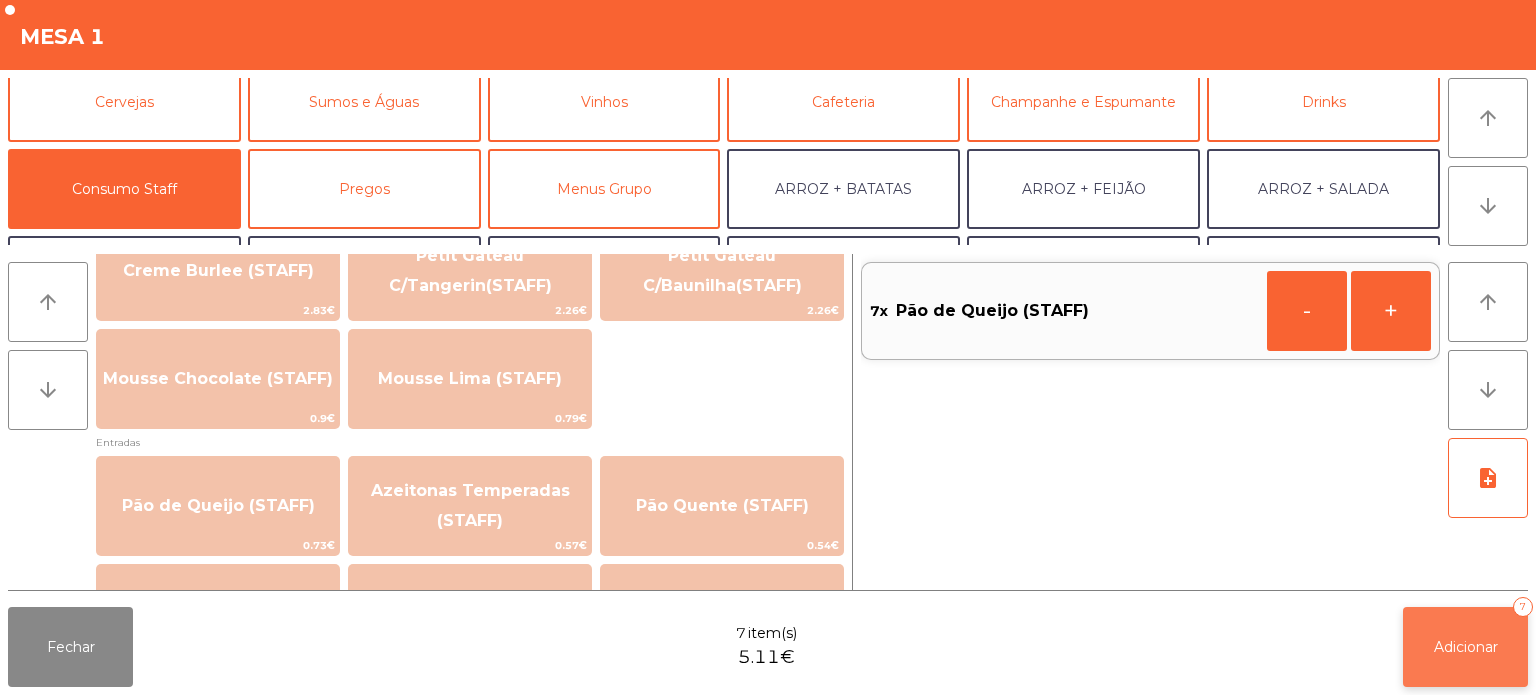 click on "Adicionar   7" 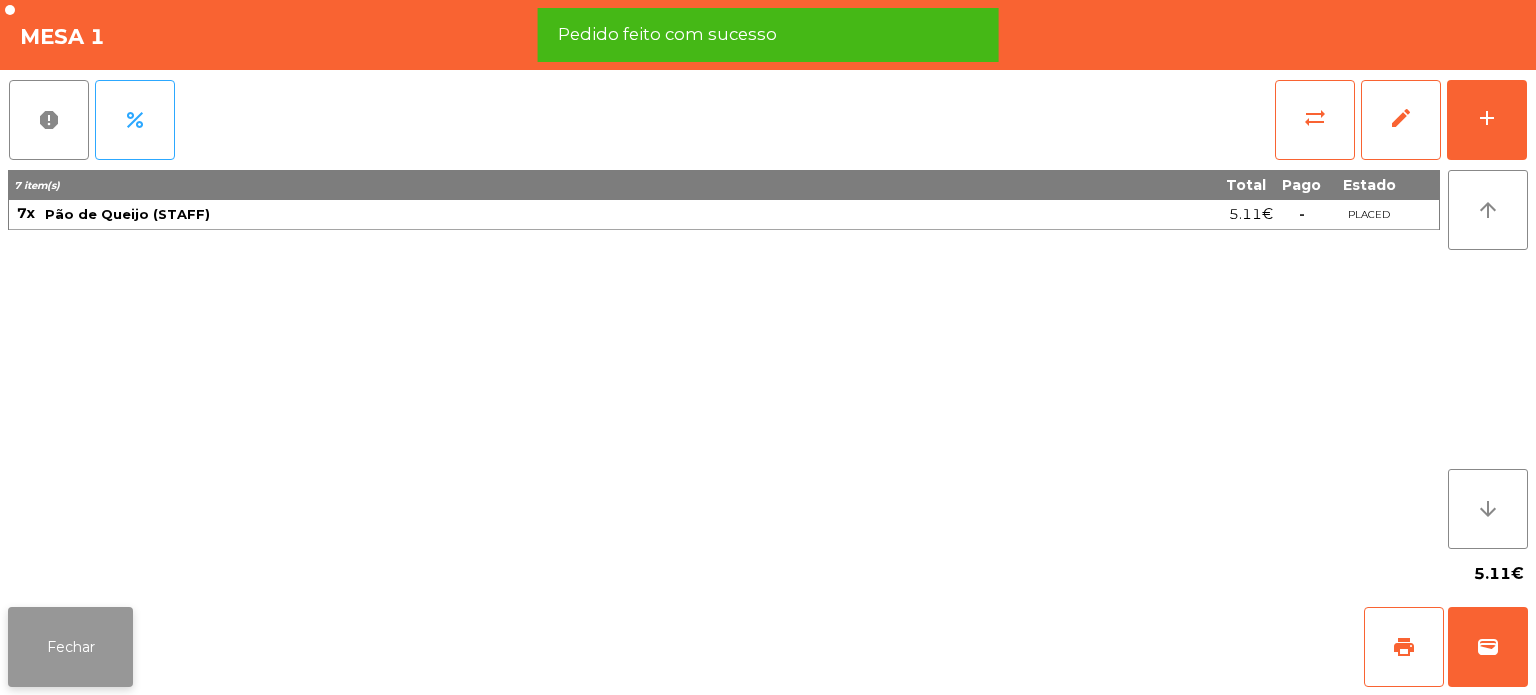 click on "Fechar" 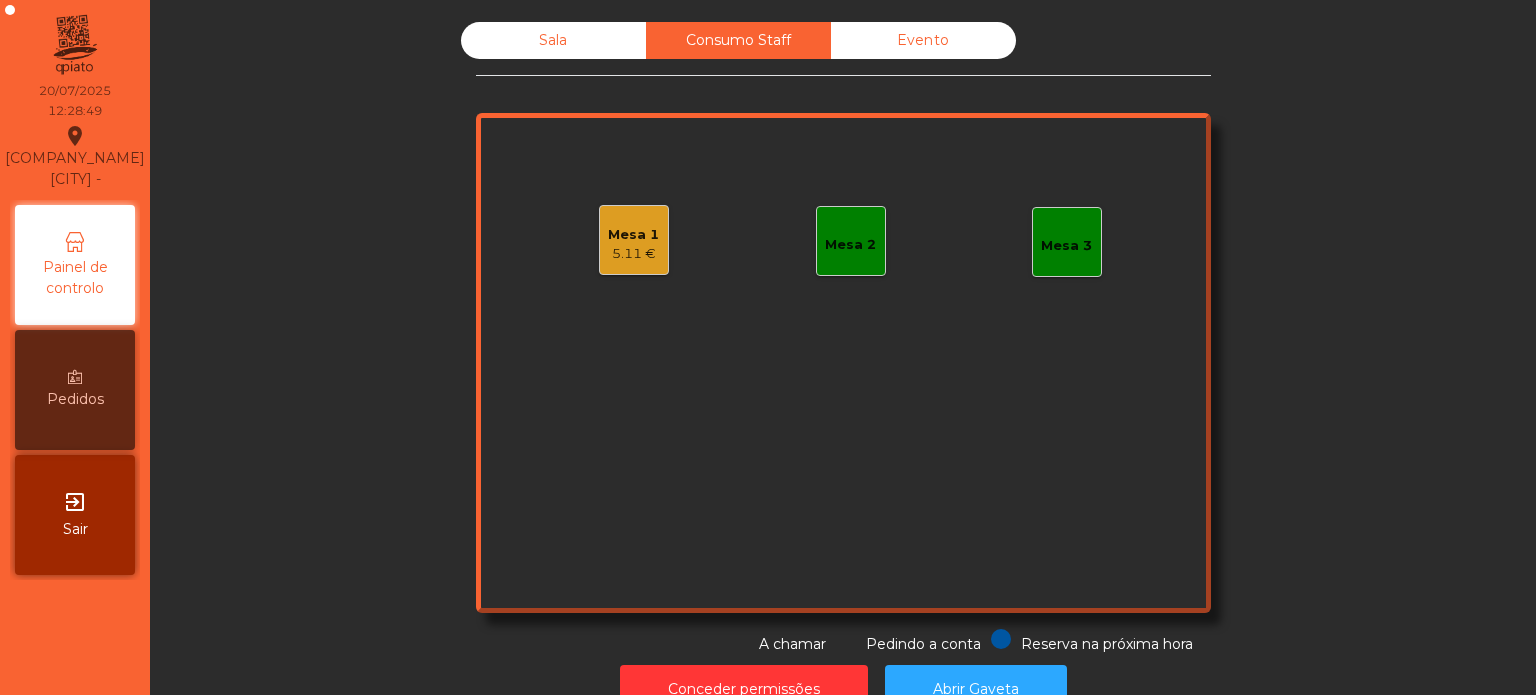 click on "Sala" 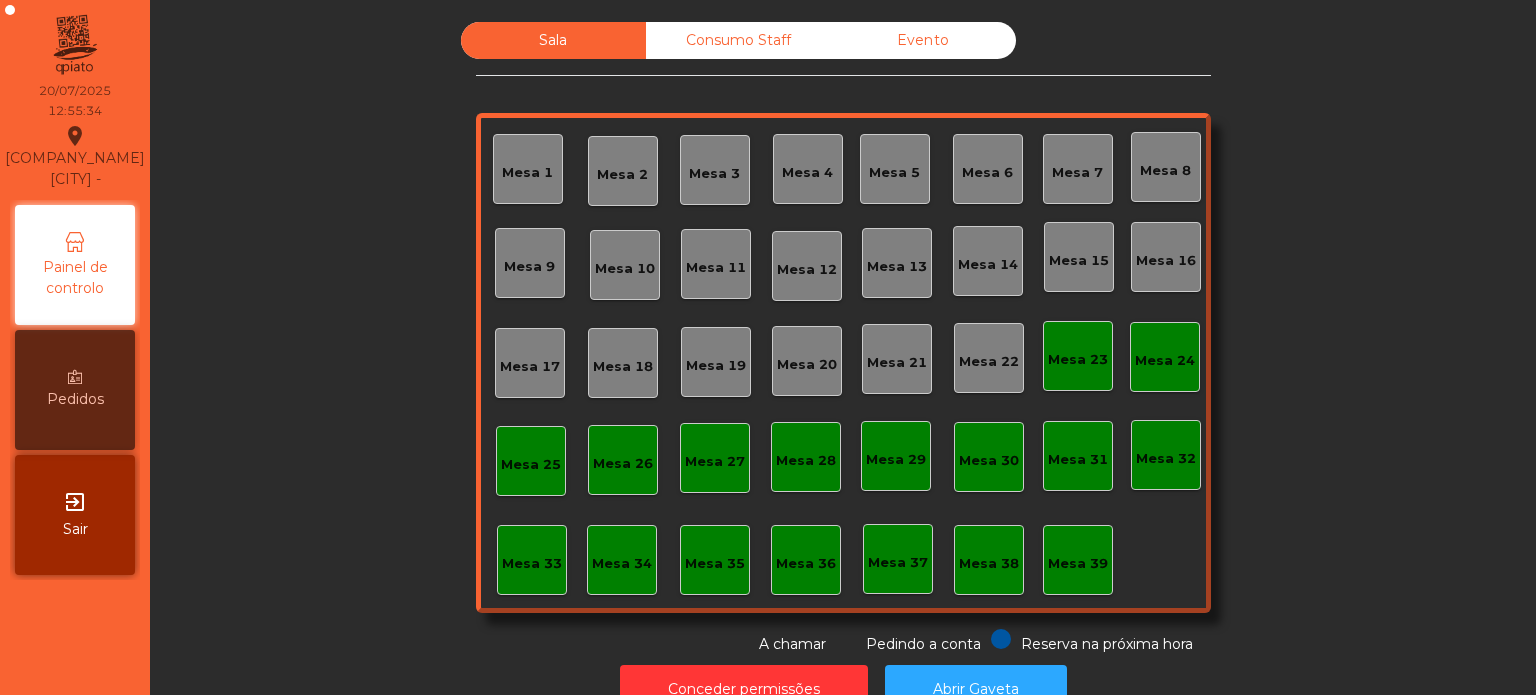 click on "Mesa 17" 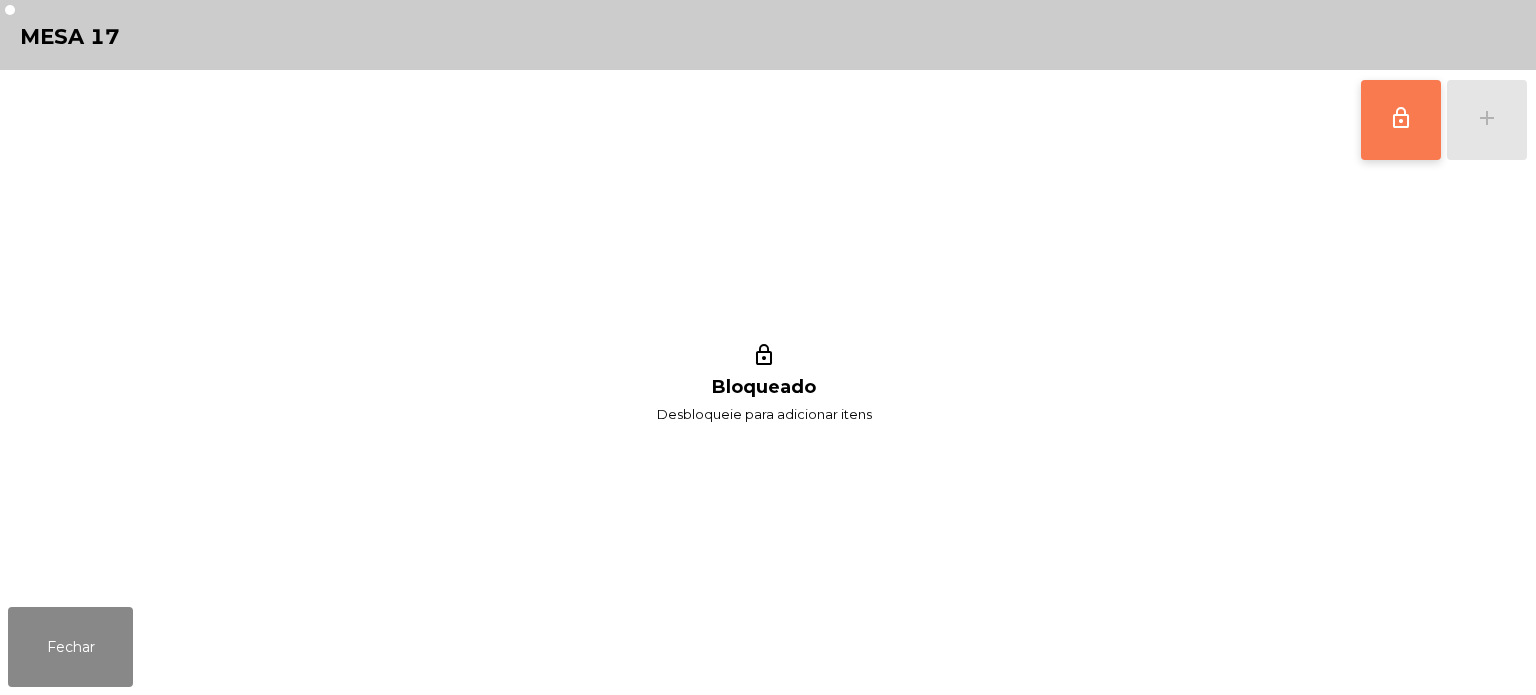 click on "lock_outline" 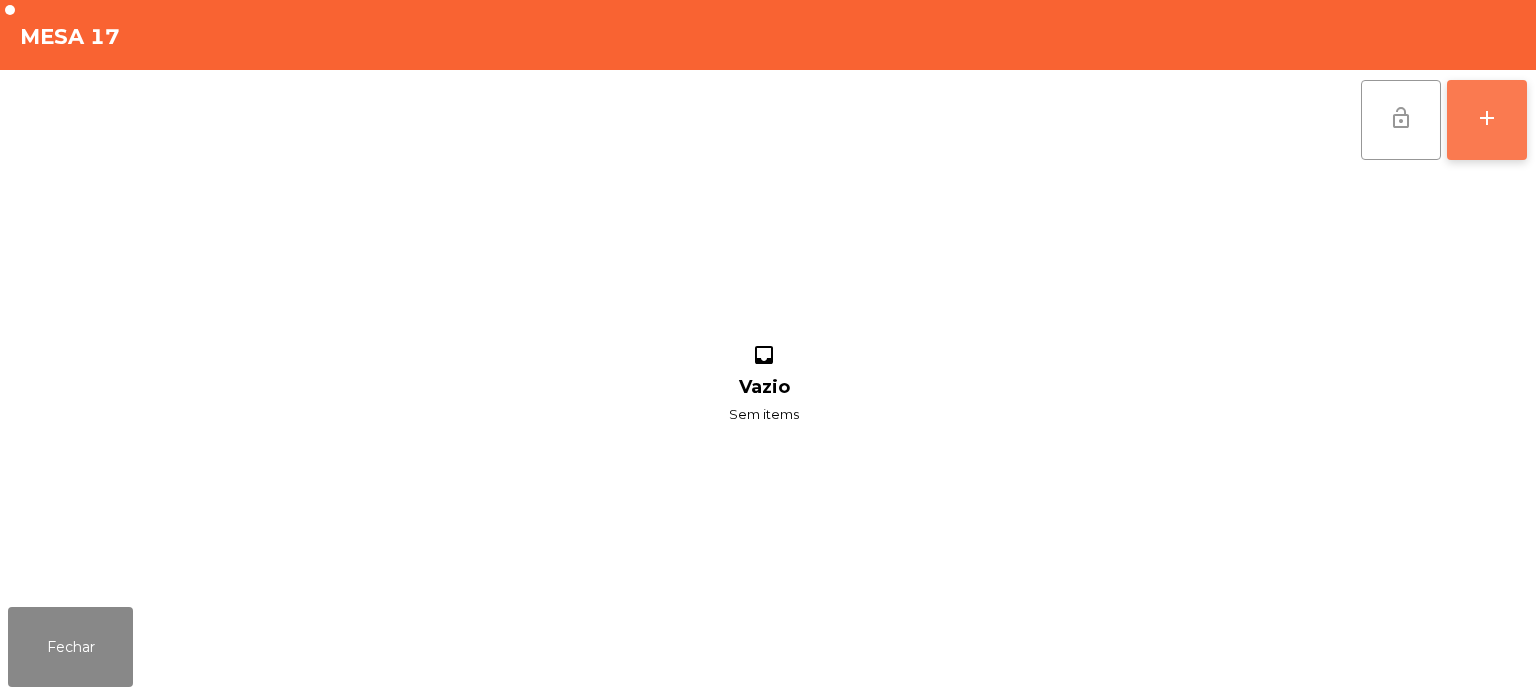 click on "add" 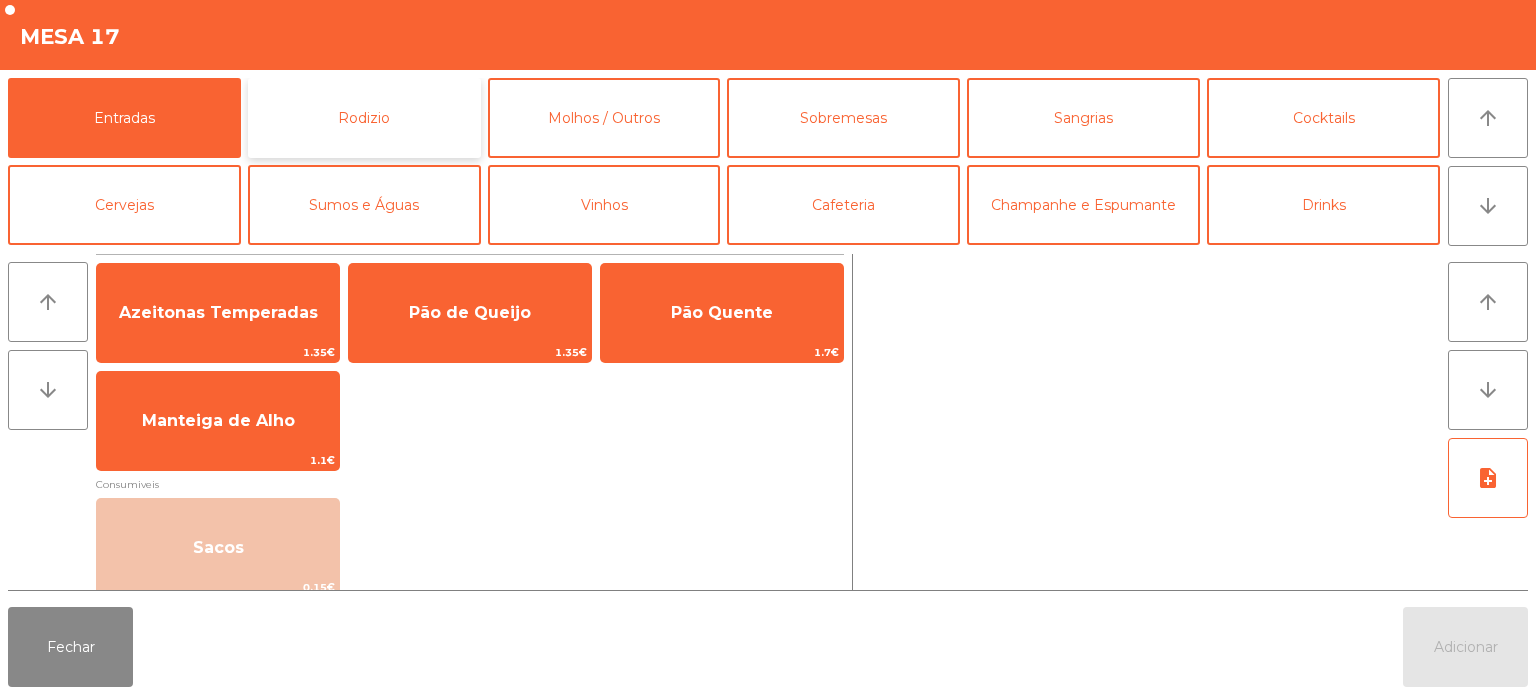 click on "Rodizio" 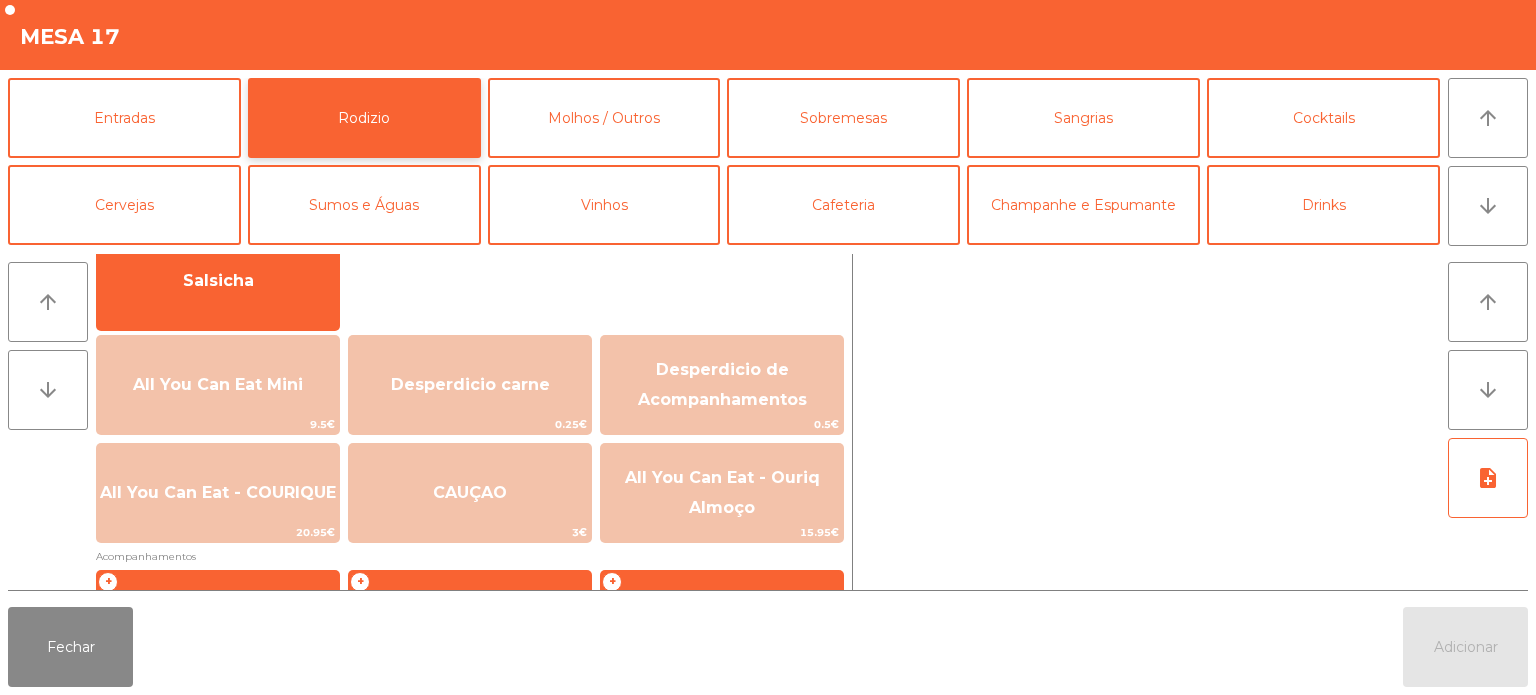 scroll, scrollTop: 164, scrollLeft: 0, axis: vertical 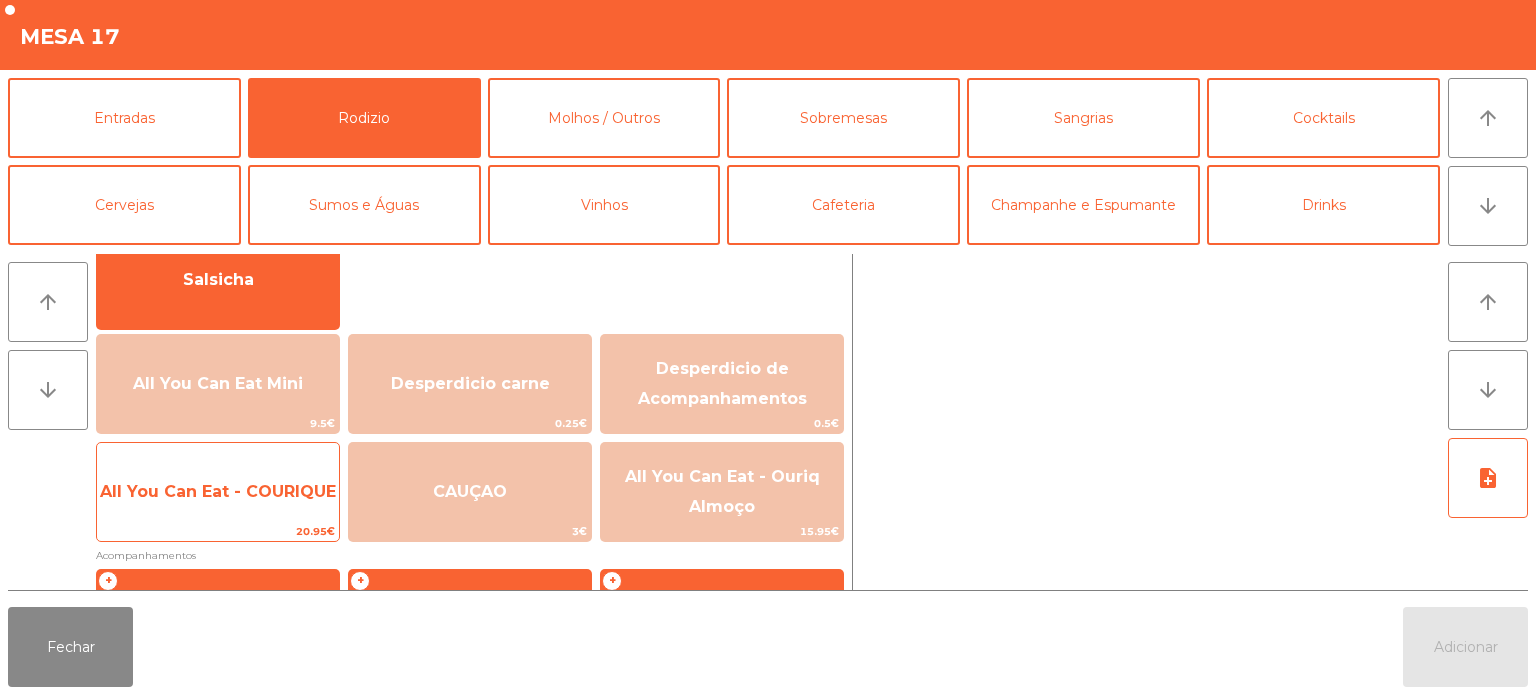 click on "All You Can Eat - COURIQUE" 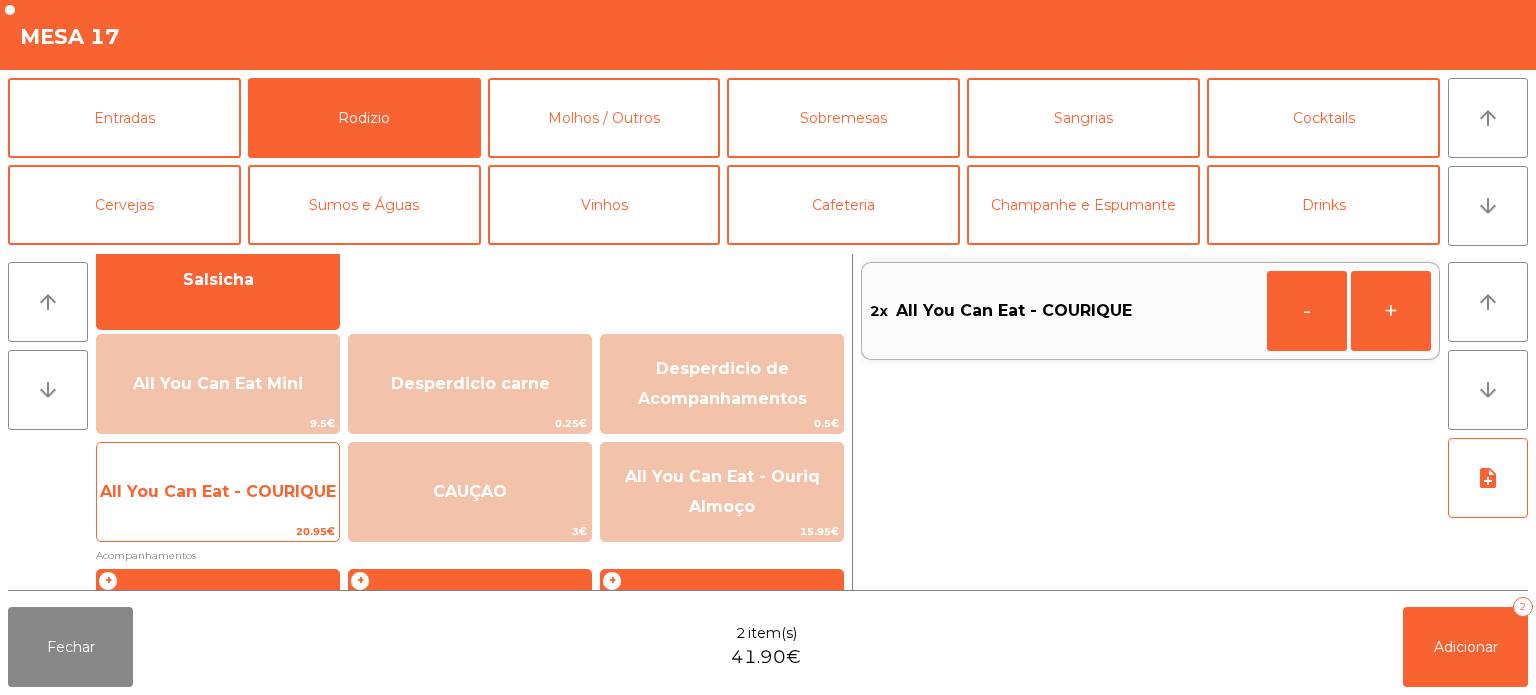 click on "All You Can Eat - COURIQUE" 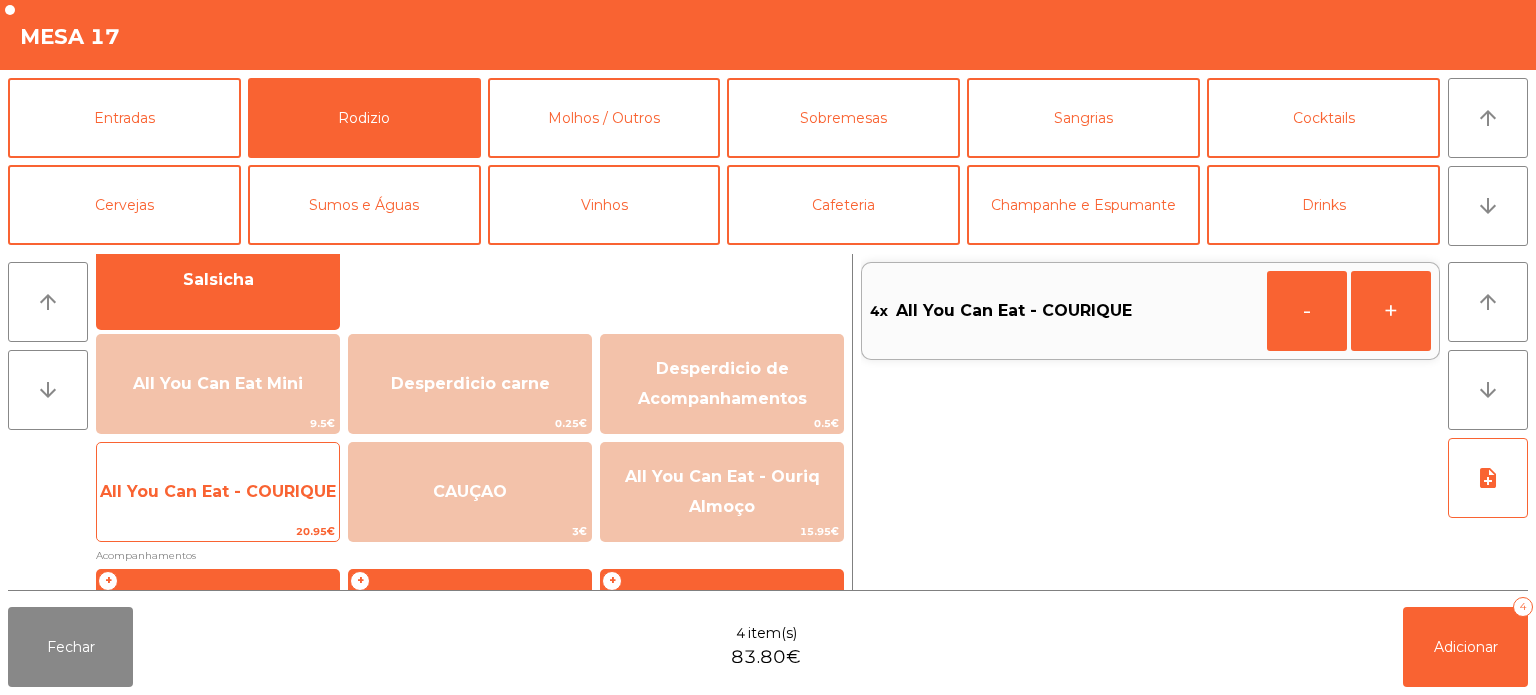 click on "All You Can Eat - COURIQUE" 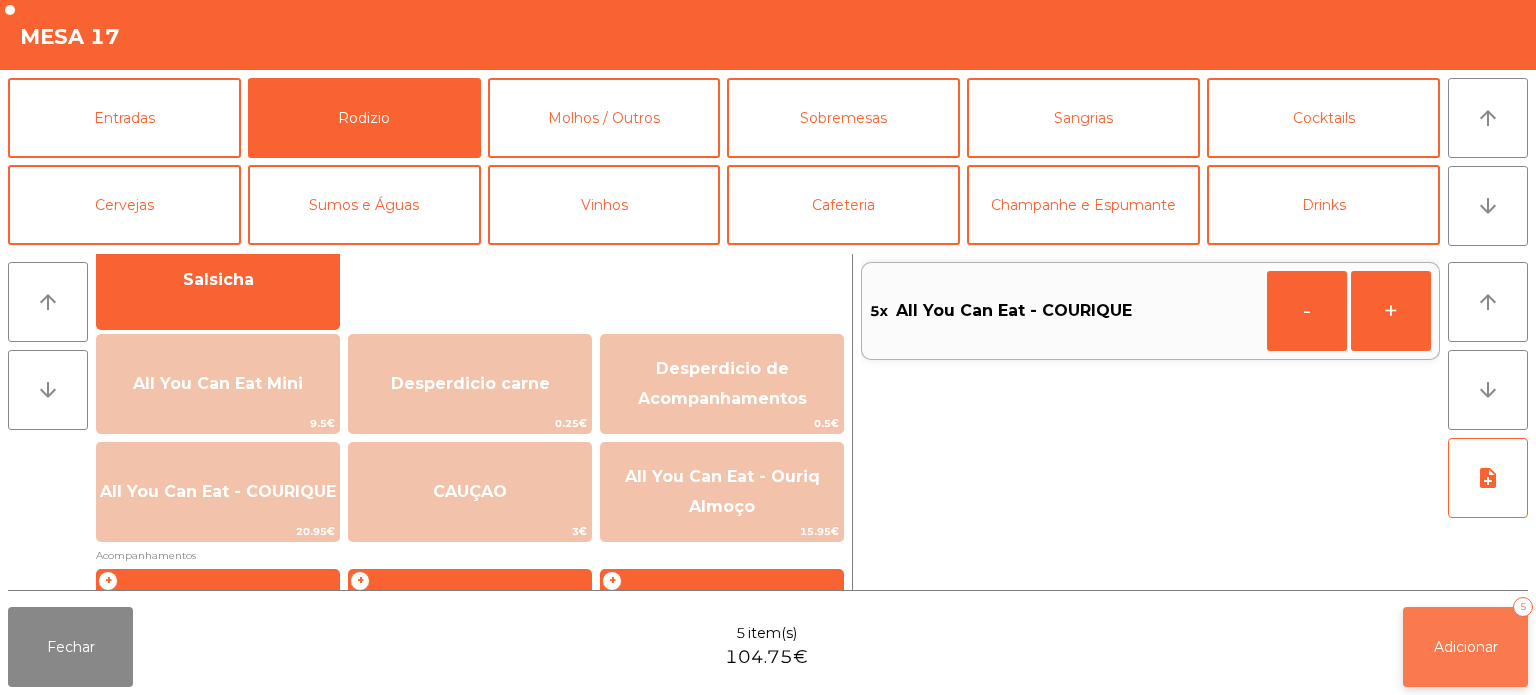 click on "Adicionar" 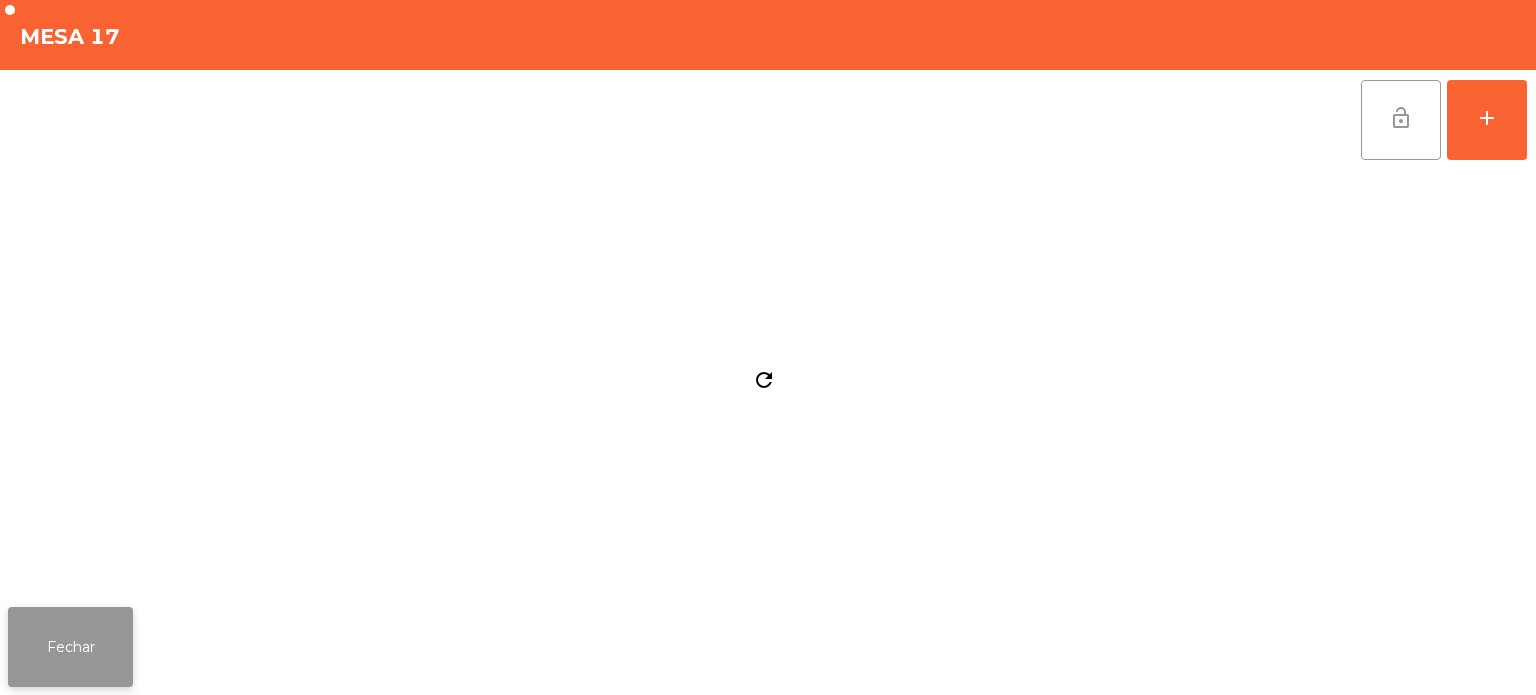 click on "Fechar" 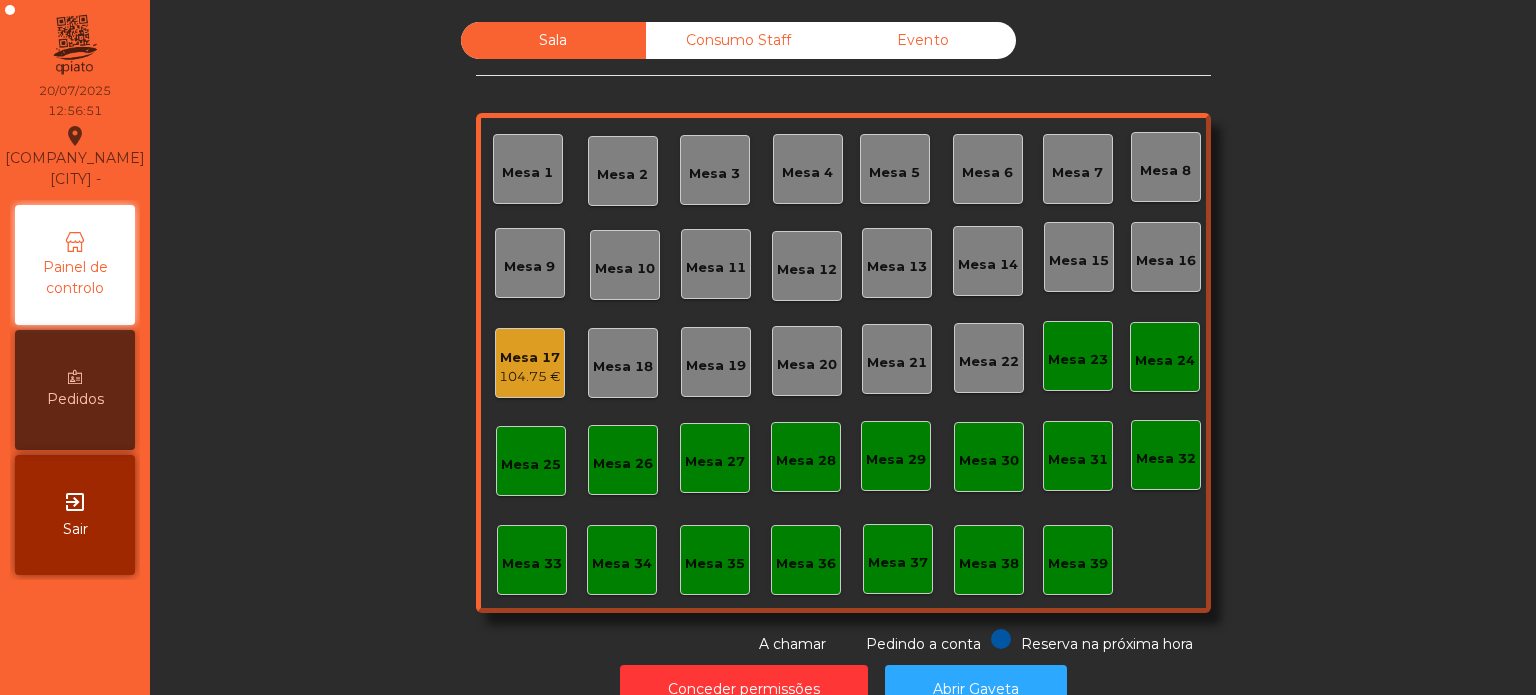 click on "104.75 €" 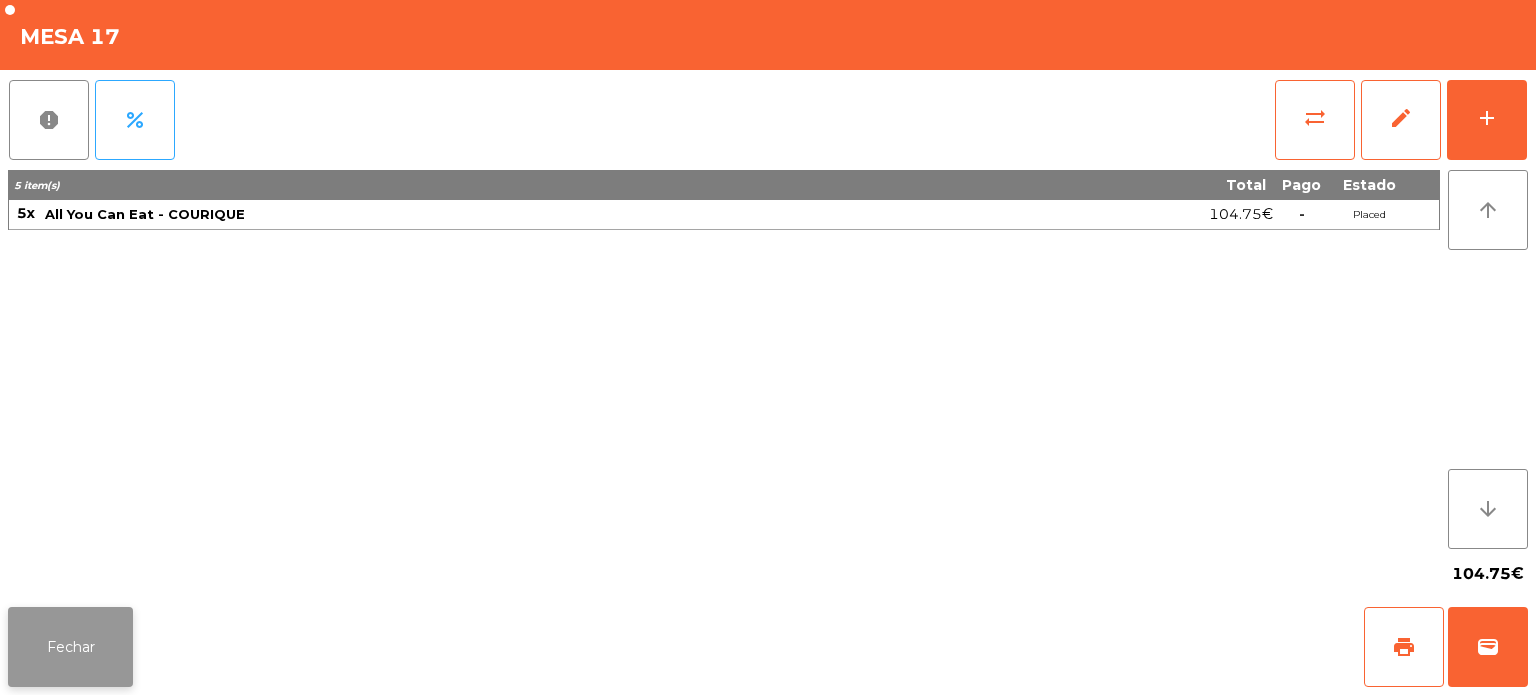 click on "Fechar" 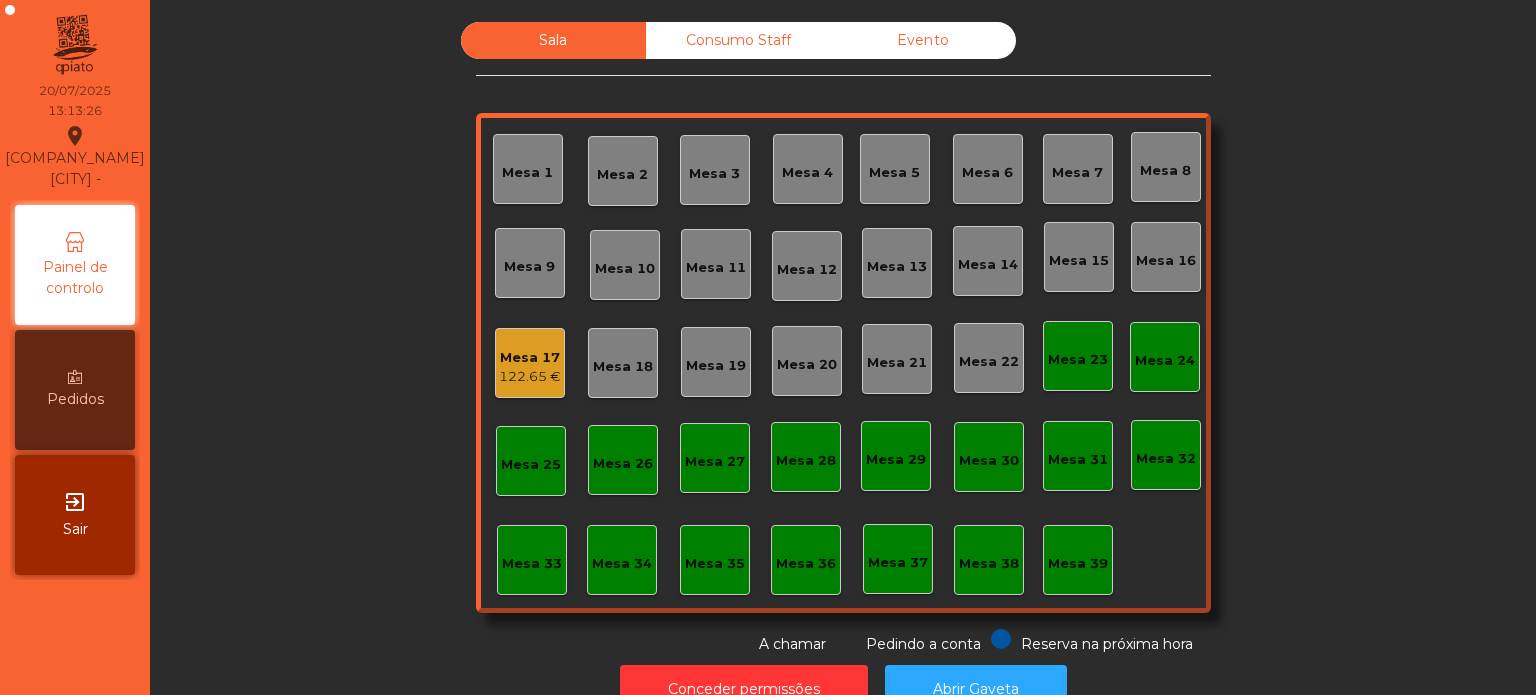 click on "Mesa 3" 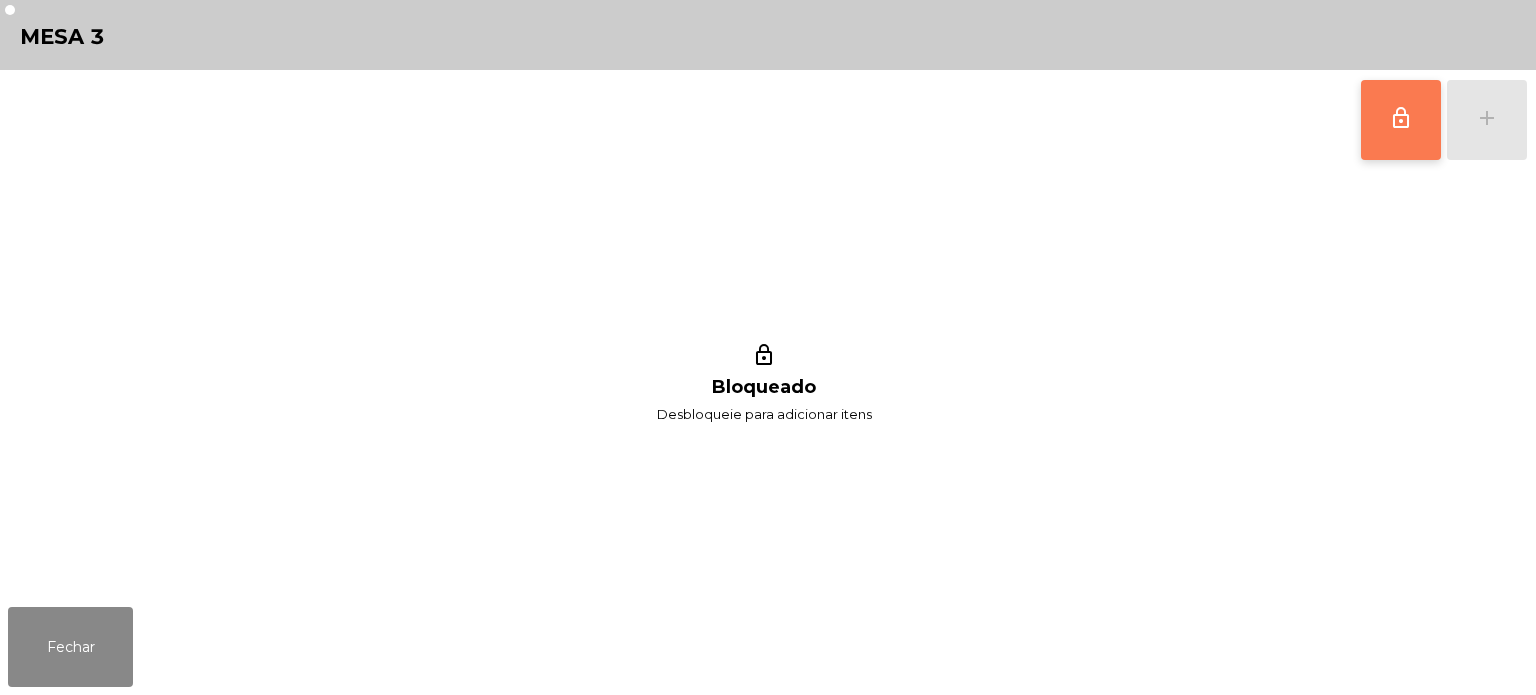 click on "lock_outline" 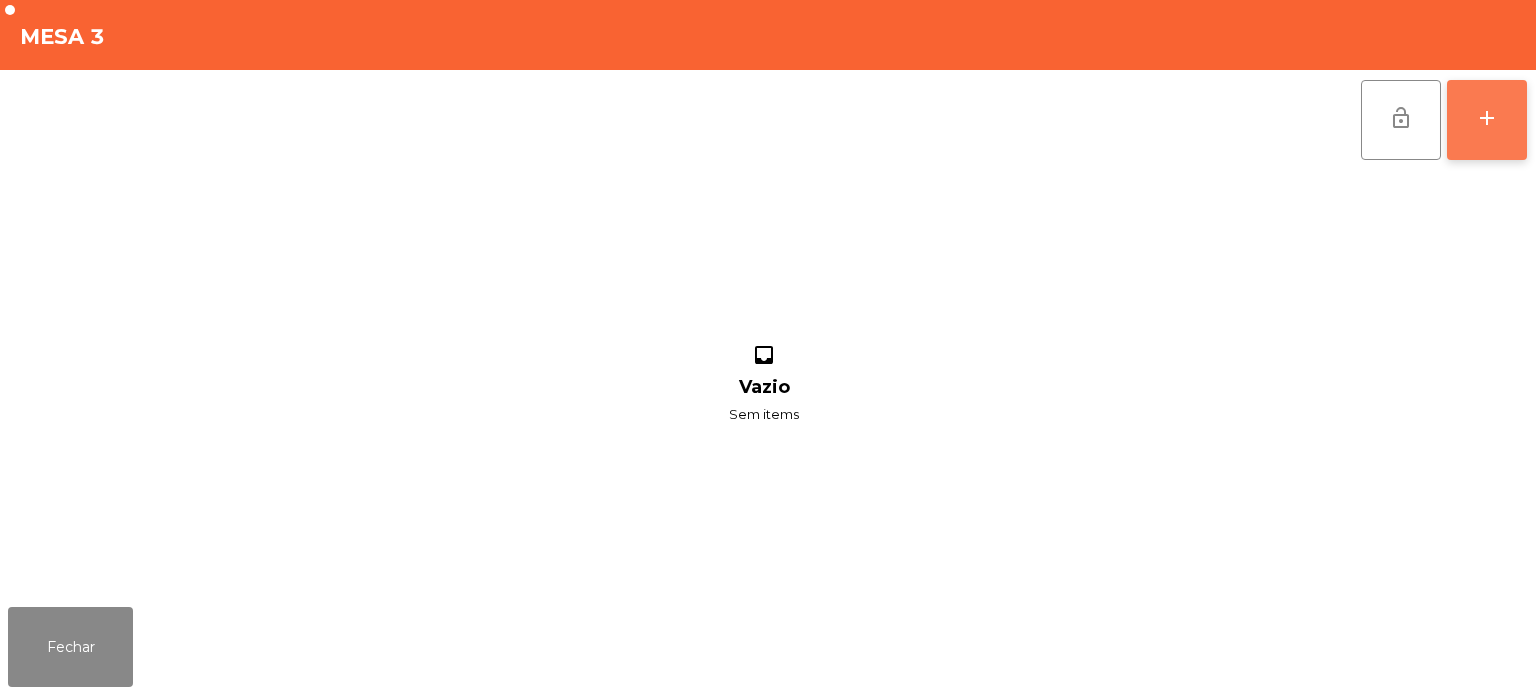 click on "add" 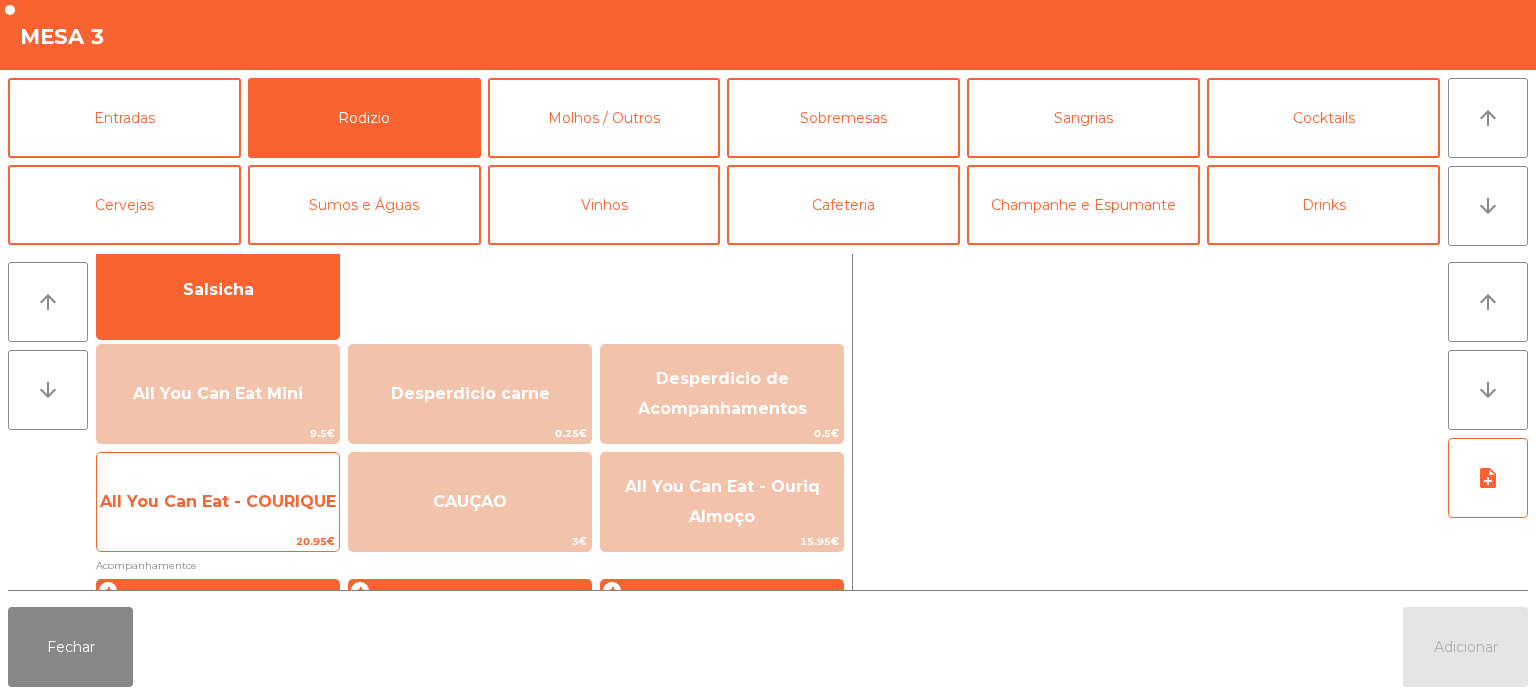 click on "20.95€" 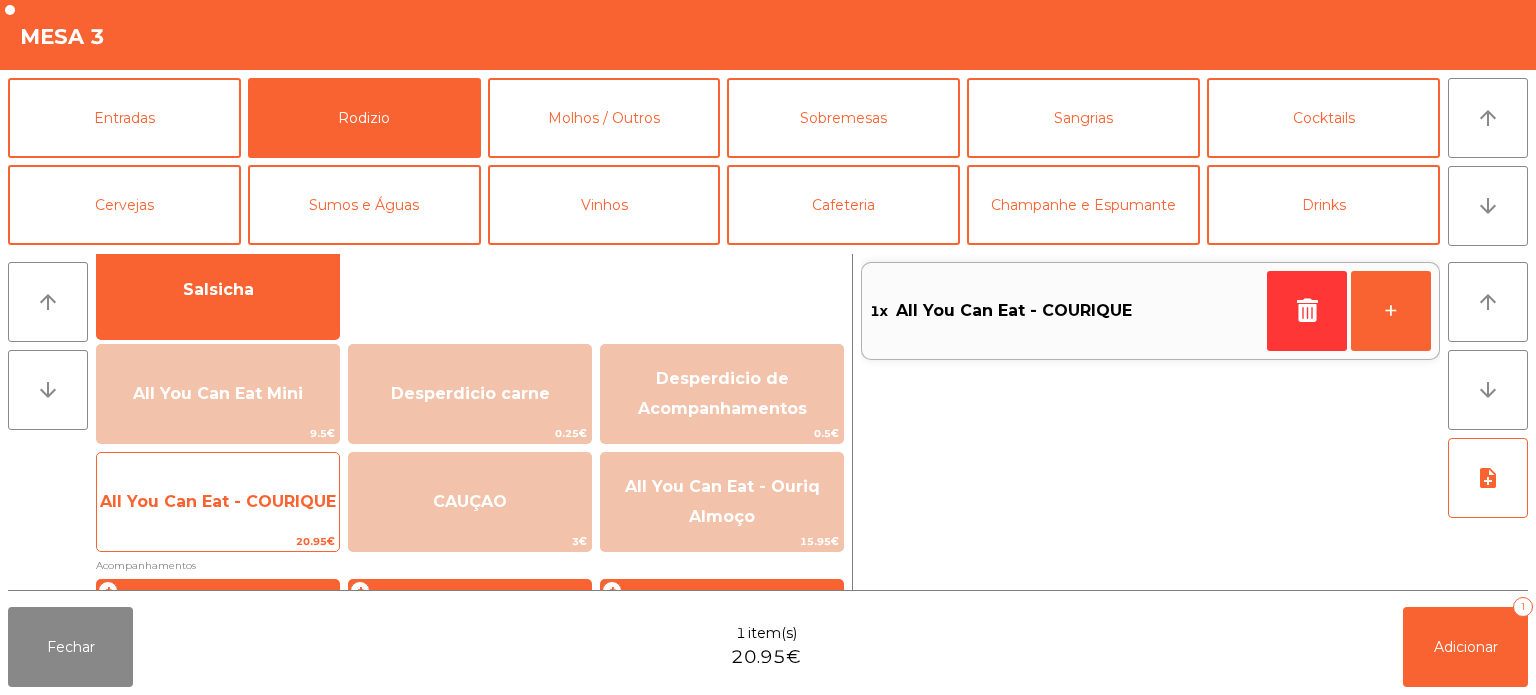 scroll, scrollTop: 155, scrollLeft: 0, axis: vertical 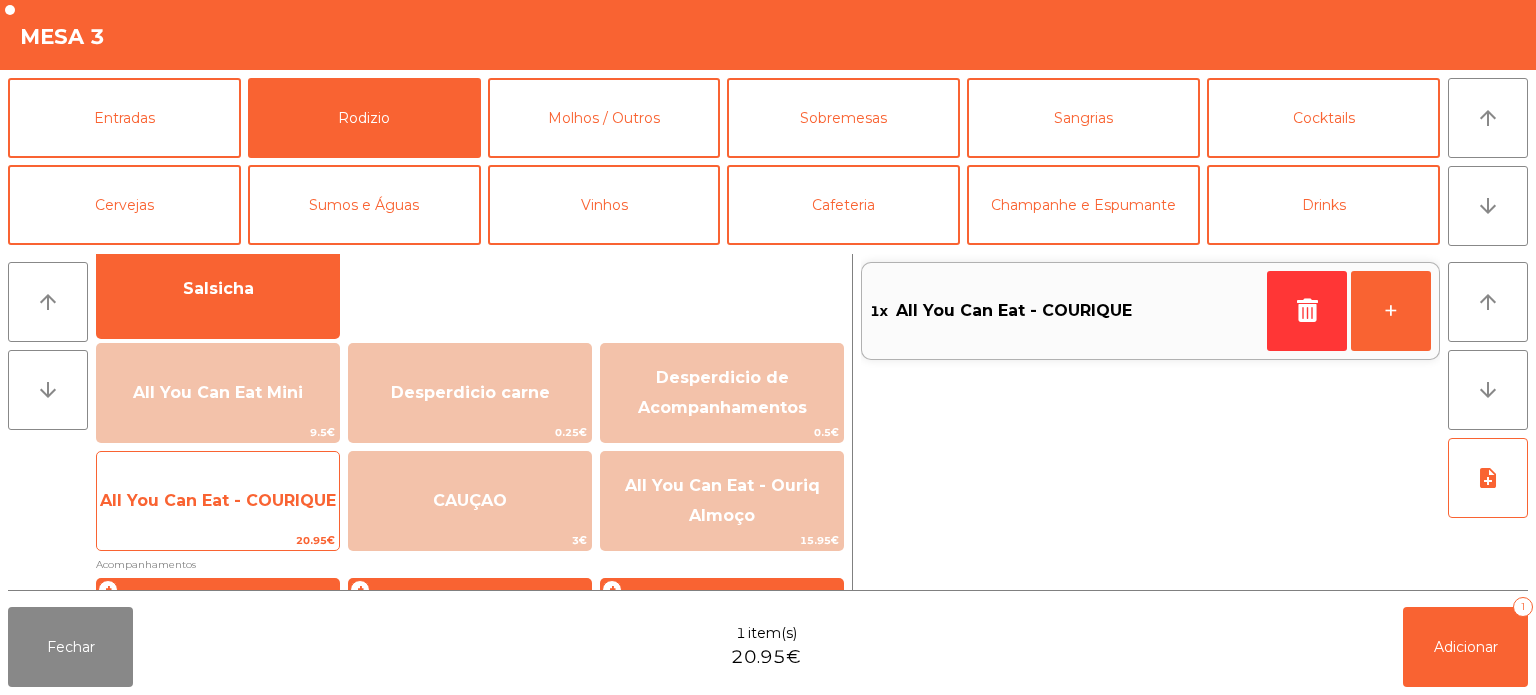 click on "All You Can Eat - COURIQUE" 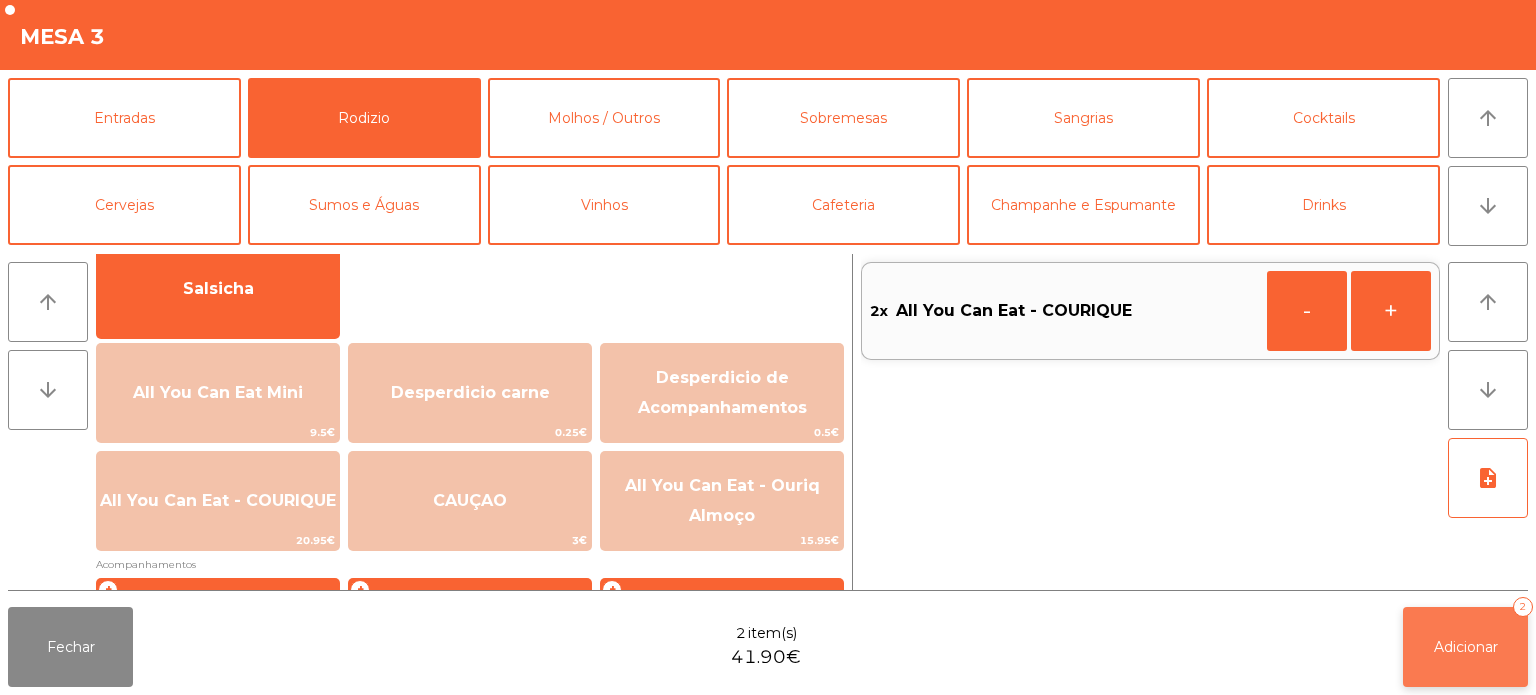 click on "Adicionar   2" 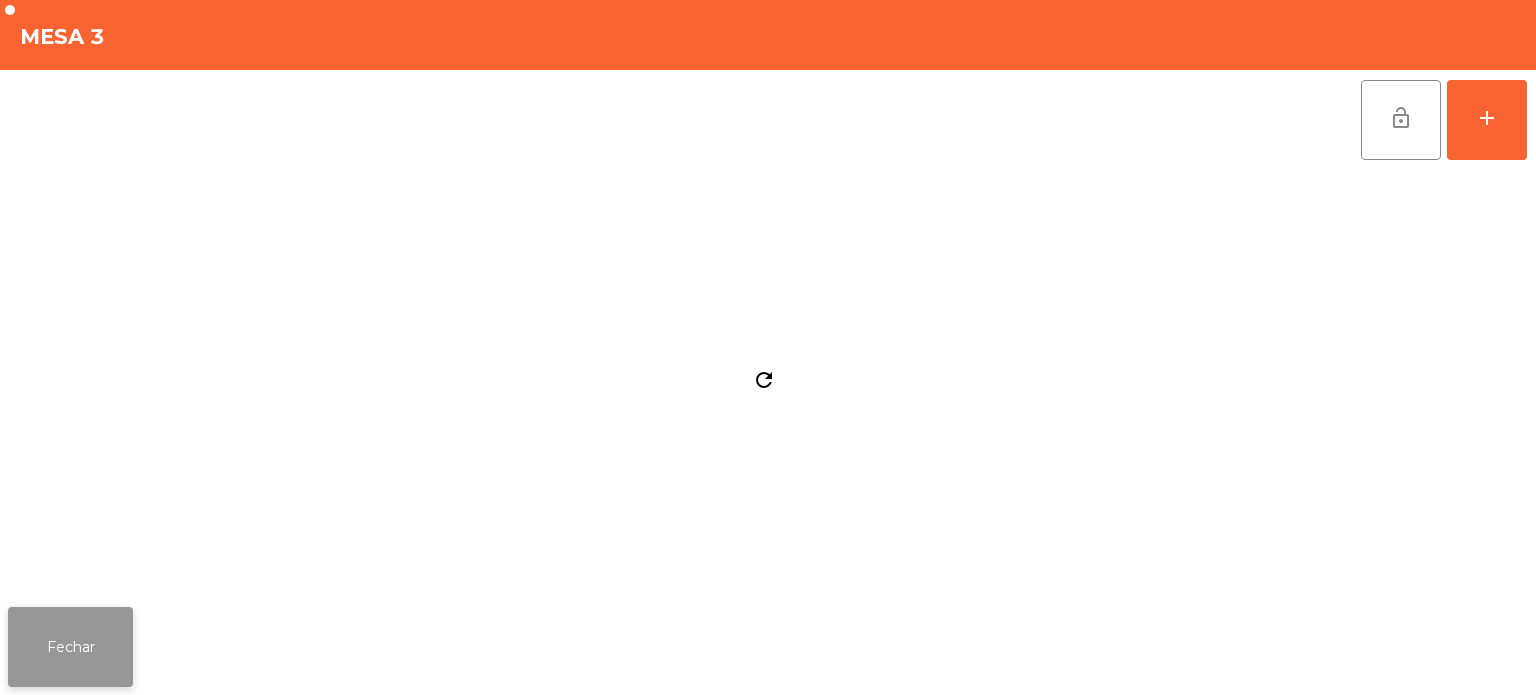 click on "Fechar" 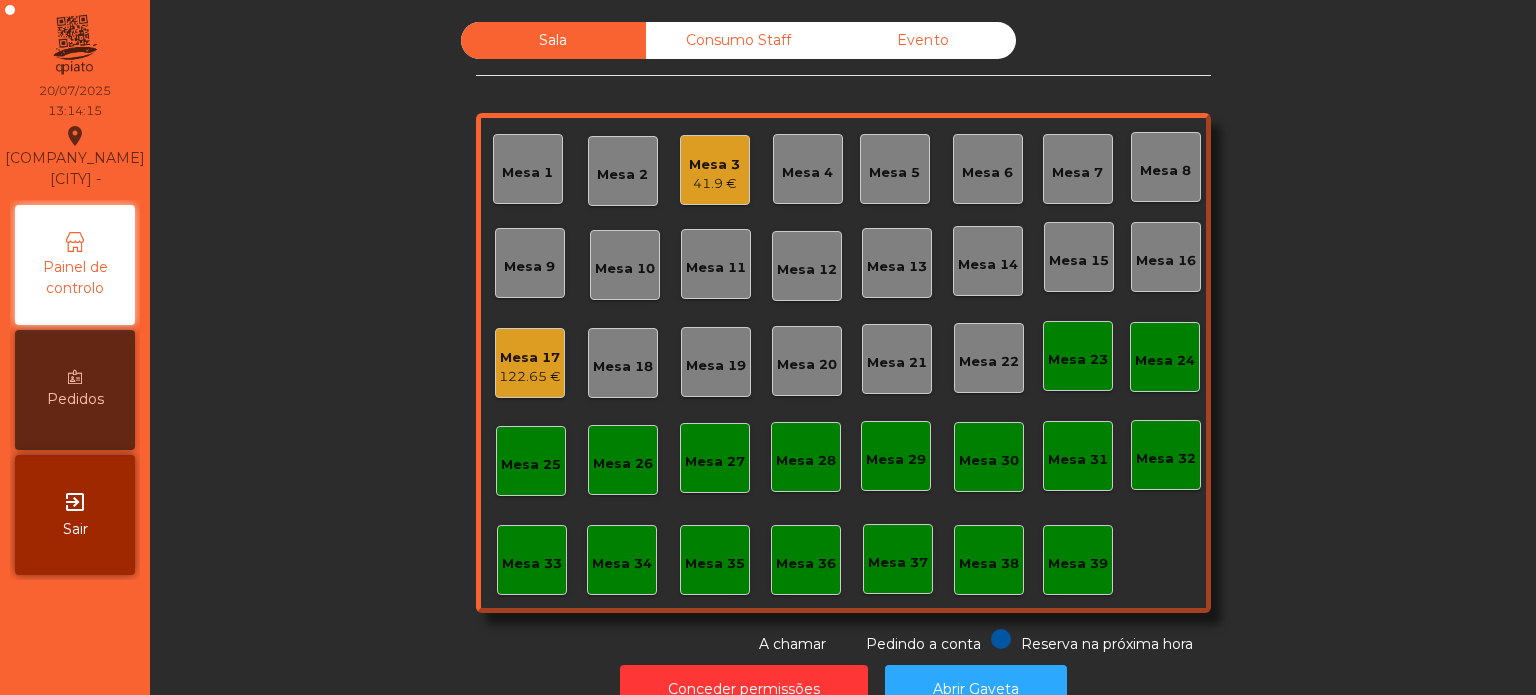 click on "Mesa 6" 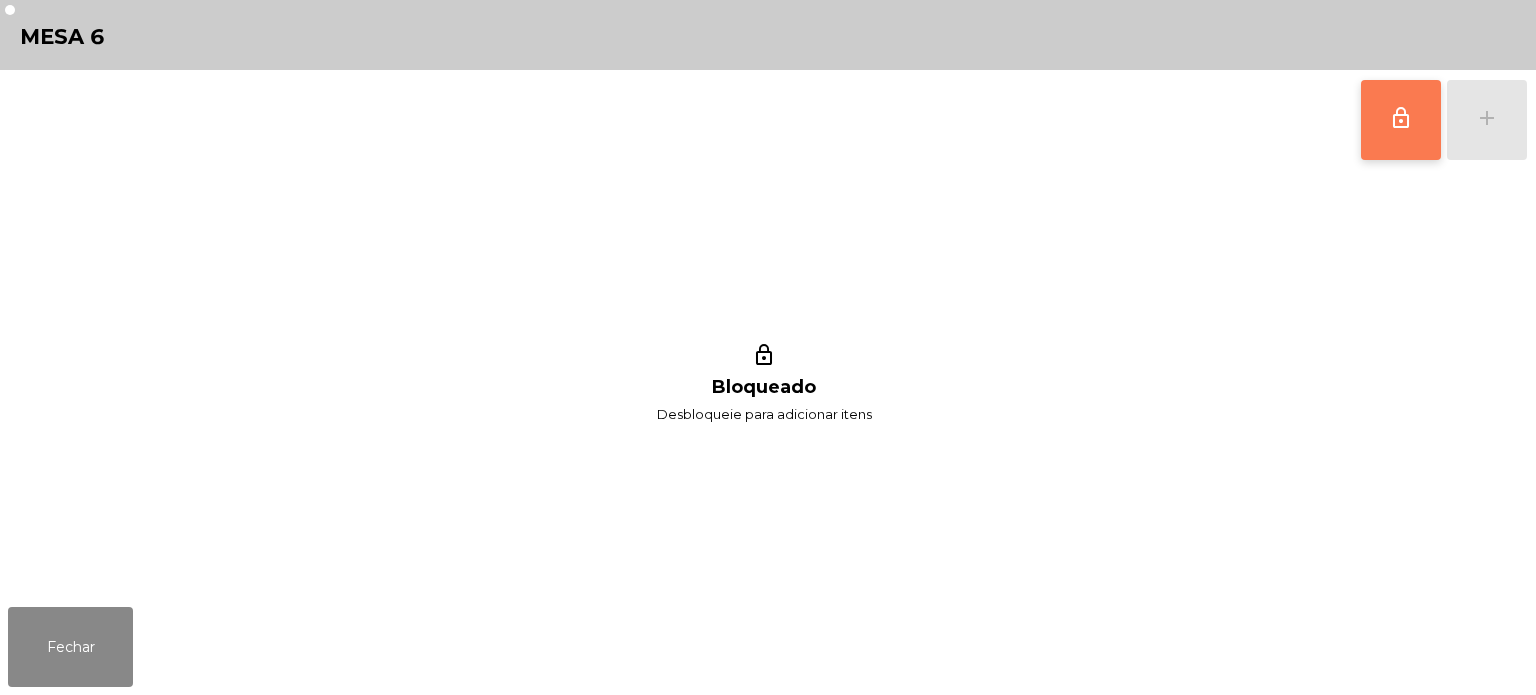 click on "lock_outline" 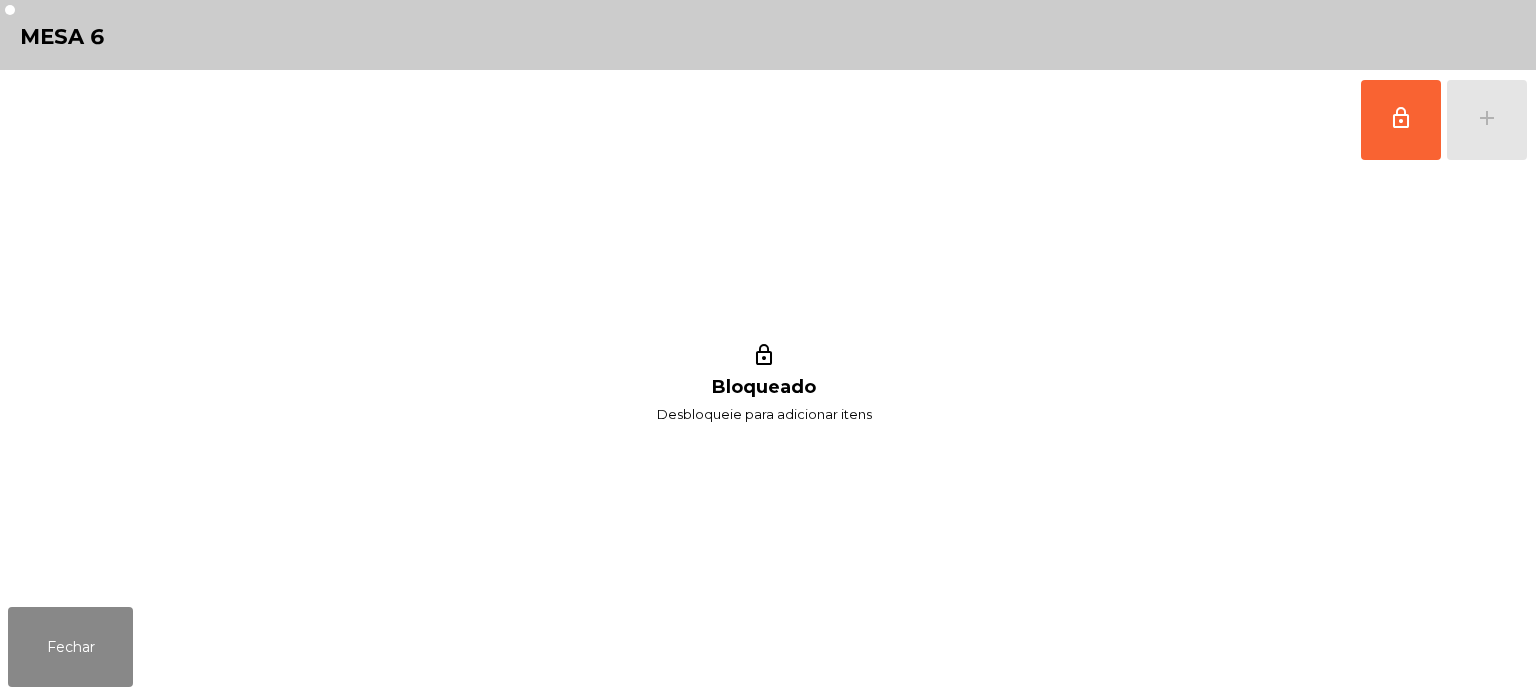 click on "lock_outline   add" 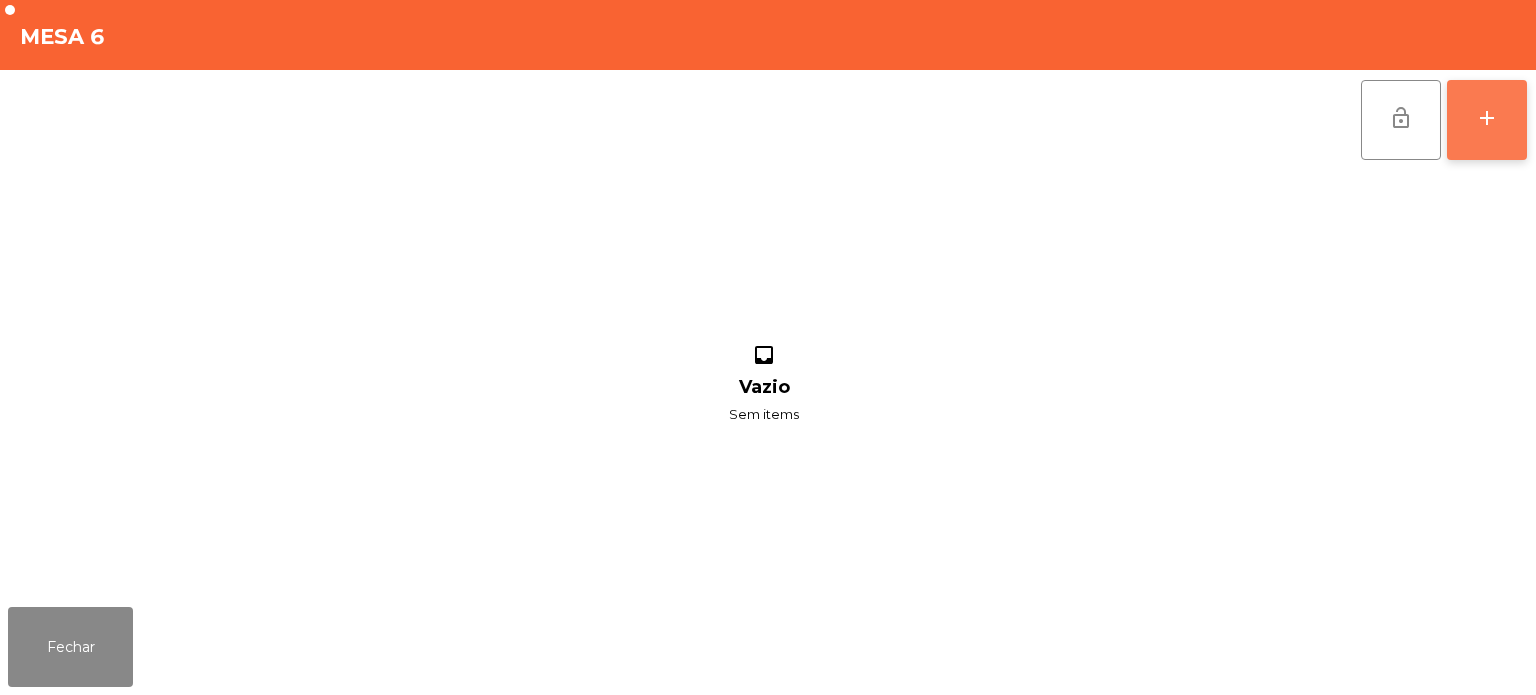 click on "add" 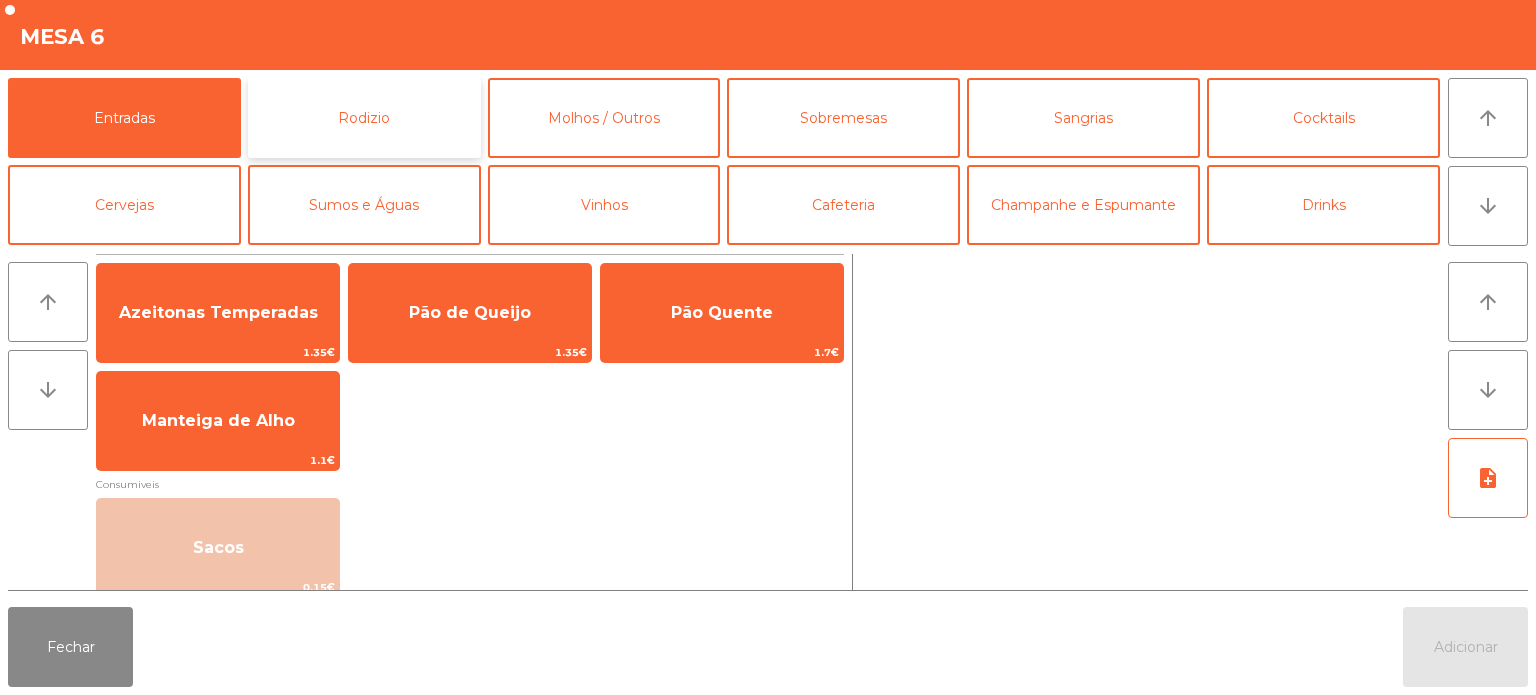 click on "Rodizio" 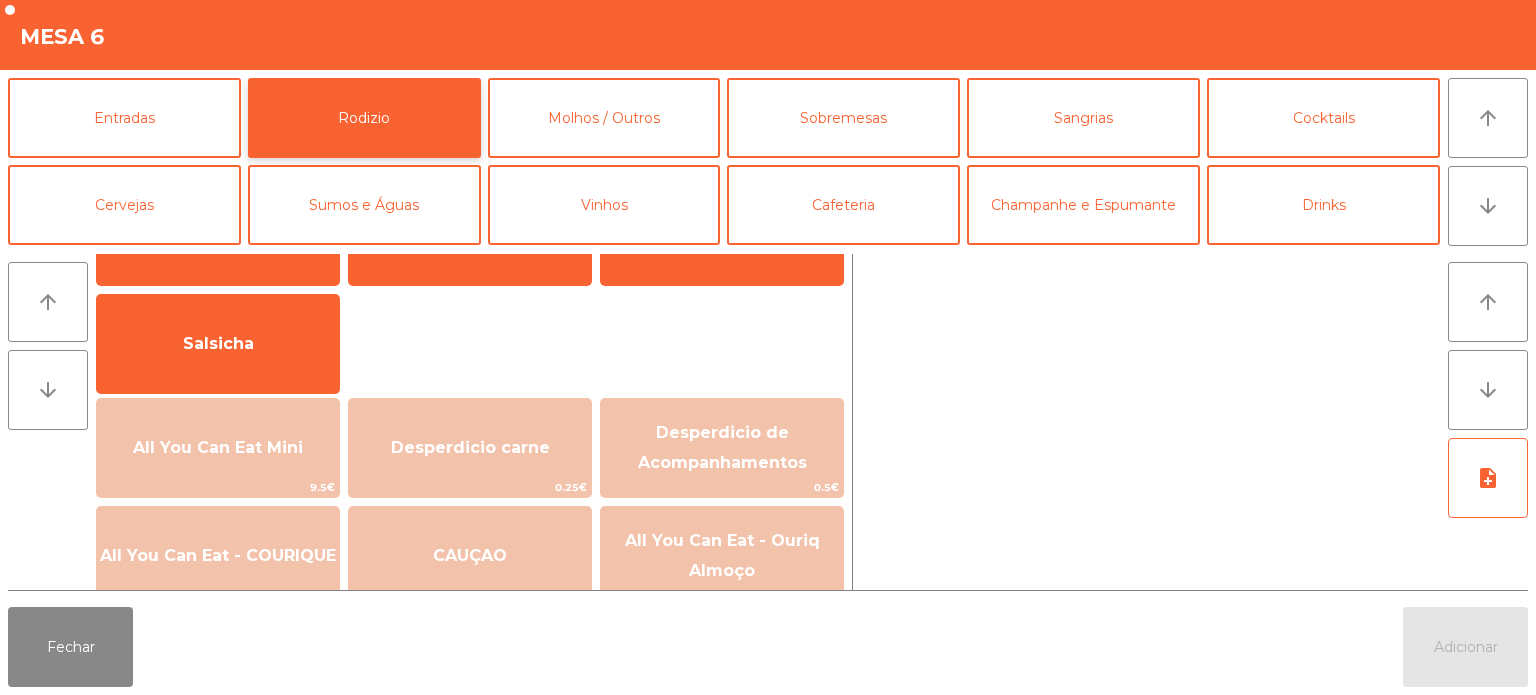 scroll, scrollTop: 107, scrollLeft: 0, axis: vertical 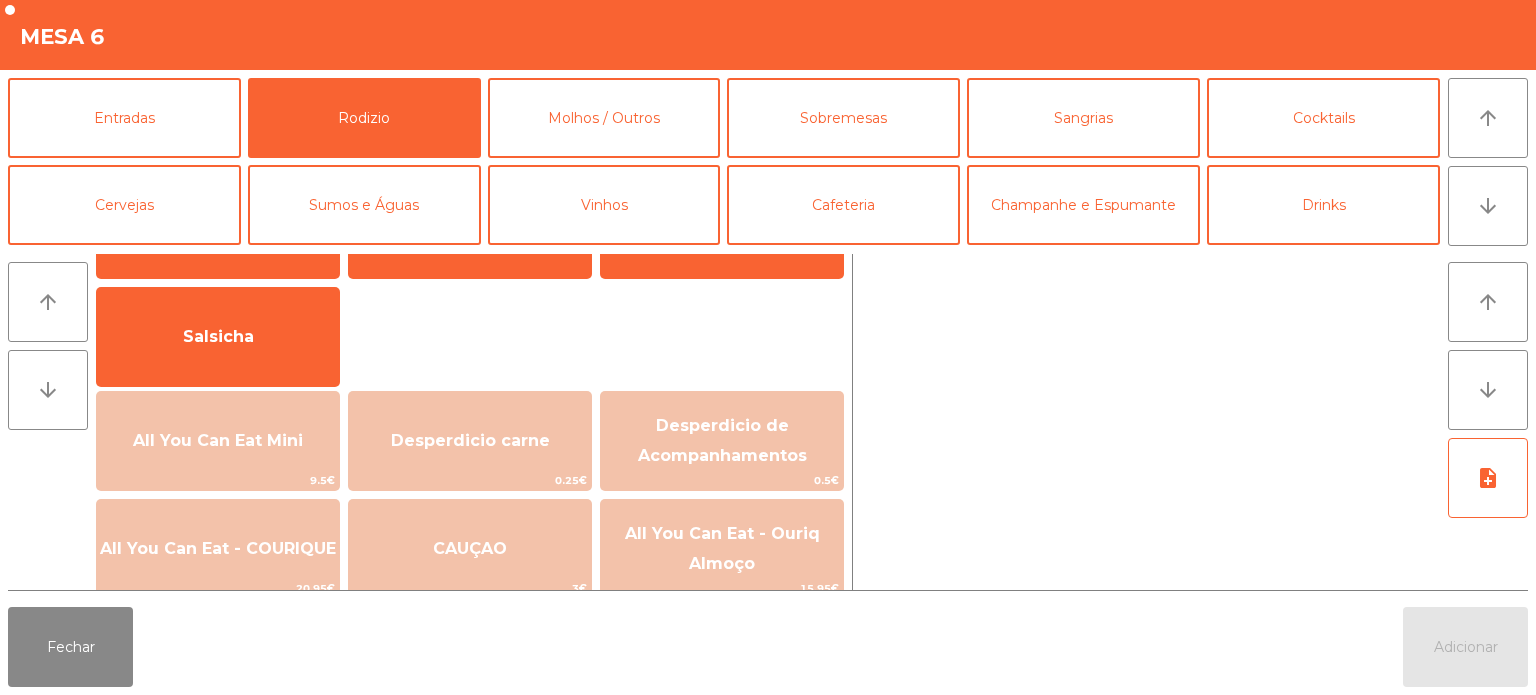 click on "arrow_upward arrow_downward  Carnes   +   Picanha   +   Maminha AA   +   Cachaço Porco   Salsicha   All You Can Eat Mini   9.5€   Desperdicio carne   0.25€   Desperdicio de Acompanhamentos   0.5€   All You Can Eat - COURIQUE   20.95€   CAUÇAO   3€   All You Can Eat - Ouriq Almoço   15.95€   Acompanhamentos   +   Batatas Fritas   +   Arroz   +   Feijão Preto   +   Salada   Vinagrete  arrow_upward arrow_downward note_add" 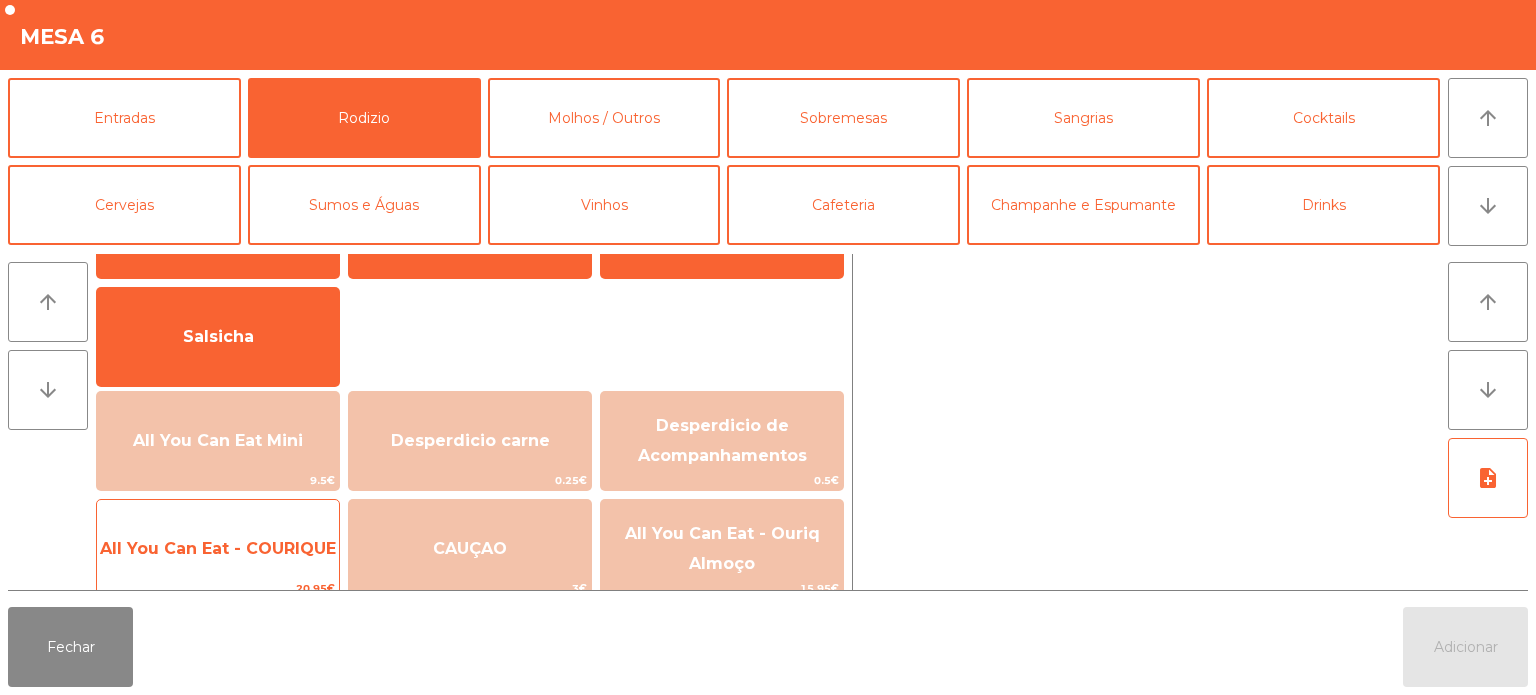 click on "All You Can Eat - COURIQUE" 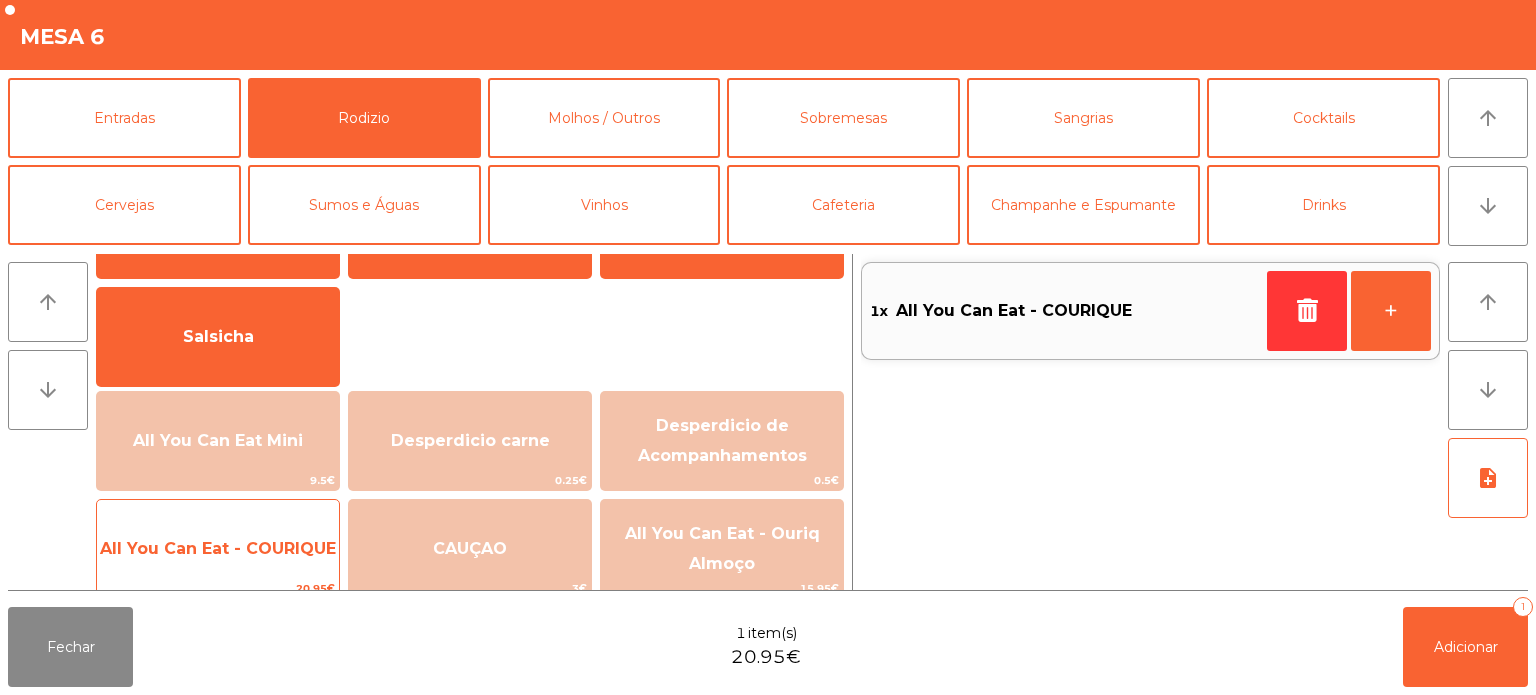 click on "All You Can Eat - COURIQUE" 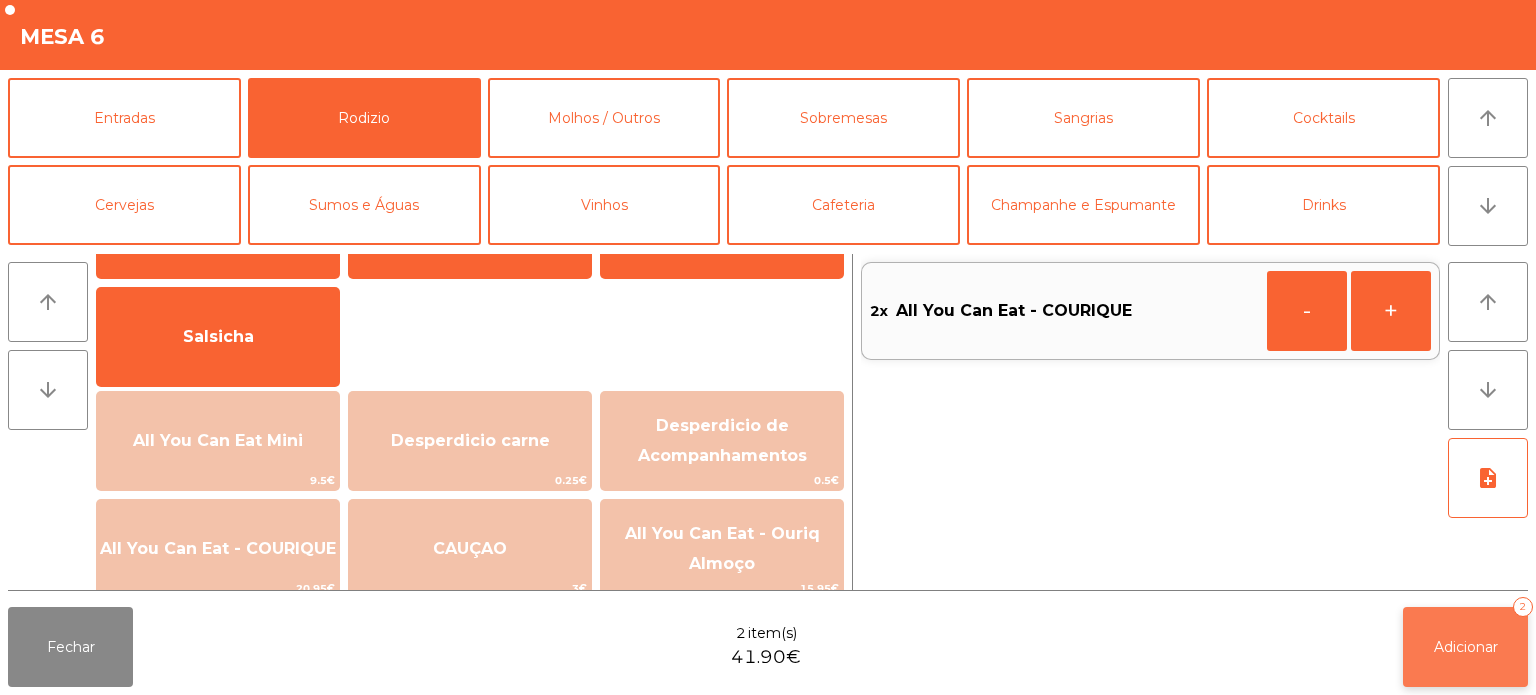 click on "Adicionar" 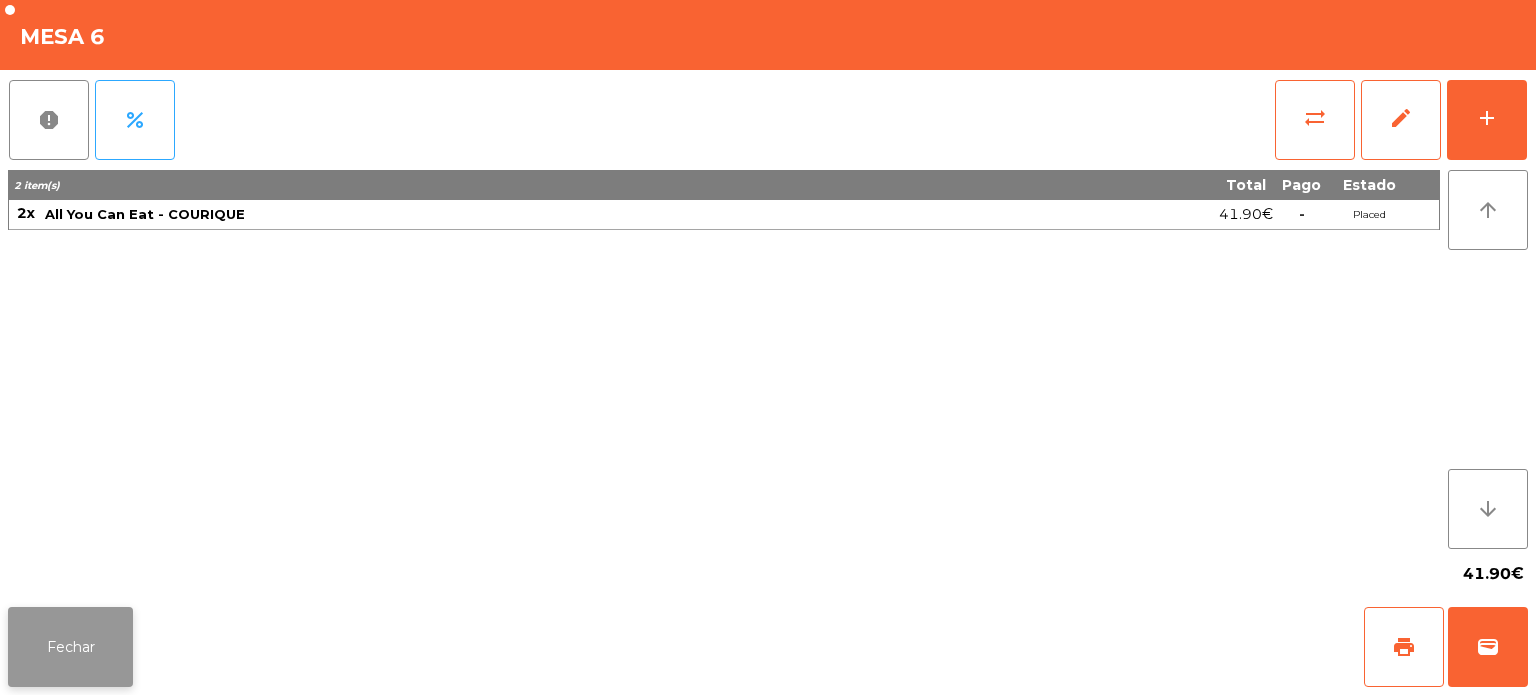 click on "Fechar" 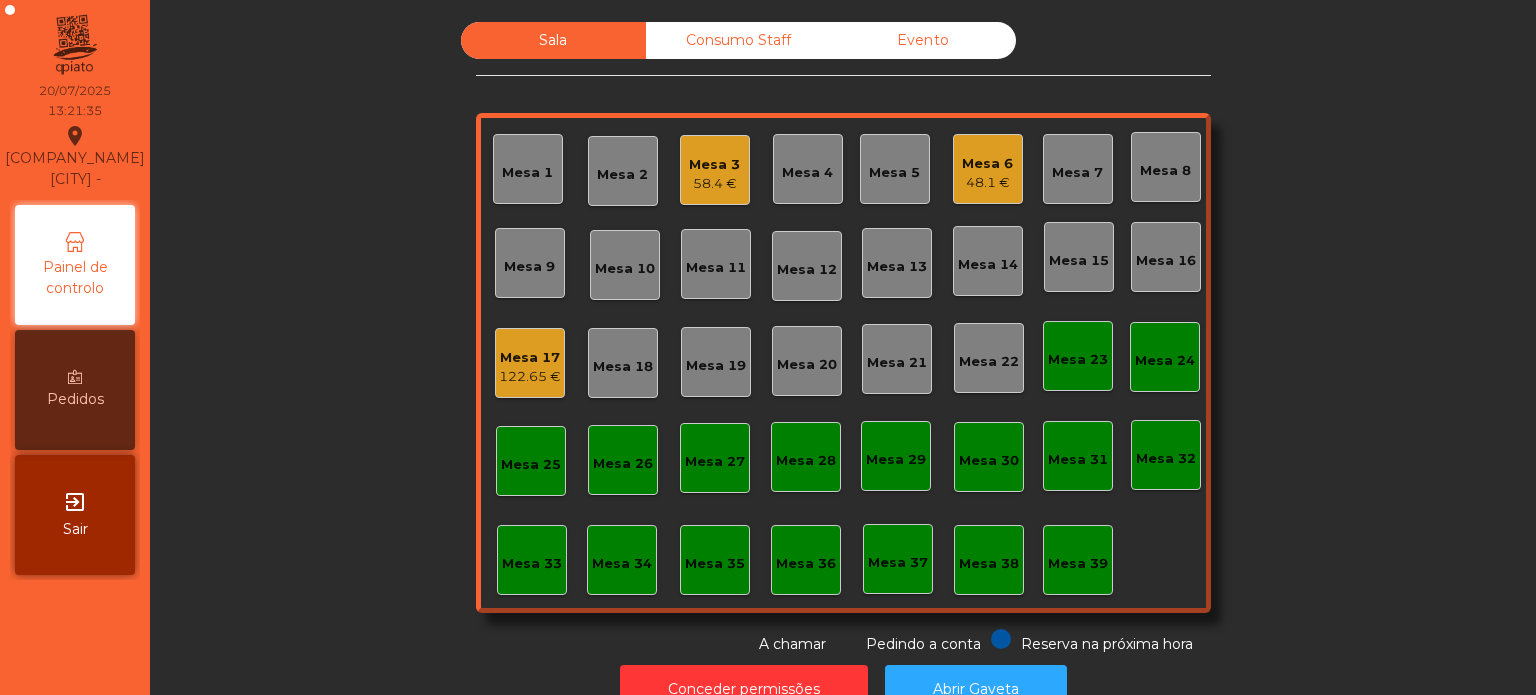 click on "Mesa 8" 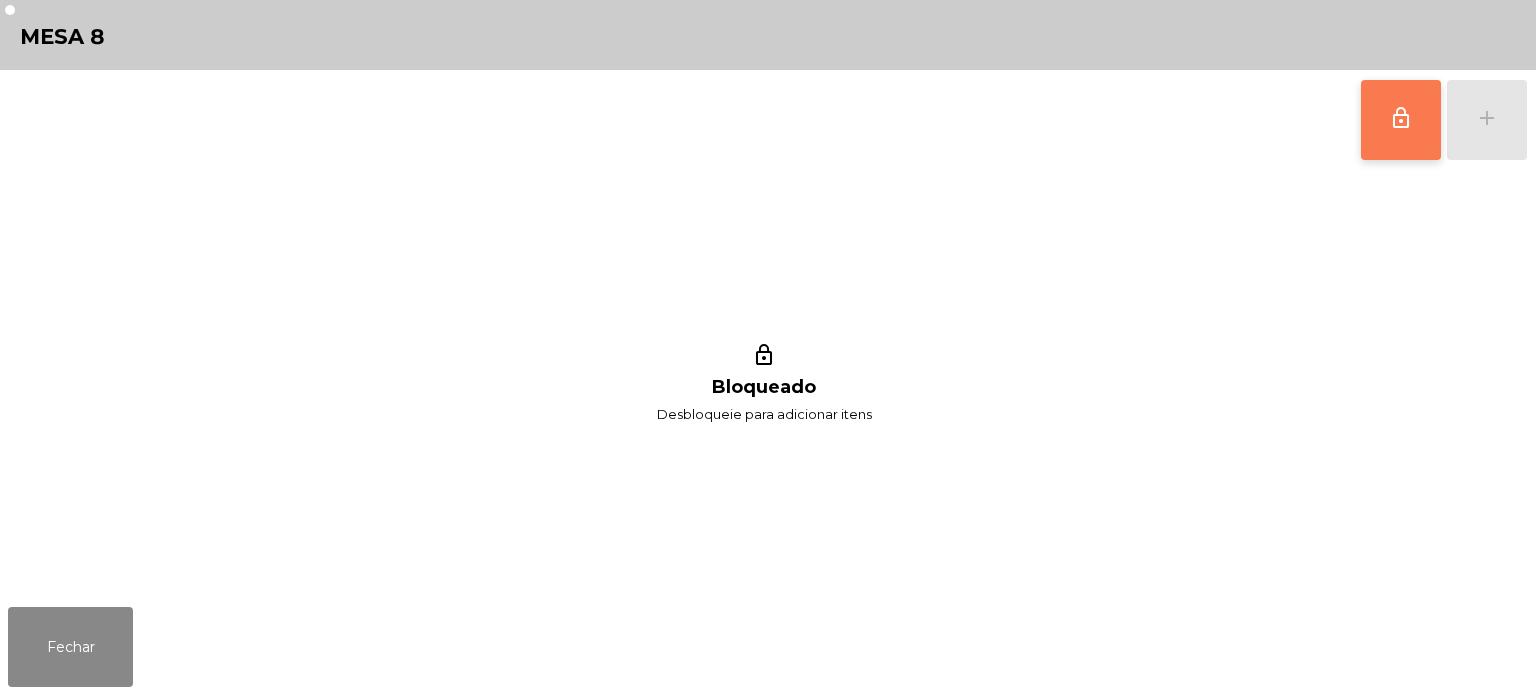 click on "lock_outline" 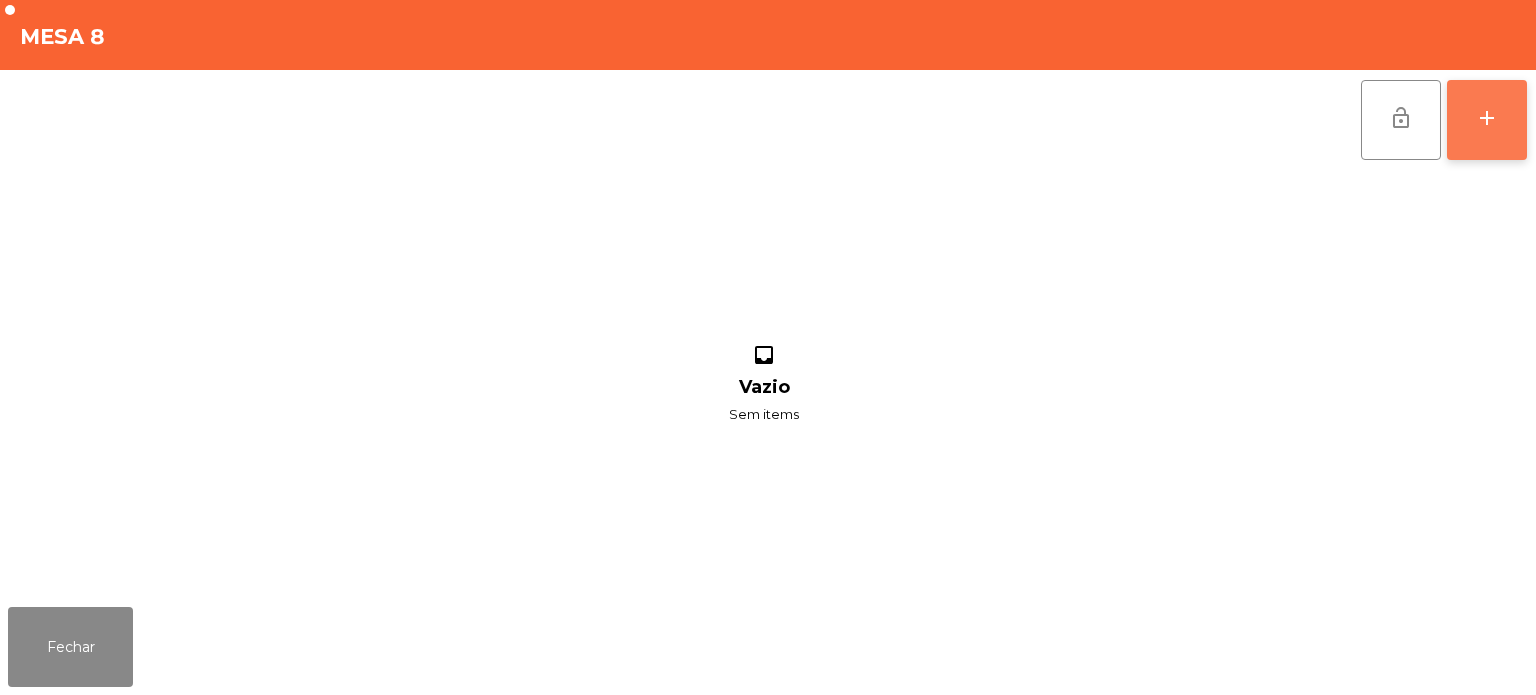 click on "add" 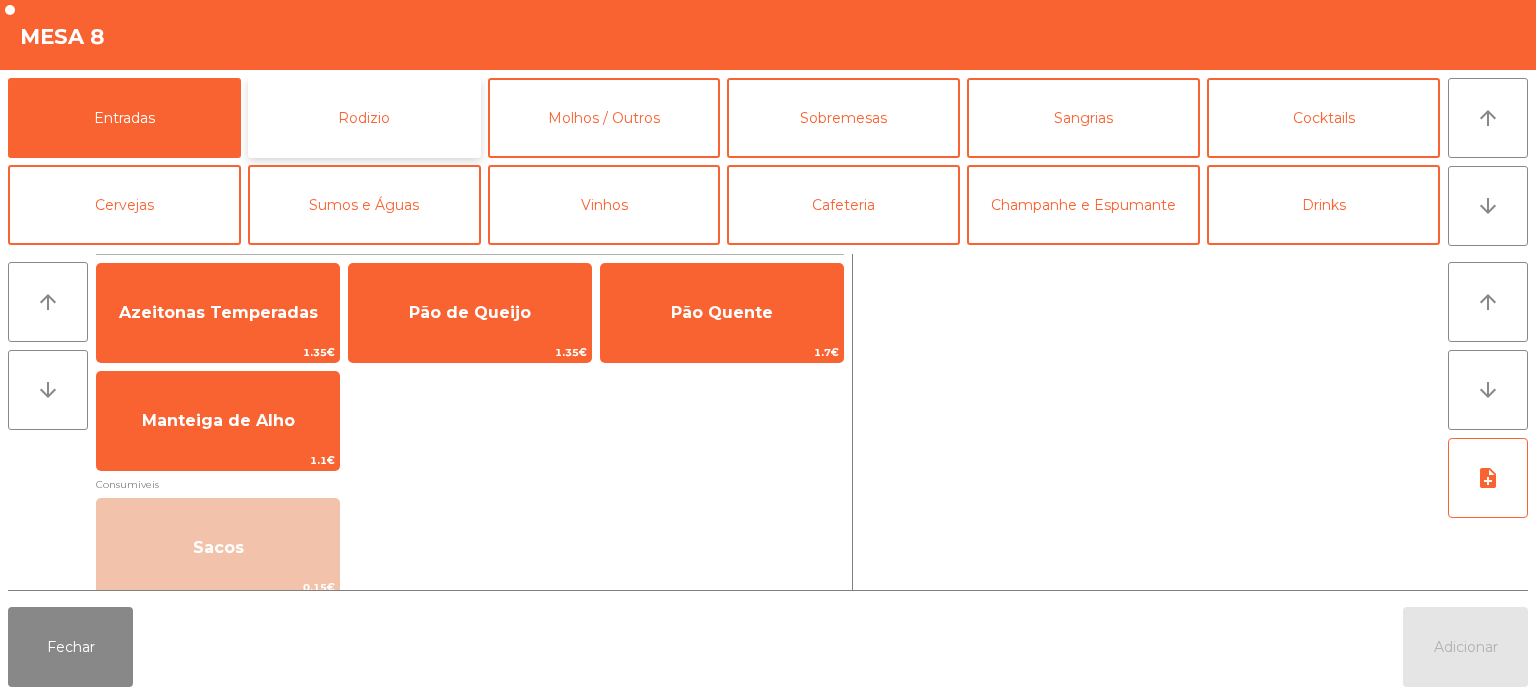 click on "Rodizio" 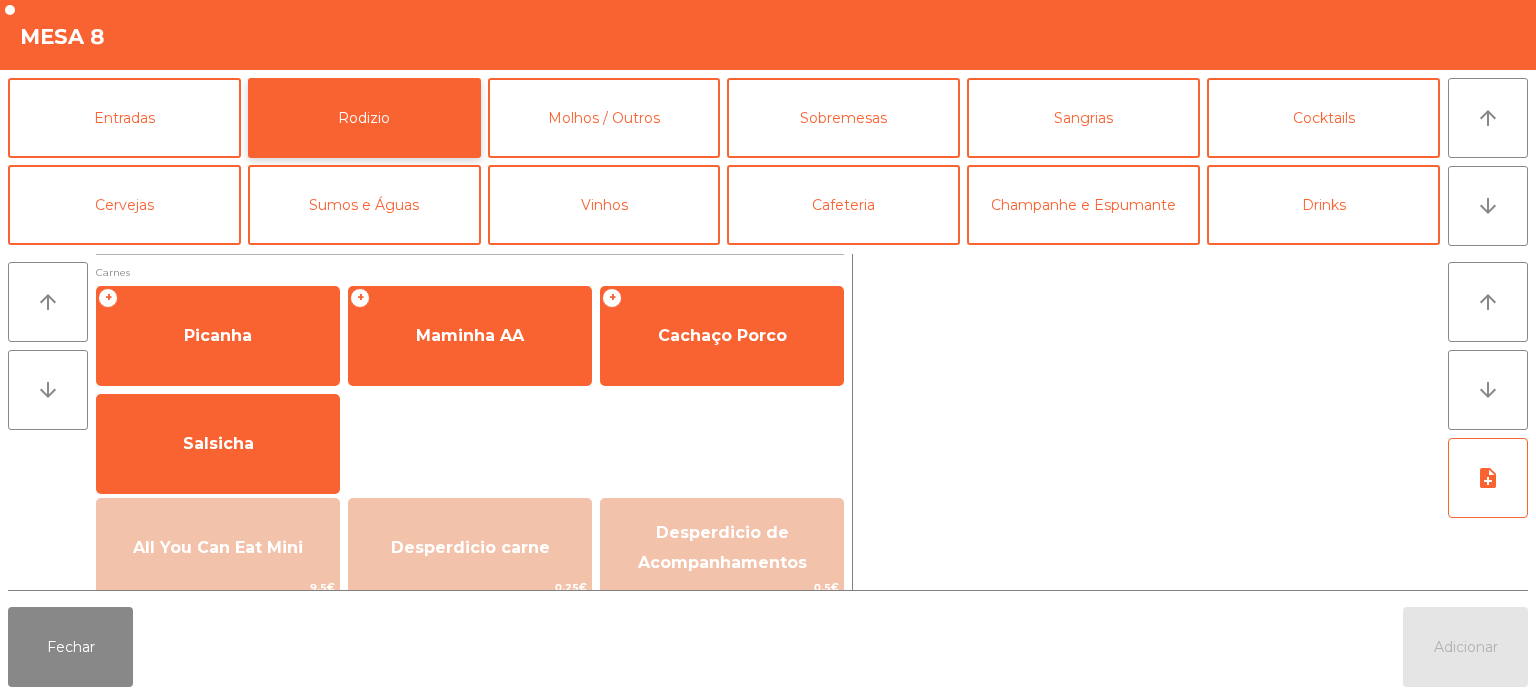 scroll, scrollTop: 130, scrollLeft: 0, axis: vertical 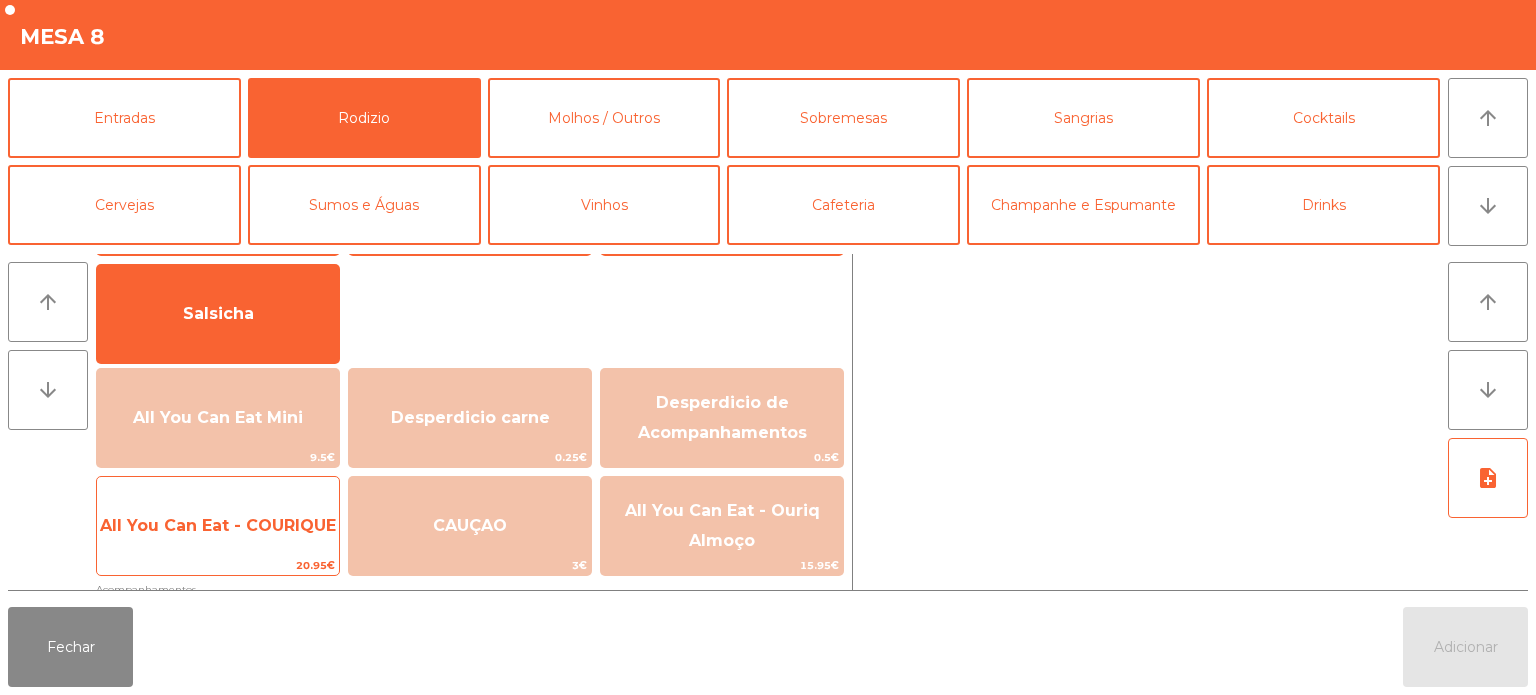 click on "All You Can Eat - COURIQUE" 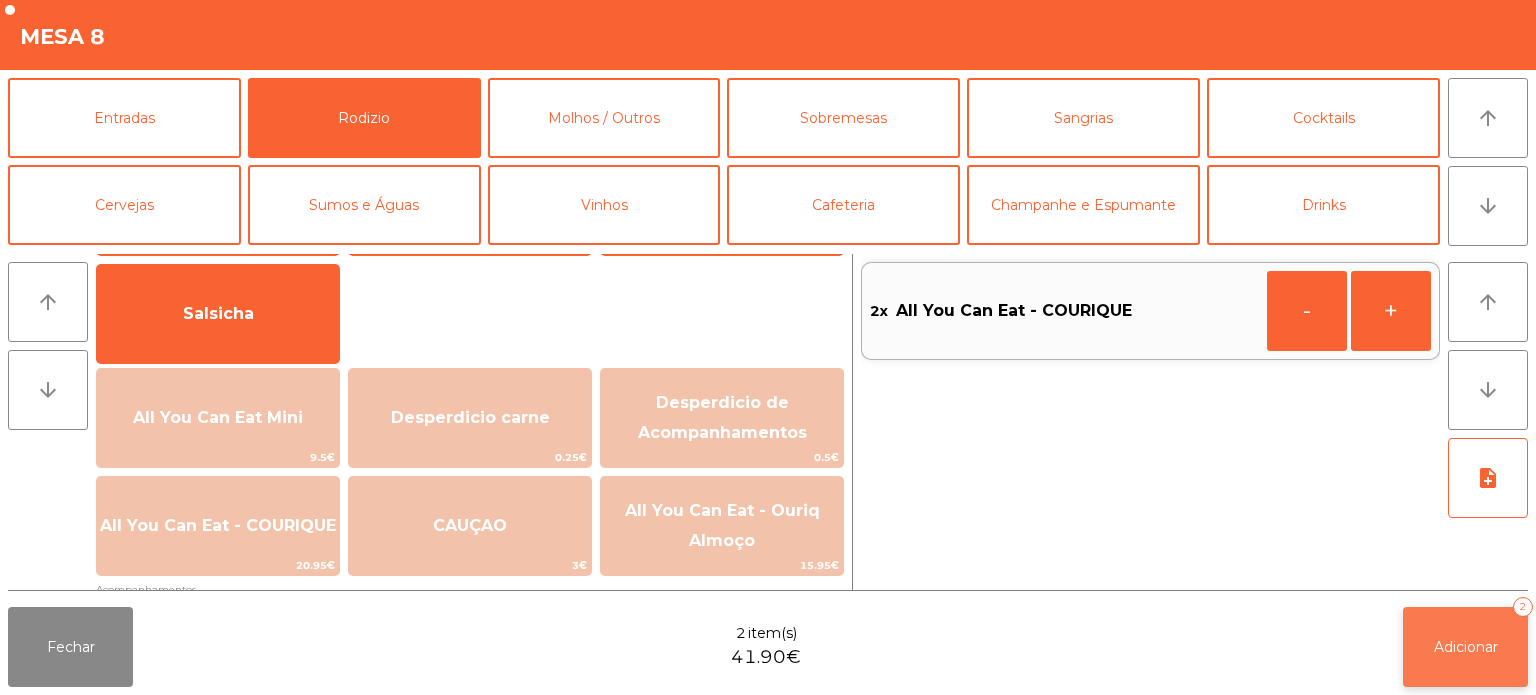 click on "Adicionar   2" 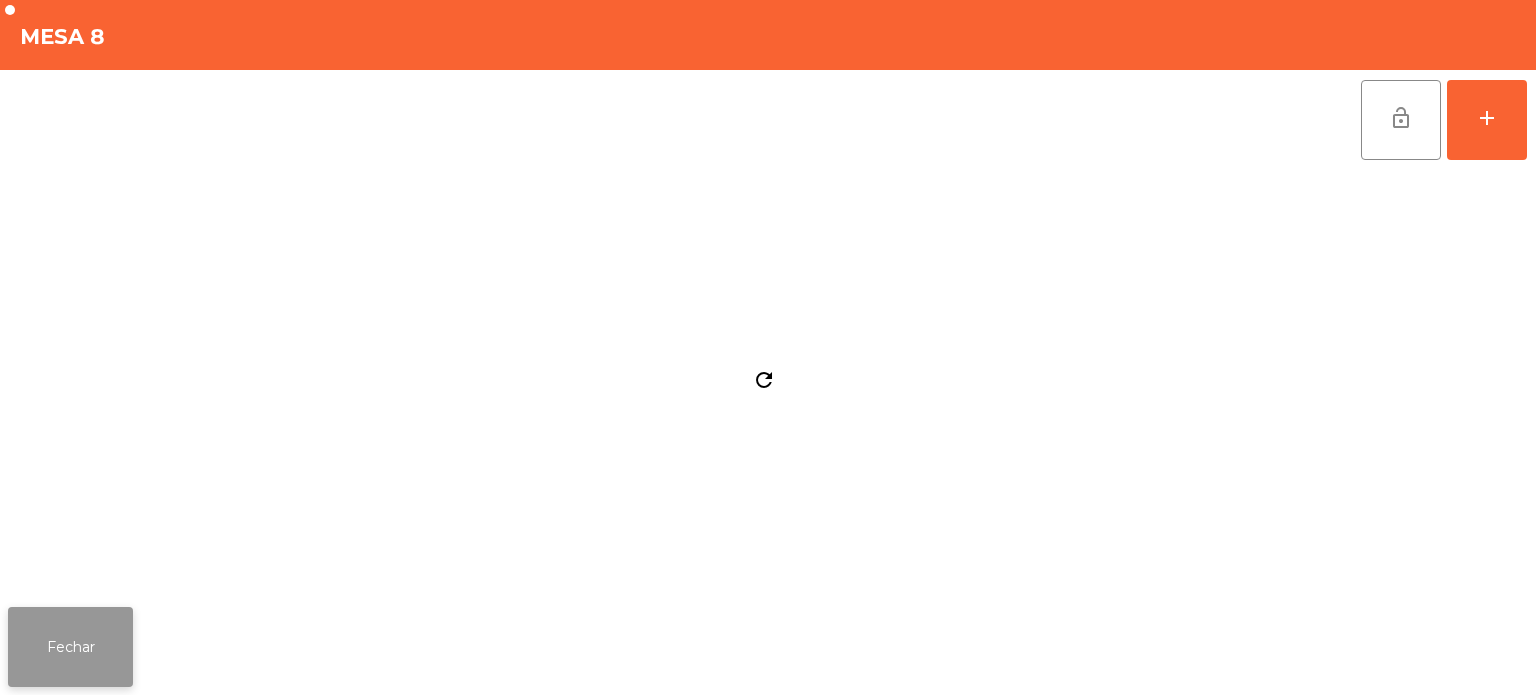 click on "Fechar" 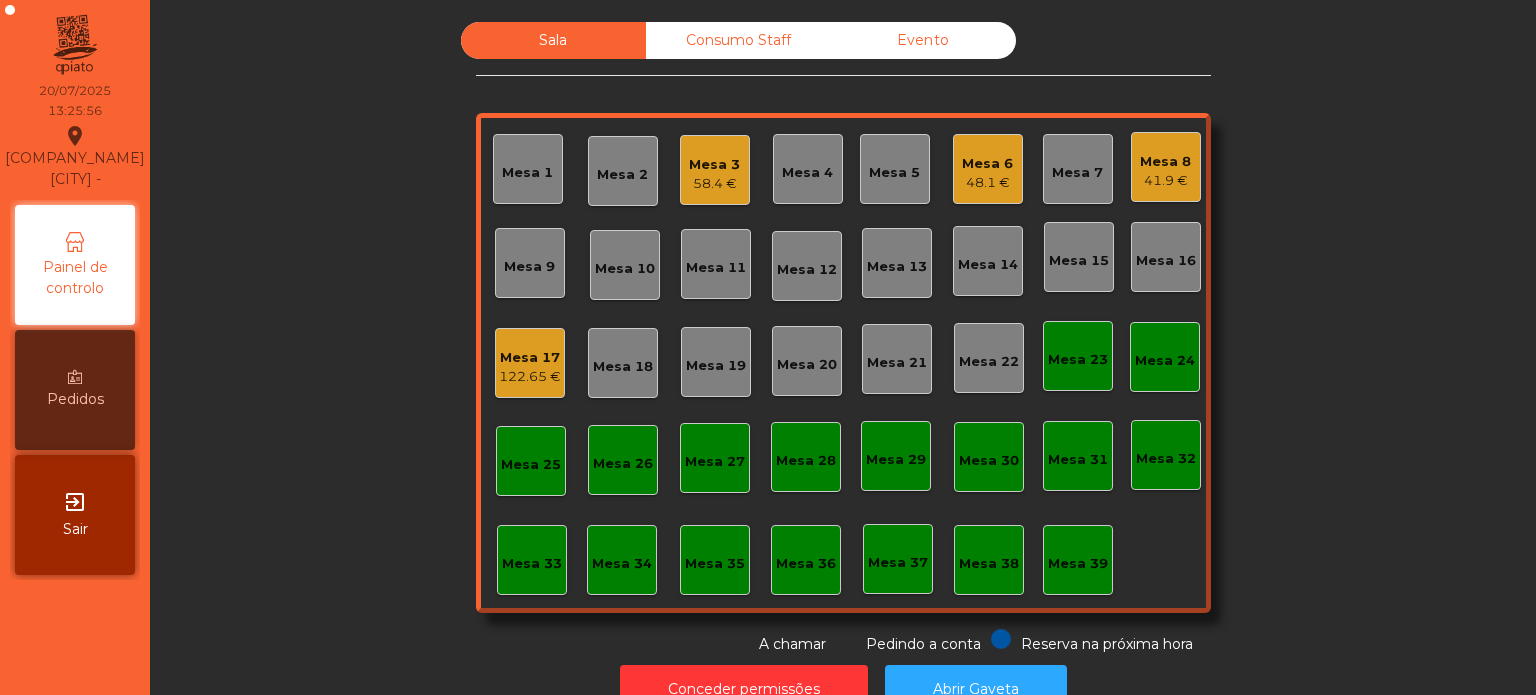 click on "41.9 €" 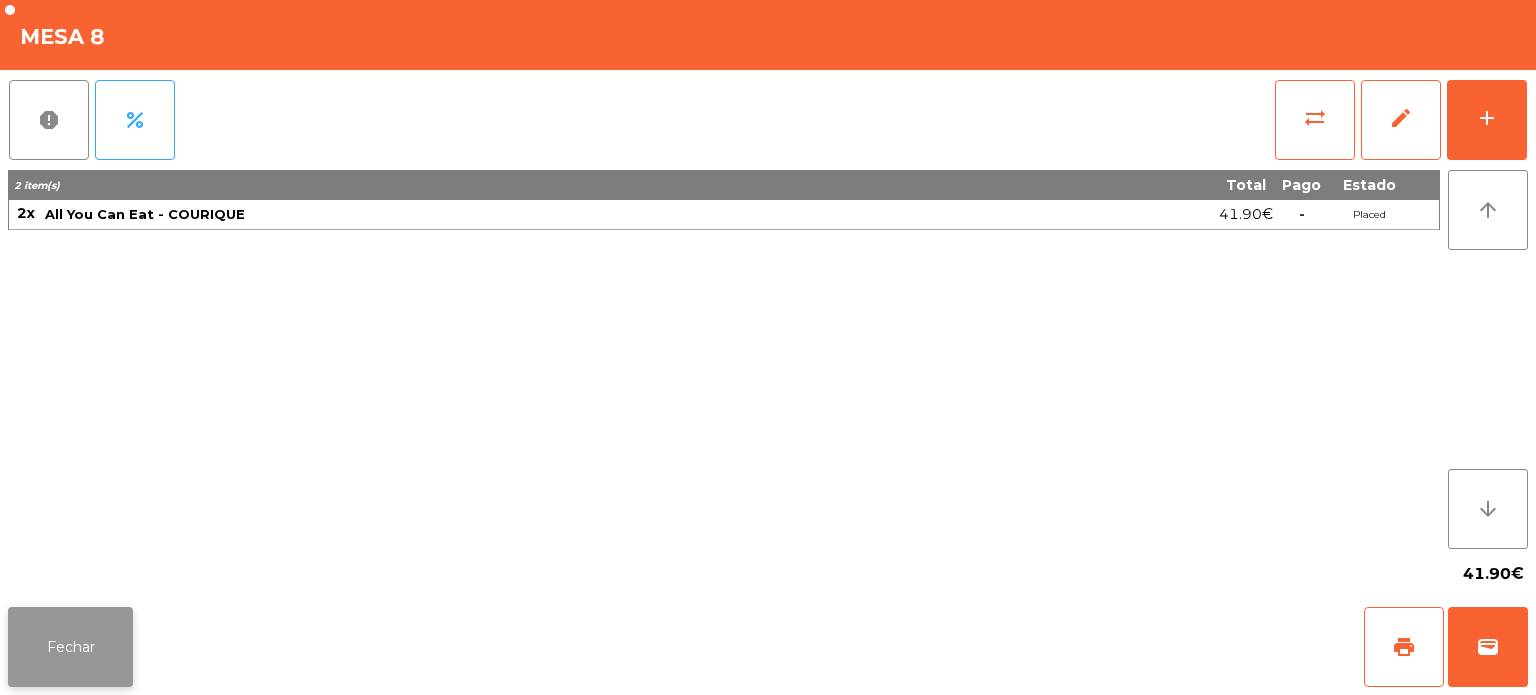 click on "Fechar" 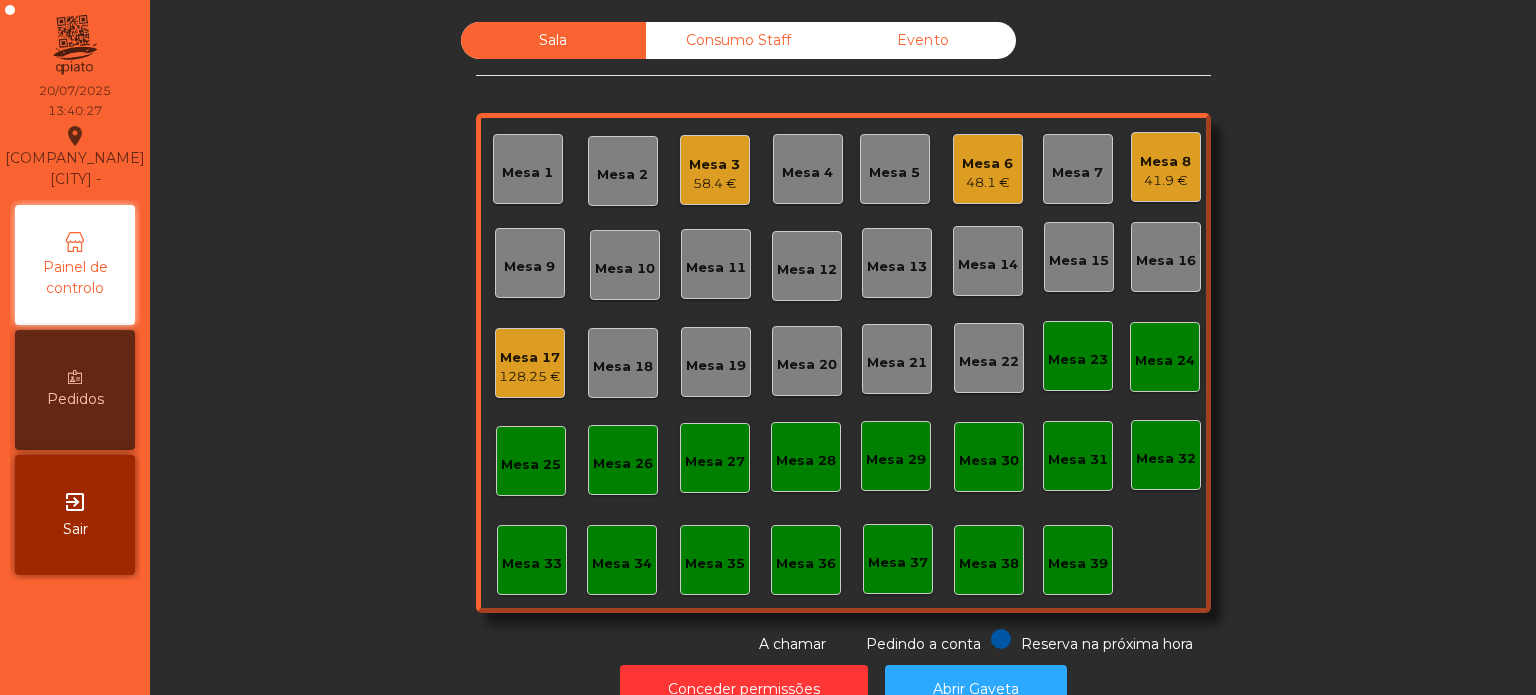 click on "Mesa 6" 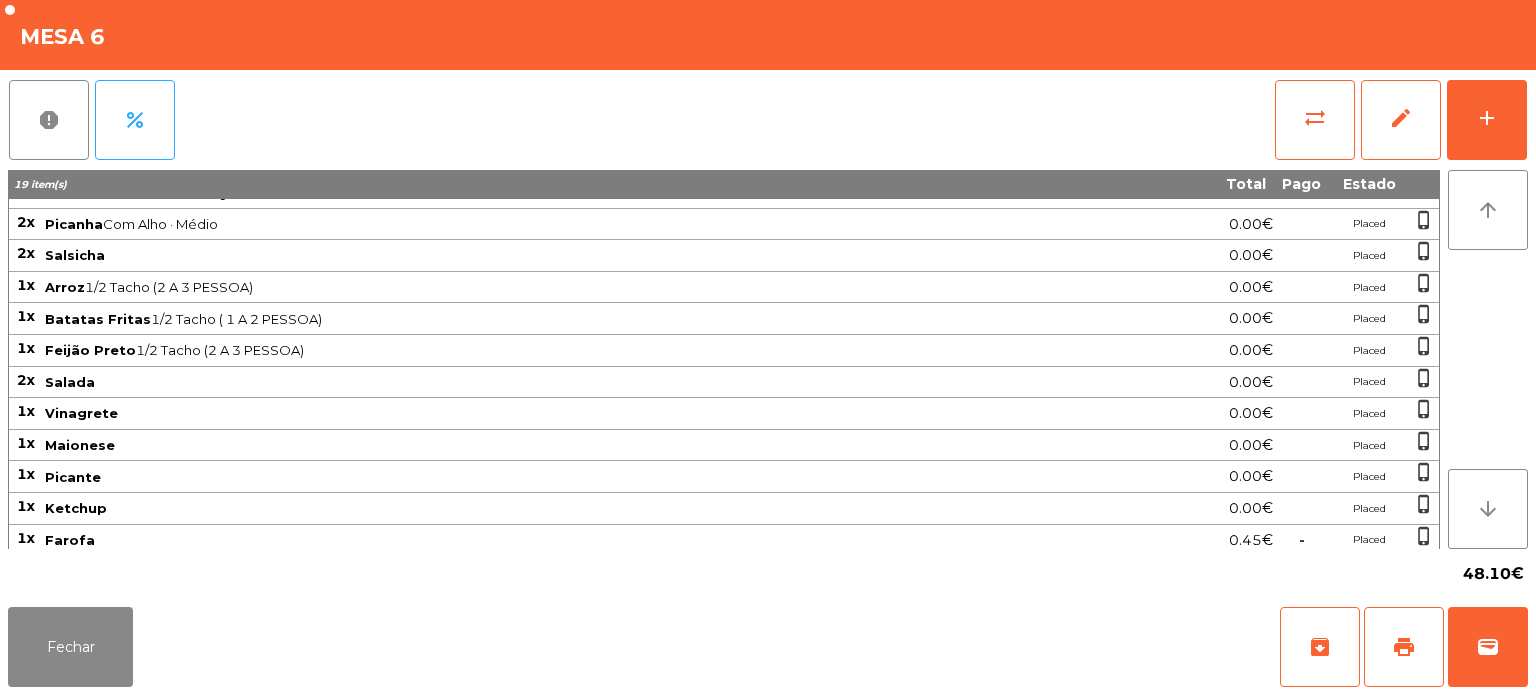 scroll, scrollTop: 0, scrollLeft: 0, axis: both 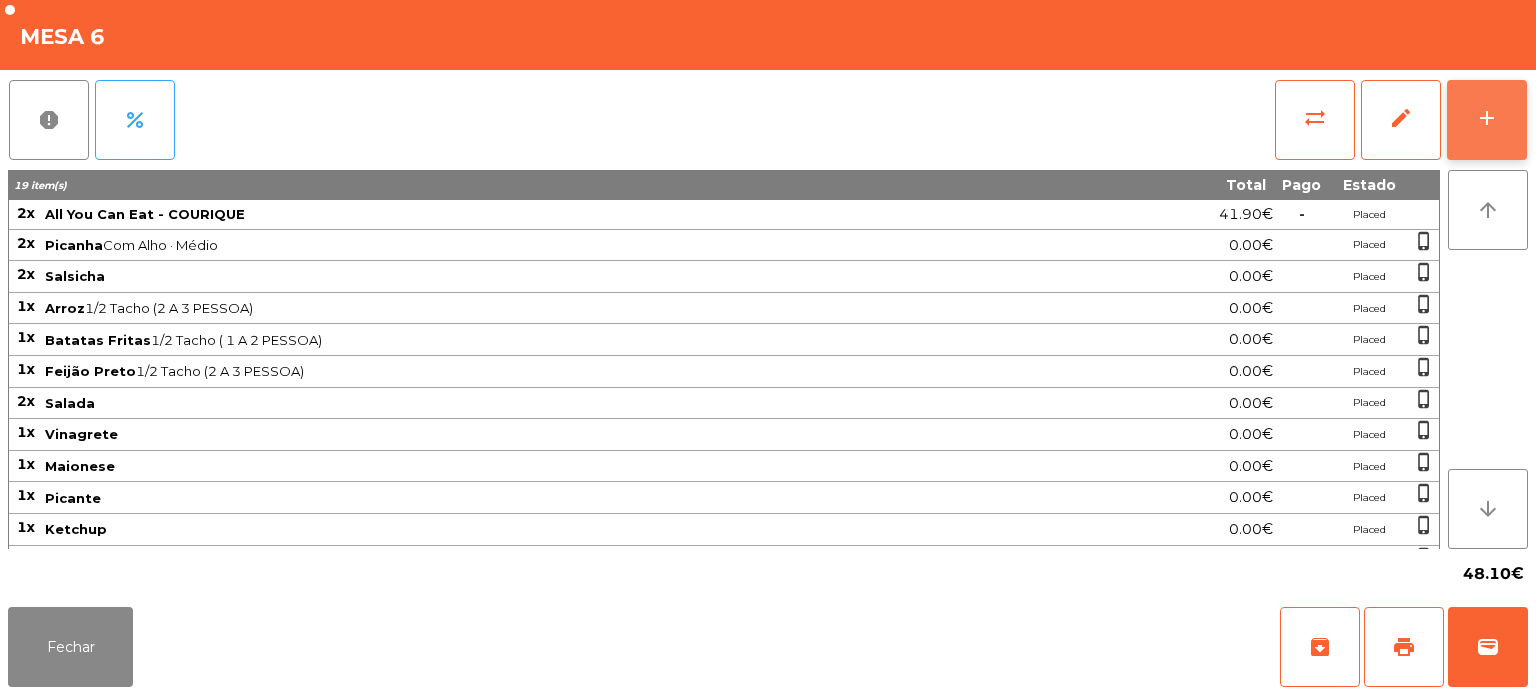 click on "add" 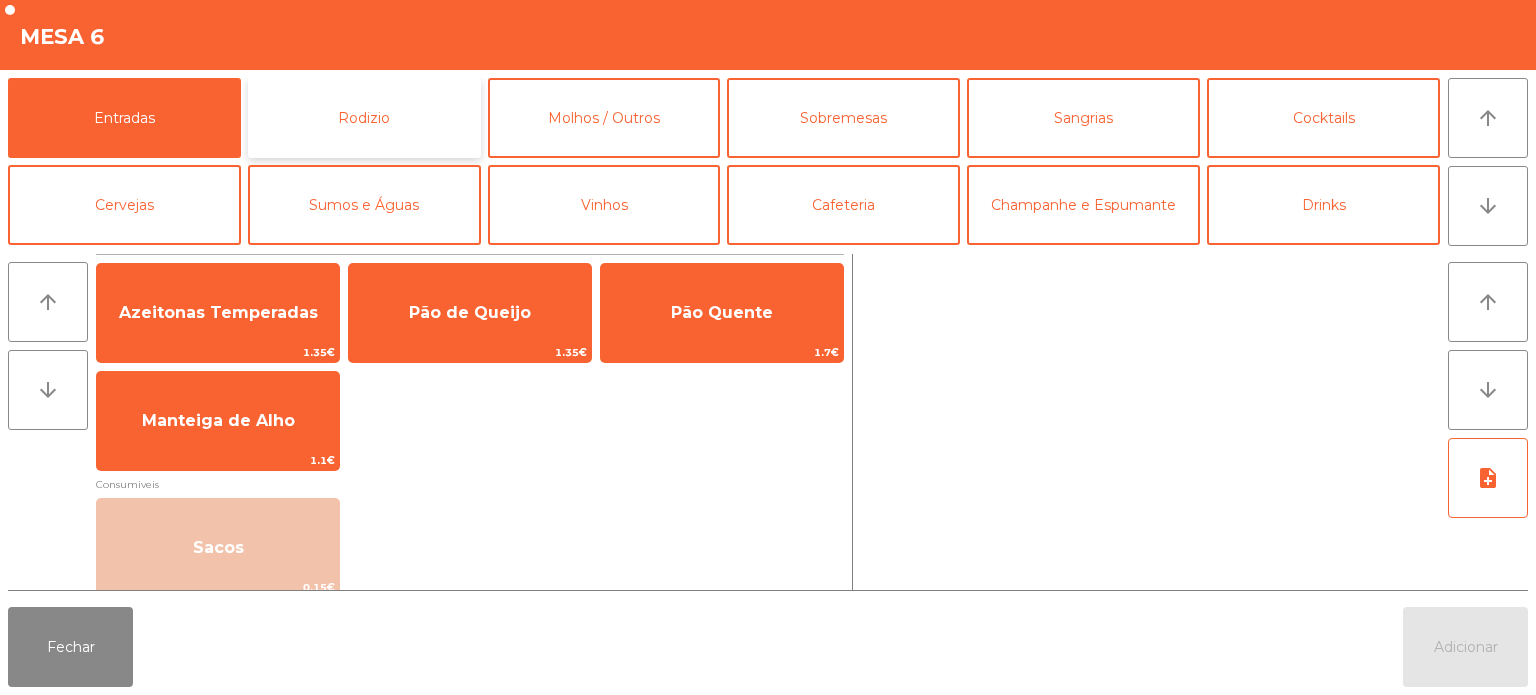 click on "Rodizio" 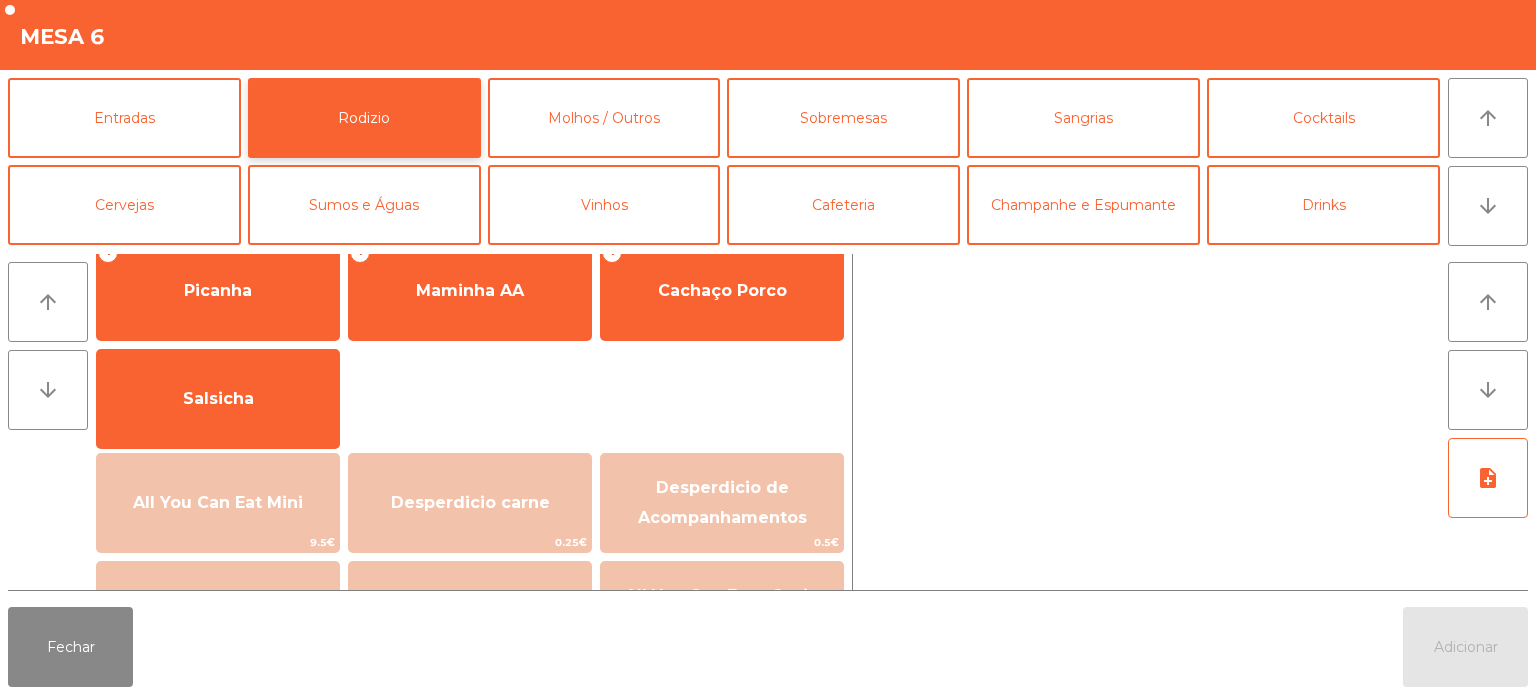 scroll, scrollTop: 0, scrollLeft: 0, axis: both 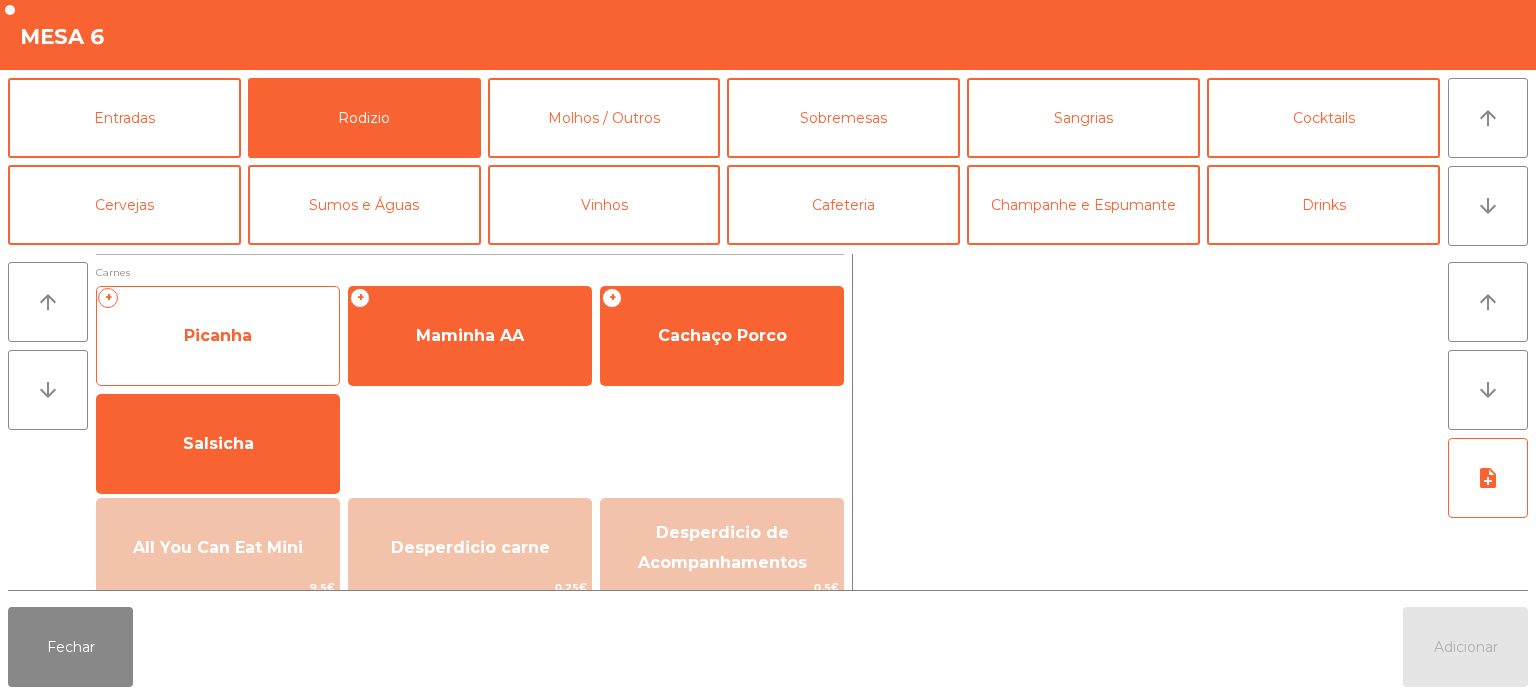 click on "Picanha" 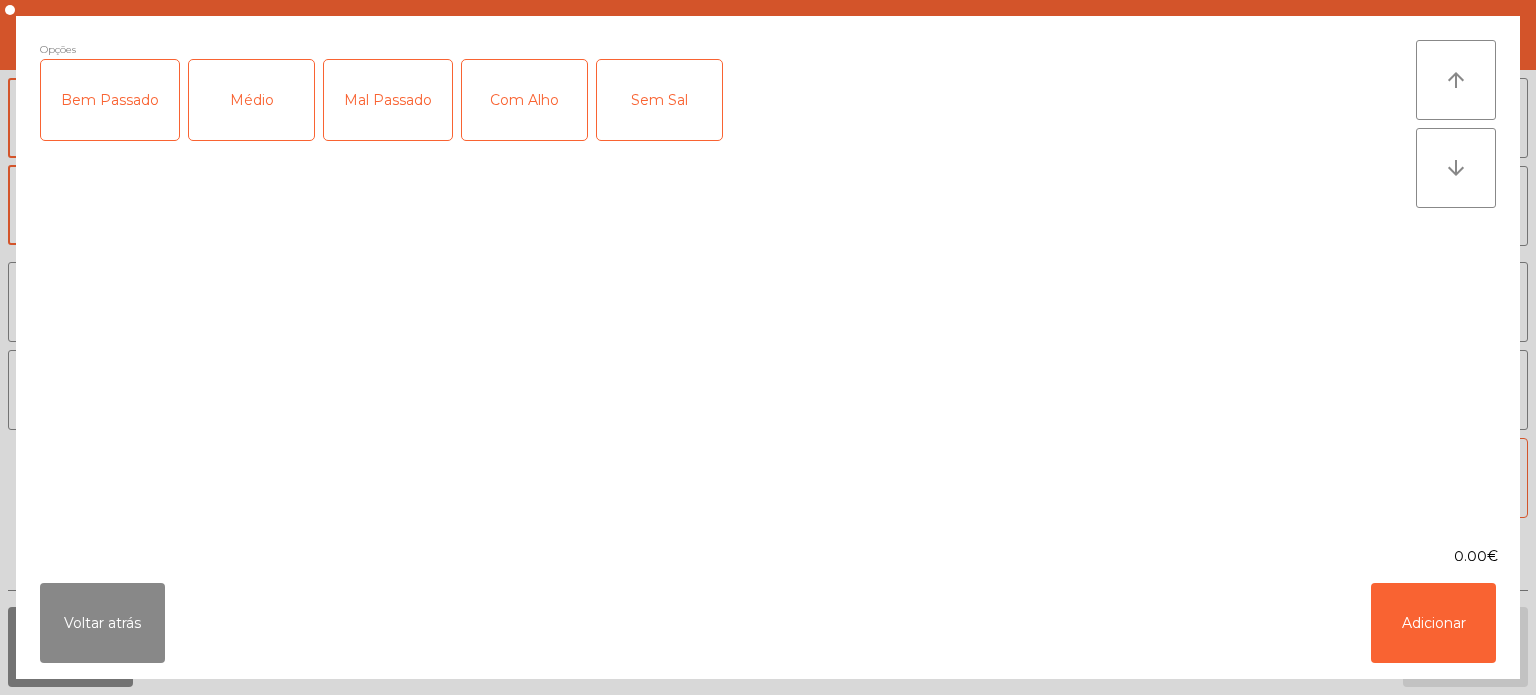 click on "Médio" 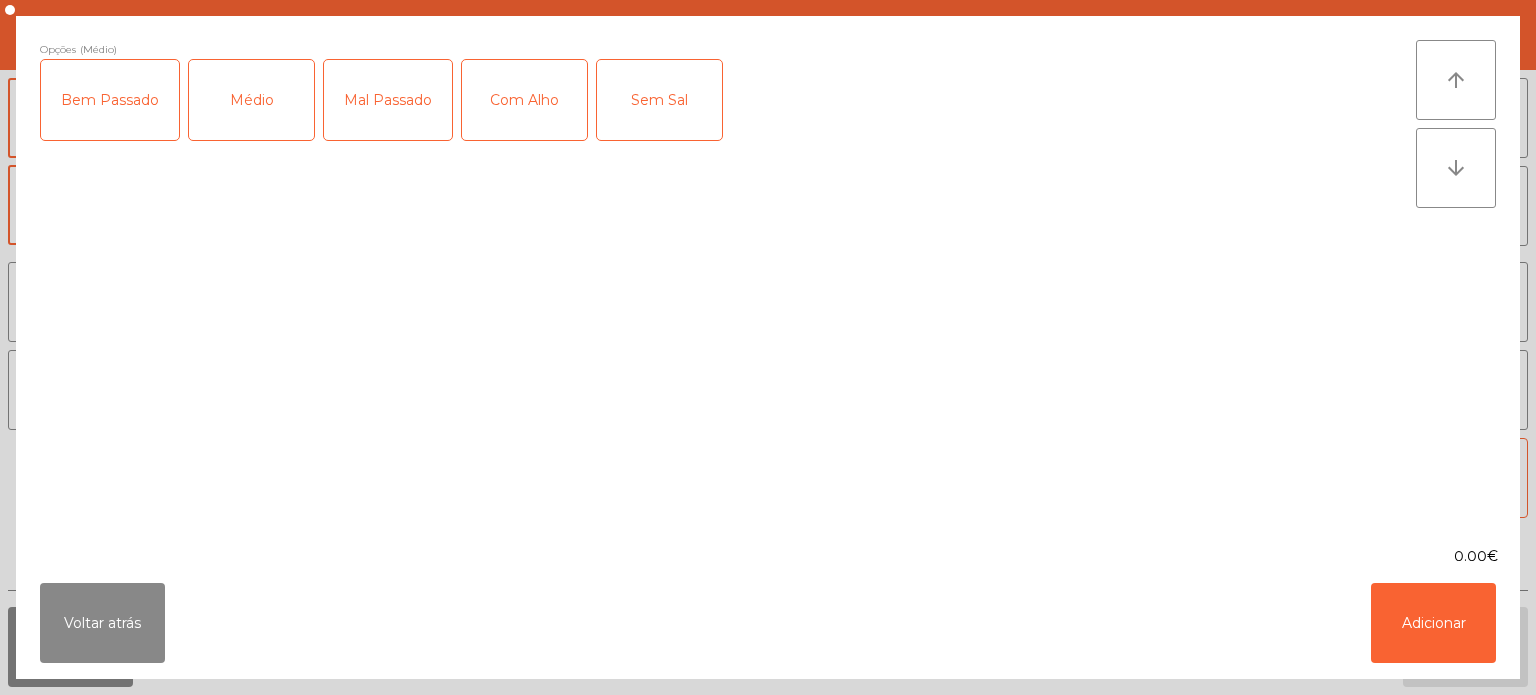 click on "Com Alho" 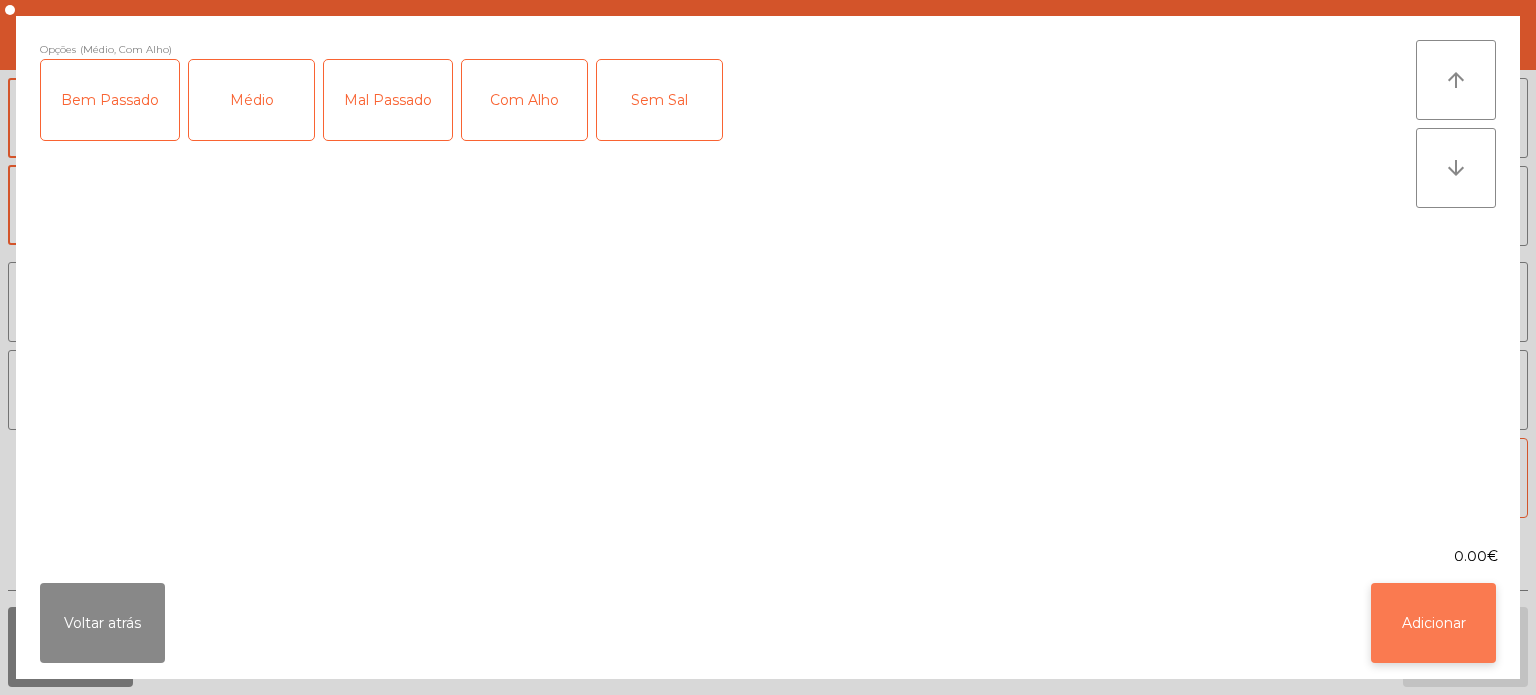 click on "Adicionar" 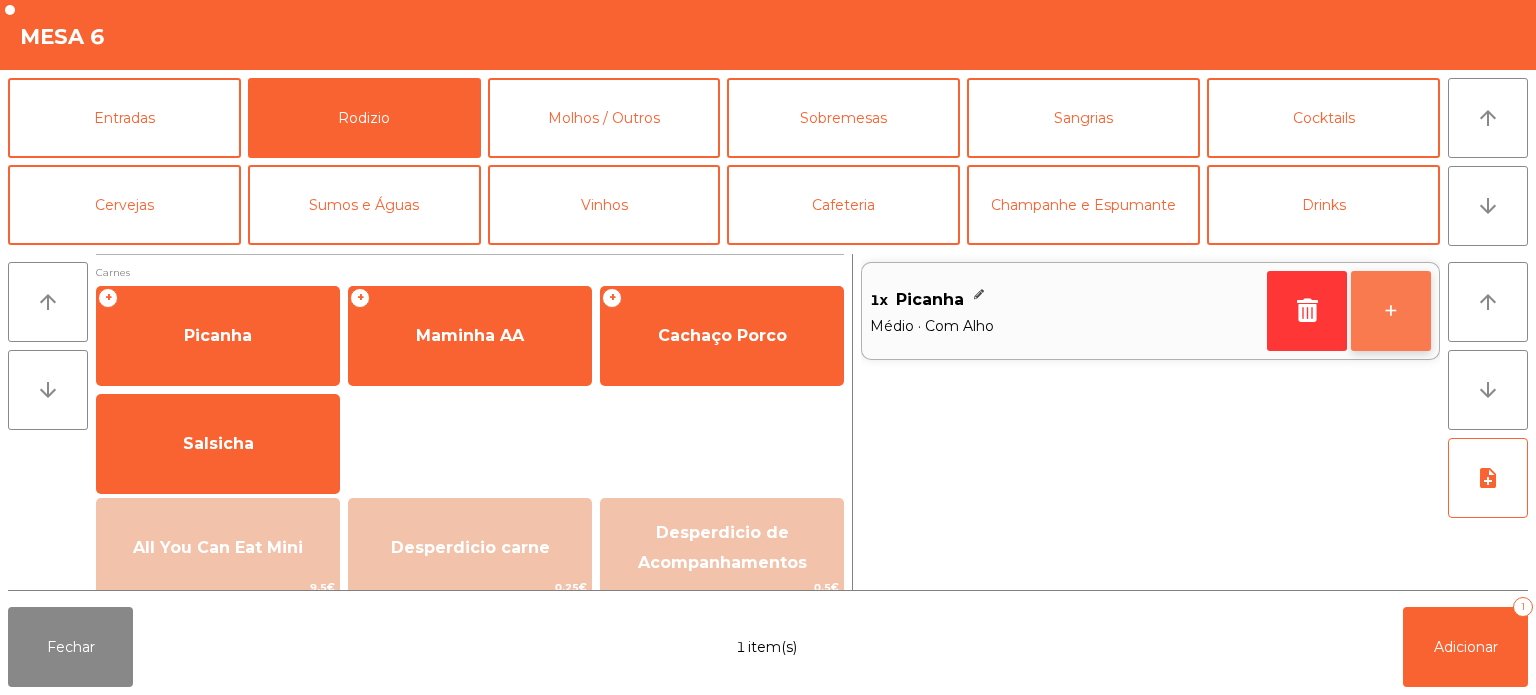 click on "+" 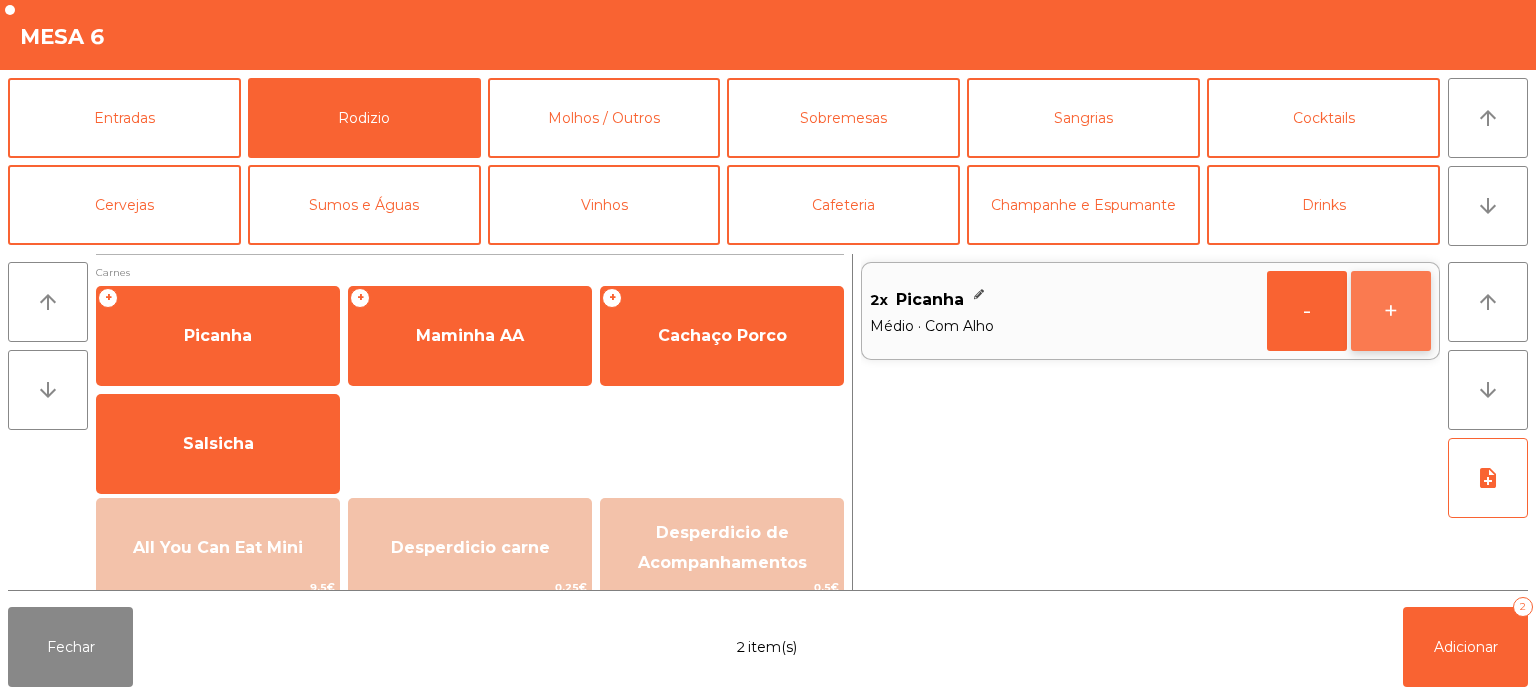 click on "+" 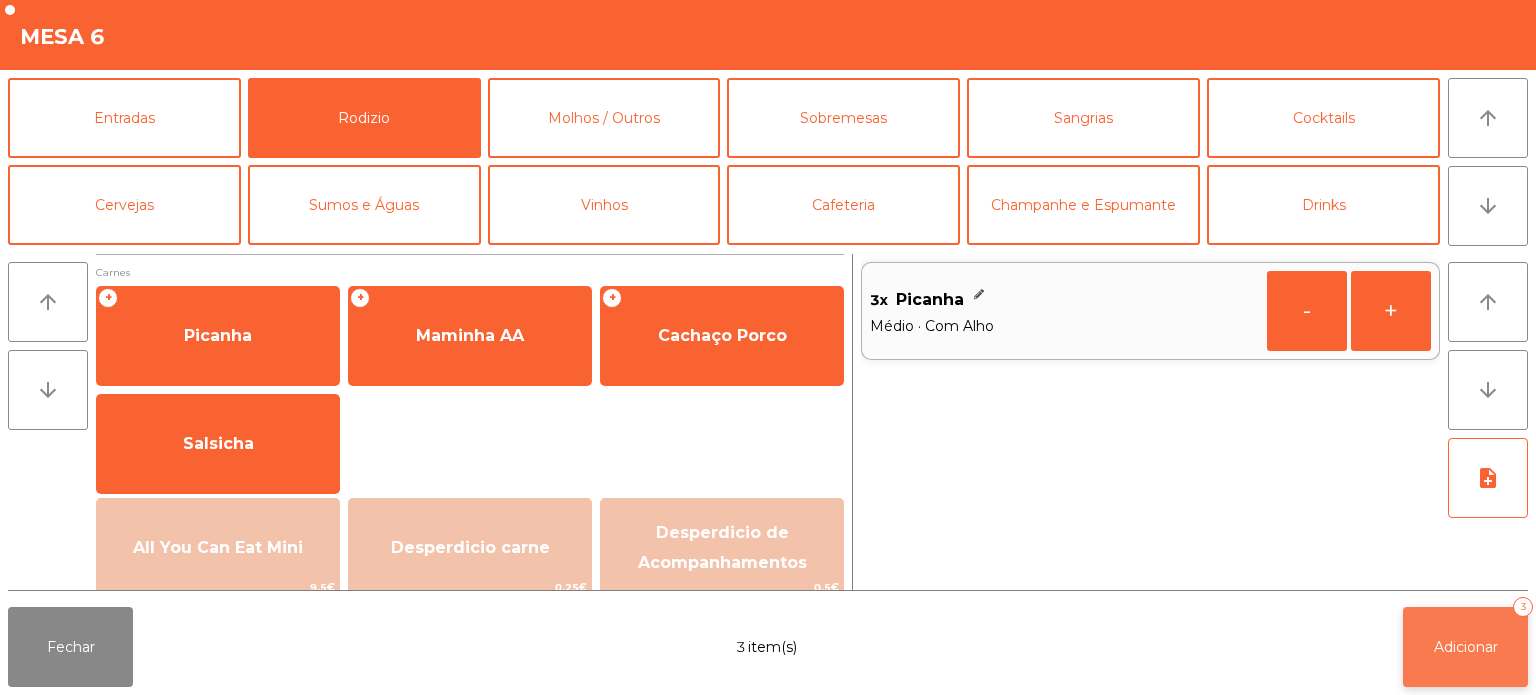 click on "Adicionar" 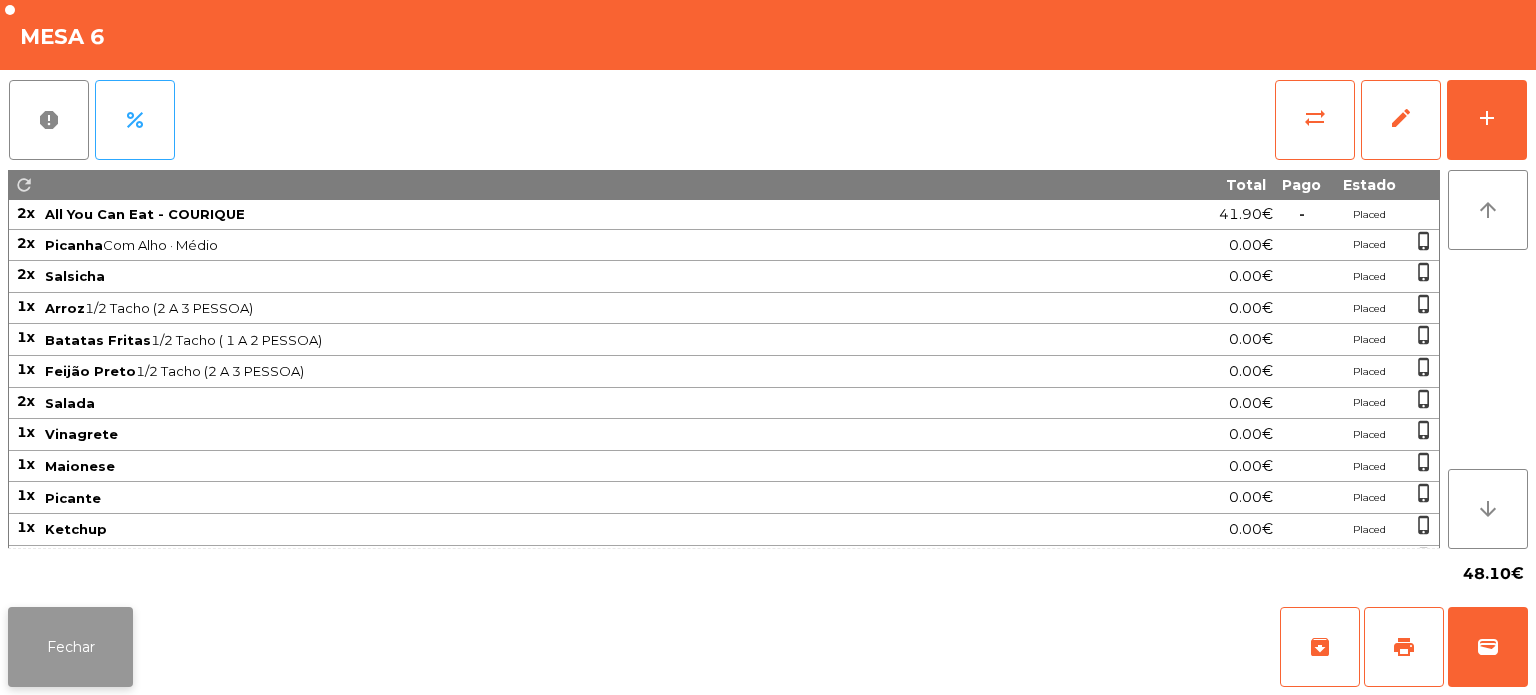 click on "Fechar" 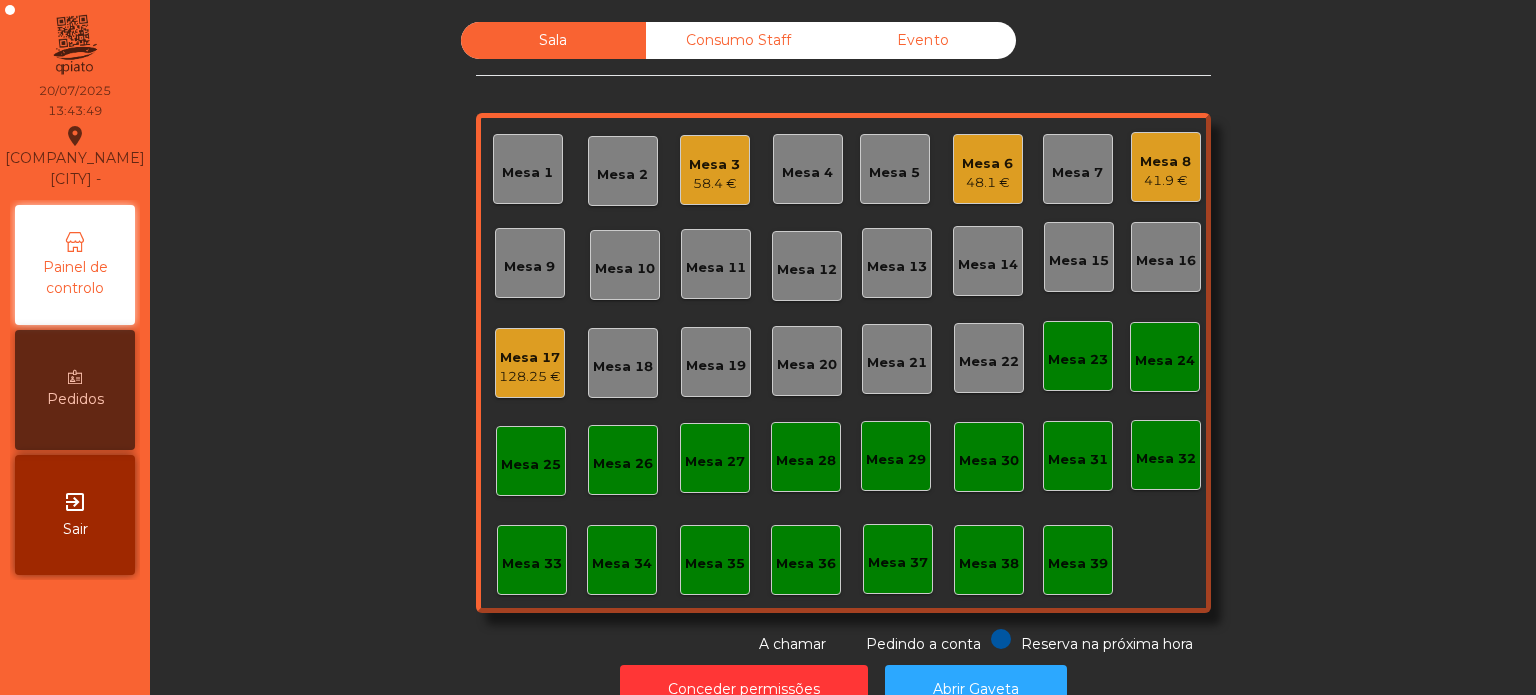 click on "Mesa 17" 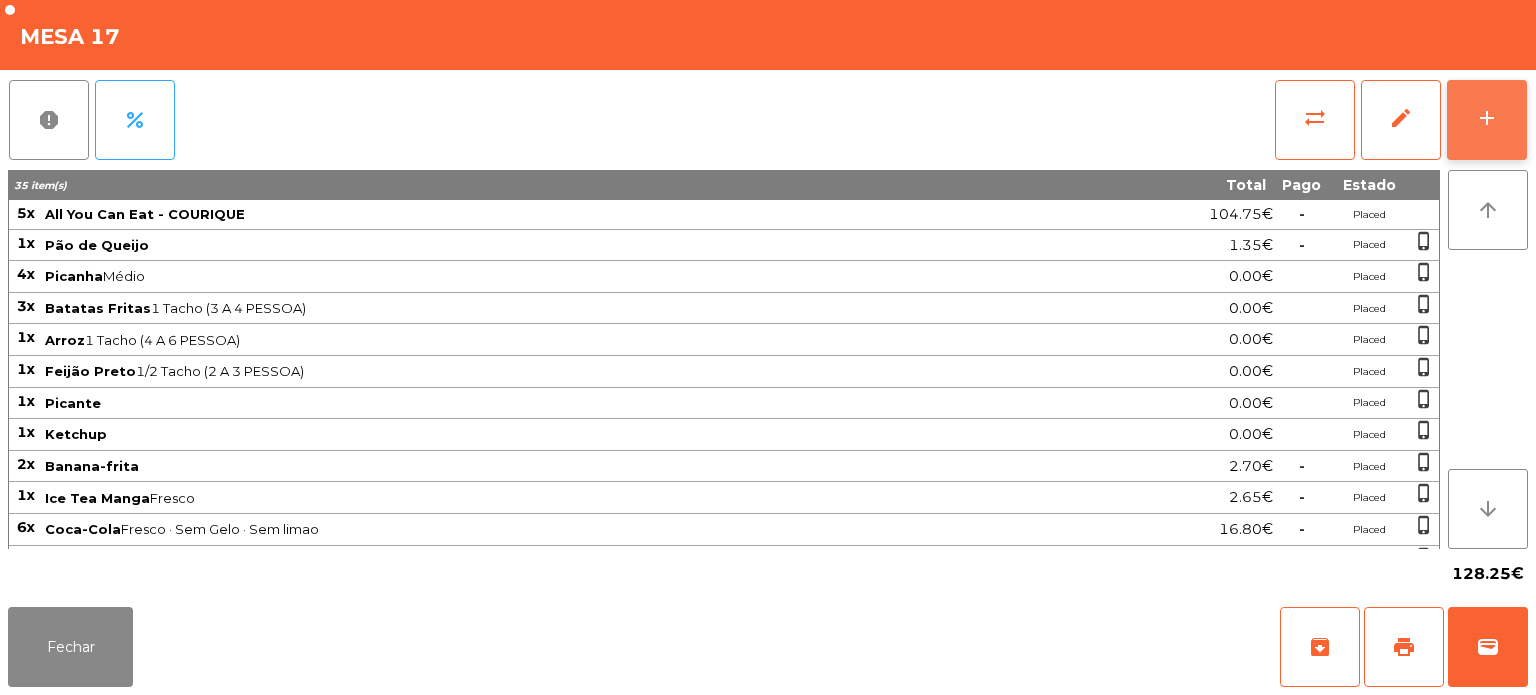 click on "add" 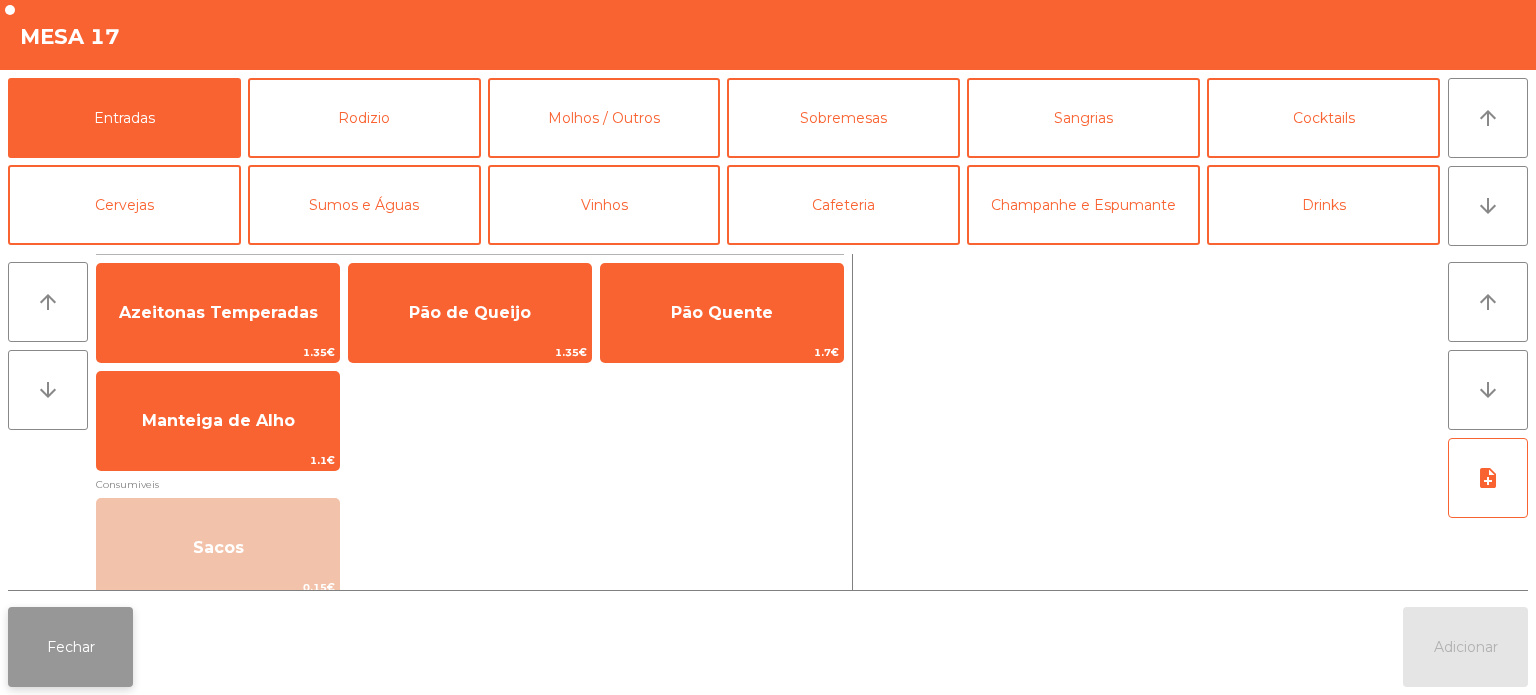click on "Fechar" 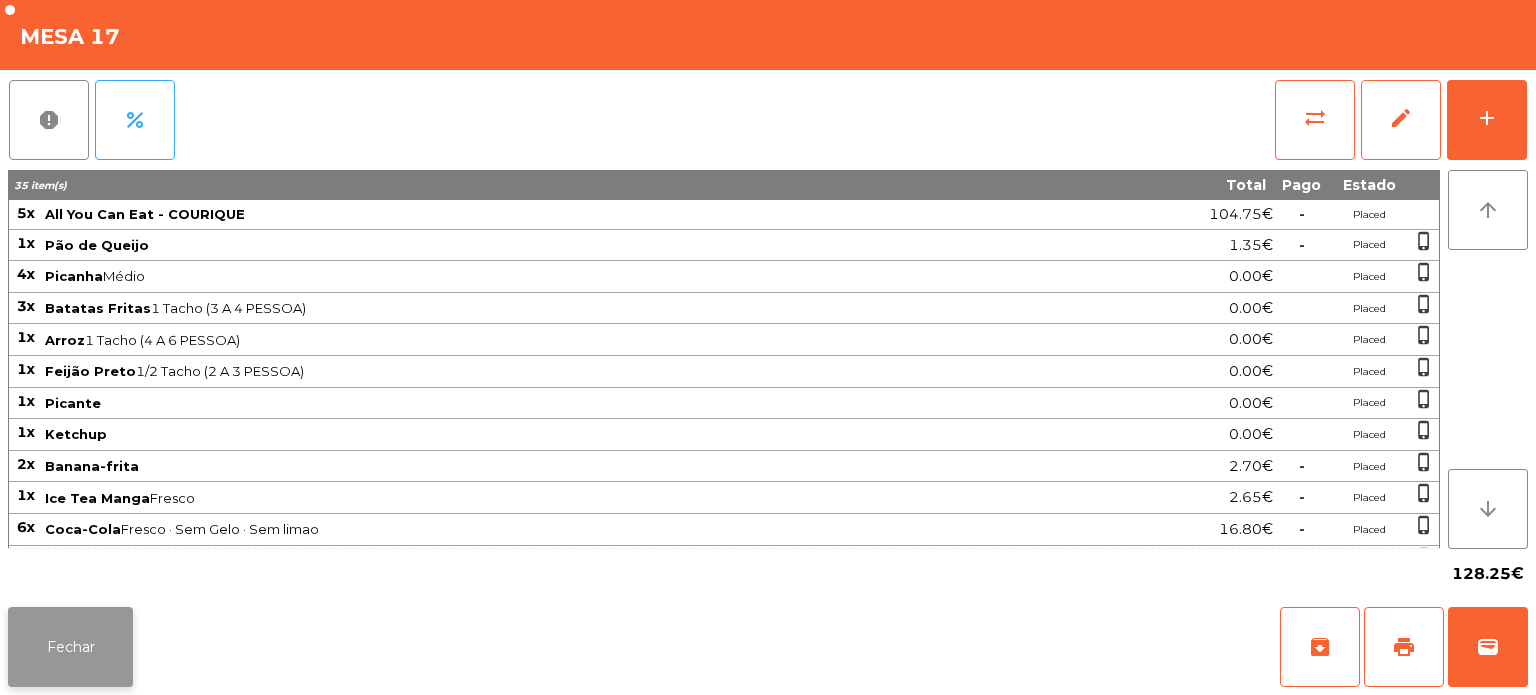 click on "Fechar" 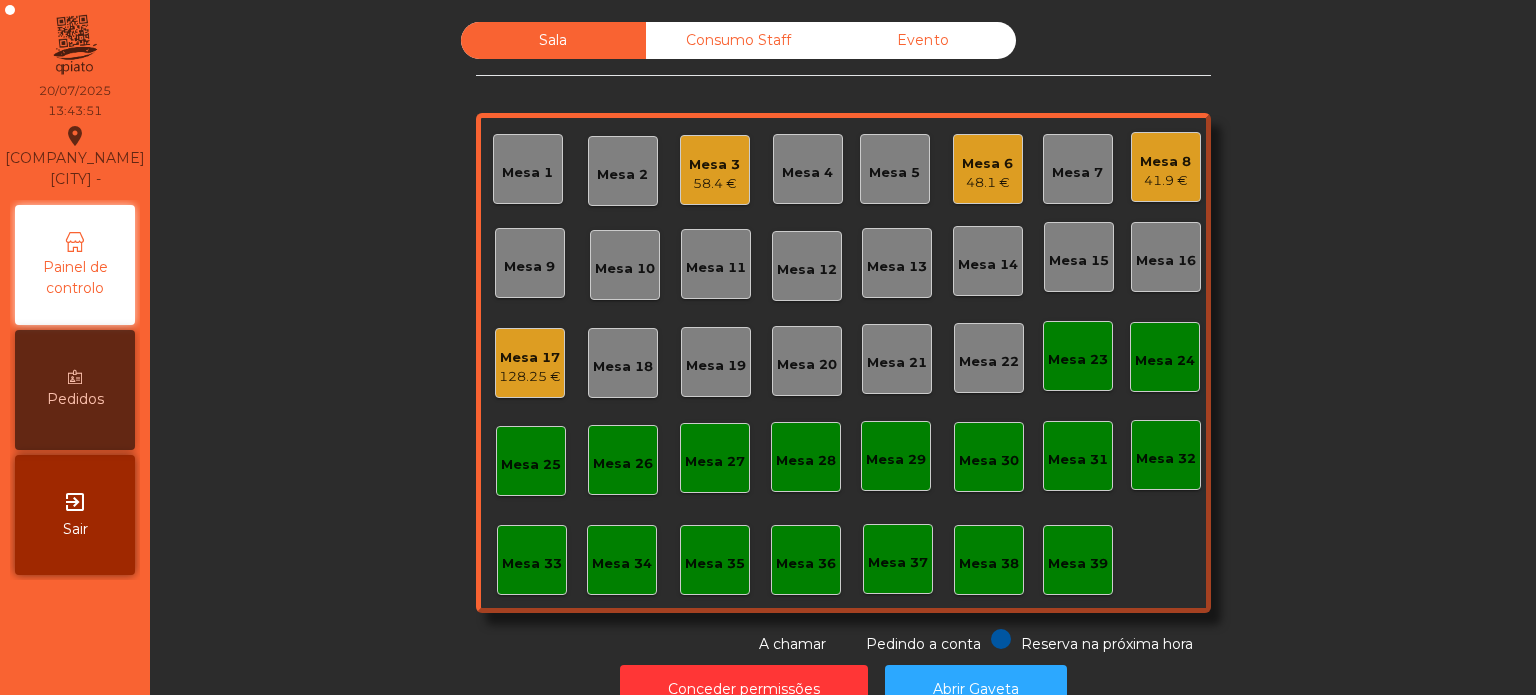 click on "Mesa 6" 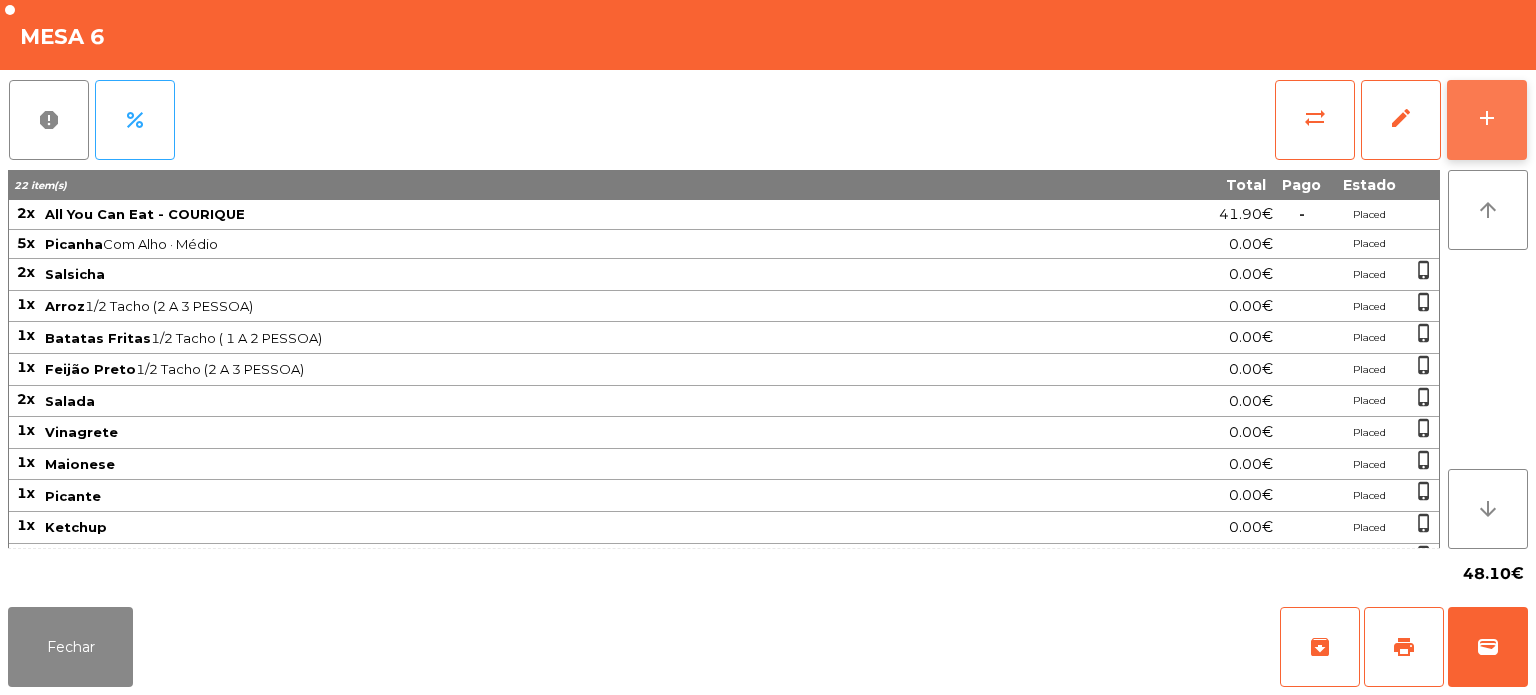 click on "add" 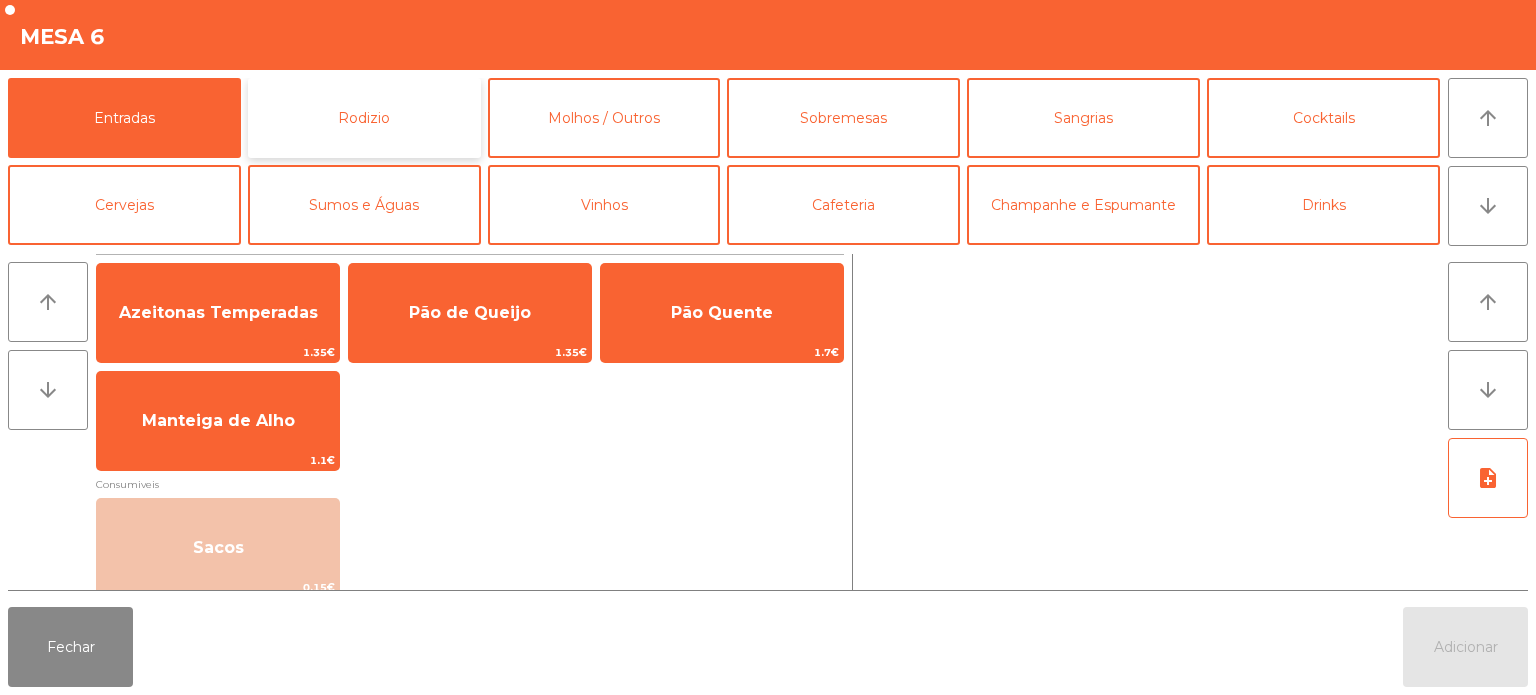 click on "Rodizio" 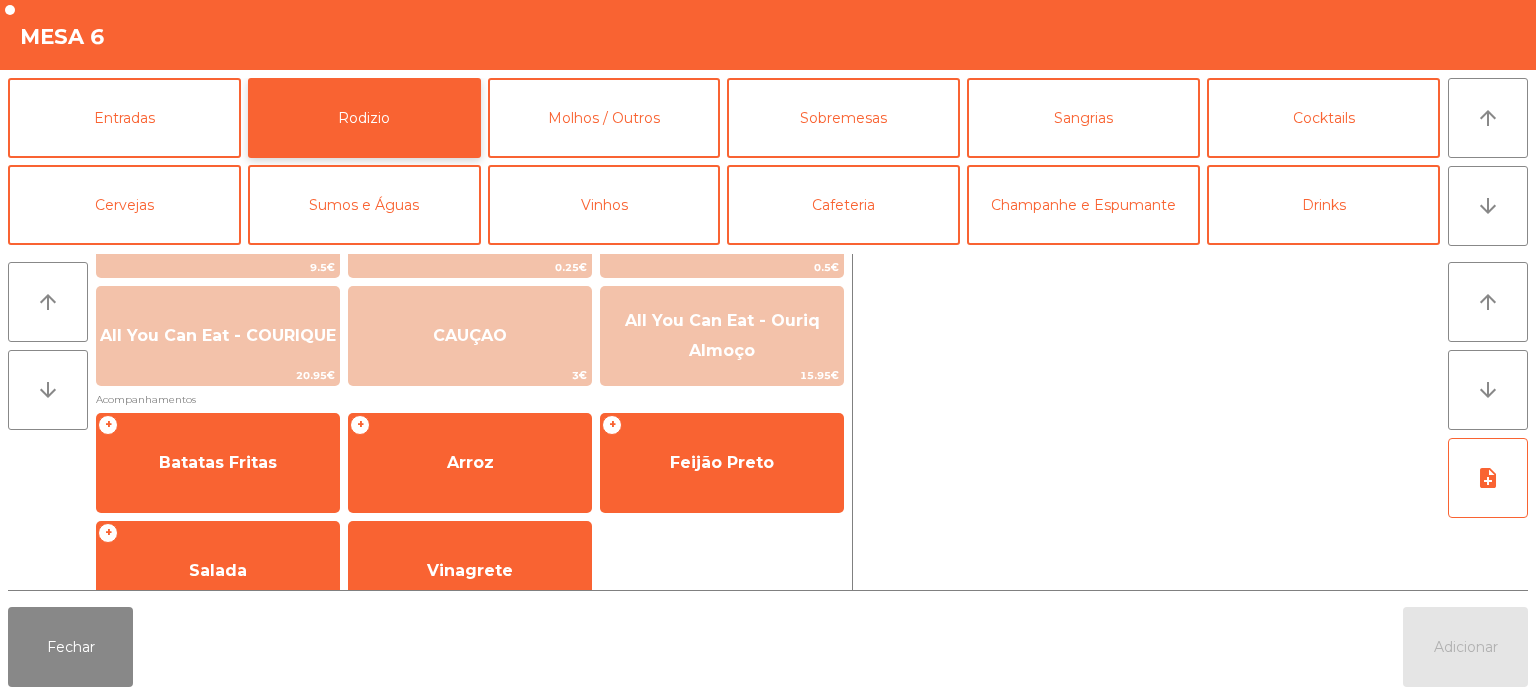 scroll, scrollTop: 338, scrollLeft: 0, axis: vertical 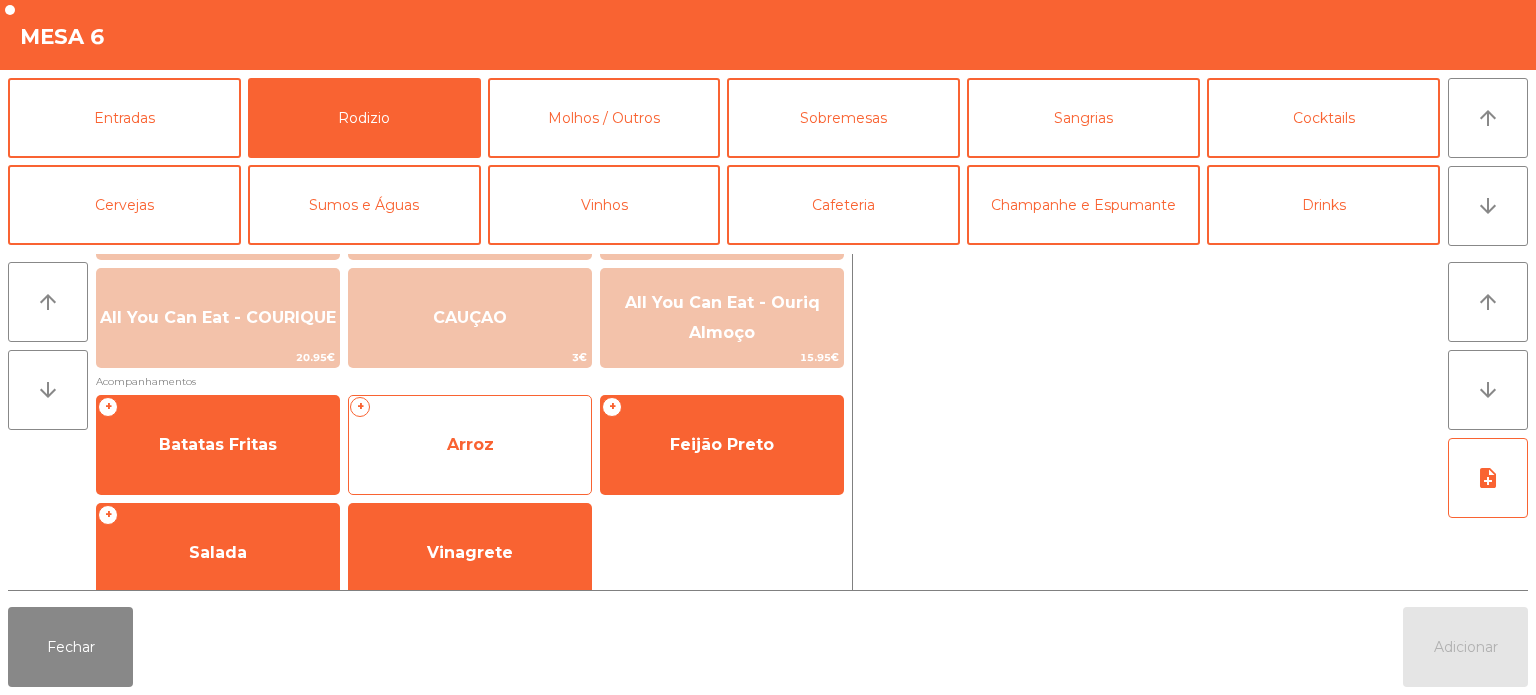 click on "Arroz" 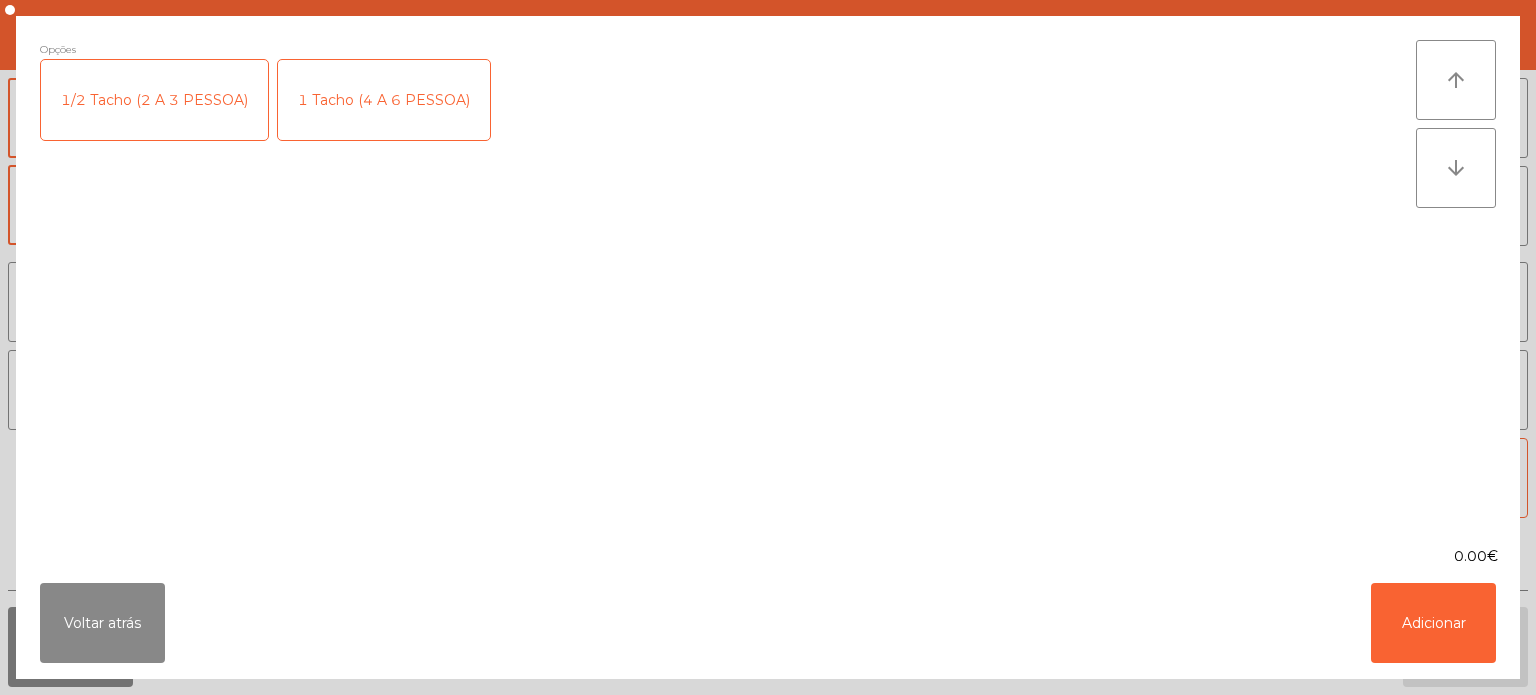 click on "1 Tacho (4 A 6 PESSOA)" 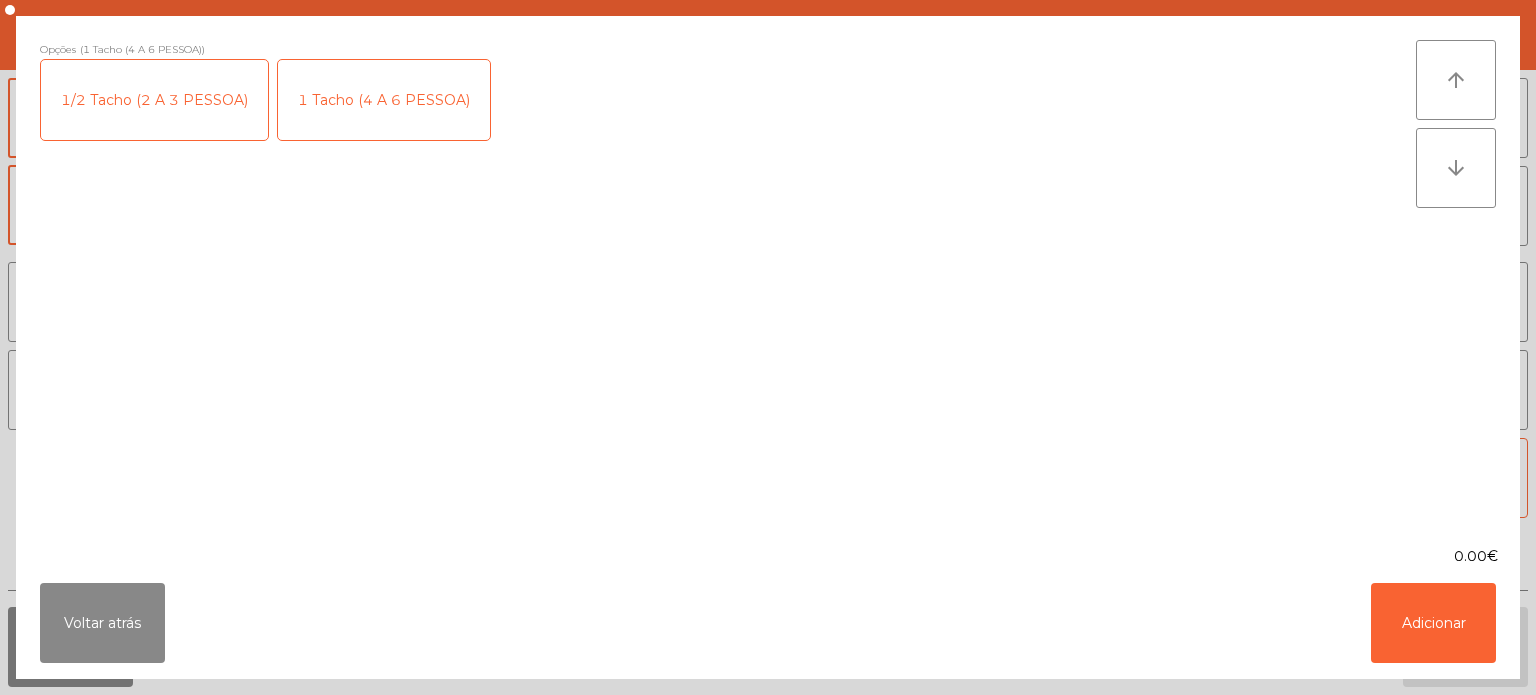 click on "1/2 Tacho (2 A 3 PESSOA)" 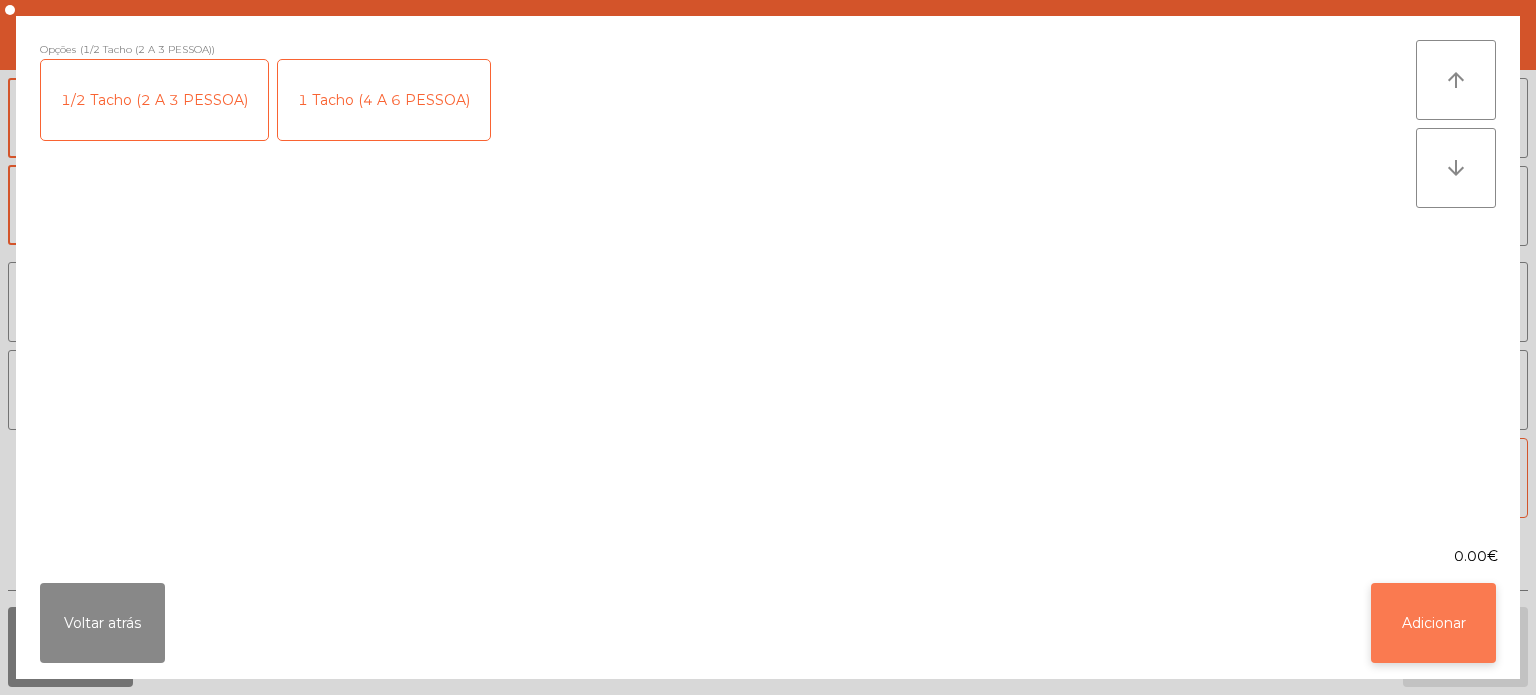click on "Adicionar" 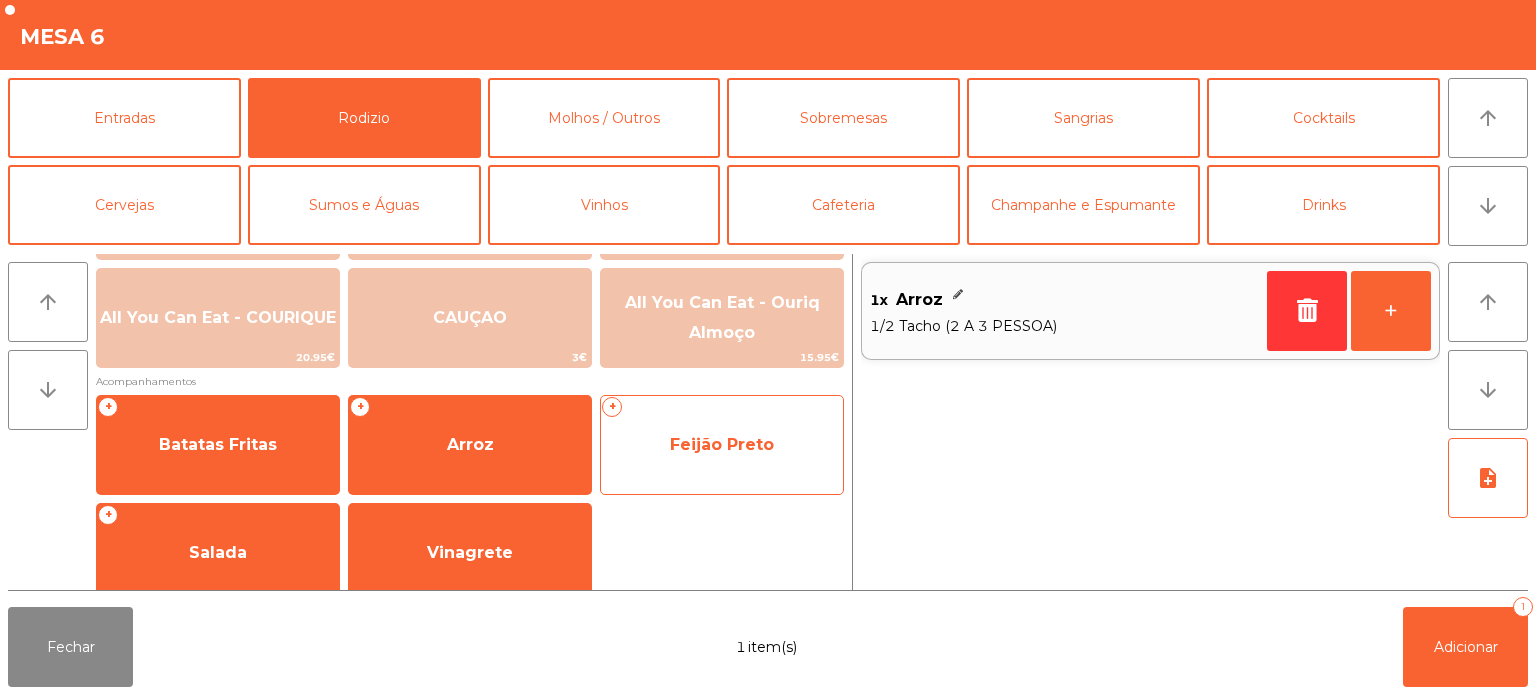 click on "Feijão Preto" 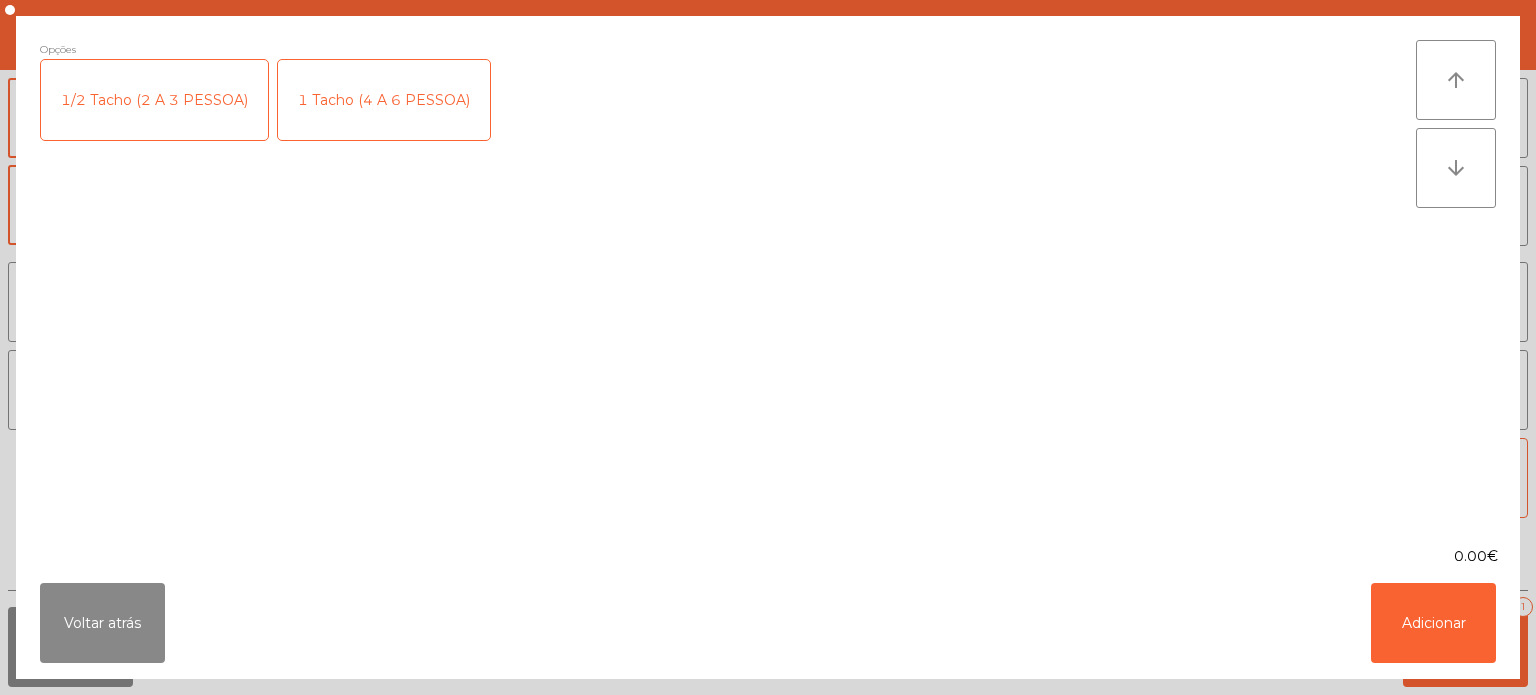 click on "1/2 Tacho (2 A 3 PESSOA)" 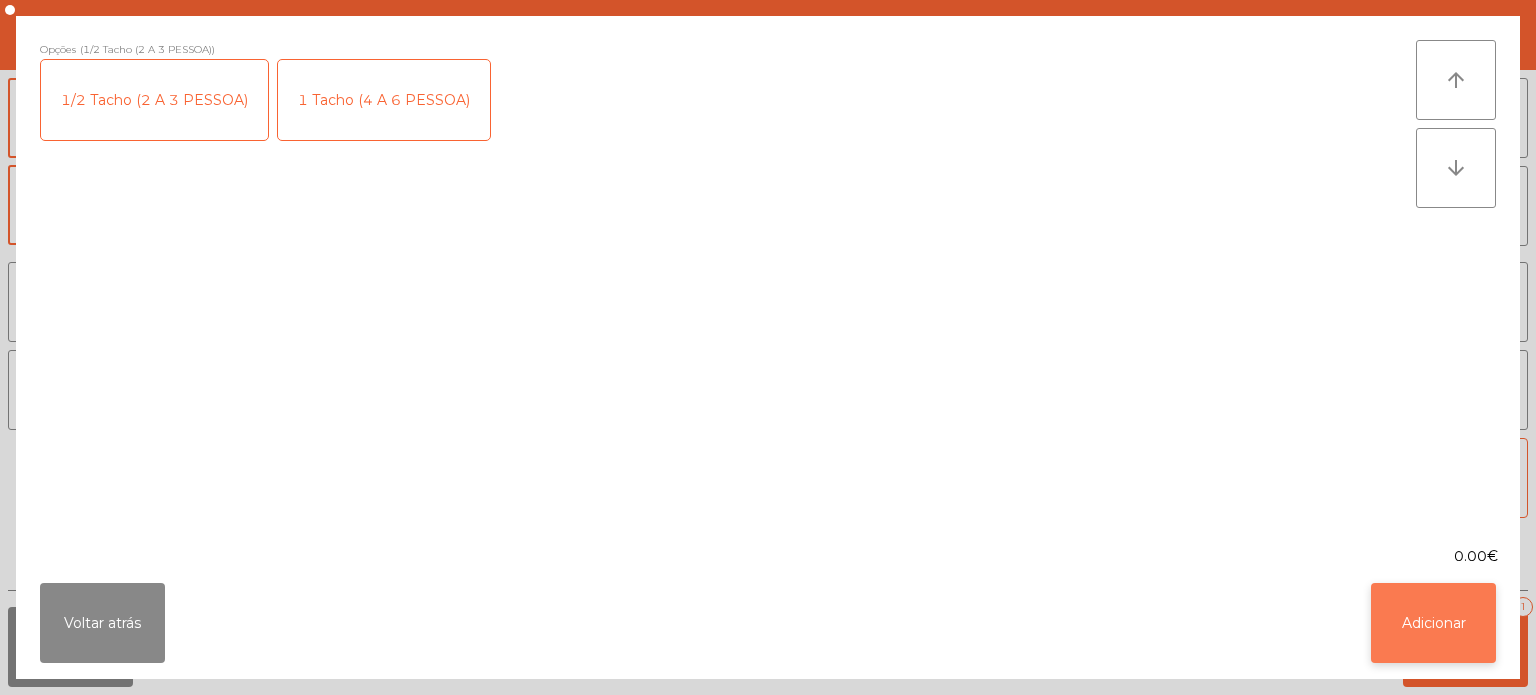 click on "Adicionar" 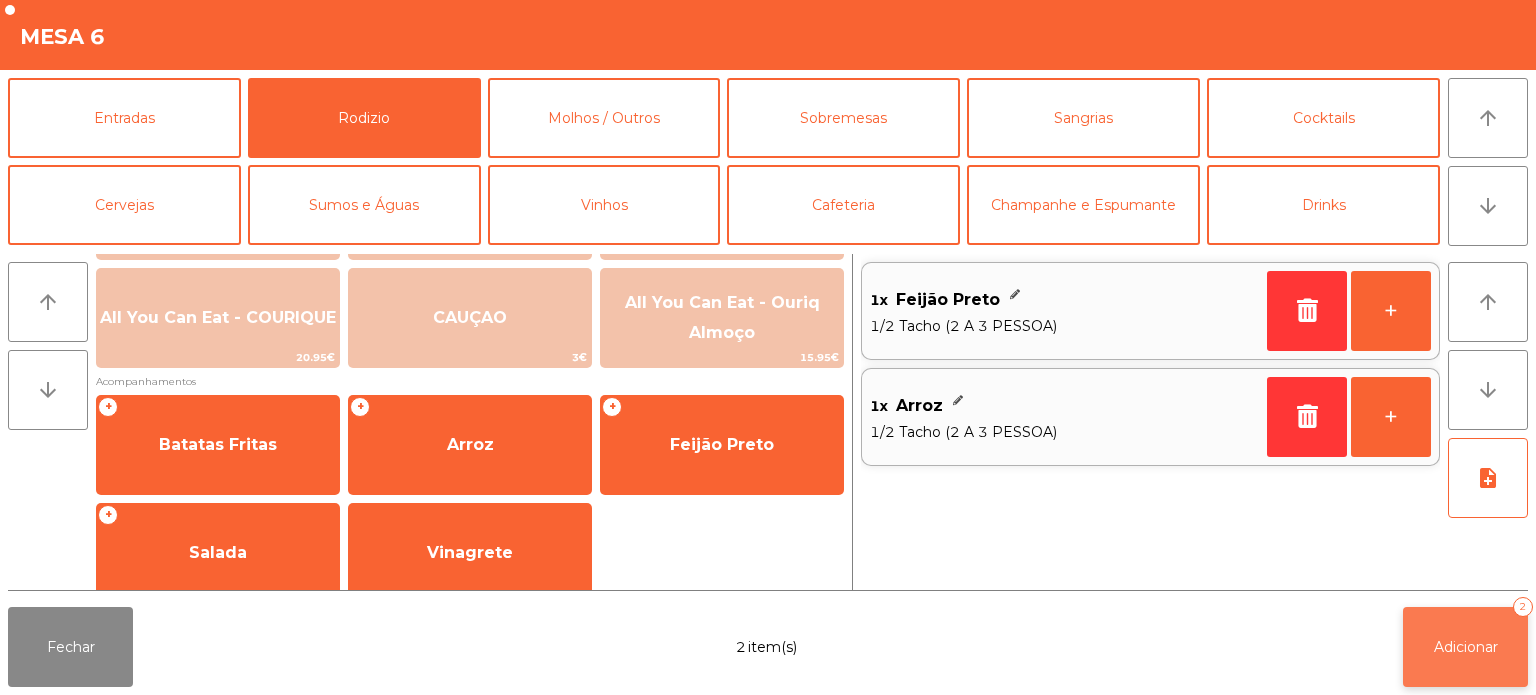 click on "Adicionar   2" 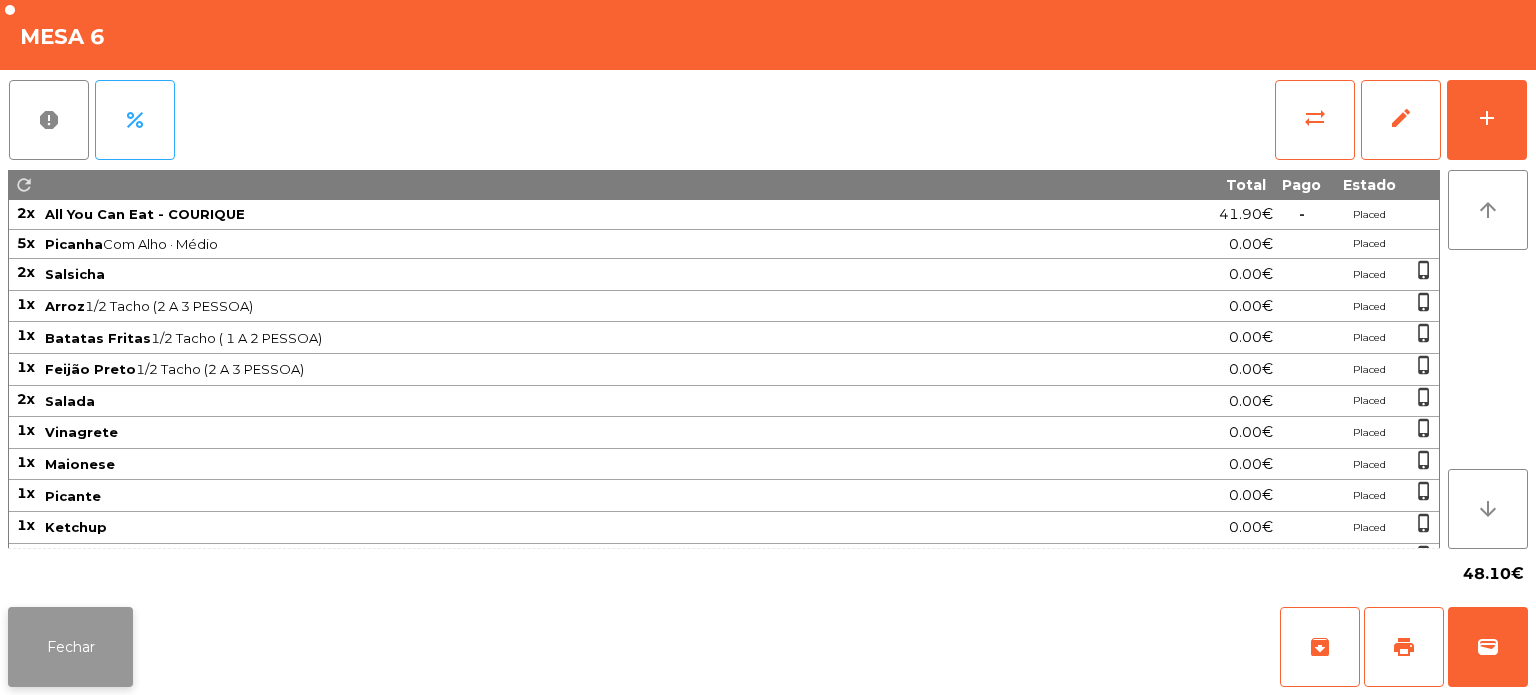 click on "Fechar" 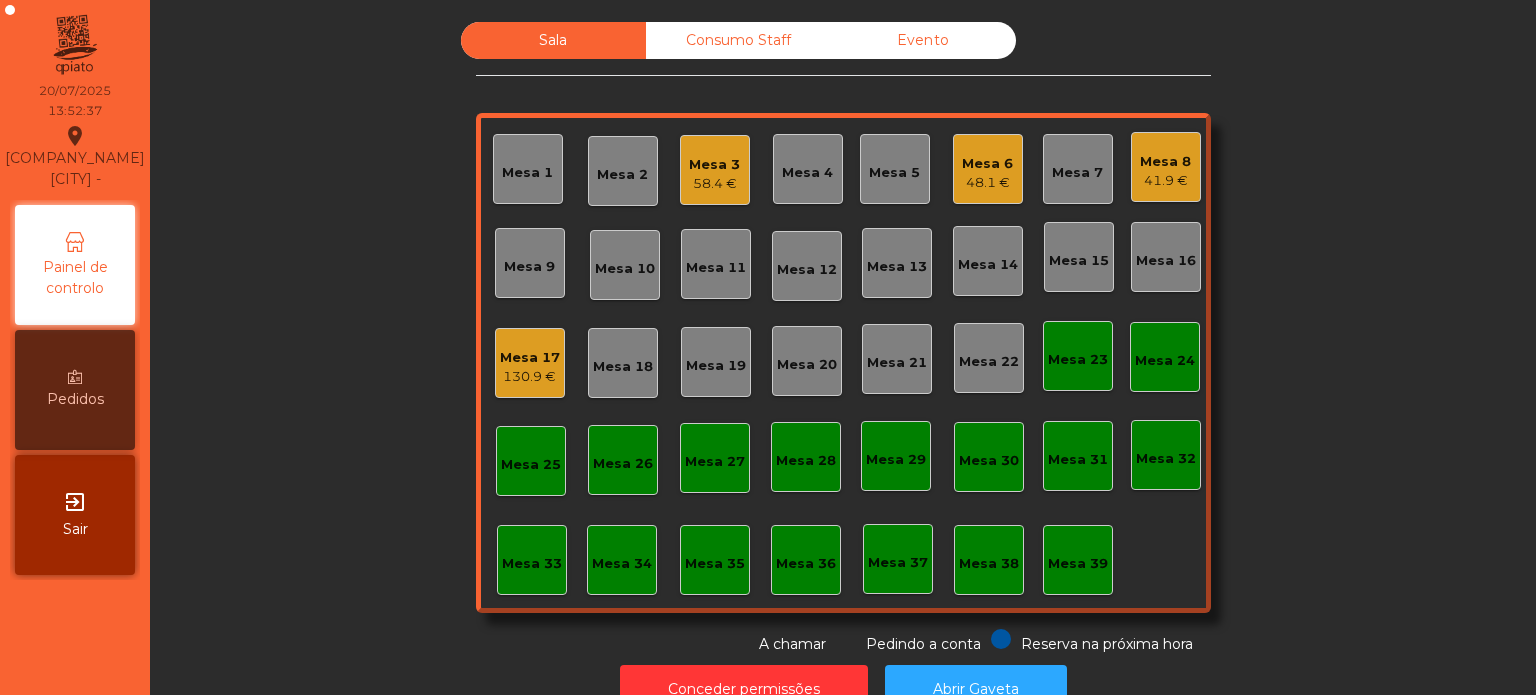 click on "130.9 €" 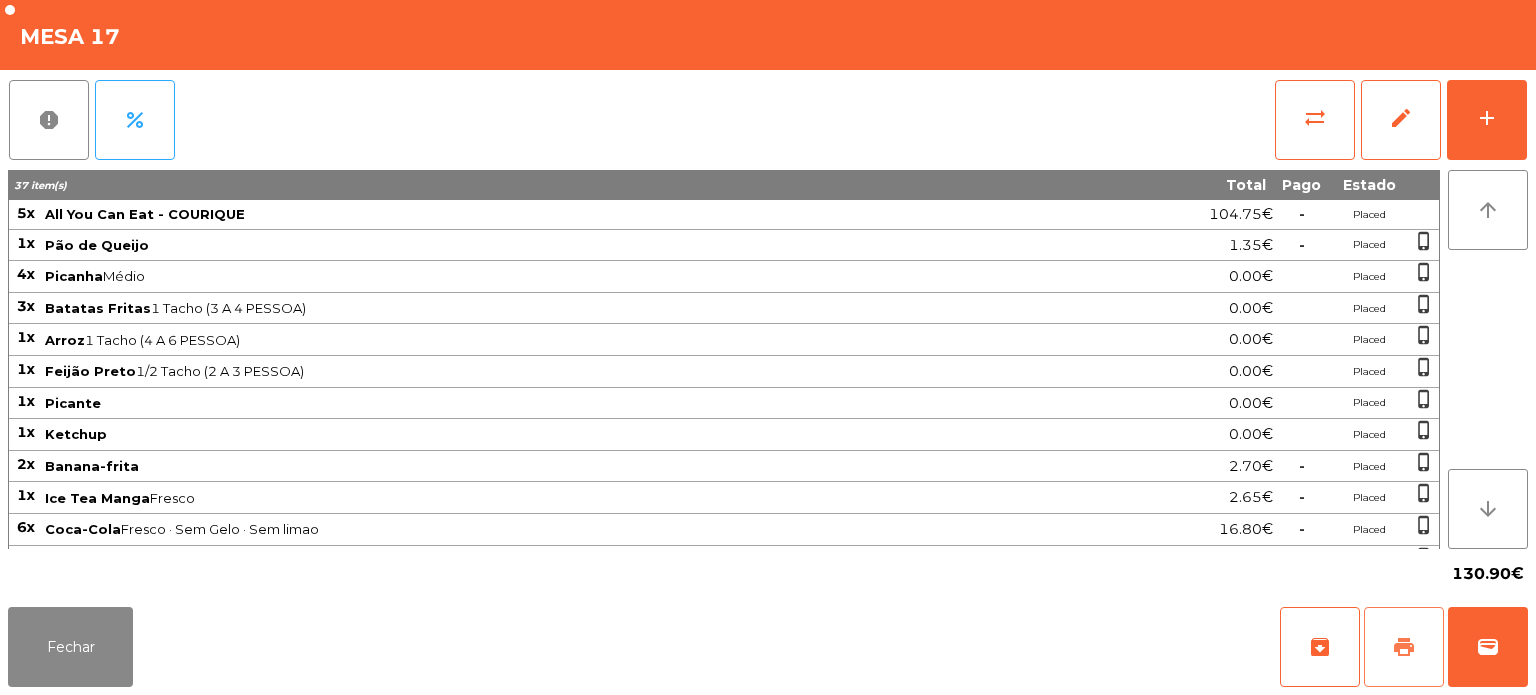 click on "print" 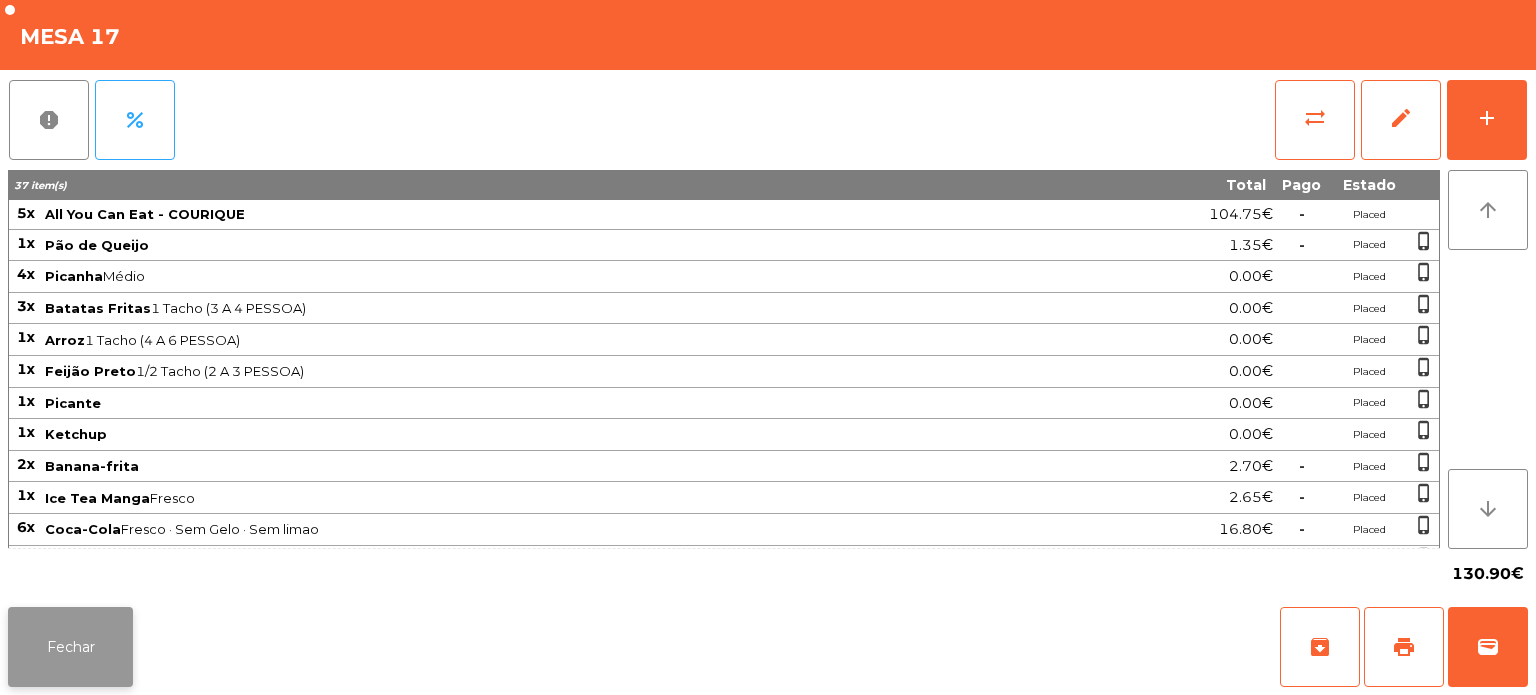 click on "Fechar" 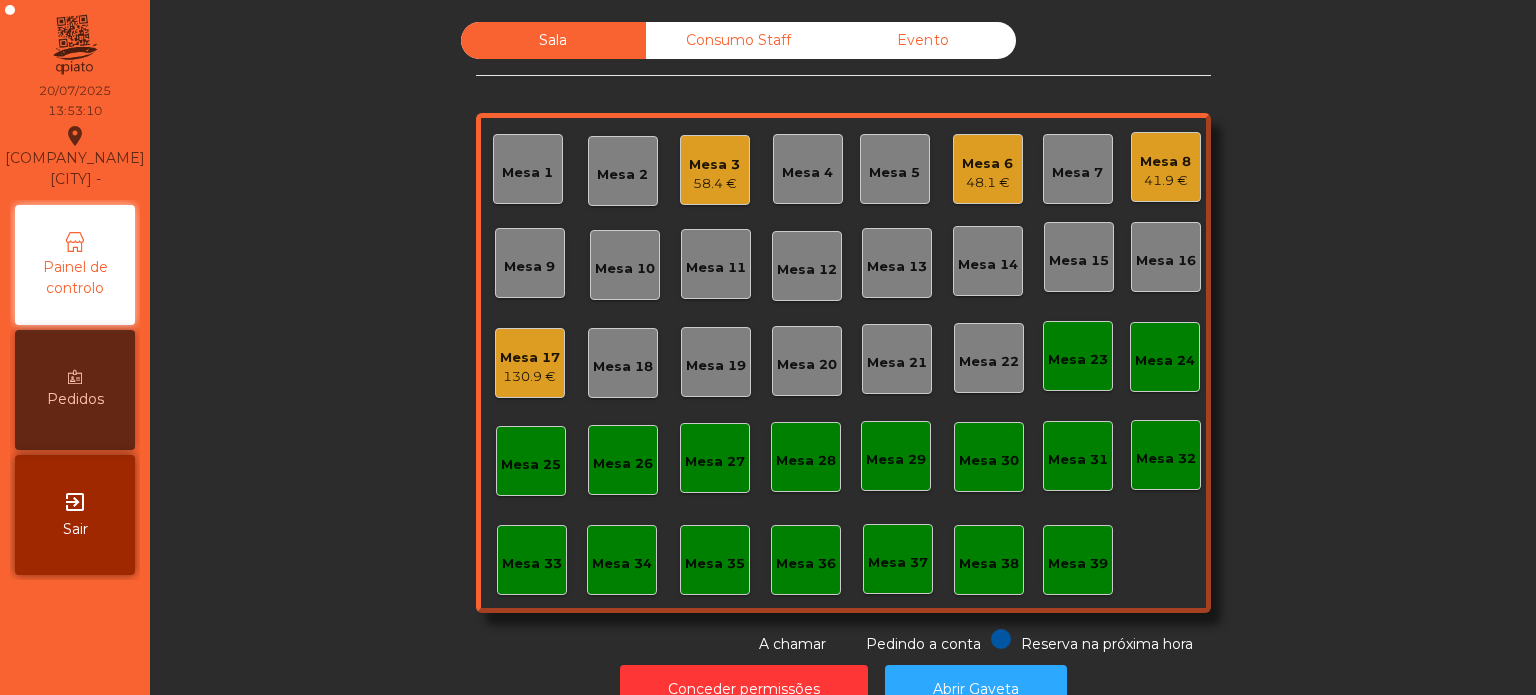 click on "Mesa 7" 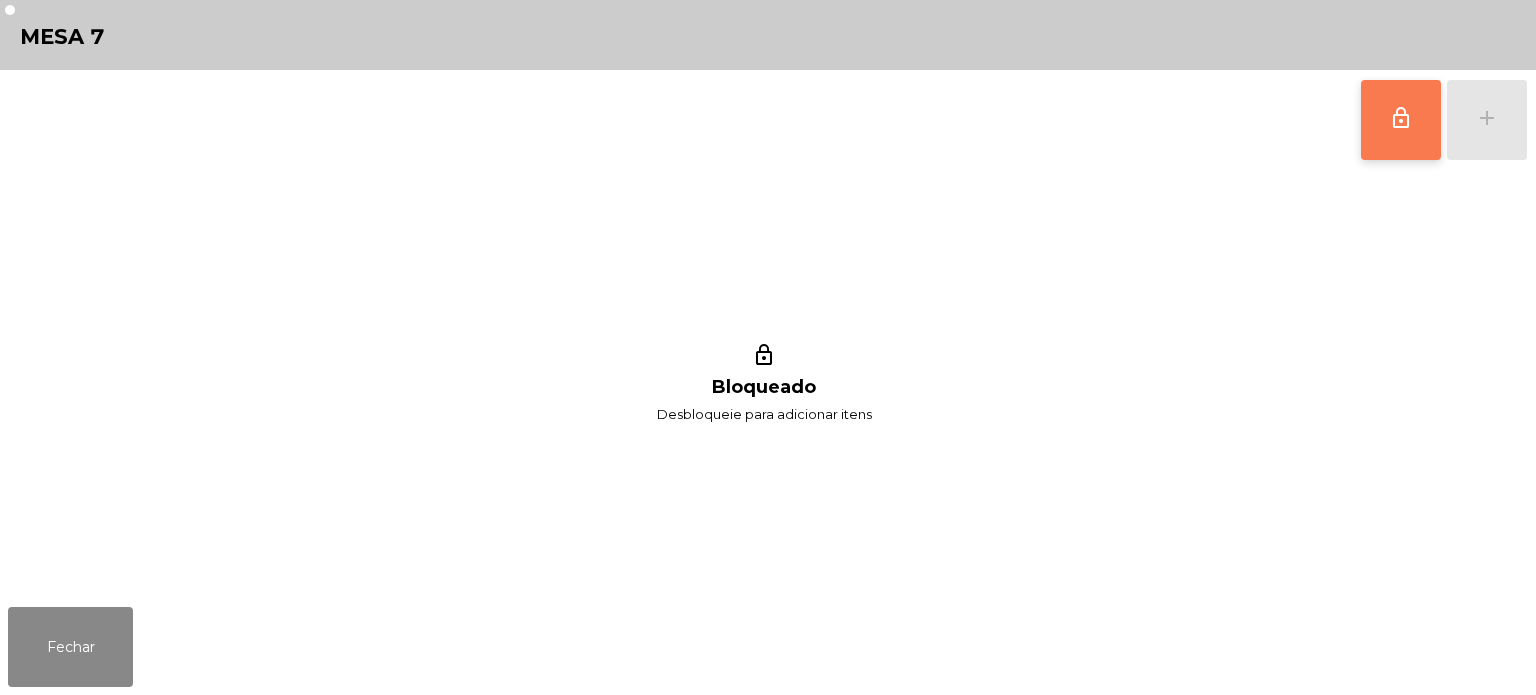 click on "lock_outline" 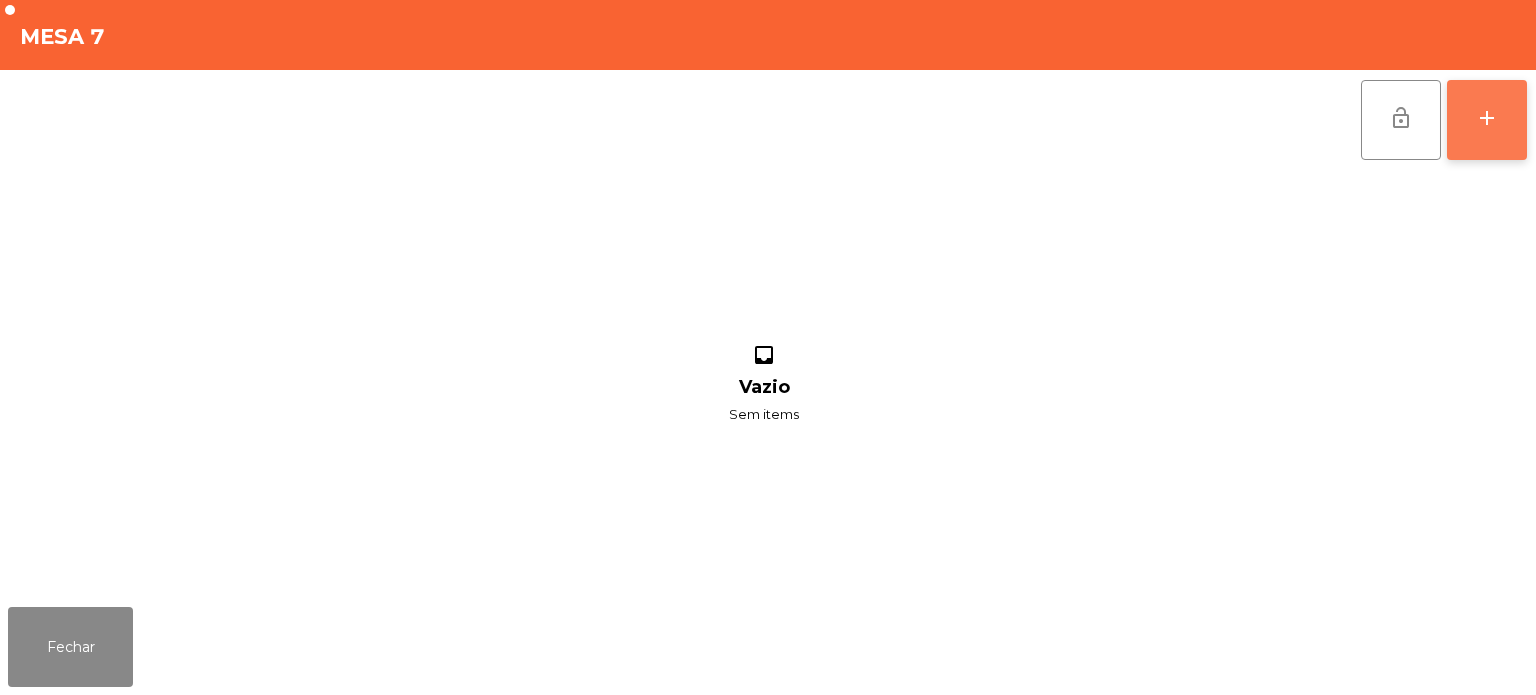 click on "add" 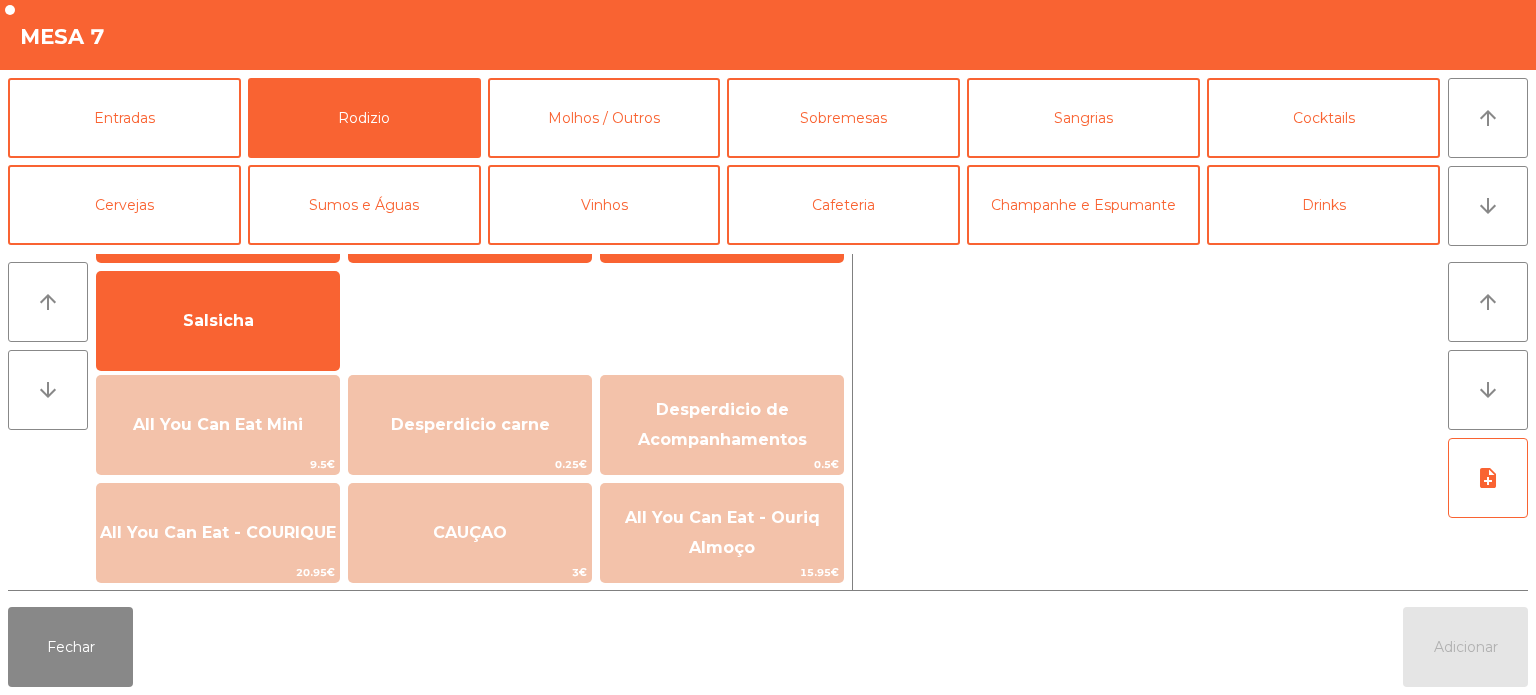 scroll, scrollTop: 125, scrollLeft: 0, axis: vertical 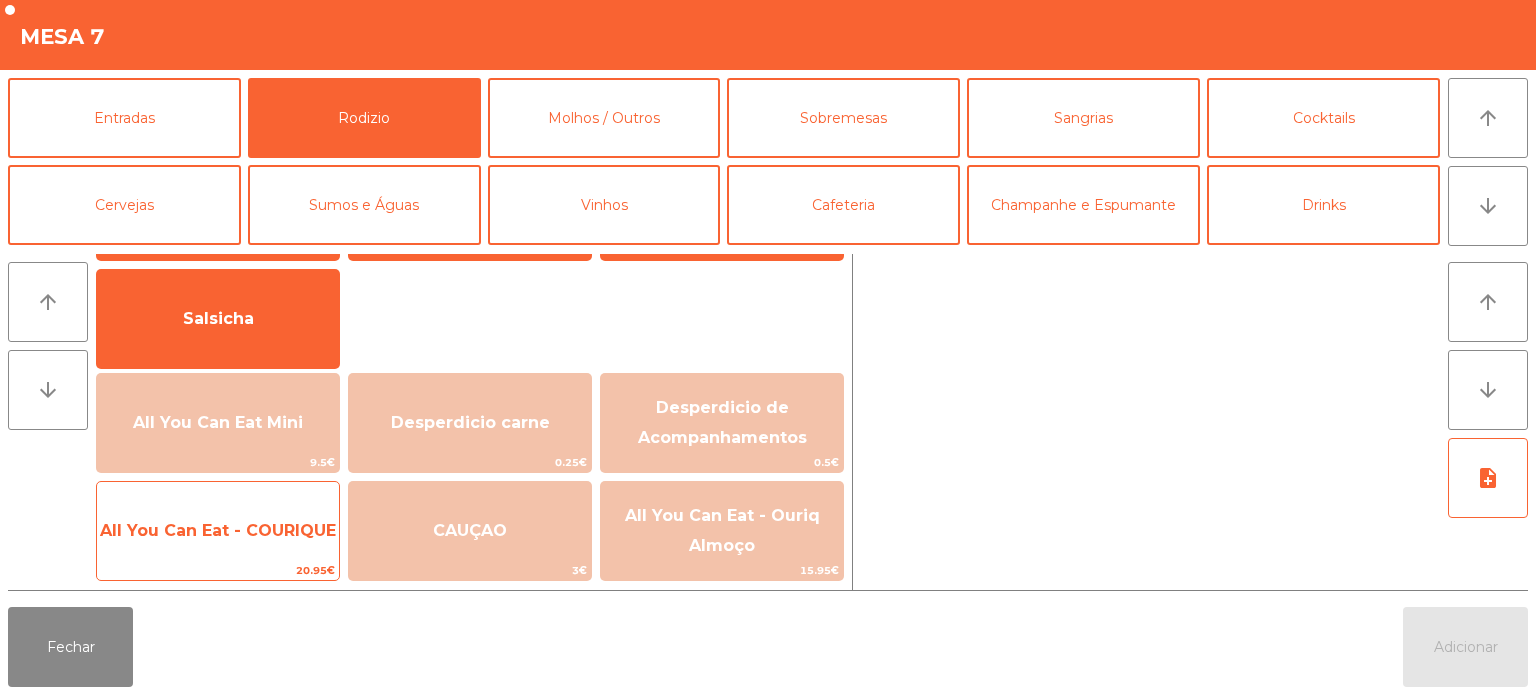 click on "All You Can Eat - COURIQUE   20.95€" 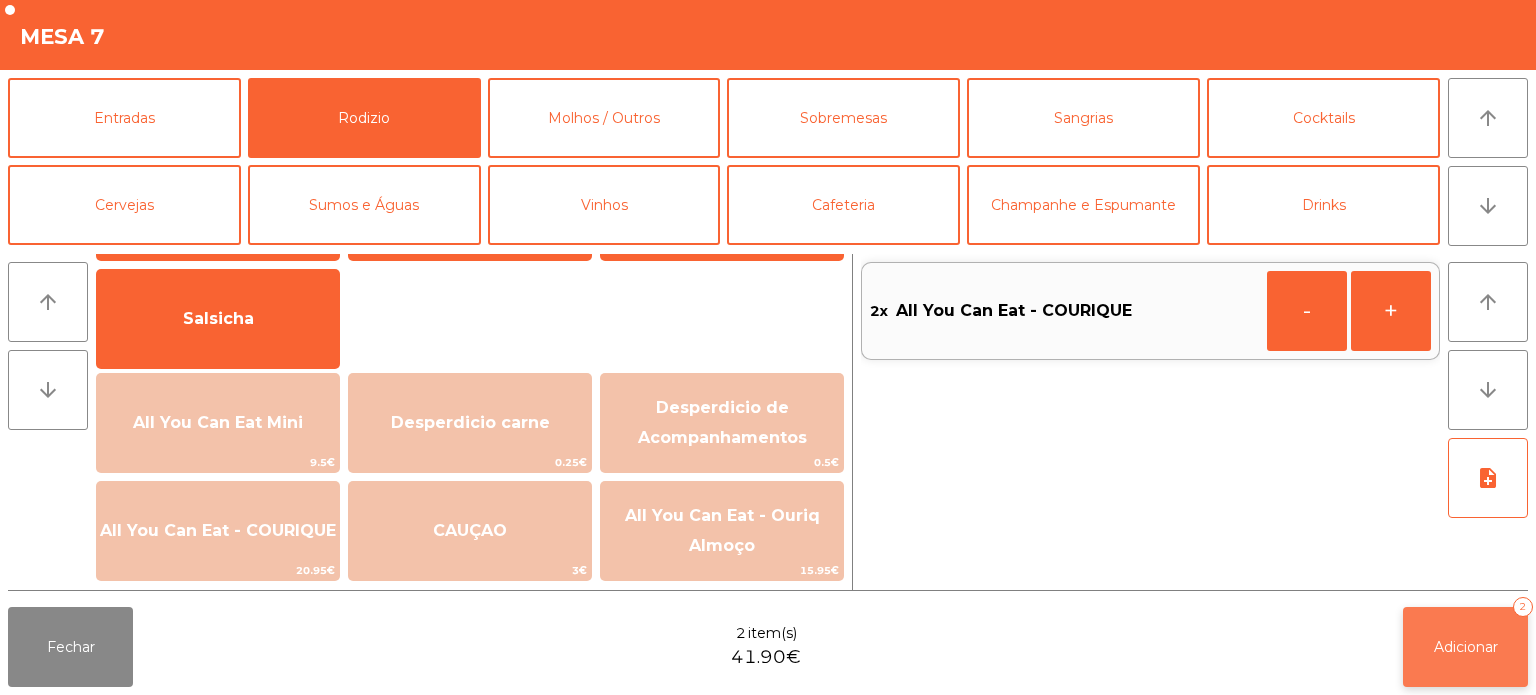 click on "Adicionar   2" 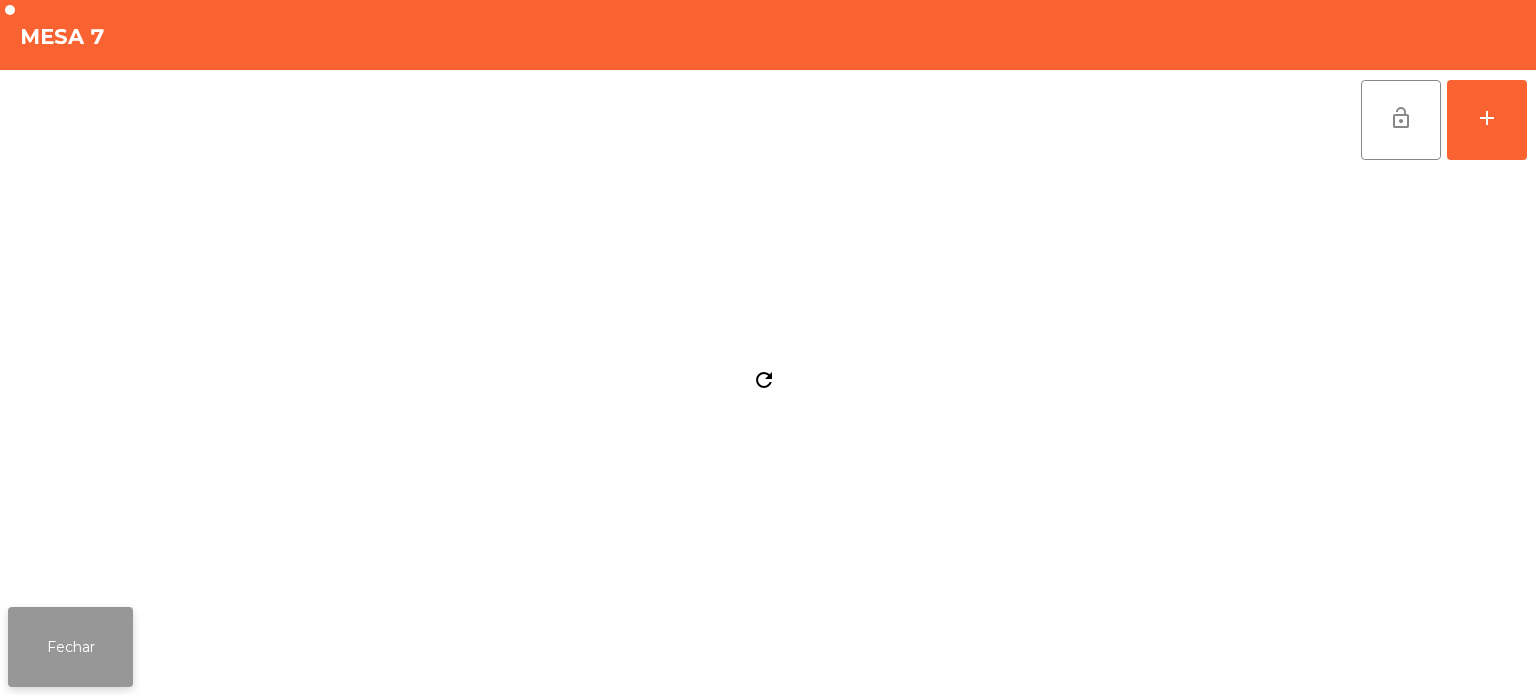 click on "Fechar" 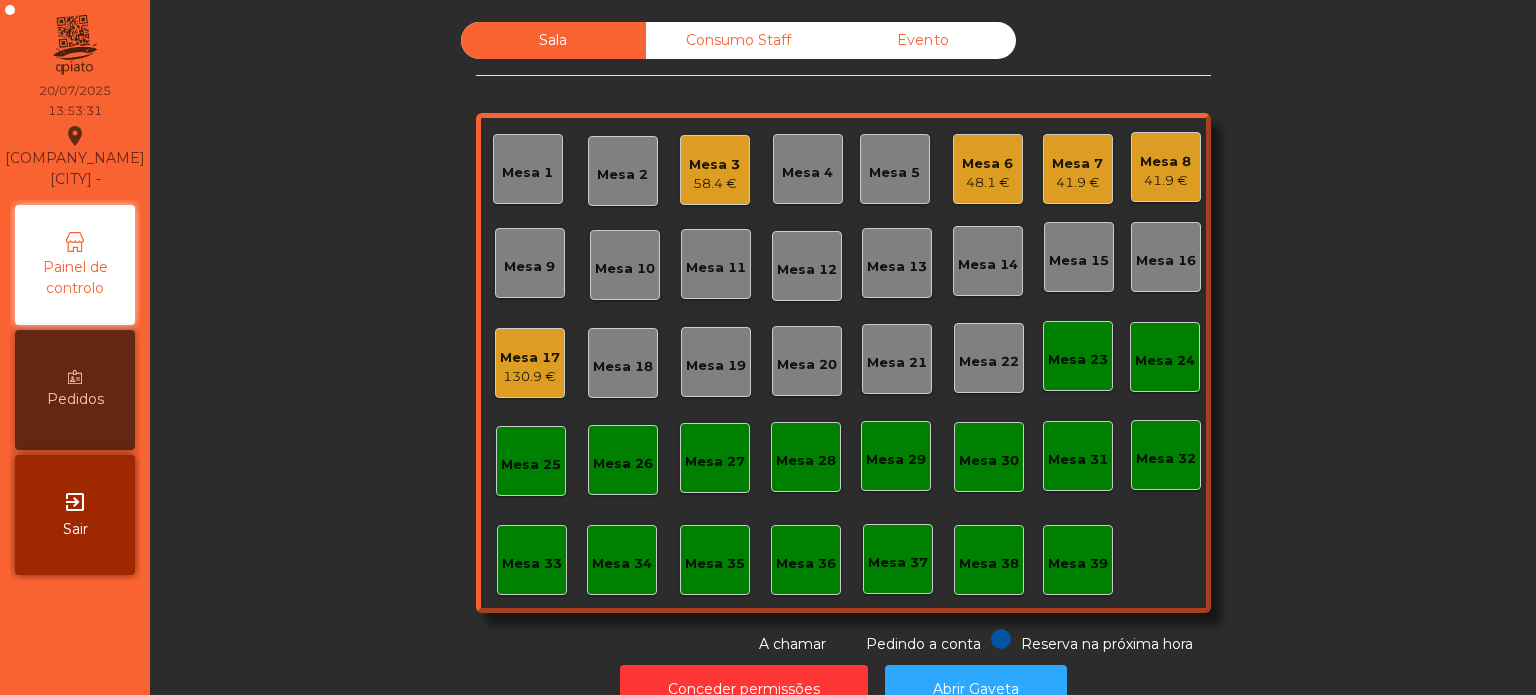 click on "130.9 €" 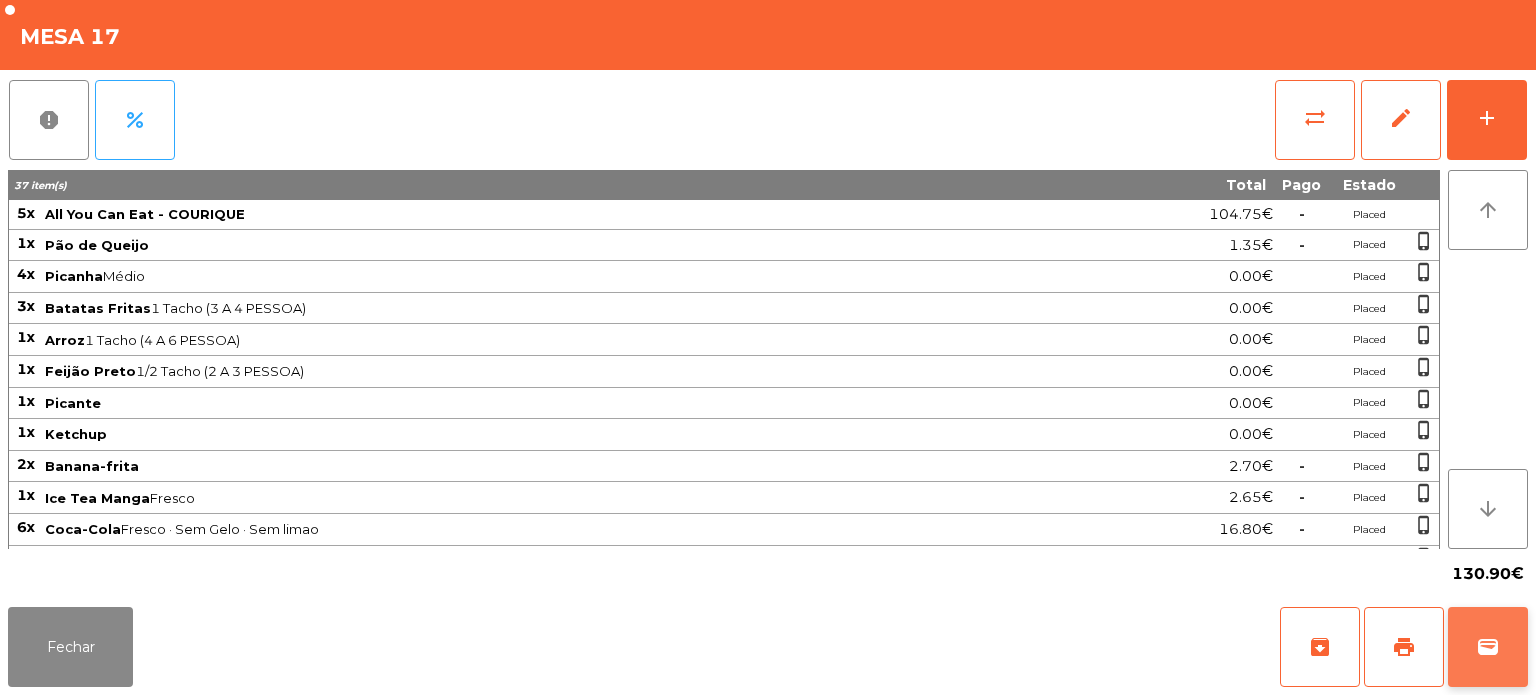 click on "wallet" 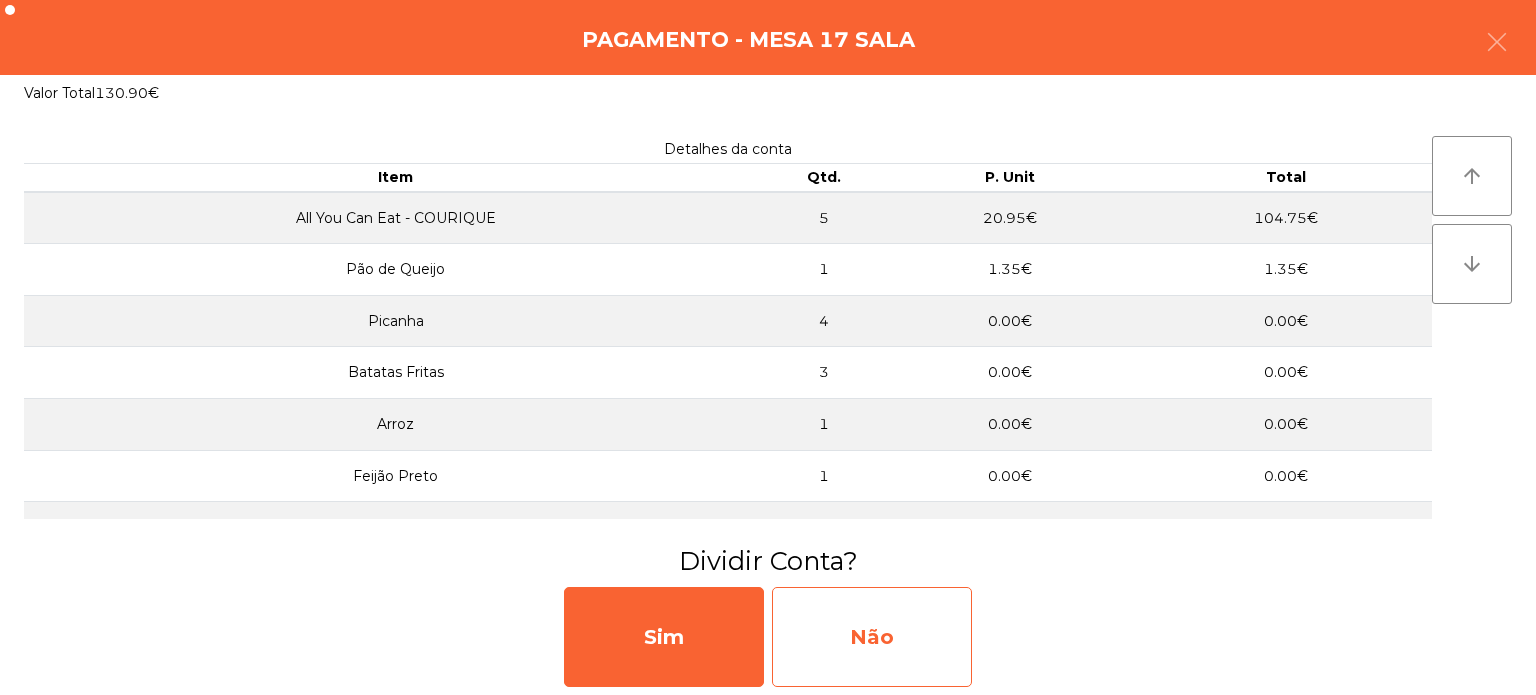 click on "Não" 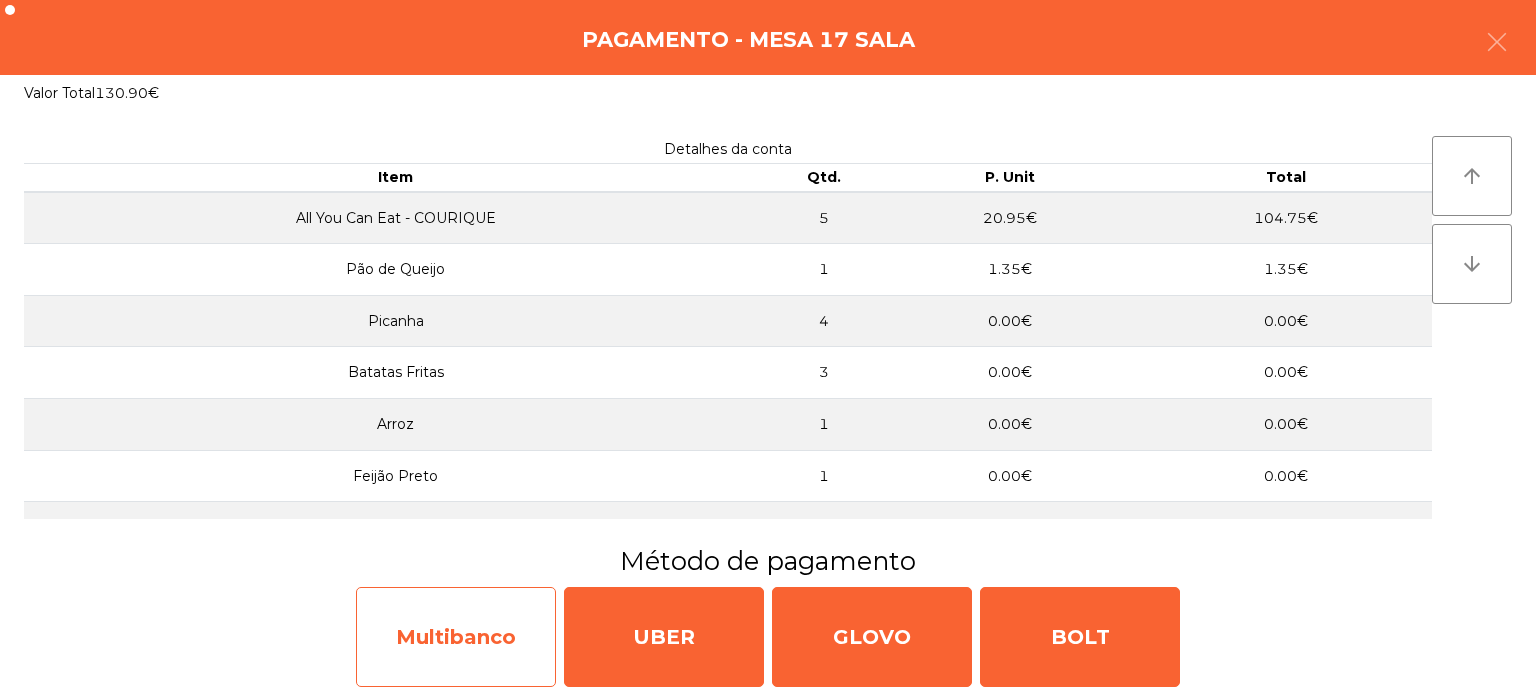 click on "Multibanco" 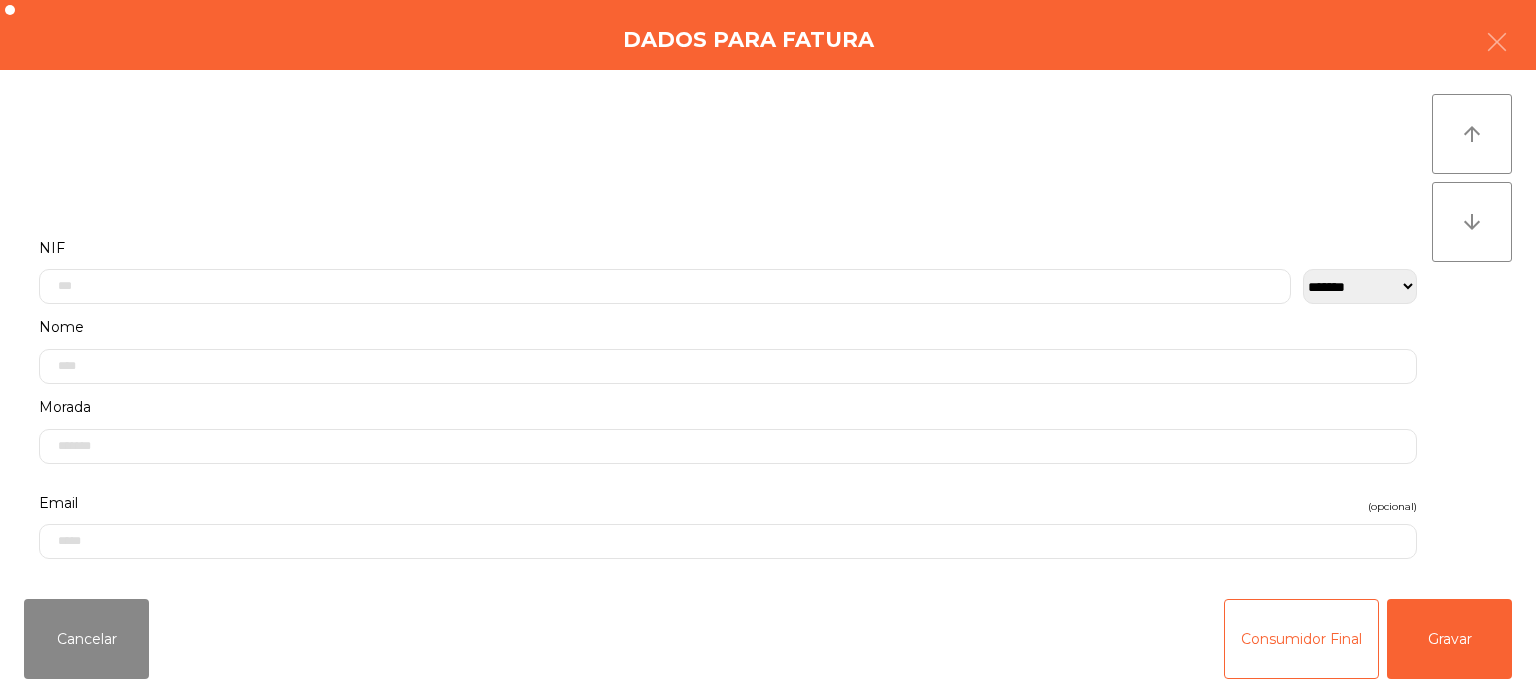 click on "NIF" 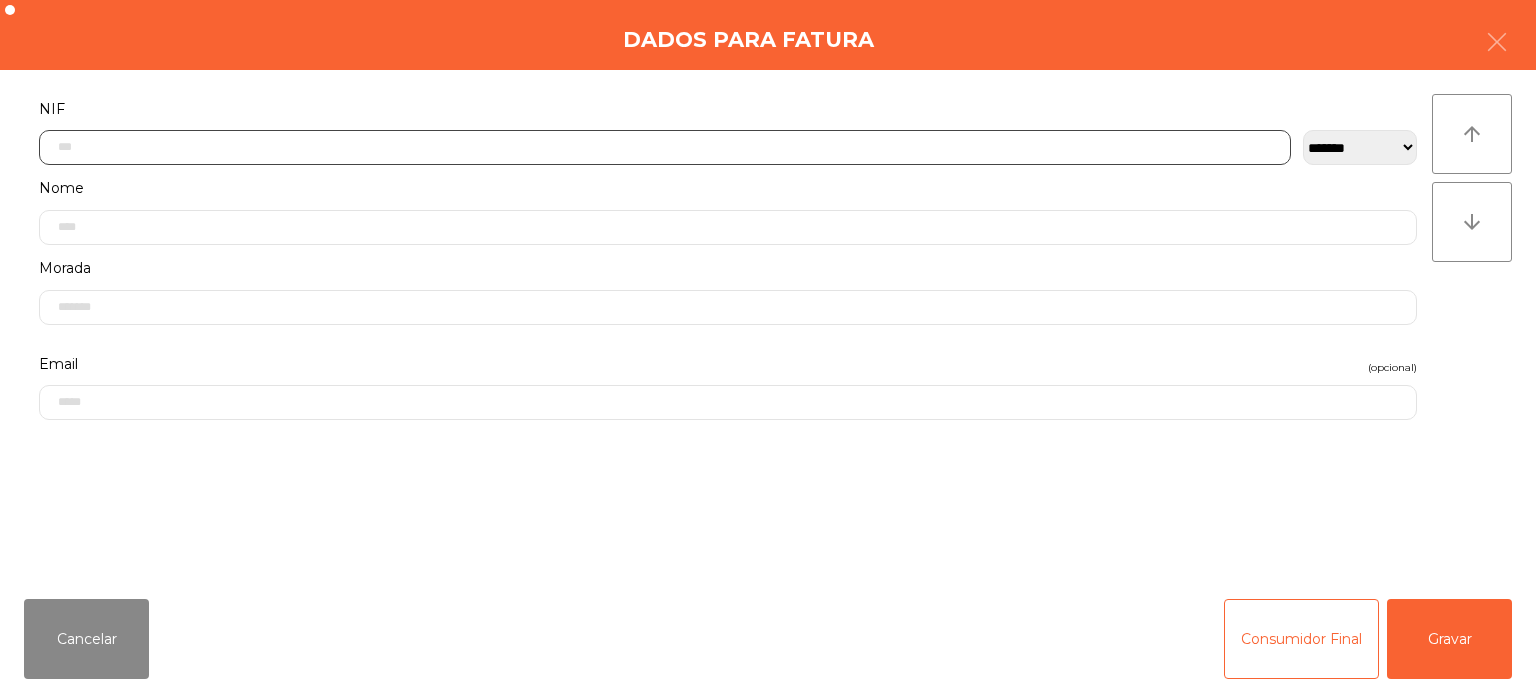 click 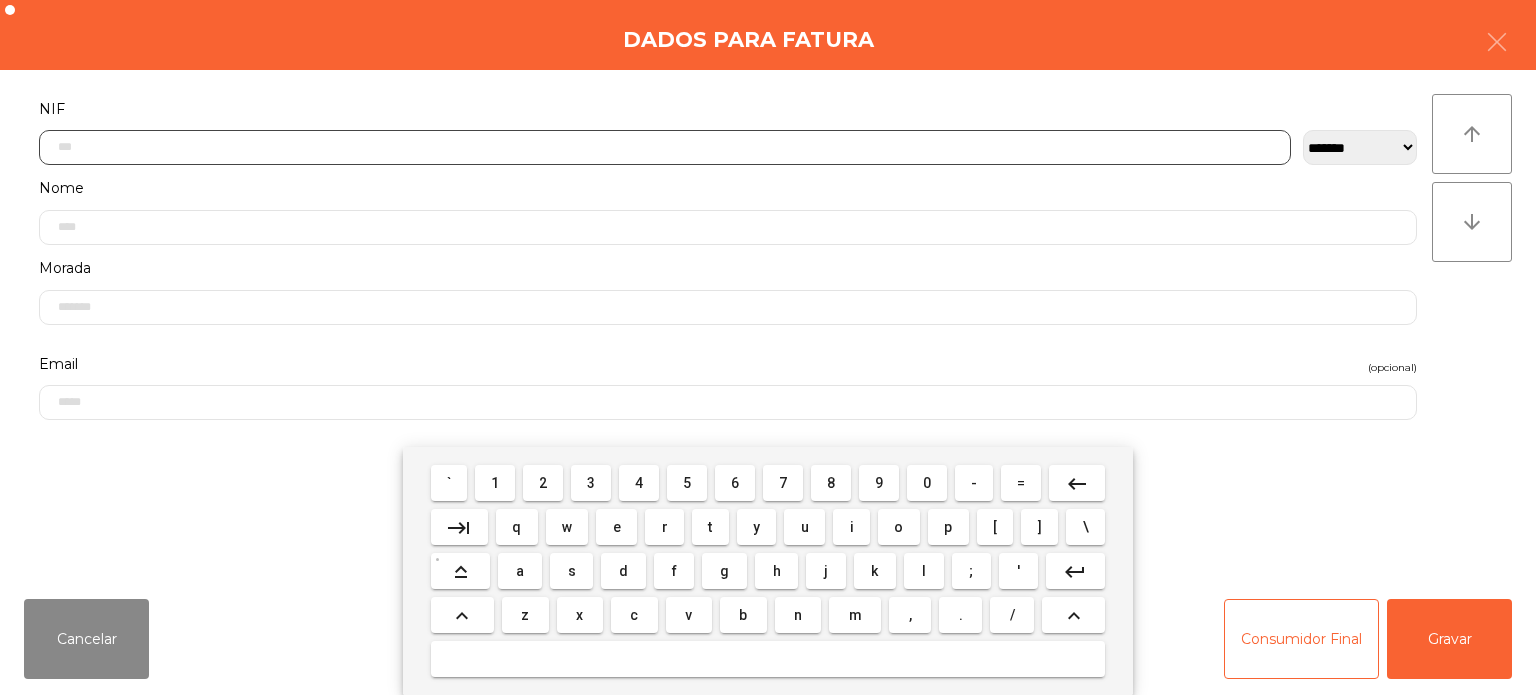 click on "5" at bounding box center (687, 483) 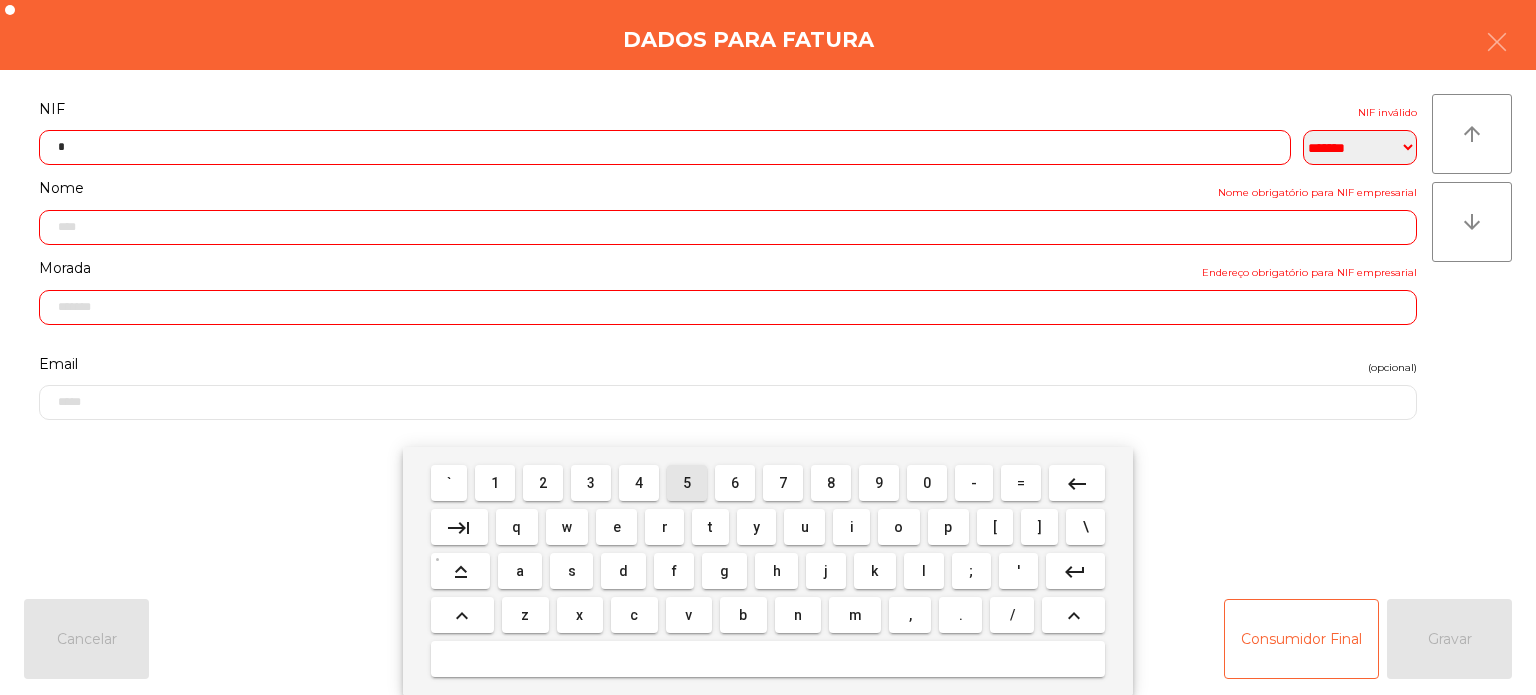 click on "1" at bounding box center (495, 483) 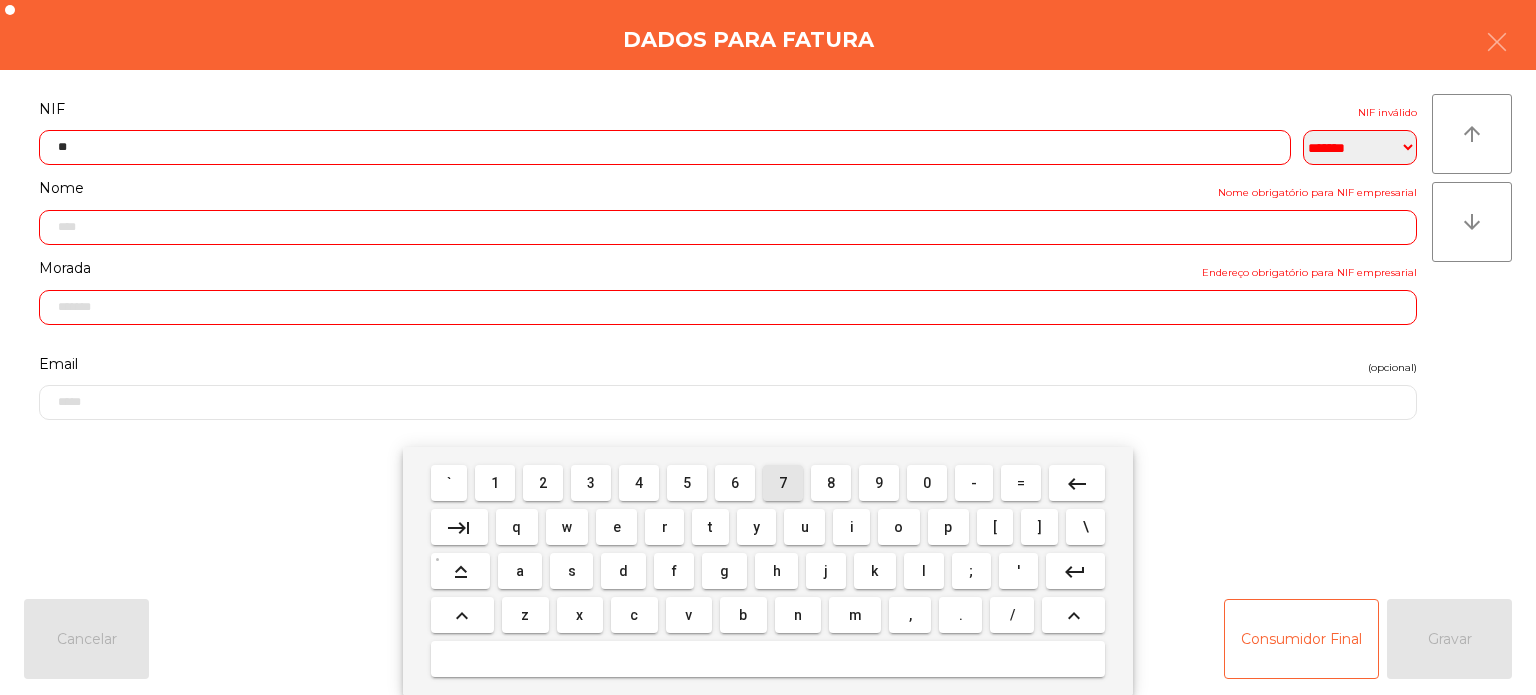click on "7" at bounding box center [783, 483] 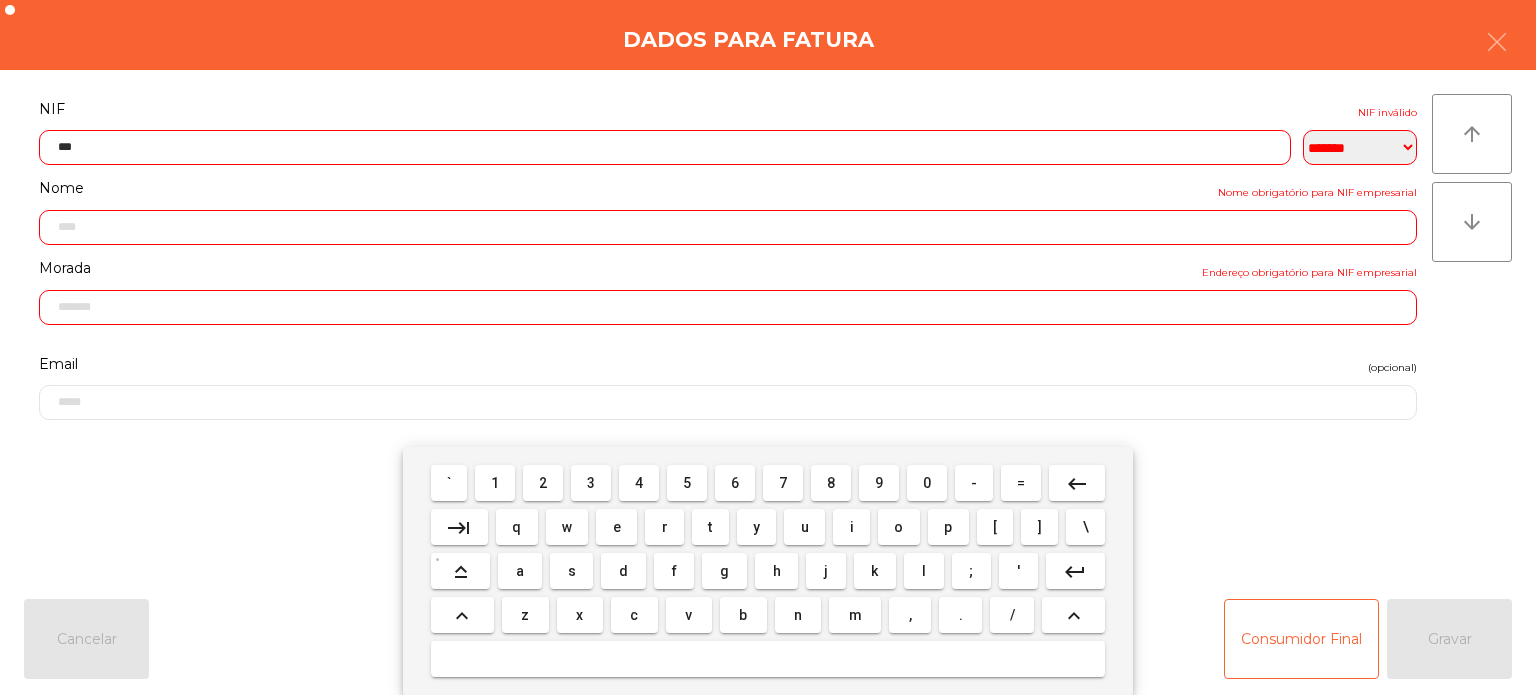 click on "1" at bounding box center [495, 483] 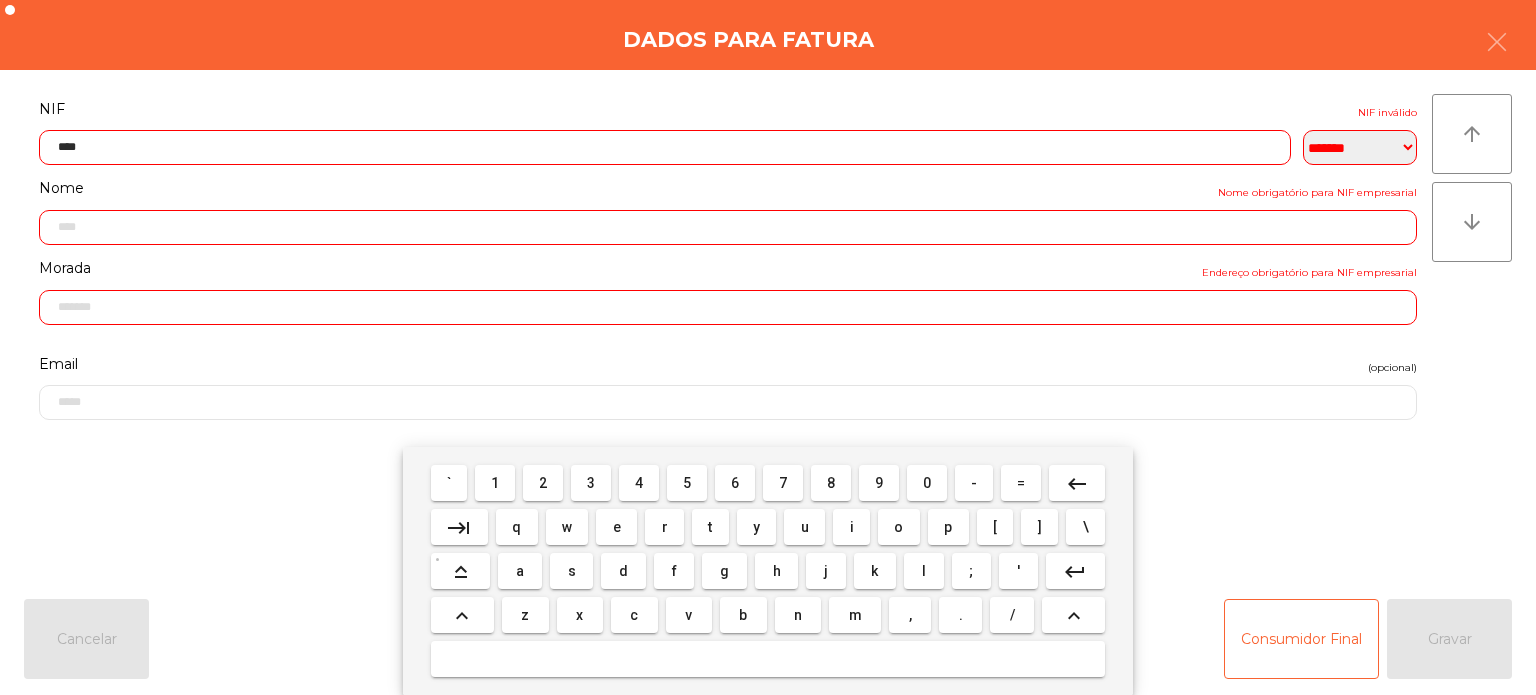 click on "2" at bounding box center (543, 483) 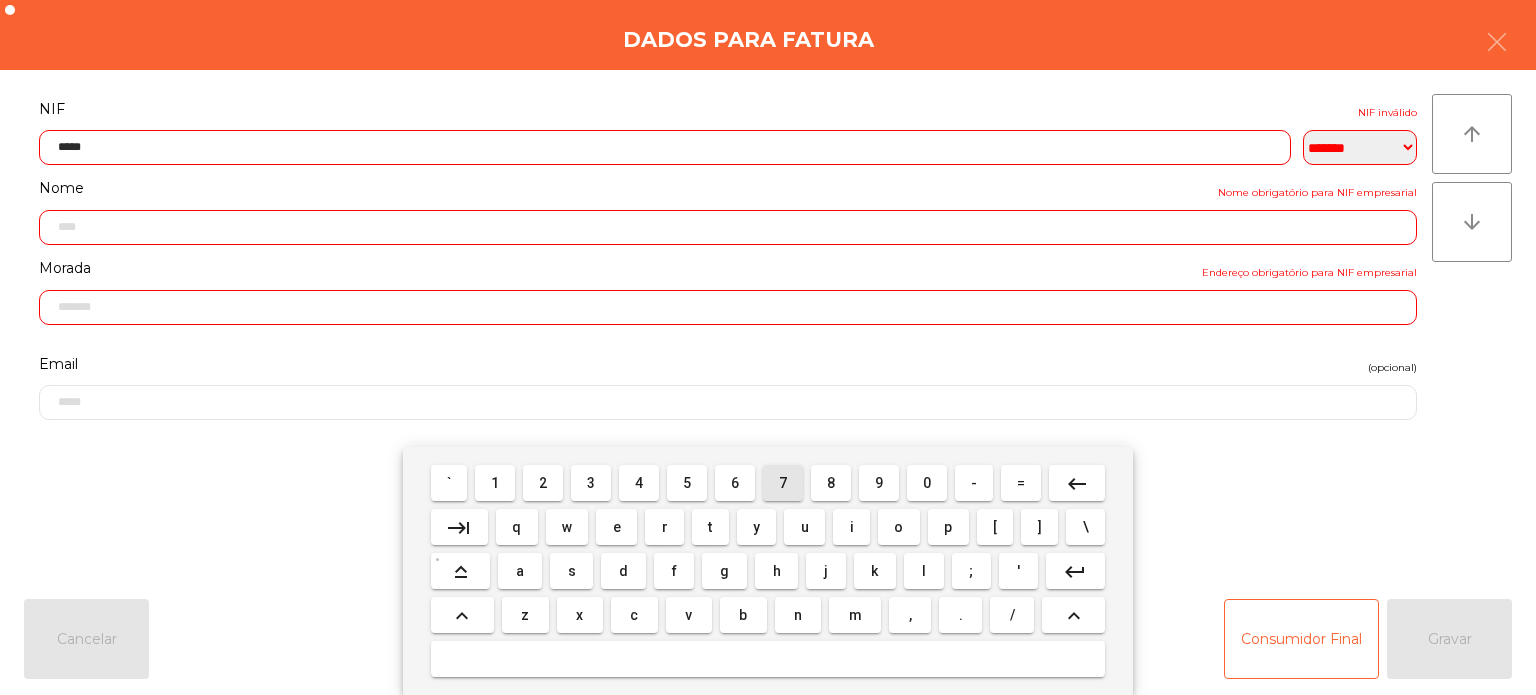 click on "7" at bounding box center [783, 483] 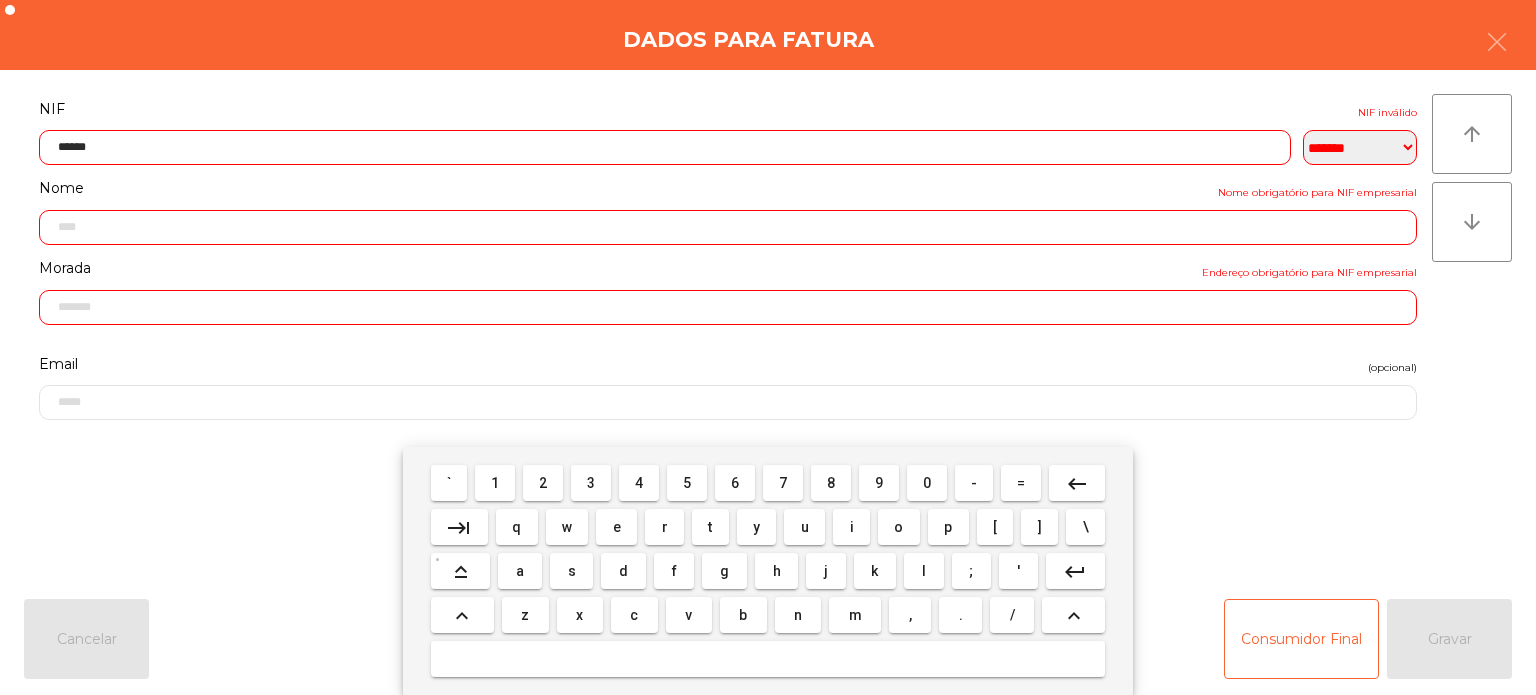 click on "8" at bounding box center (831, 483) 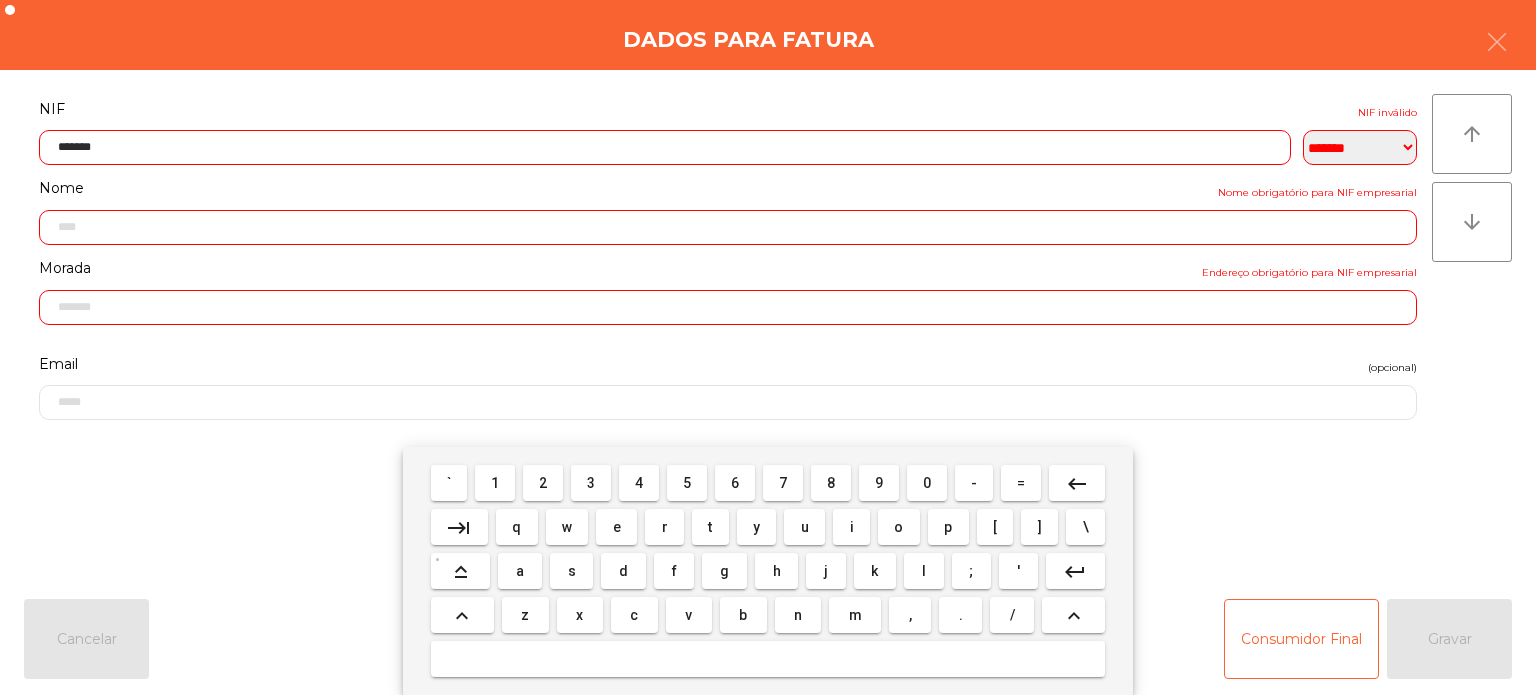 click on "4" at bounding box center [639, 483] 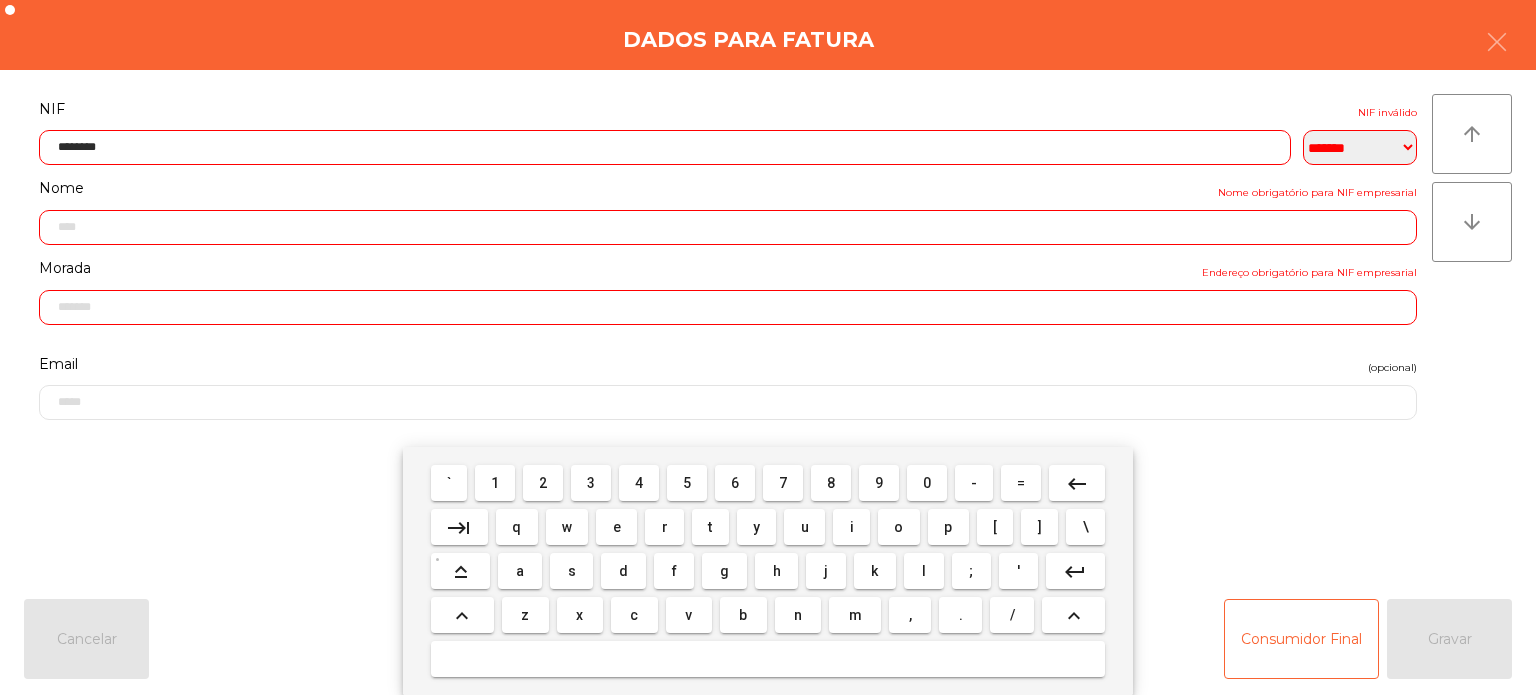 click on "9" at bounding box center [879, 483] 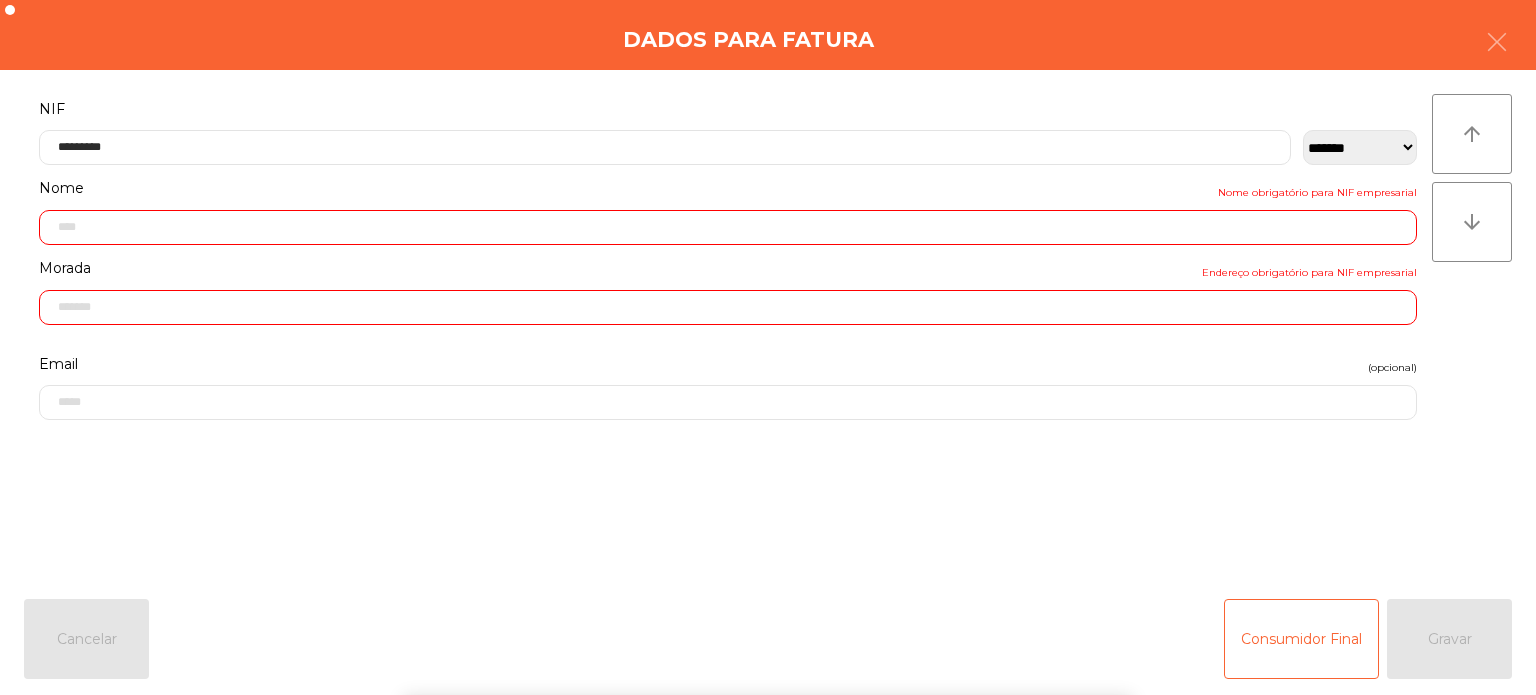click on "**********" 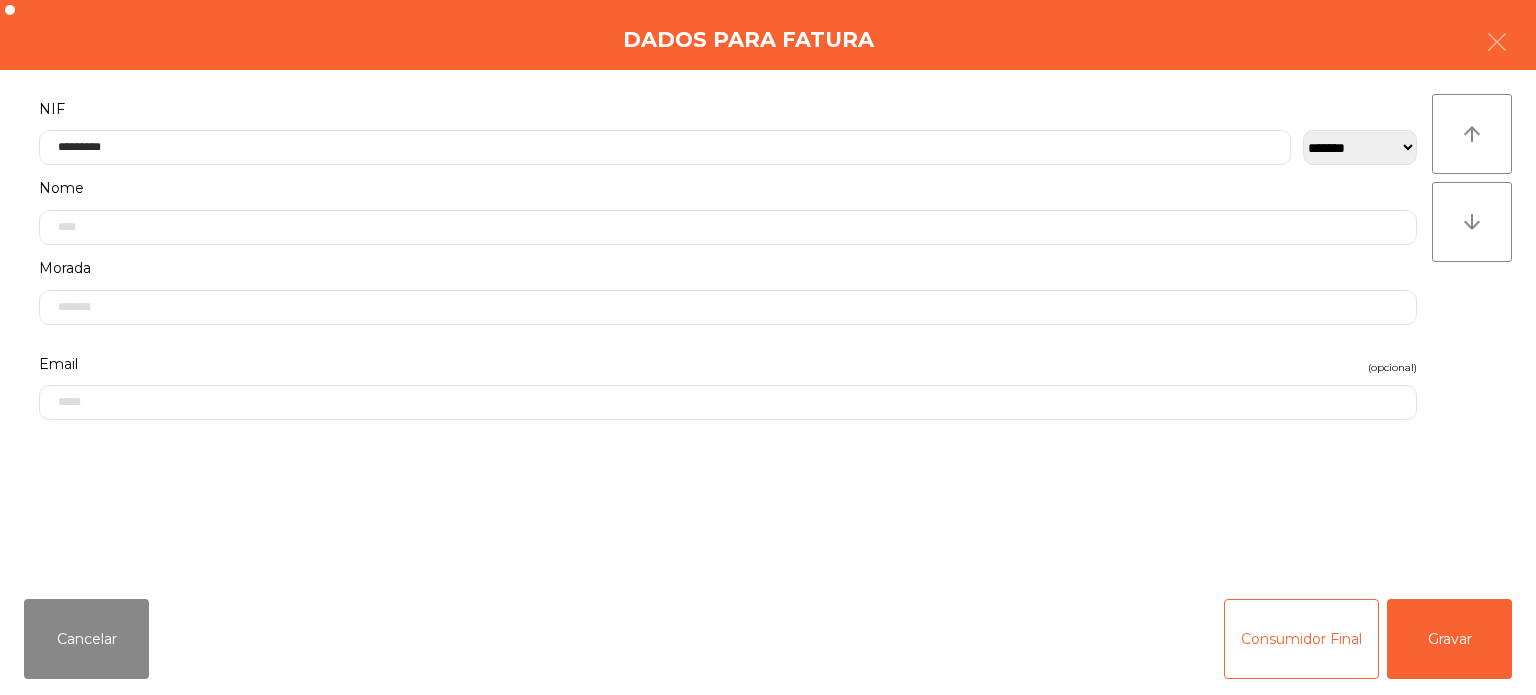 type on "**********" 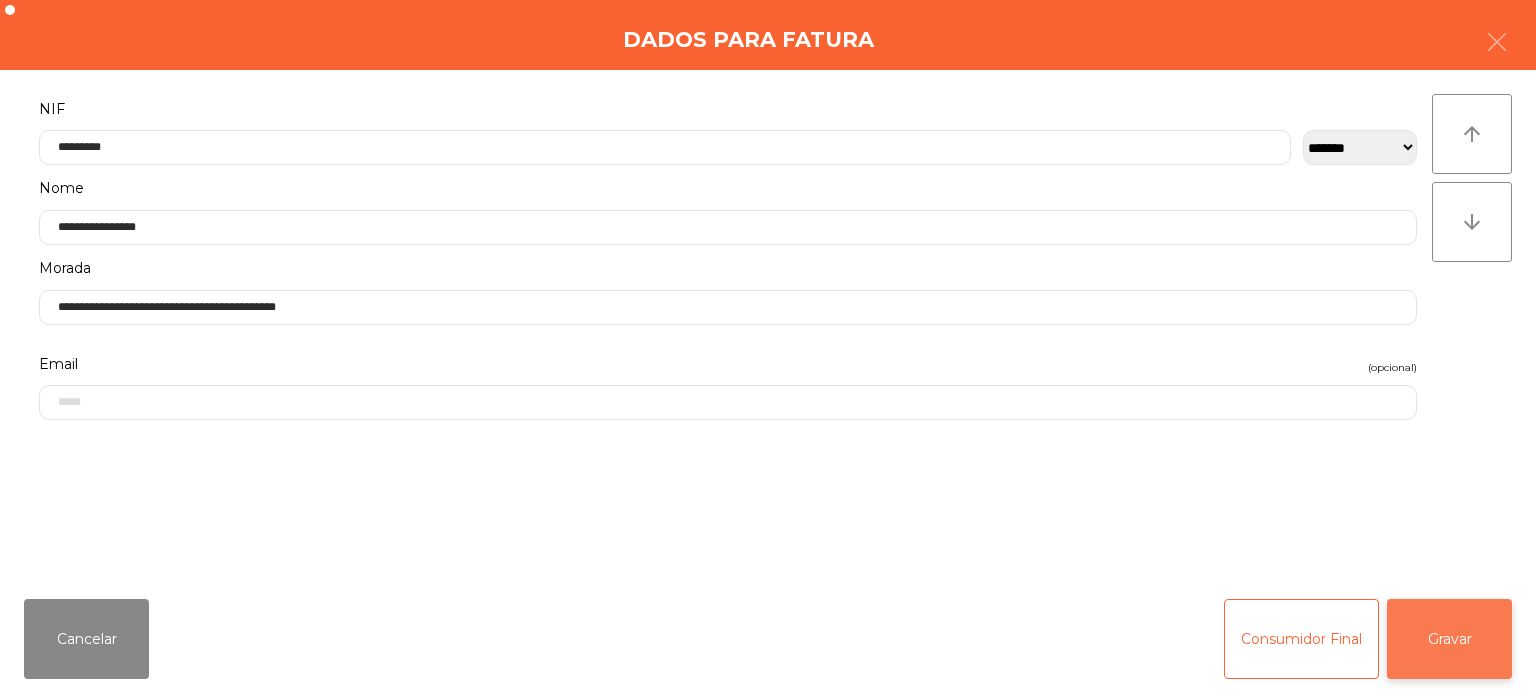 click on "Gravar" 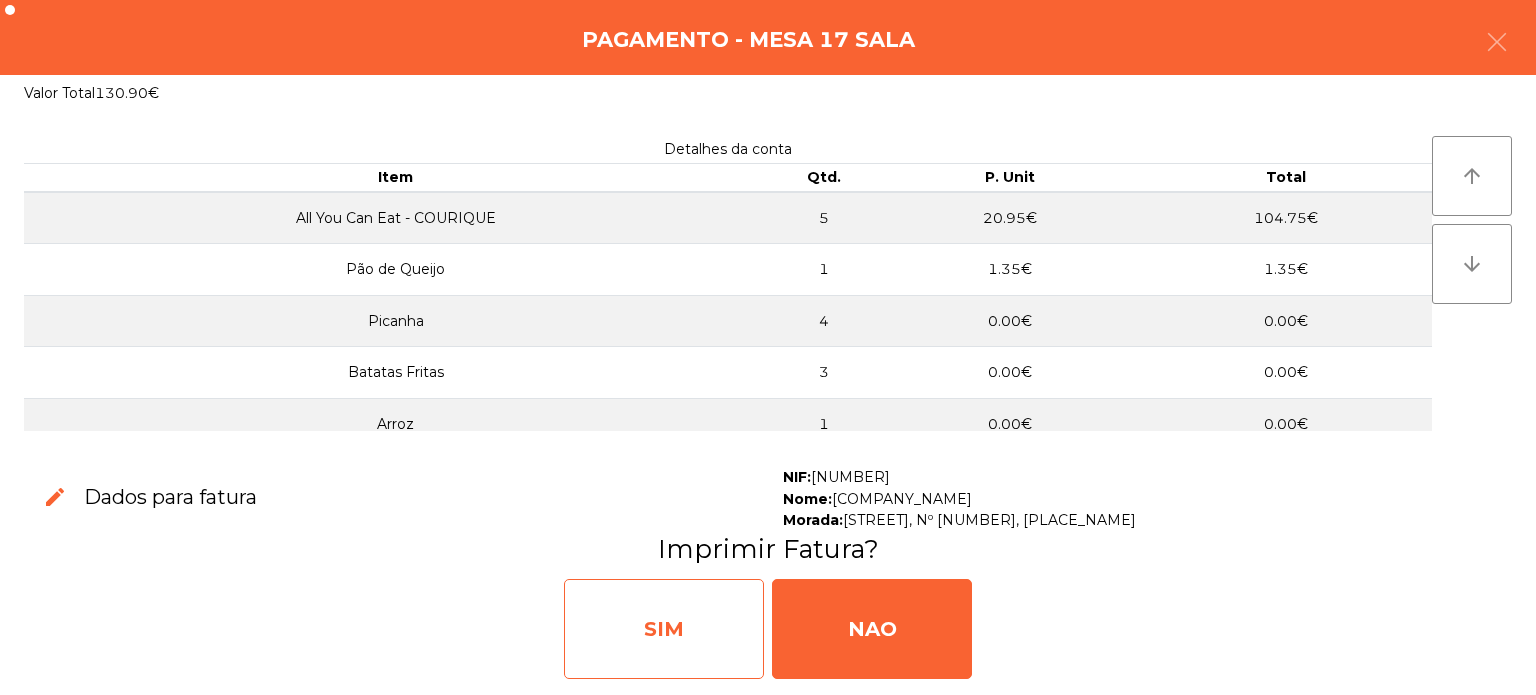 click on "SIM" 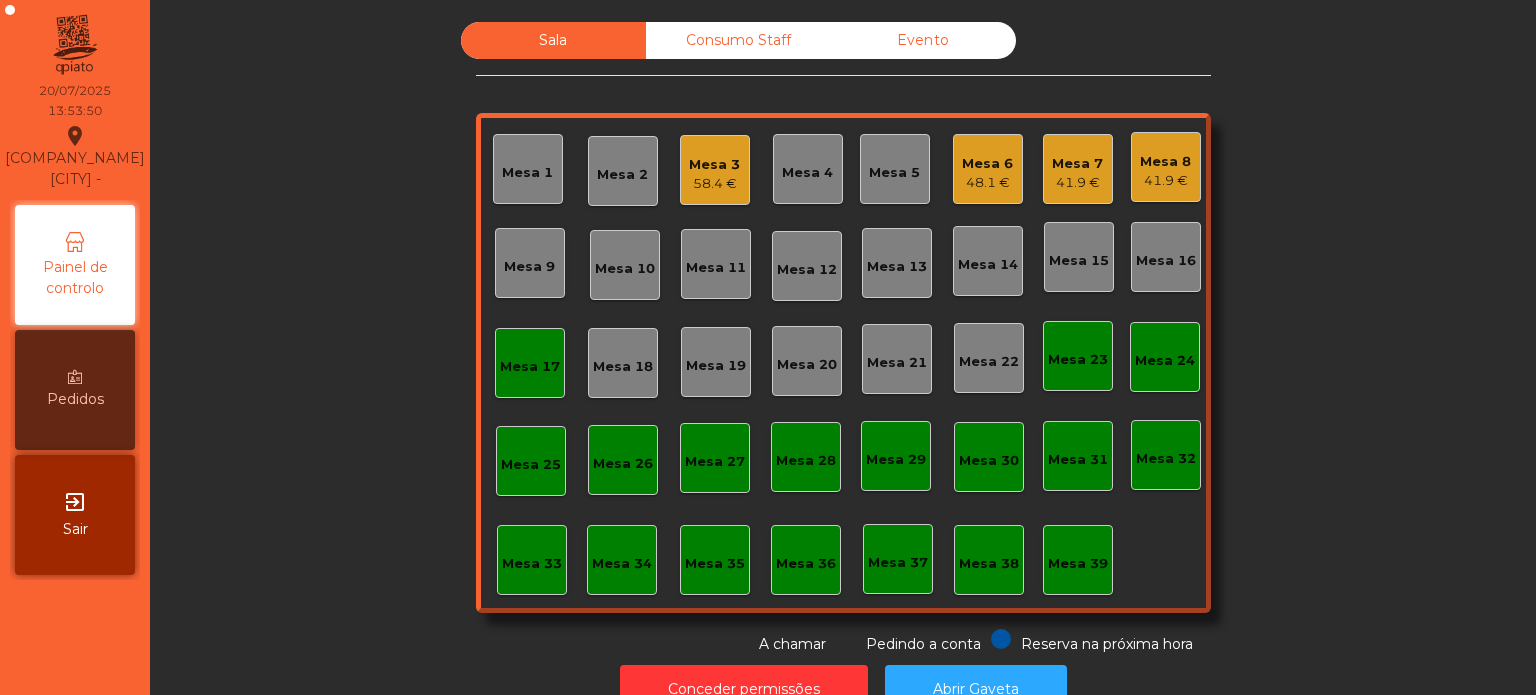 click on "Mesa 17" 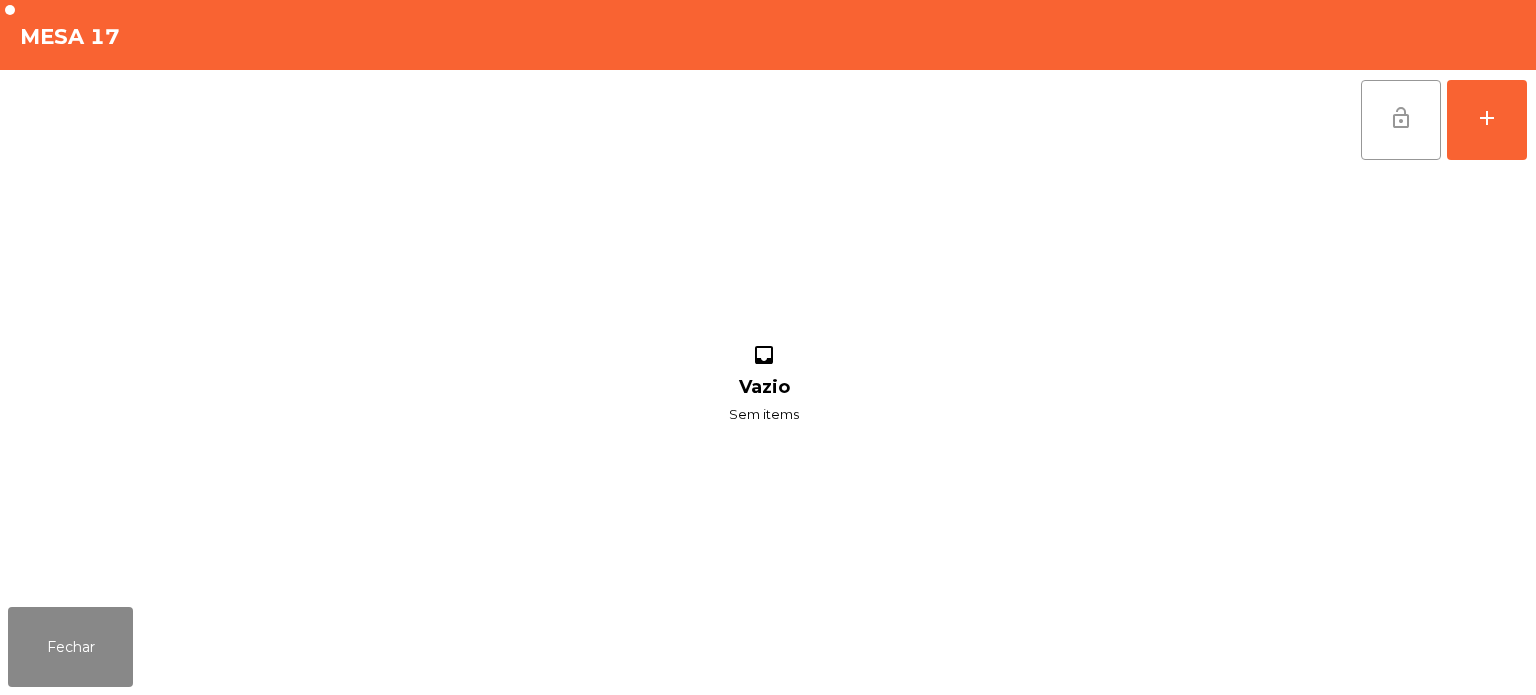 click on "lock_open" 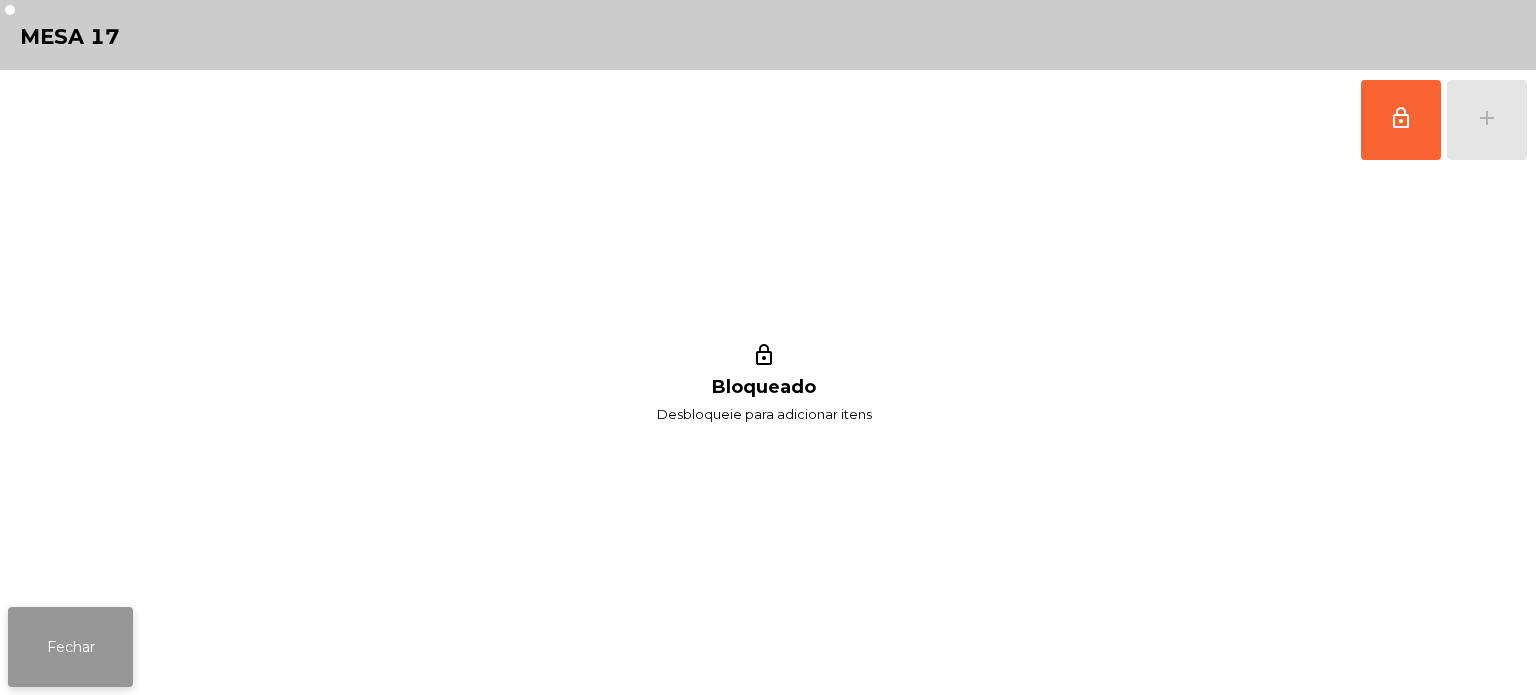 click on "Fechar" 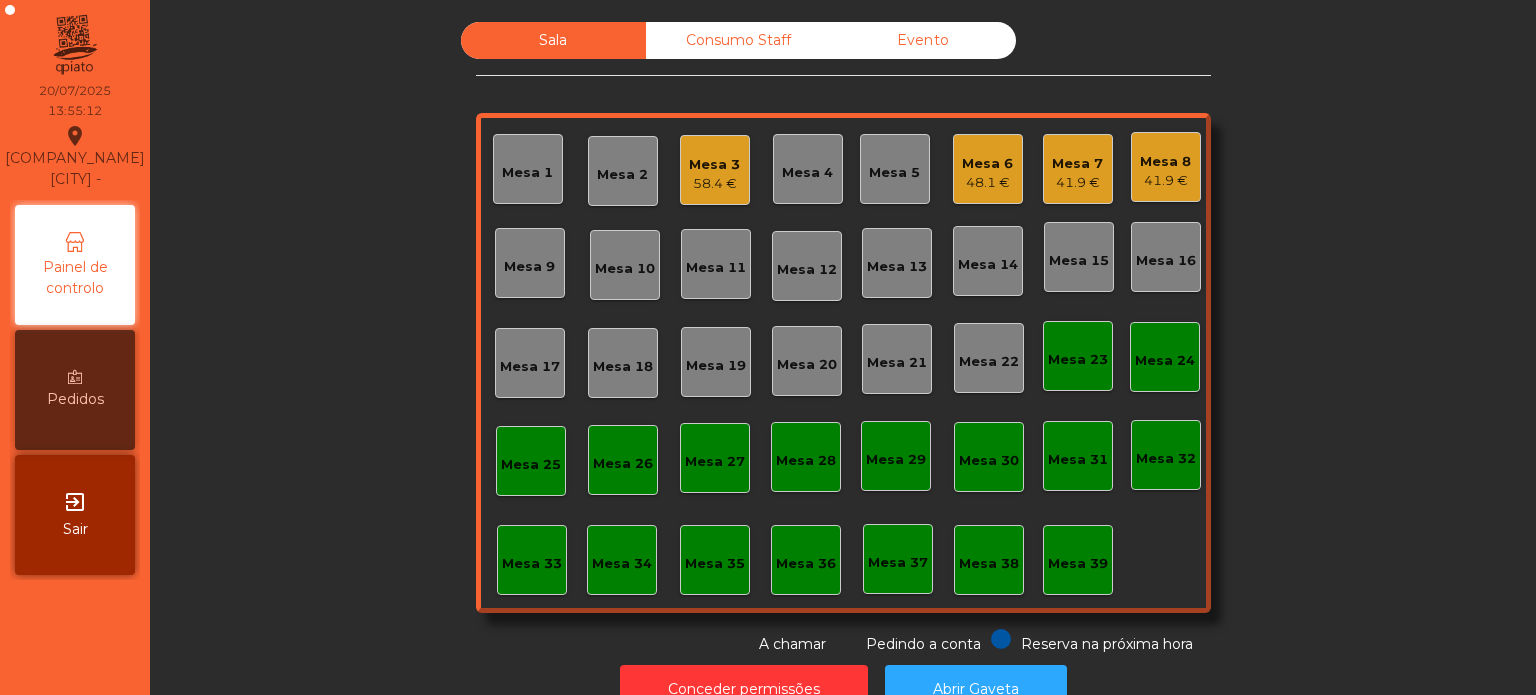 click on "48.1 €" 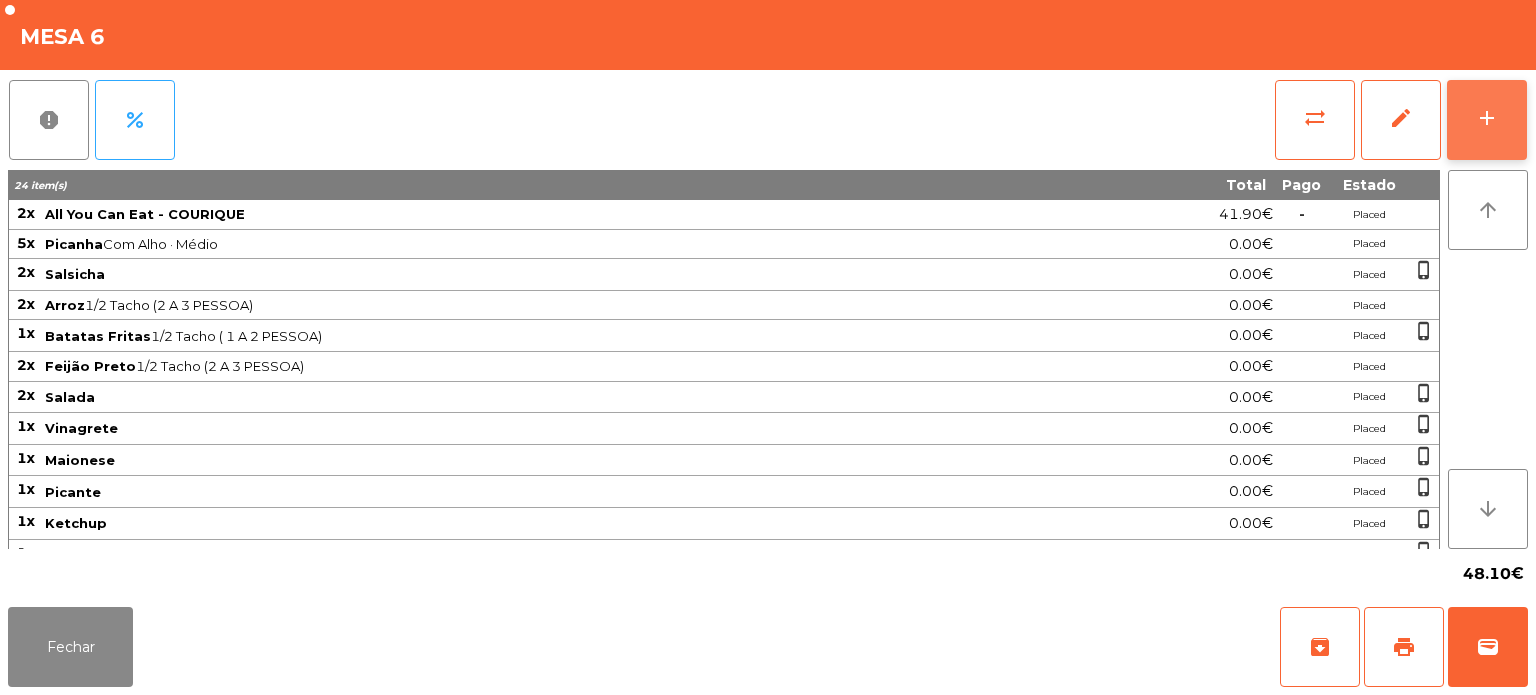 click on "add" 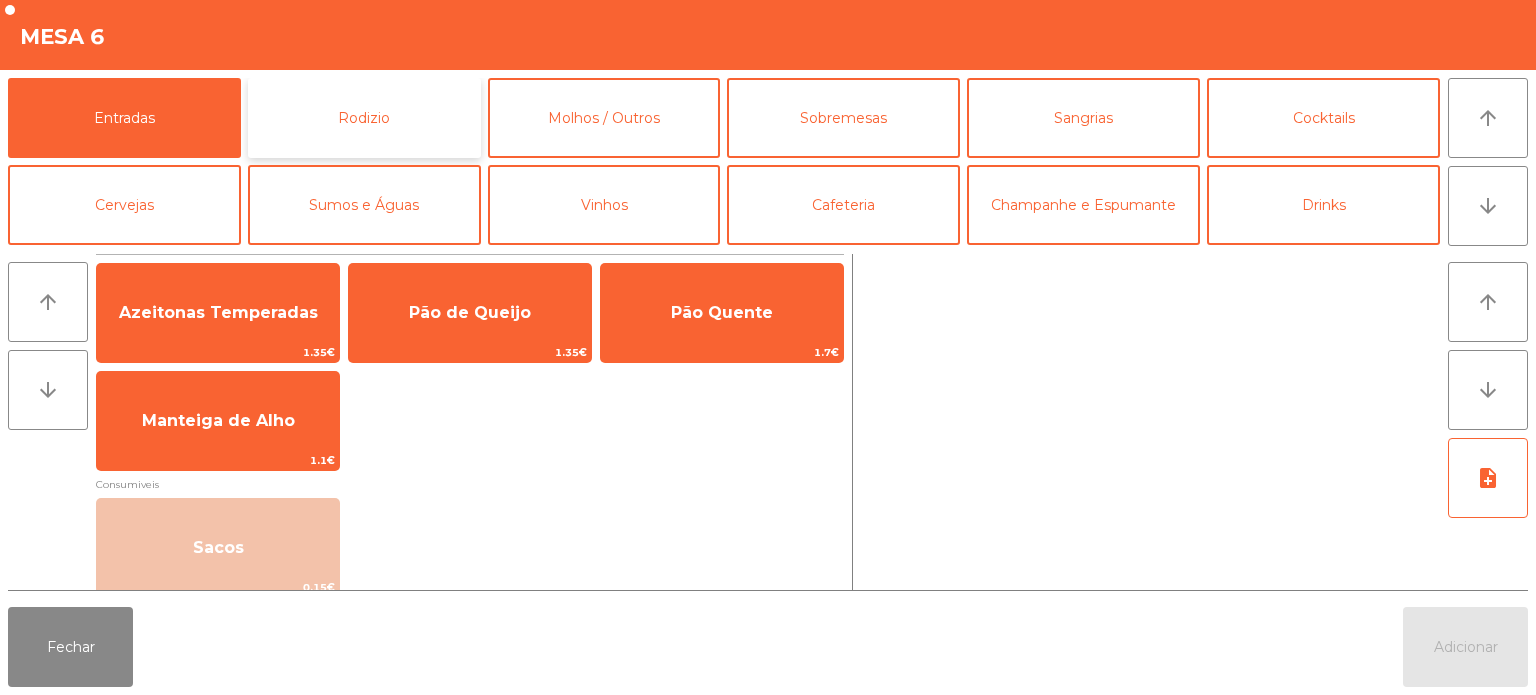 click on "Rodizio" 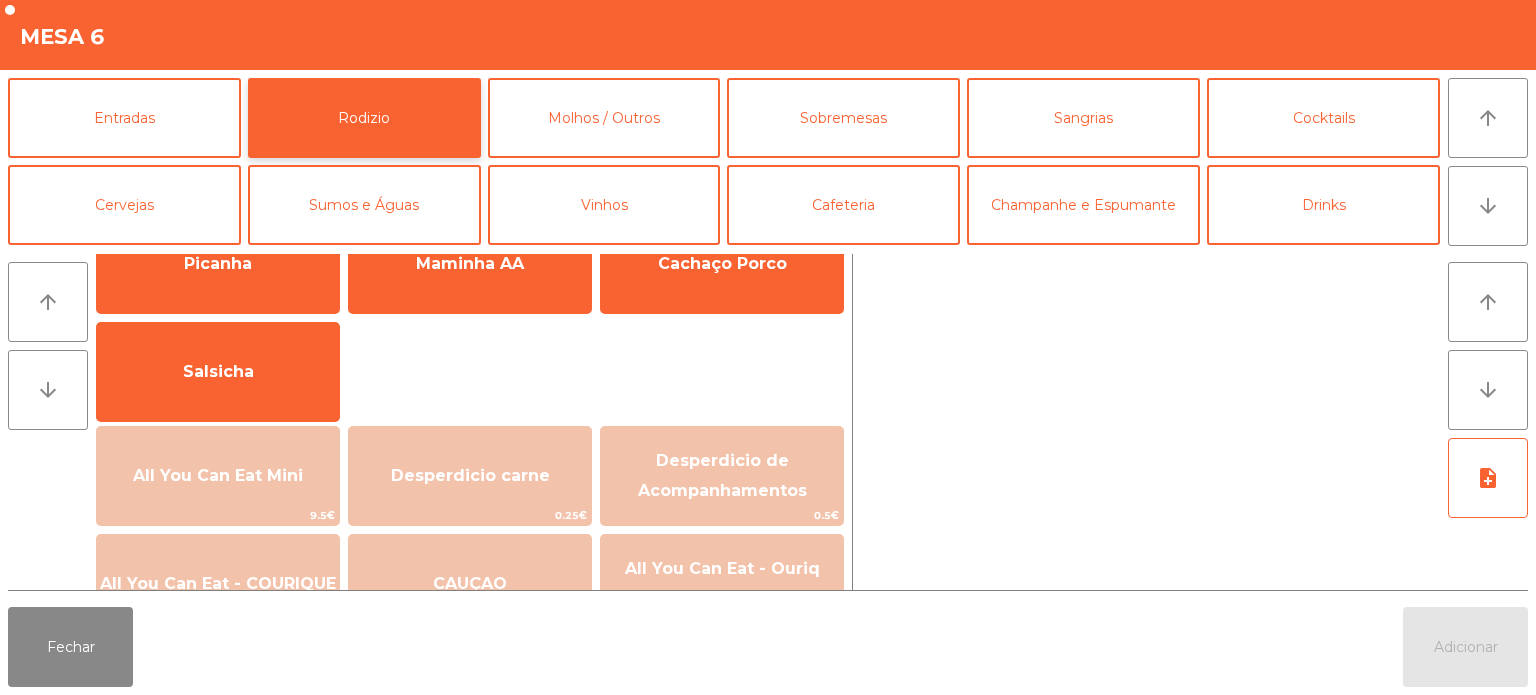 scroll, scrollTop: 81, scrollLeft: 0, axis: vertical 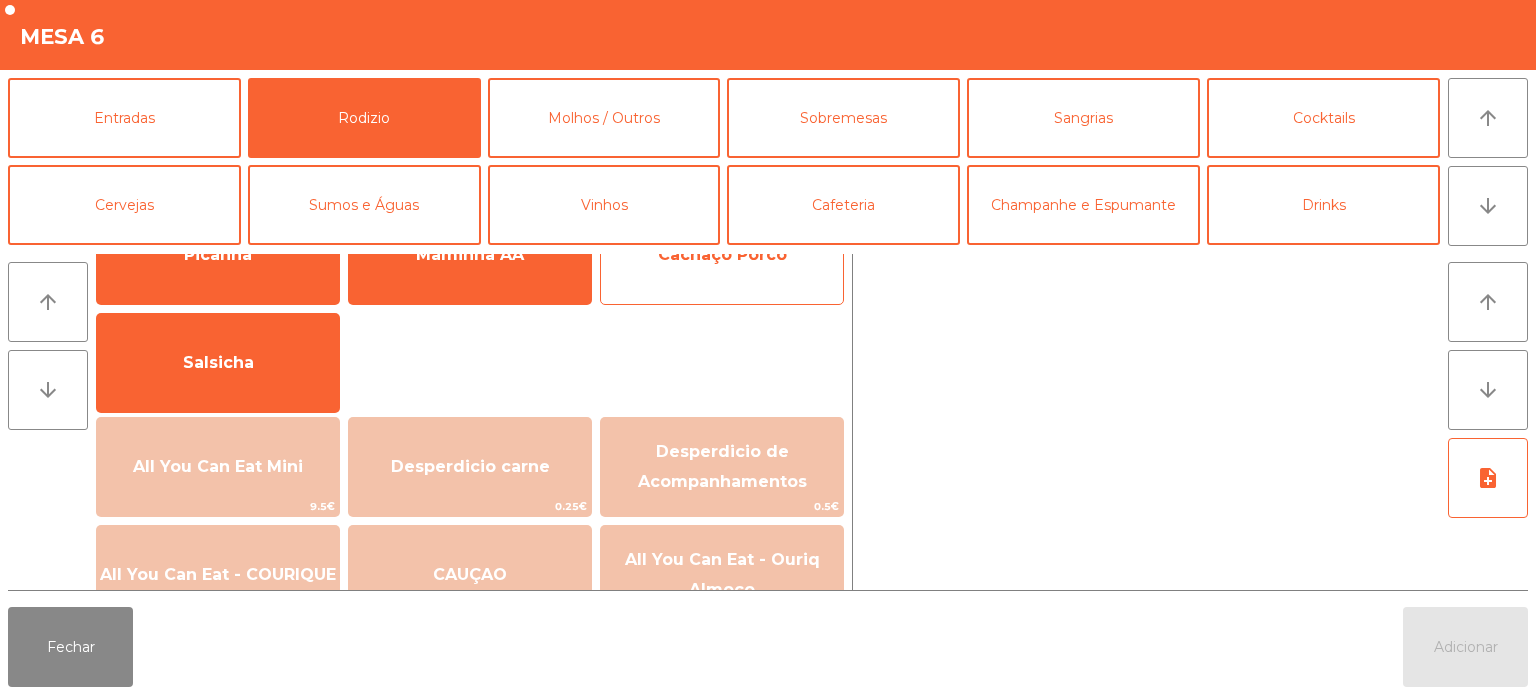 click on "+   Cachaço Porco" 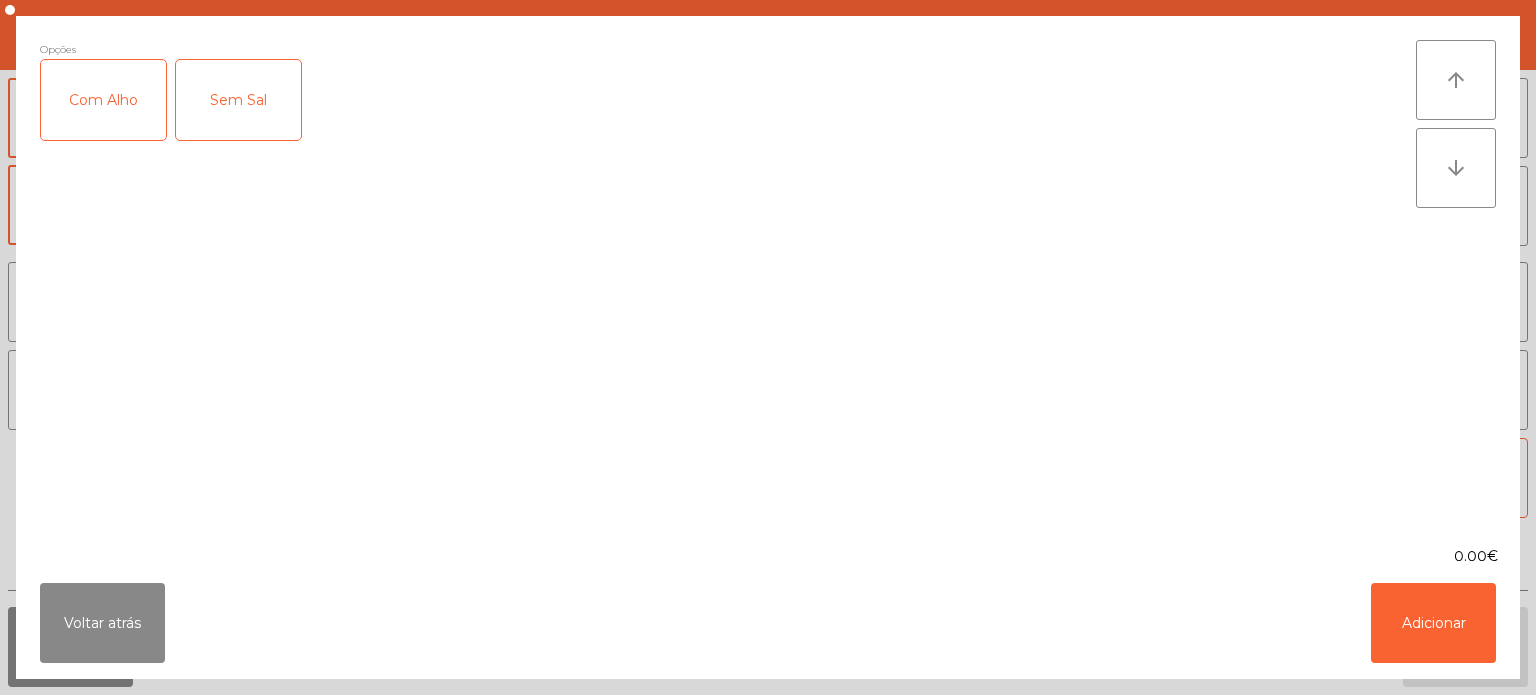 click on "Com Alho" 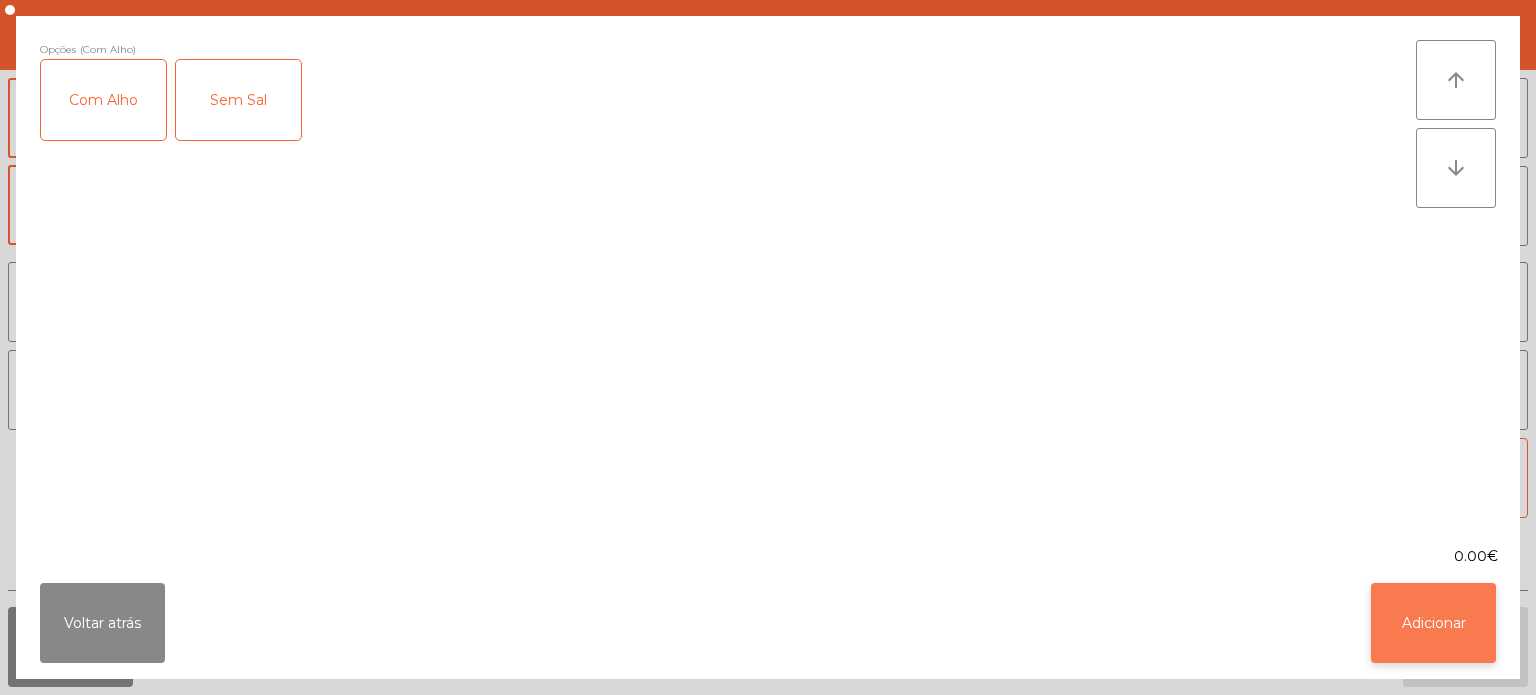click on "Adicionar" 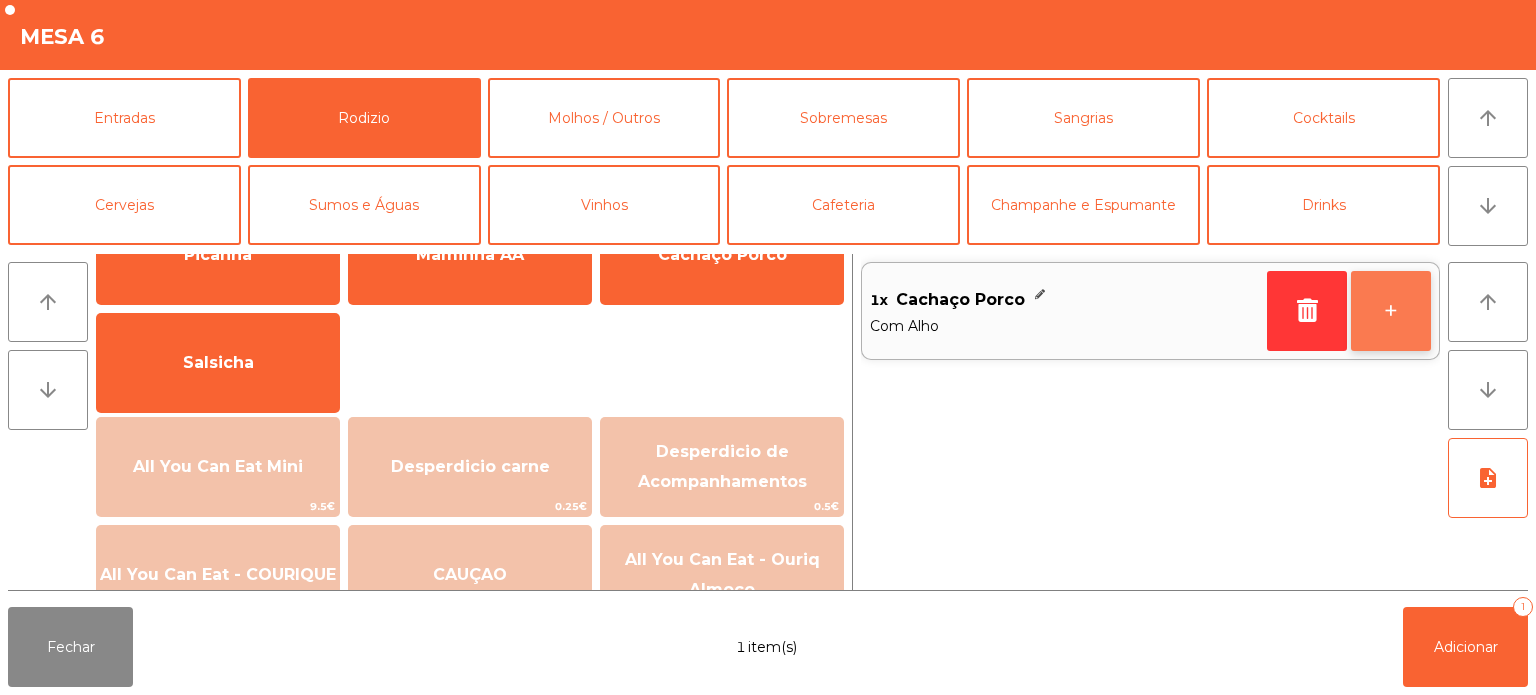 click on "+" 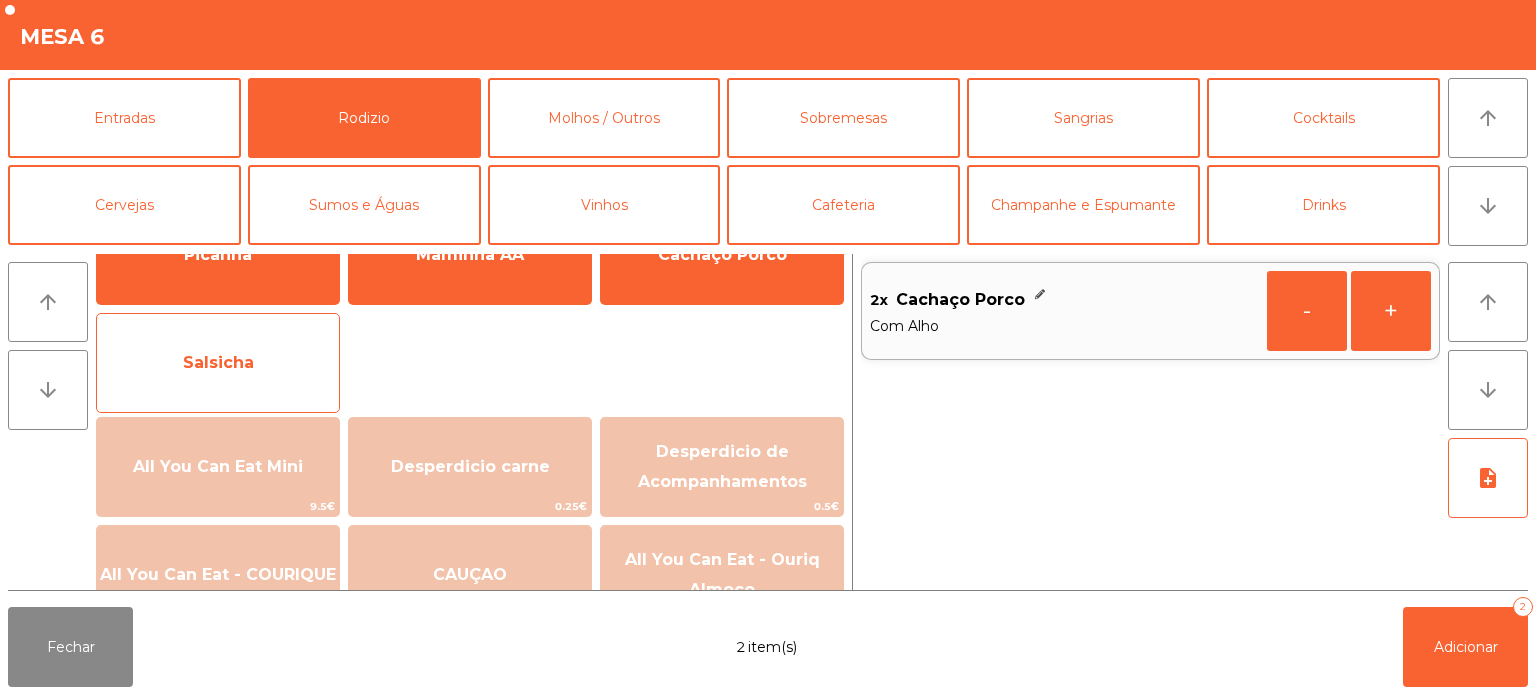 click on "Salsicha" 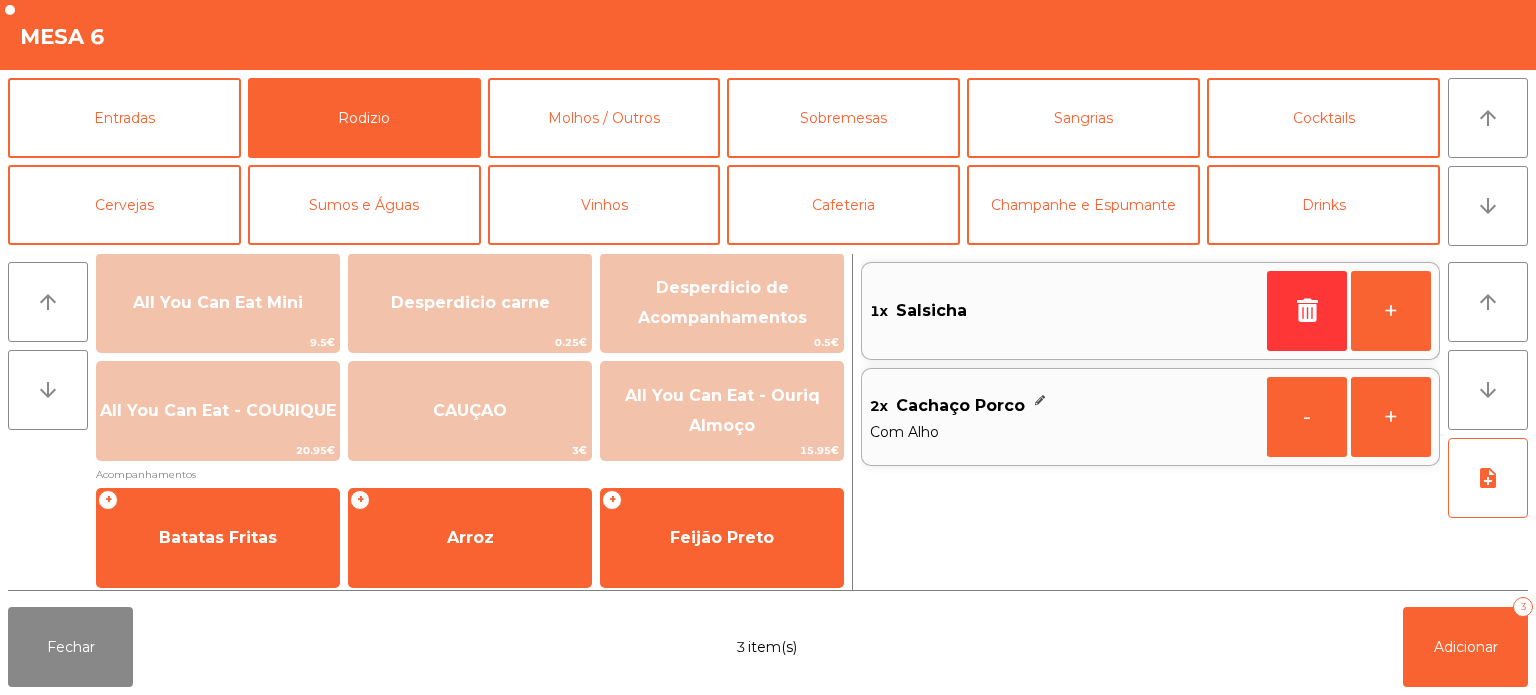 scroll, scrollTop: 272, scrollLeft: 0, axis: vertical 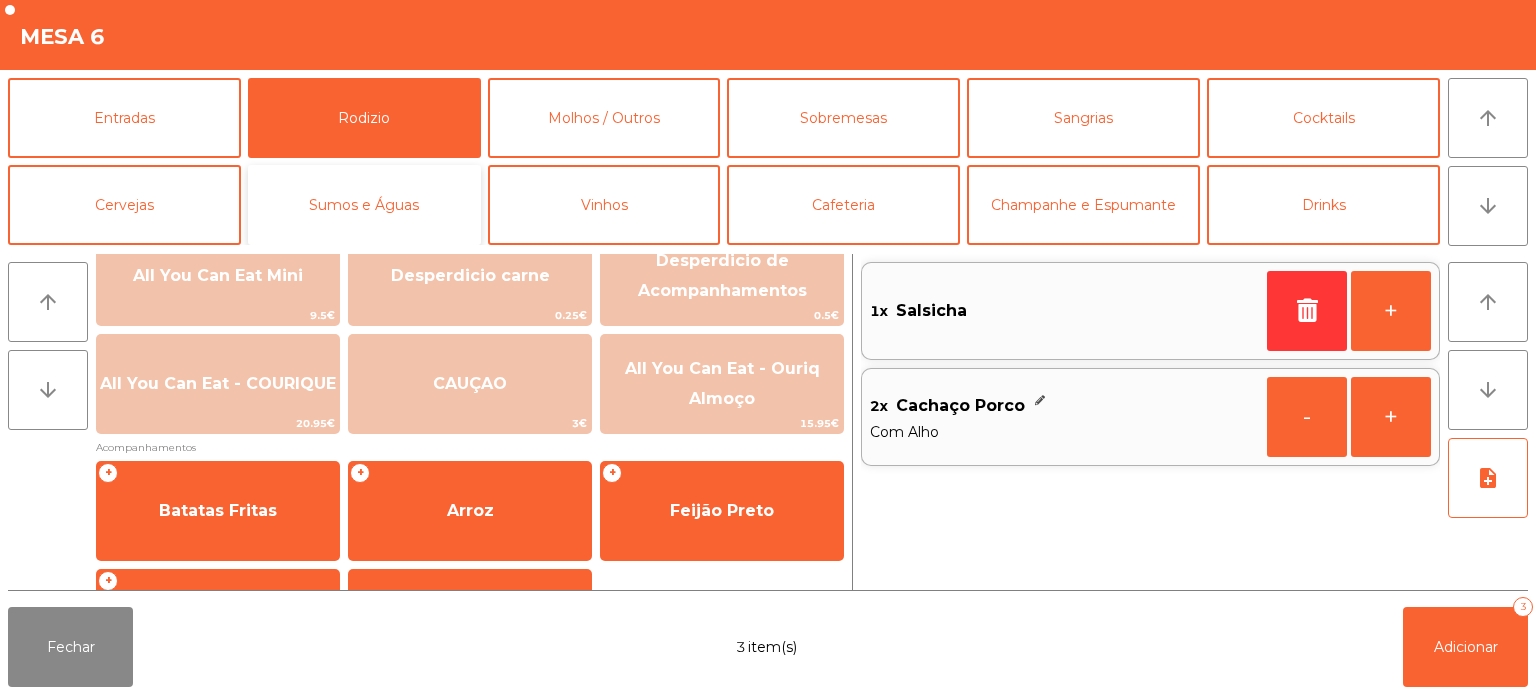click on "Sumos e Águas" 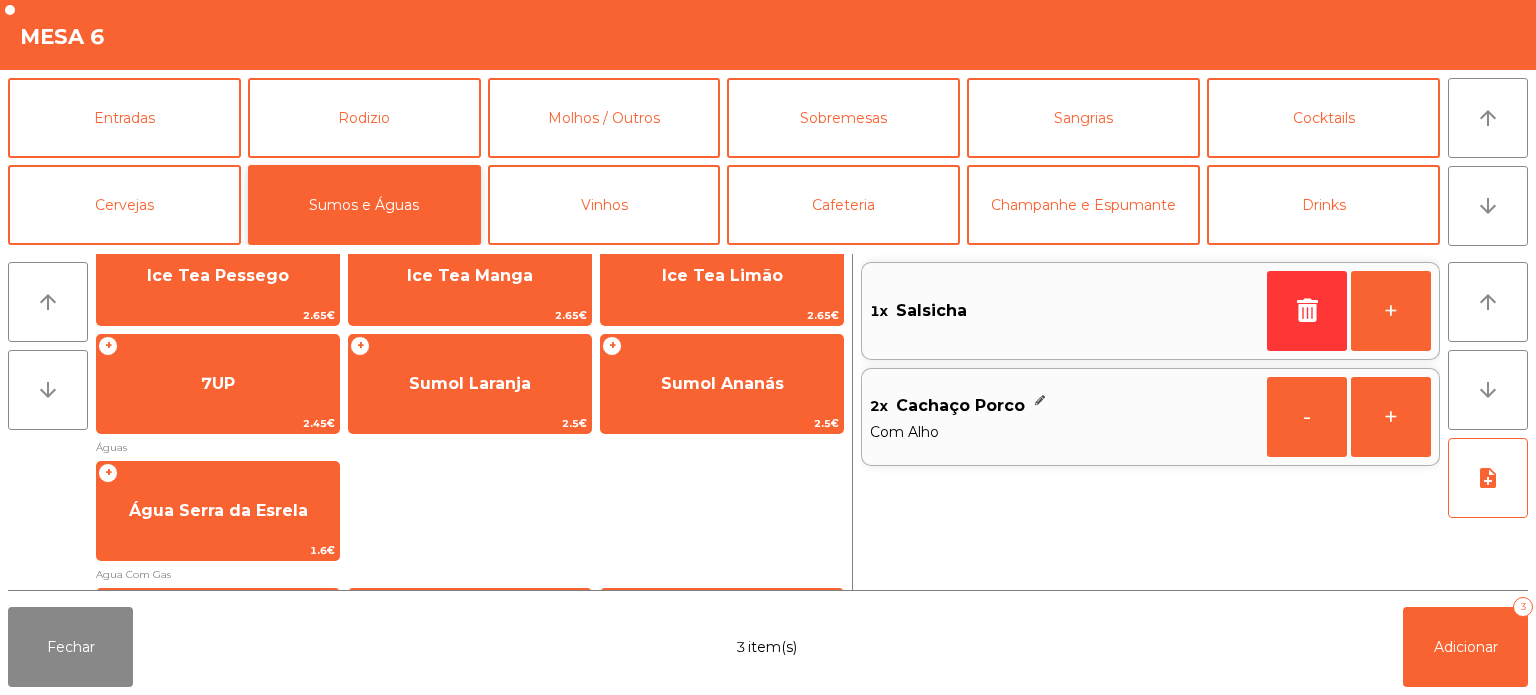 scroll, scrollTop: 36, scrollLeft: 0, axis: vertical 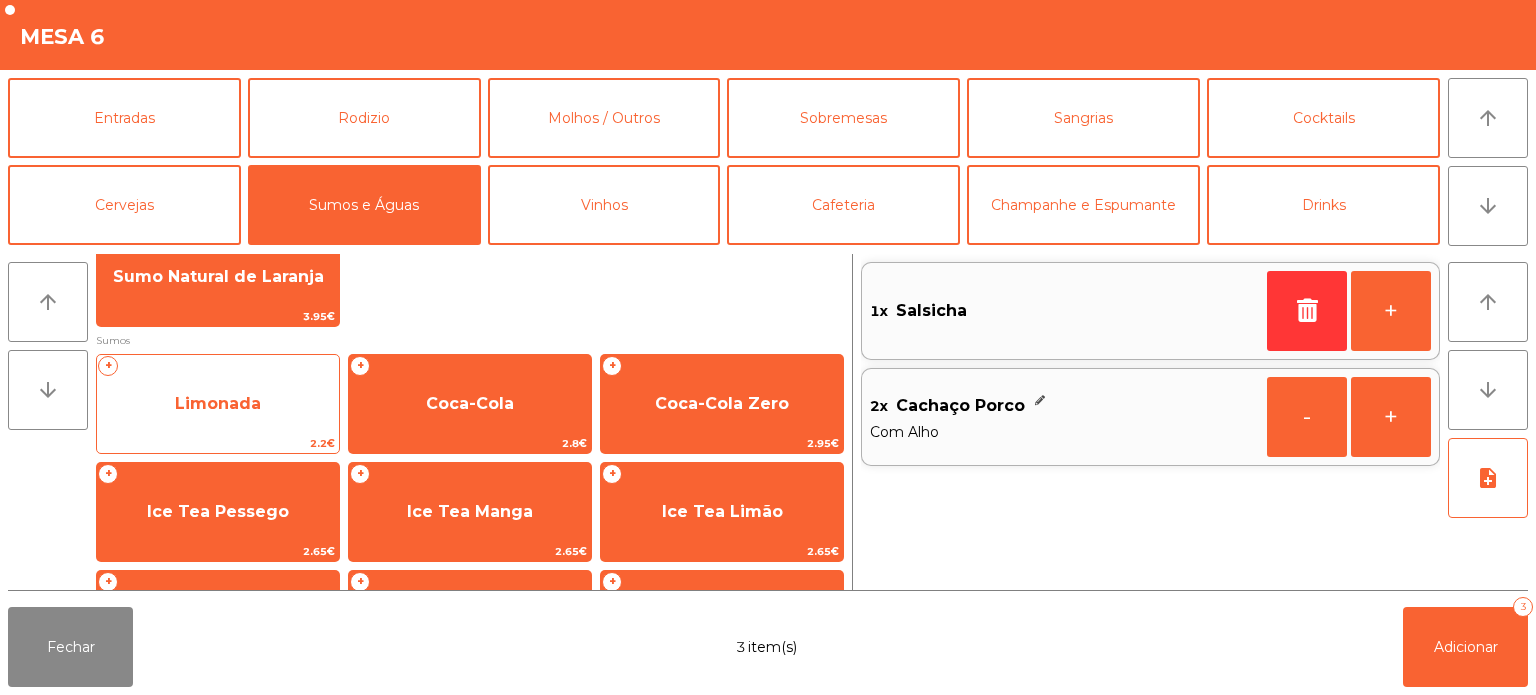 click on "Limonada" 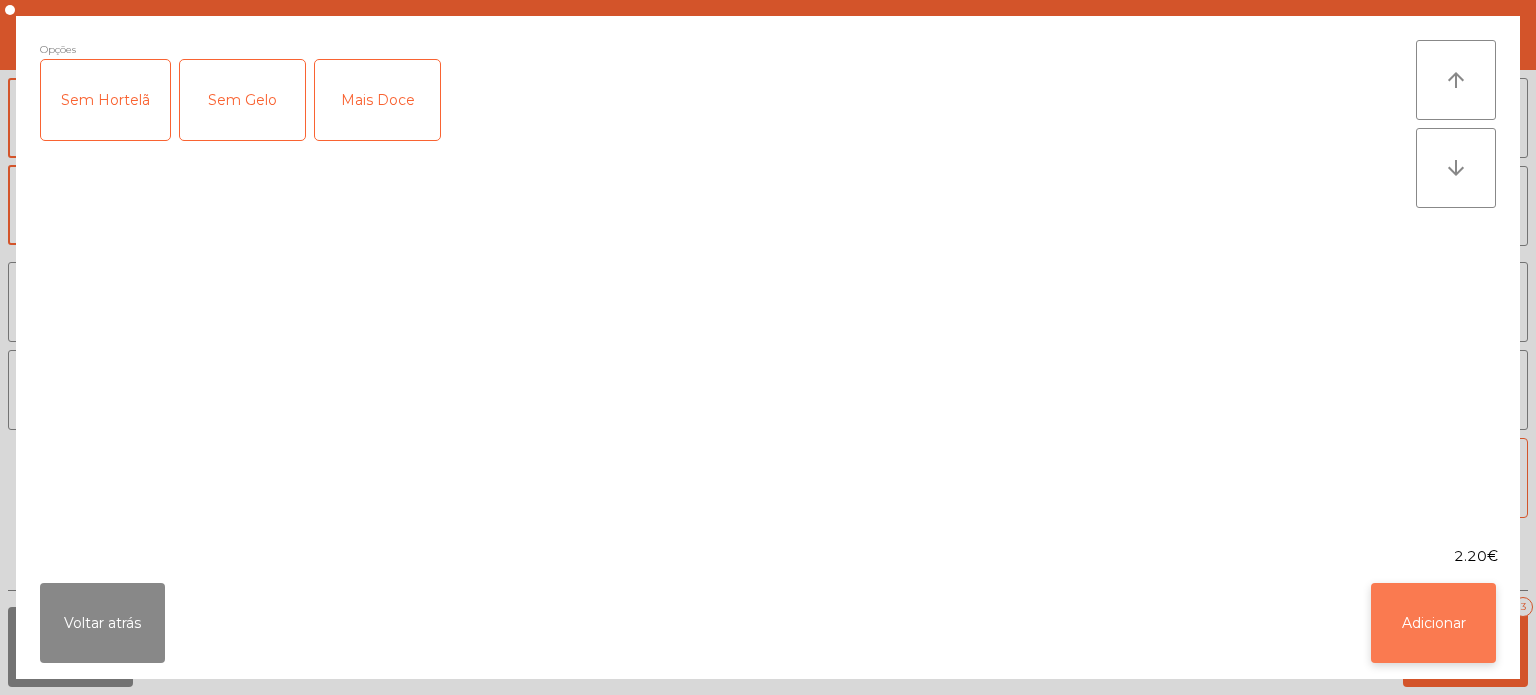click on "Adicionar" 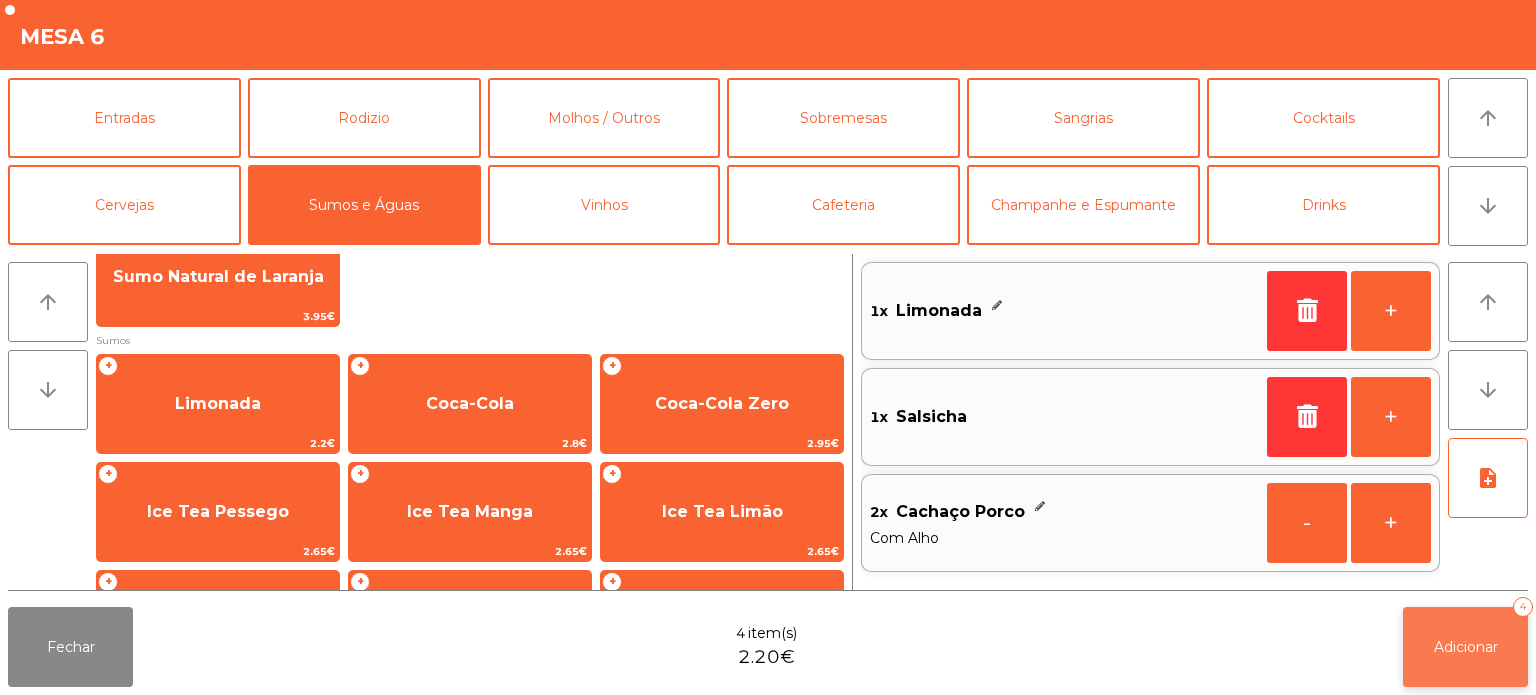 click on "Adicionar" 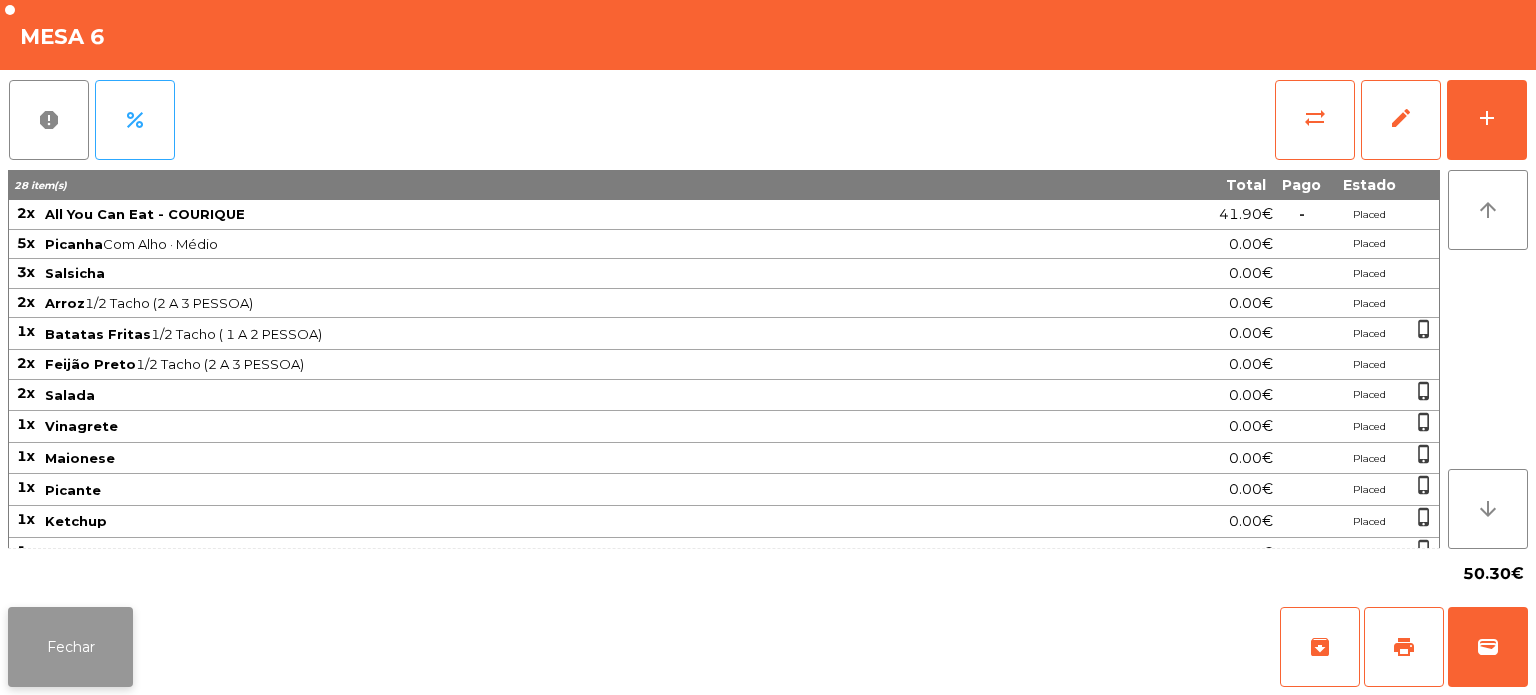 click on "Fechar" 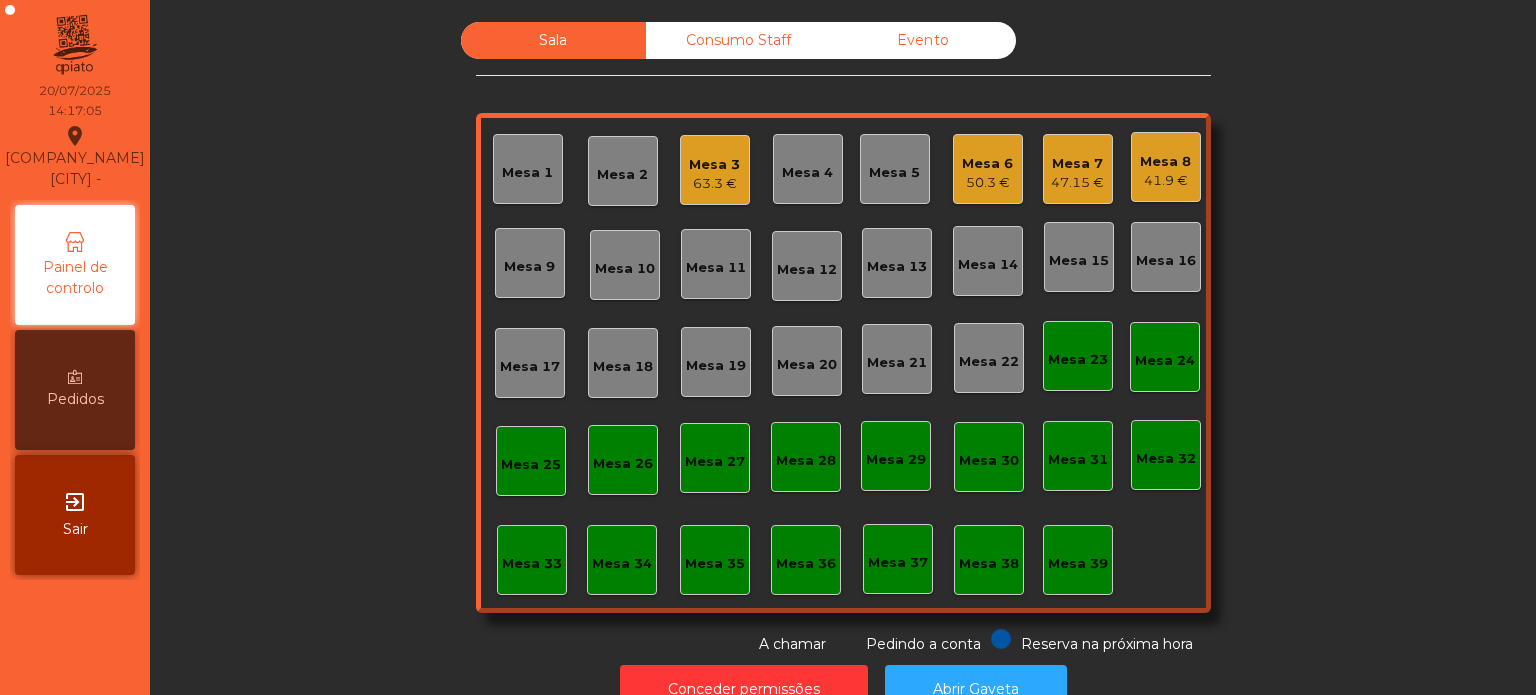 click on "50.3 €" 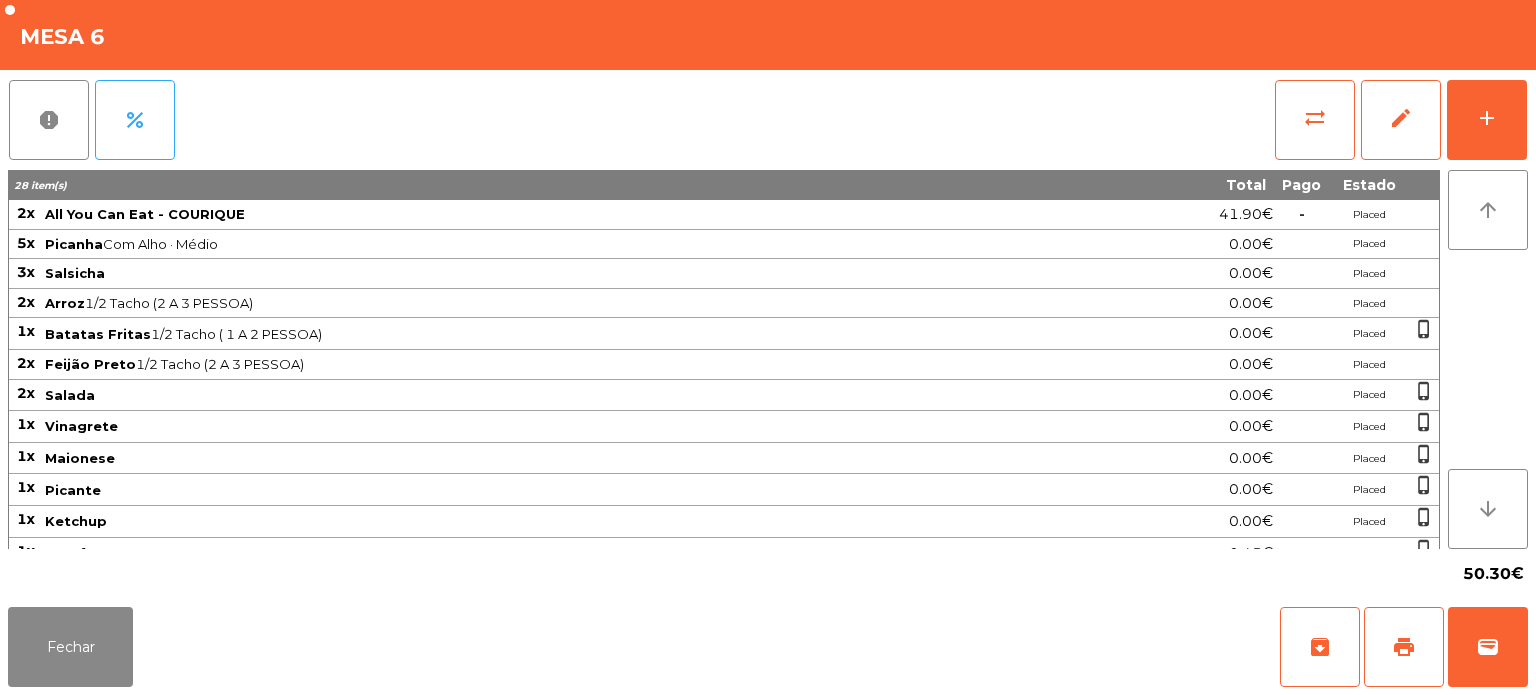 scroll, scrollTop: 104, scrollLeft: 0, axis: vertical 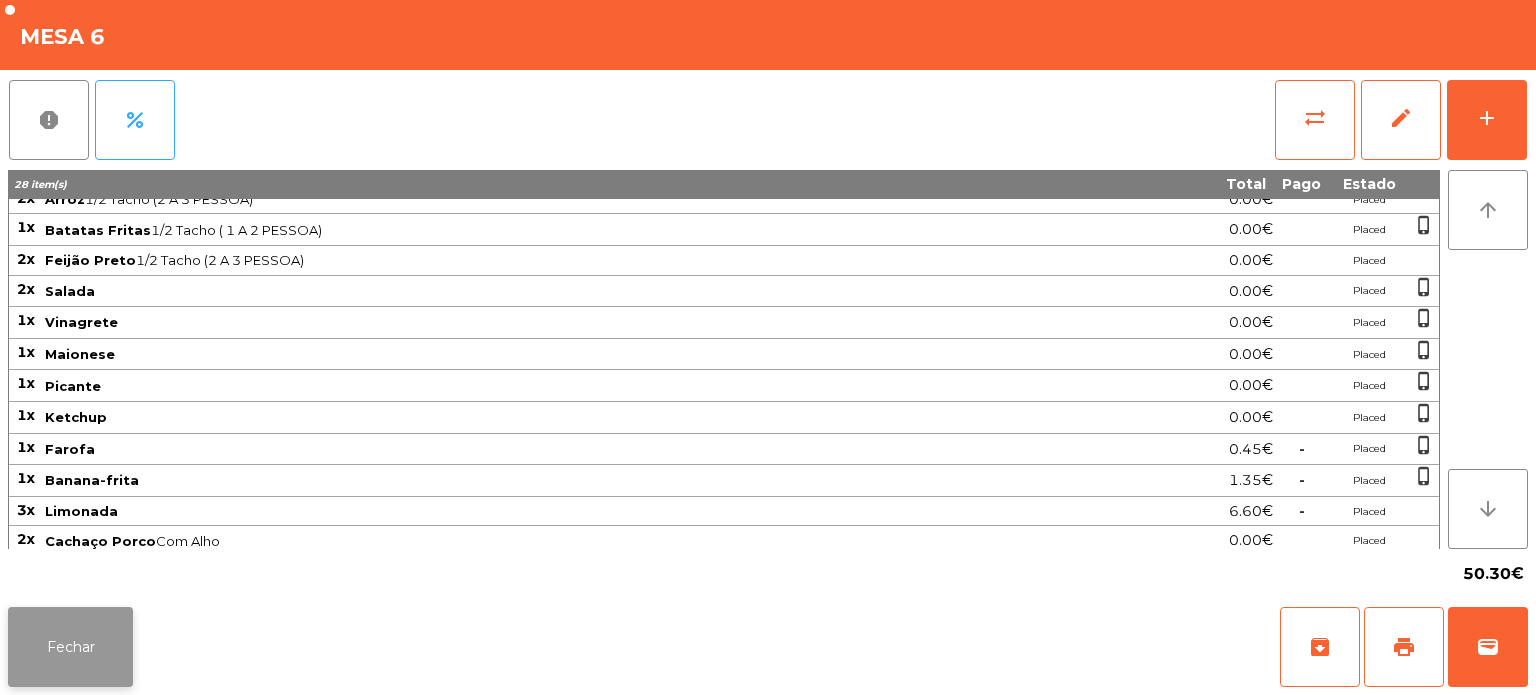 click on "Fechar" 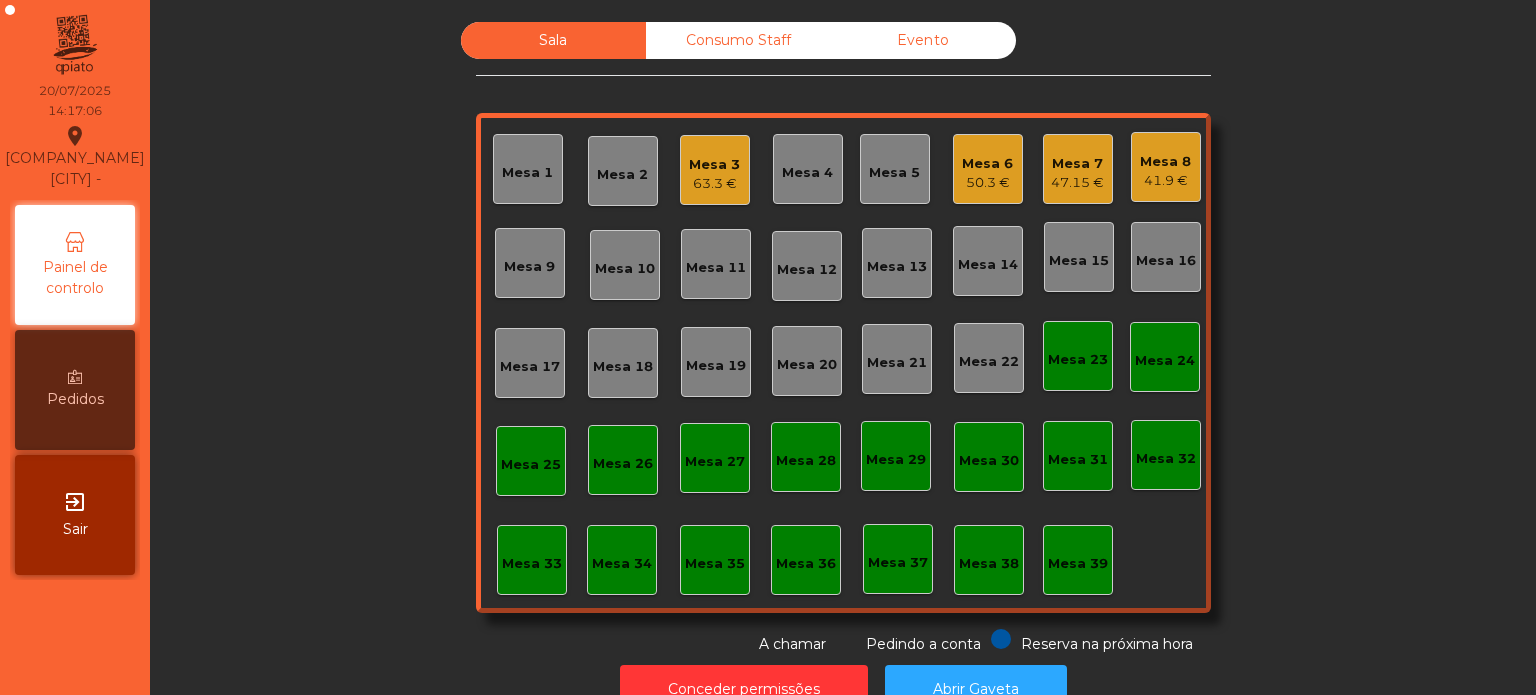 click on "Mesa 7   47.15 €" 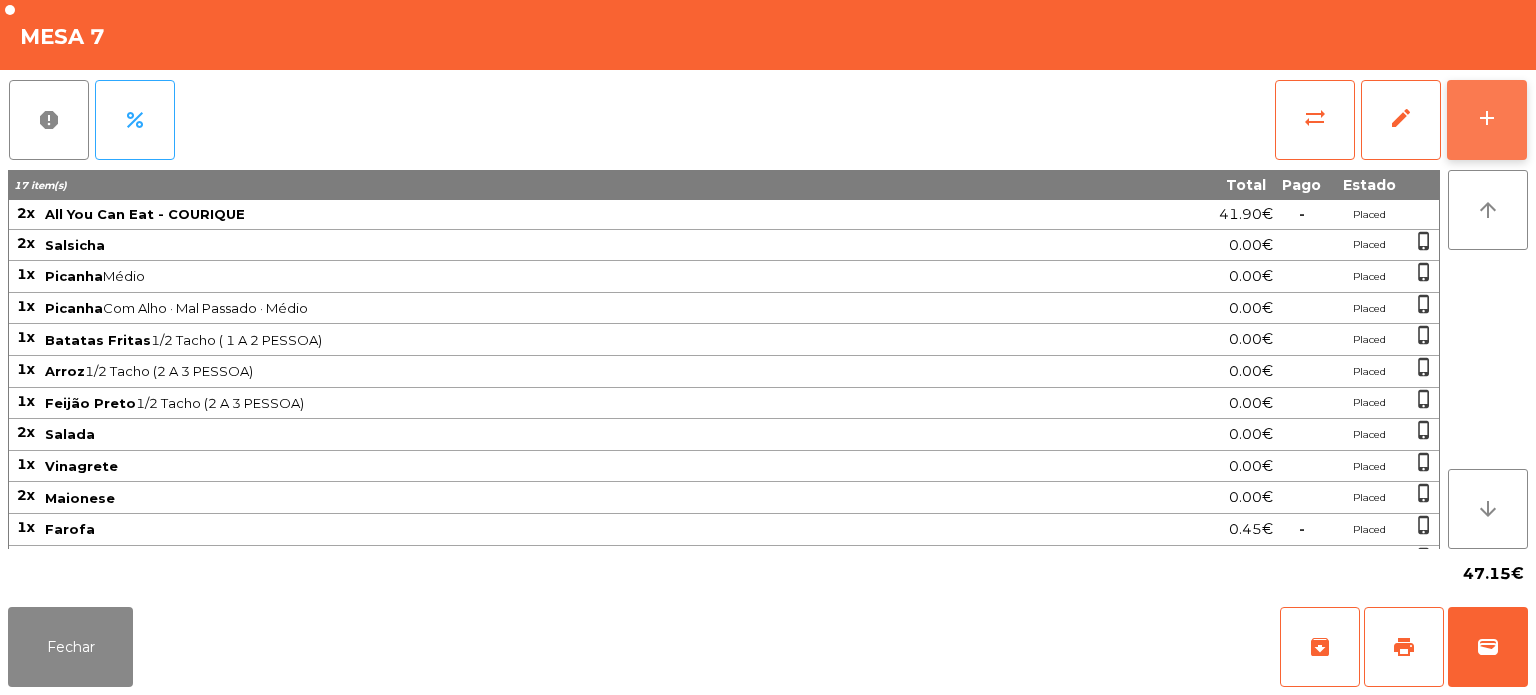 click on "add" 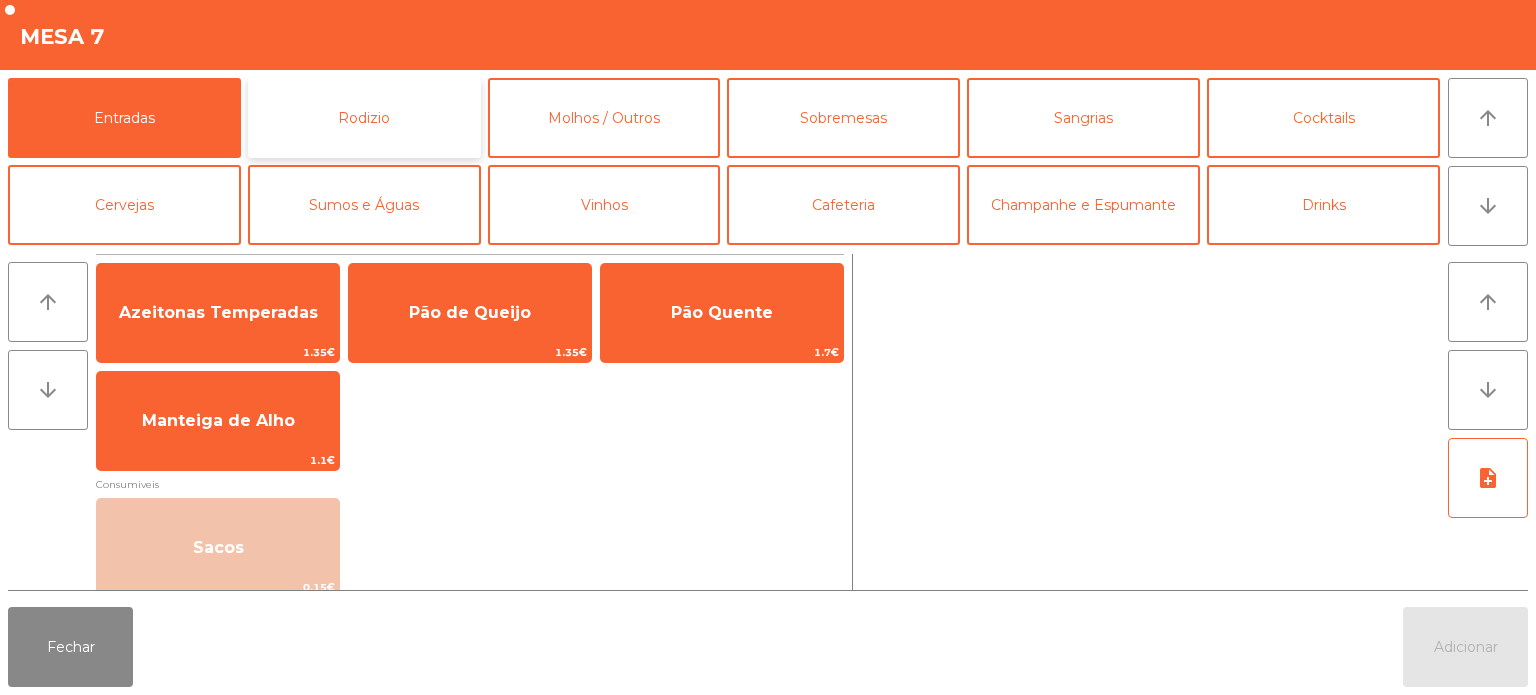 click on "Rodizio" 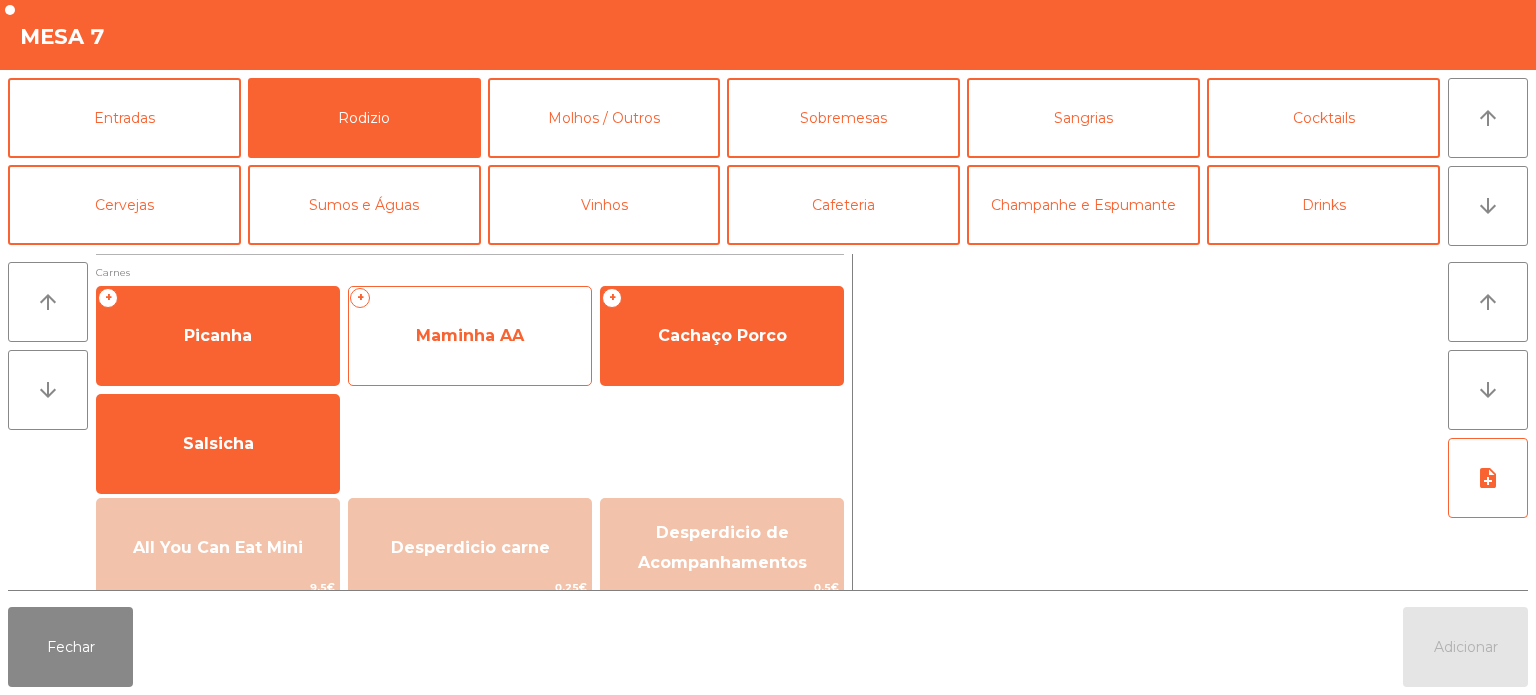 click on "Maminha AA" 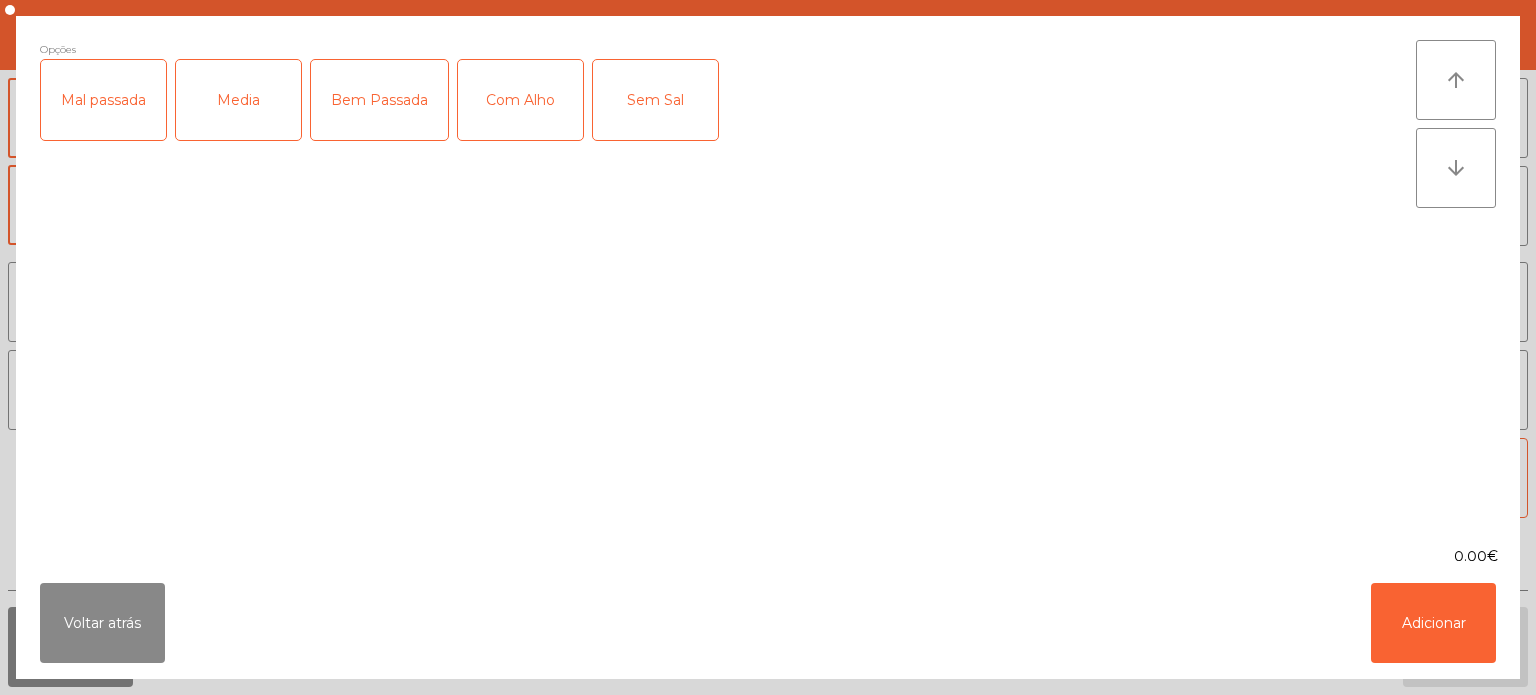 click on "Media" 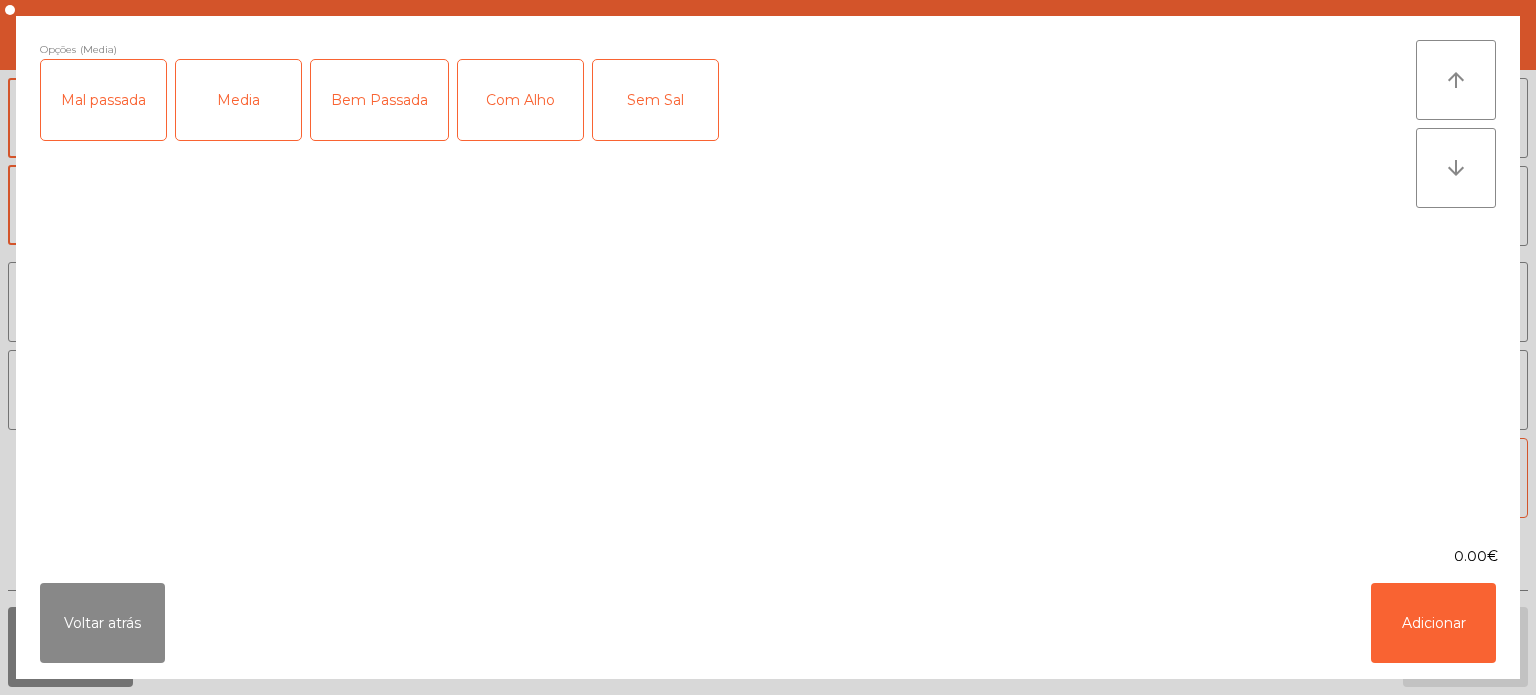 click on "Com Alho" 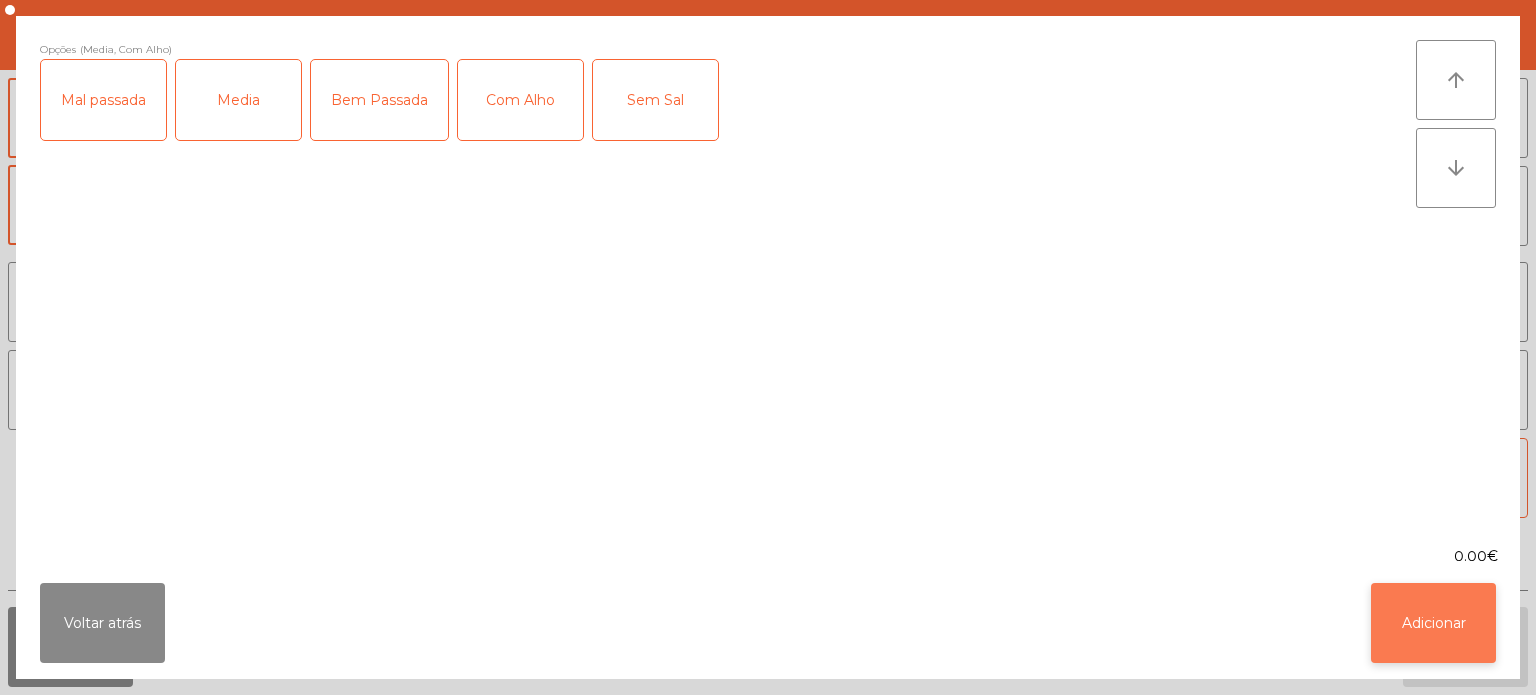 click on "Adicionar" 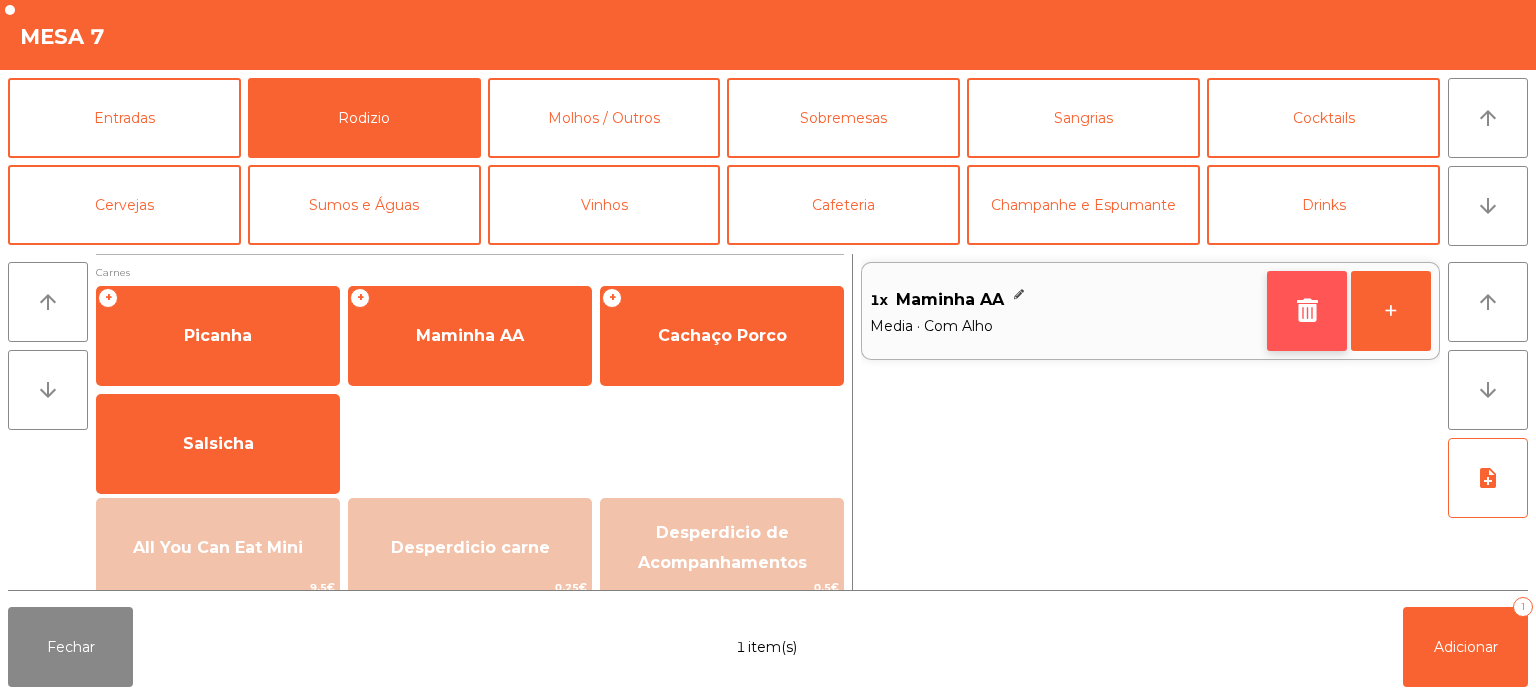 click 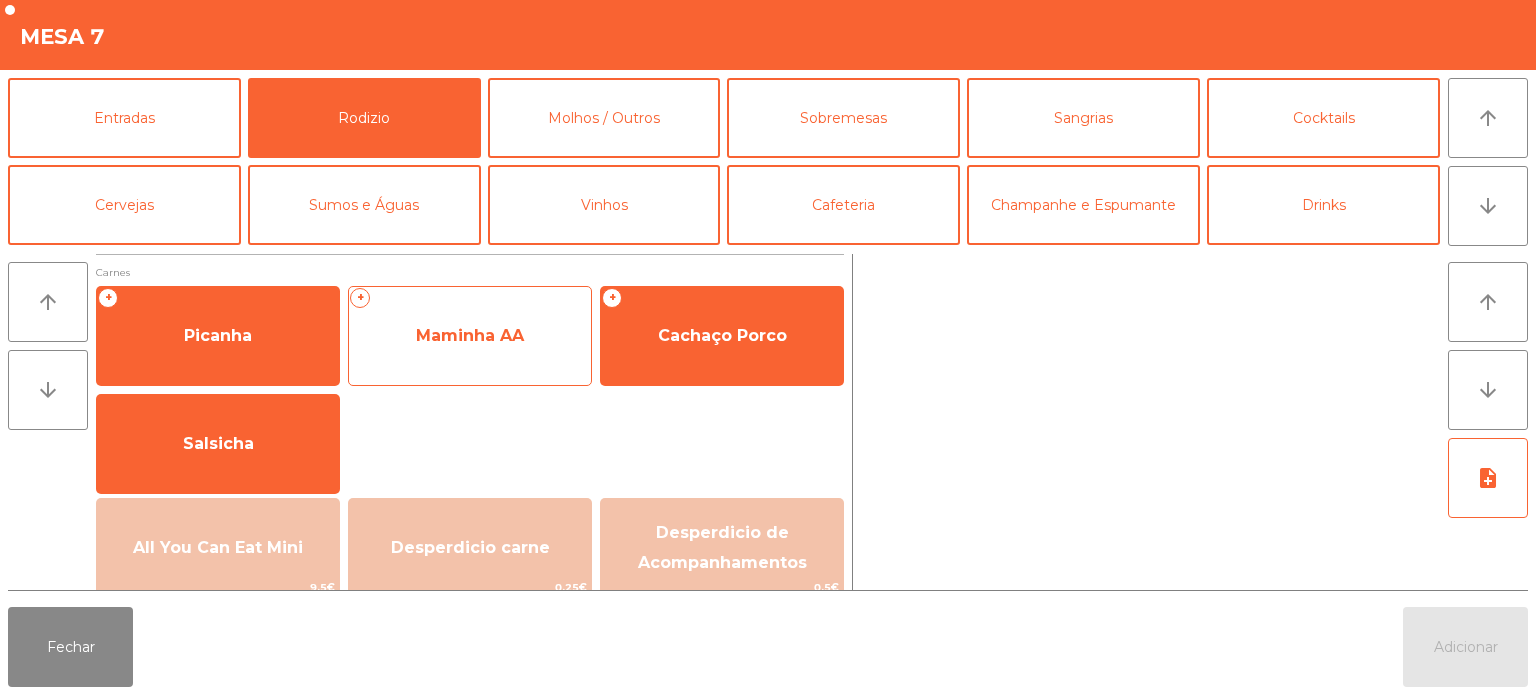 click on "Maminha AA" 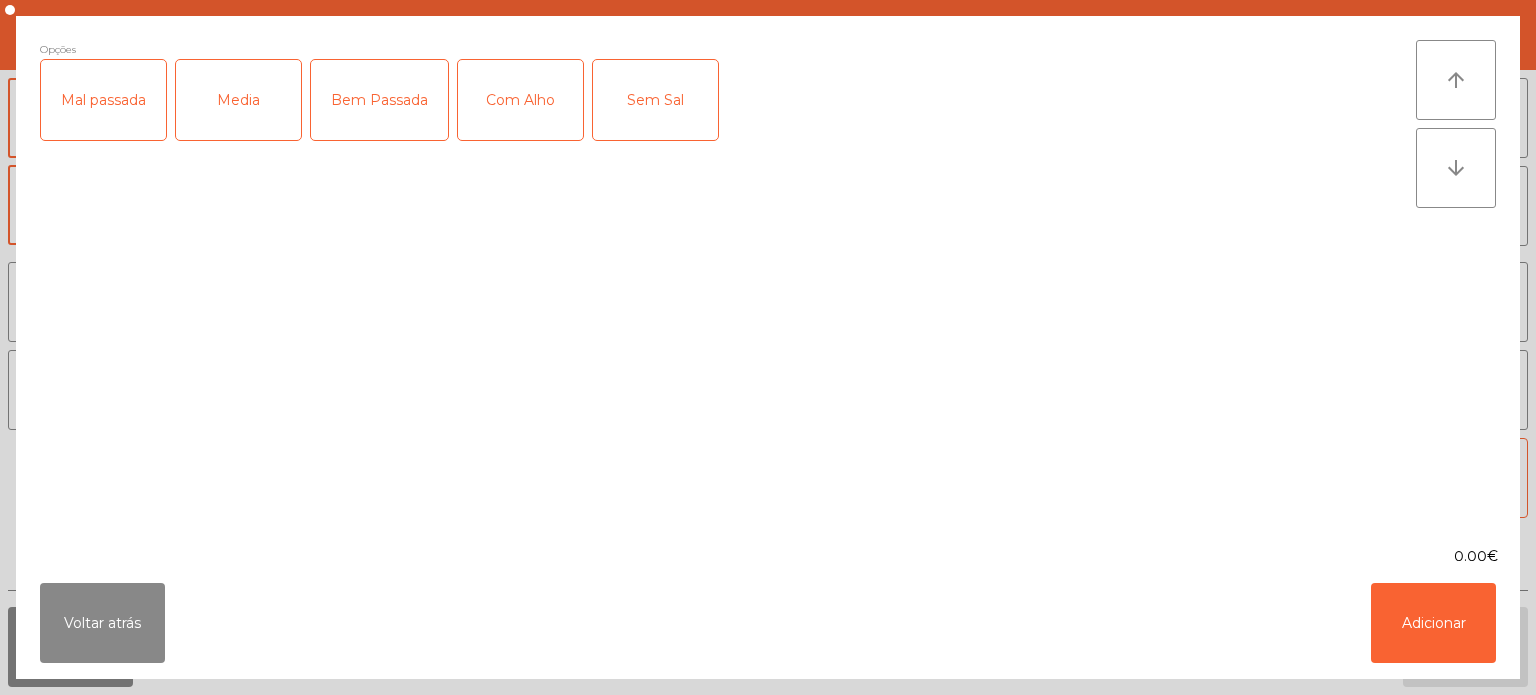 click on "Media" 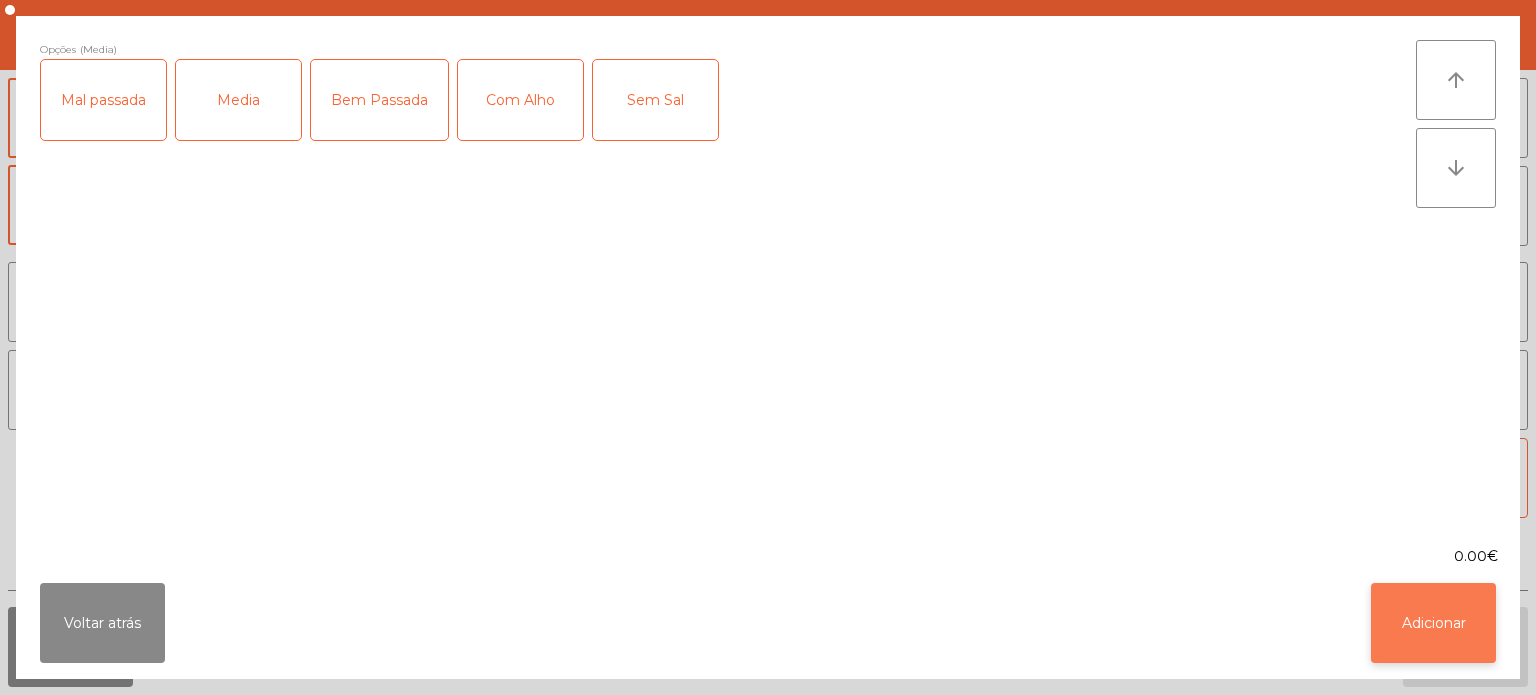 click on "Adicionar" 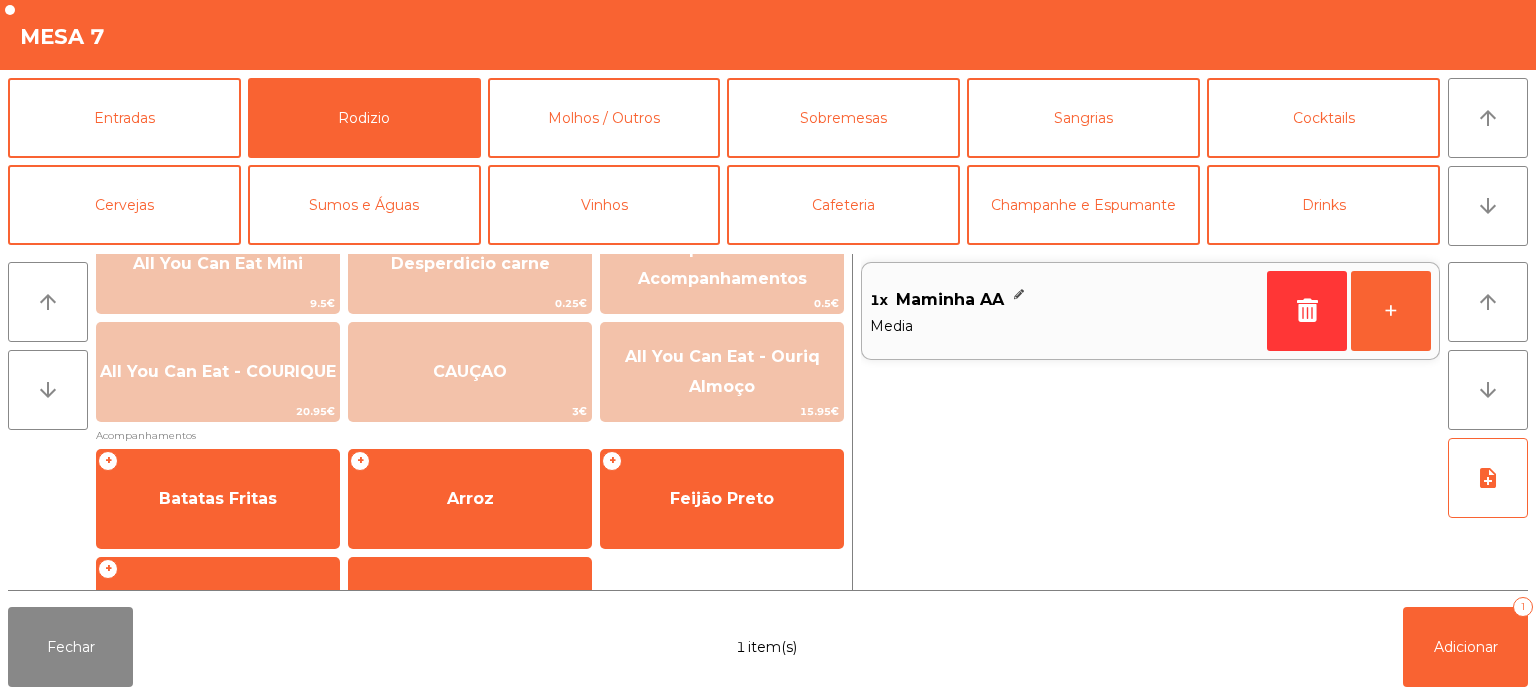 scroll, scrollTop: 286, scrollLeft: 0, axis: vertical 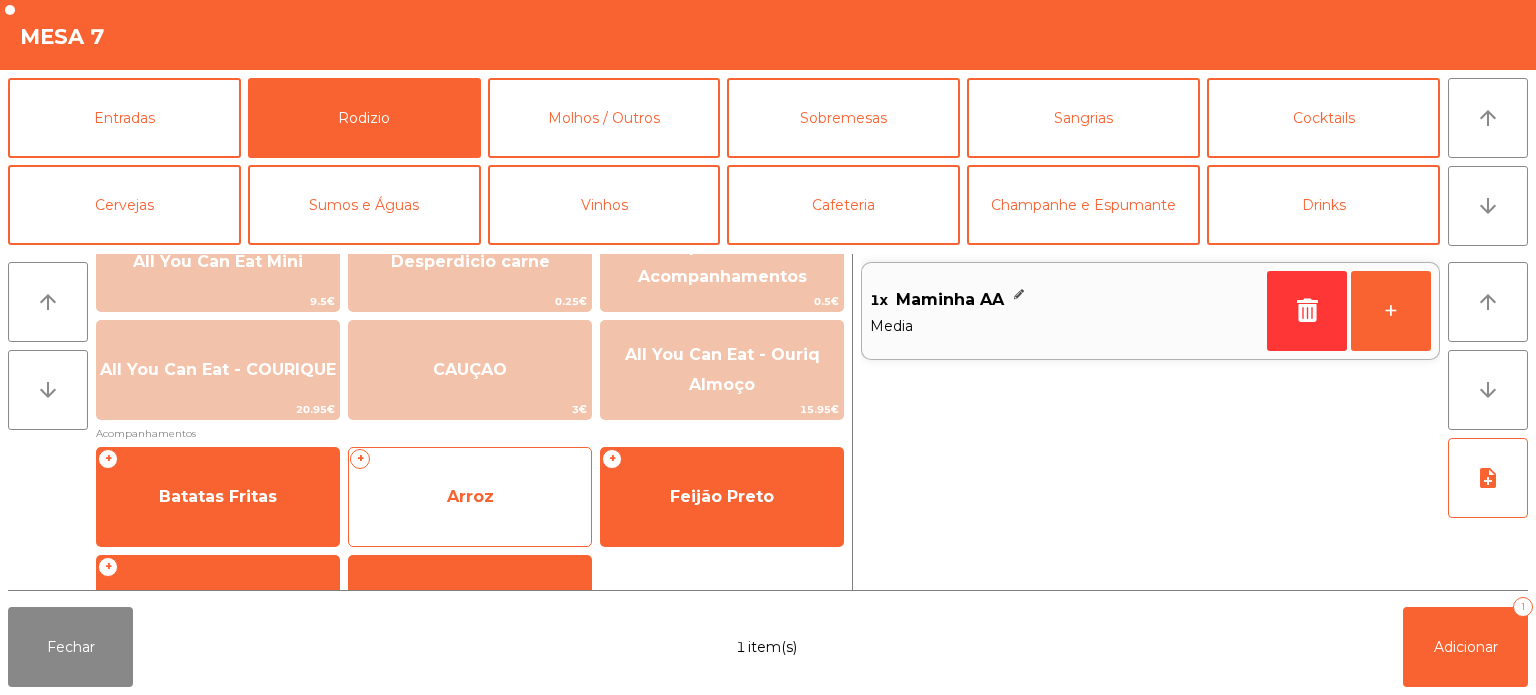 click on "Arroz" 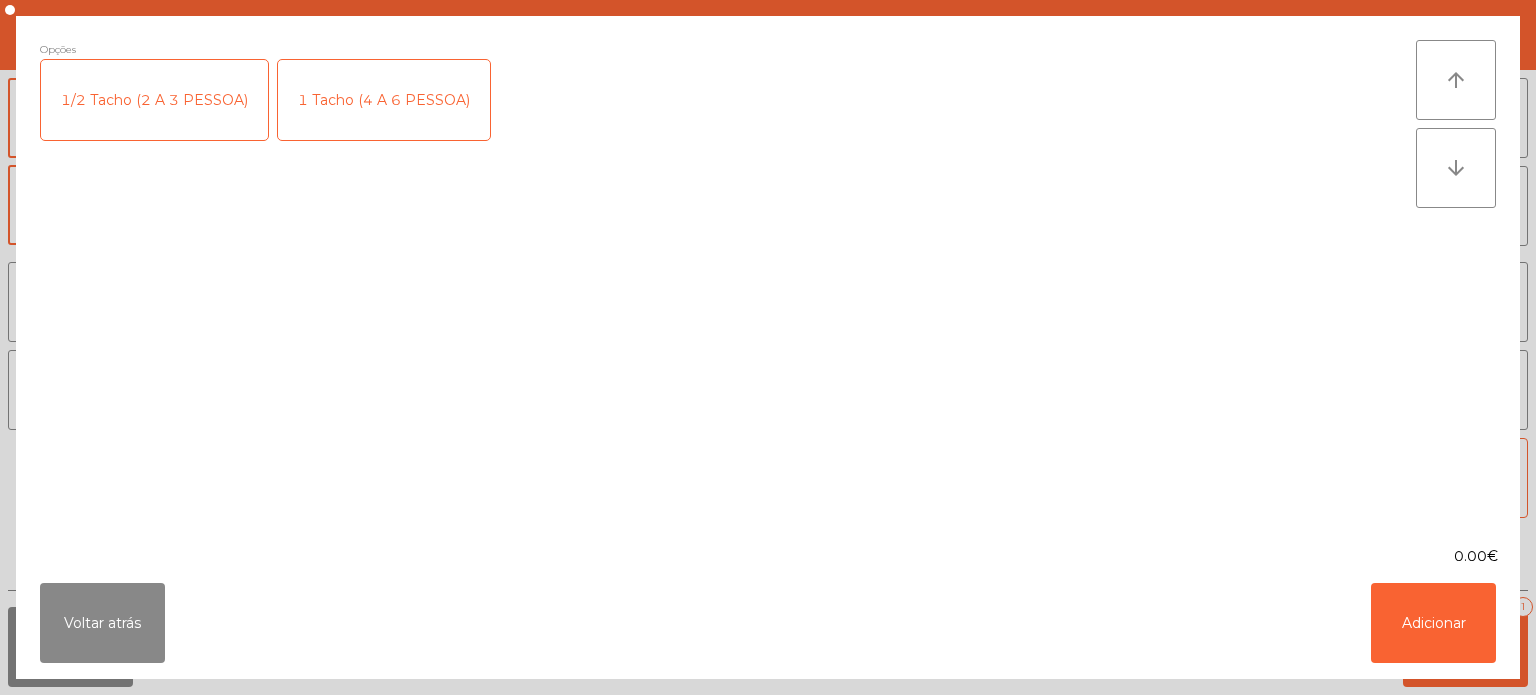 click on "1/2 Tacho (2 A 3 PESSOA)" 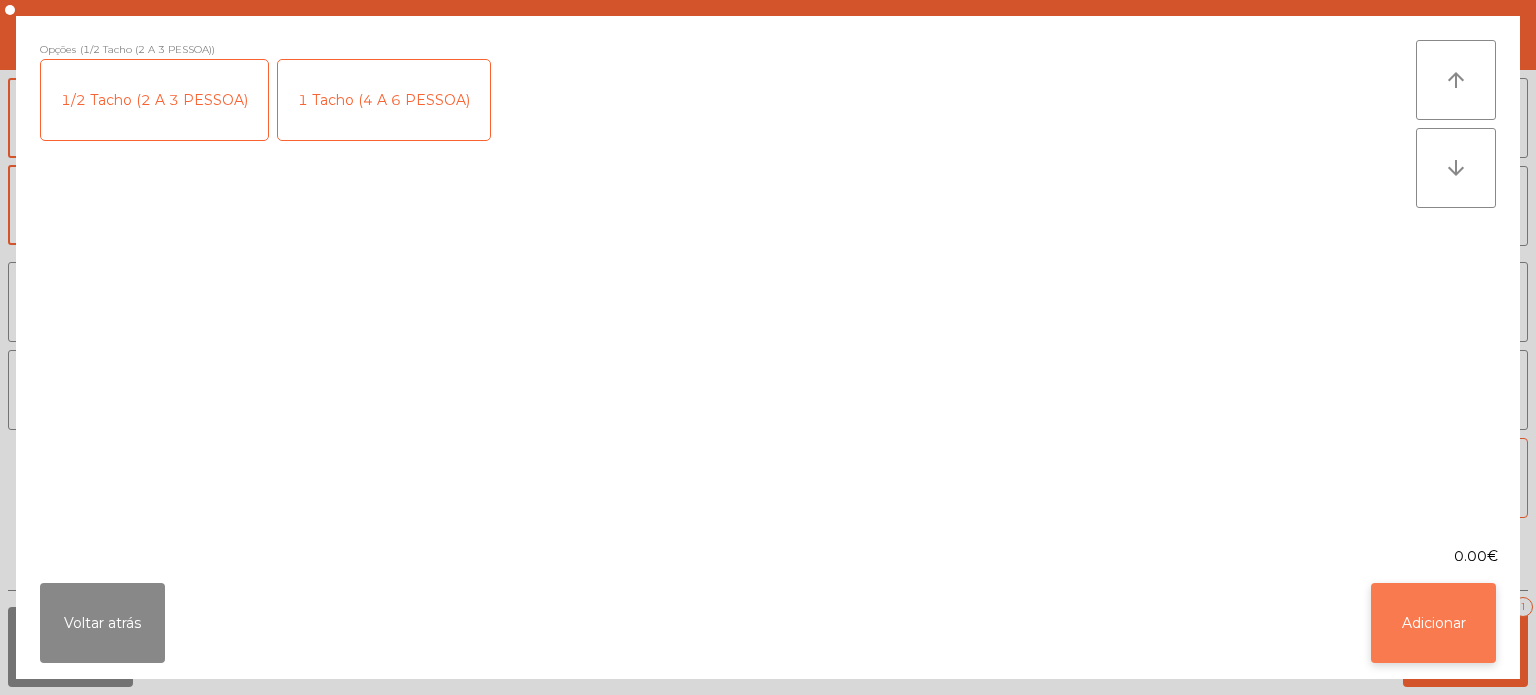 click on "Adicionar" 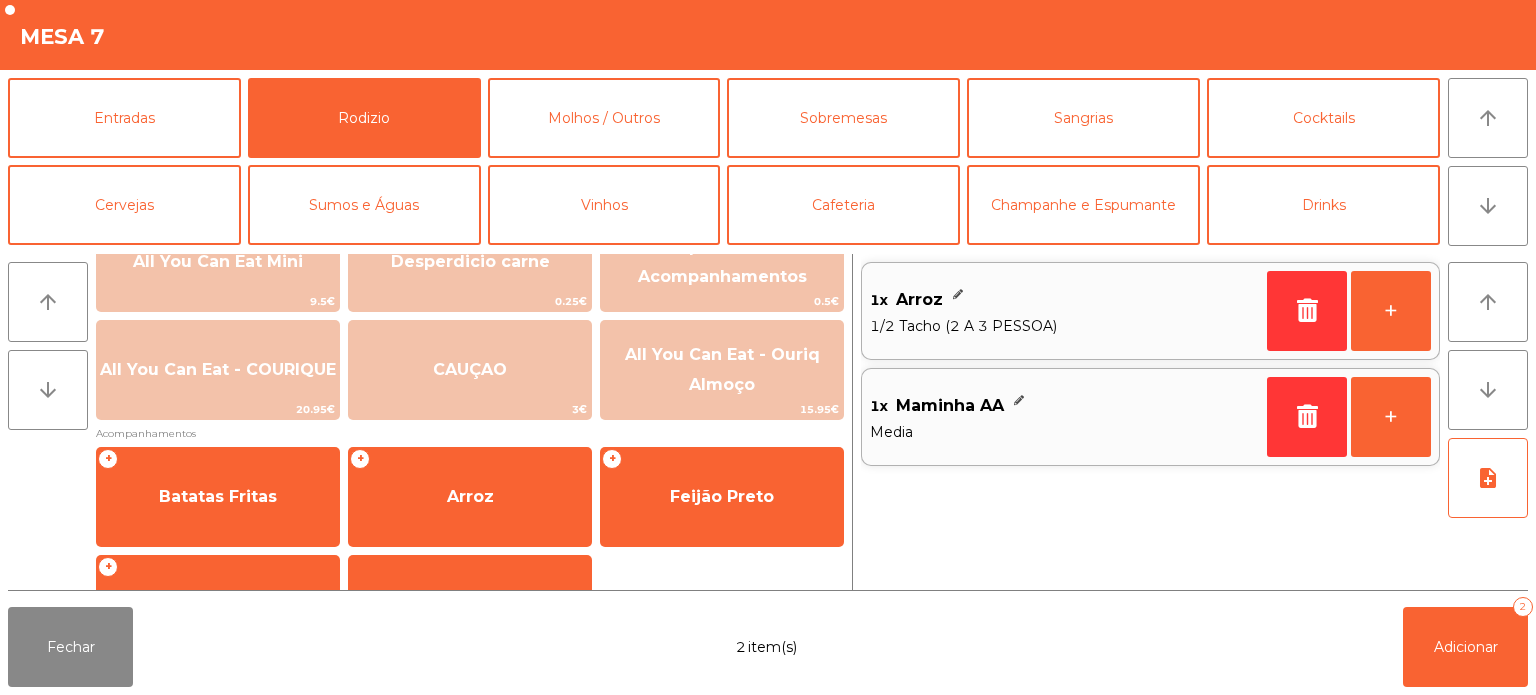 scroll, scrollTop: 358, scrollLeft: 0, axis: vertical 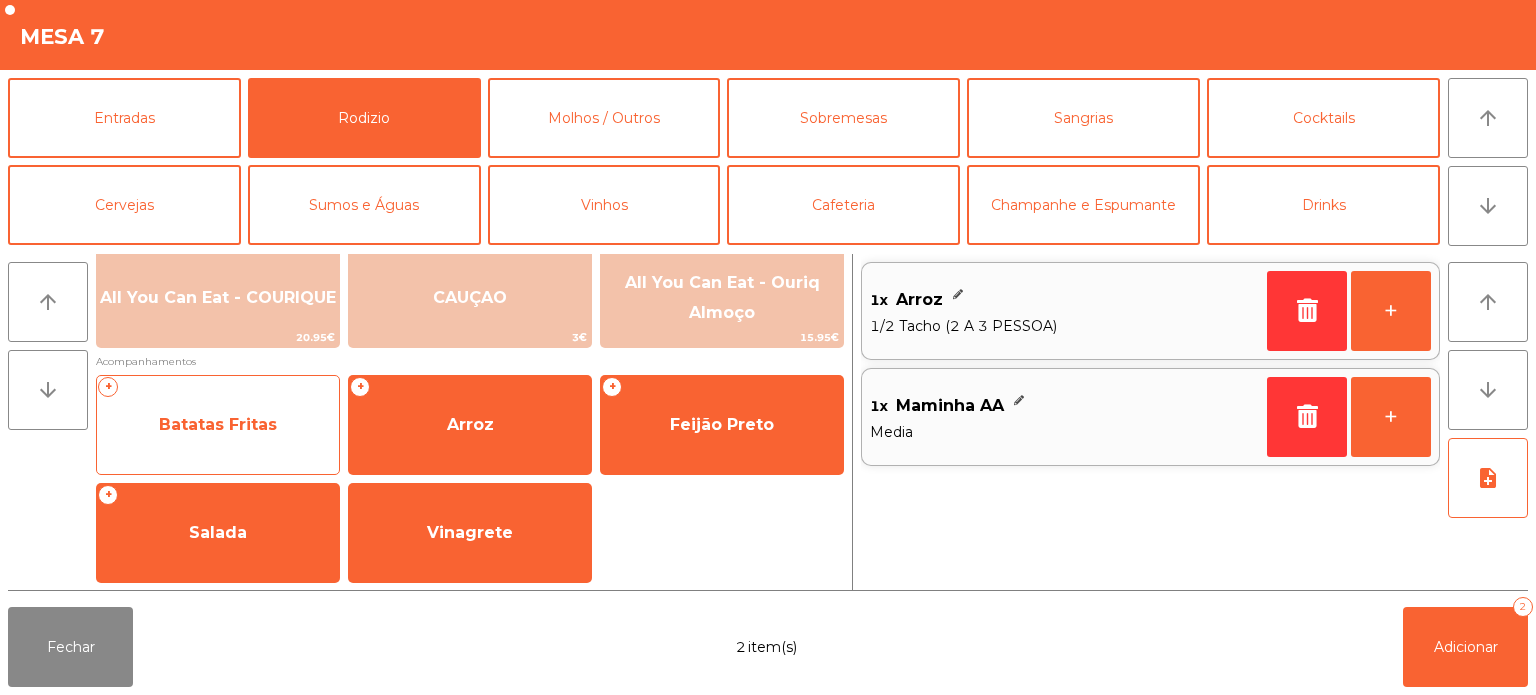 click on "Batatas Fritas" 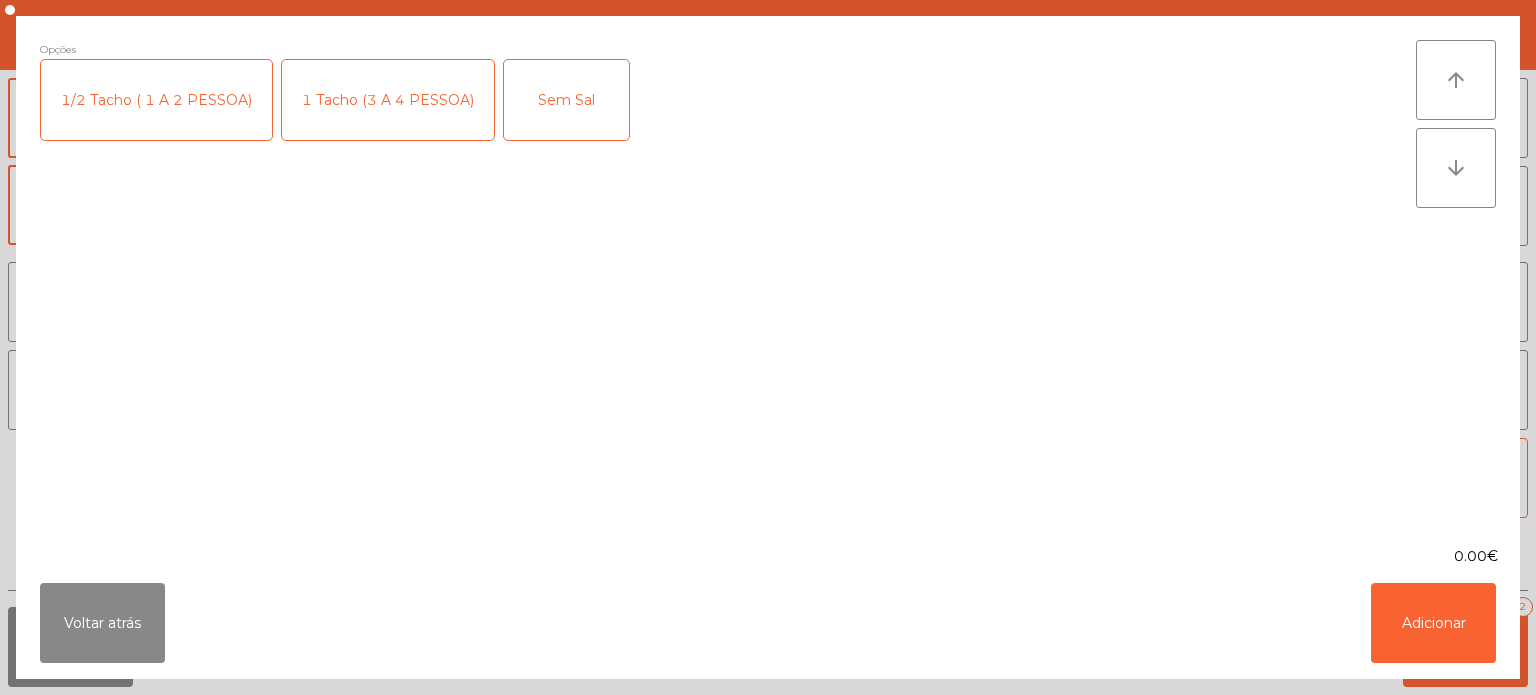 click on "1/2 Tacho ( 1 A 2 PESSOA)" 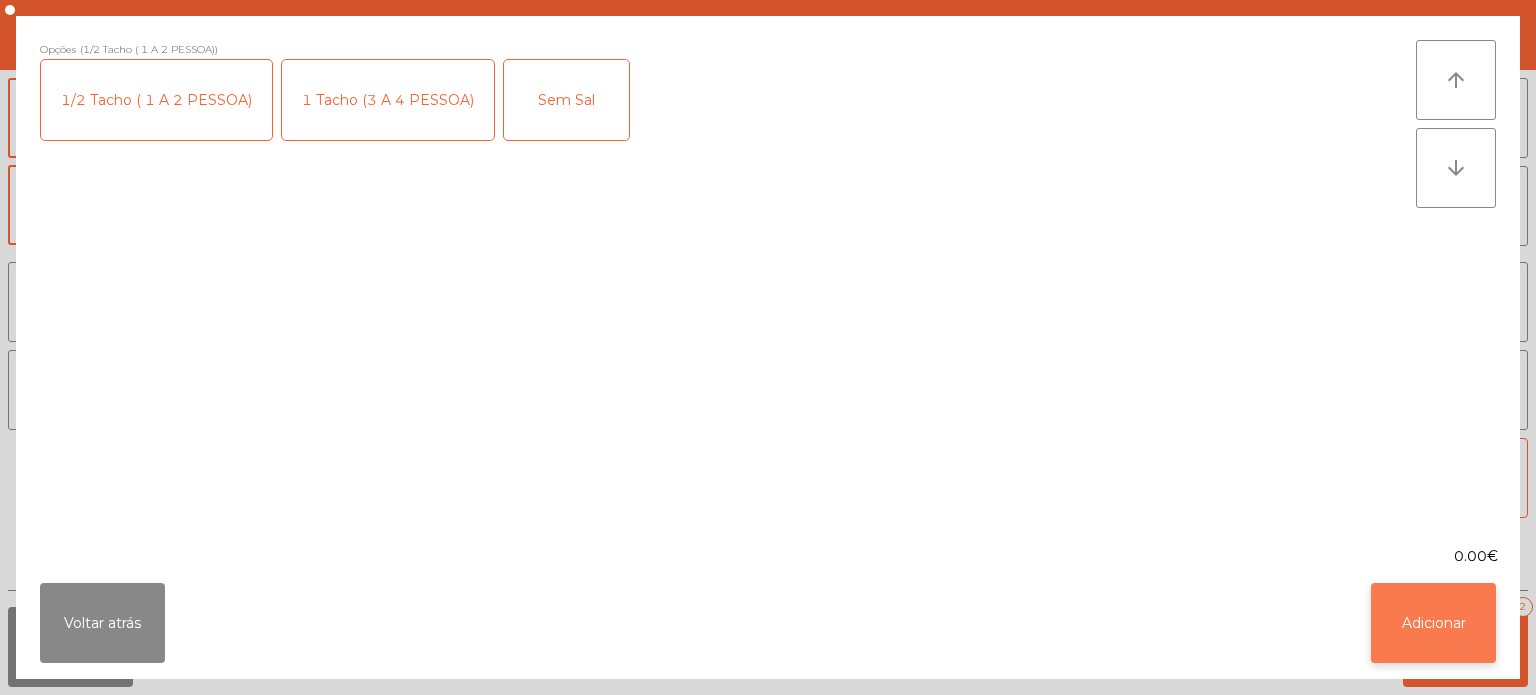 click on "Adicionar" 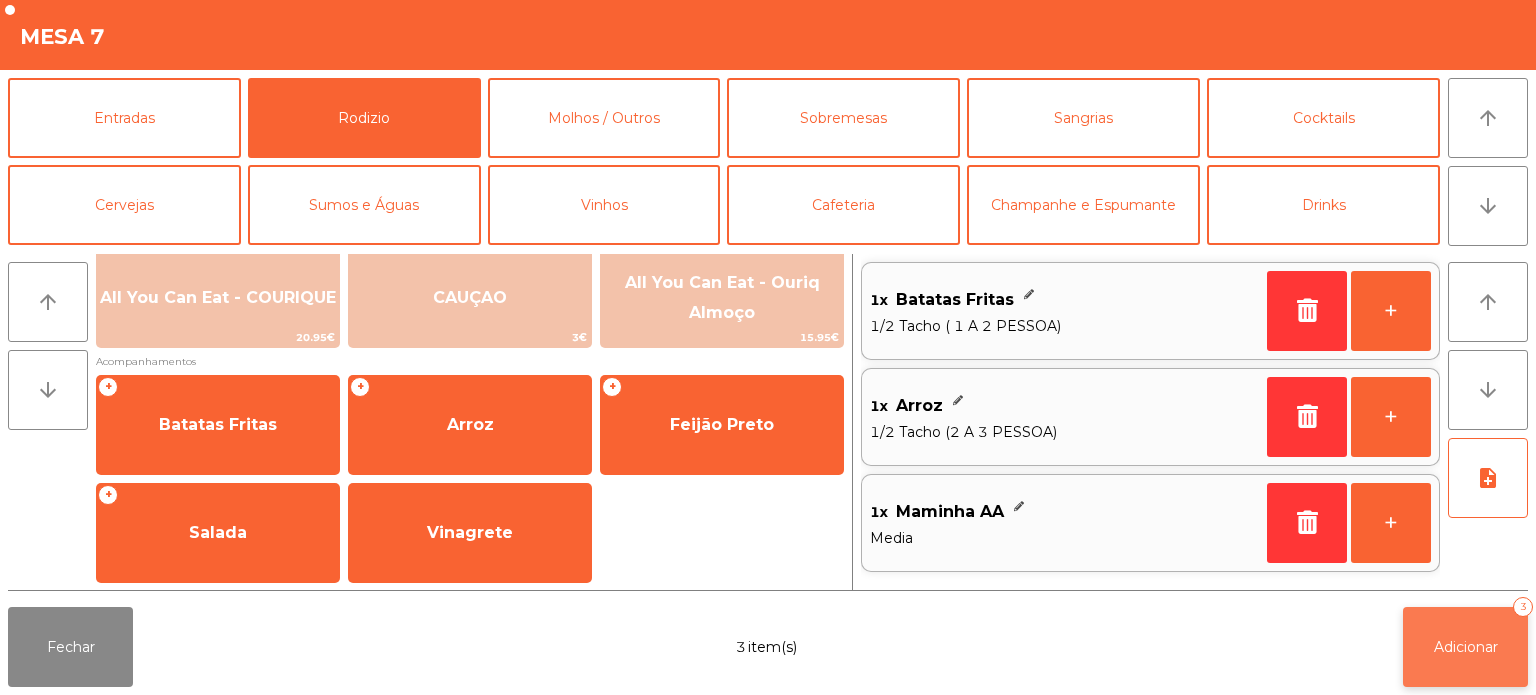click on "Adicionar   3" 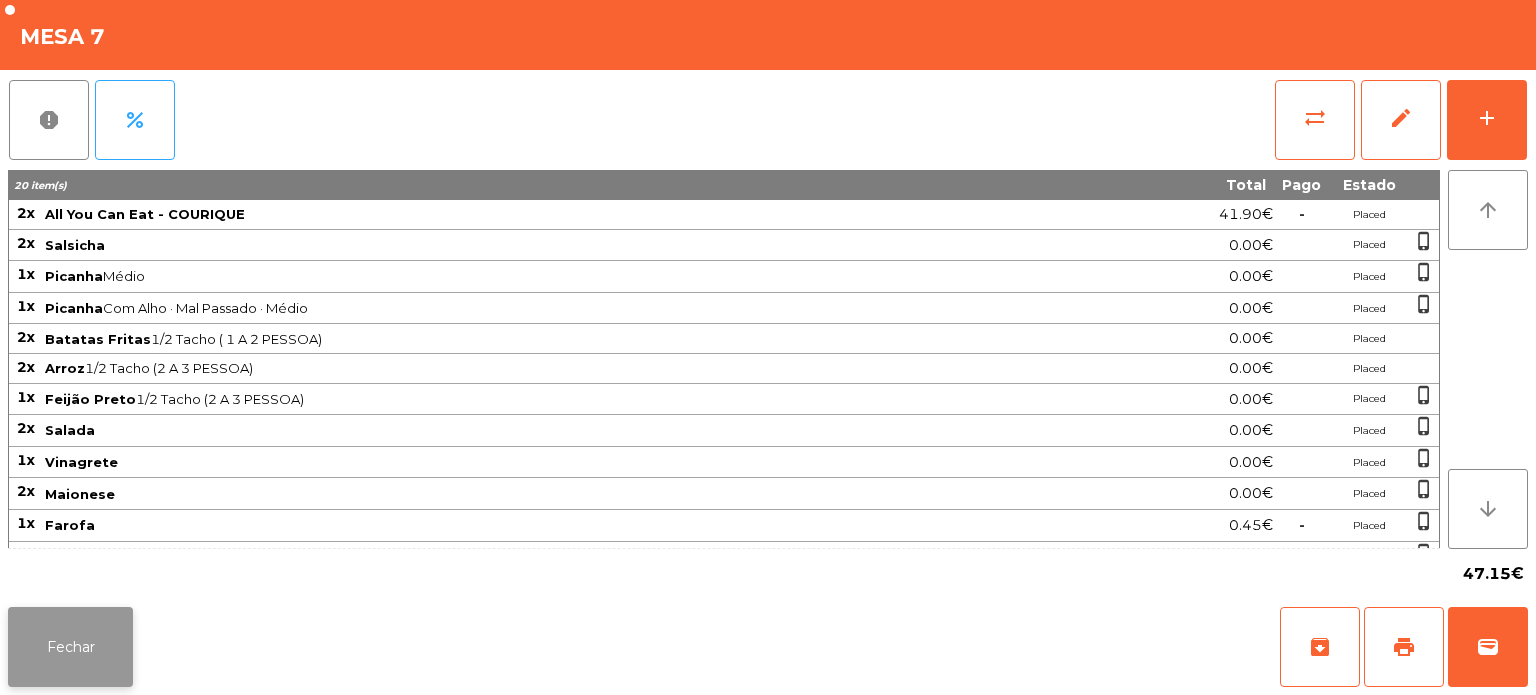 click on "Fechar" 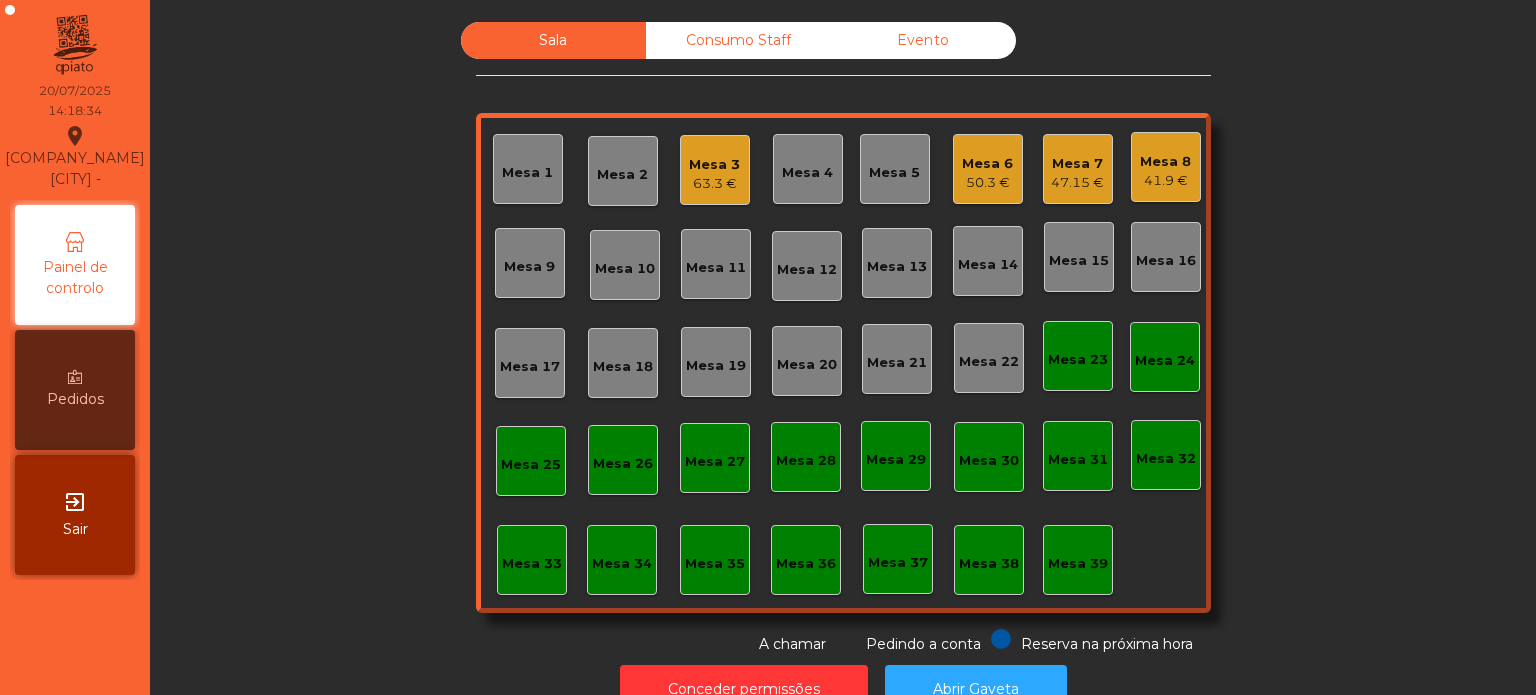 click on "Mesa 3" 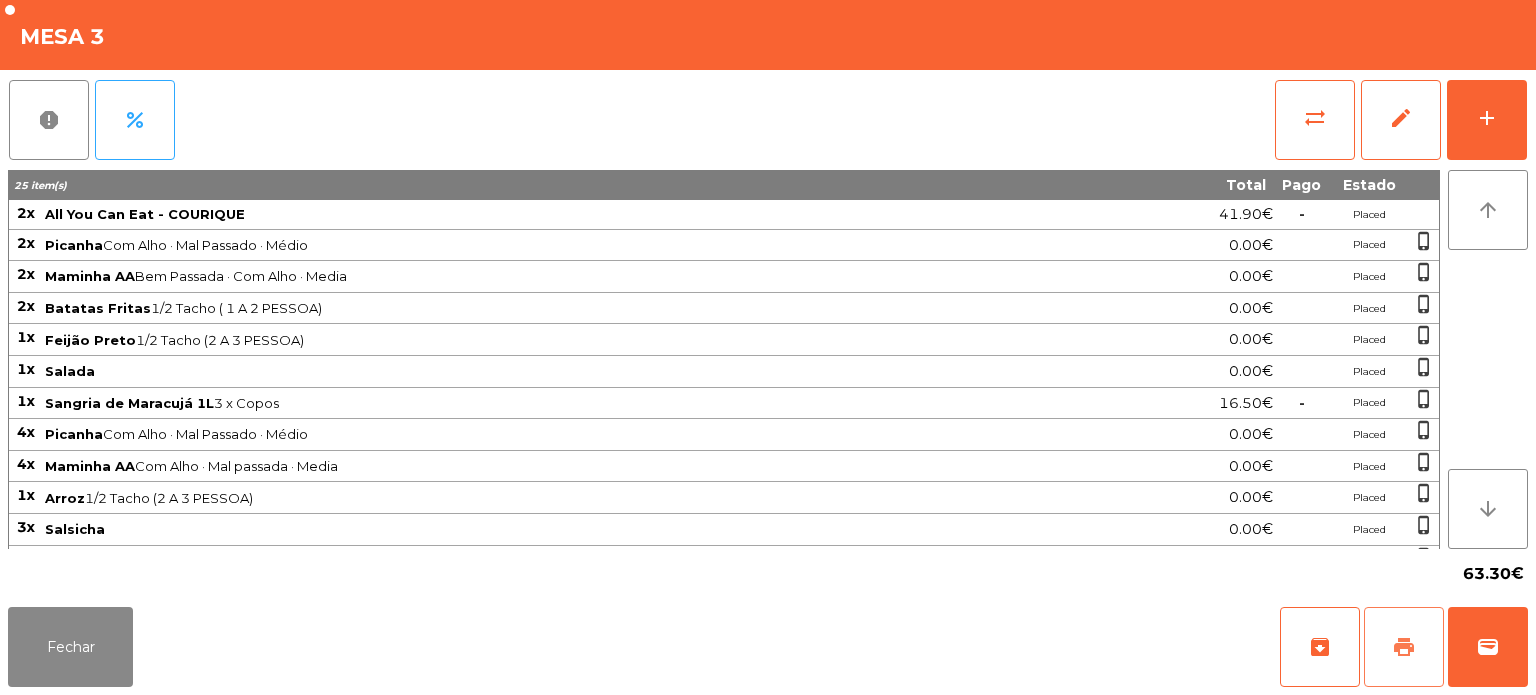 click on "print" 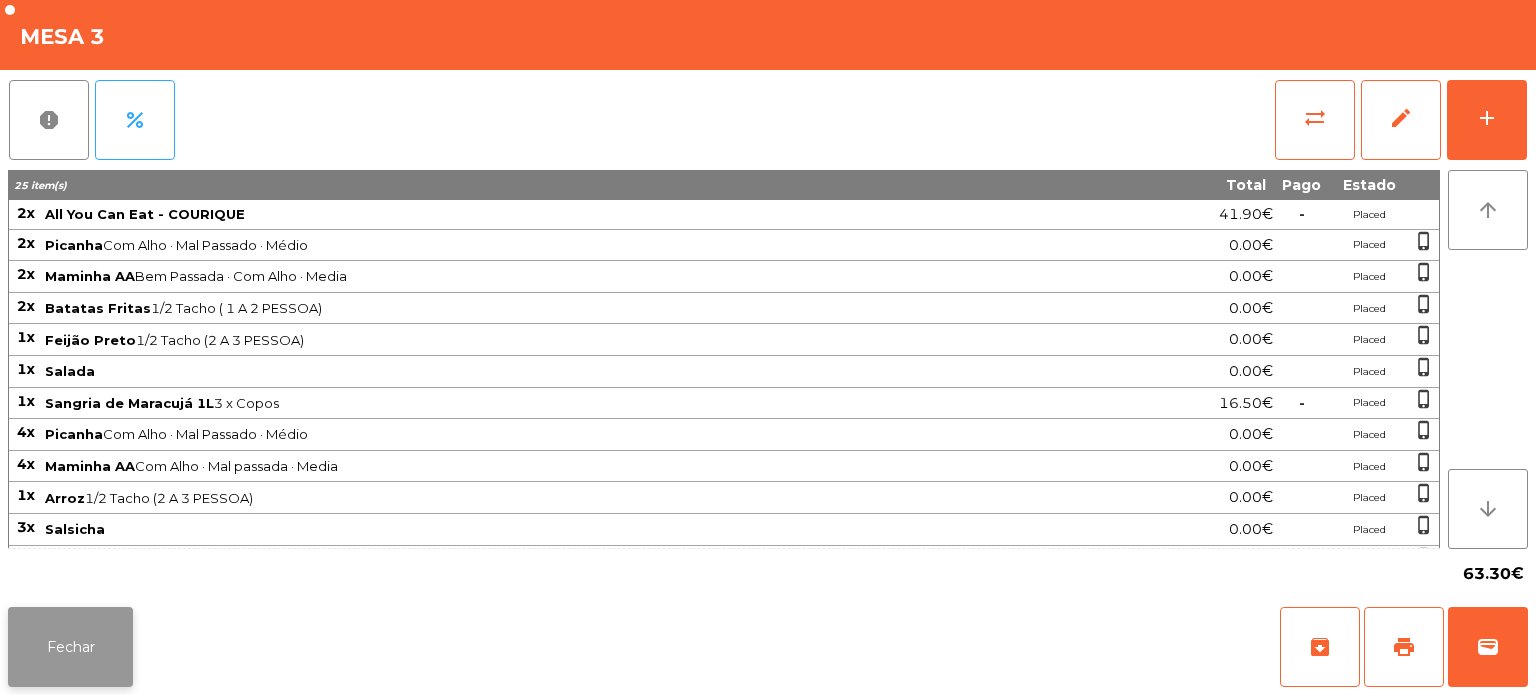click on "Fechar" 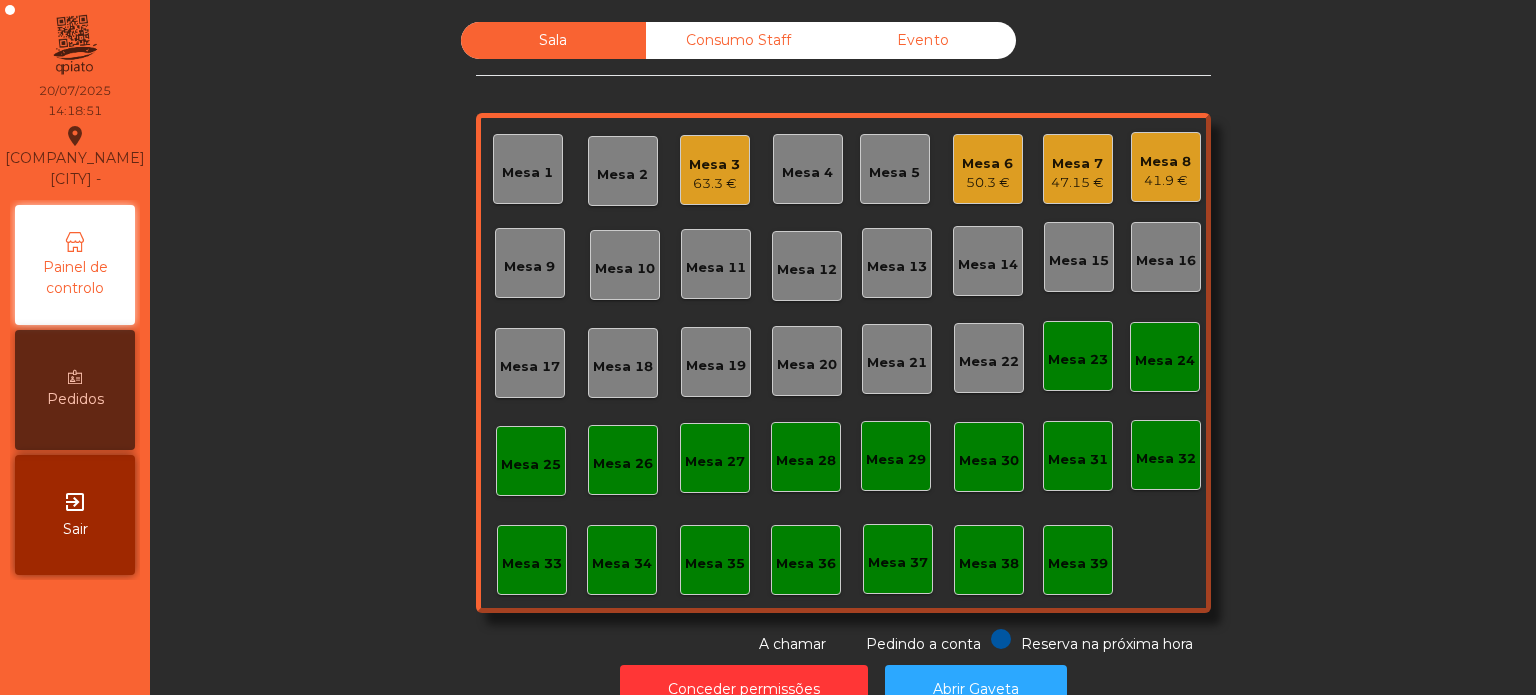 click on "Mesa 3   63.3 €" 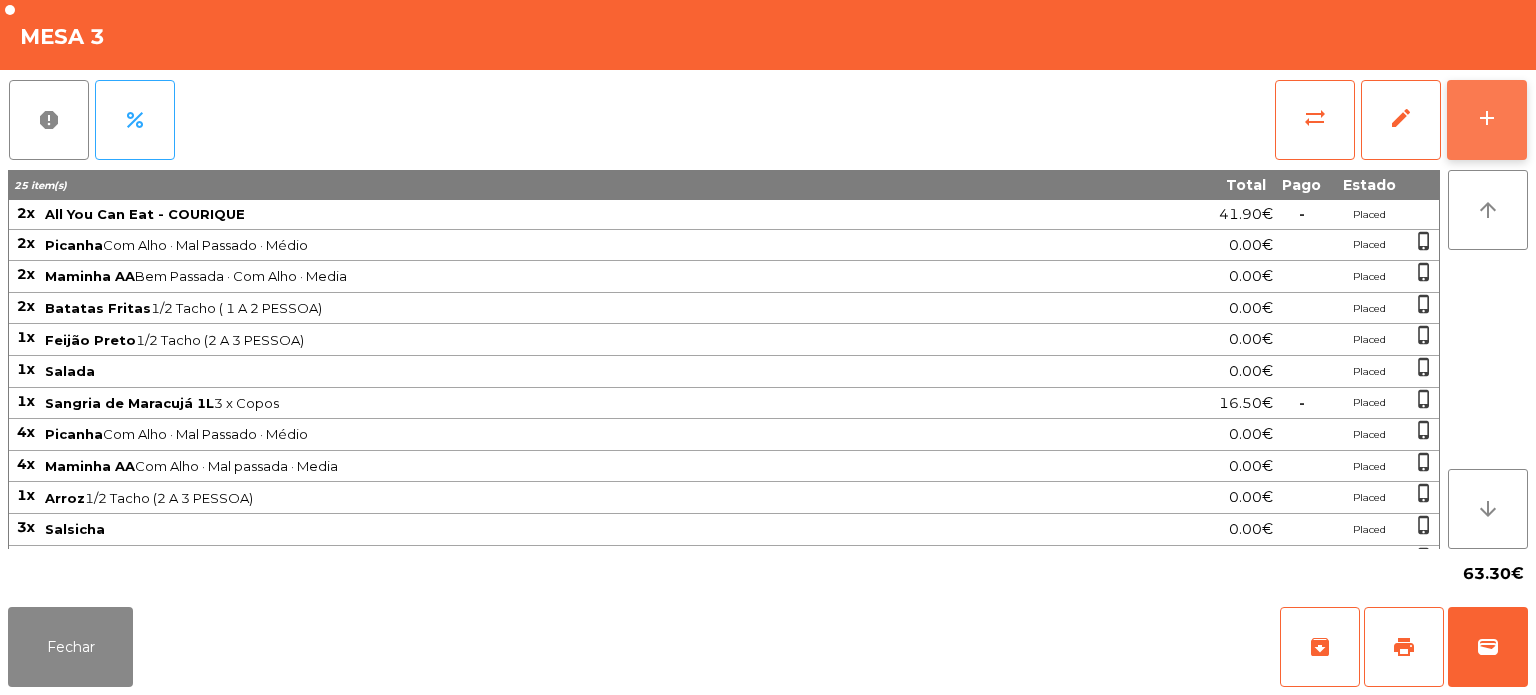 click on "add" 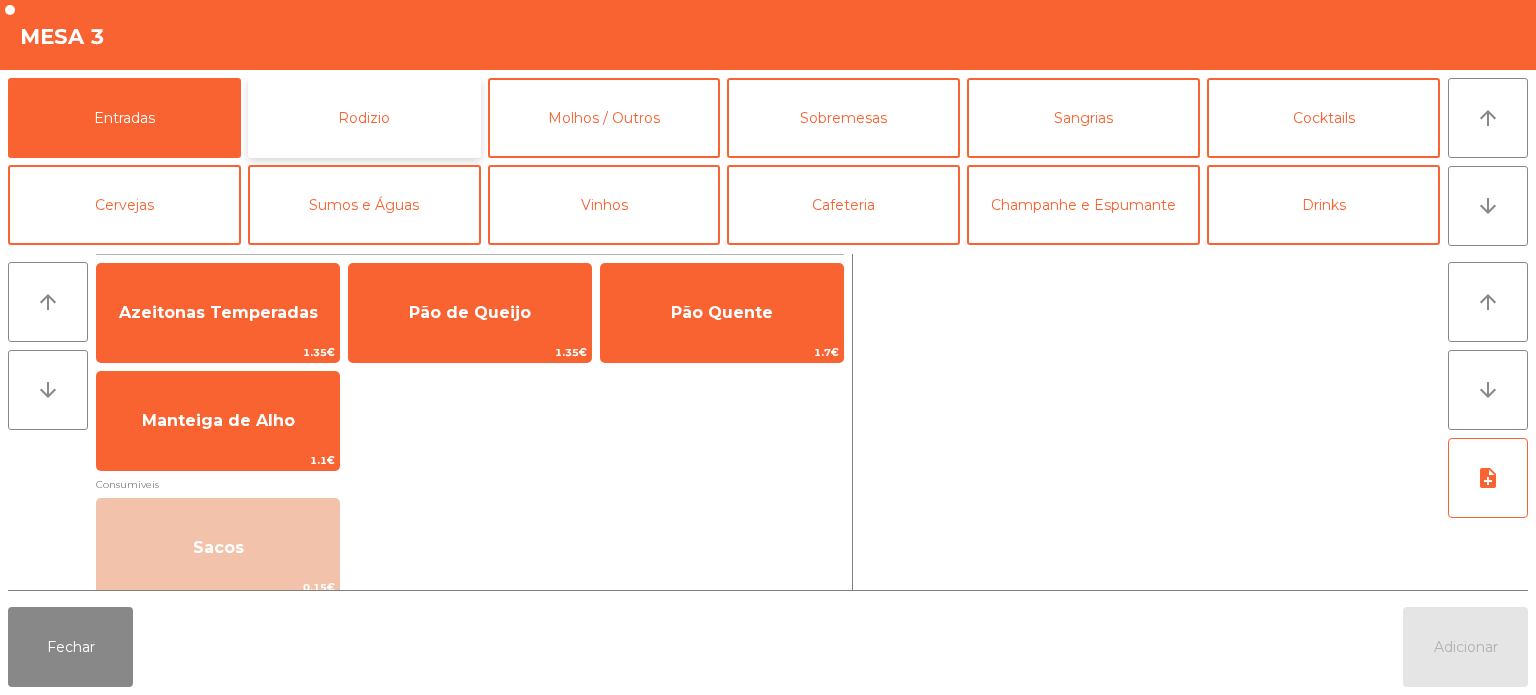 click on "Rodizio" 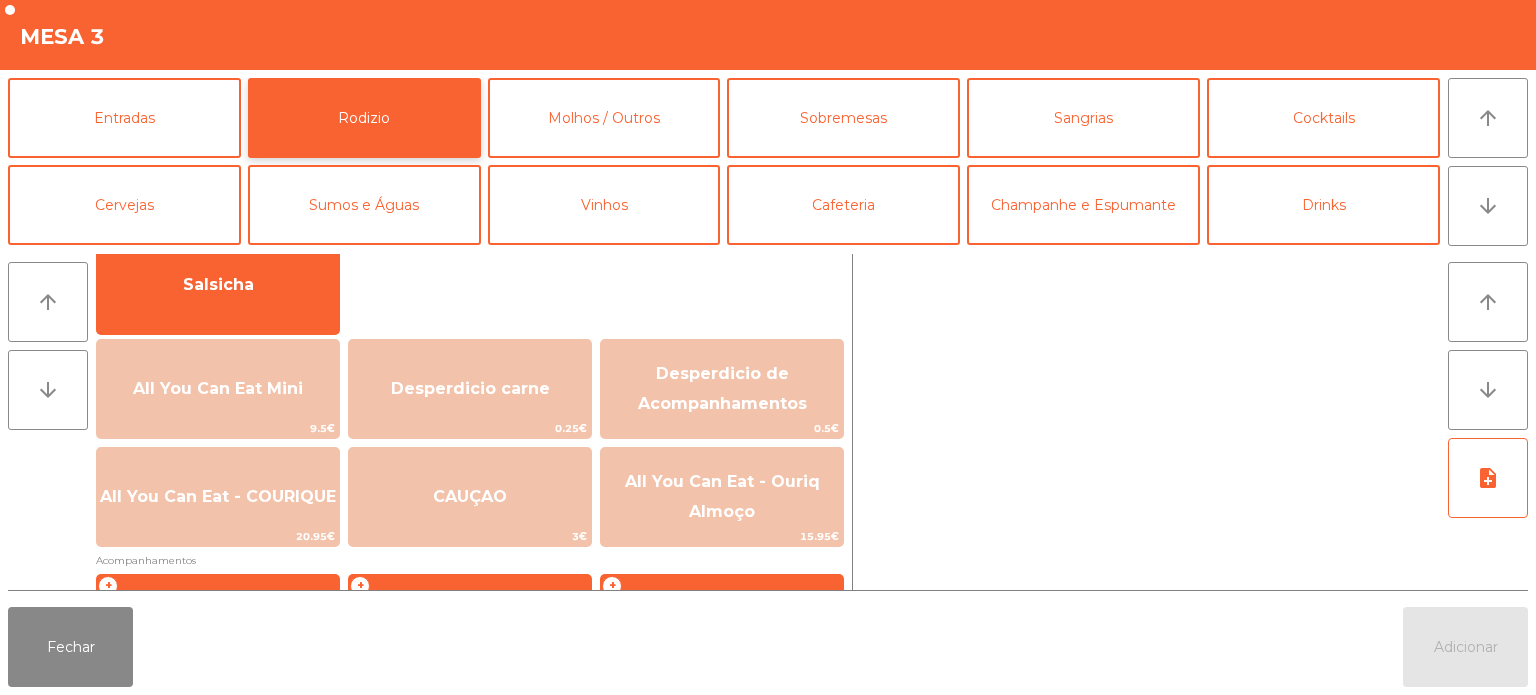 scroll, scrollTop: 166, scrollLeft: 0, axis: vertical 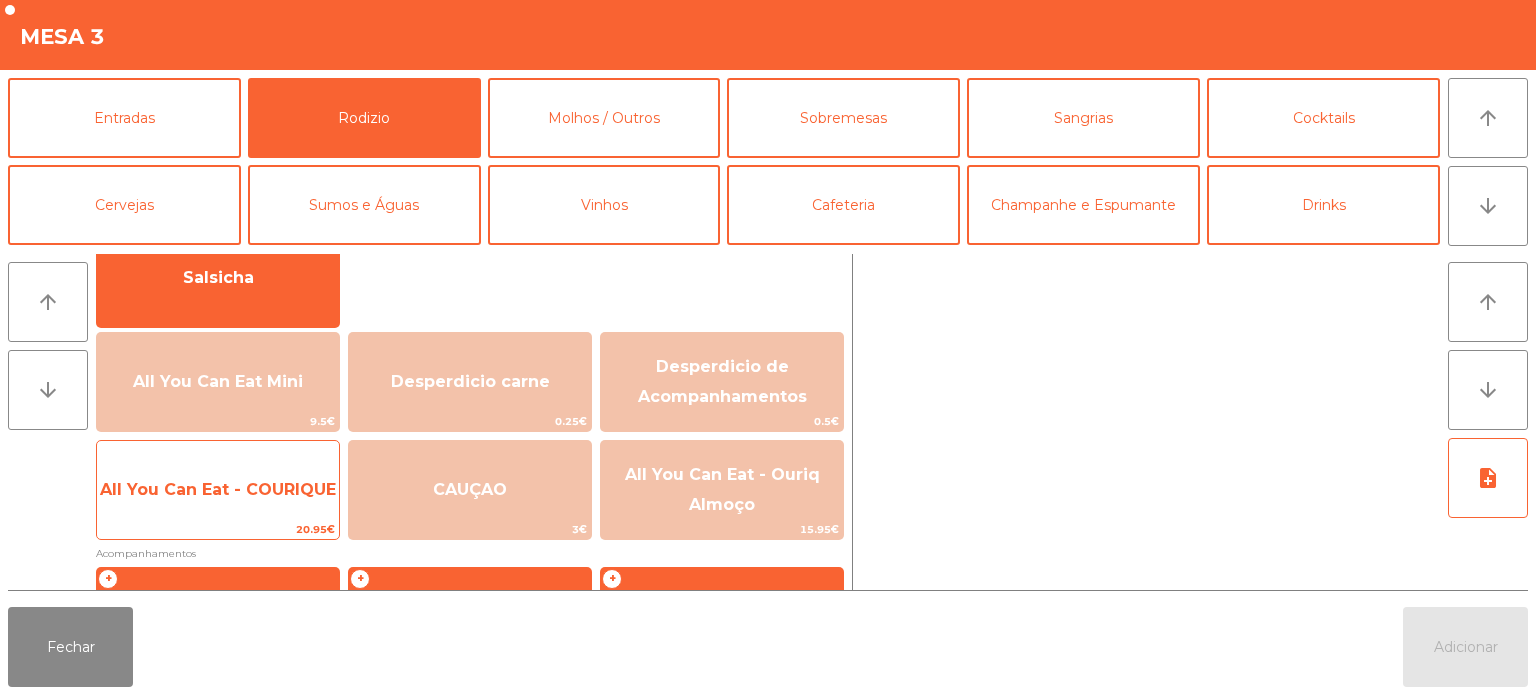 click on "All You Can Eat - COURIQUE" 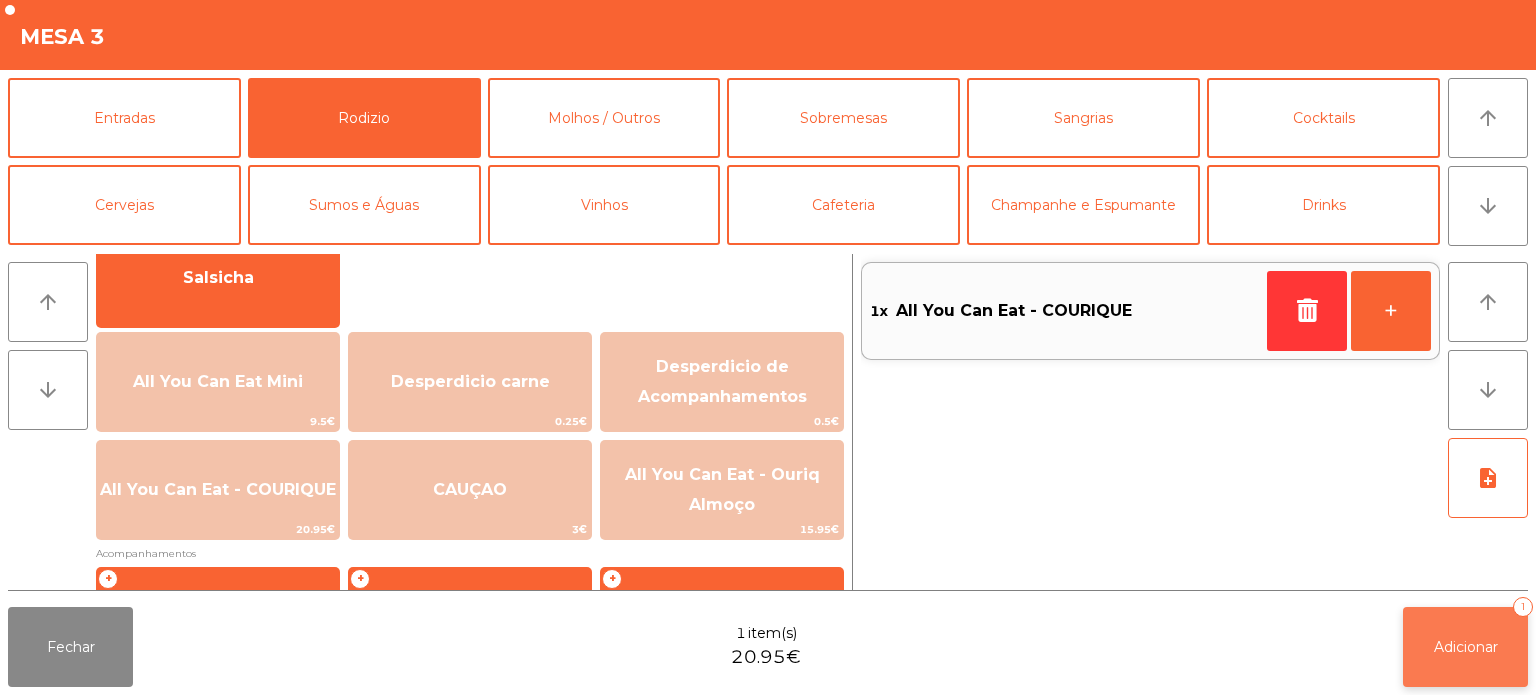 click on "Adicionar   1" 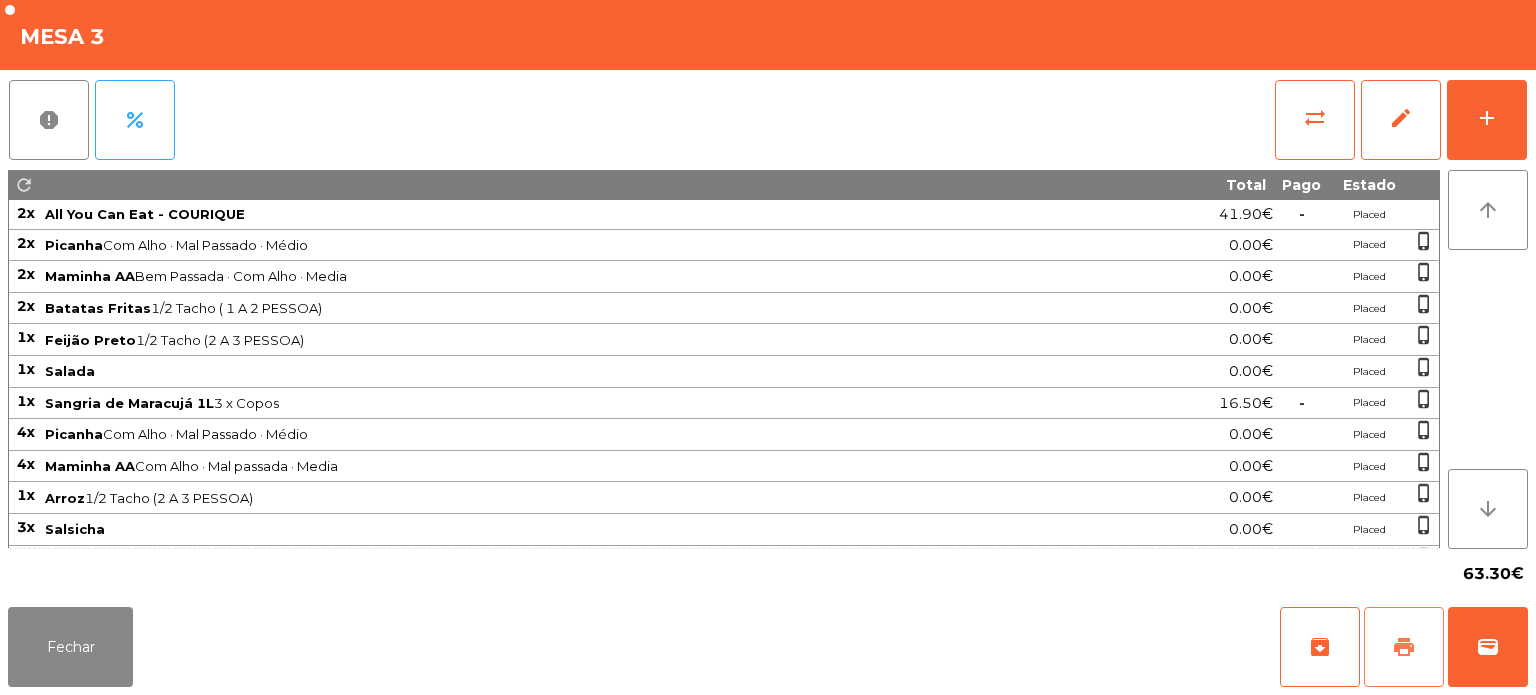 click on "print" 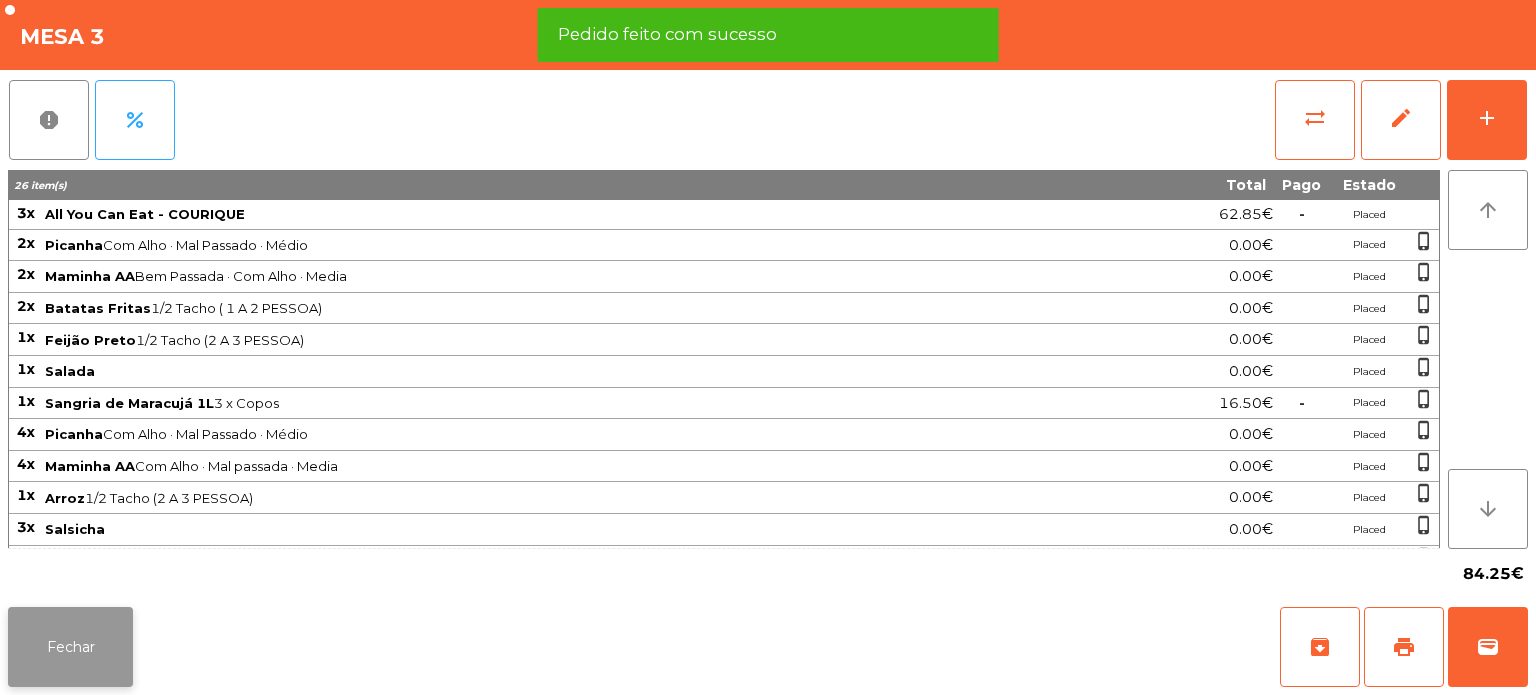 click on "Fechar" 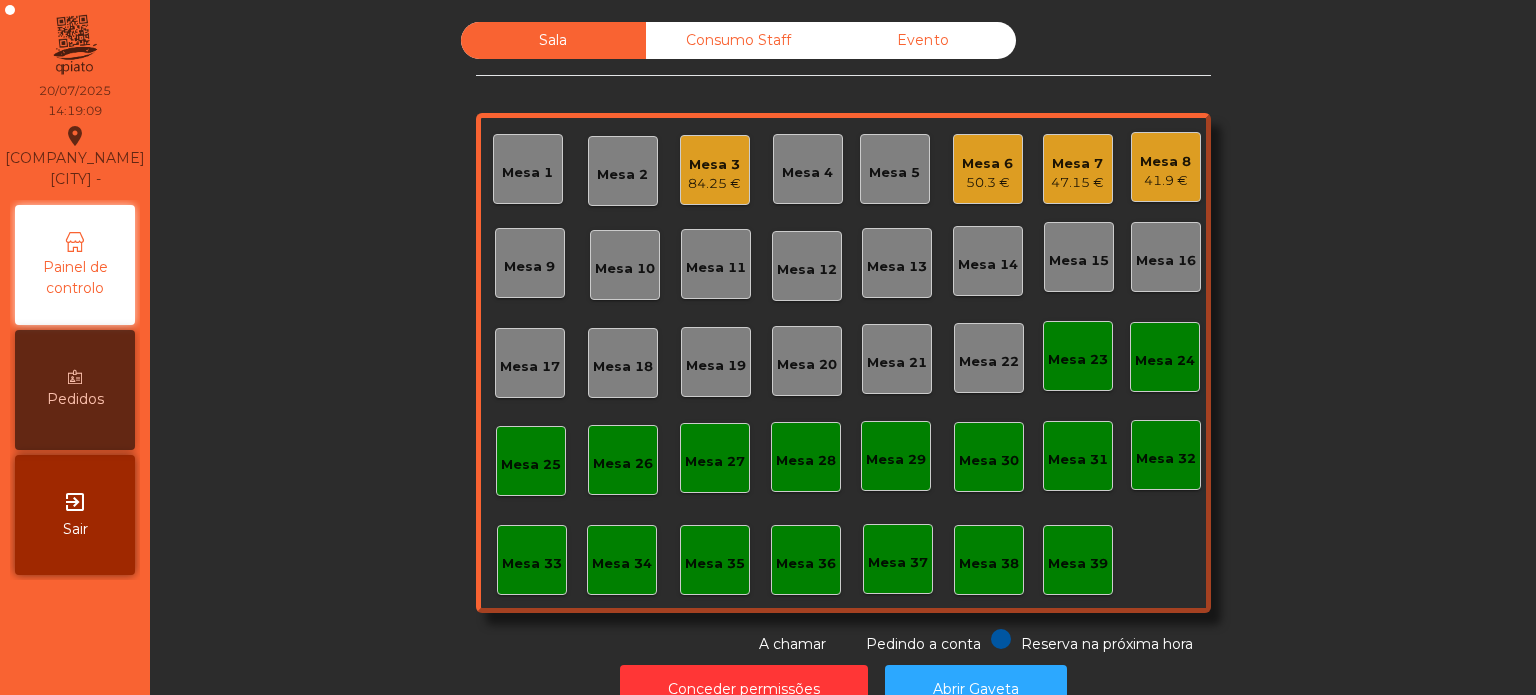 click on "Mesa 3   84.25 €" 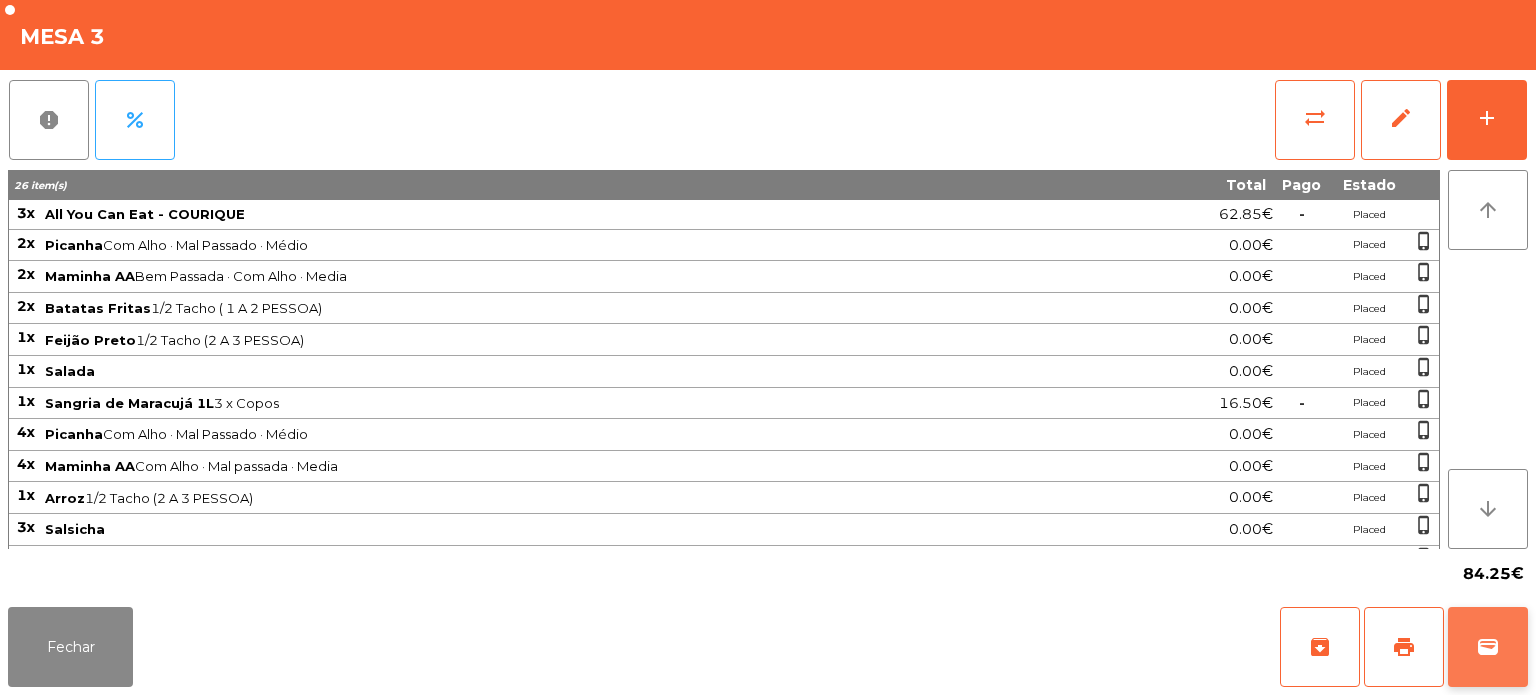 click on "wallet" 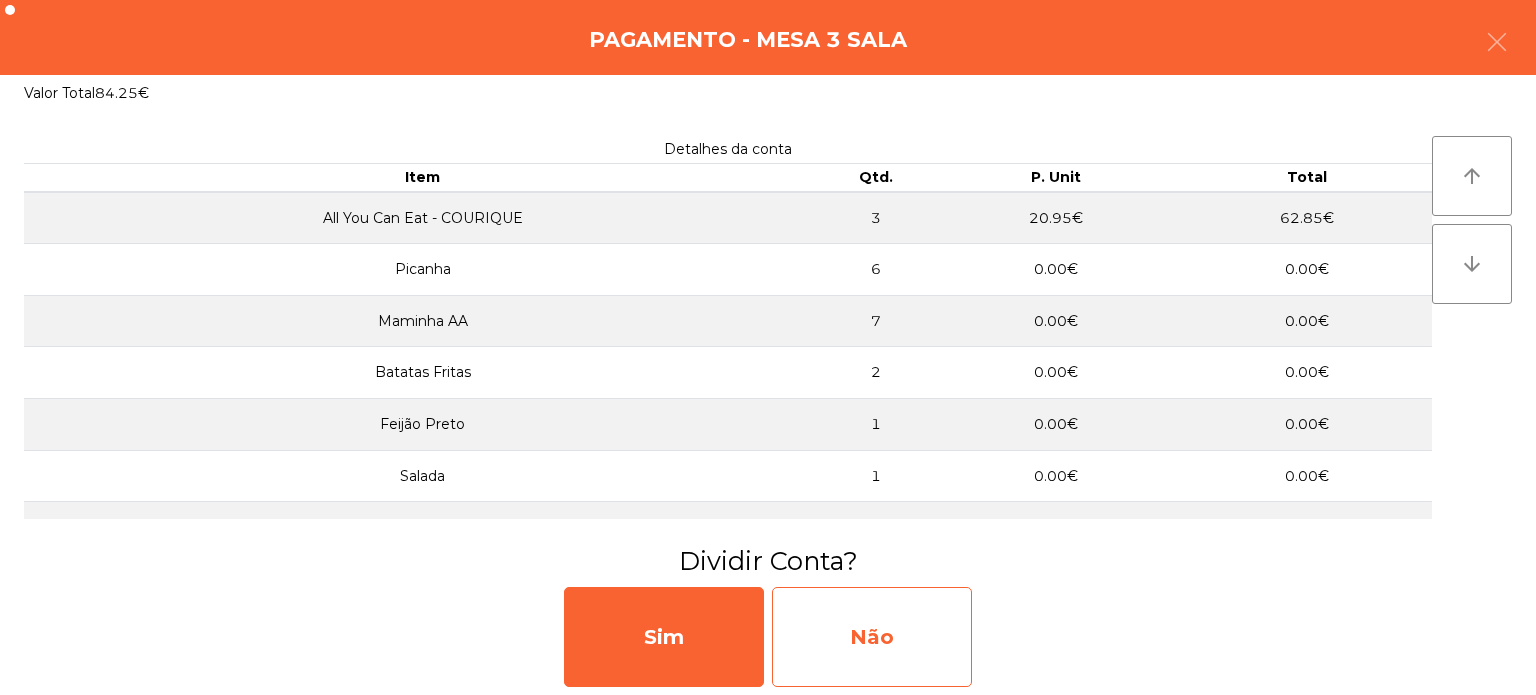 click on "Não" 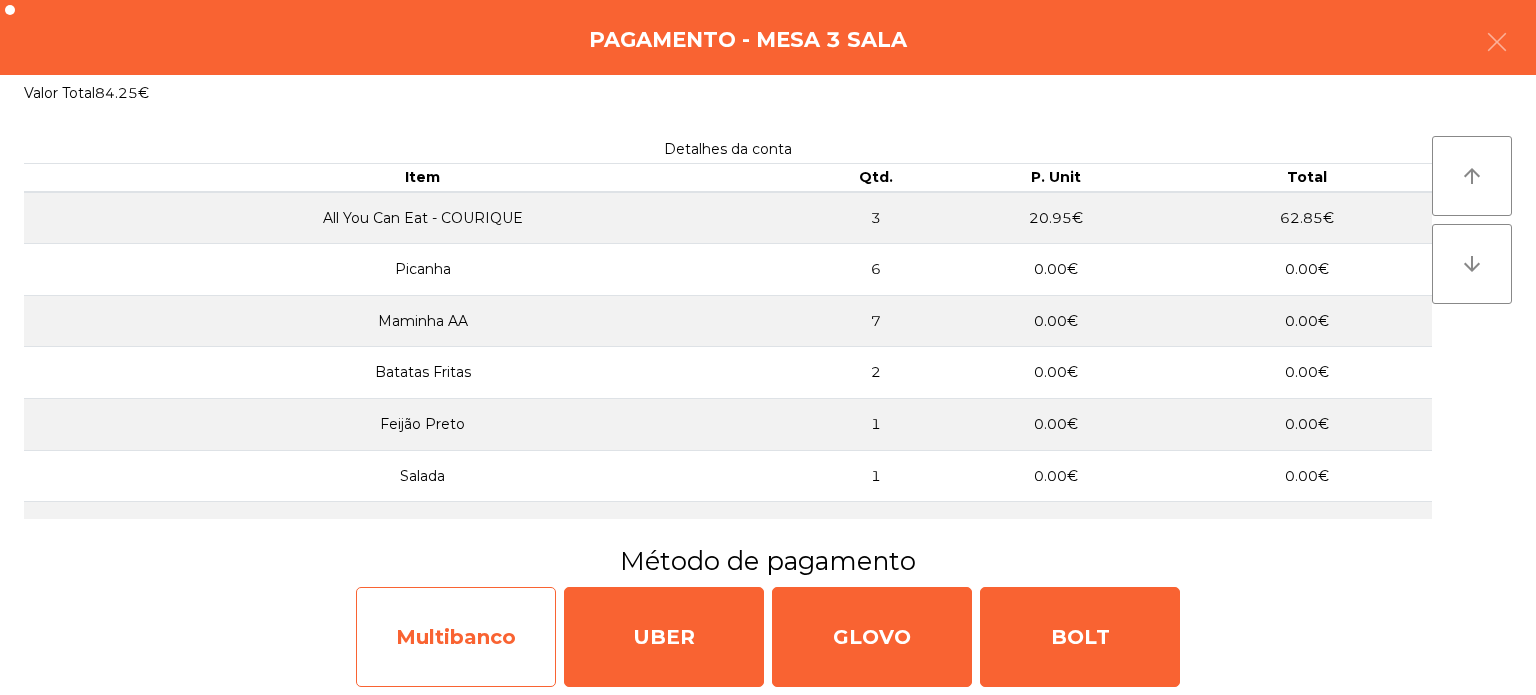 click on "Multibanco" 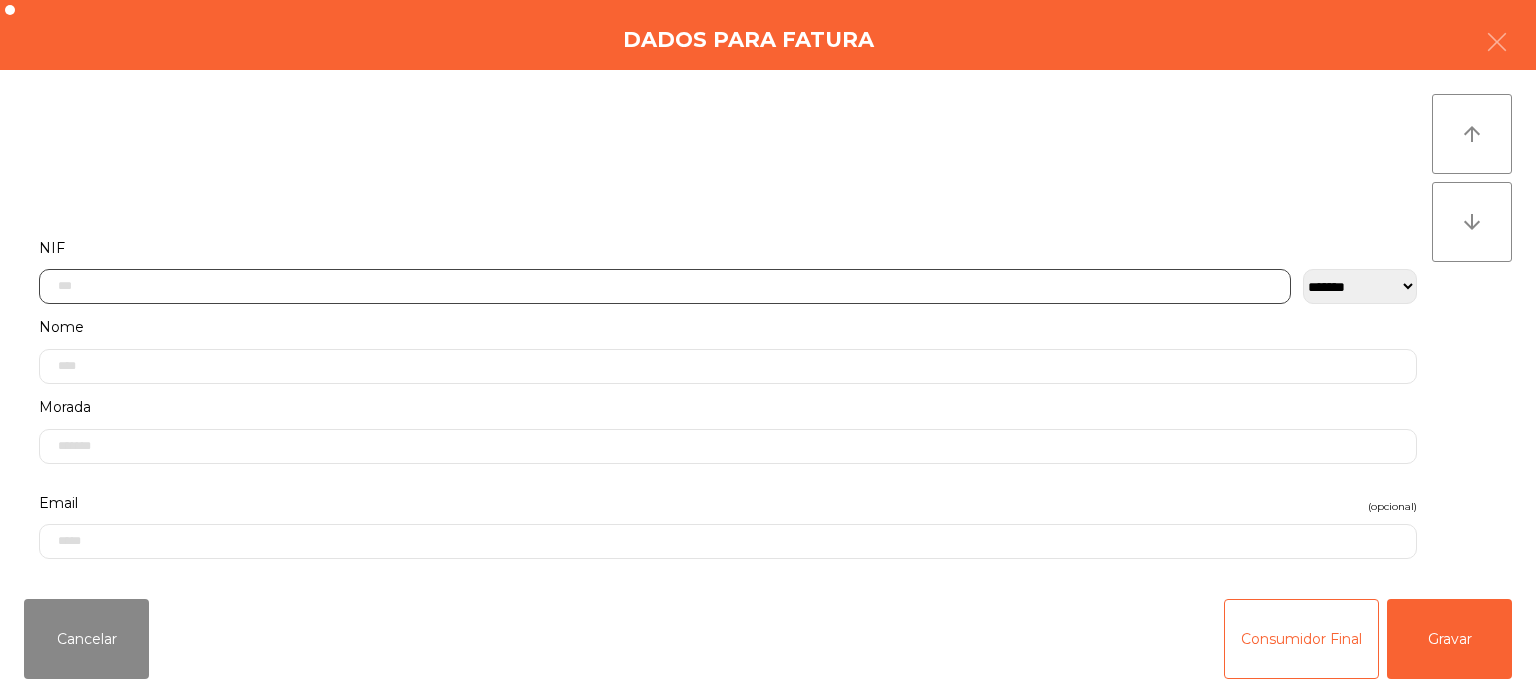 click 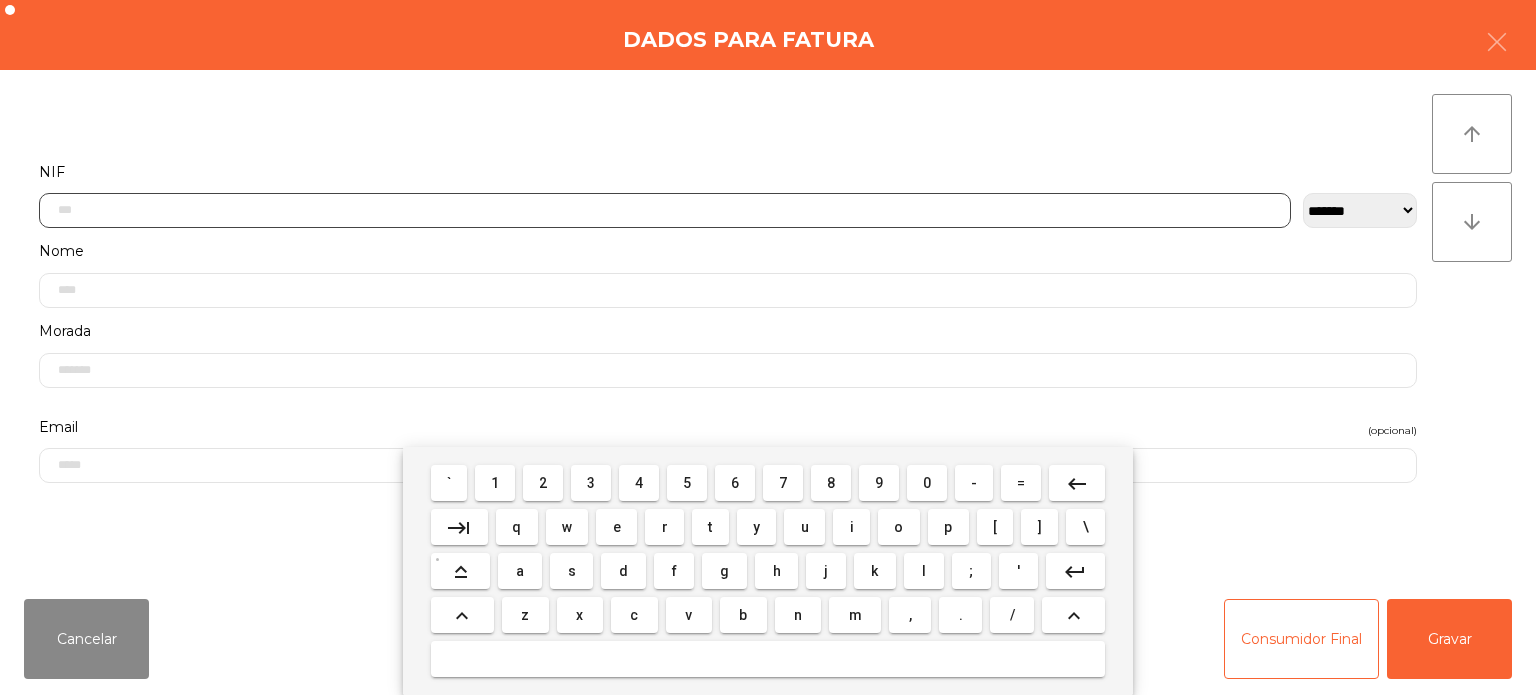 scroll, scrollTop: 139, scrollLeft: 0, axis: vertical 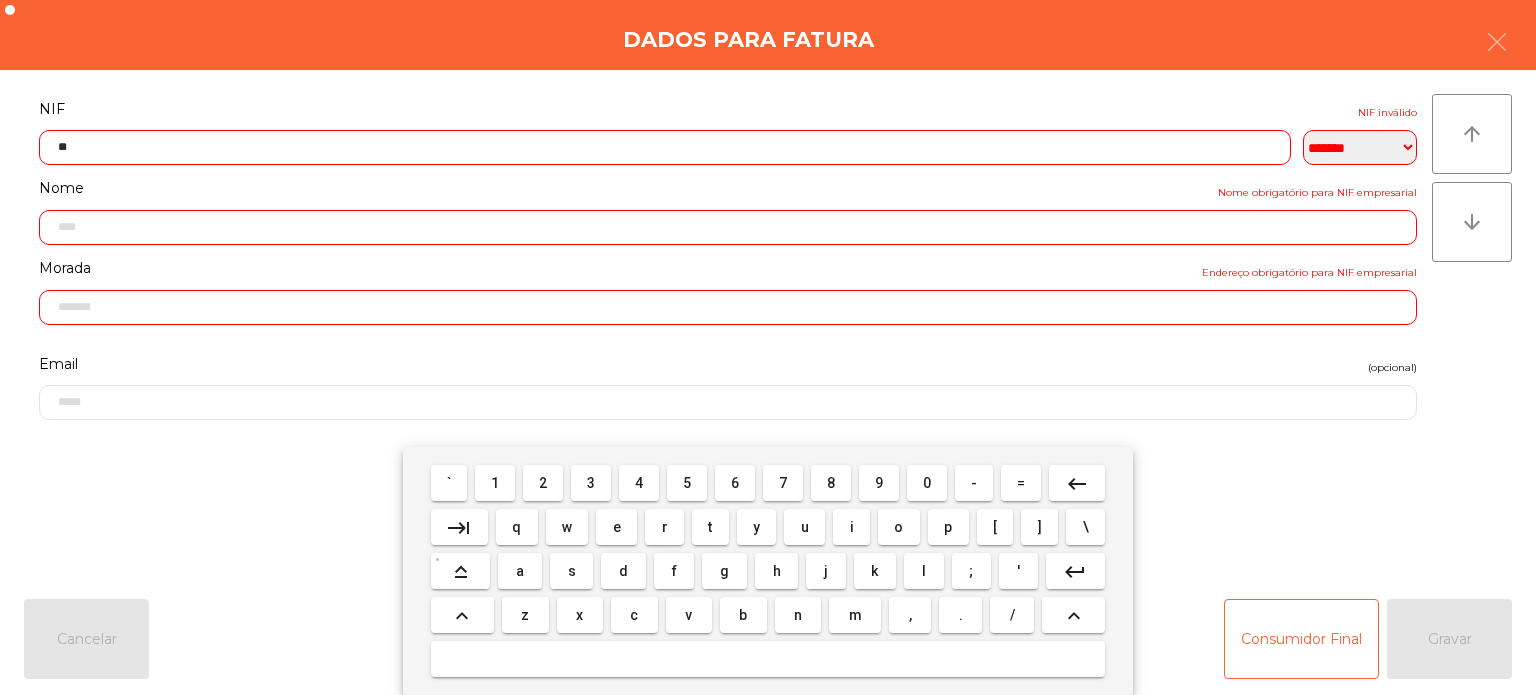 type on "*" 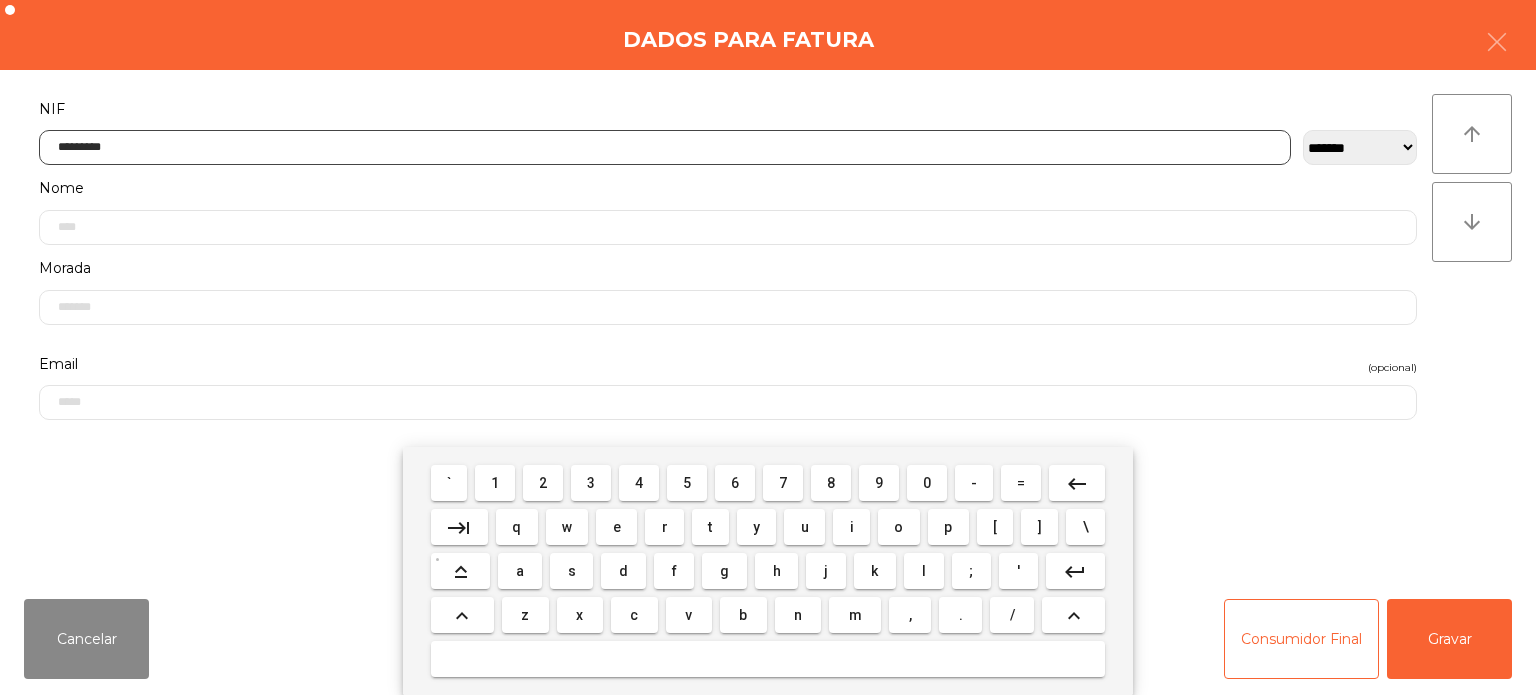 type on "*********" 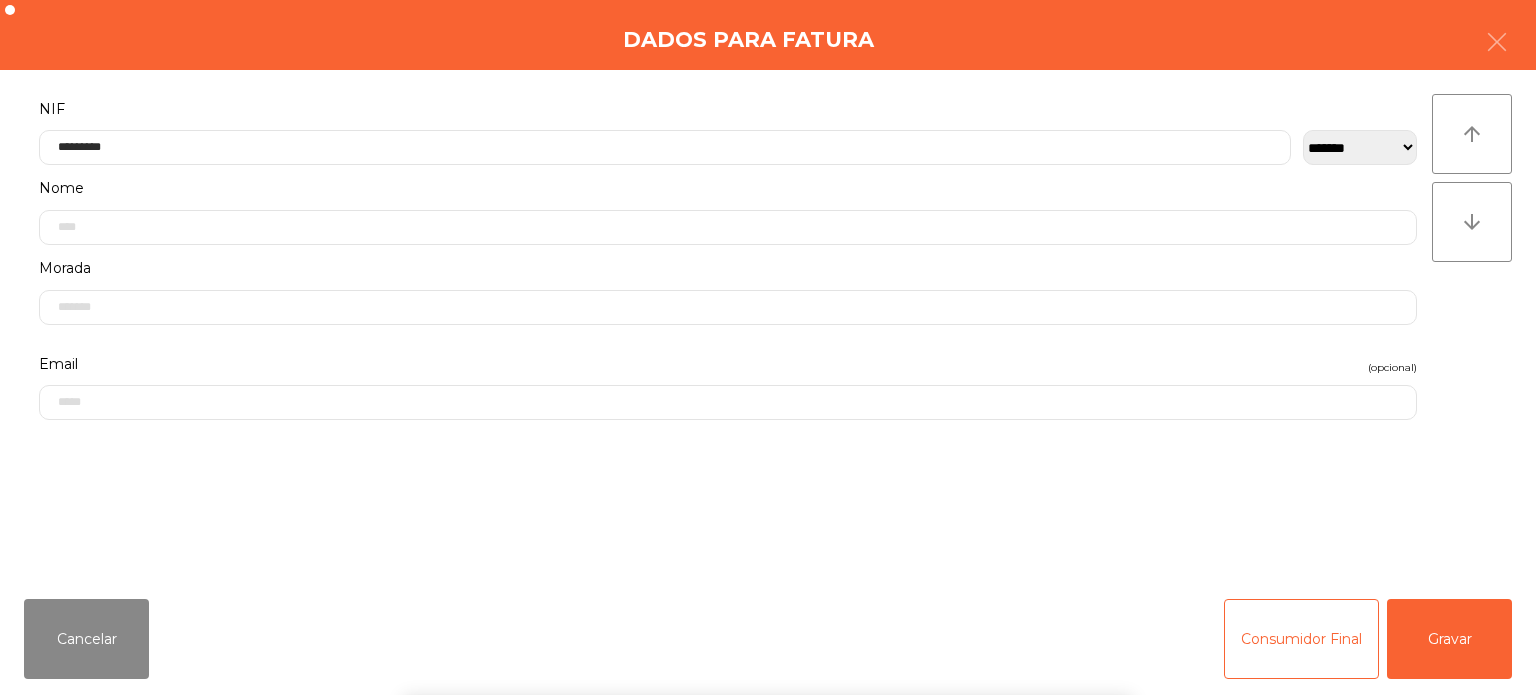 click on "` 1 2 3 4 5 6 7 8 9 0 - = keyboard_backspace keyboard_tab q w e r t y u i o p [ ] \ keyboard_capslock a s d f g h j k l ; ' keyboard_return keyboard_arrow_up z x c v b n m , . / keyboard_arrow_up" at bounding box center (768, 571) 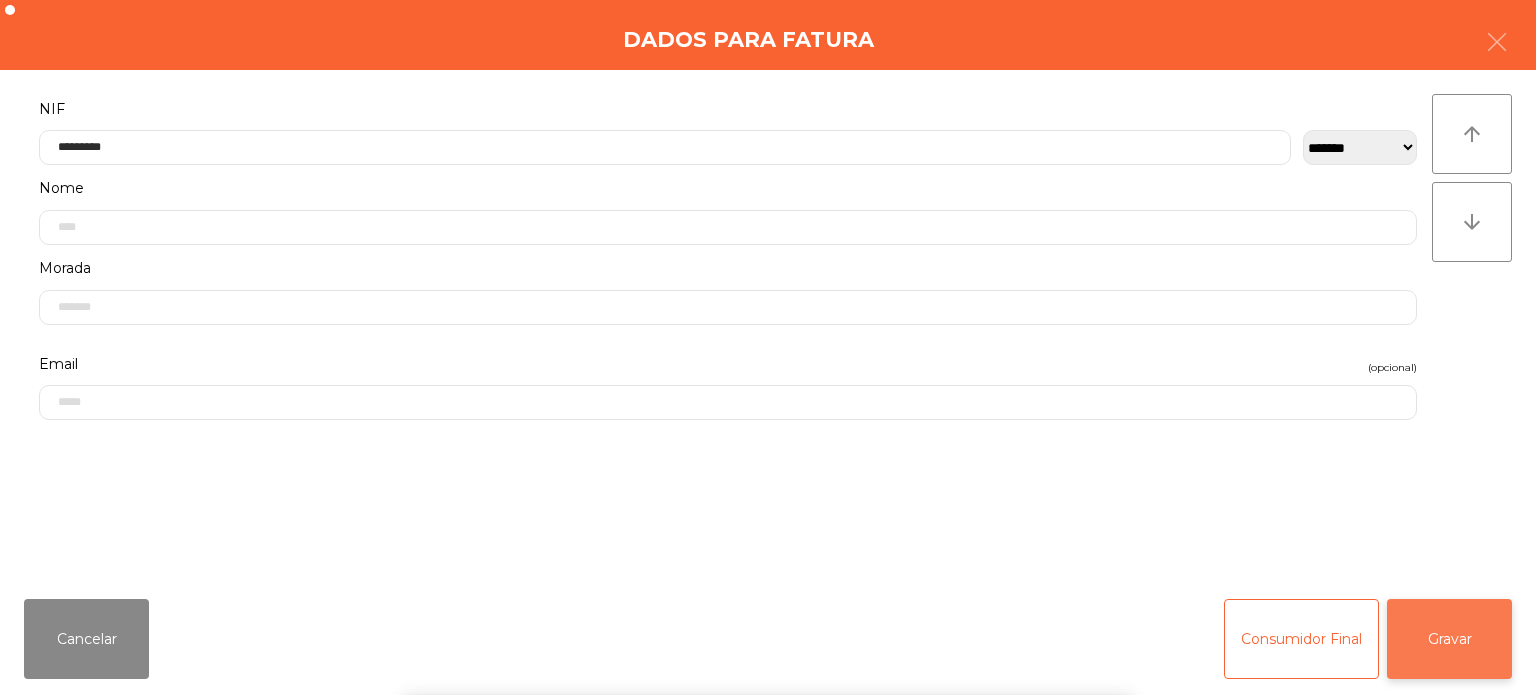 click on "Gravar" 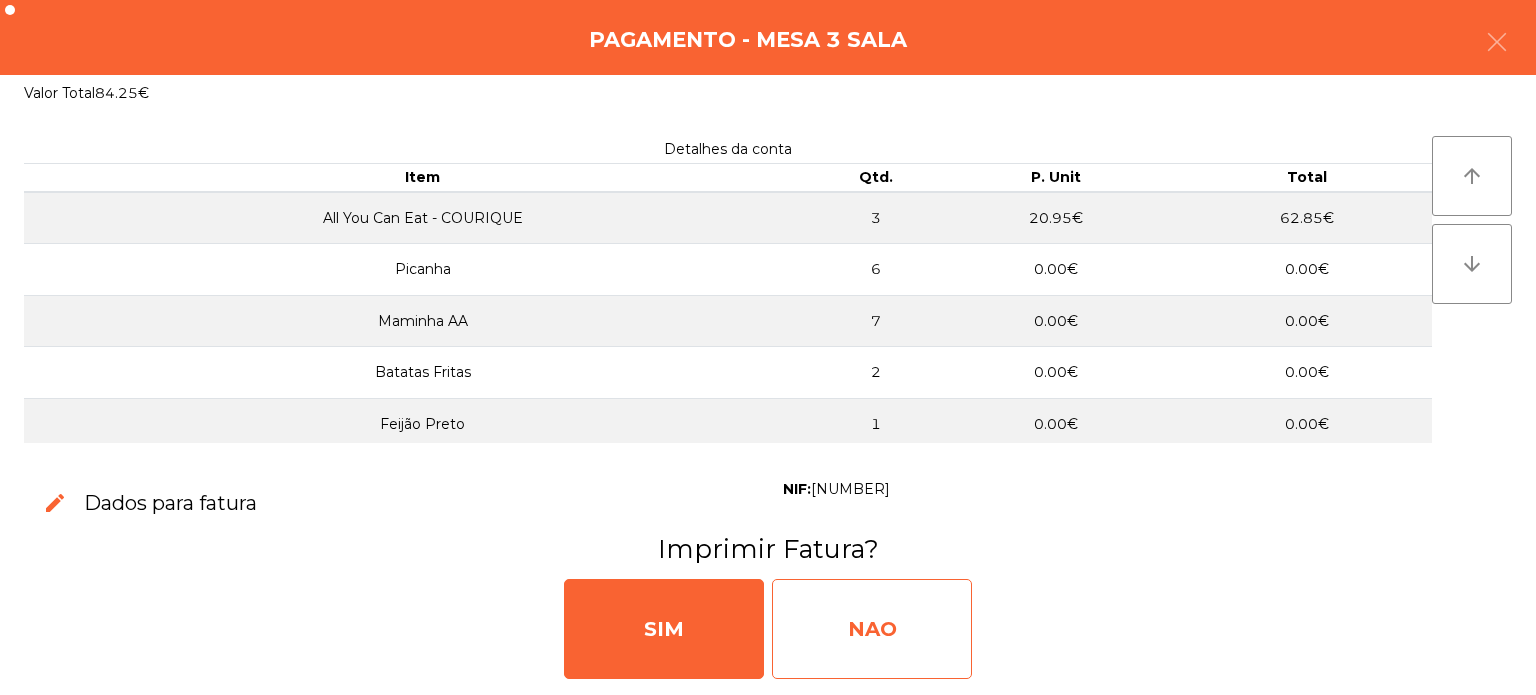 click on "NAO" 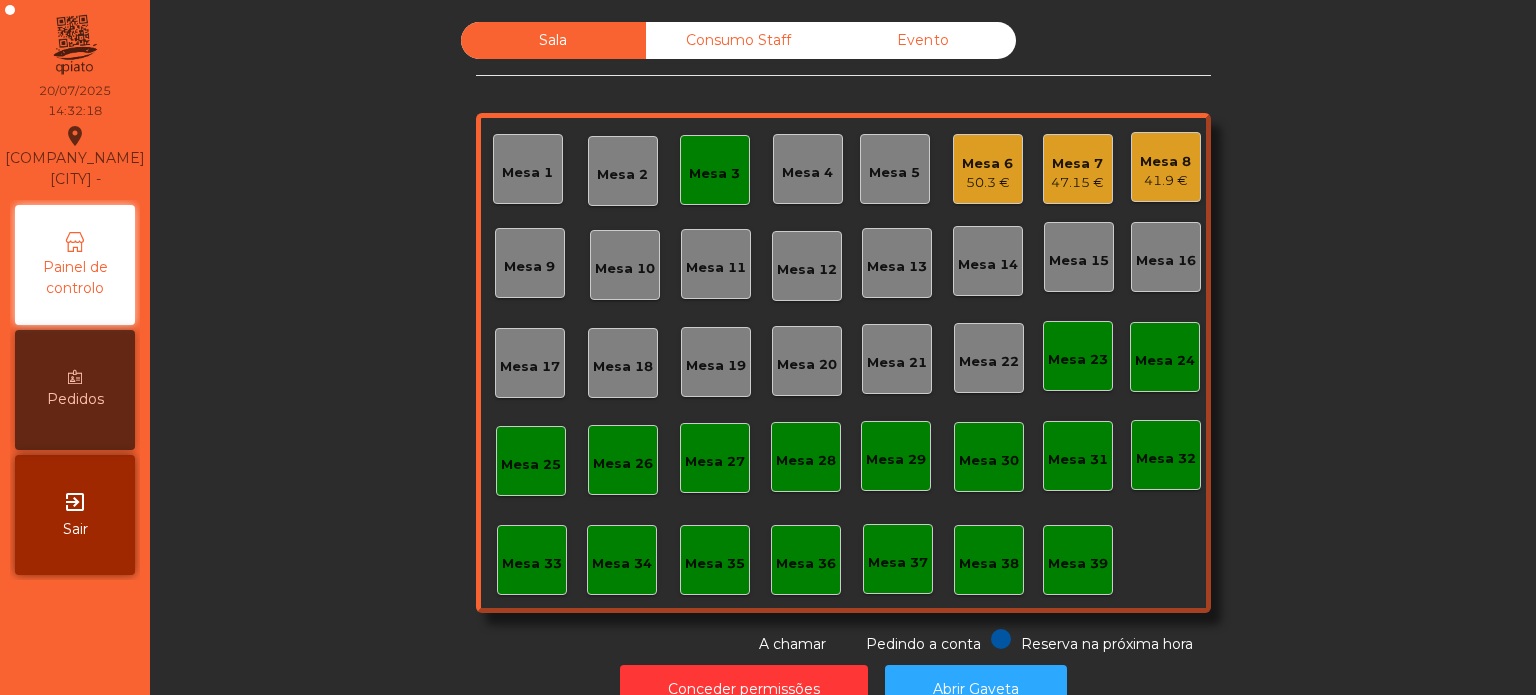 click on "Mesa 3" 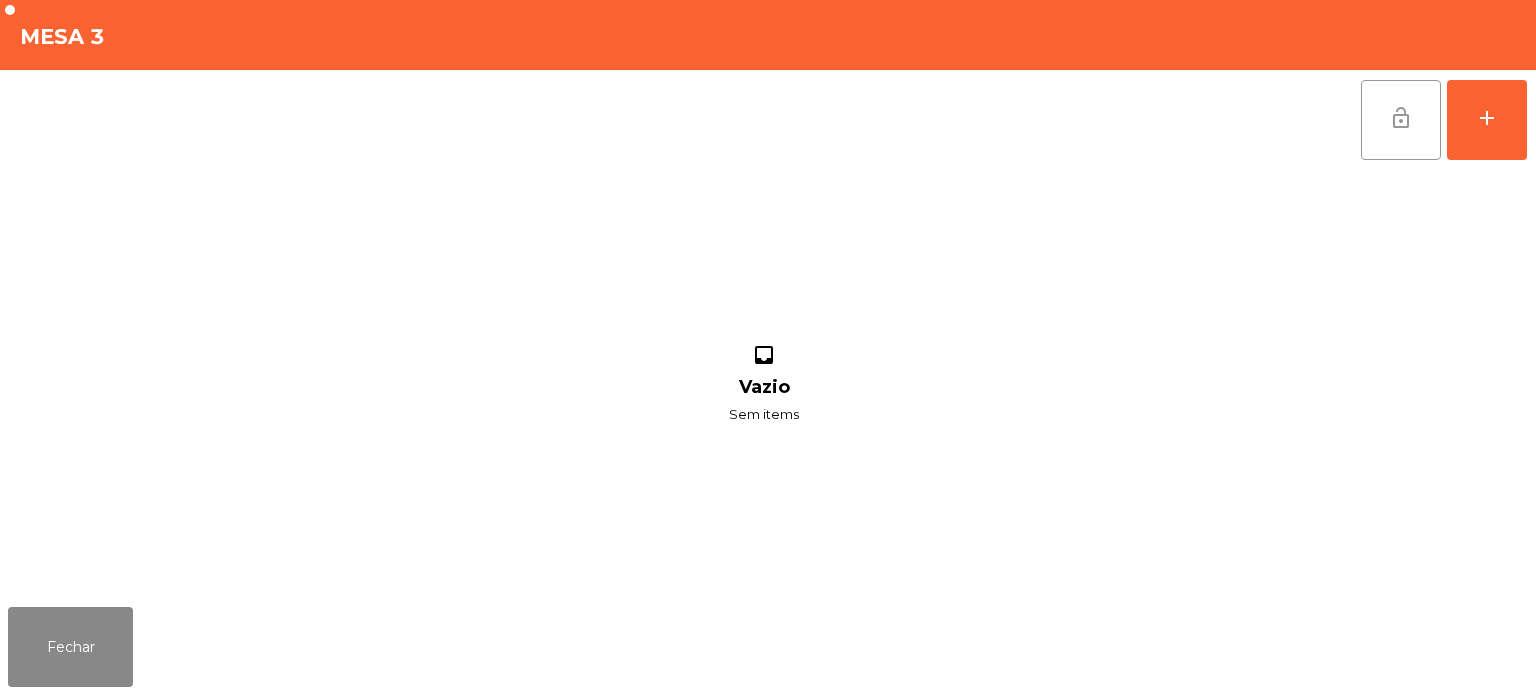 click on "lock_open" 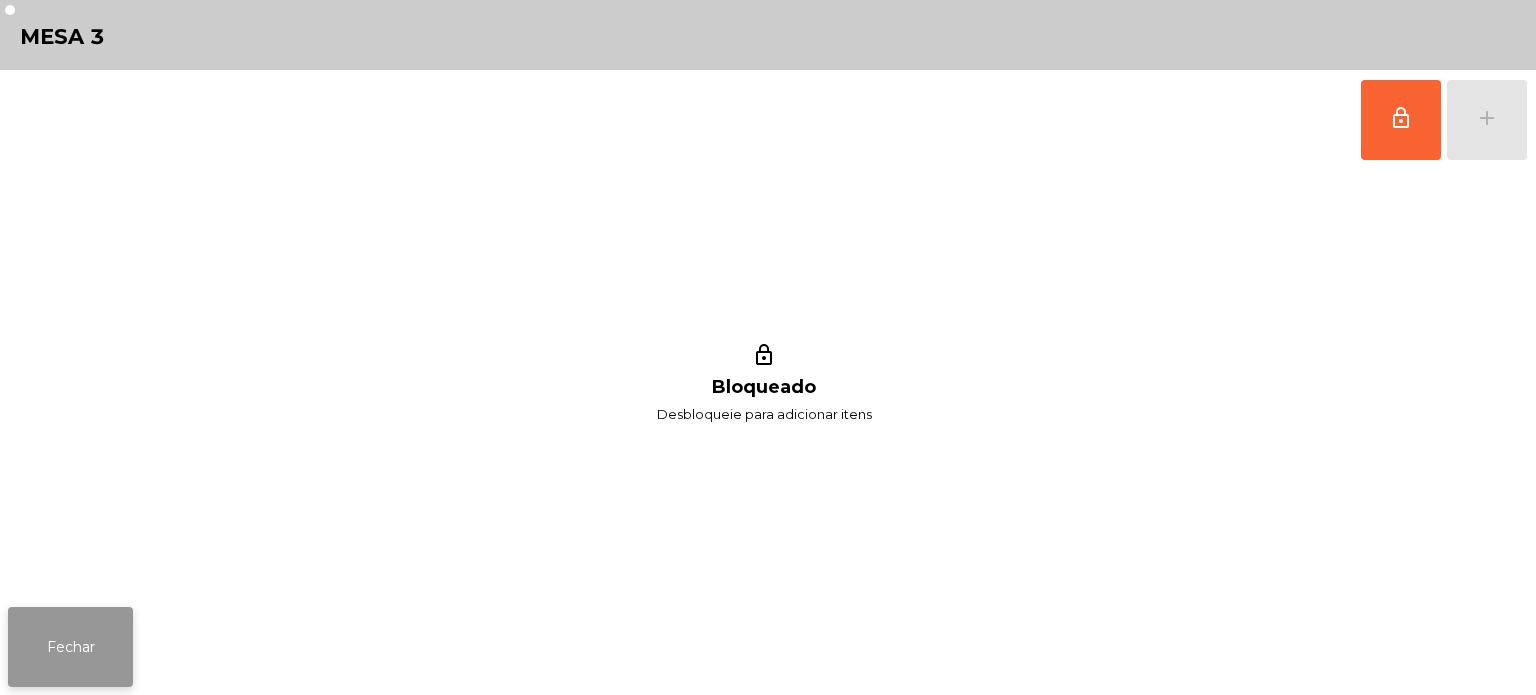 click on "Fechar" 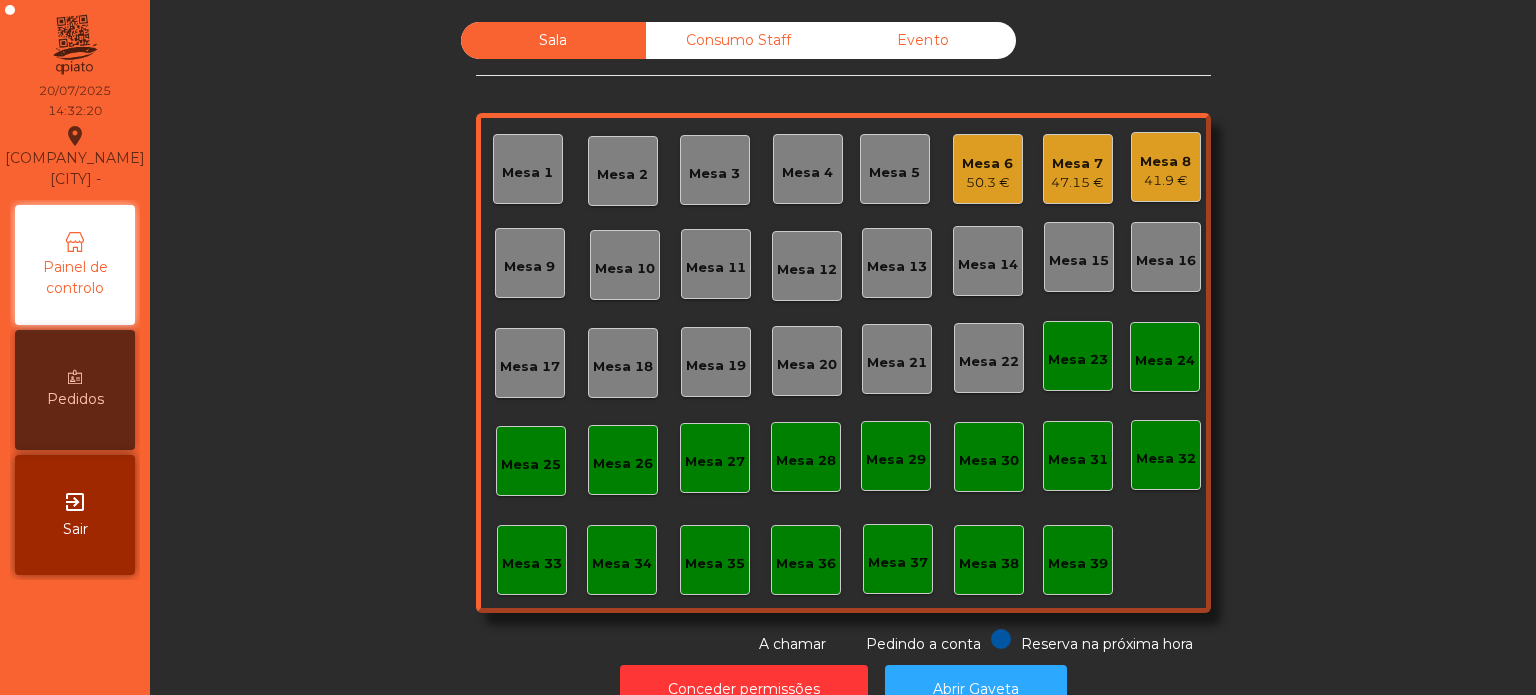 click on "41.9 €" 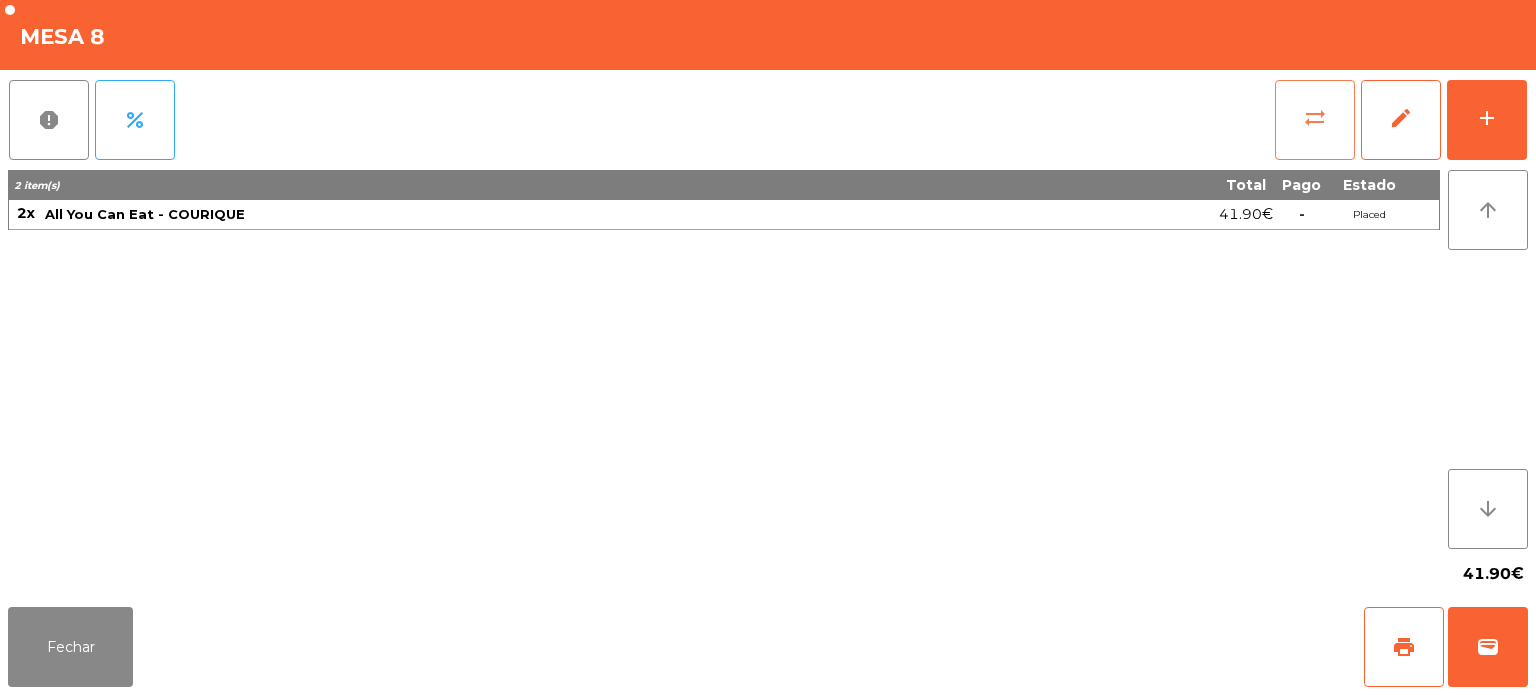 click on "sync_alt" 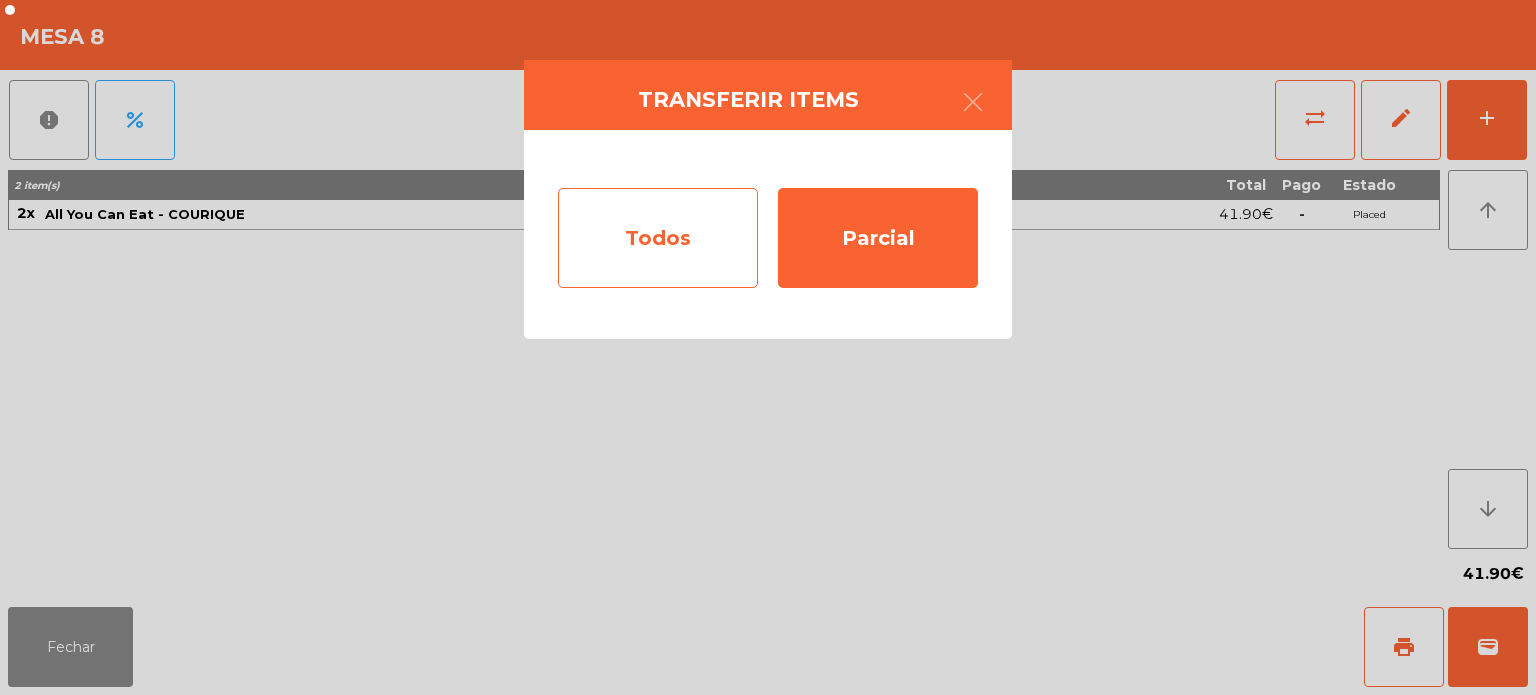 click on "Todos" 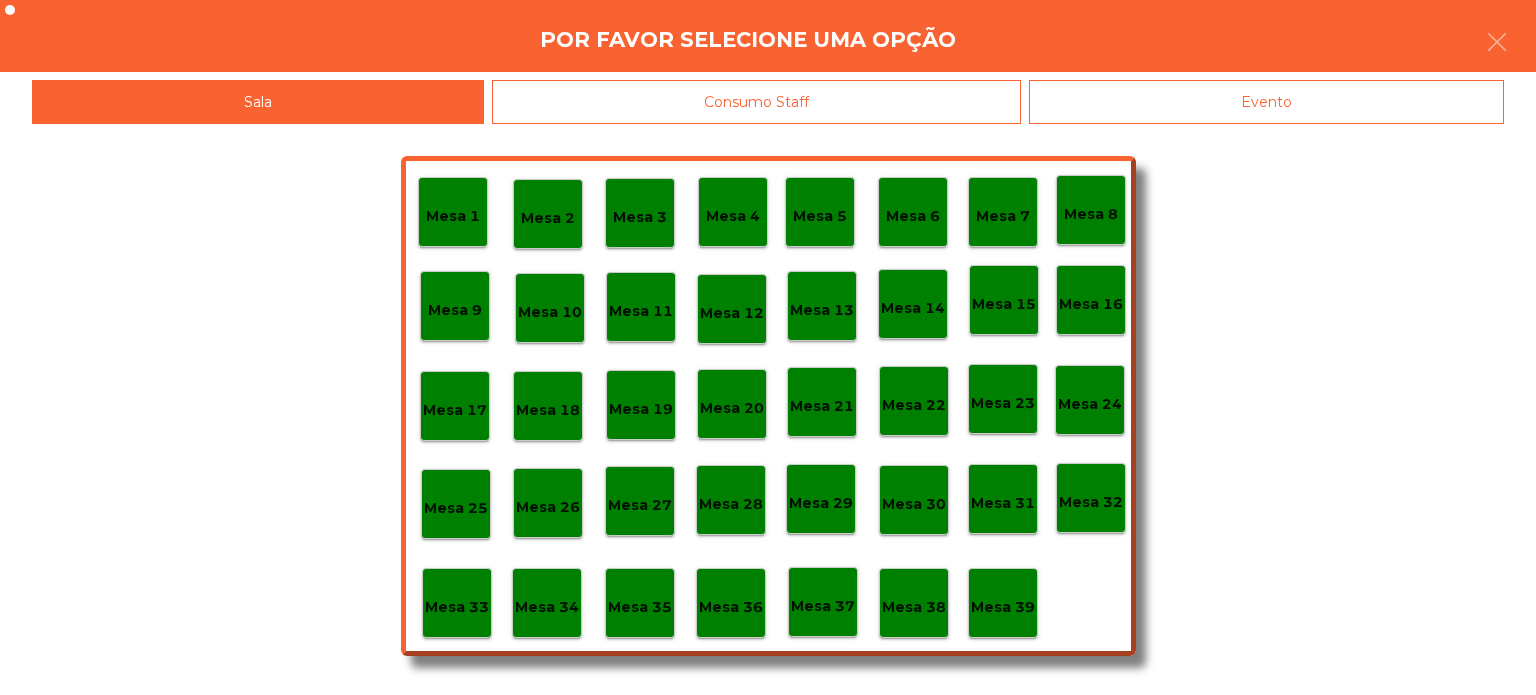 click on "Evento" 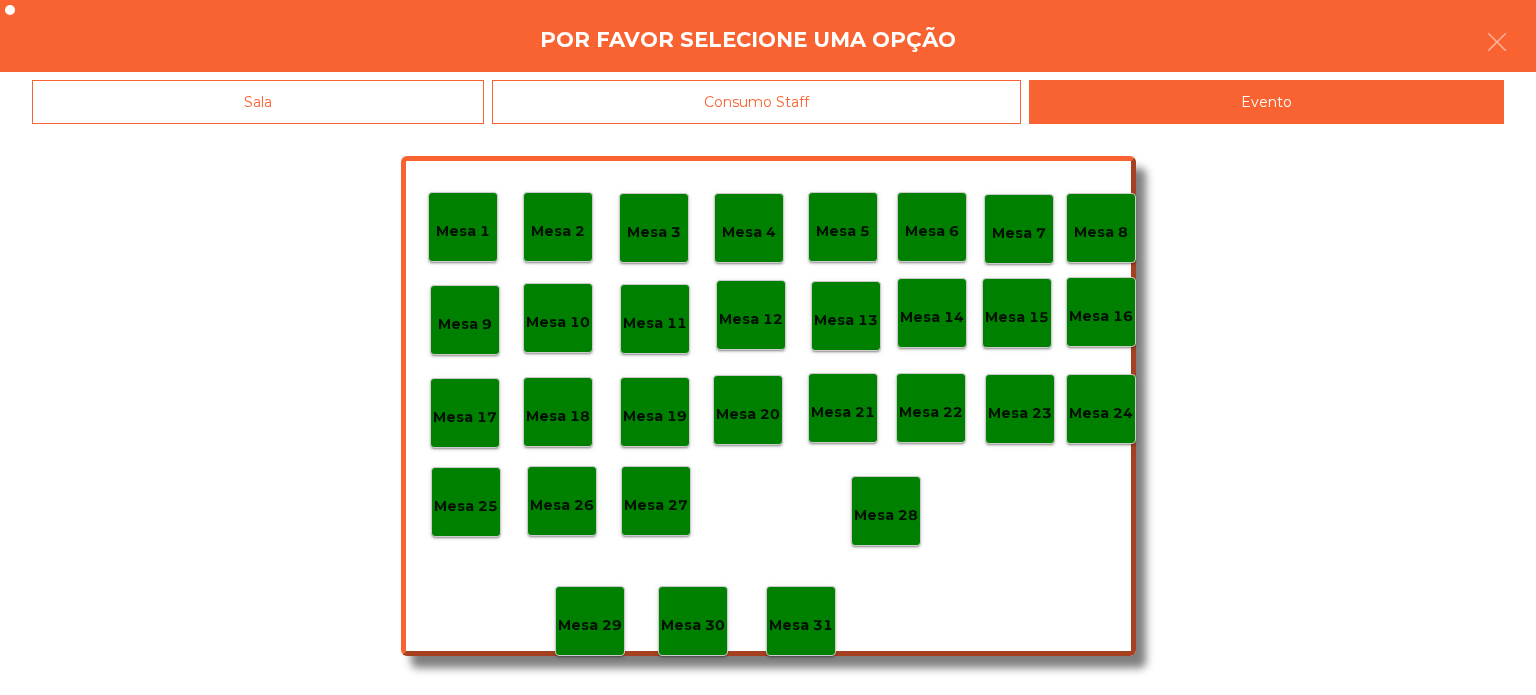 click on "Mesa 28" 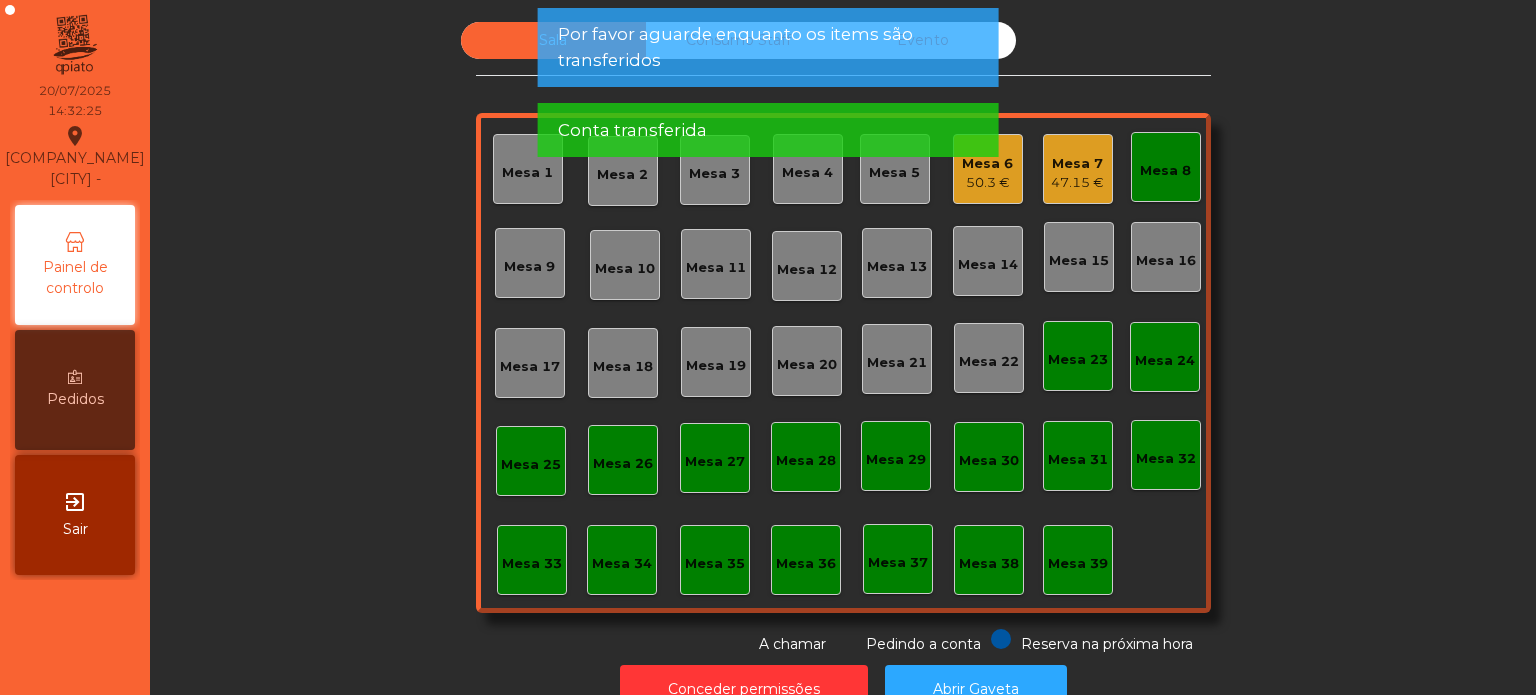 click on "Mesa 8" 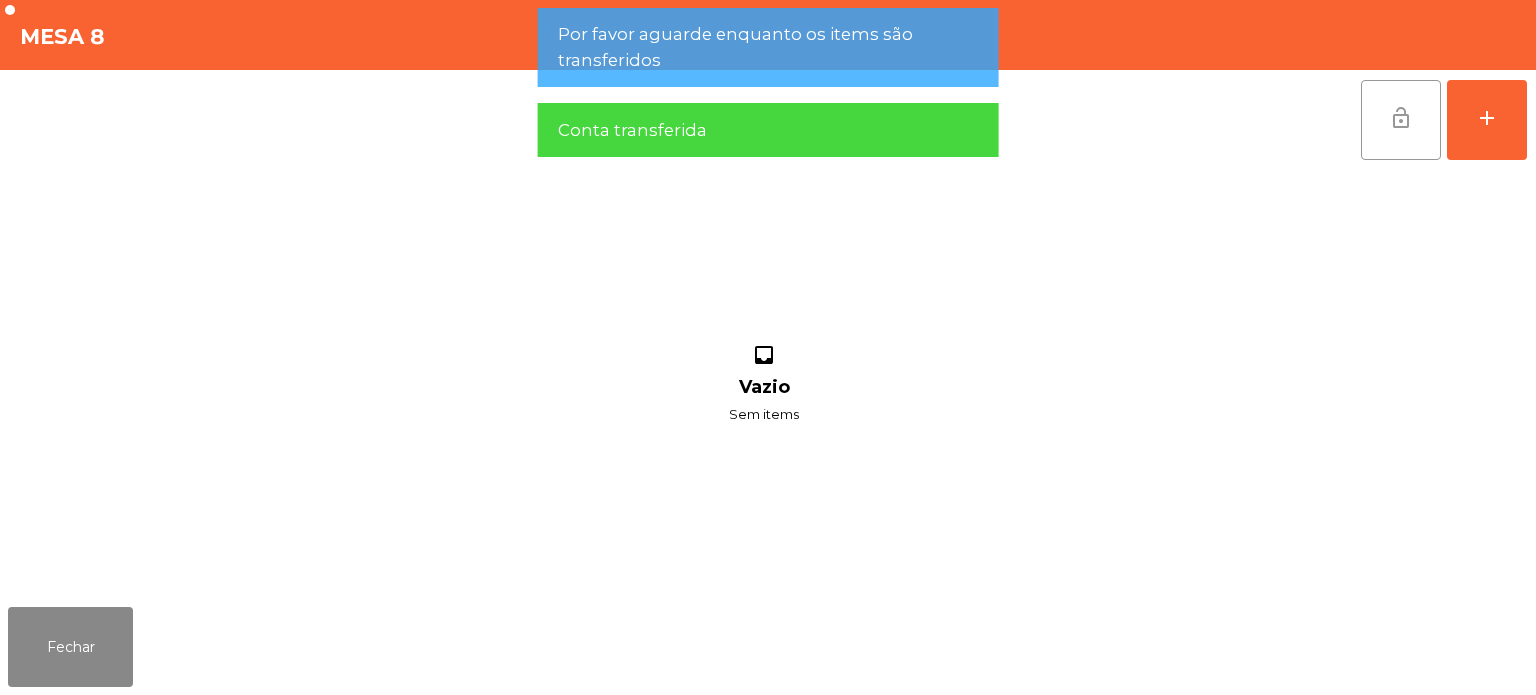 click on "lock_open" 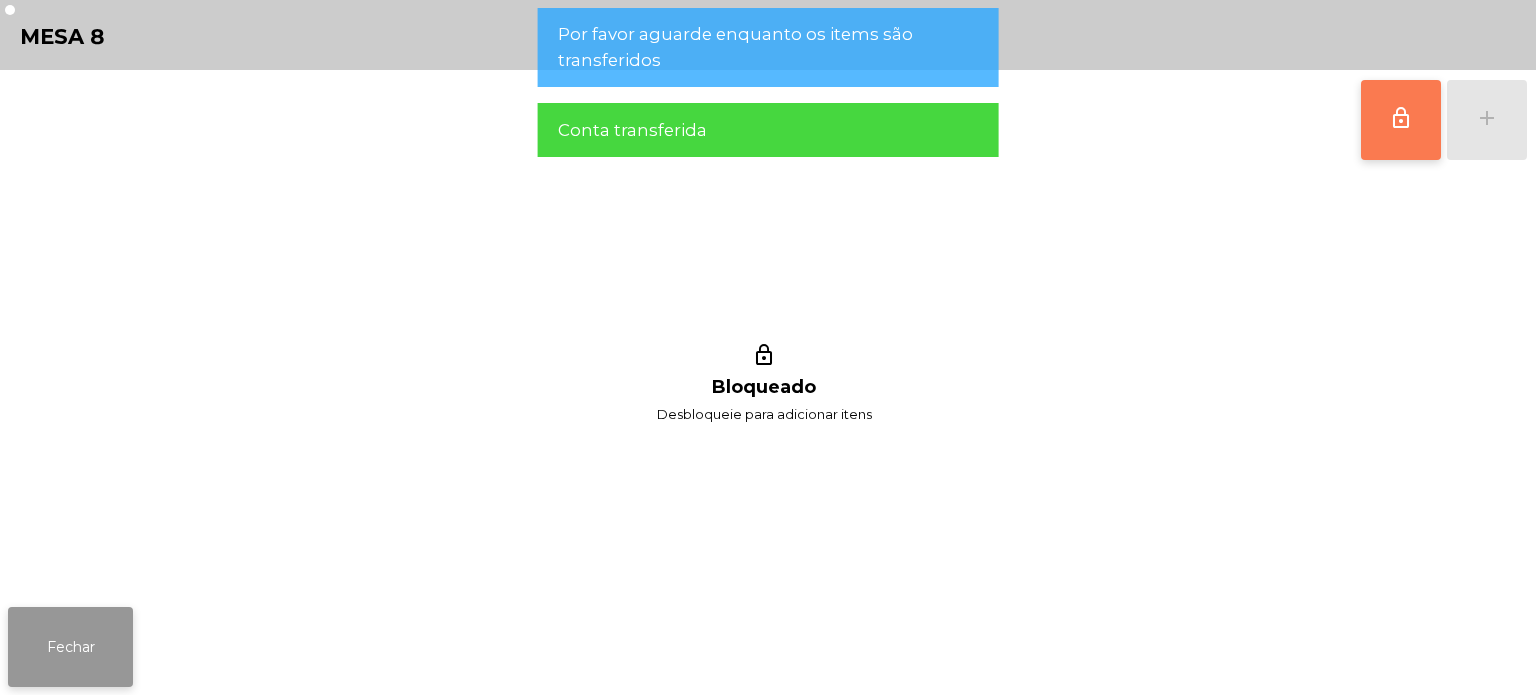 click on "Fechar" 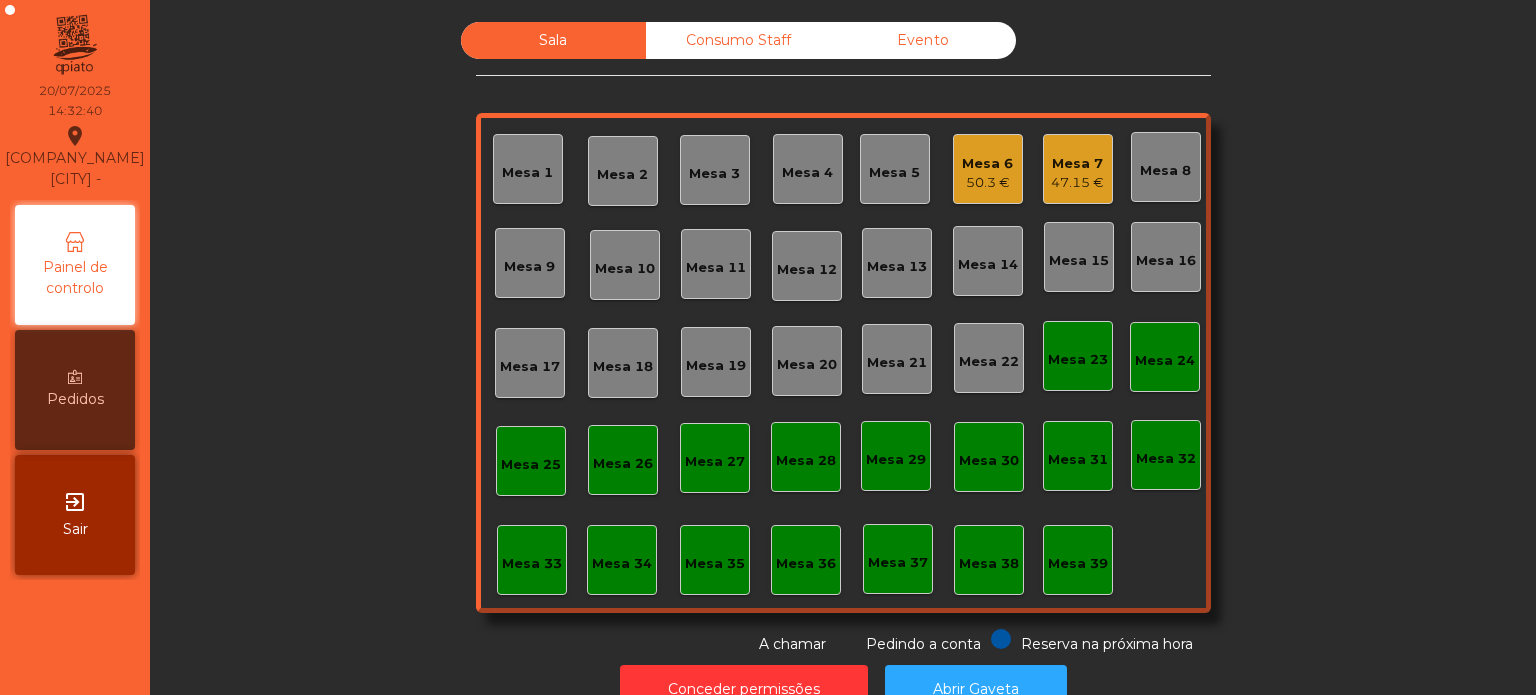click on "Sala   Consumo Staff   Evento   Mesa 1   Mesa 2   Mesa 3   Mesa 4   Mesa 5   Mesa 6   50.3 €   Mesa 7   47.15 €   Mesa 8   Mesa 9   Mesa 10   Mesa 11   Mesa 12   Mesa 13   Mesa 14   Mesa 15   Mesa 16   Mesa 17   Mesa 18   Mesa 19   Mesa 20   Mesa 21   Mesa 22   Mesa 23   Mesa 24   Mesa 25   Mesa 26   Mesa 27   Mesa 28   Mesa 29   Mesa 30   Mesa 31   Mesa 32   Mesa 33   Mesa 34   Mesa 35   Mesa 36   Mesa 37   Mesa 38   Mesa 39  Reserva na próxima hora Pedindo a conta A chamar" 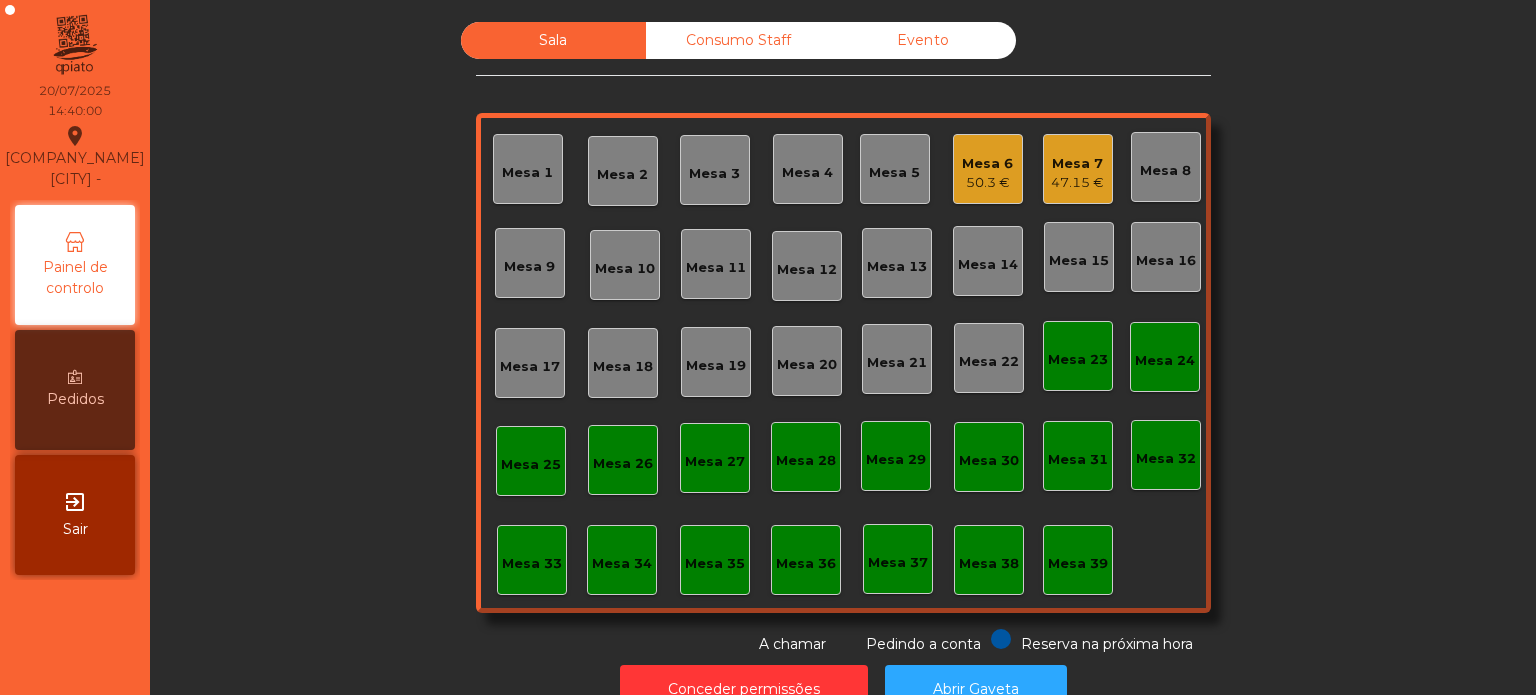 click on "Mesa 26" 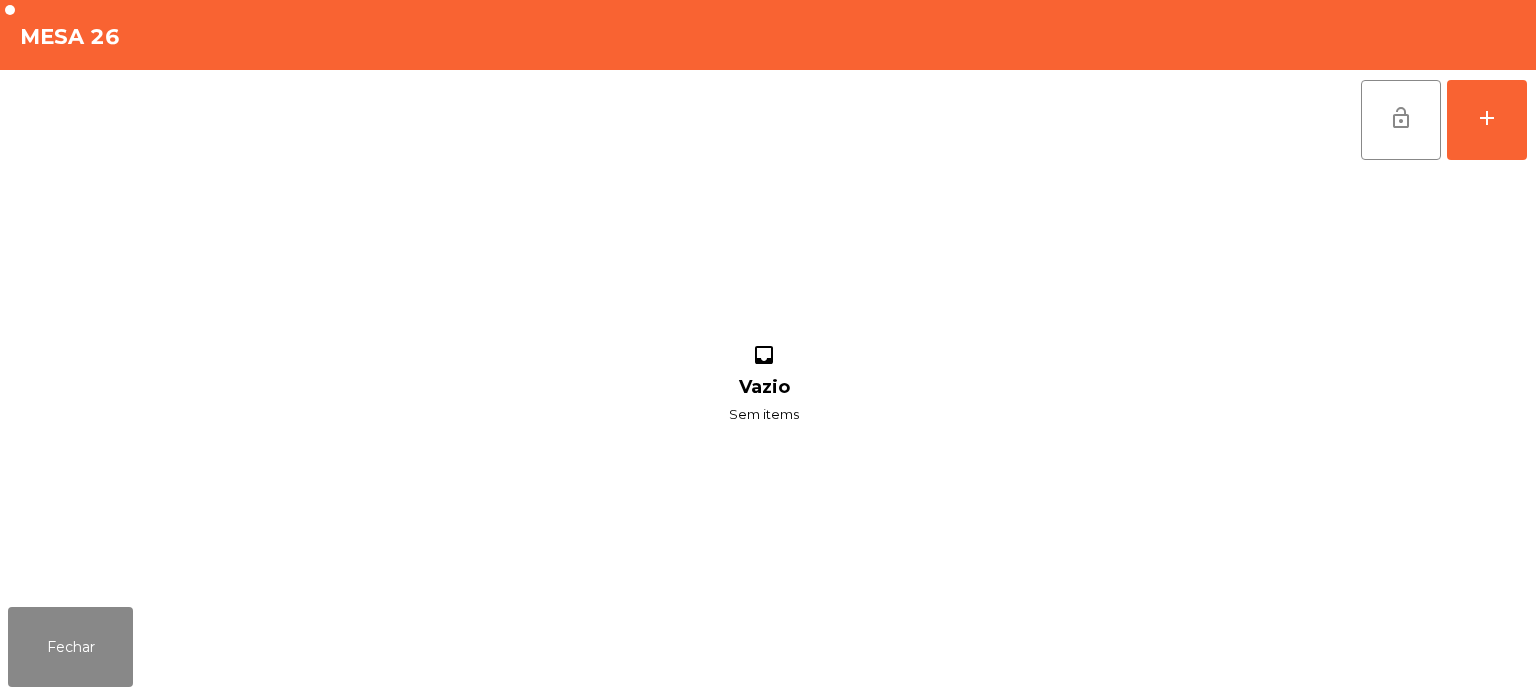 click on "lock_open   add  inbox Vazio Sem items" 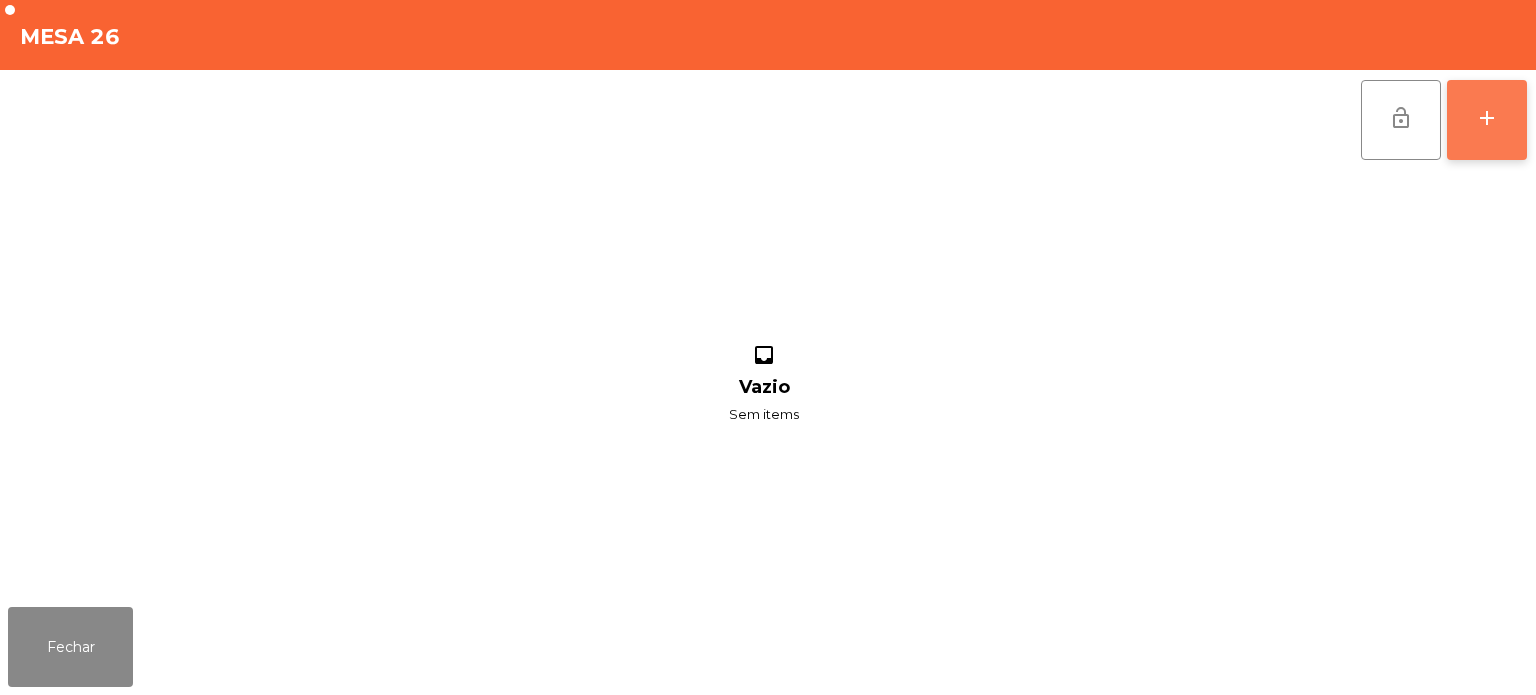 click on "add" 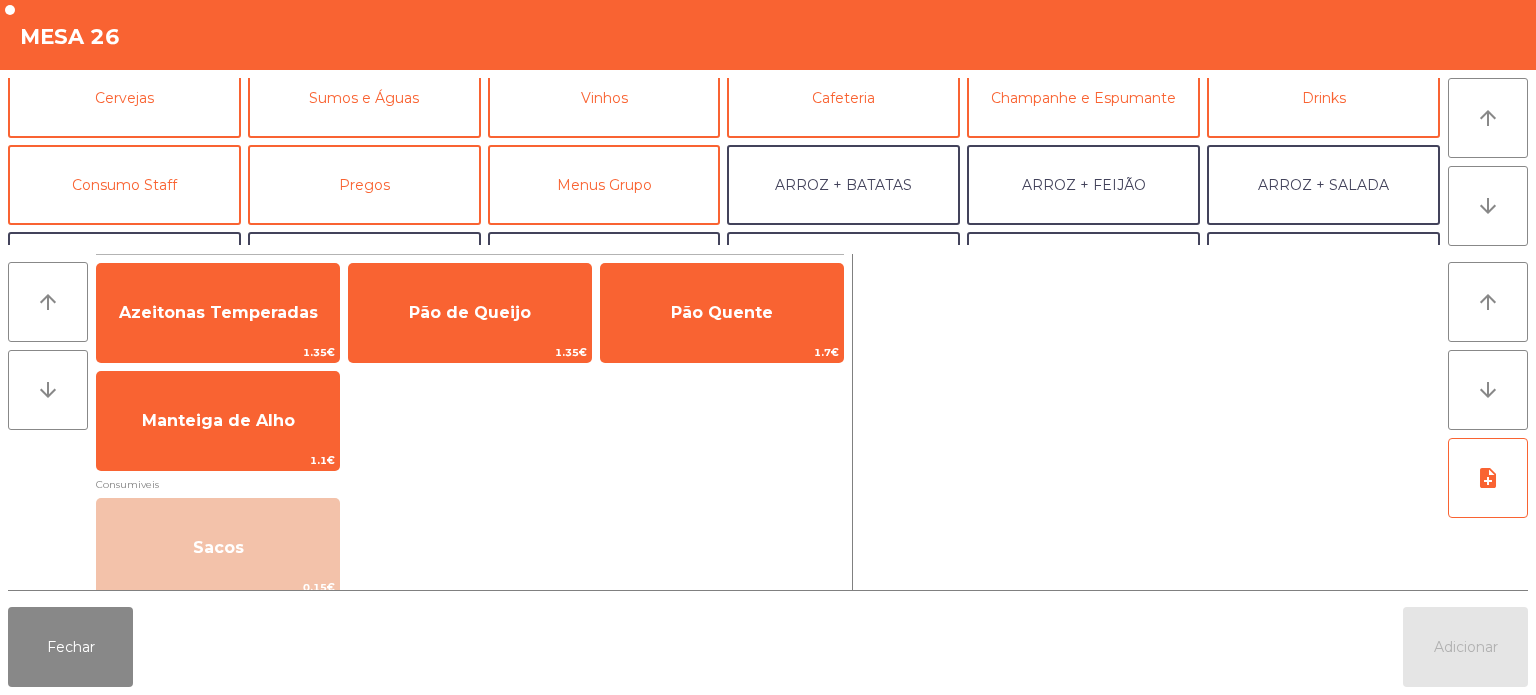 scroll, scrollTop: 132, scrollLeft: 0, axis: vertical 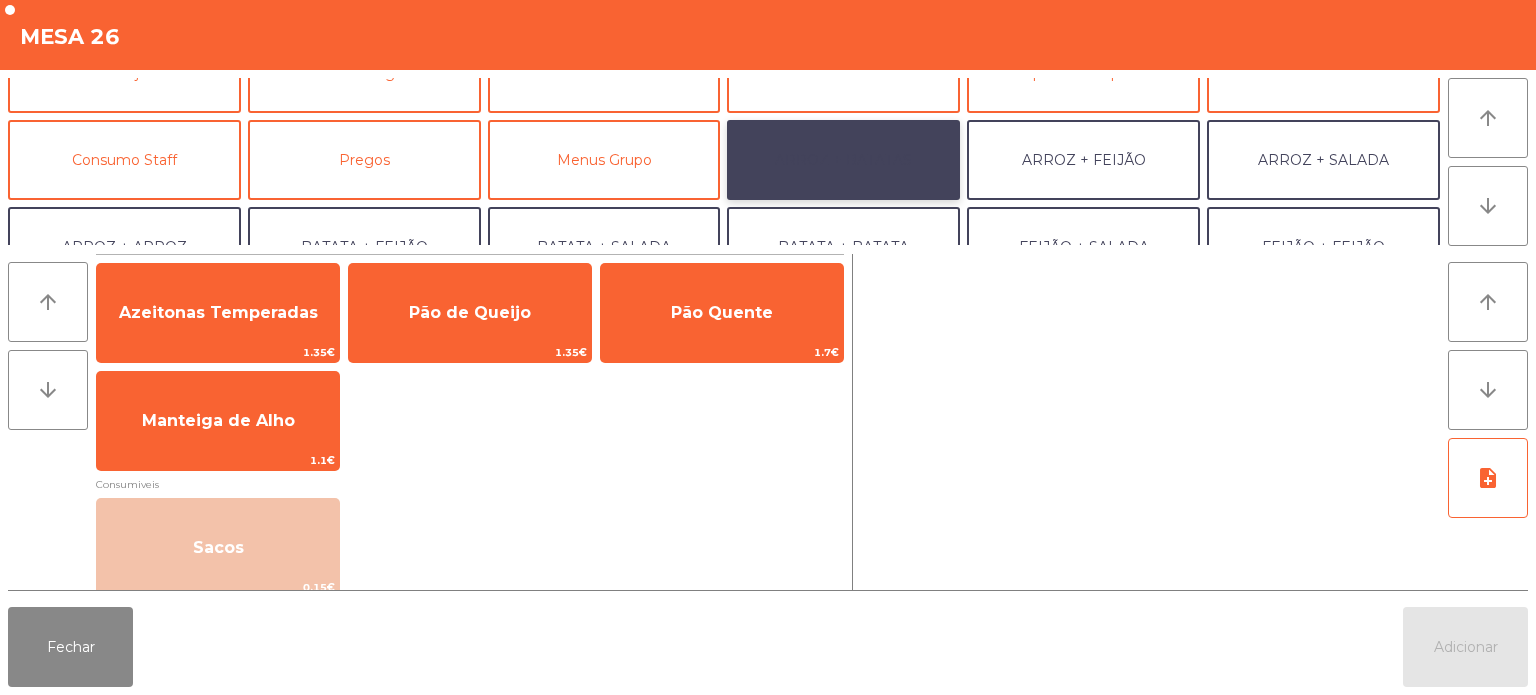 click on "ARROZ + BATATAS" 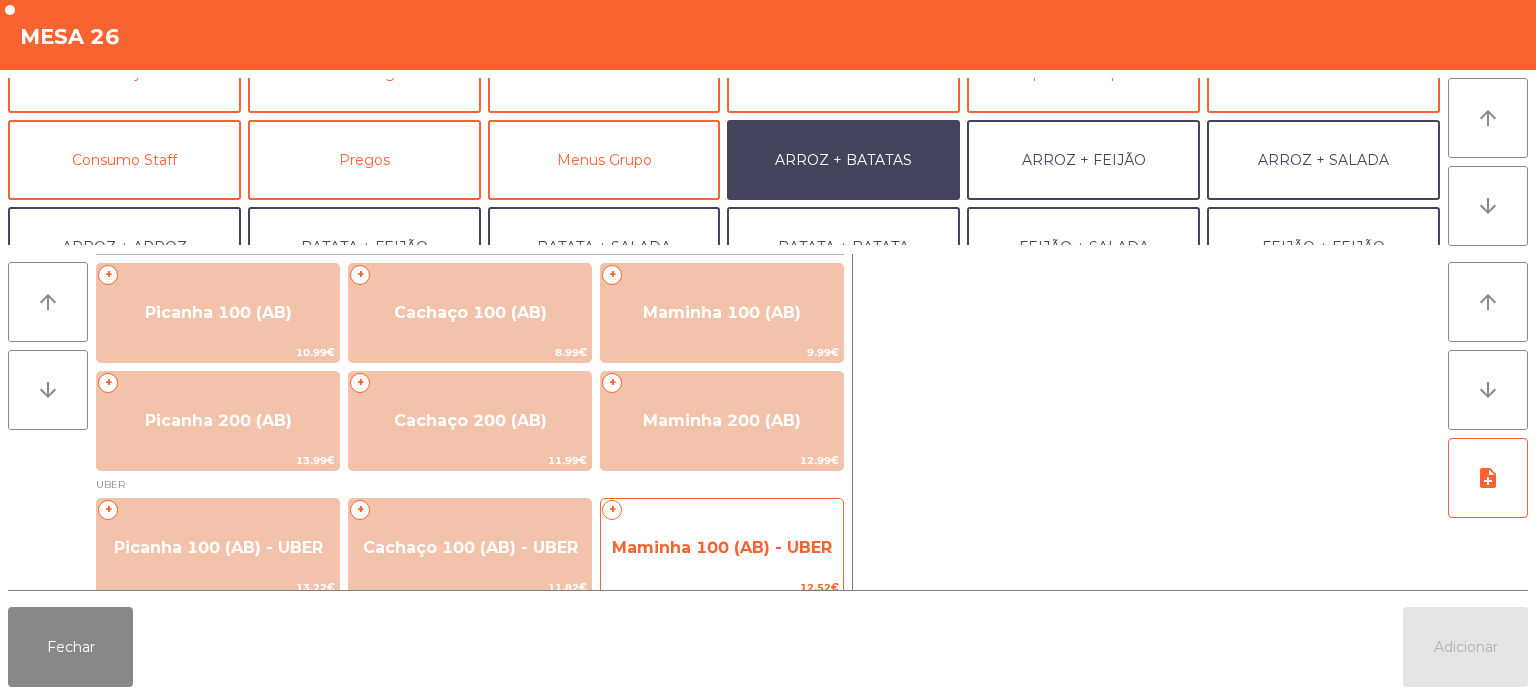click on "Maminha 100 (AB) - UBER" 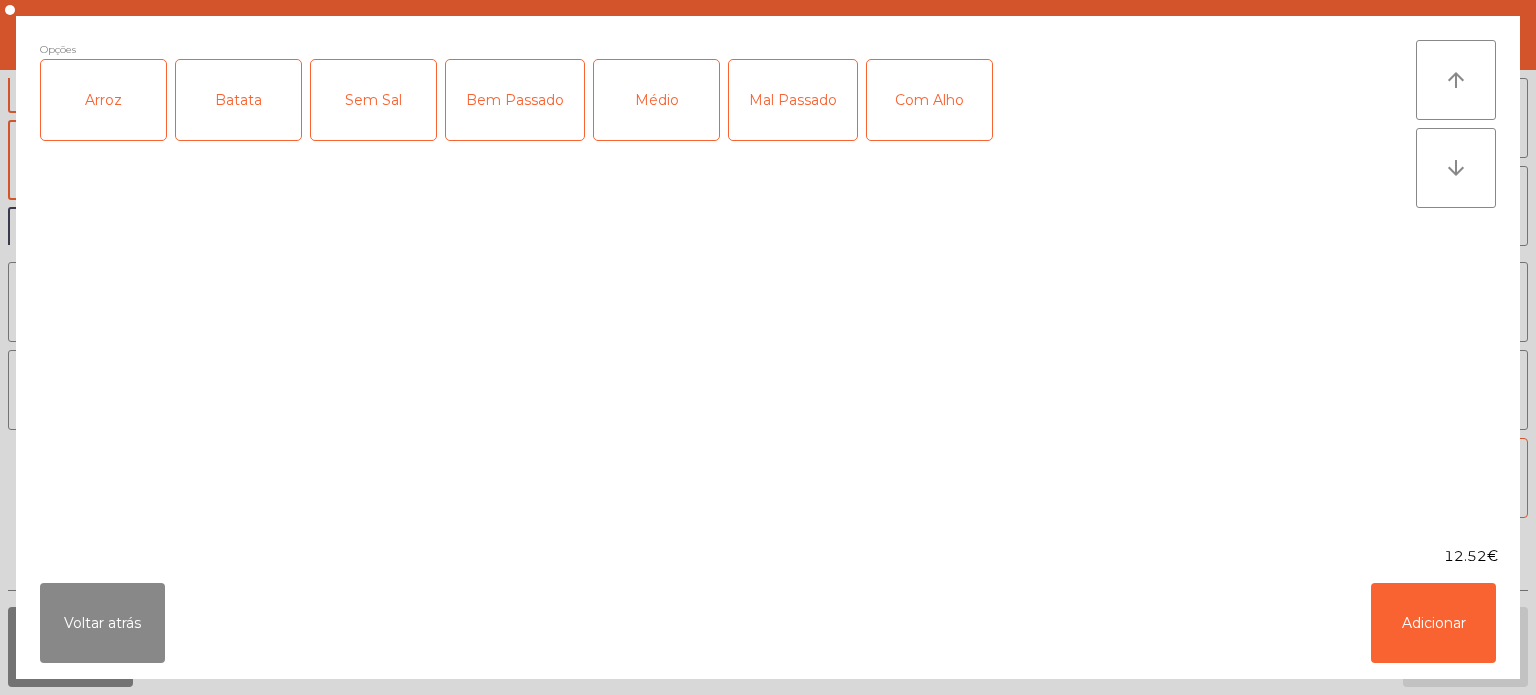 click on "Arroz" 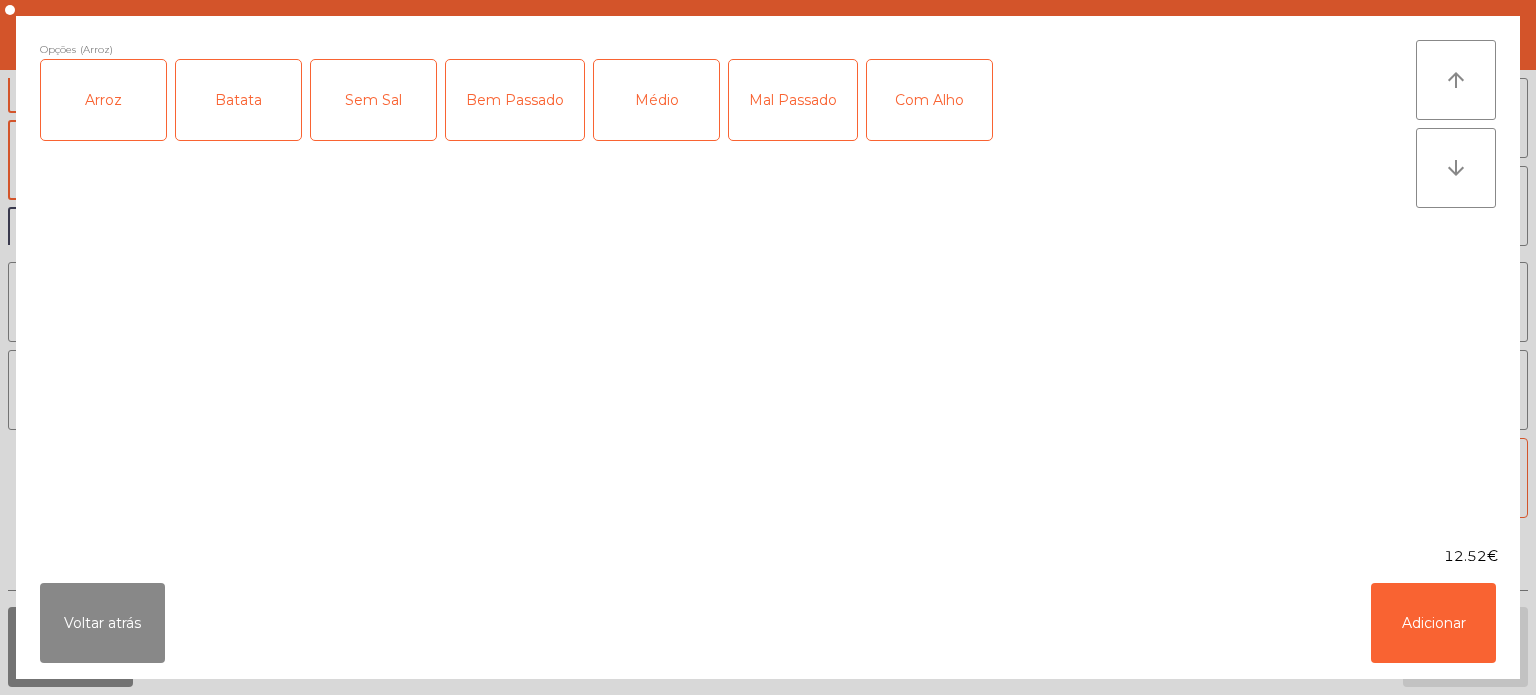 click on "Batata" 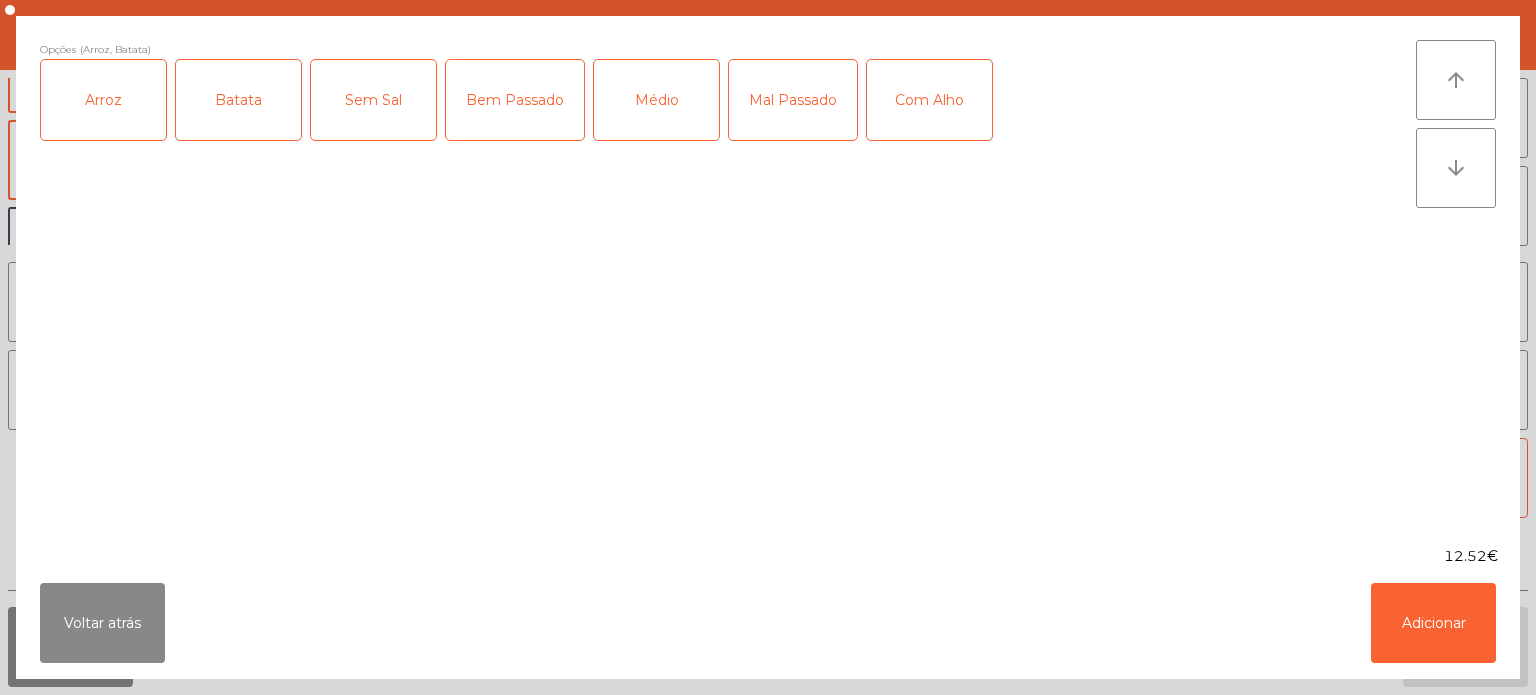 click on "Bem Passado" 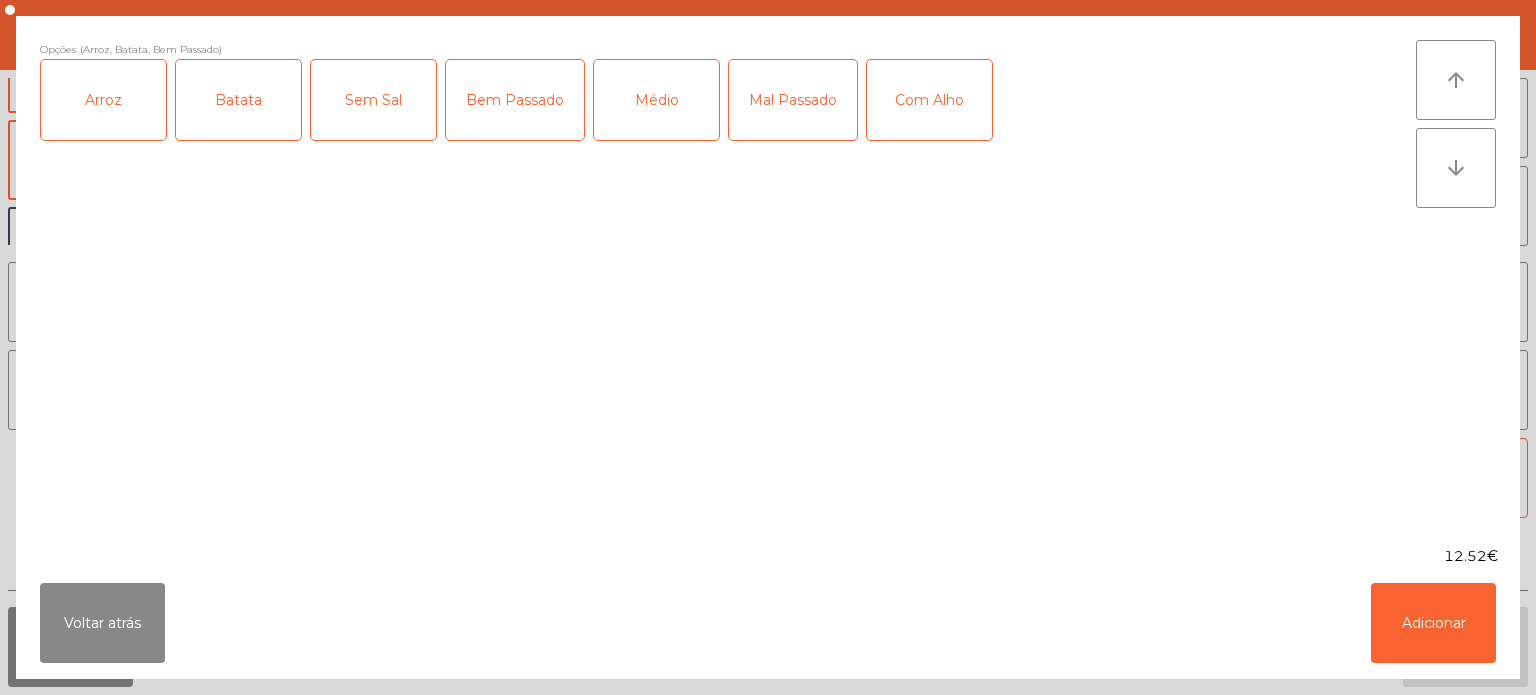 click on "Com Alho" 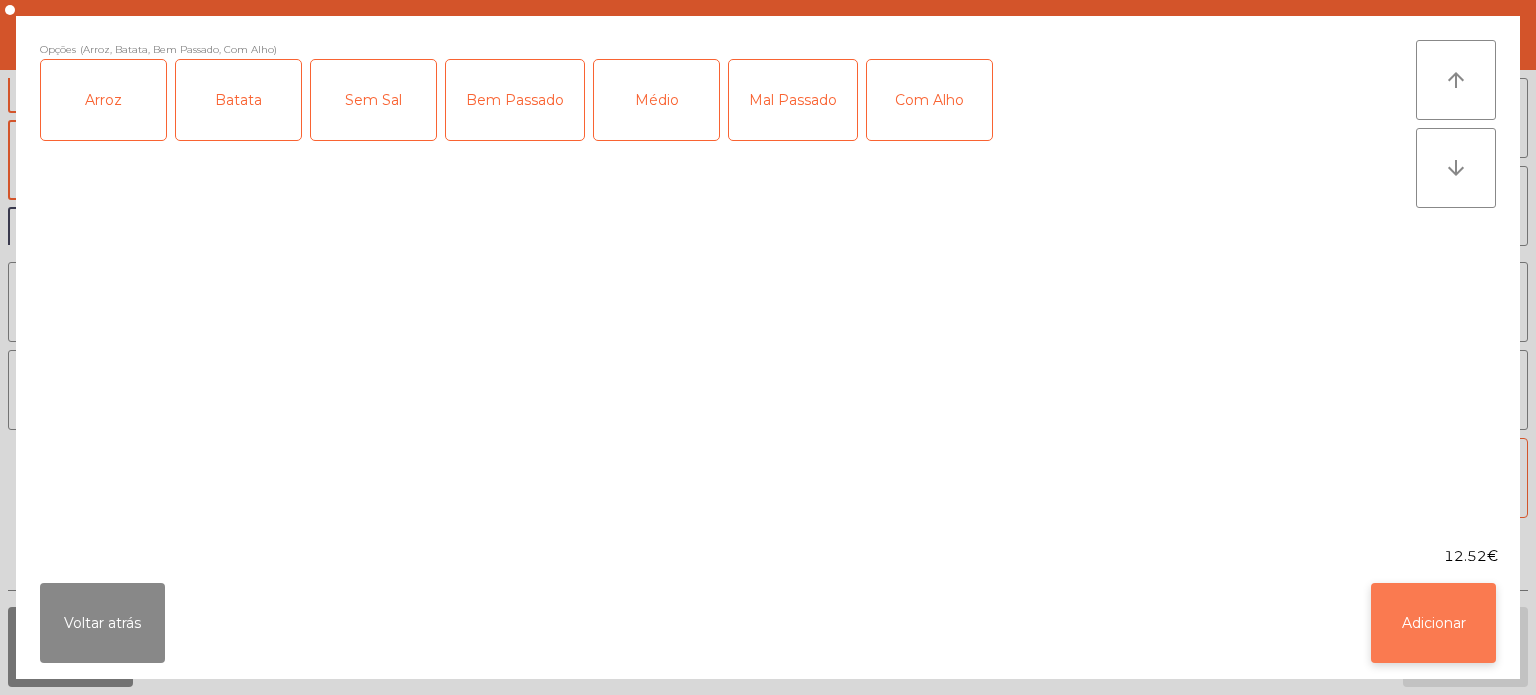 click on "Adicionar" 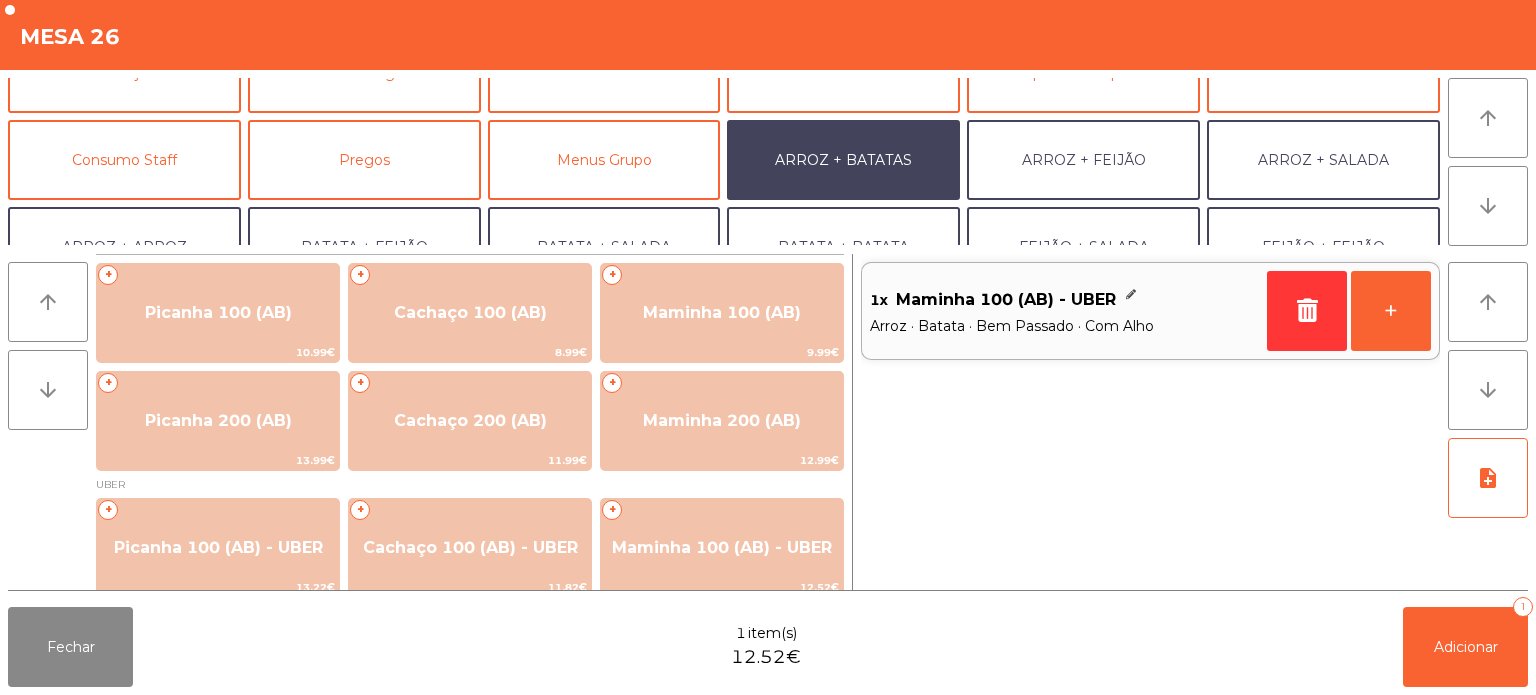 click on "Fechar  1 item(s)  12.52€   Adicionar   1" 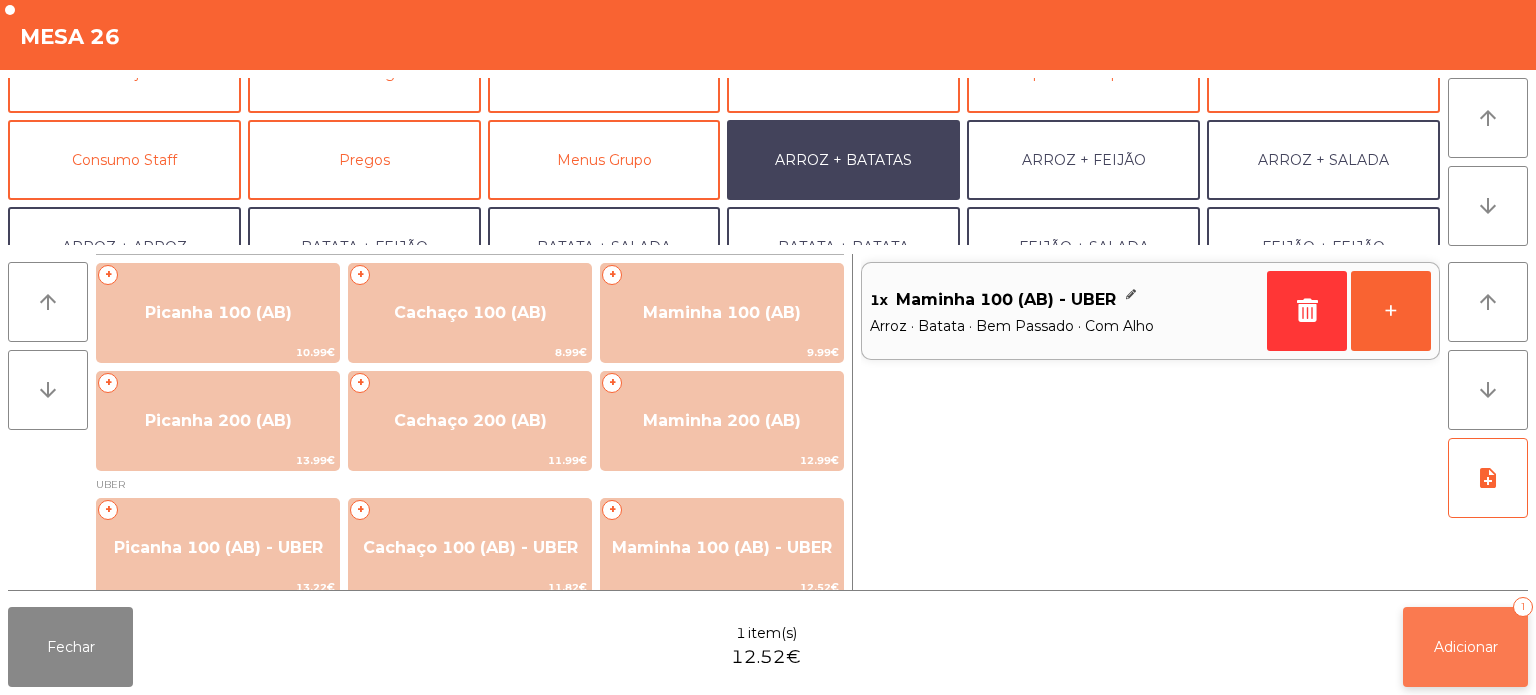 click on "Adicionar" 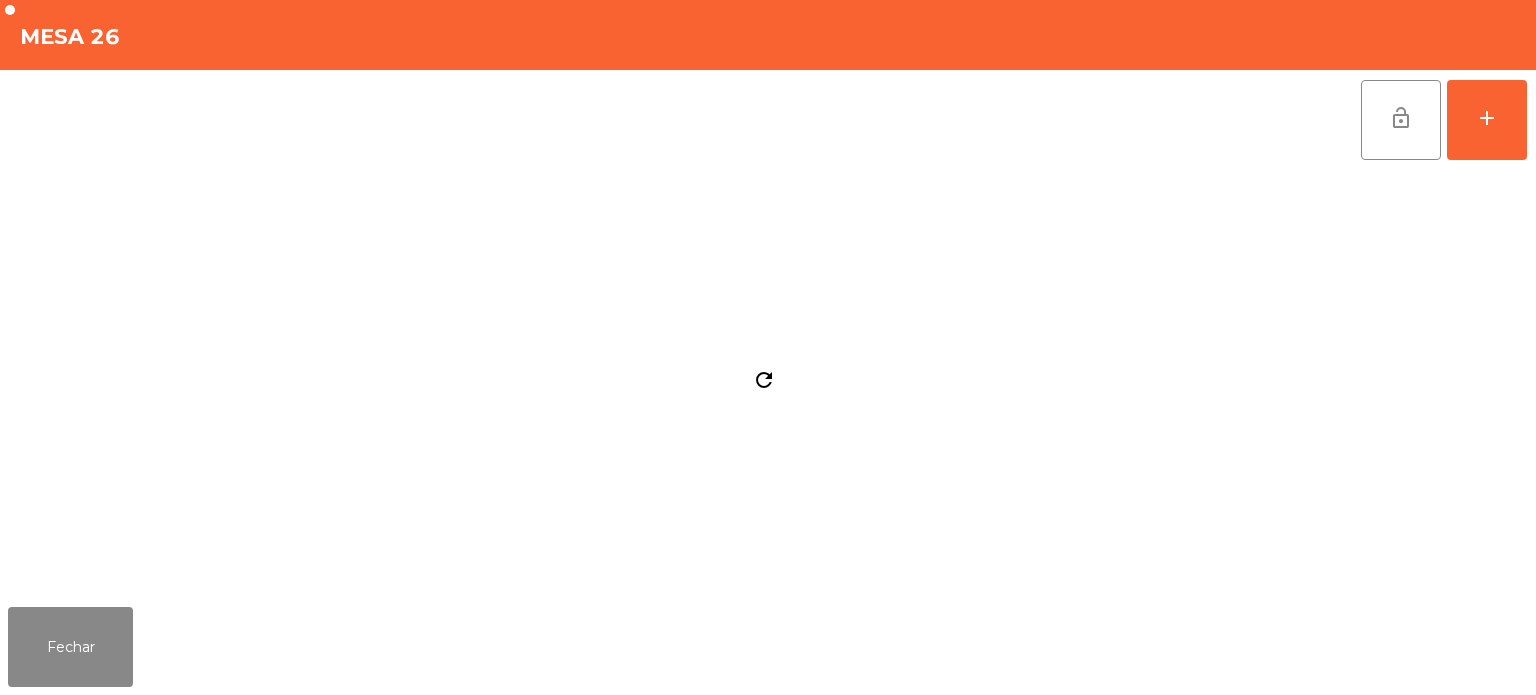 click on "Fechar" 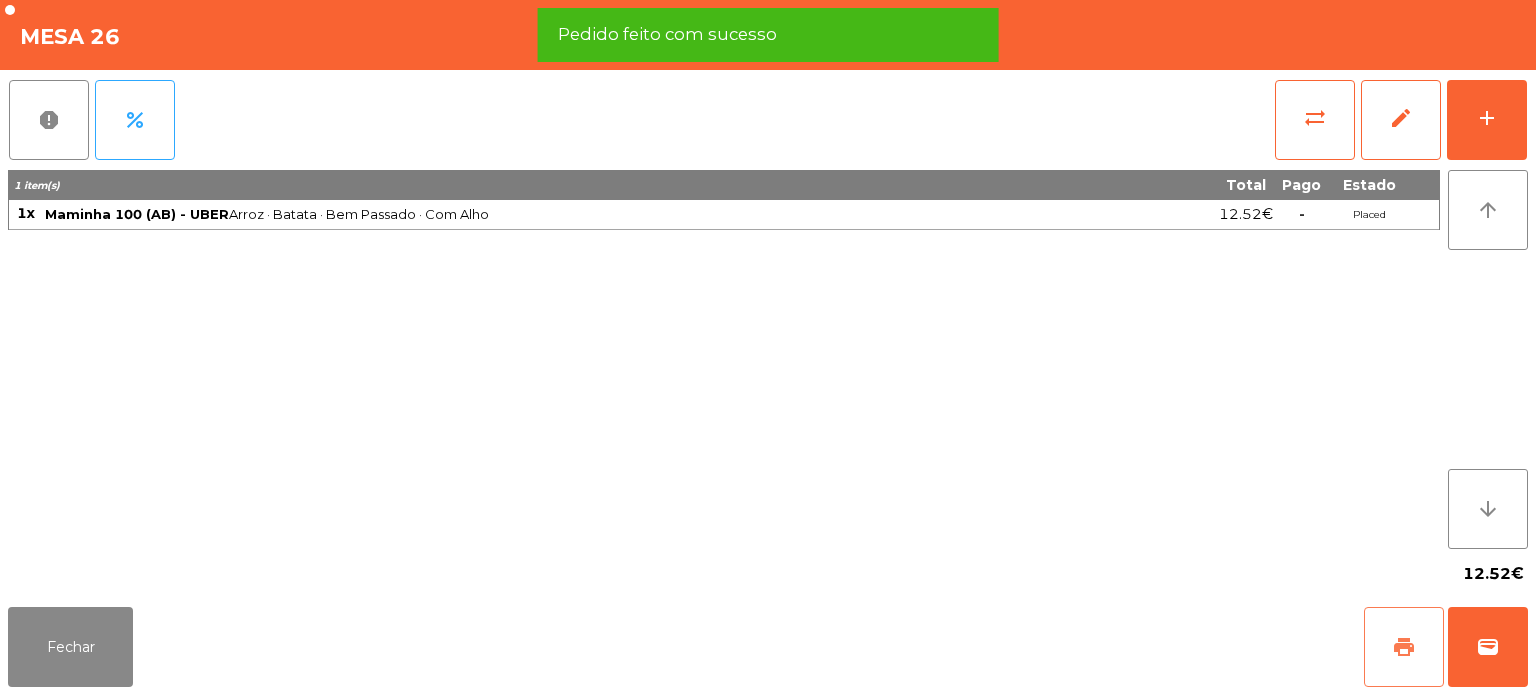 click on "print" 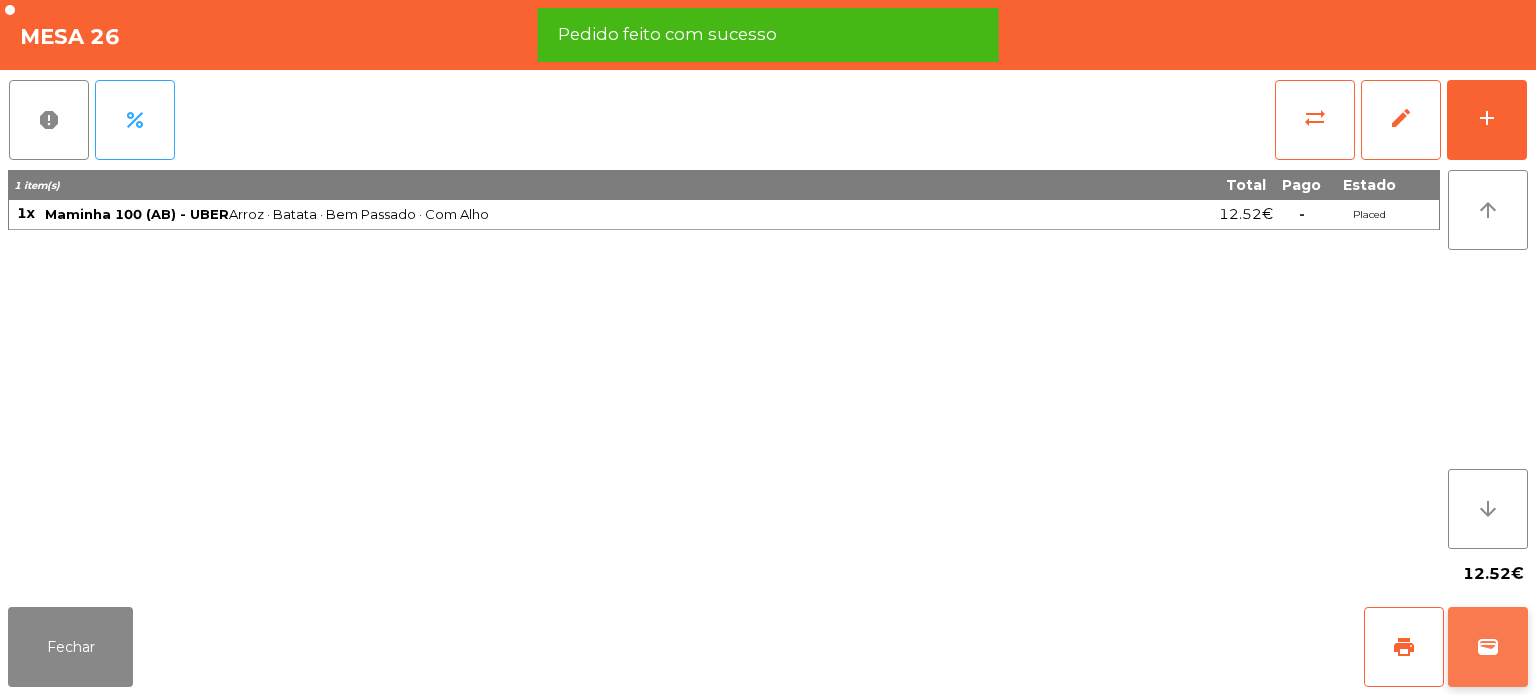 click on "wallet" 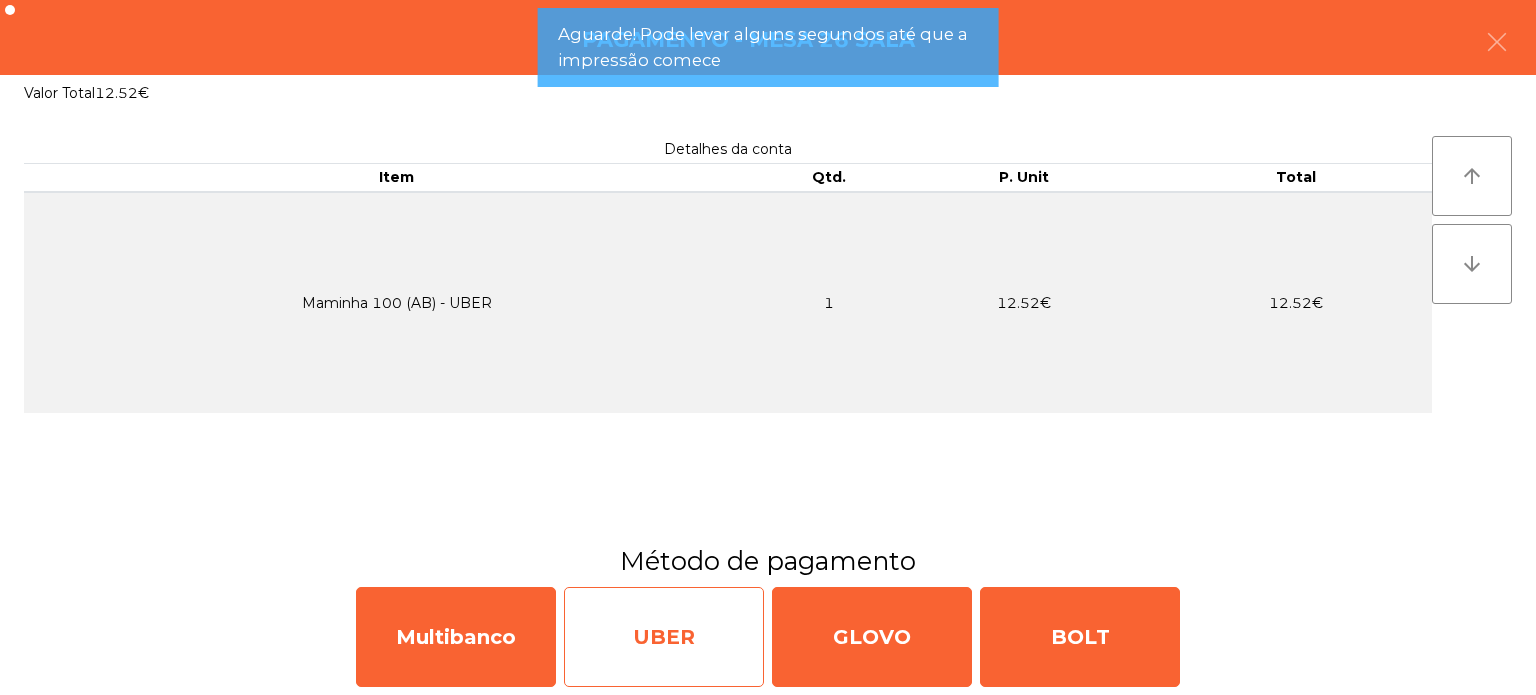 click on "UBER" 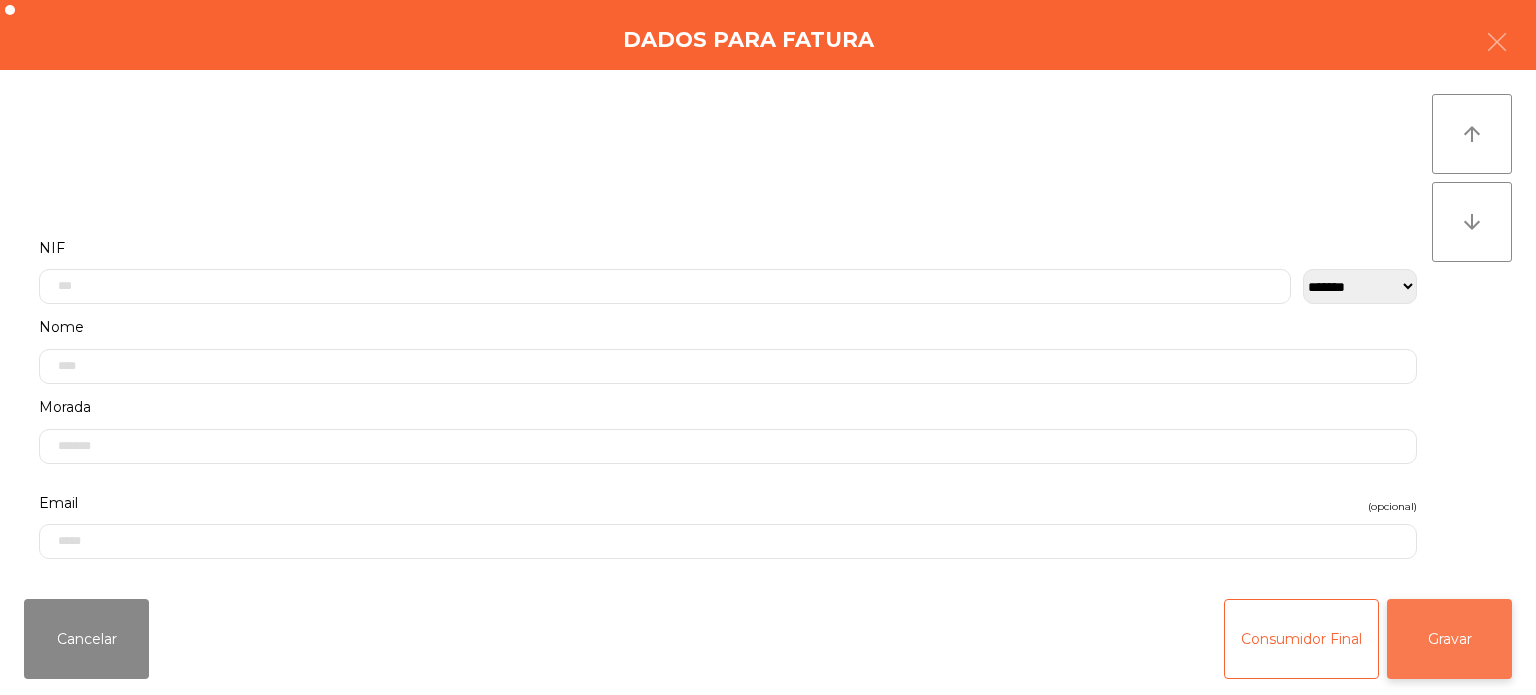 click on "Gravar" 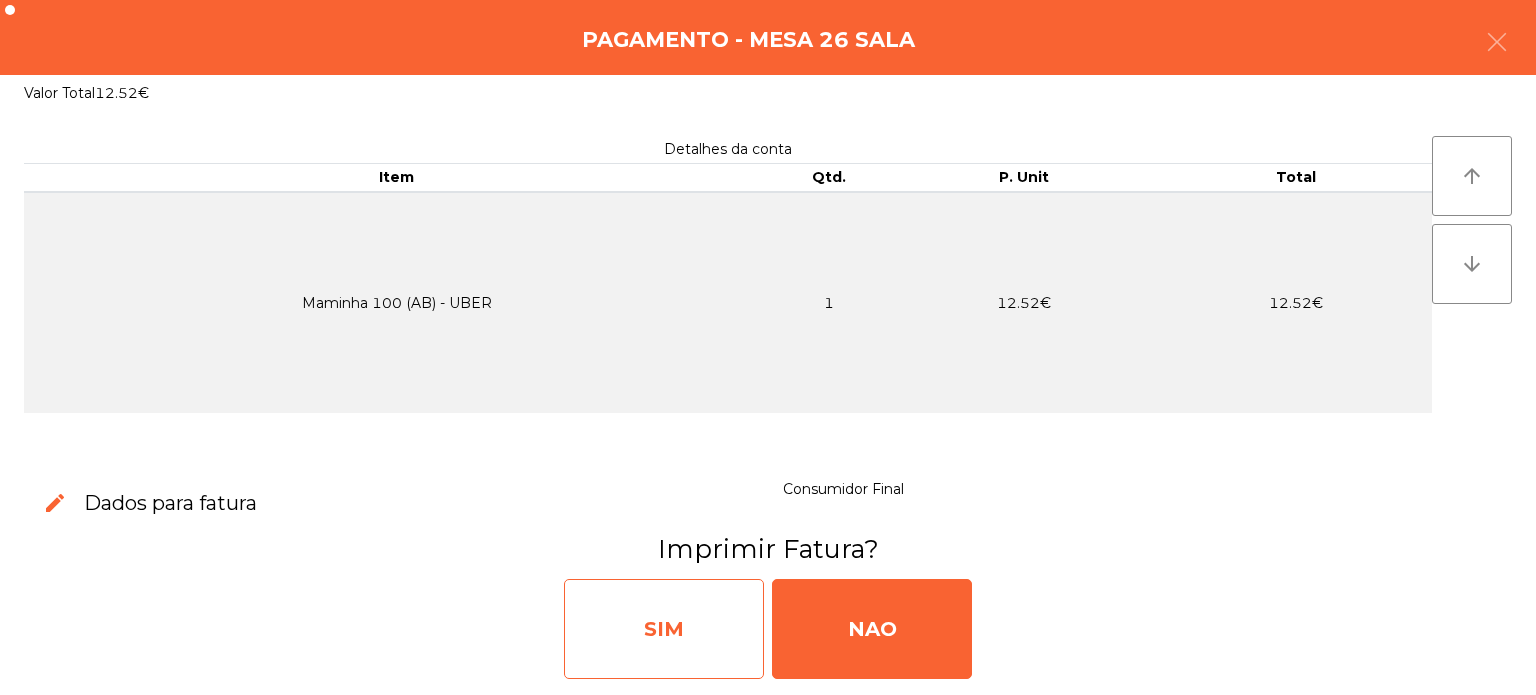 click on "SIM" 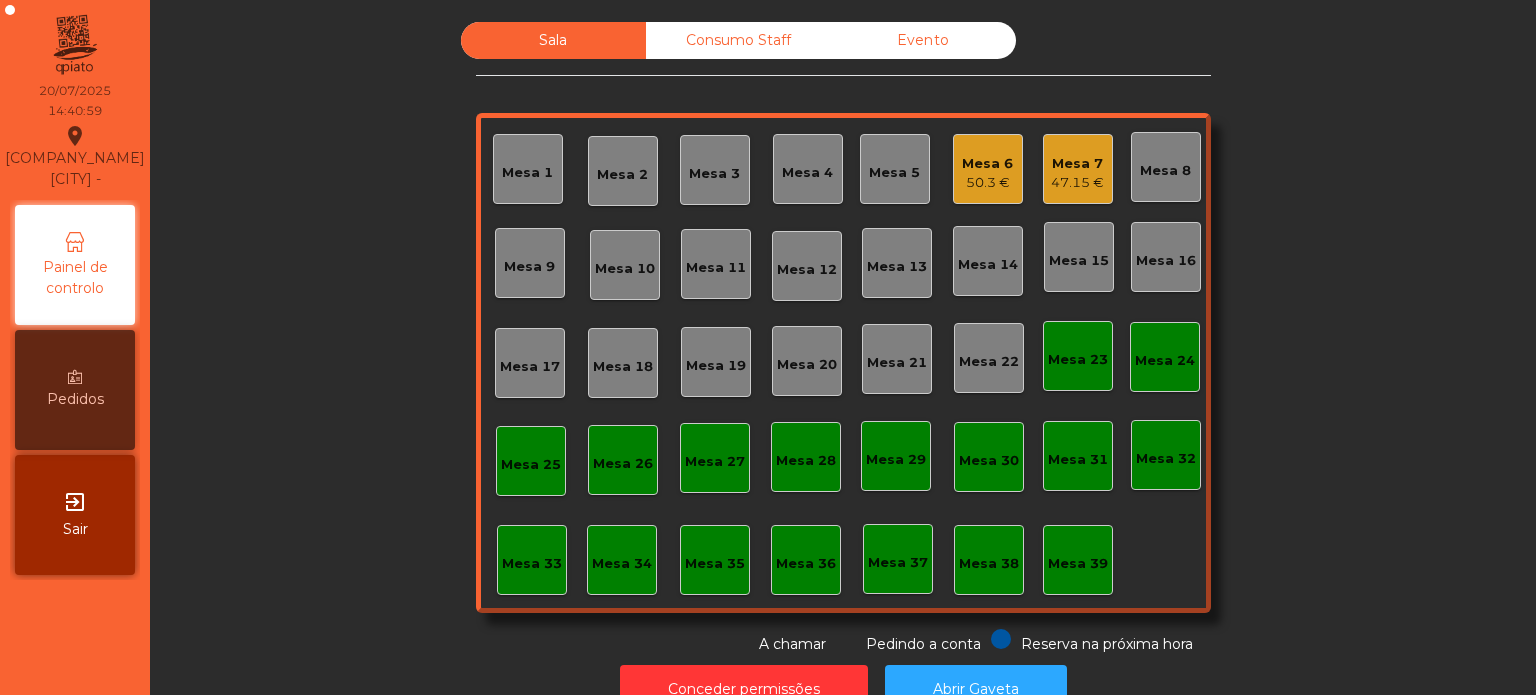 scroll, scrollTop: 55, scrollLeft: 0, axis: vertical 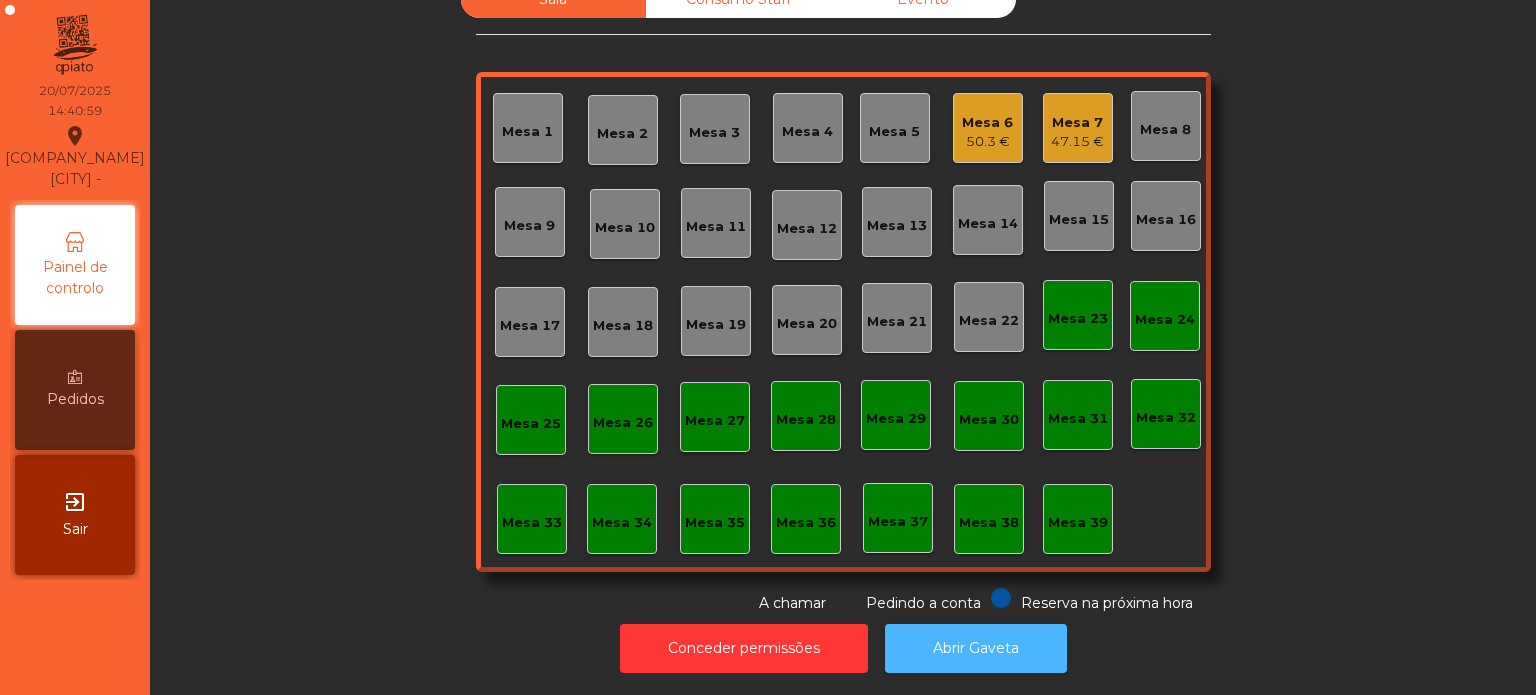 click on "Abrir Gaveta" 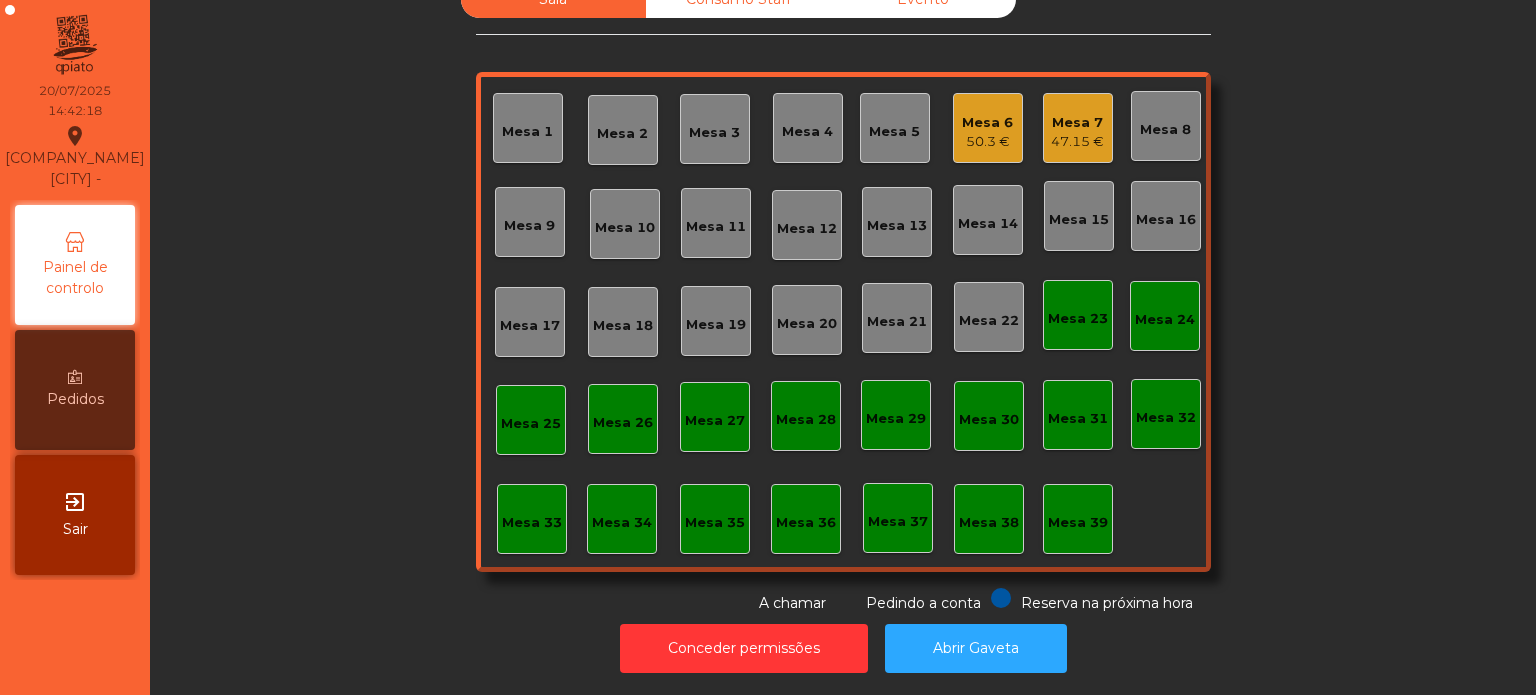 click on "Mesa 6" 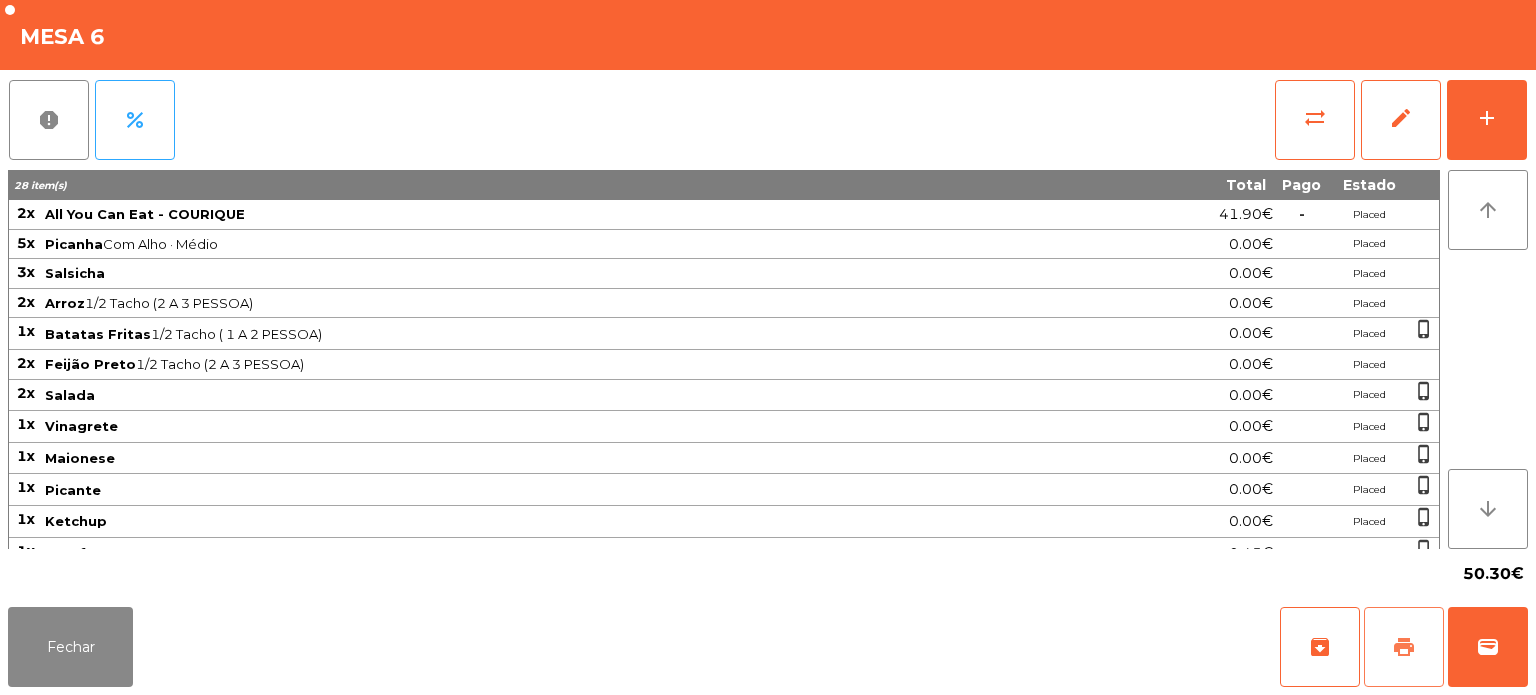 click on "print" 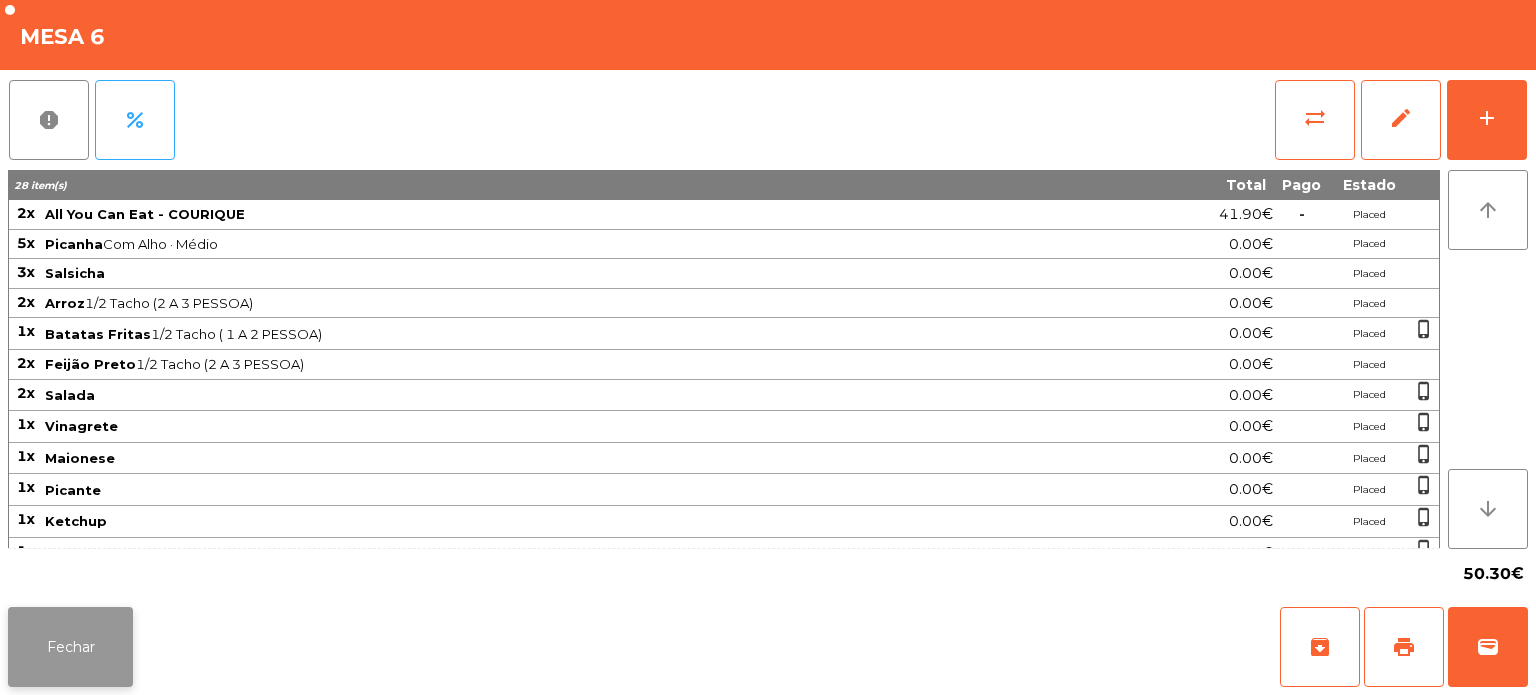 click on "Fechar" 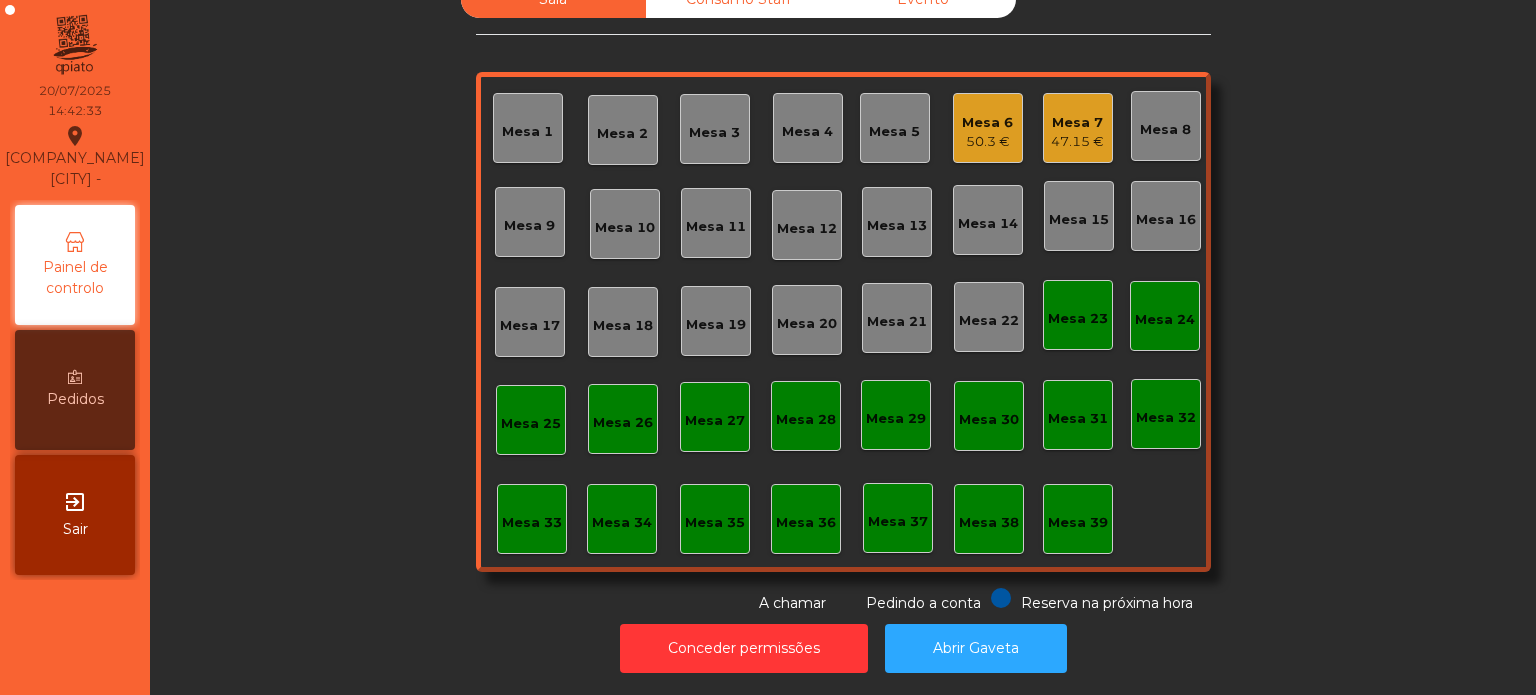 click on "50.3 €" 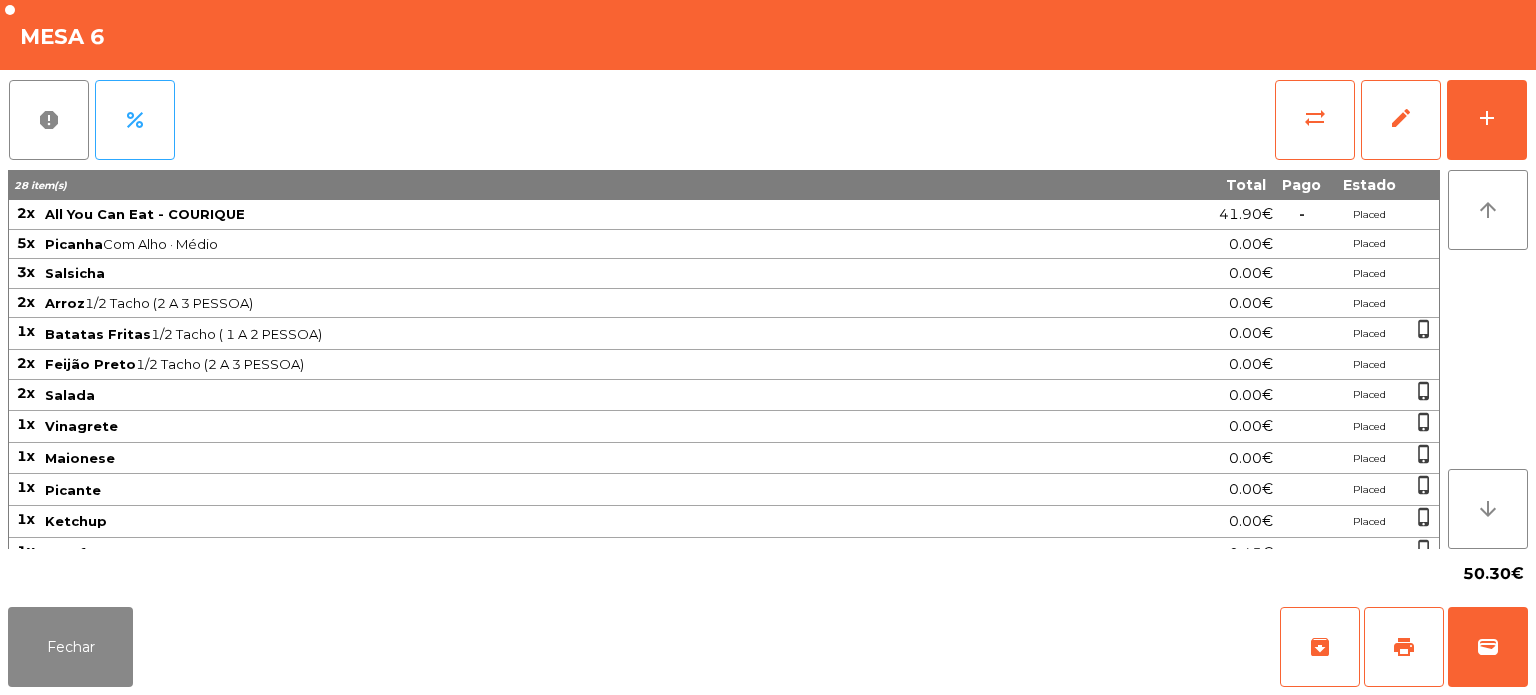 click on "Fechar   archive   print   wallet" 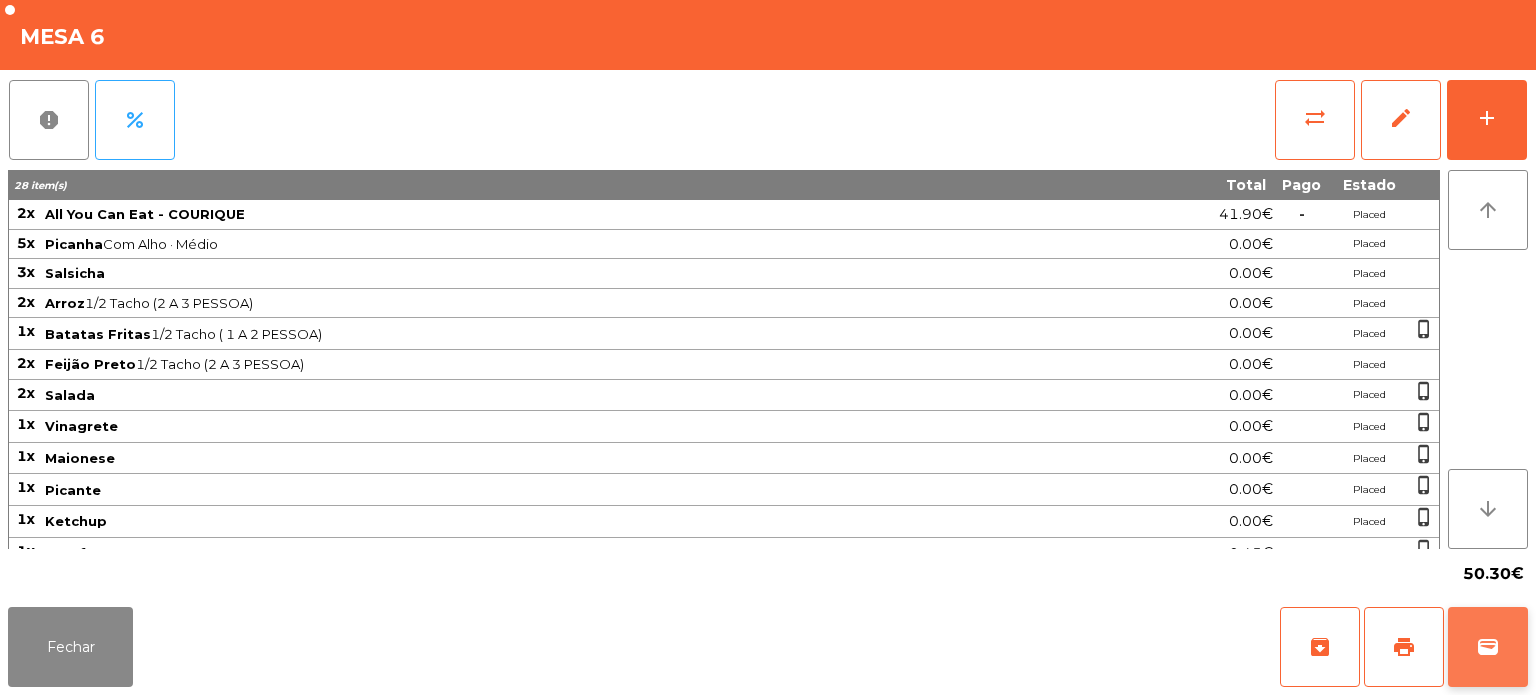 click on "wallet" 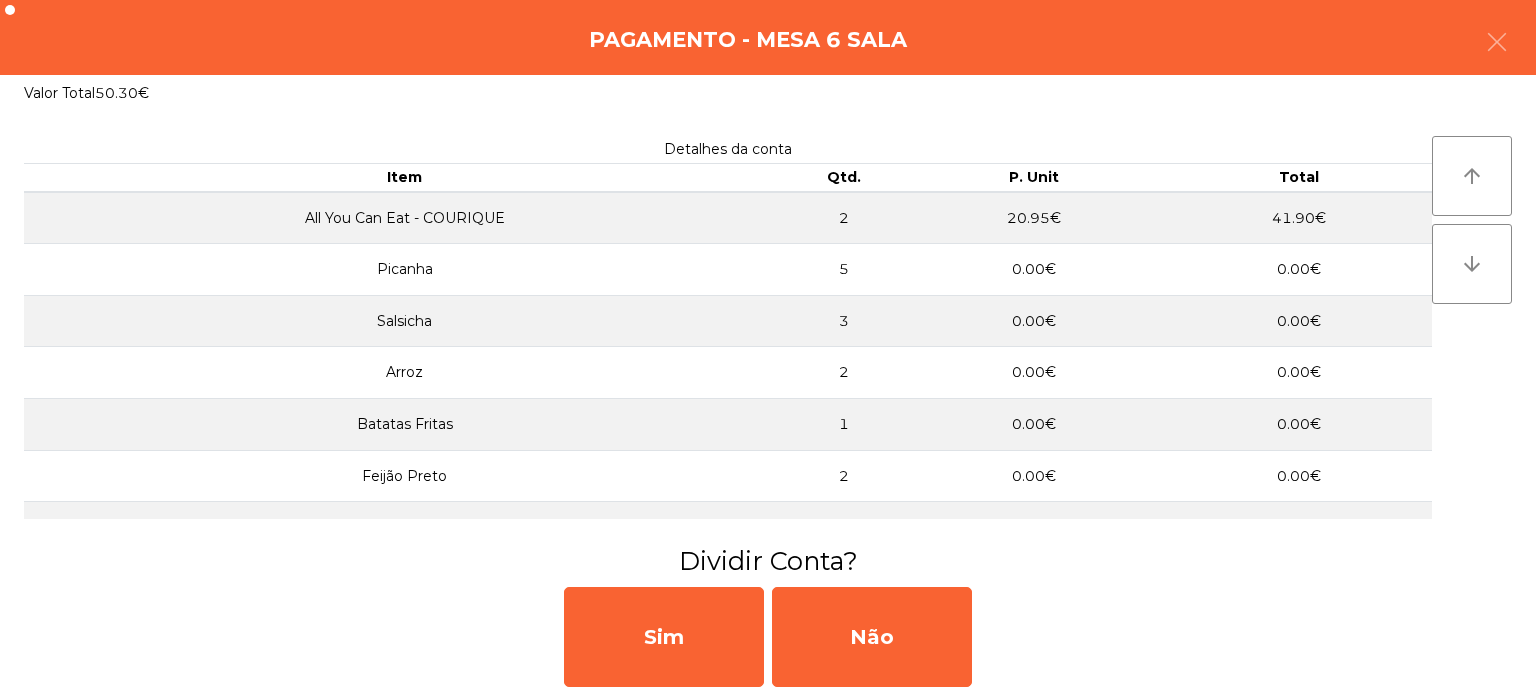 click on "Sim   Não" 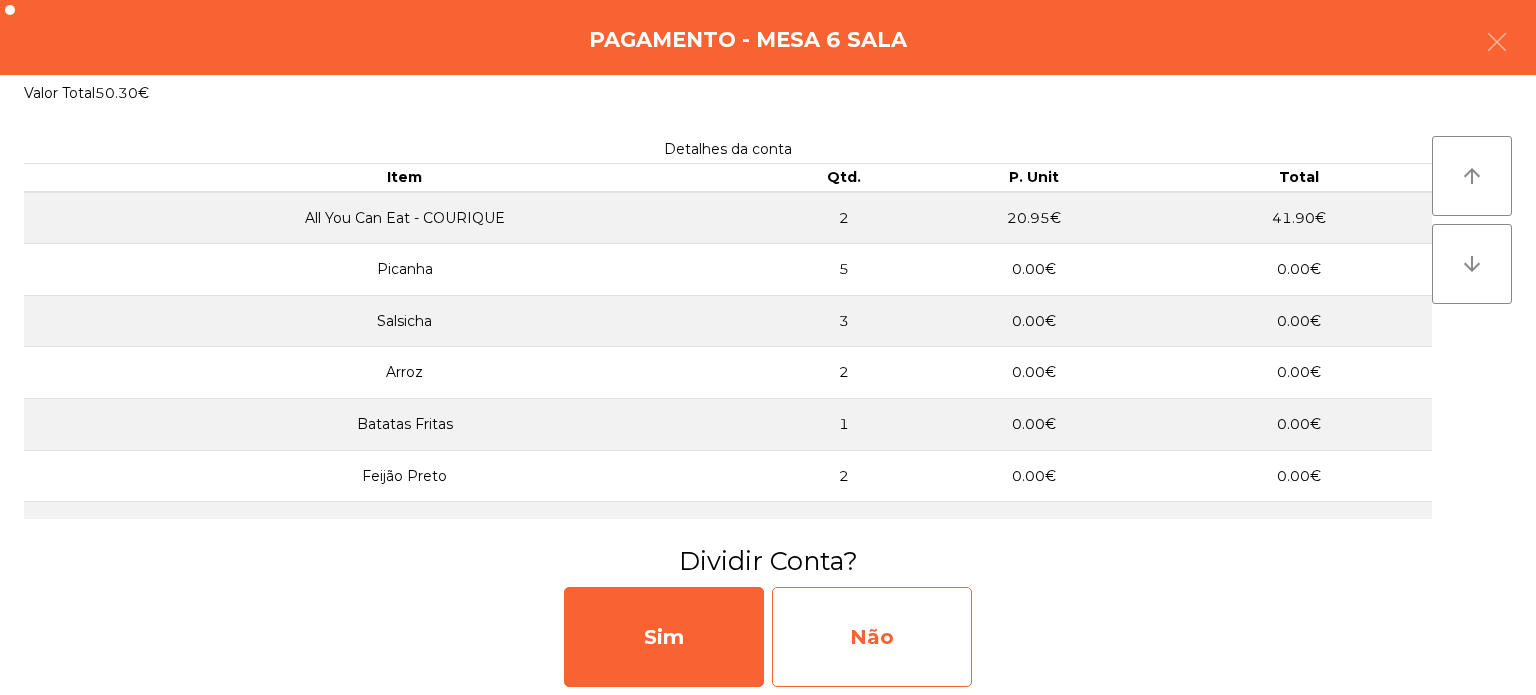 click on "Não" 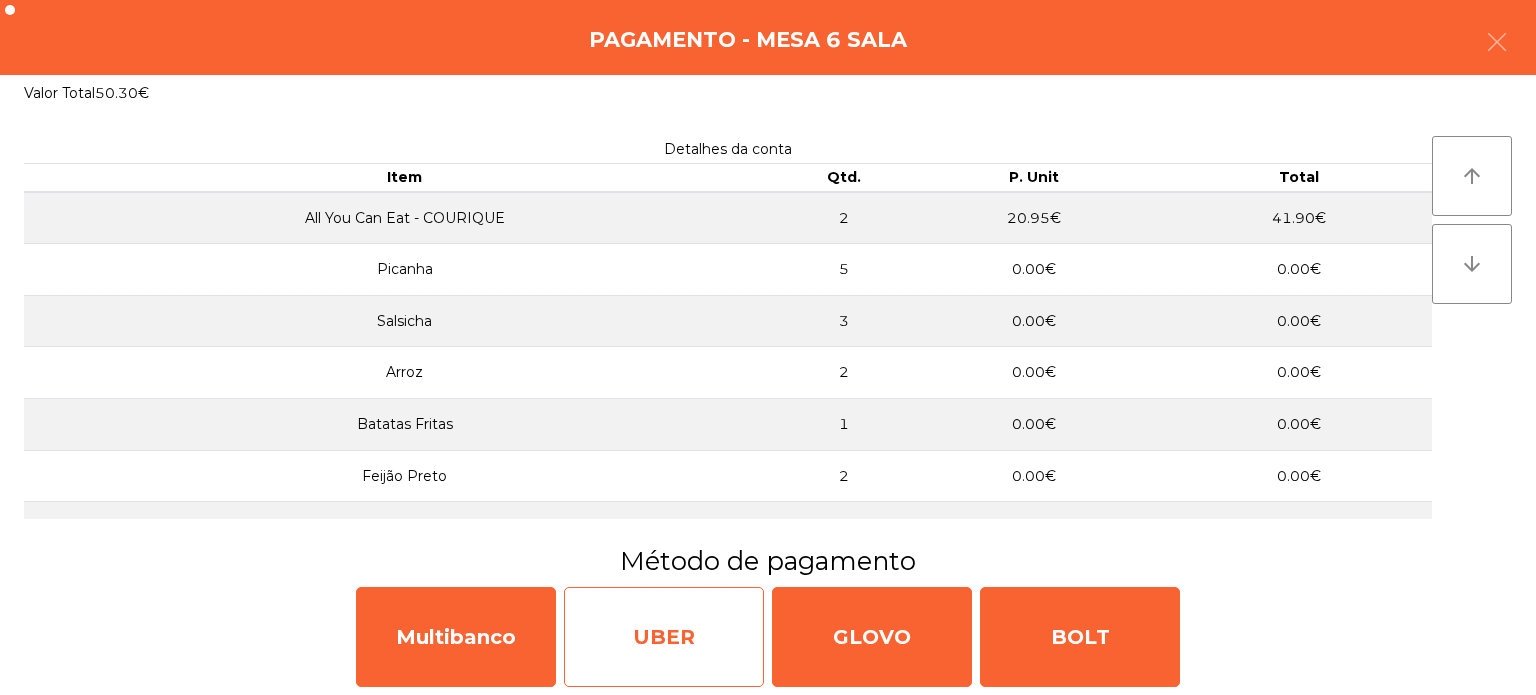 click on "UBER" 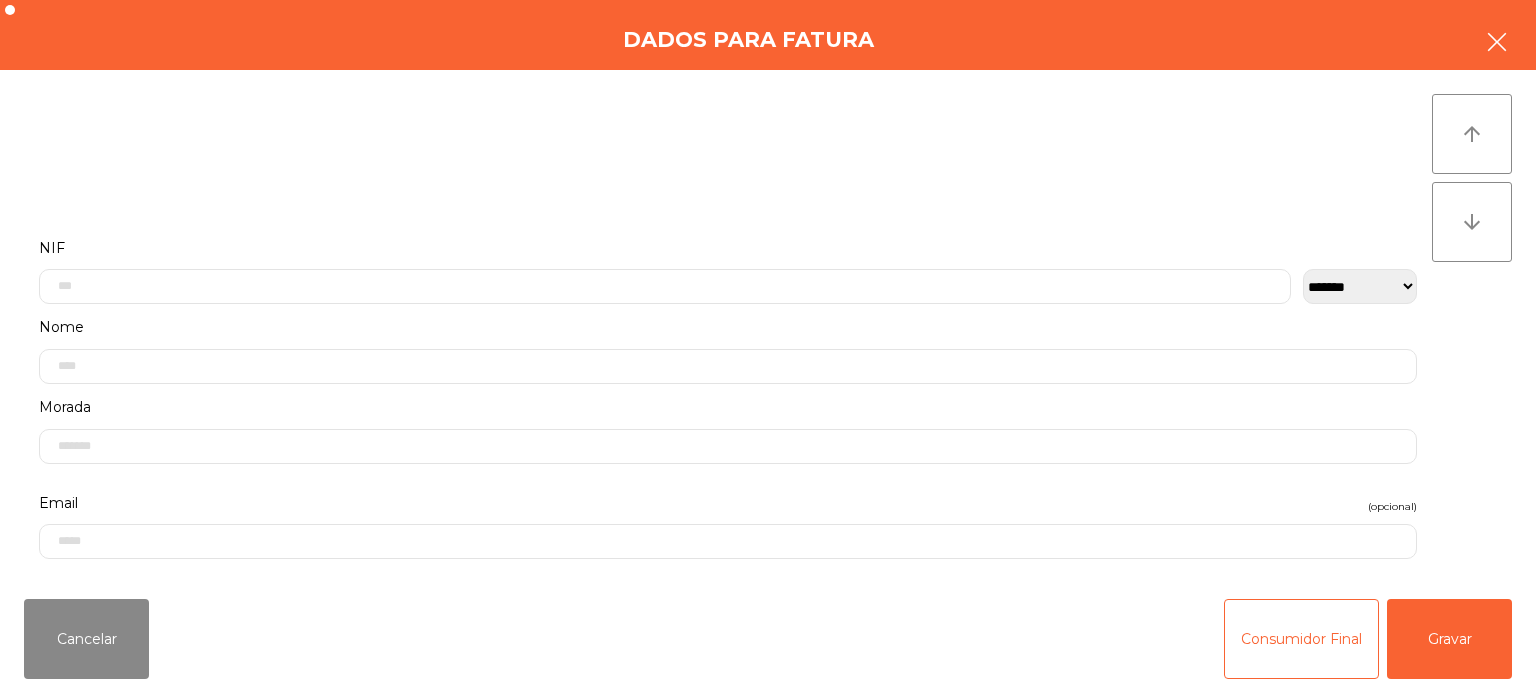 click 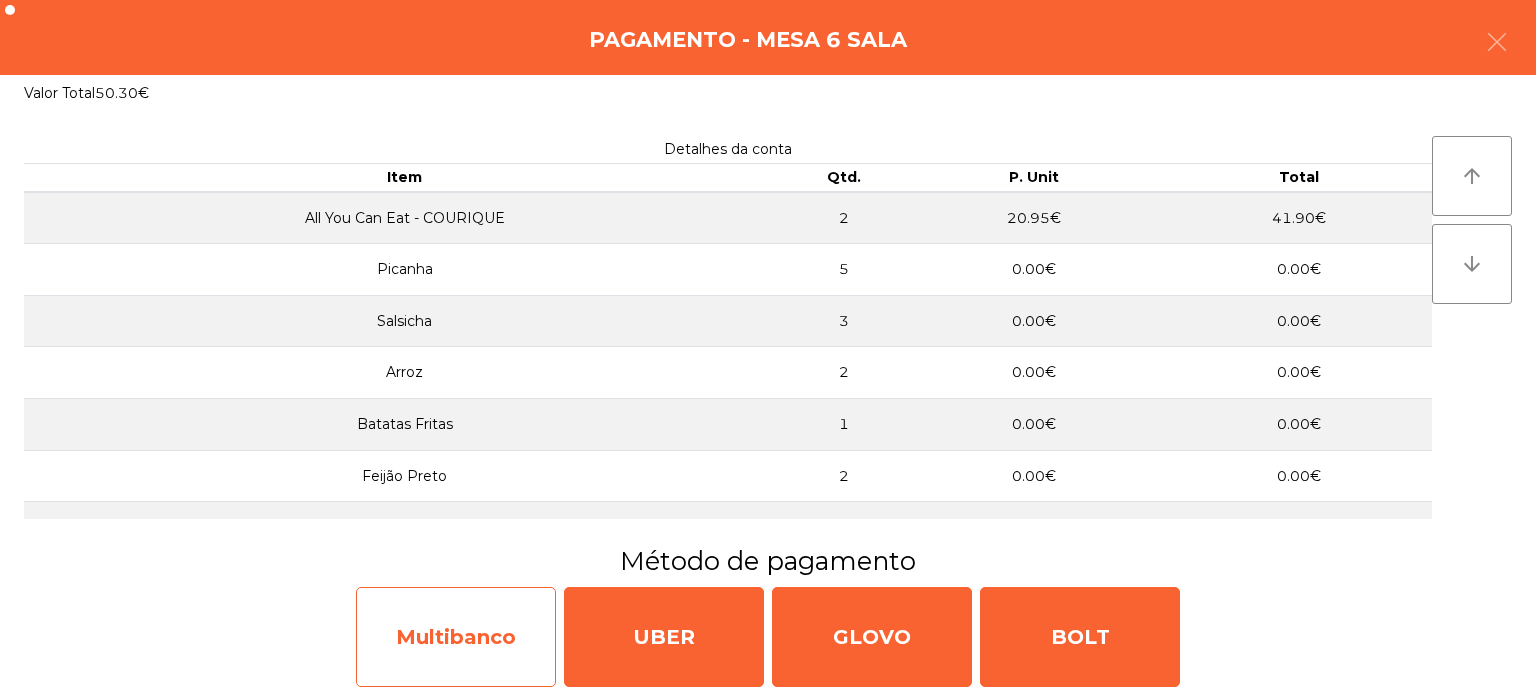 click on "Multibanco" 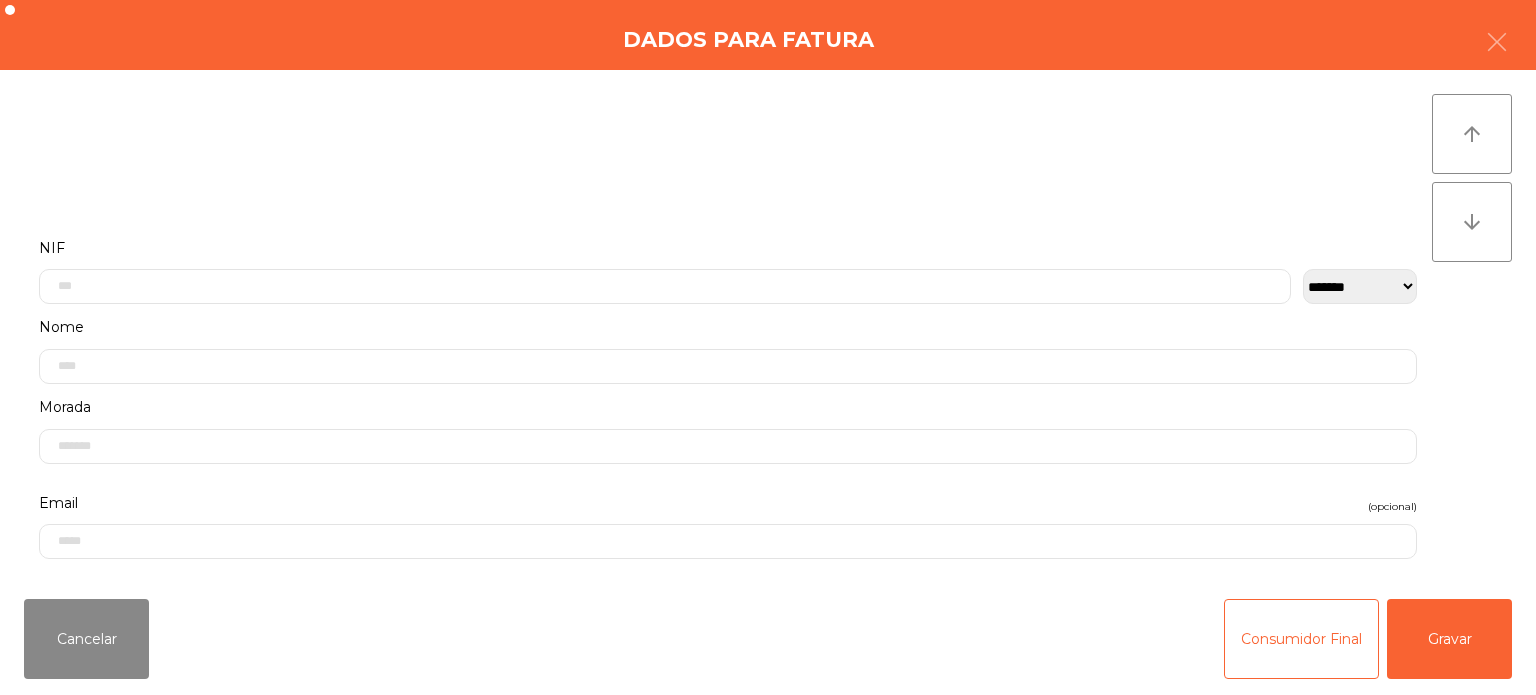 click on "NIF" 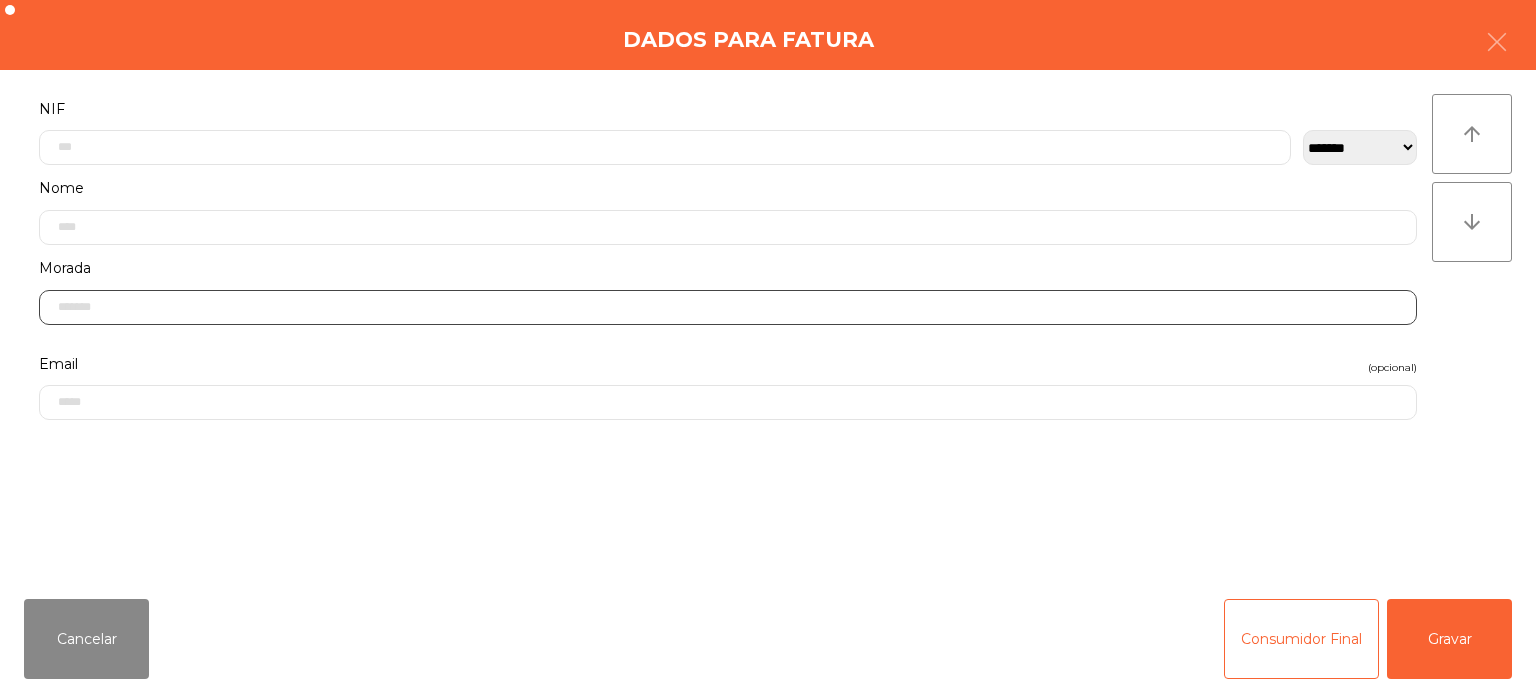 click 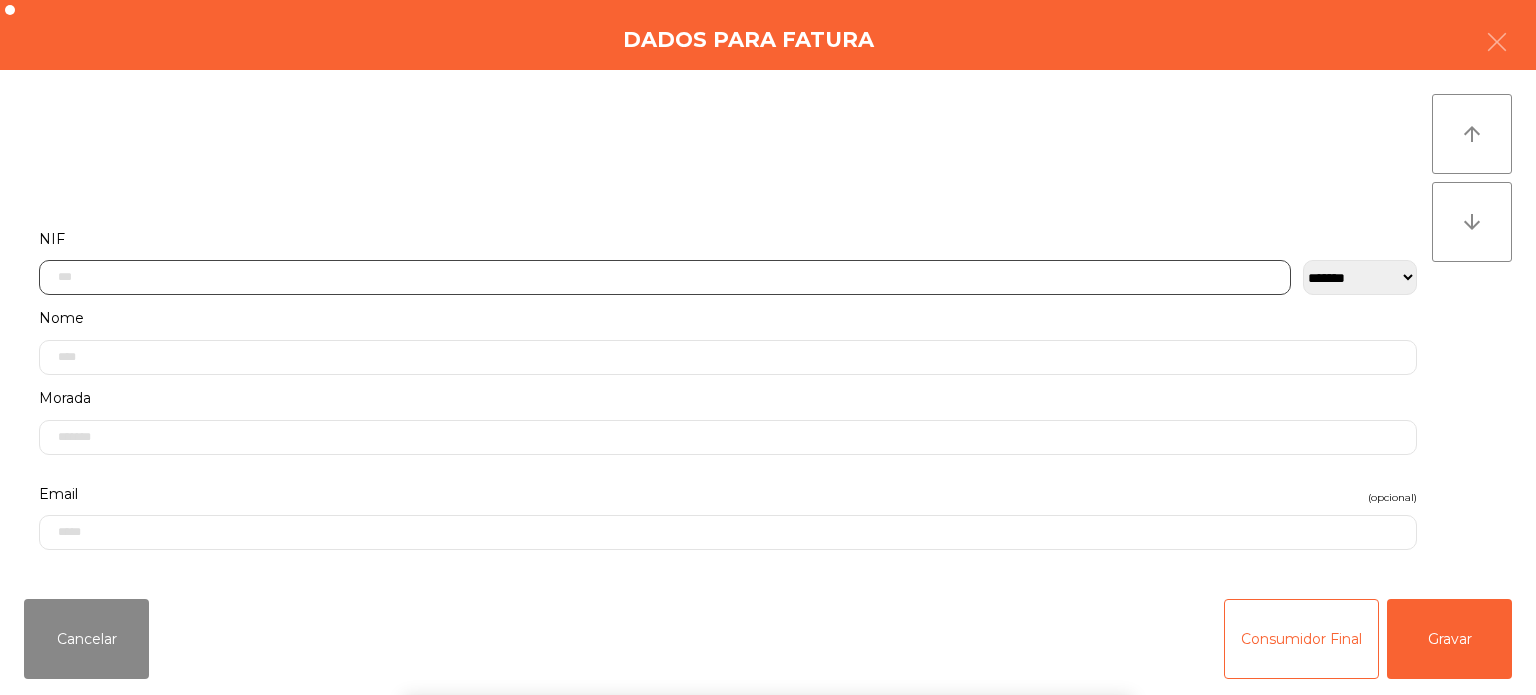 click 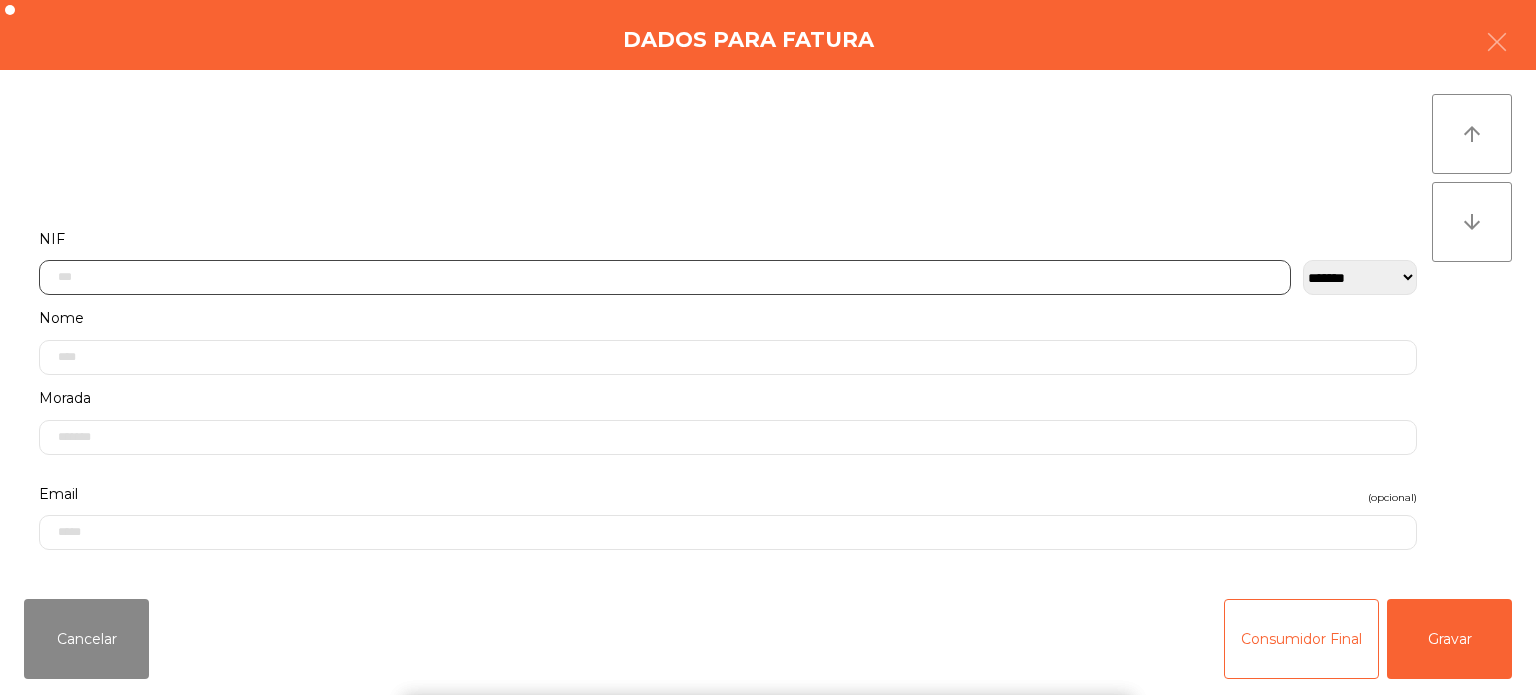scroll, scrollTop: 139, scrollLeft: 0, axis: vertical 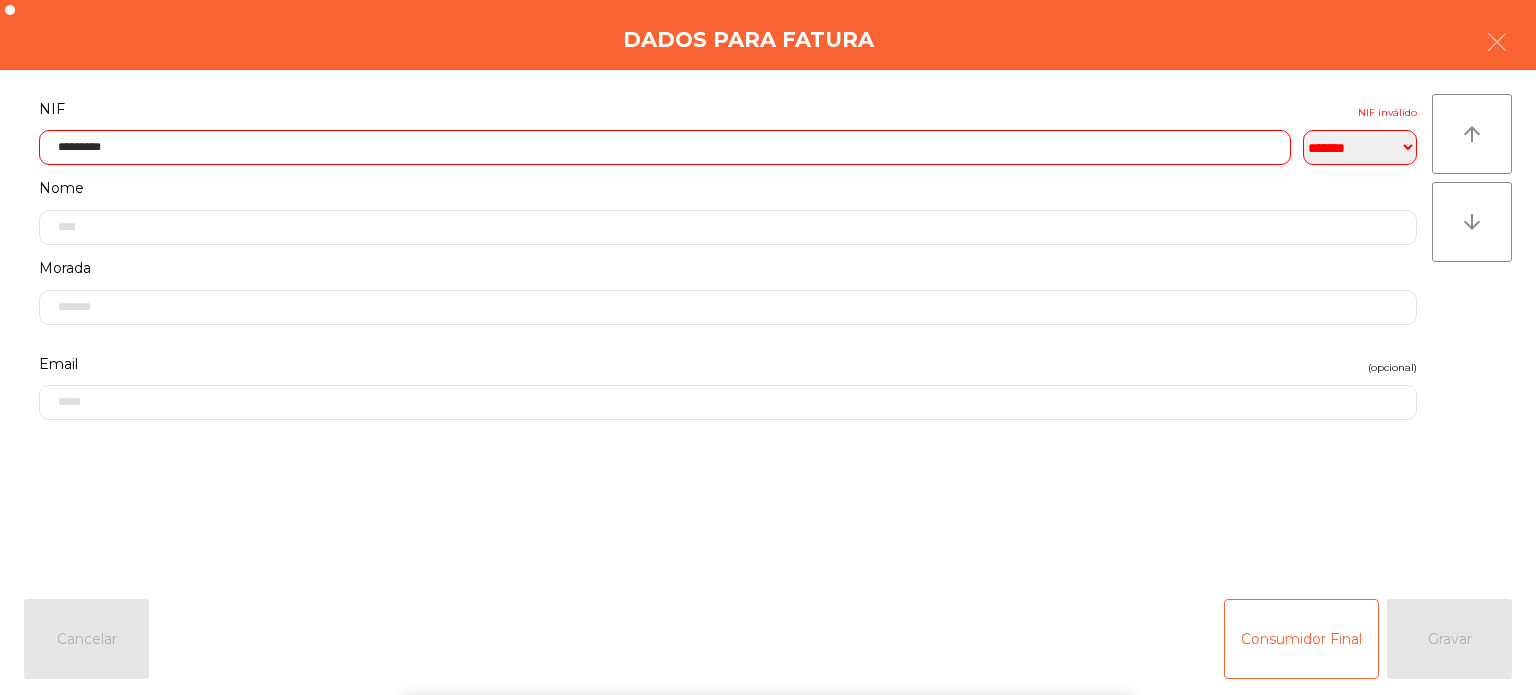 click on "Nome" 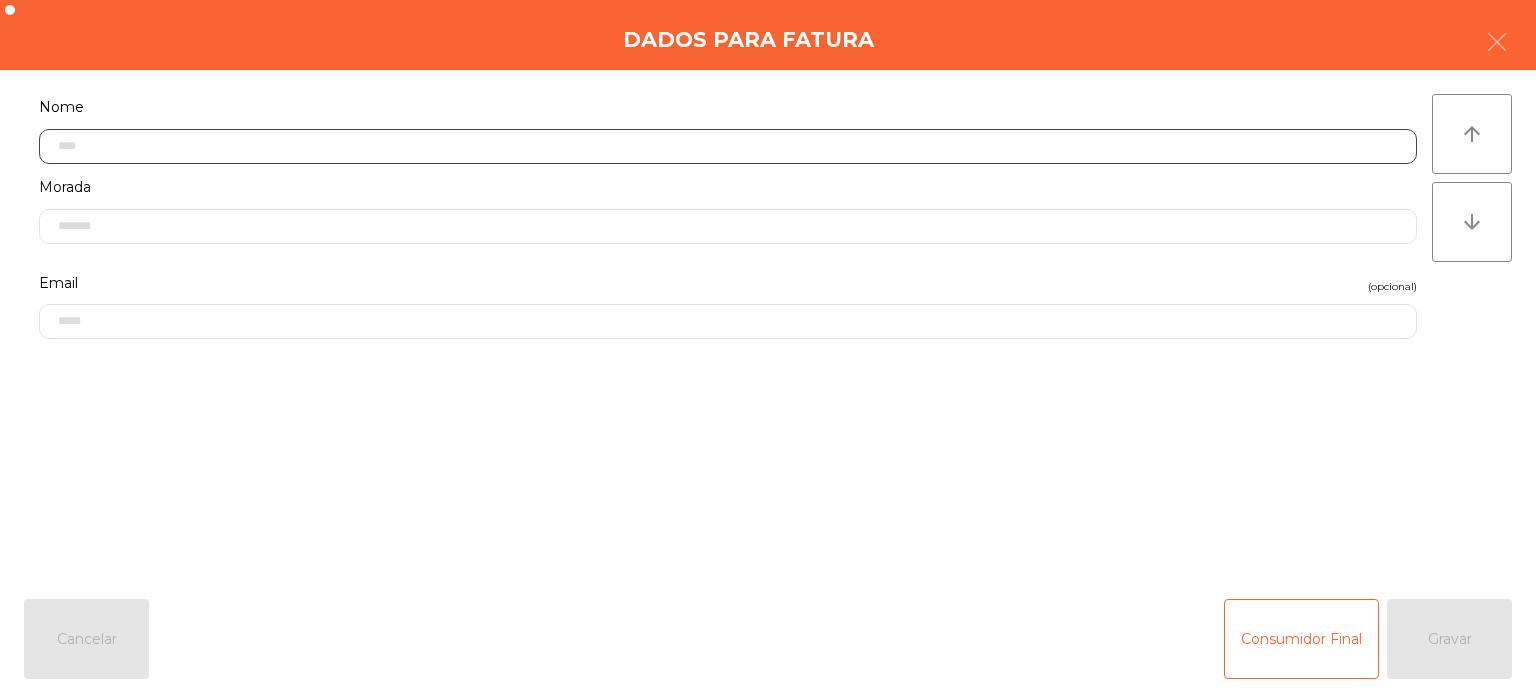 click 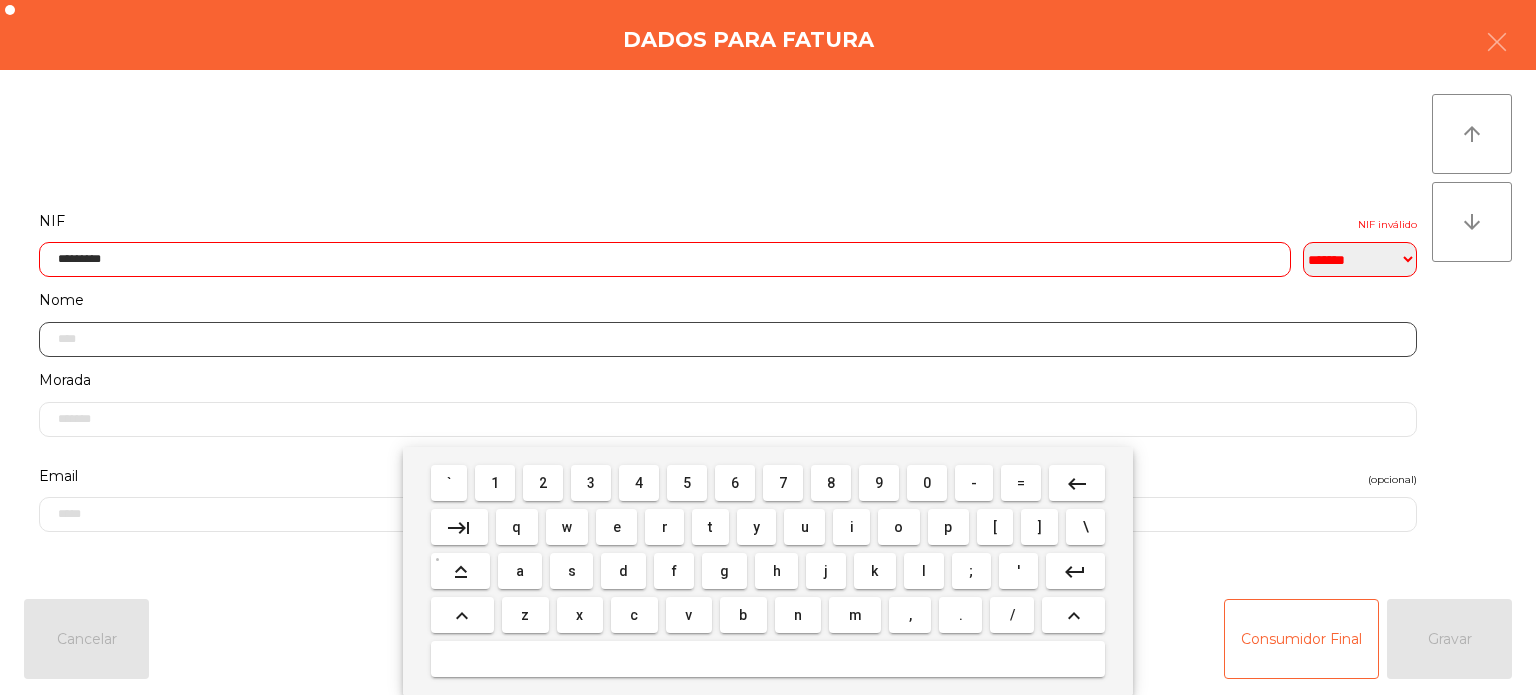 scroll, scrollTop: 0, scrollLeft: 0, axis: both 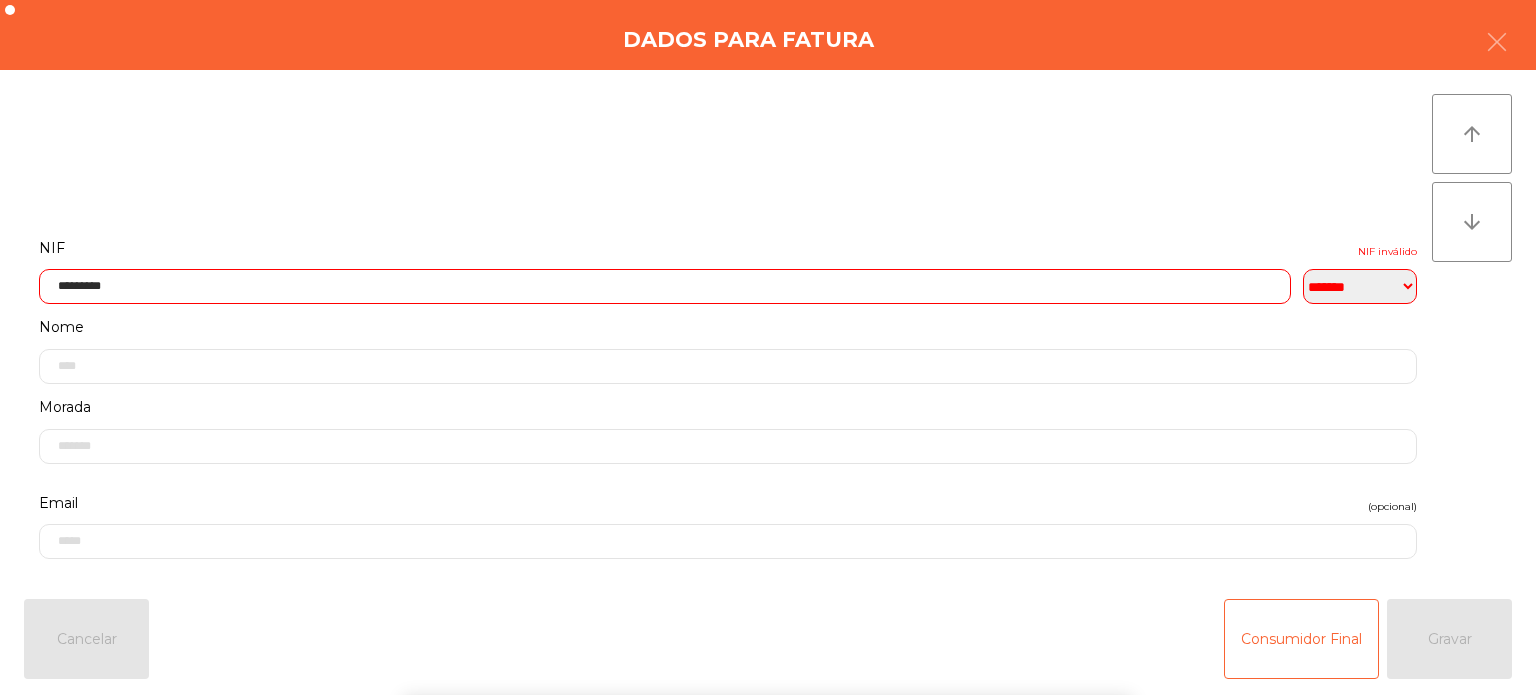 click on "NIF   NIF inválido" 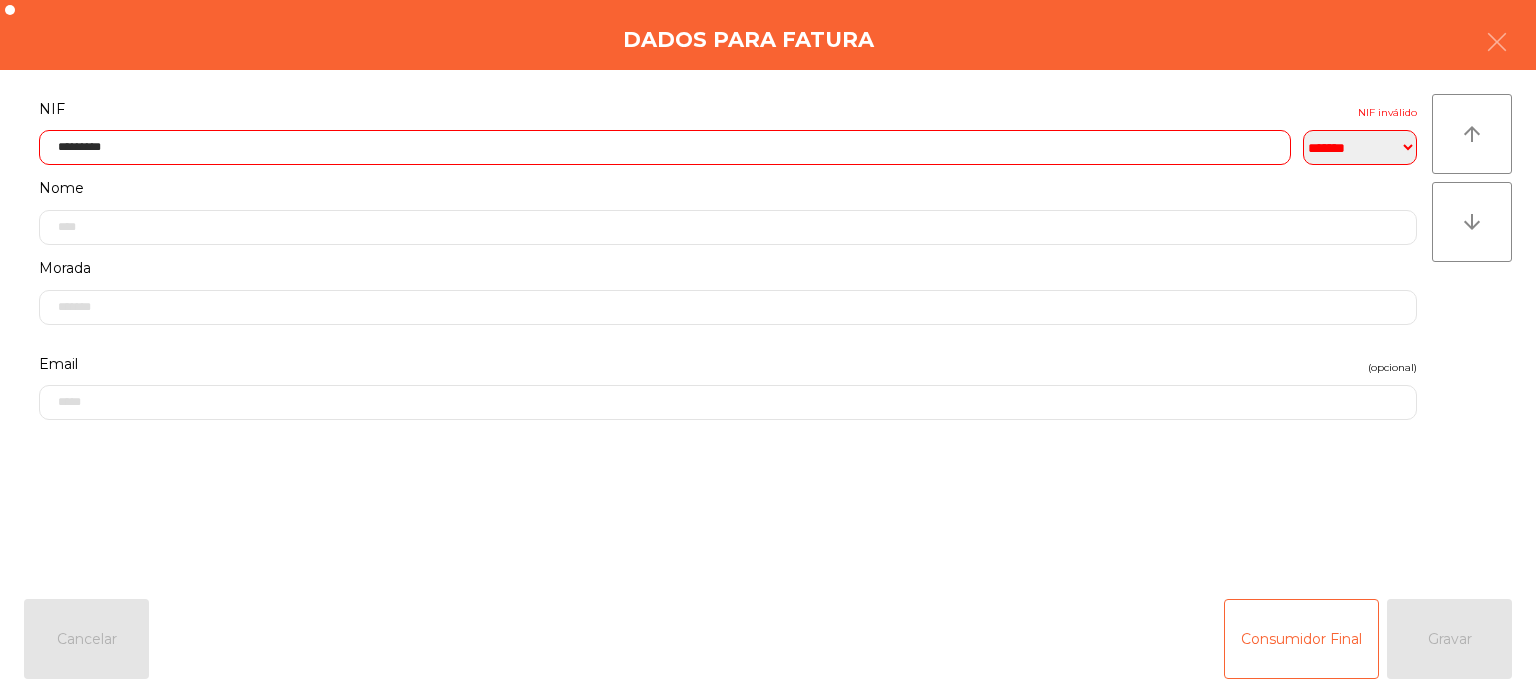 click on "*********" 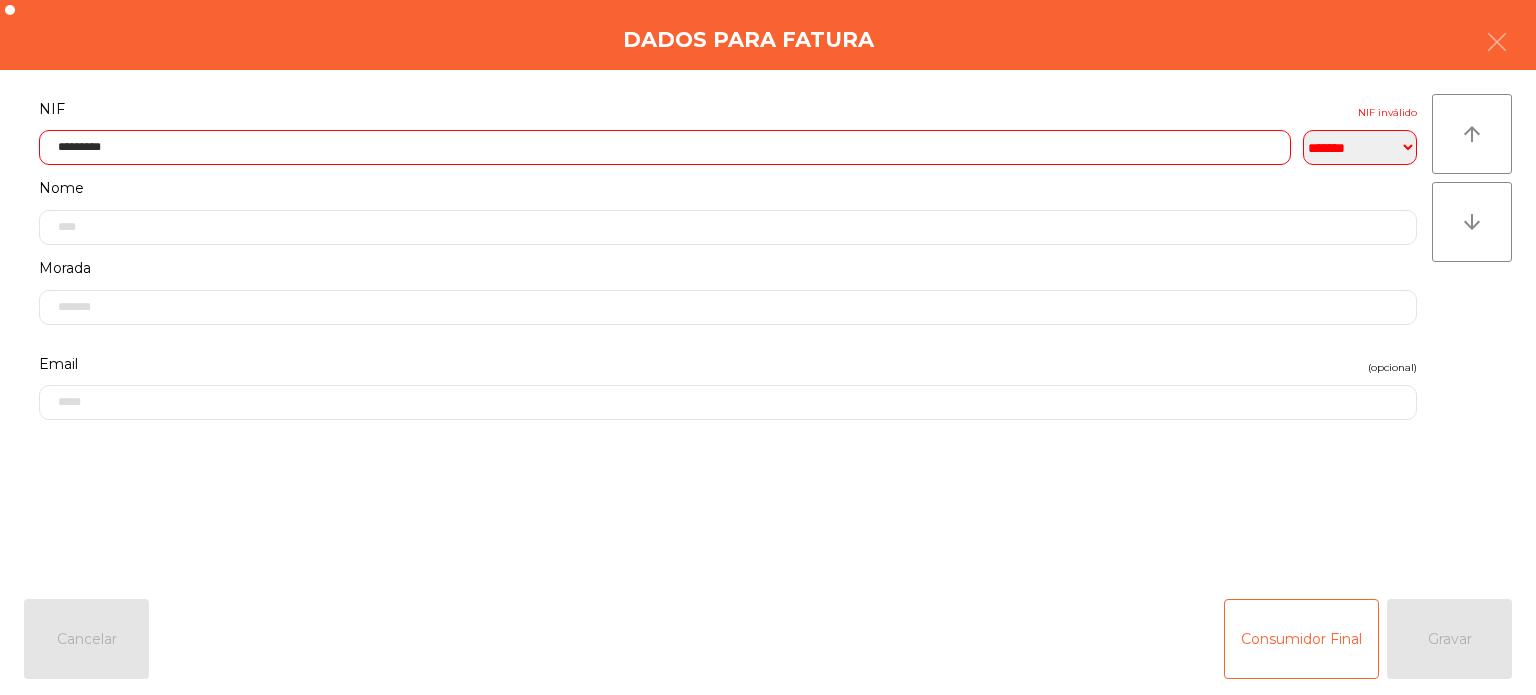 click on "*********" 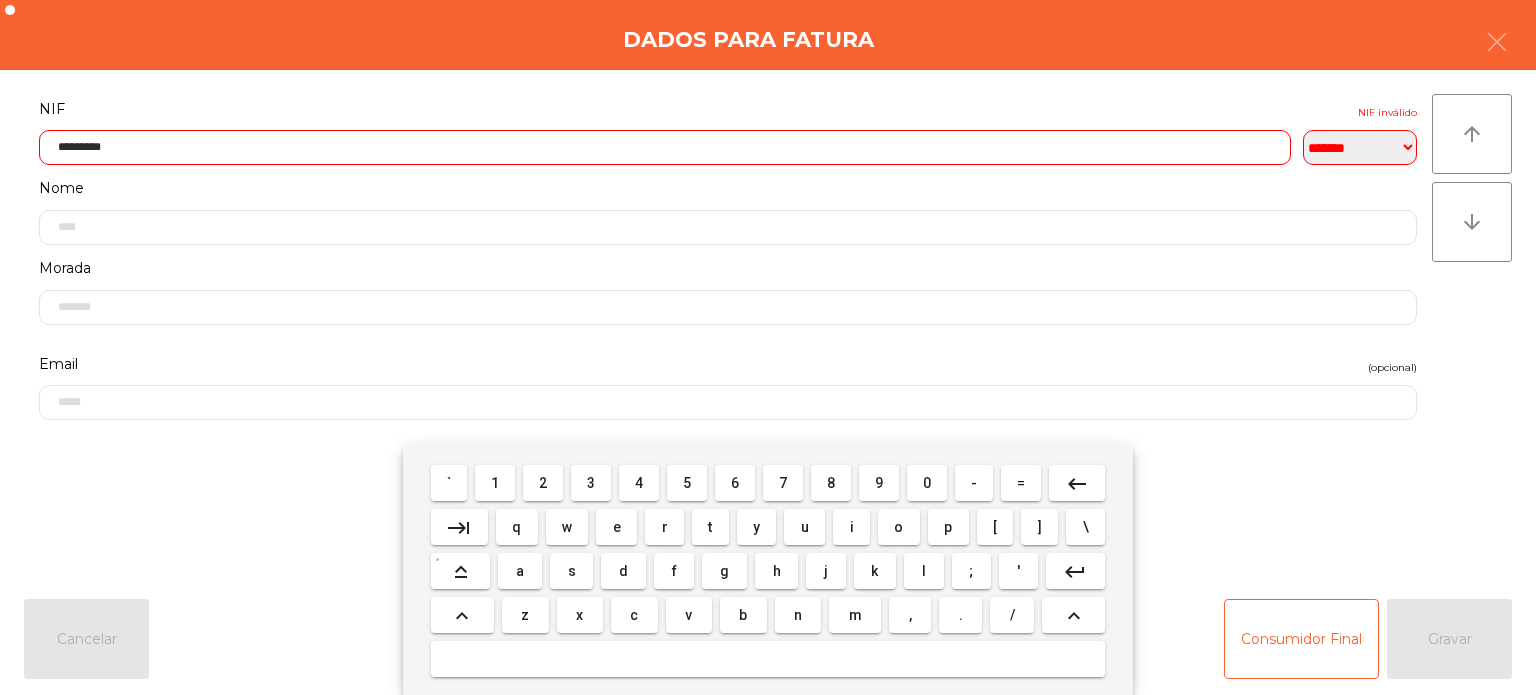 click on "*********" 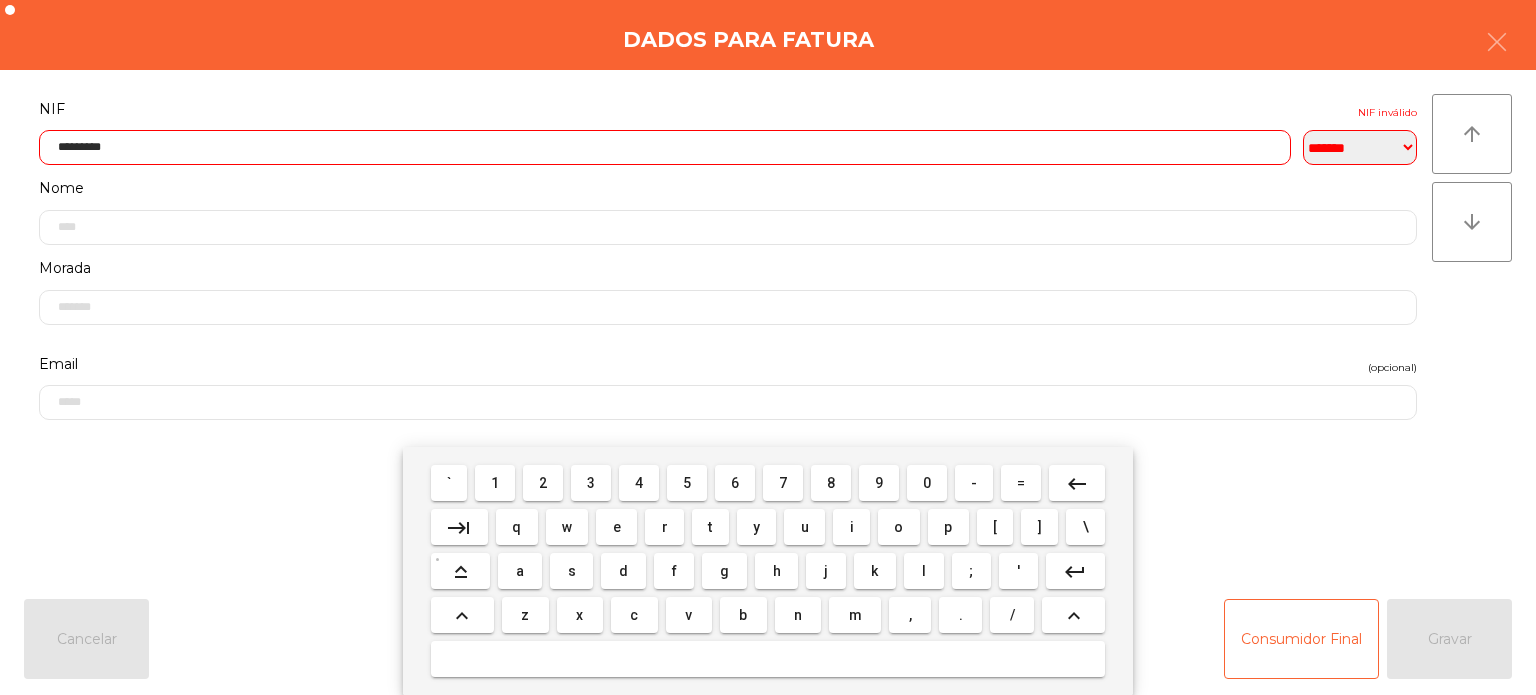 click on "2" at bounding box center (543, 483) 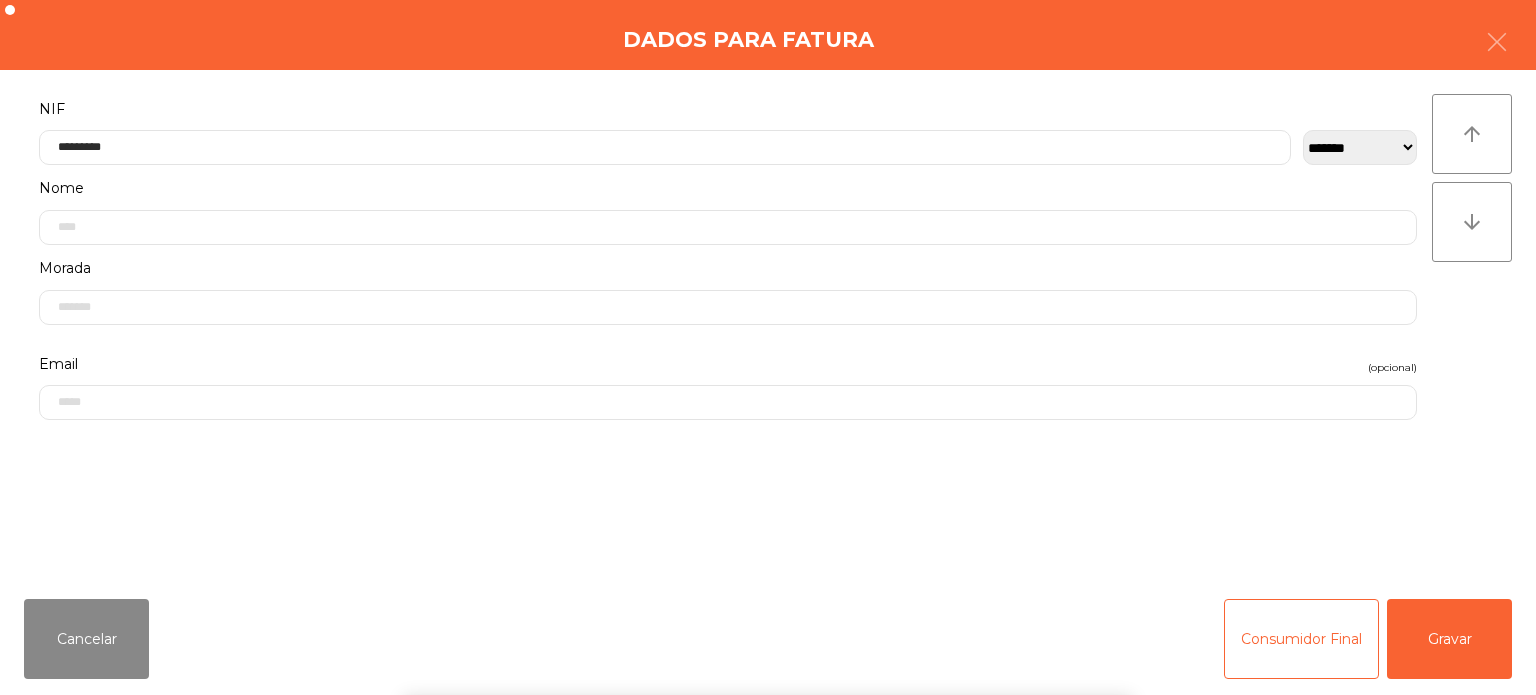 click on "` 1 2 3 4 5 6 7 8 9 0 - = keyboard_backspace keyboard_tab q w e r t y u i o p [ ] \ keyboard_capslock a s d f g h j k l ; ' keyboard_return keyboard_arrow_up z x c v b n m , . / keyboard_arrow_up" at bounding box center (768, 571) 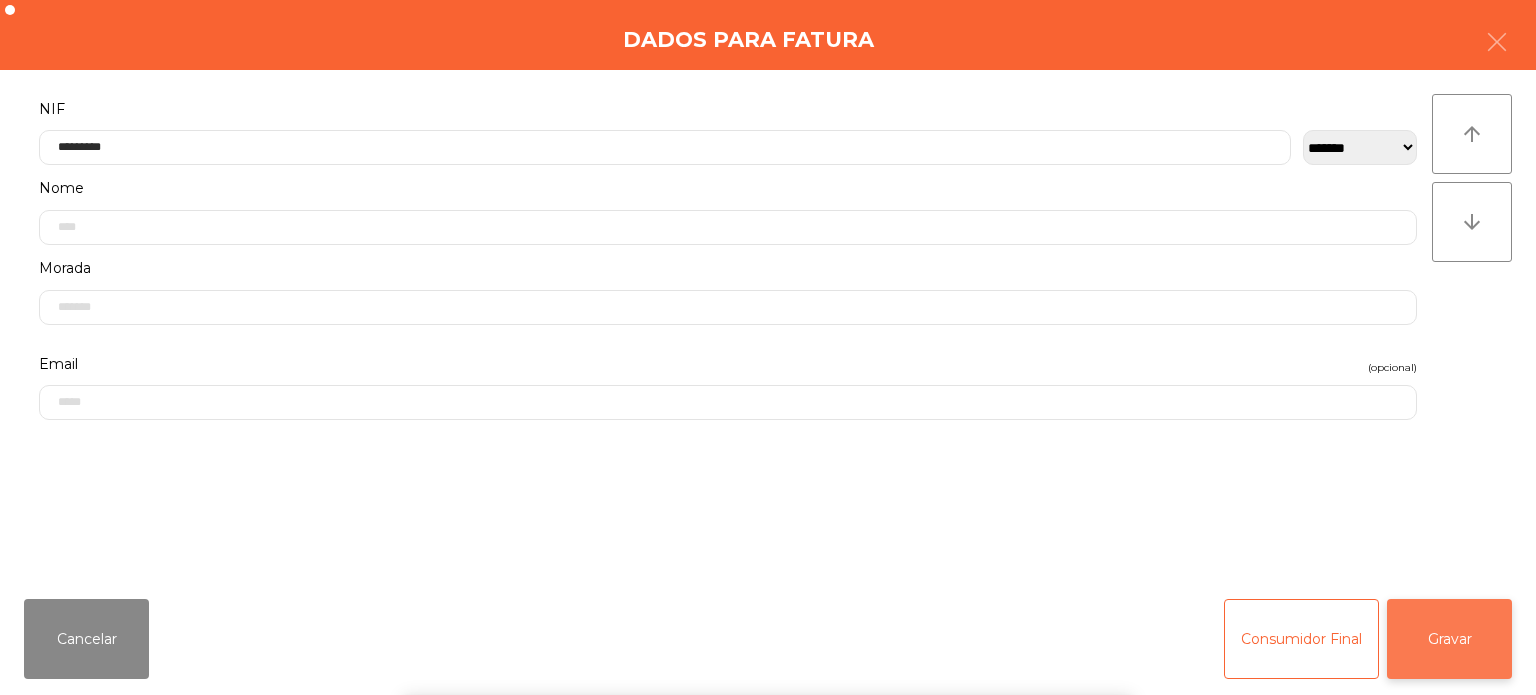 click on "Gravar" 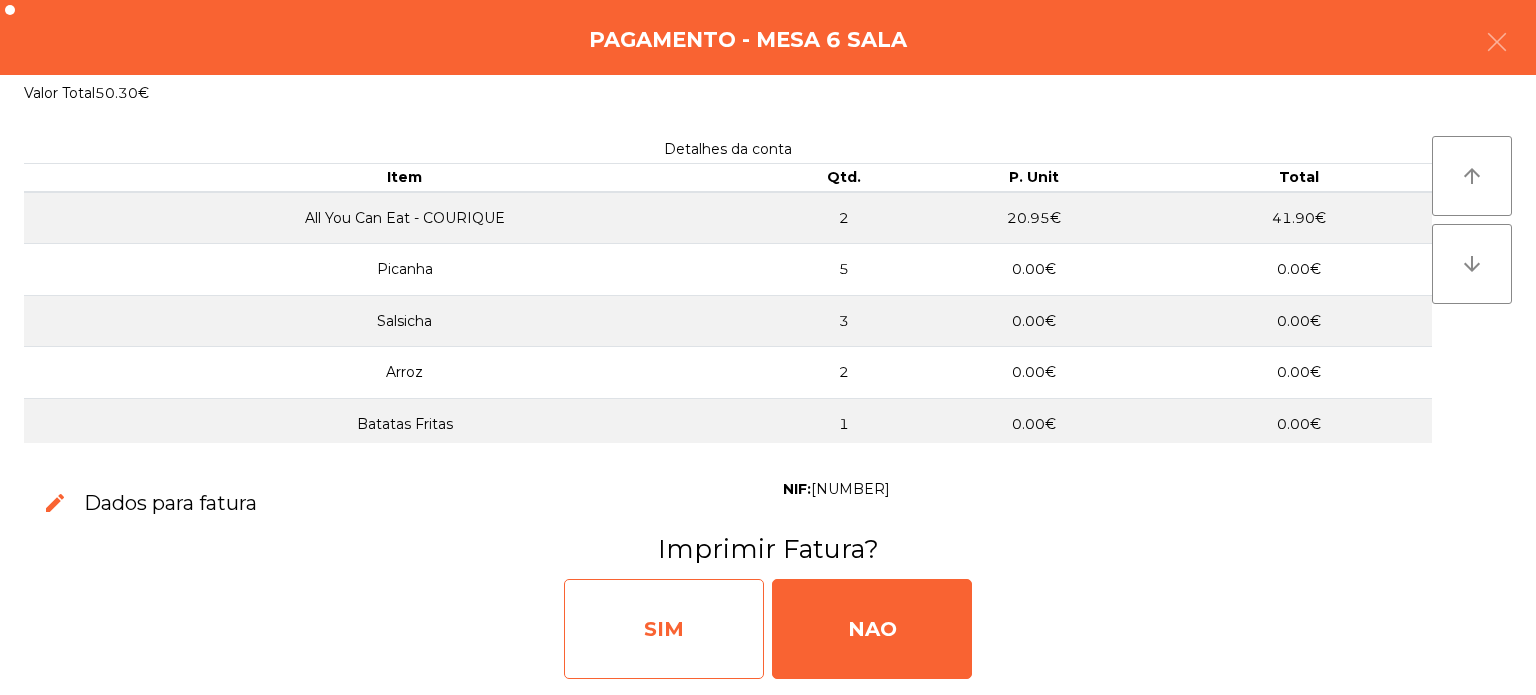 click on "SIM" 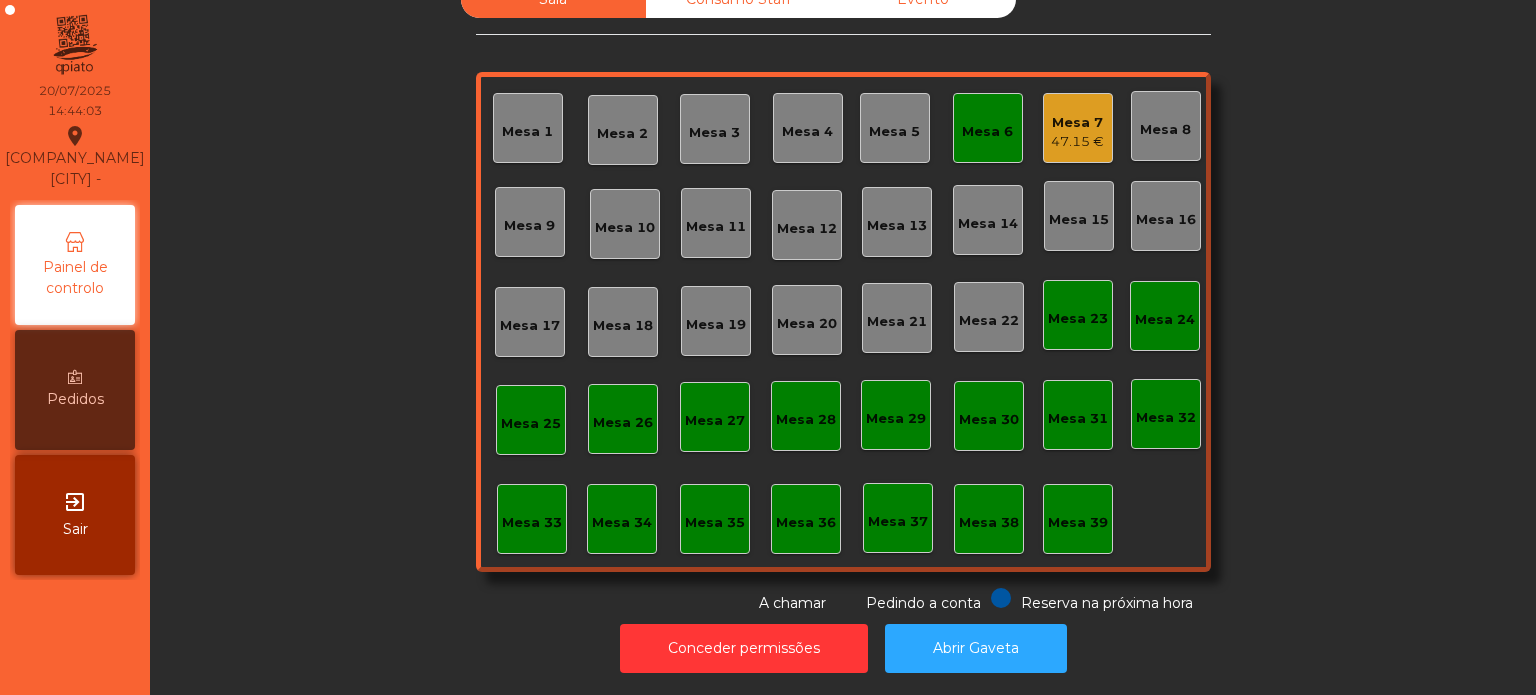 click on "Mesa 6" 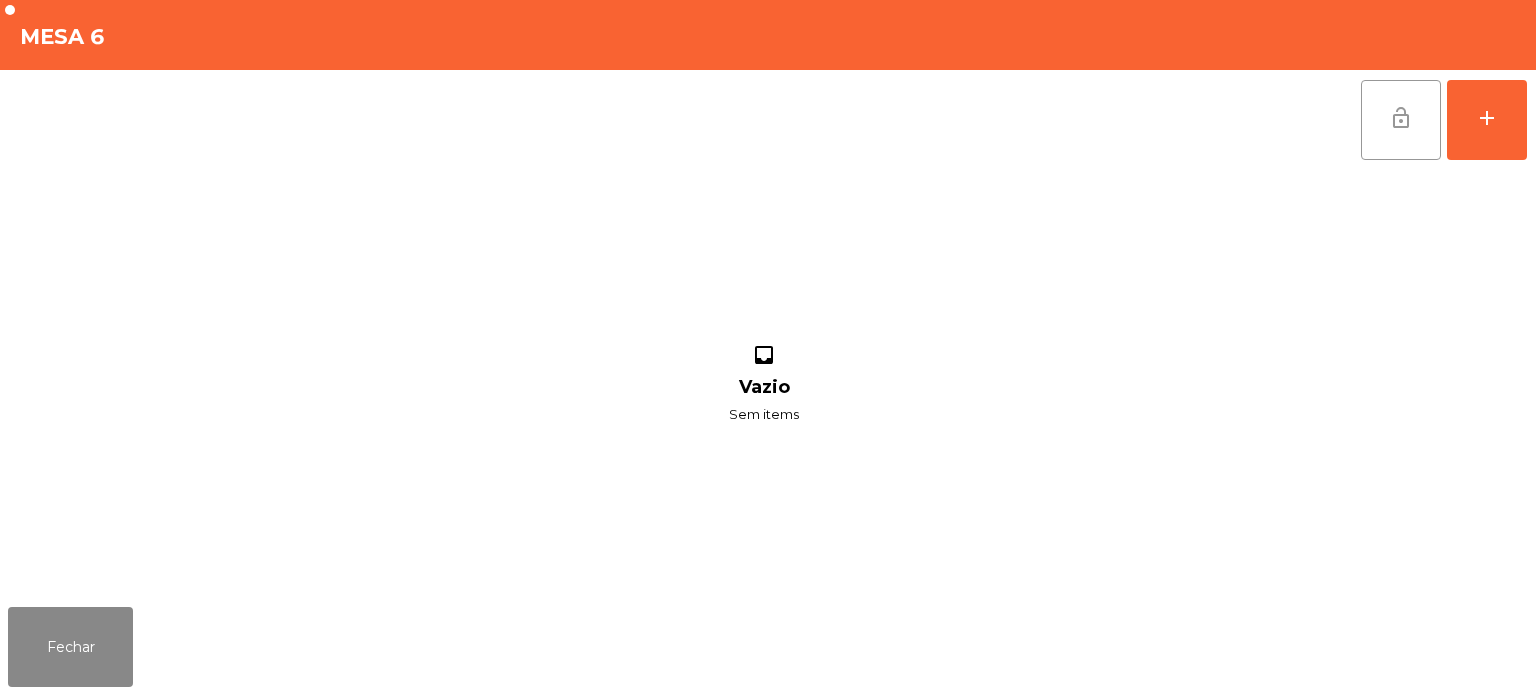 click on "lock_open" 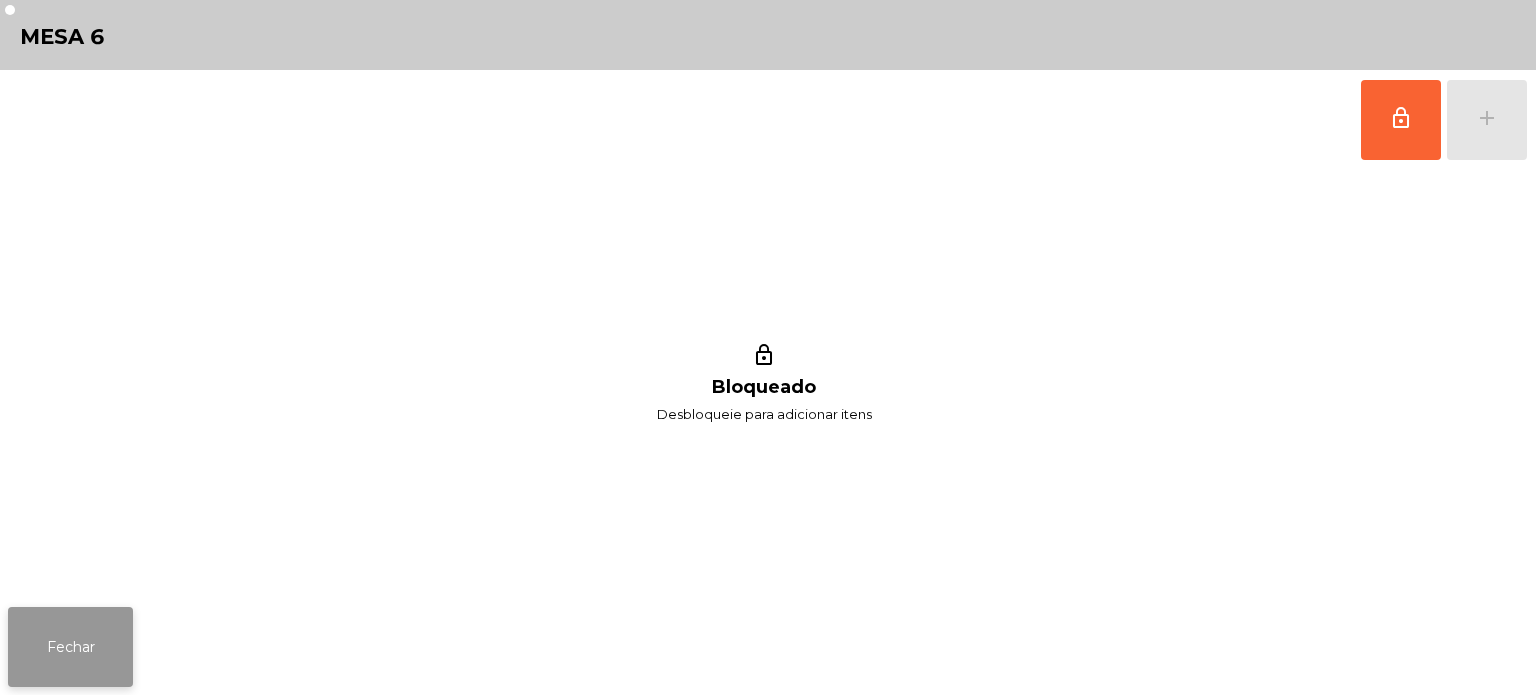 click on "Fechar" 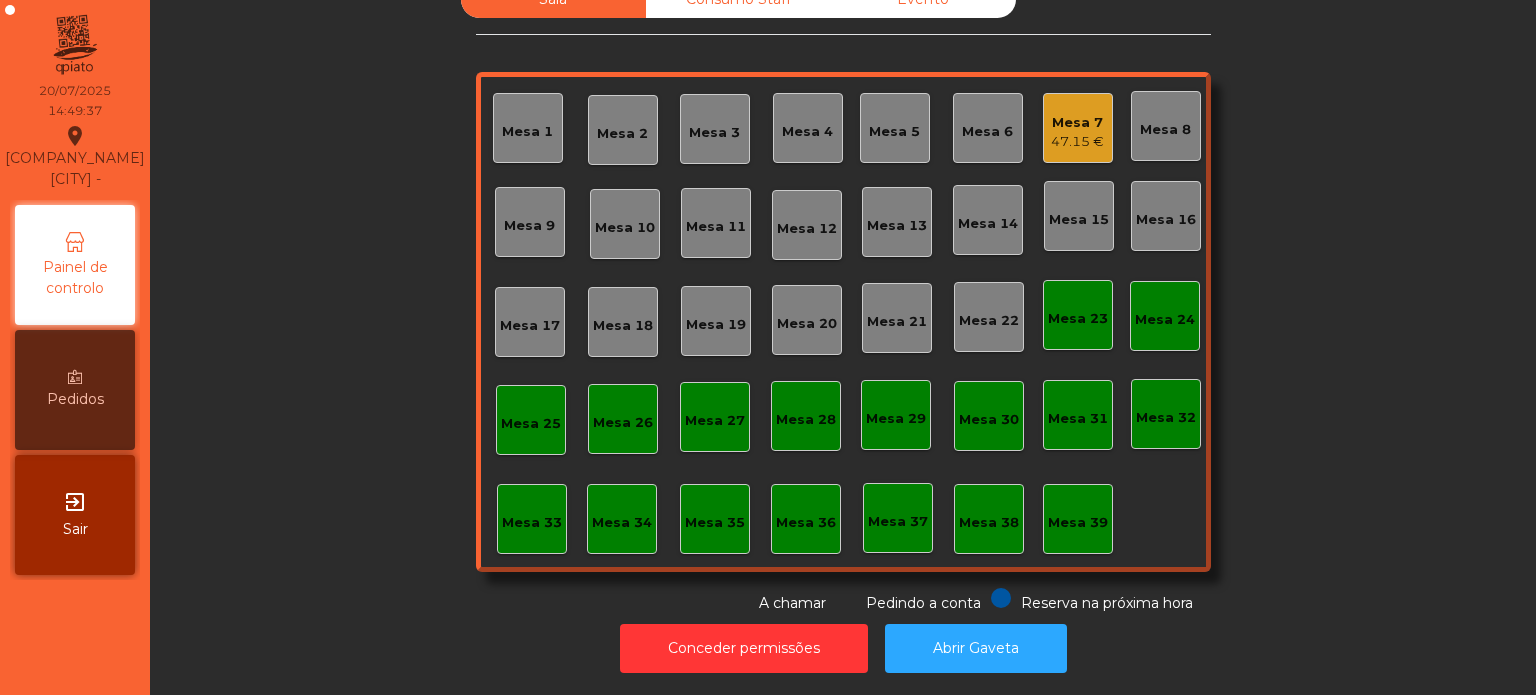 scroll, scrollTop: 0, scrollLeft: 0, axis: both 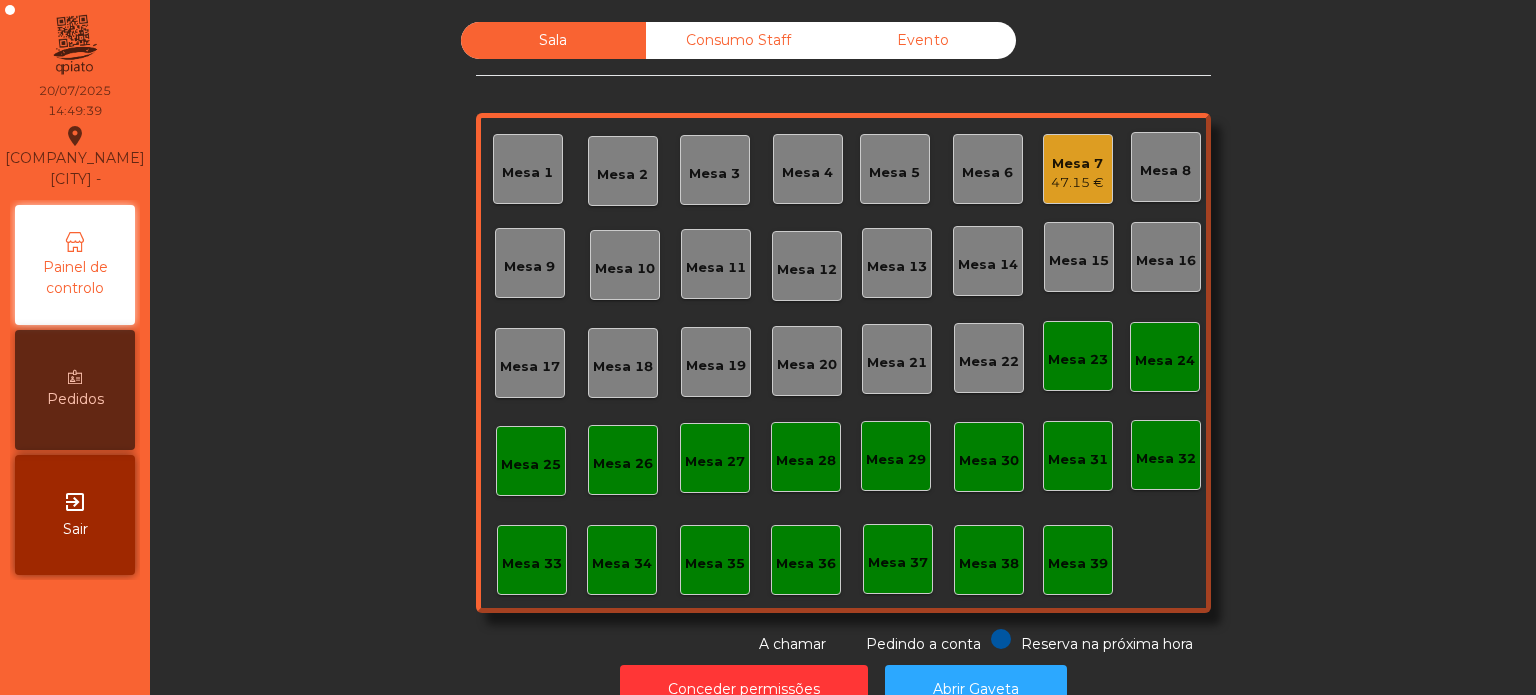 click on "Consumo Staff" 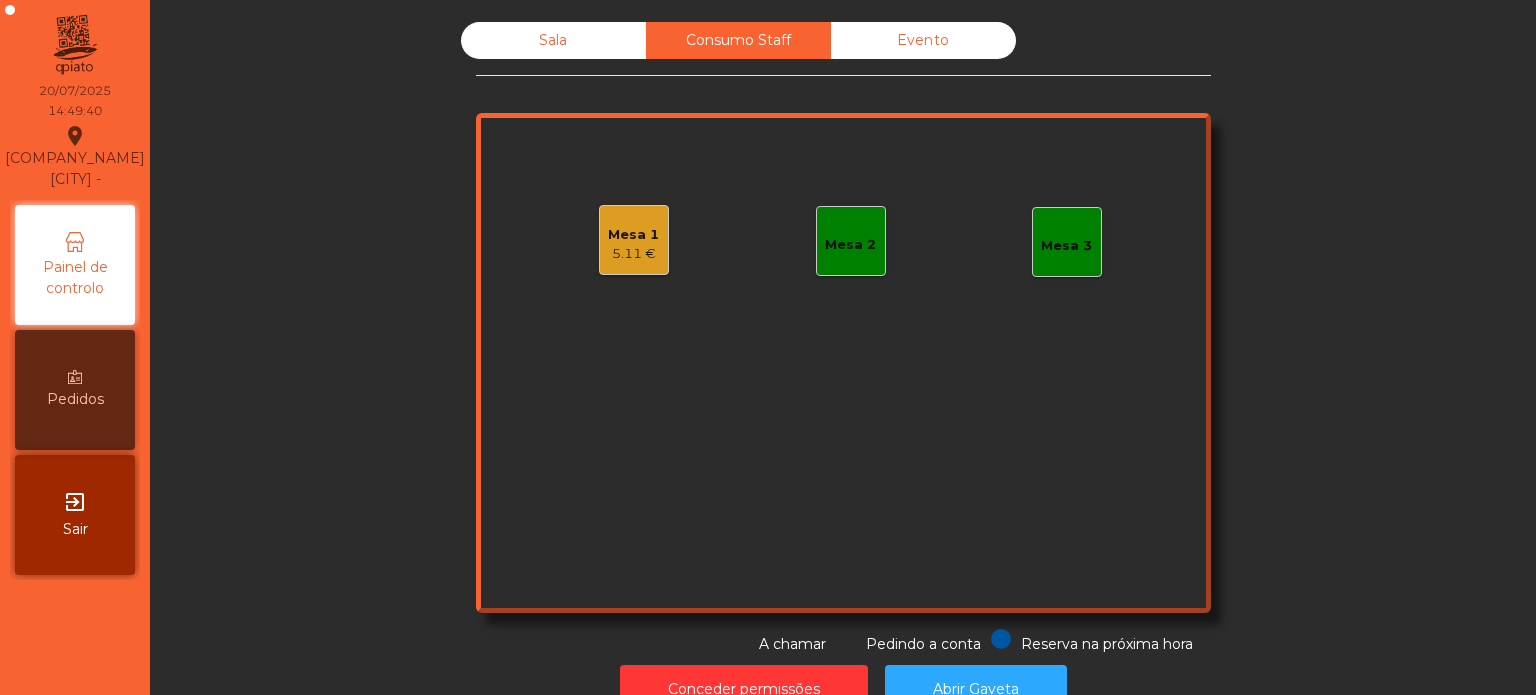 click on "5.11 €" 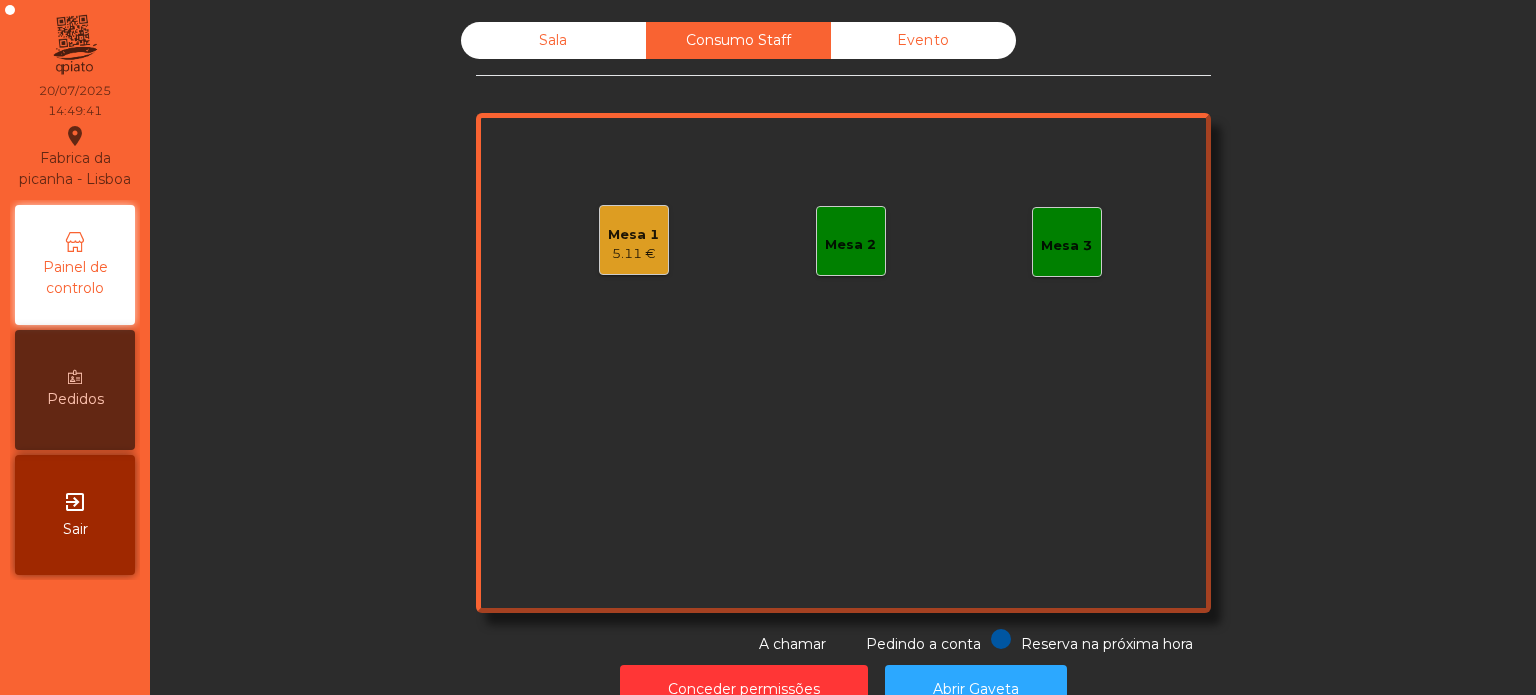 scroll, scrollTop: 0, scrollLeft: 0, axis: both 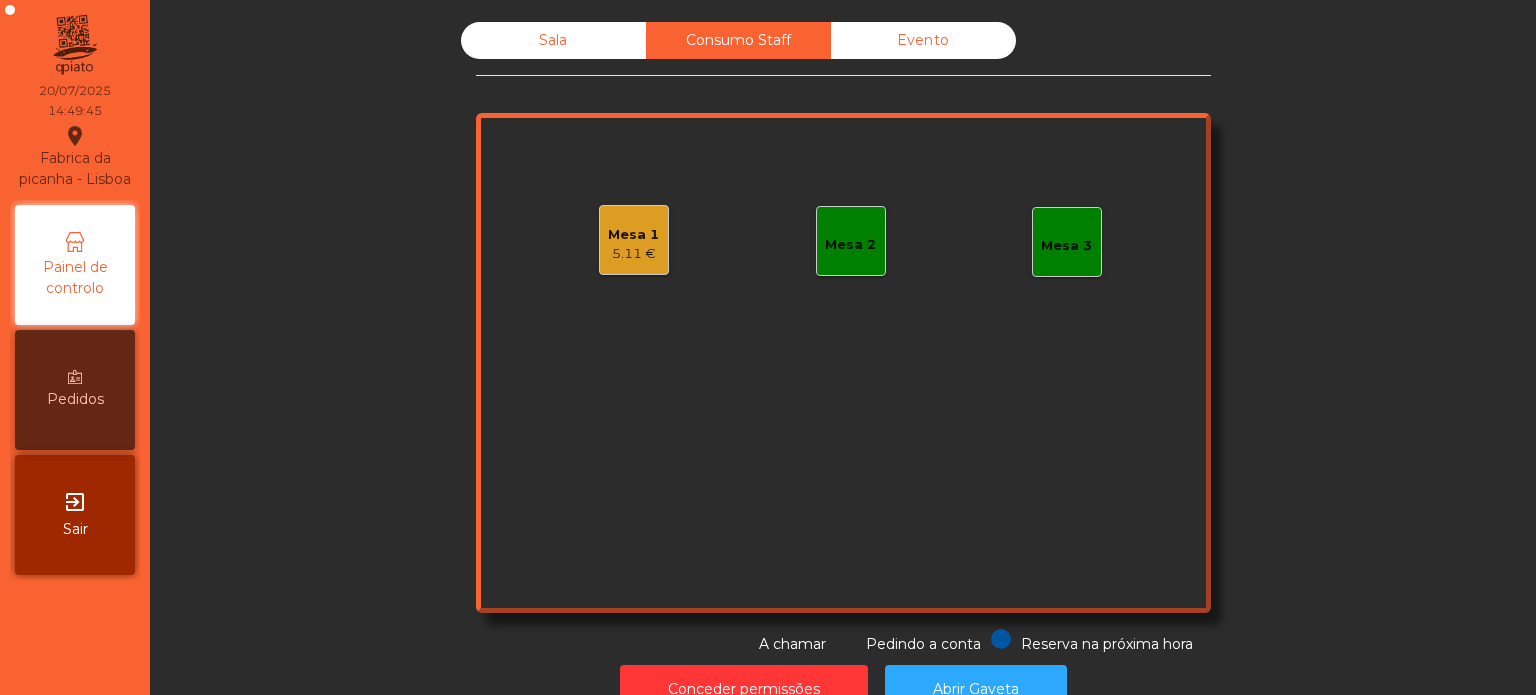 click on "Mesa 1" 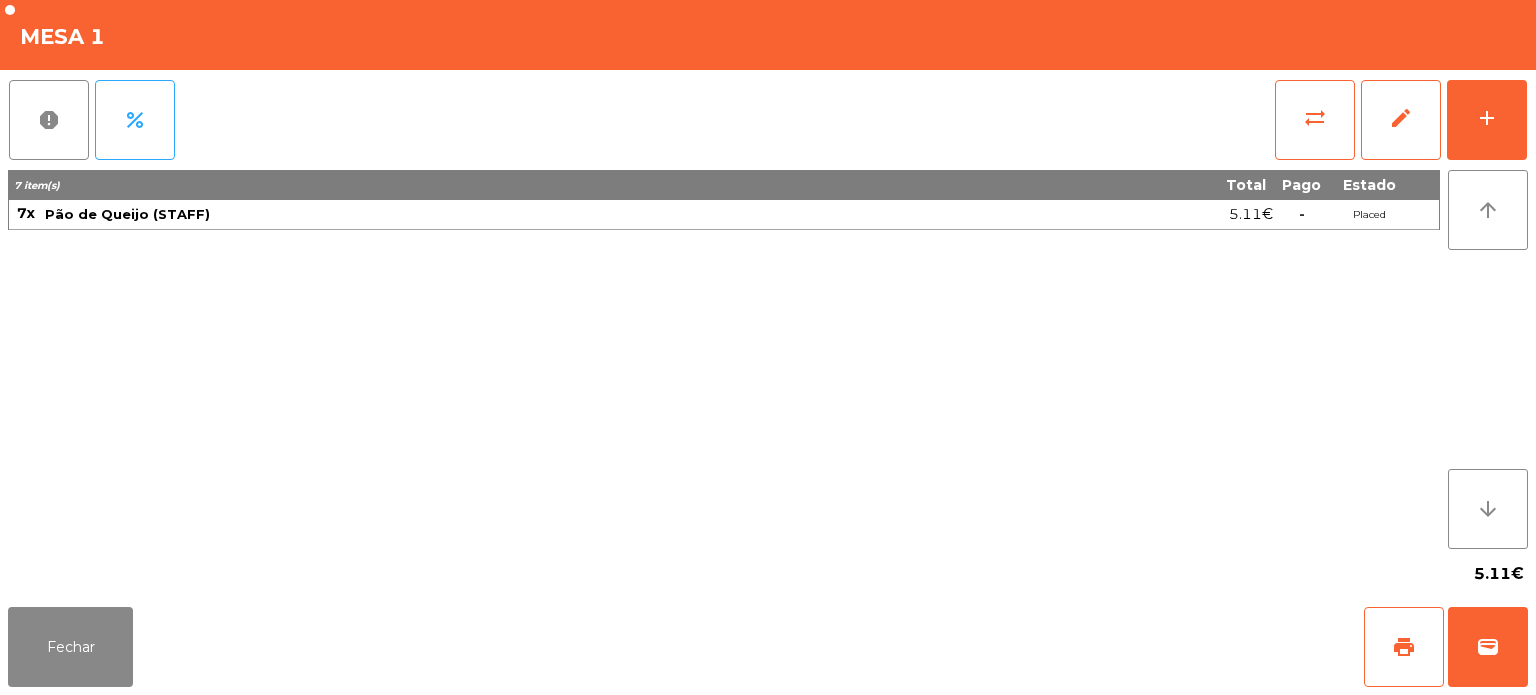 click on "report   percent   sync_alt   edit   add  7 item(s) Total Pago Estado 7x Pão de Queijo (STAFF) 5.11€  -  Placed arrow_upward arrow_downward  5.11€" 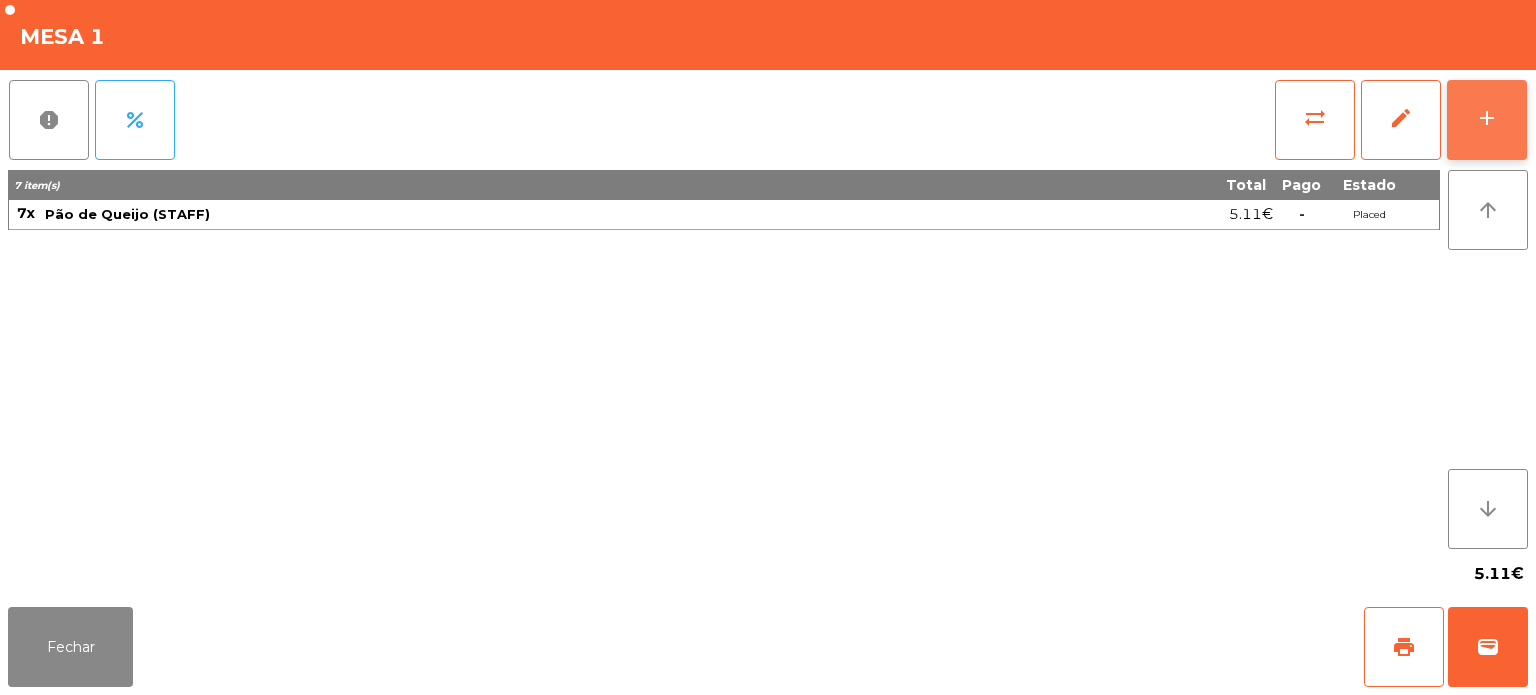 click on "add" 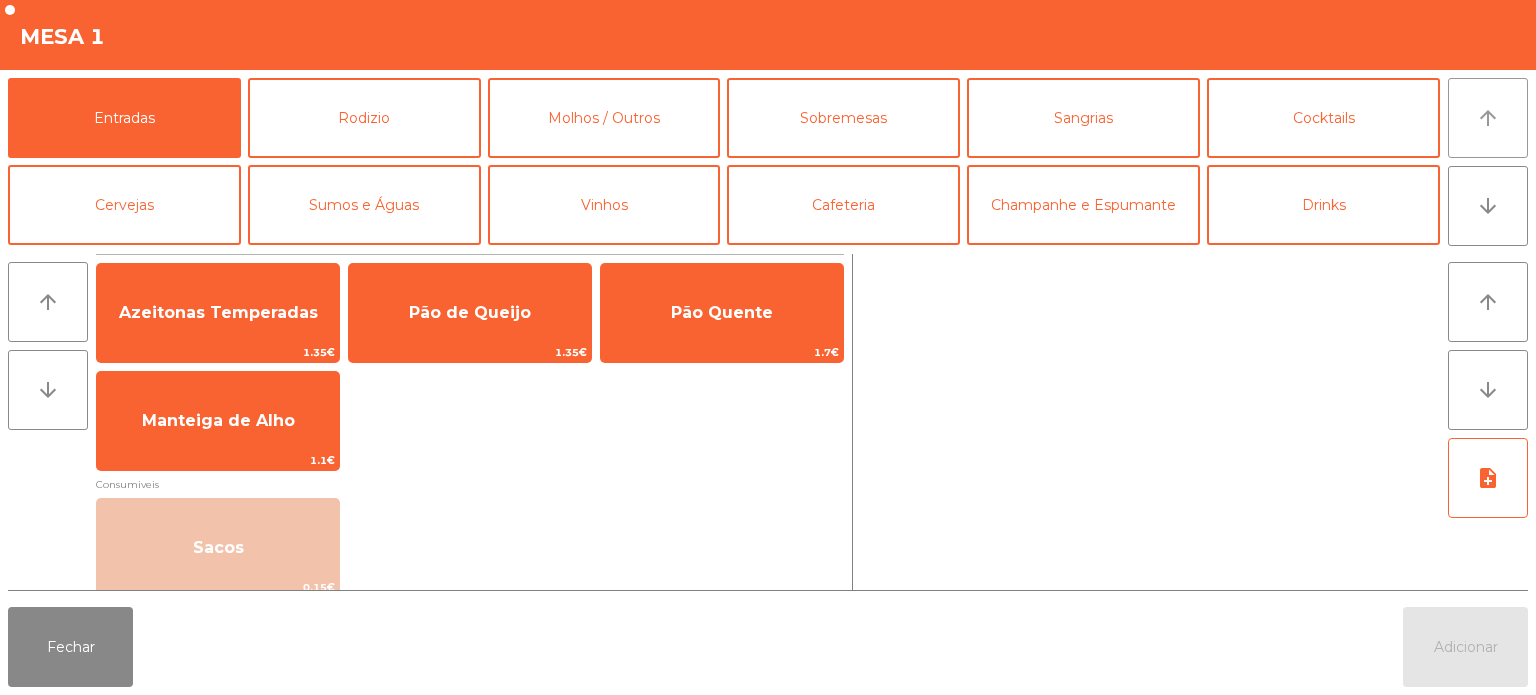 click on "arrow_upward" 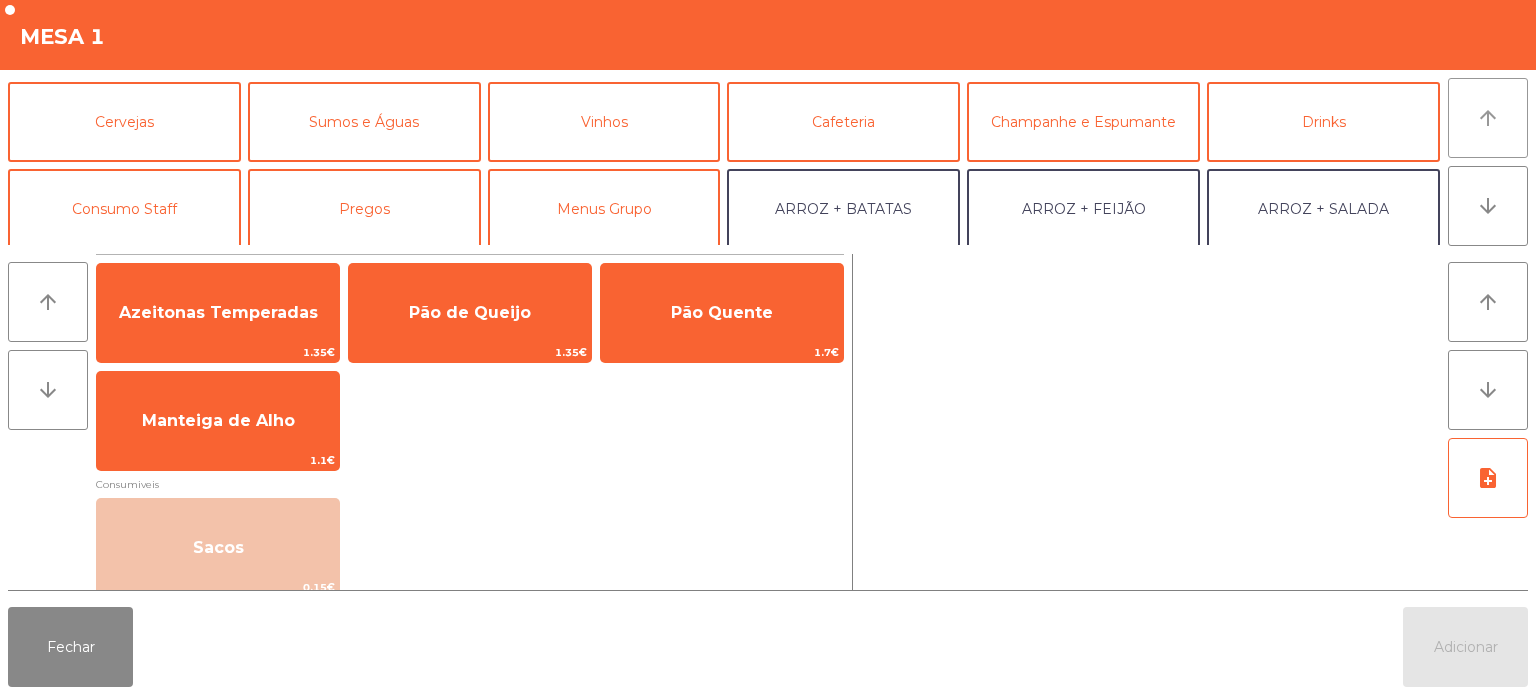 scroll, scrollTop: 94, scrollLeft: 0, axis: vertical 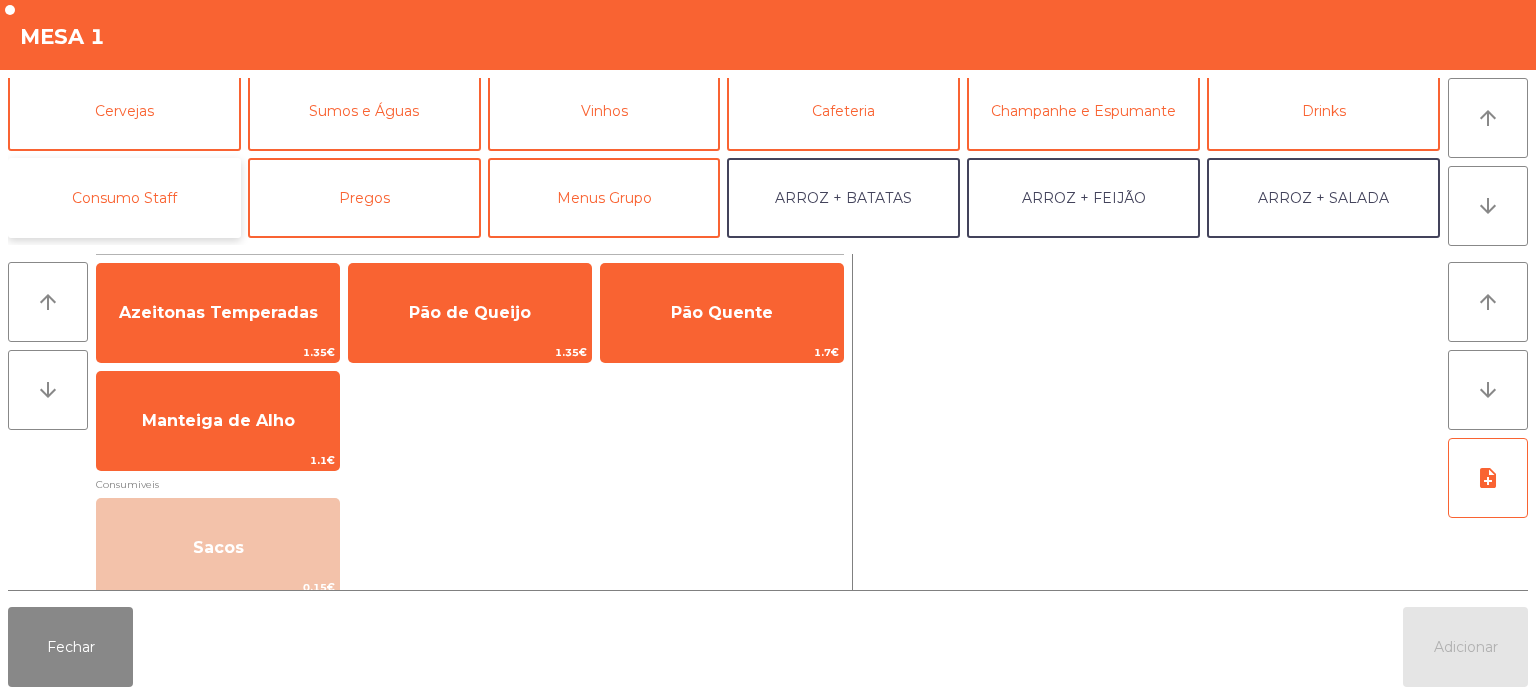 click on "Consumo Staff" 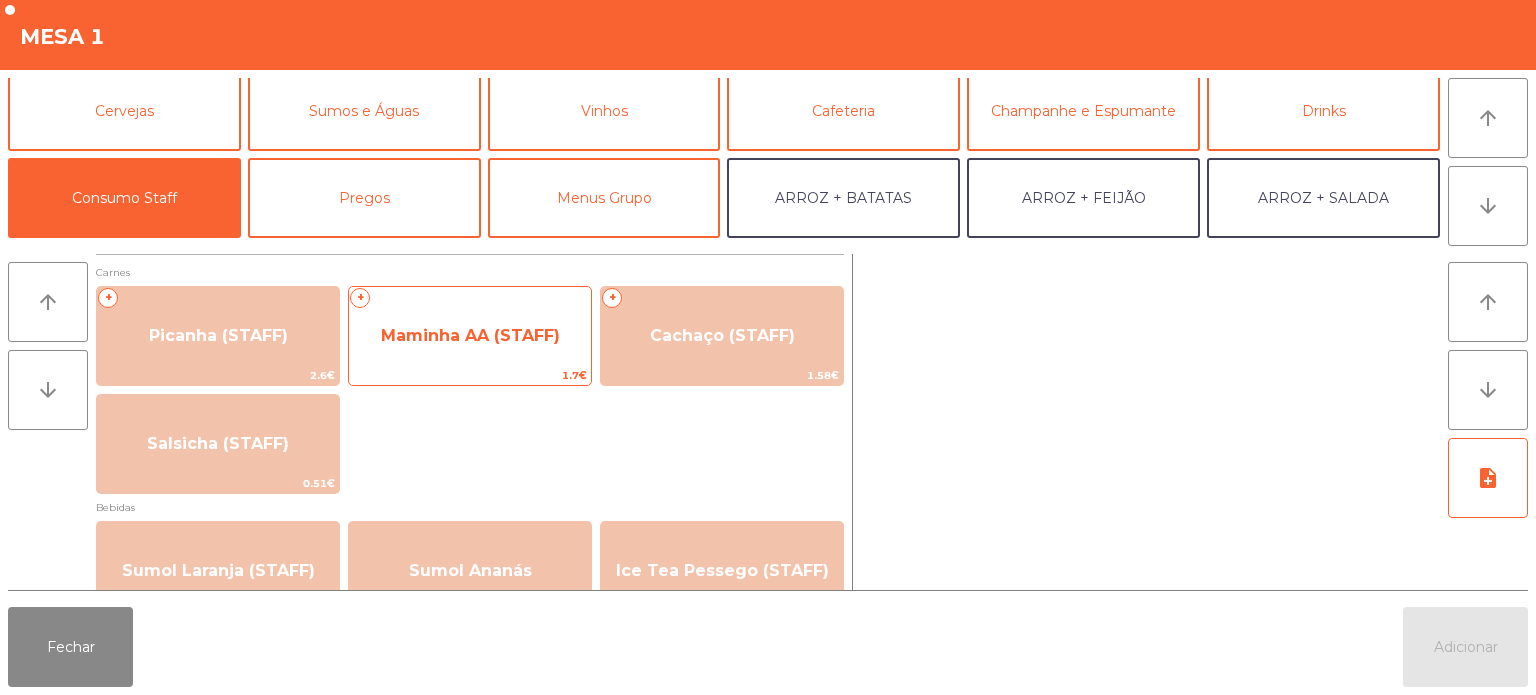 click on "Maminha AA (STAFF)" 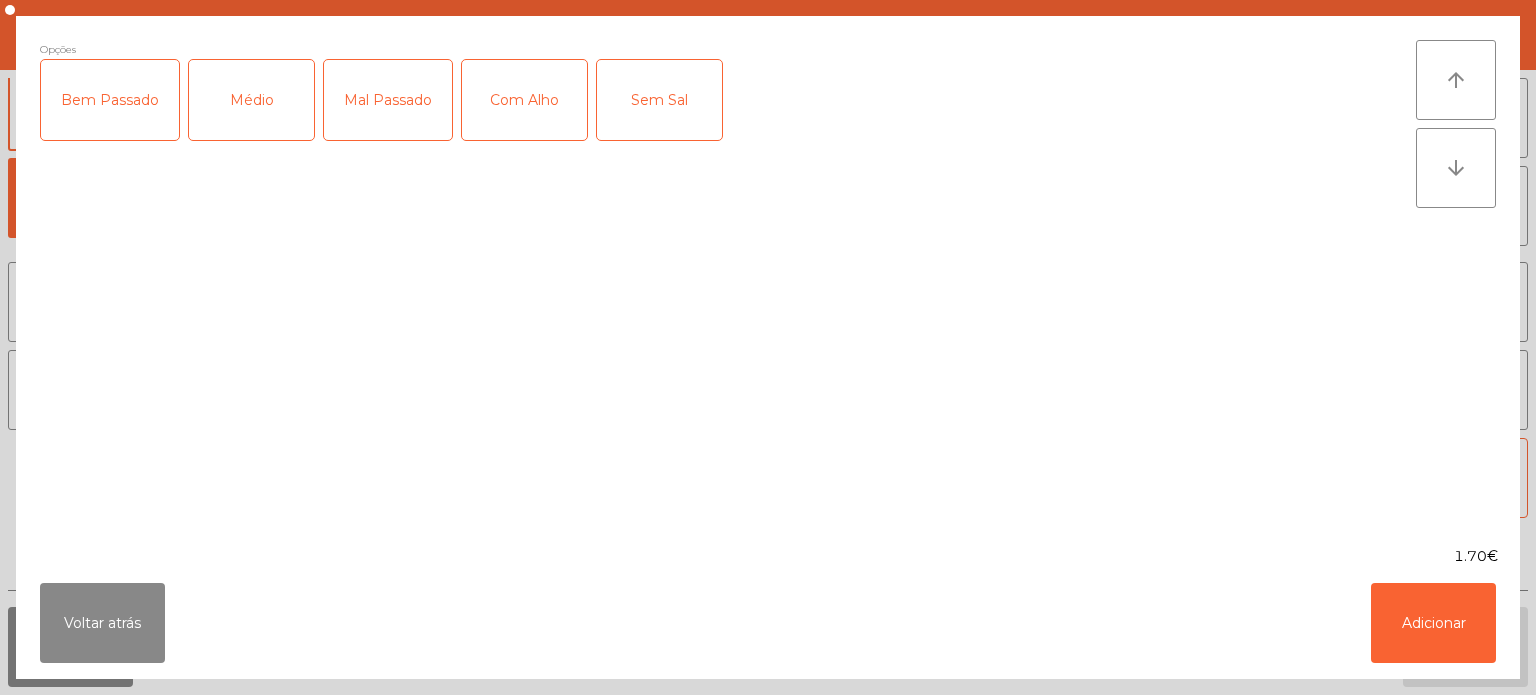 click on "Bem Passado" 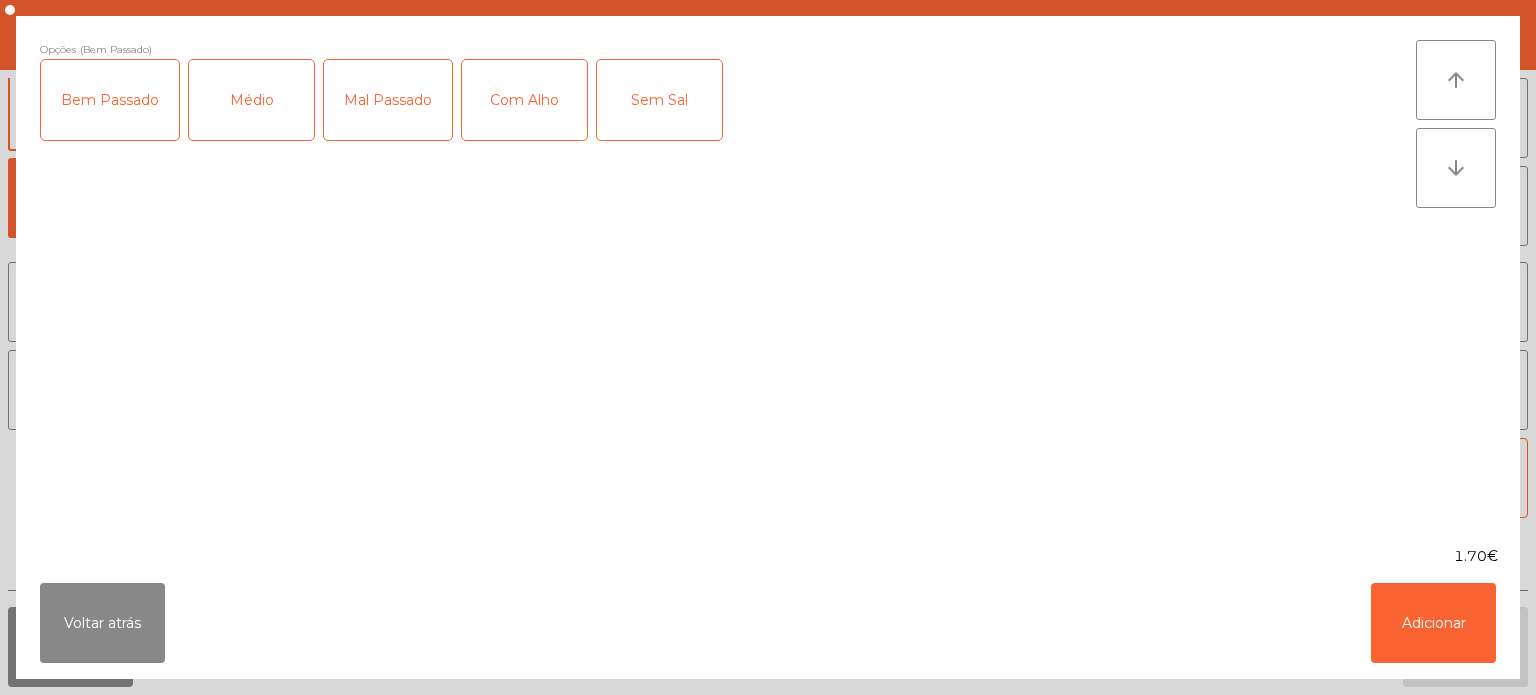 click on "Com Alho" 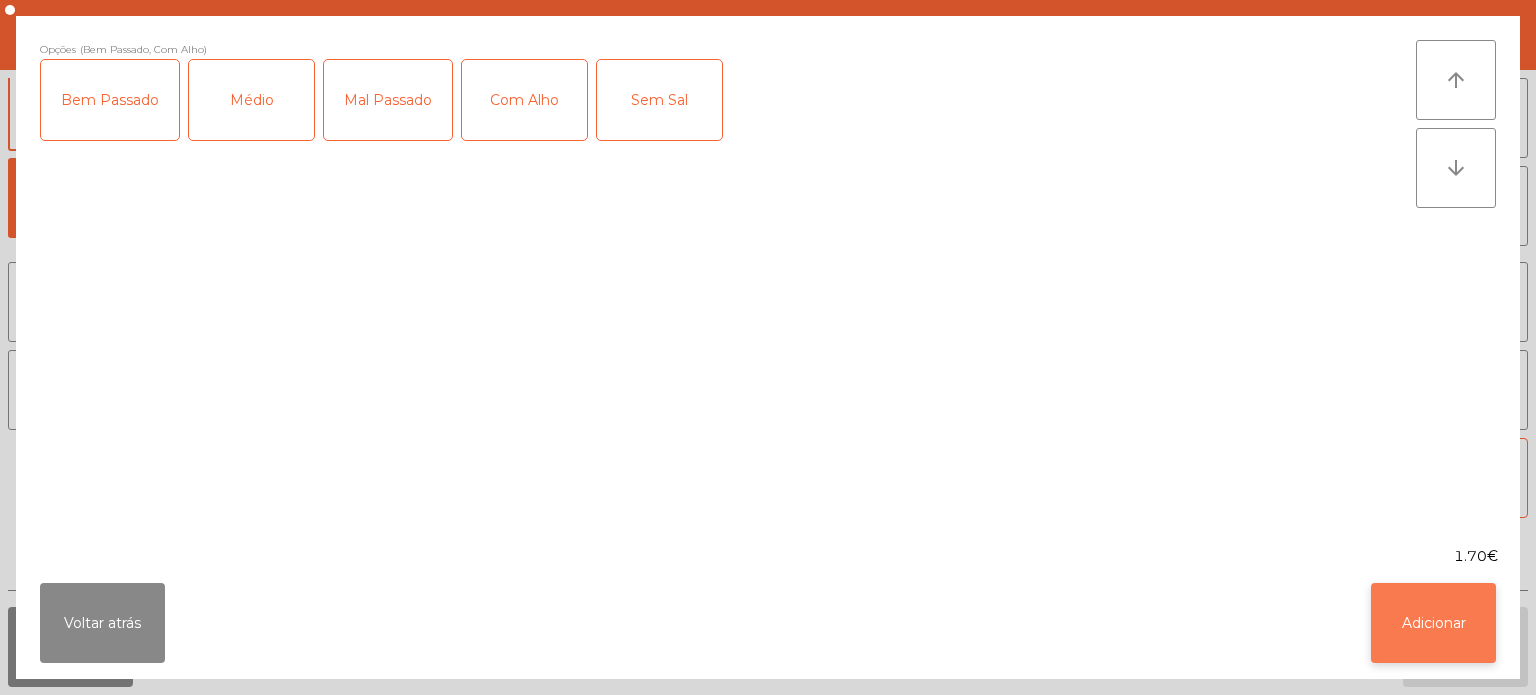 click on "Adicionar" 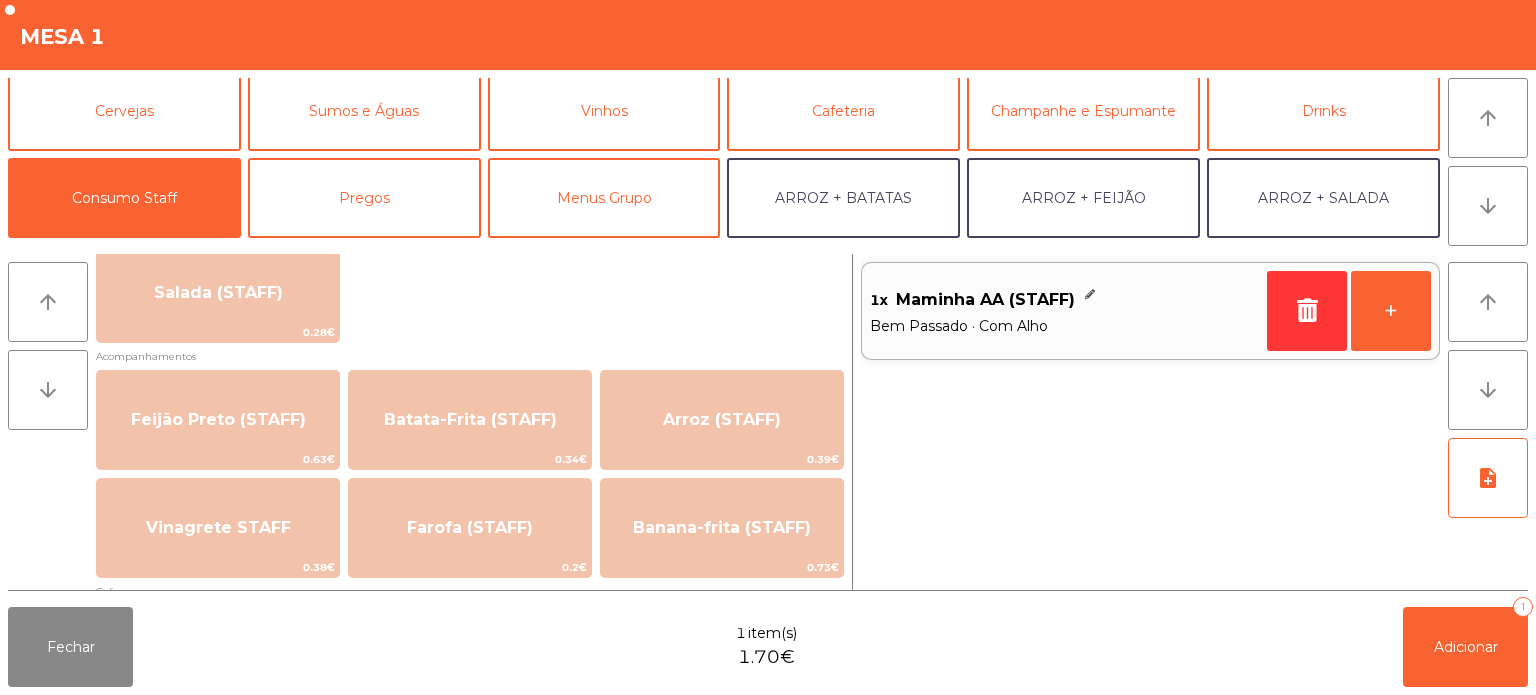 scroll, scrollTop: 735, scrollLeft: 0, axis: vertical 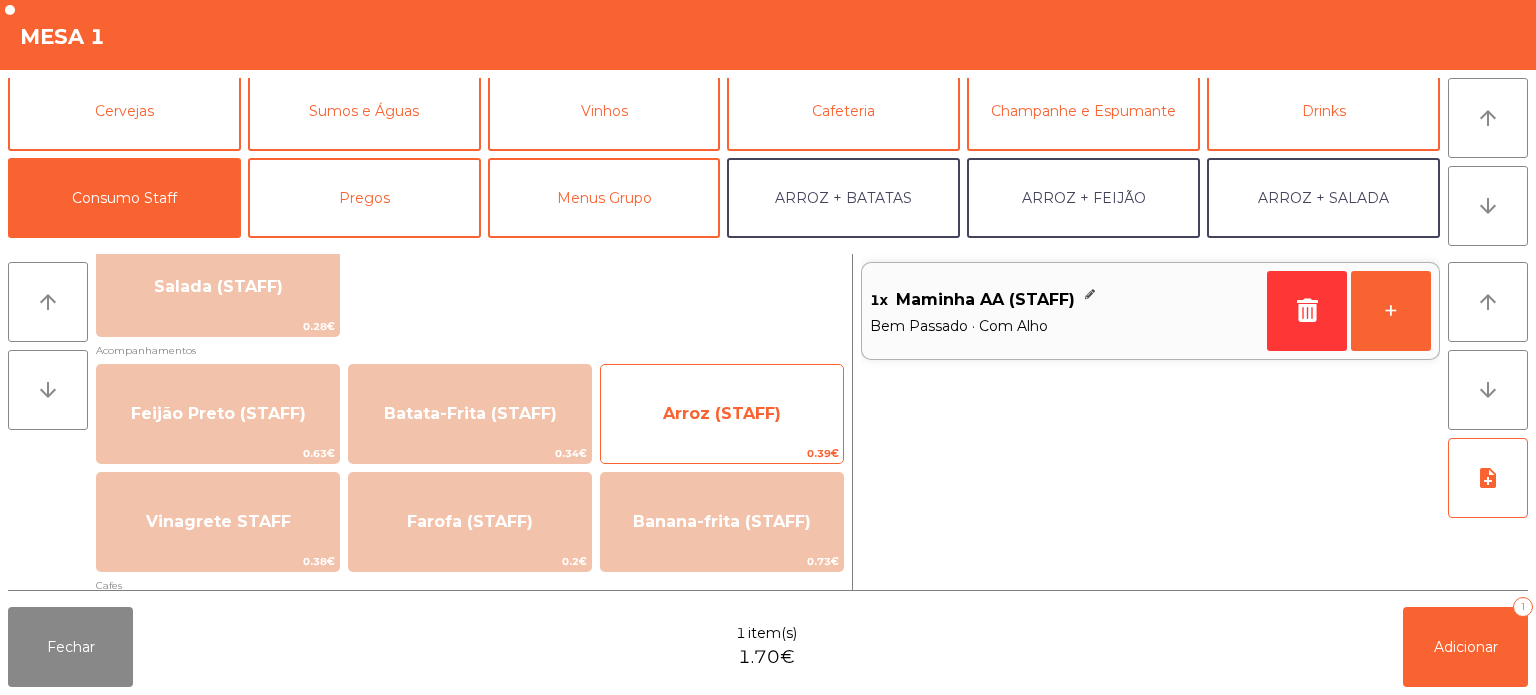click on "Arroz (STAFF)" 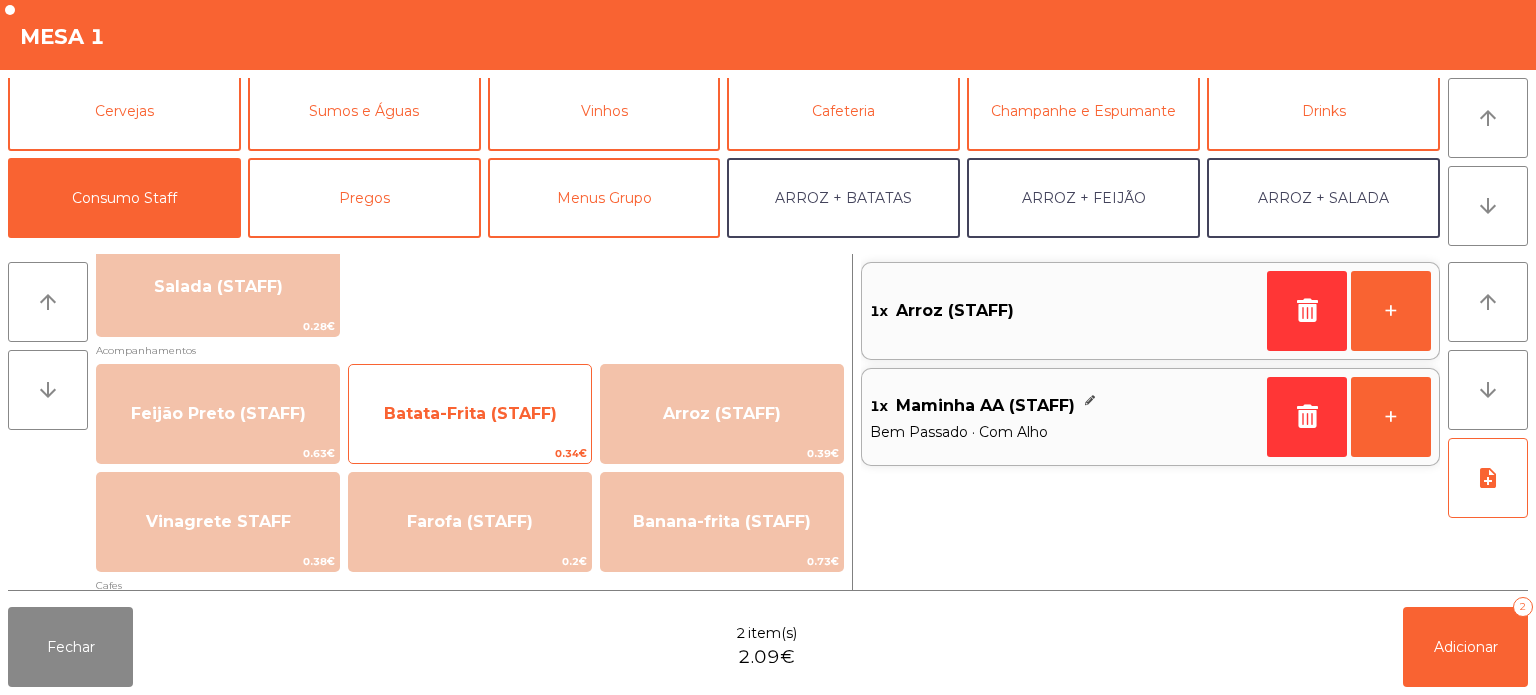 click on "Batata-Frita (STAFF)" 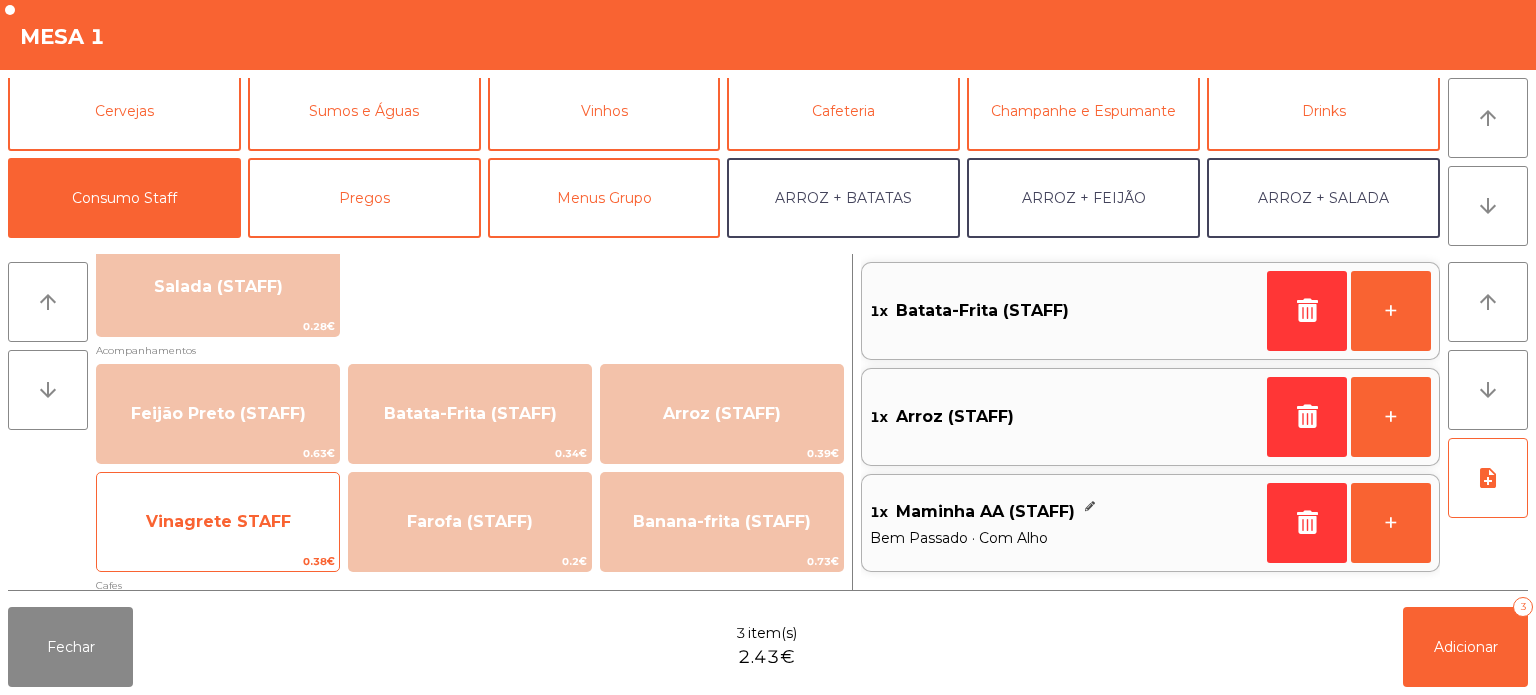 click on "Vinagrete STAFF" 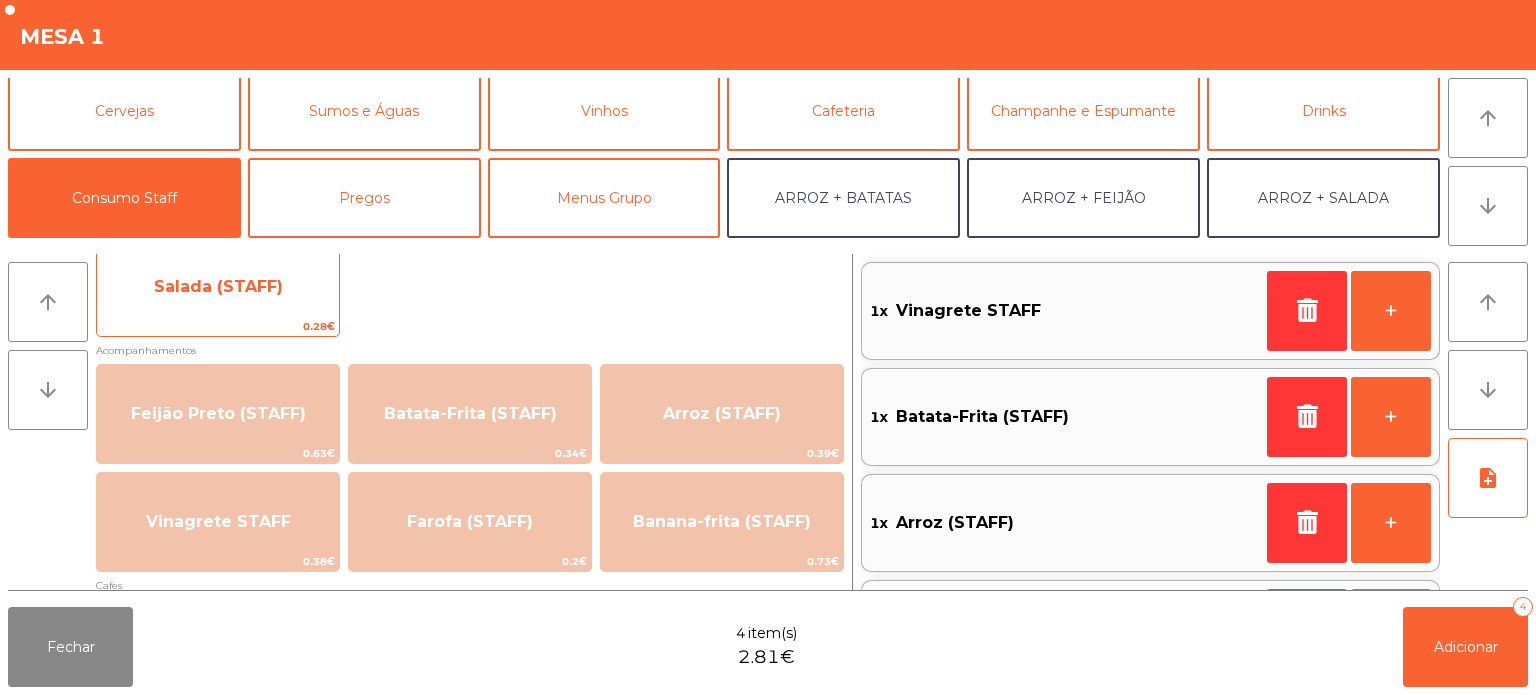 click on "Salada (STAFF)" 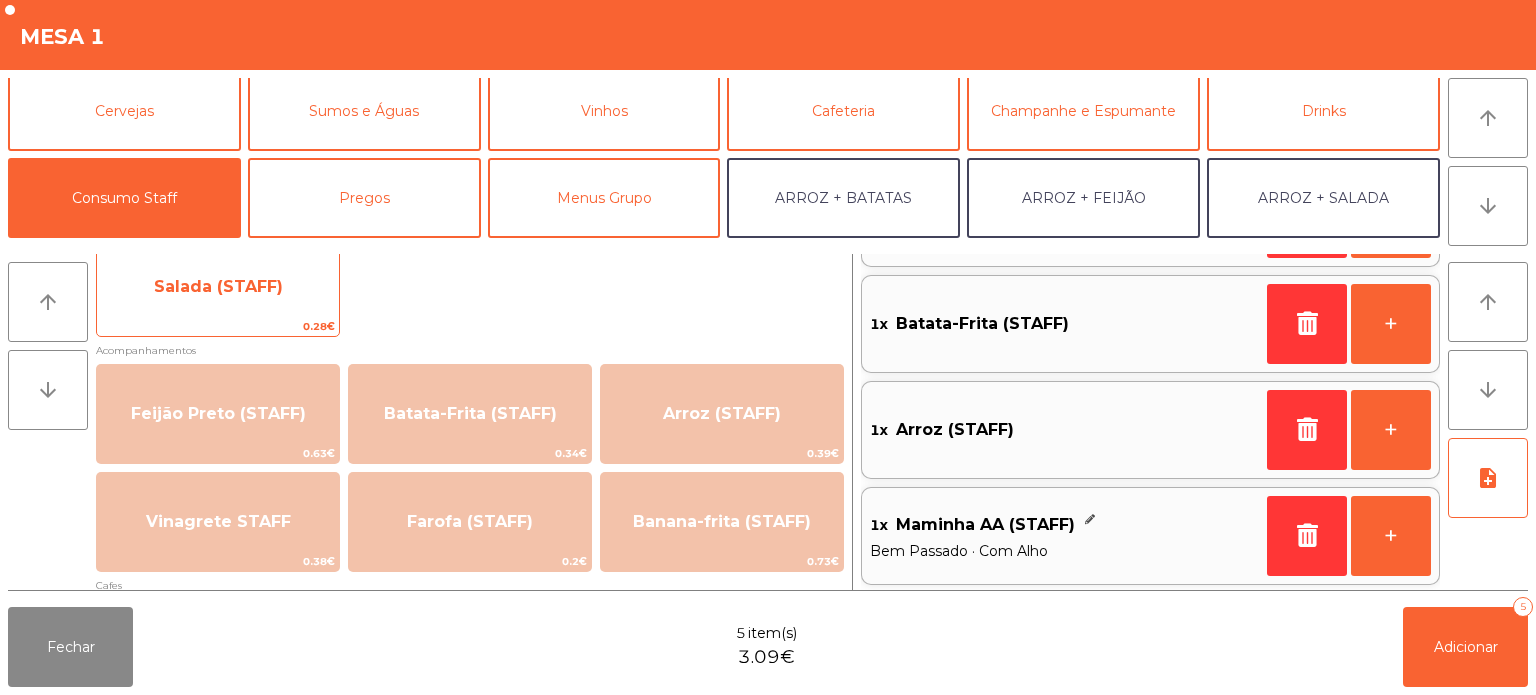 scroll, scrollTop: 0, scrollLeft: 0, axis: both 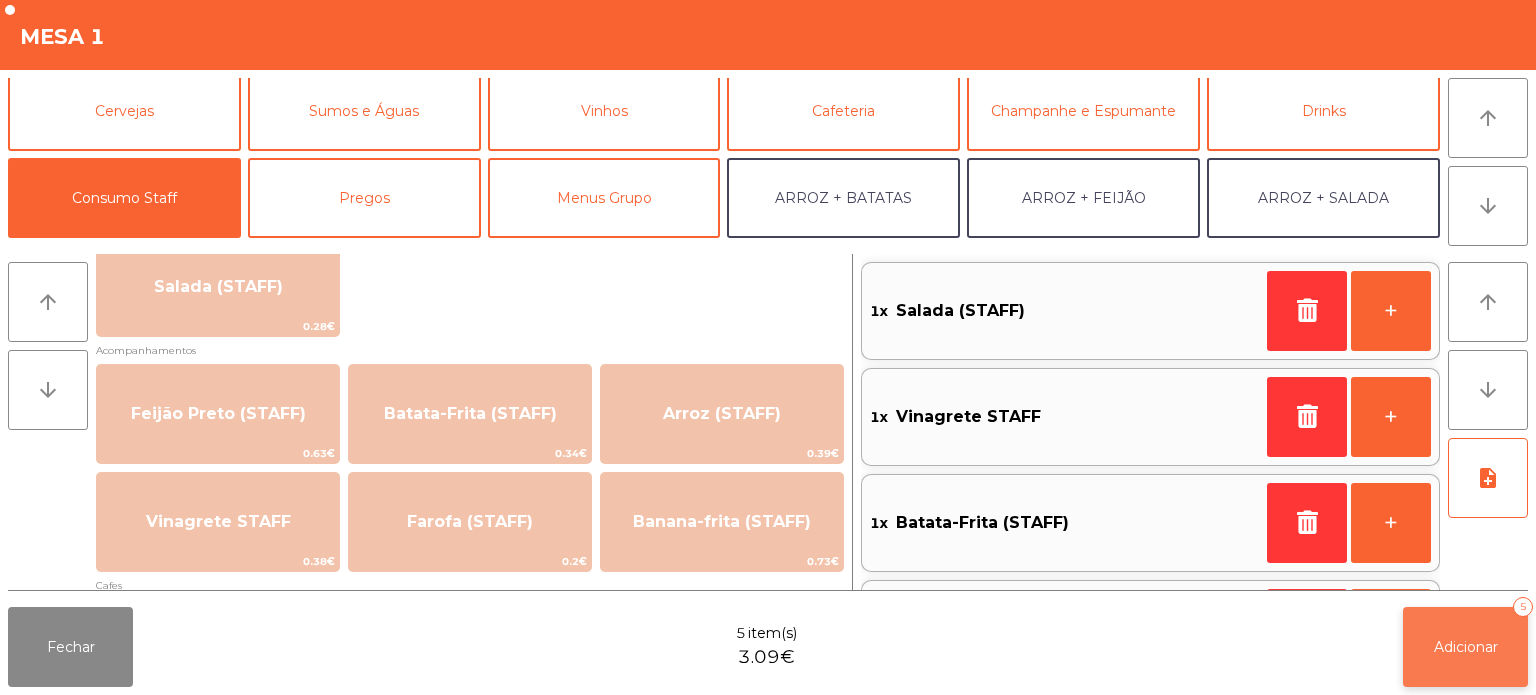 click on "Adicionar   5" 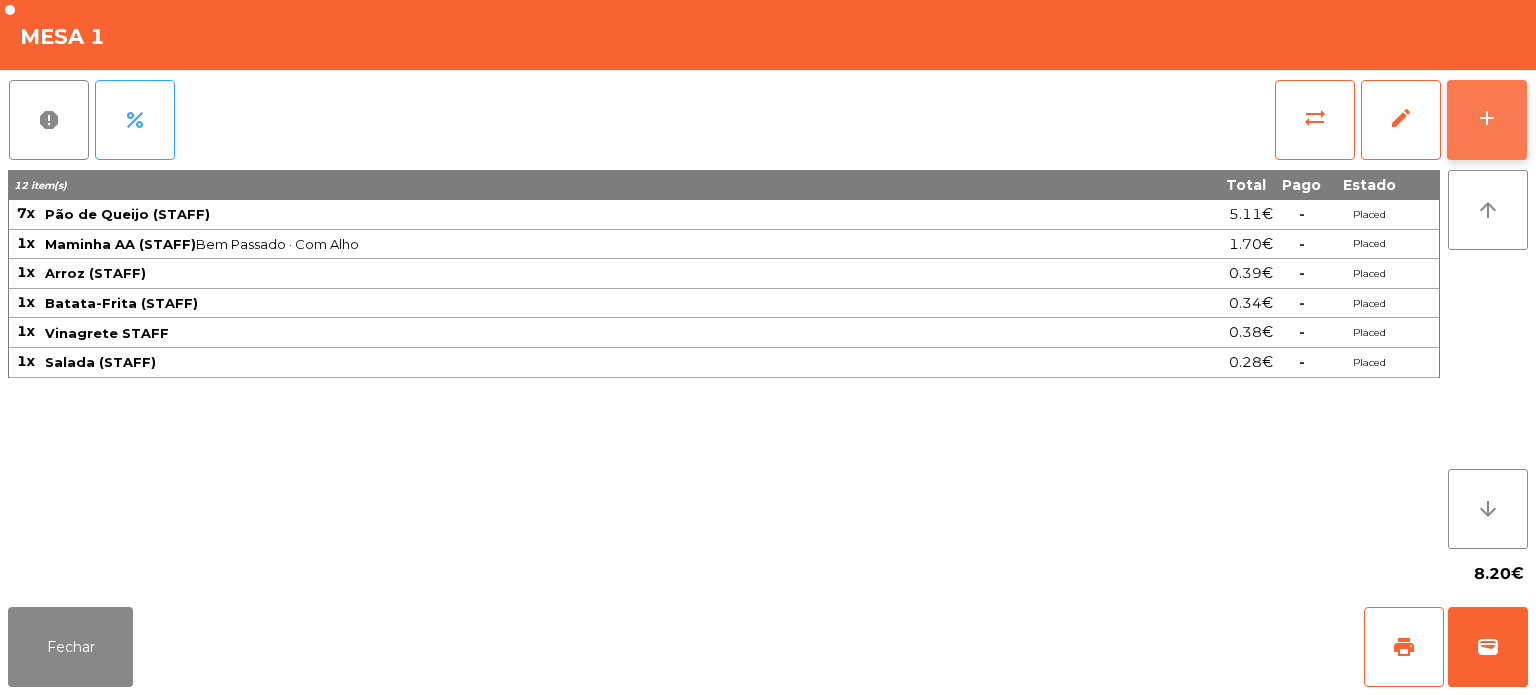 click on "add" 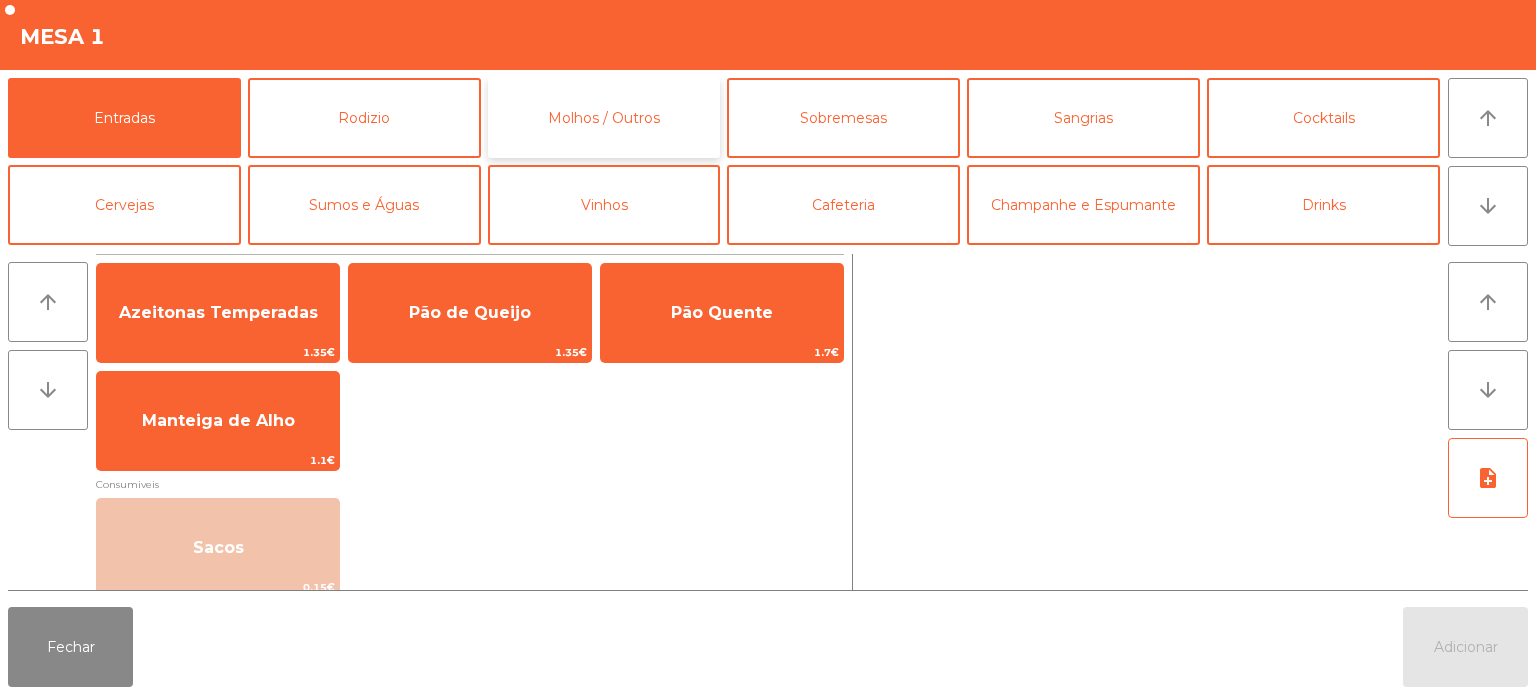 click on "Molhos / Outros" 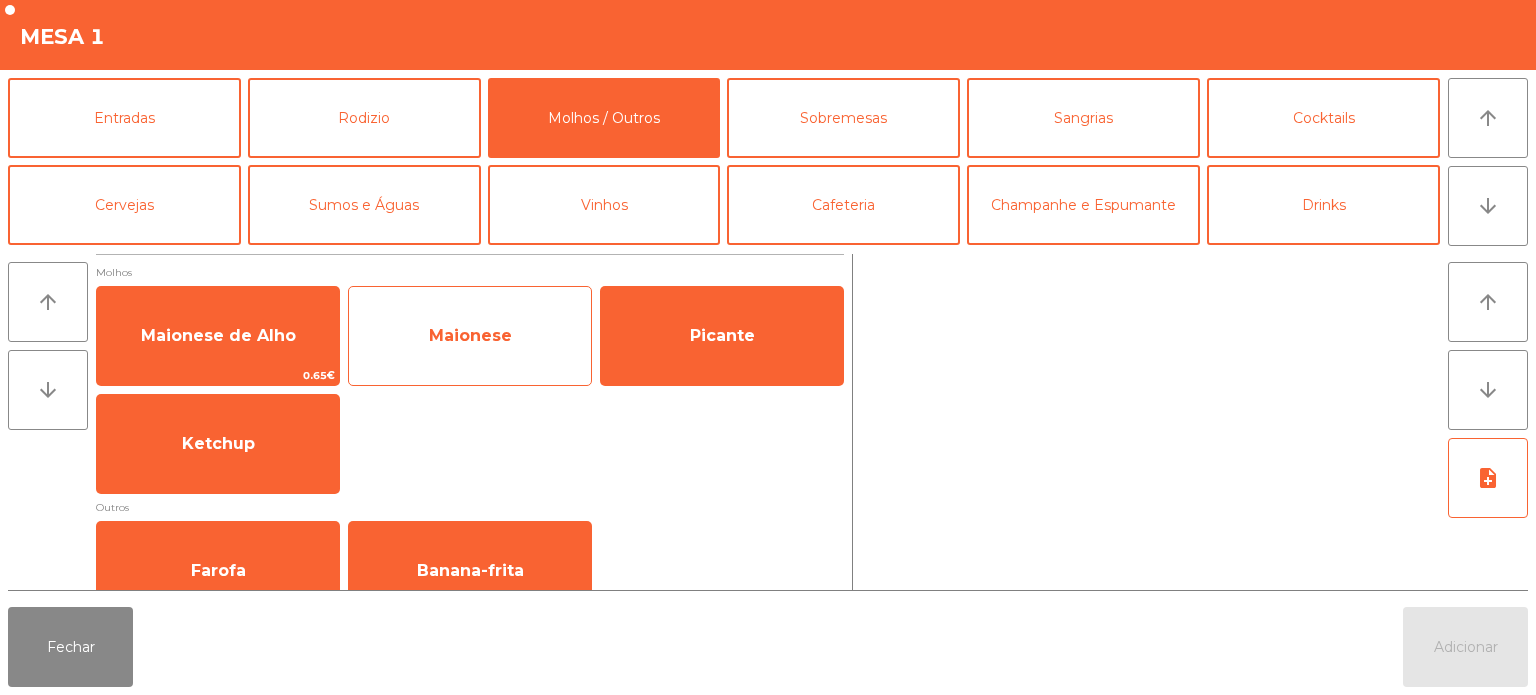 click on "Maionese" 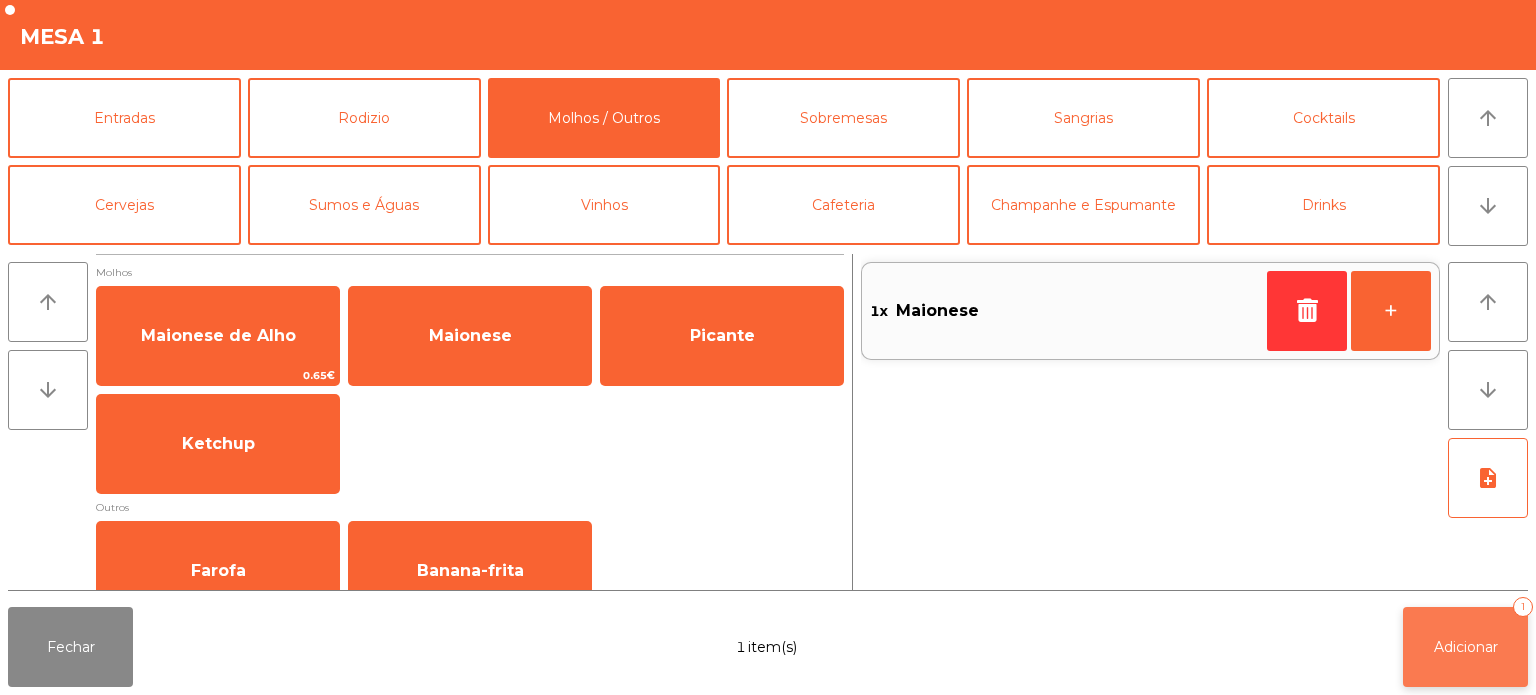 click on "Adicionar" 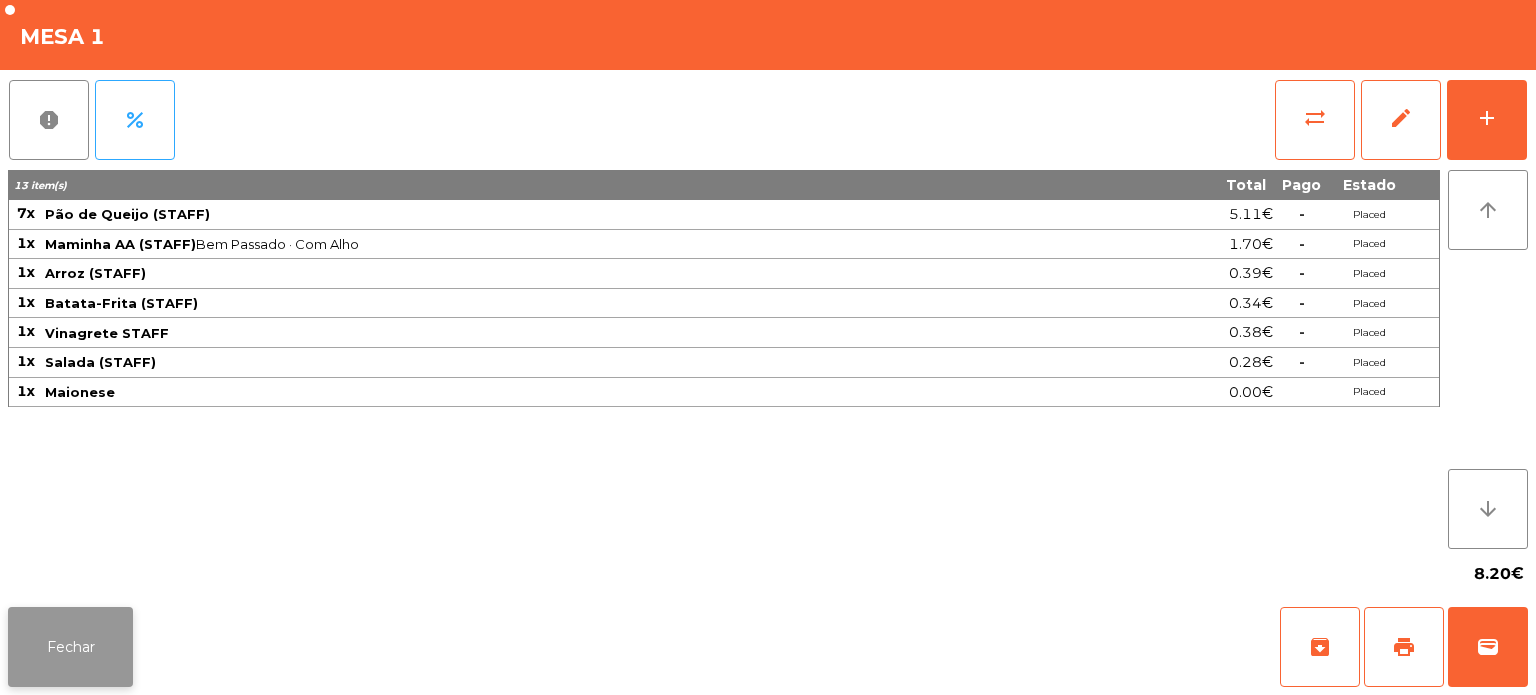 click on "Fechar" 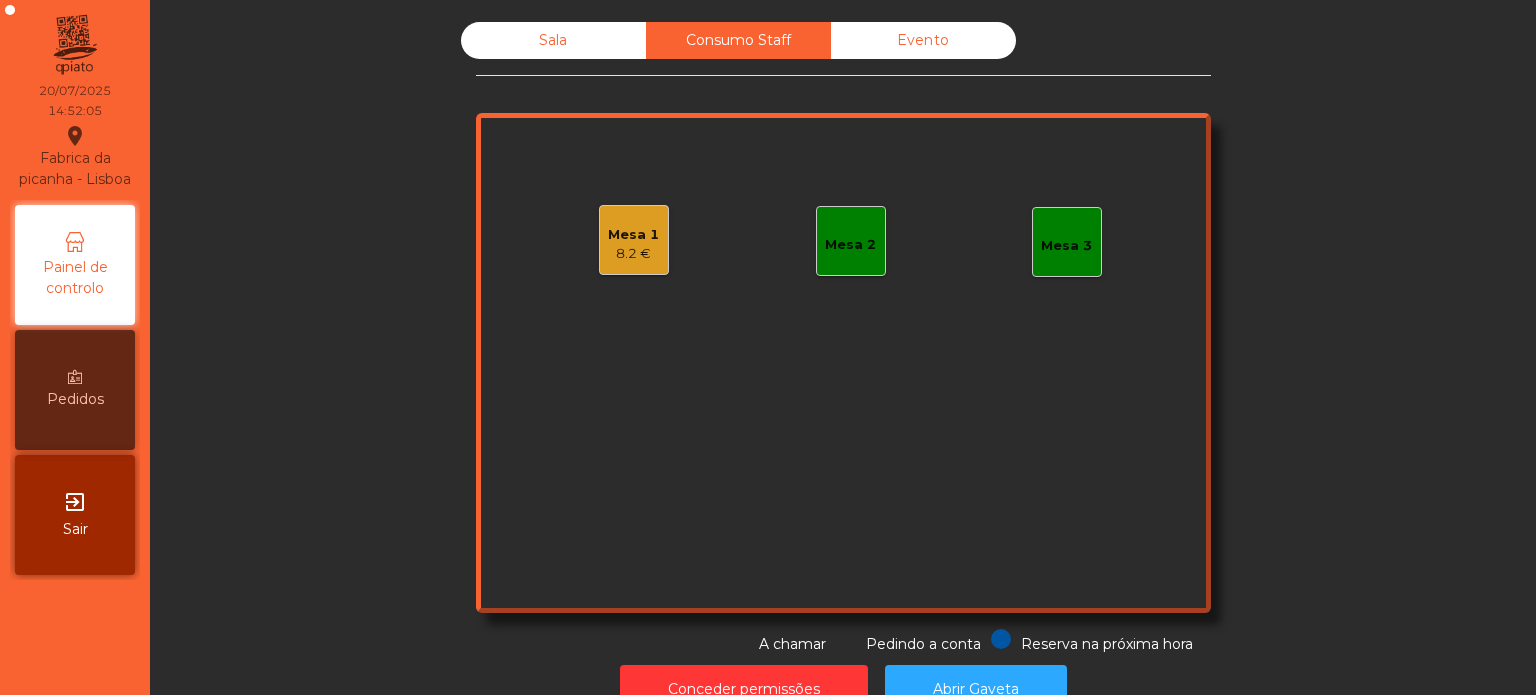 click on "Sala" 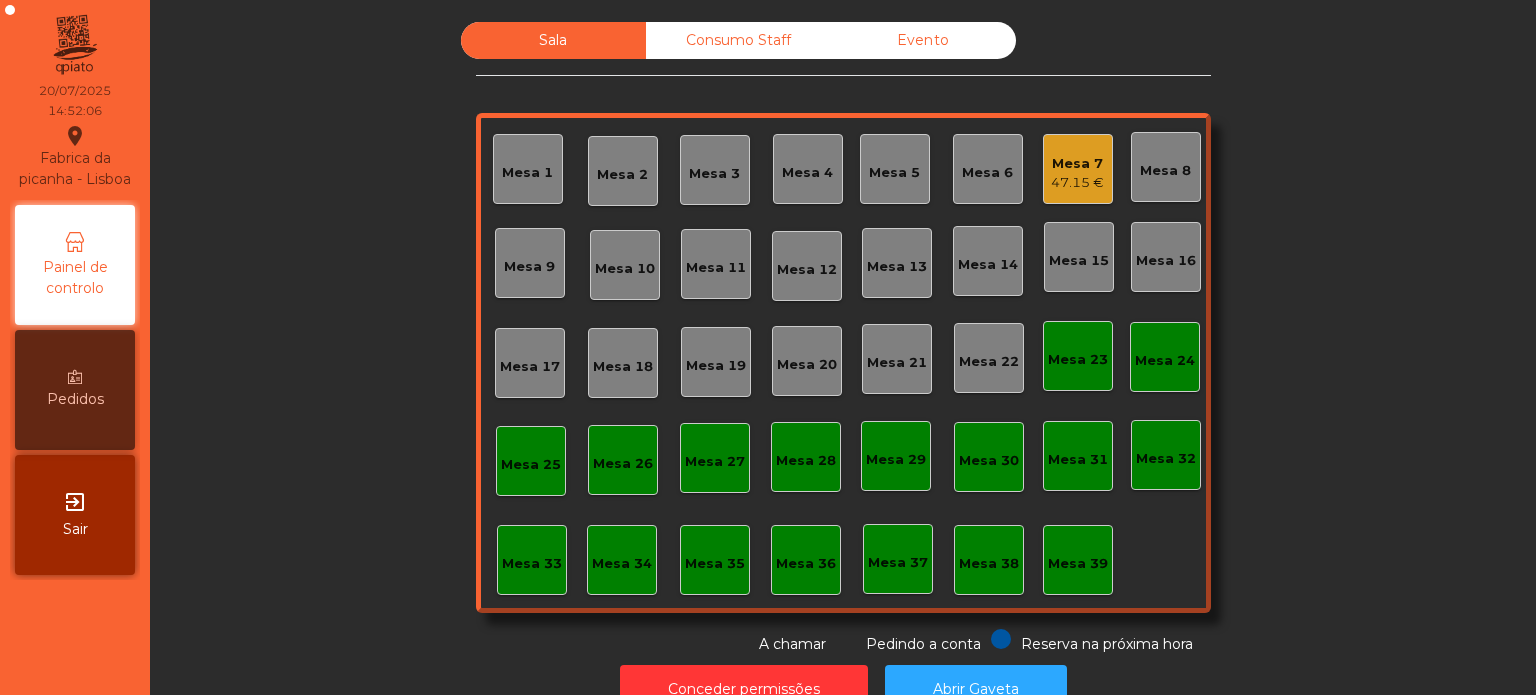 click on "47.15 €" 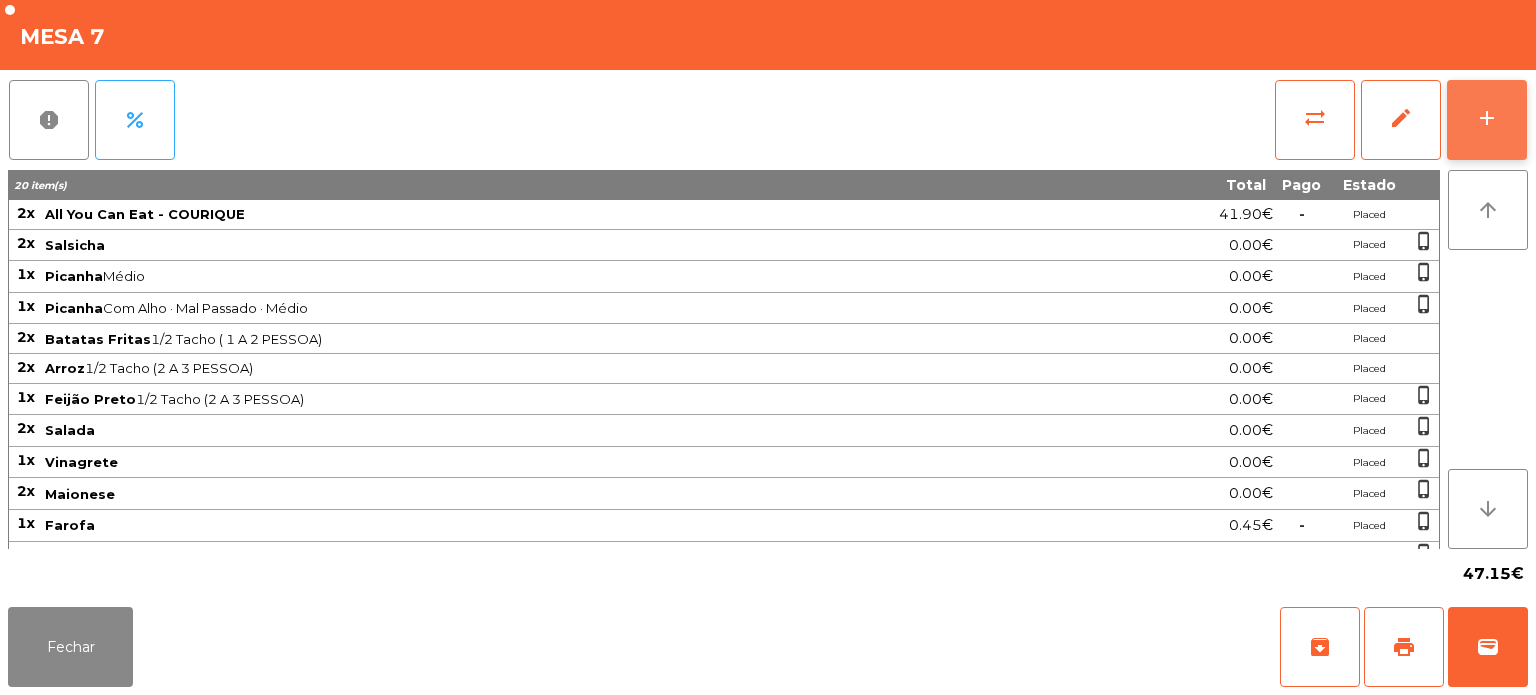 click on "add" 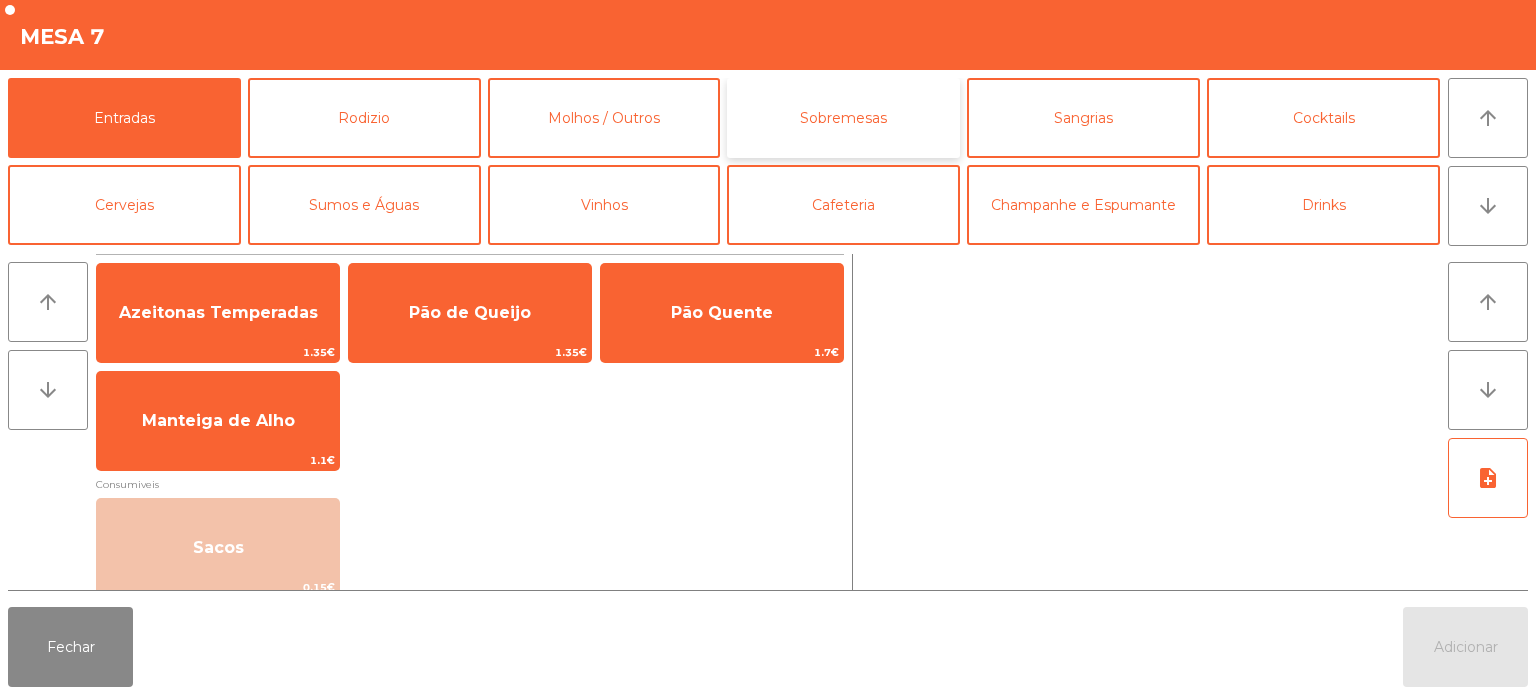click on "Sobremesas" 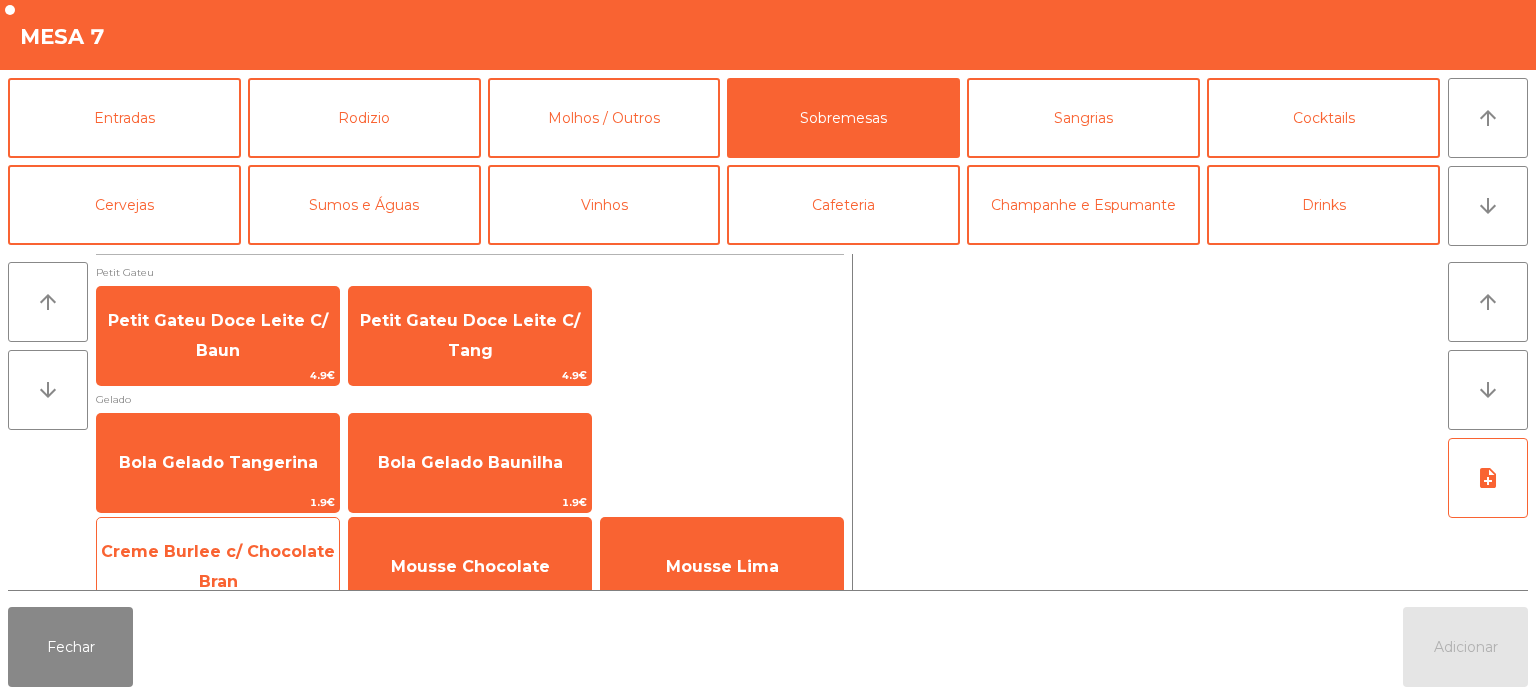 click on "Creme Burlee c/ Chocolate Bran" 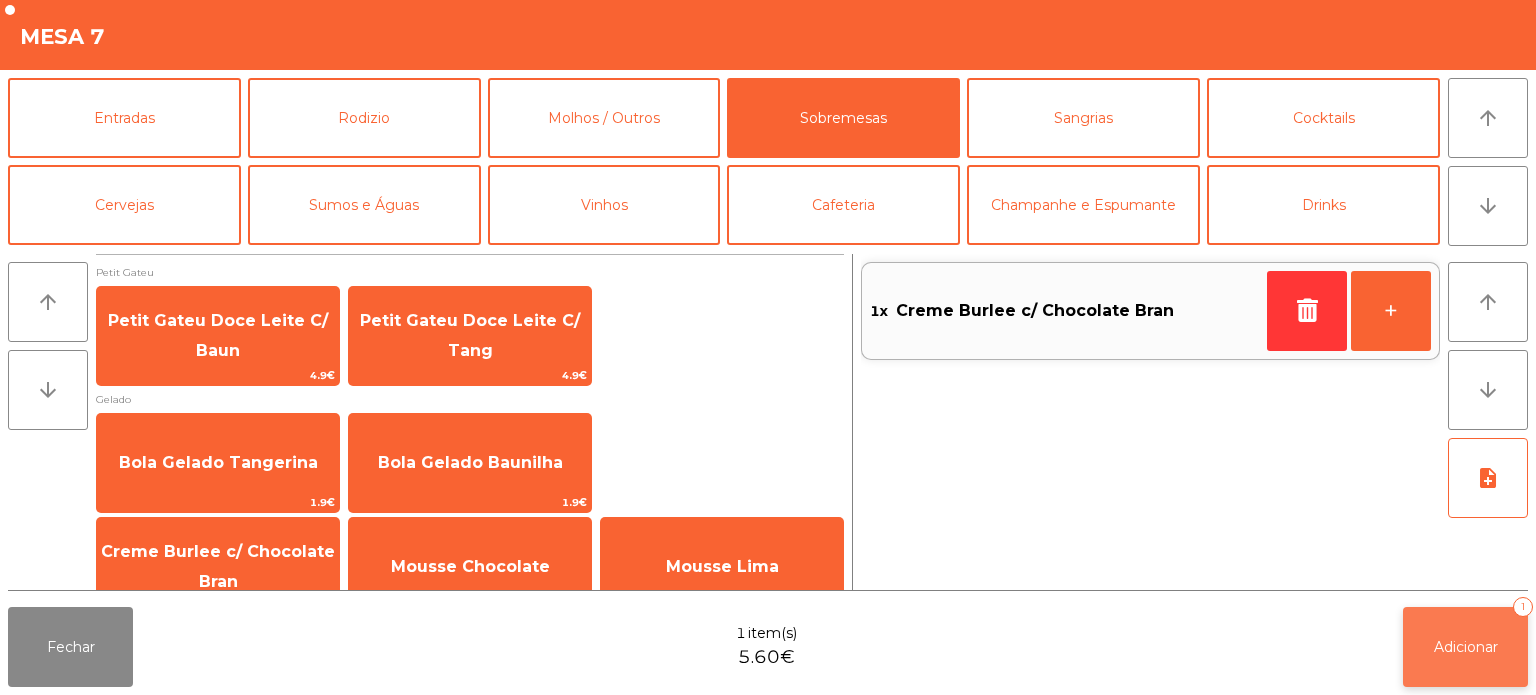 click on "Adicionar" 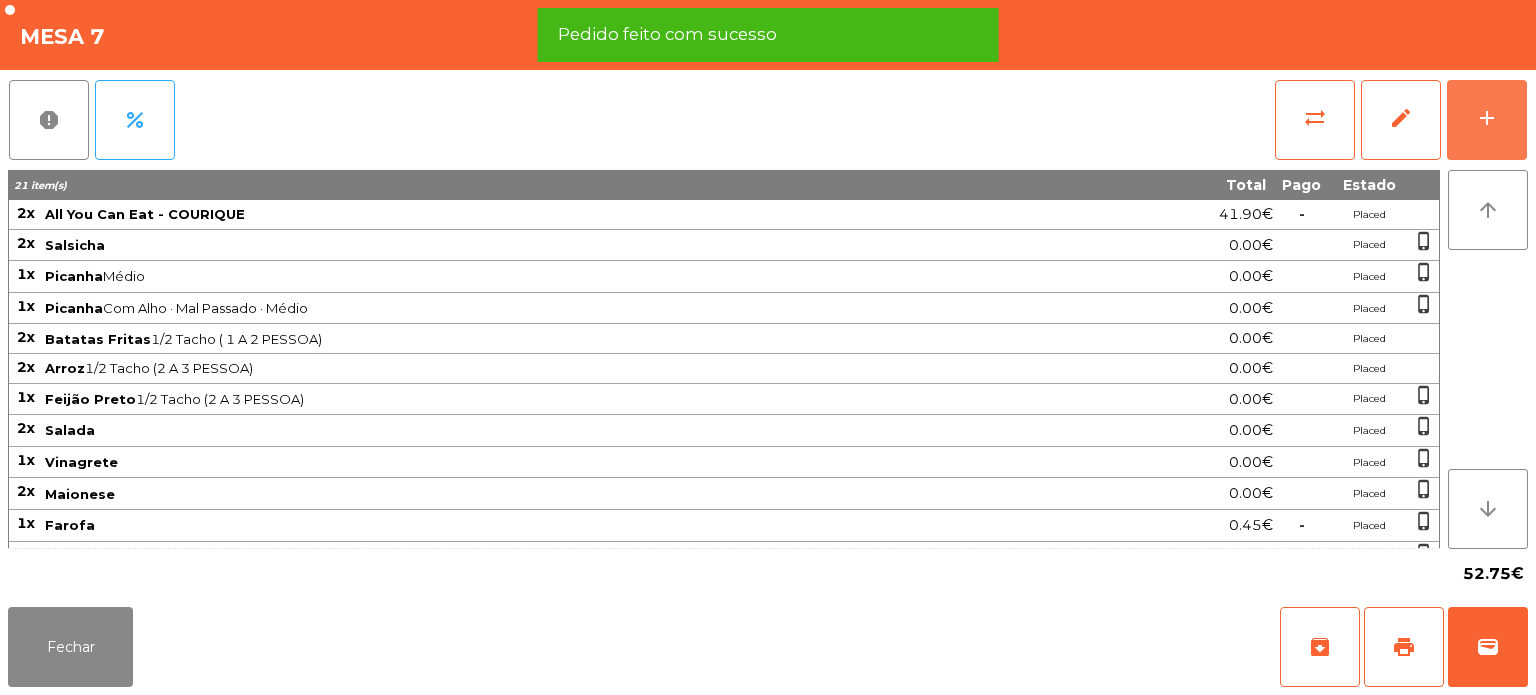 scroll, scrollTop: 108, scrollLeft: 0, axis: vertical 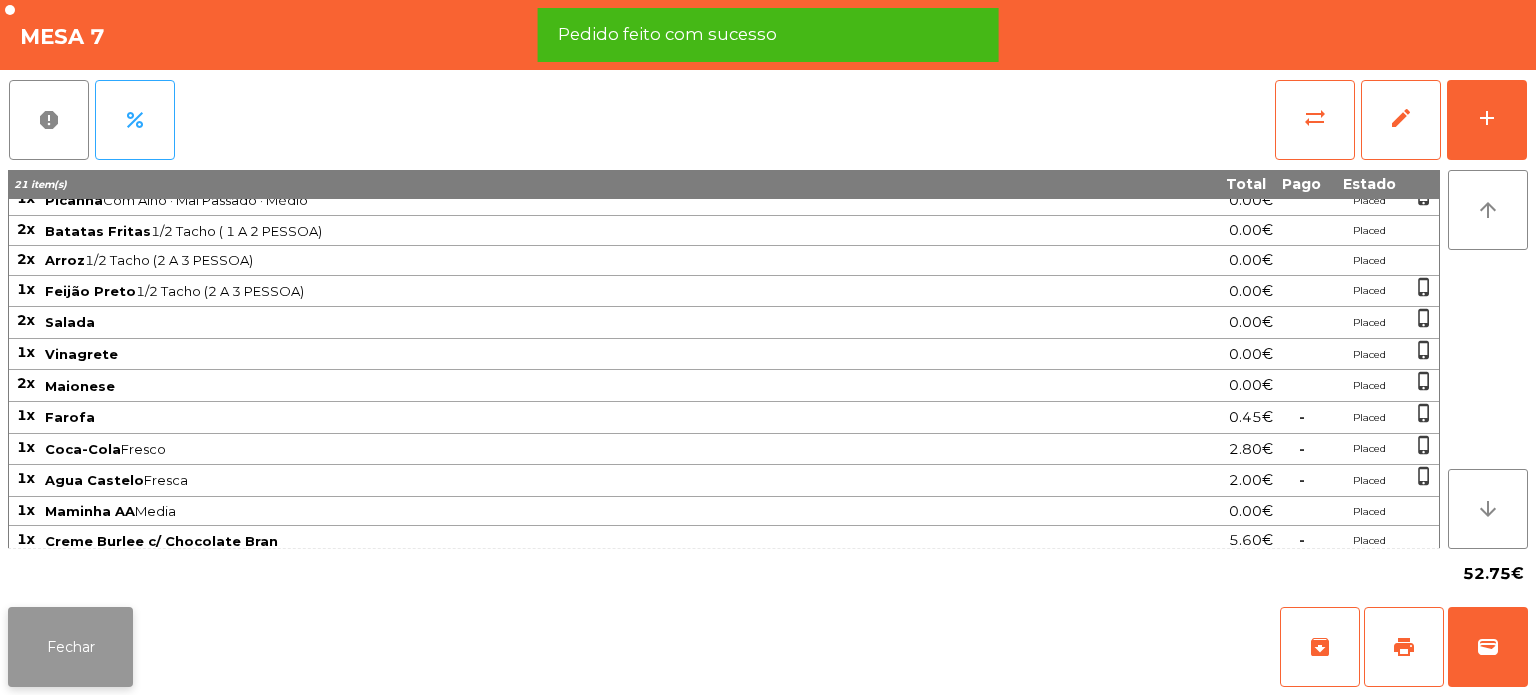 click on "Fechar" 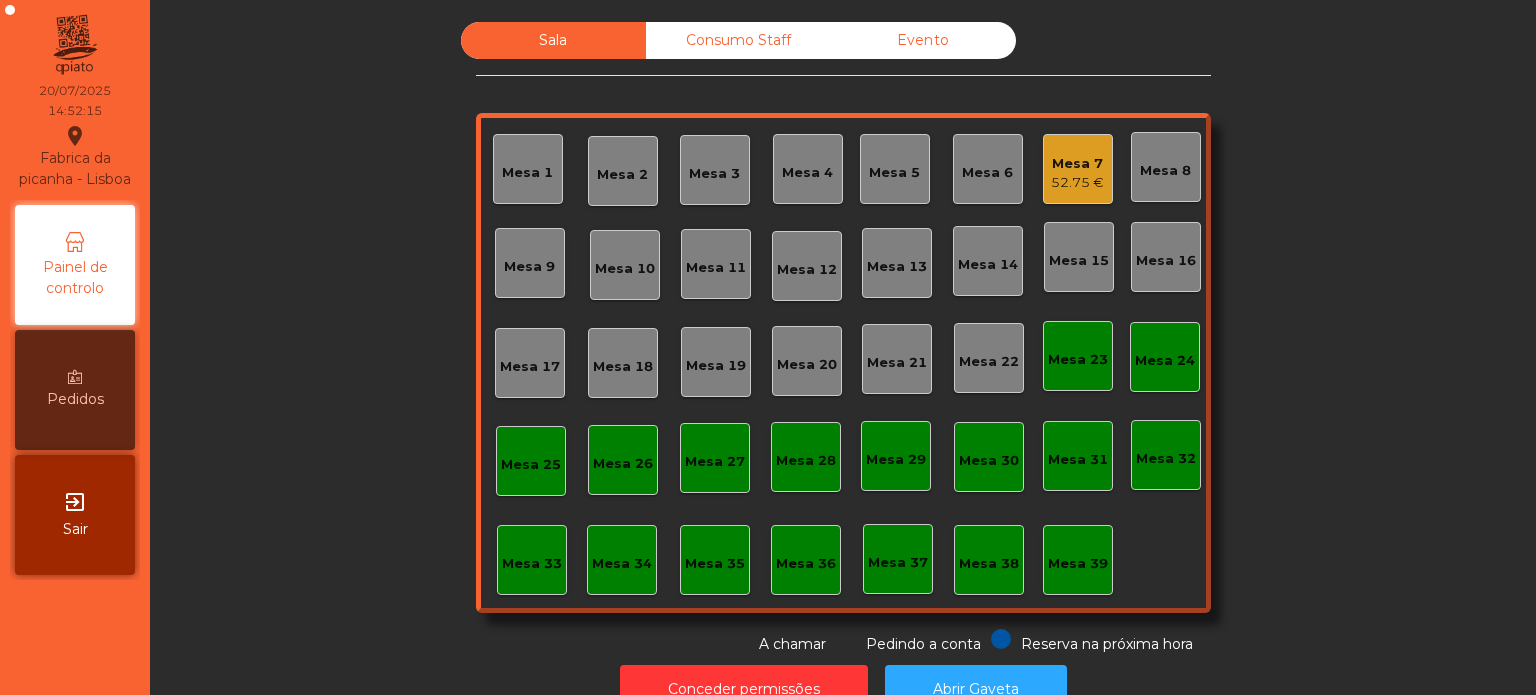 click on "Sala   Consumo Staff   Evento   Mesa 1   Mesa 2   Mesa 3   Mesa 4   Mesa 5   Mesa 6   Mesa 7   52.75 €   Mesa 8   Mesa 9   Mesa 10   Mesa 11   Mesa 12   Mesa 13   Mesa 14   Mesa 15   Mesa 16   Mesa 17   Mesa 18   Mesa 19   Mesa 20   Mesa 21   Mesa 22   Mesa 23   Mesa 24   Mesa 25   Mesa 26   Mesa 27   Mesa 28   Mesa 29   Mesa 30   Mesa 31   Mesa 32   Mesa 33   Mesa 34   Mesa 35   Mesa 36   Mesa 37   Mesa 38   Mesa 39  Reserva na próxima hora Pedindo a conta A chamar" 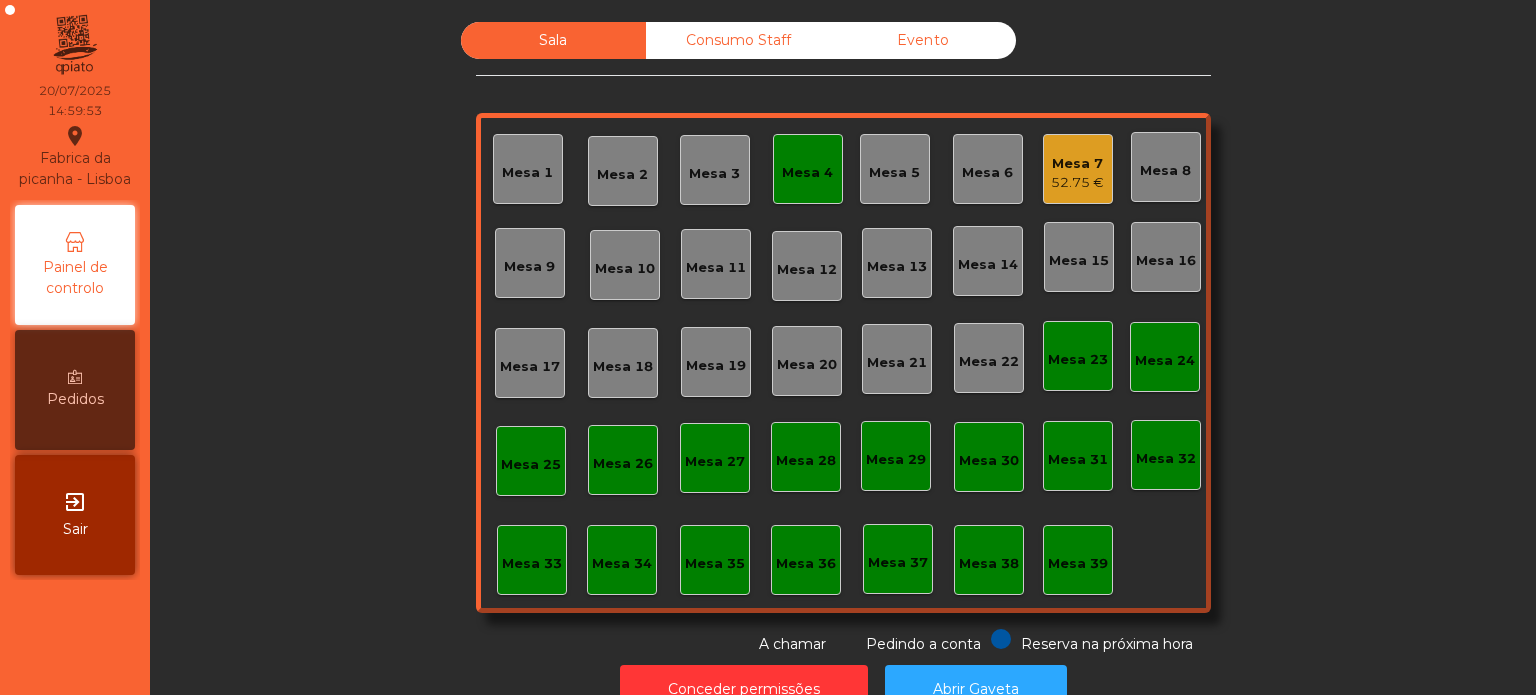 click on "Mesa 4" 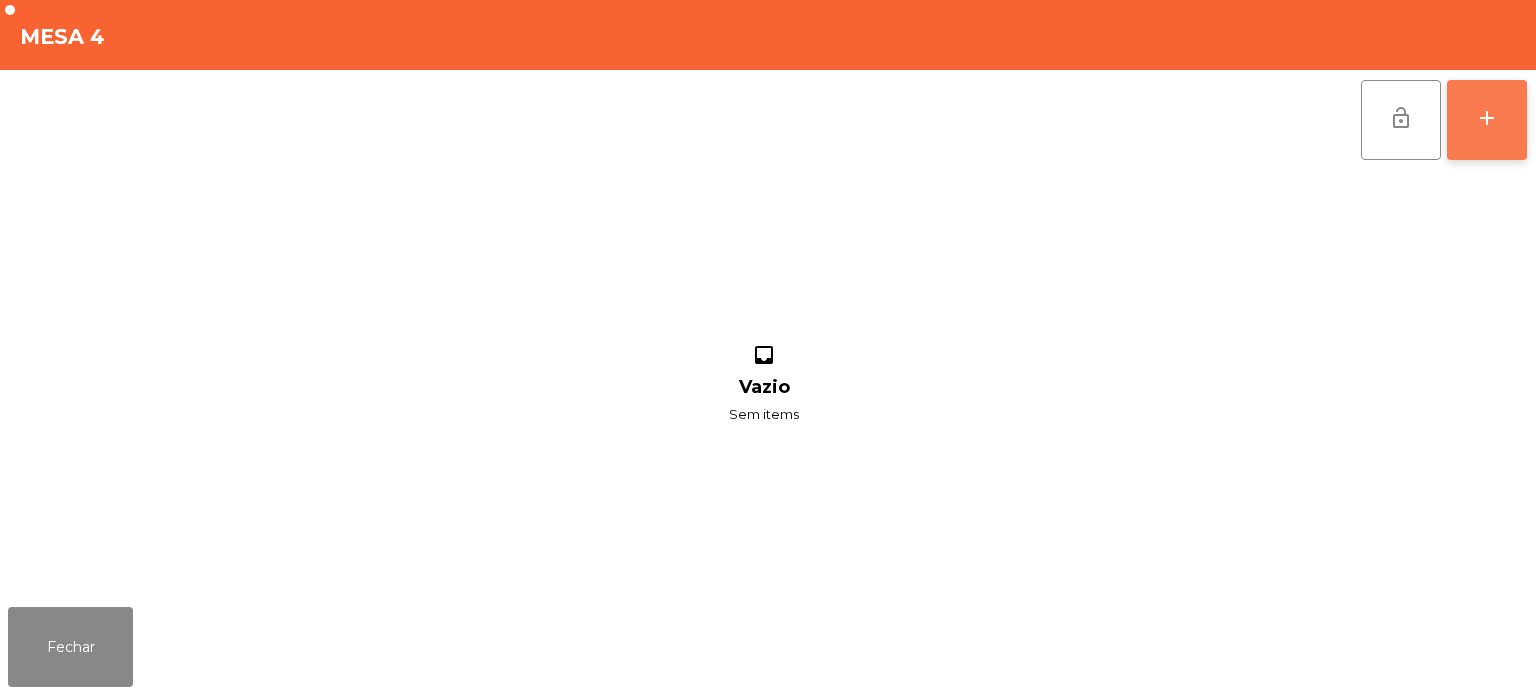 click on "add" 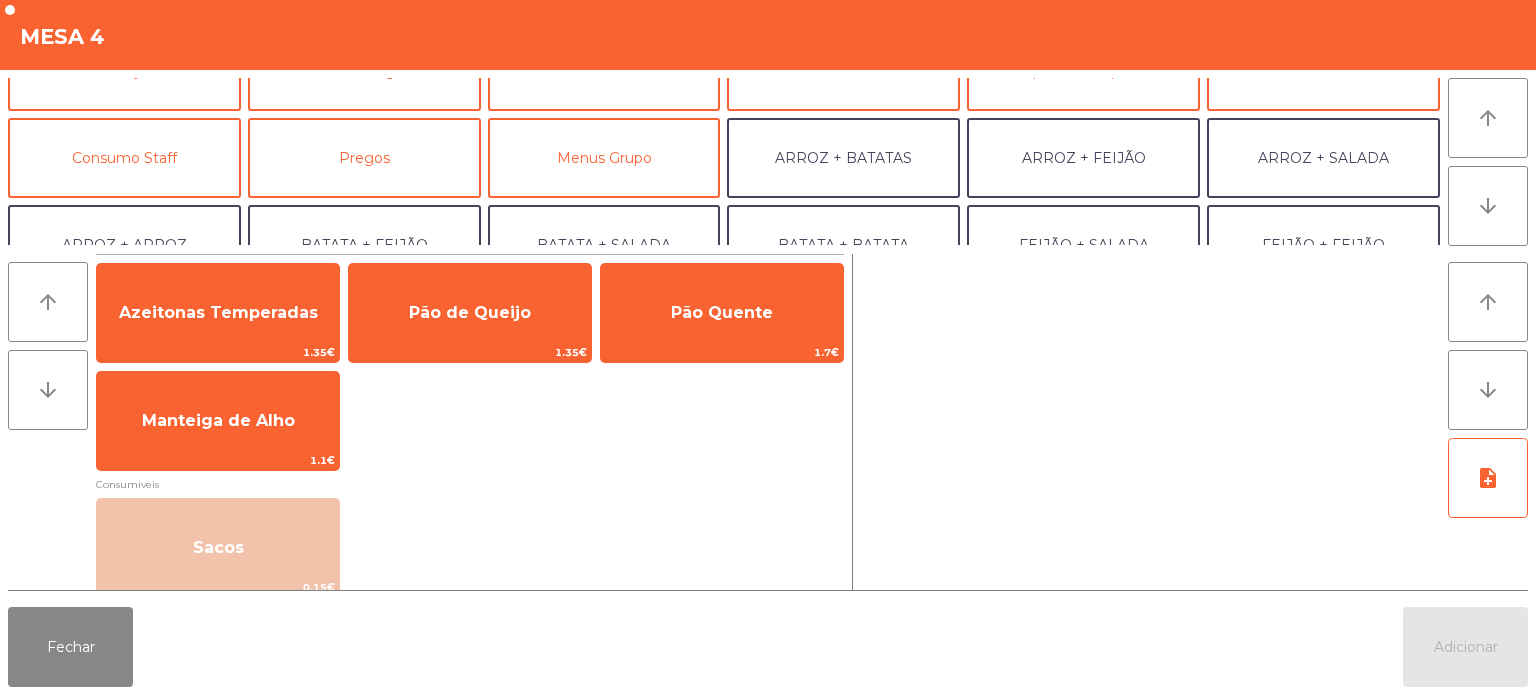 scroll, scrollTop: 142, scrollLeft: 0, axis: vertical 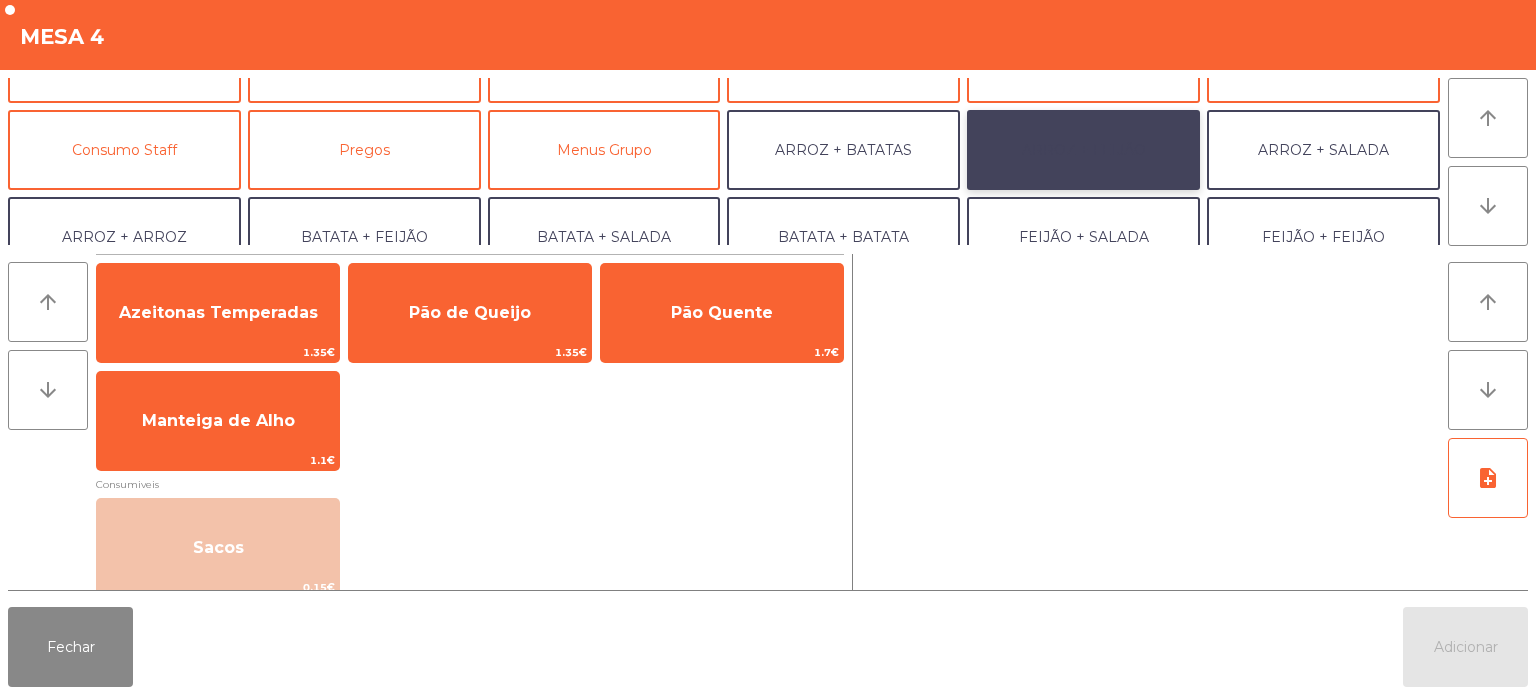 click on "ARROZ + FEIJÃO" 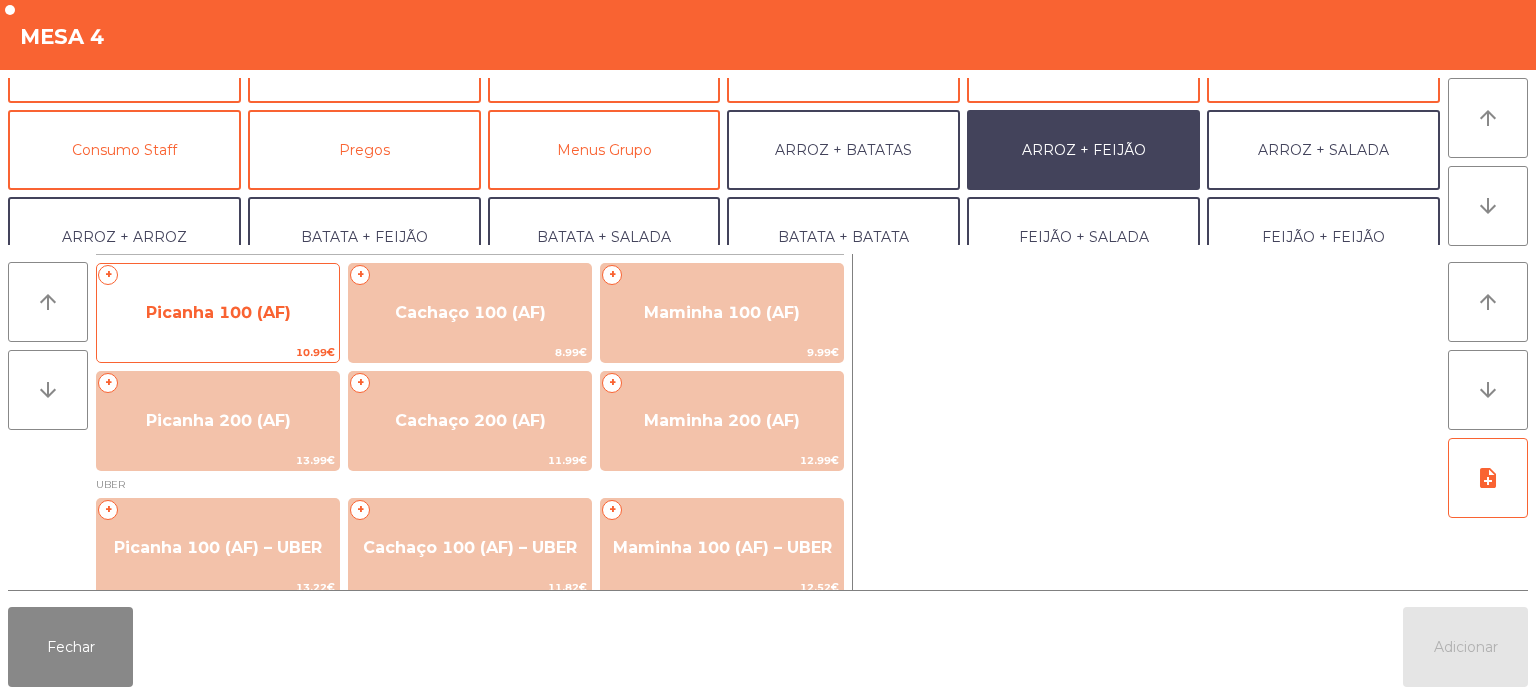 click on "Picanha 100 (AF)" 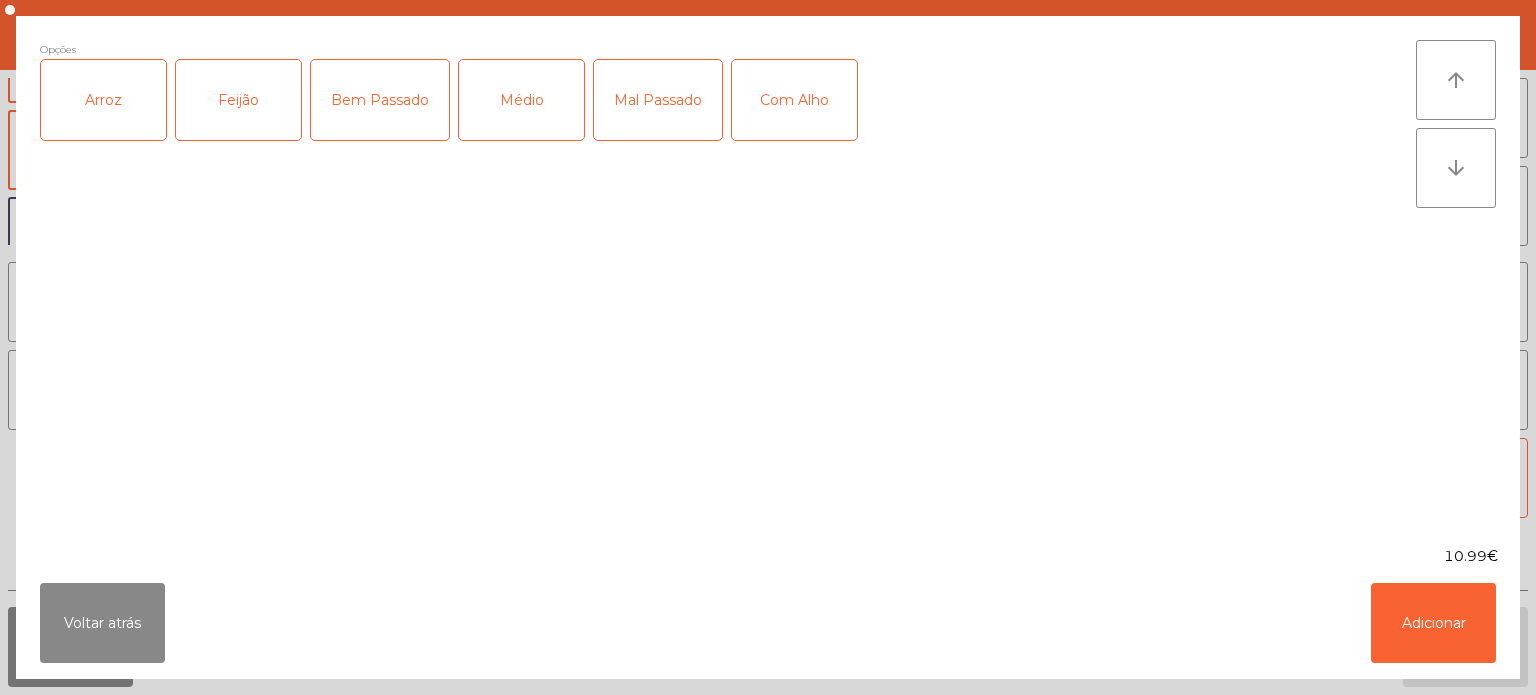 click on "Arroz" 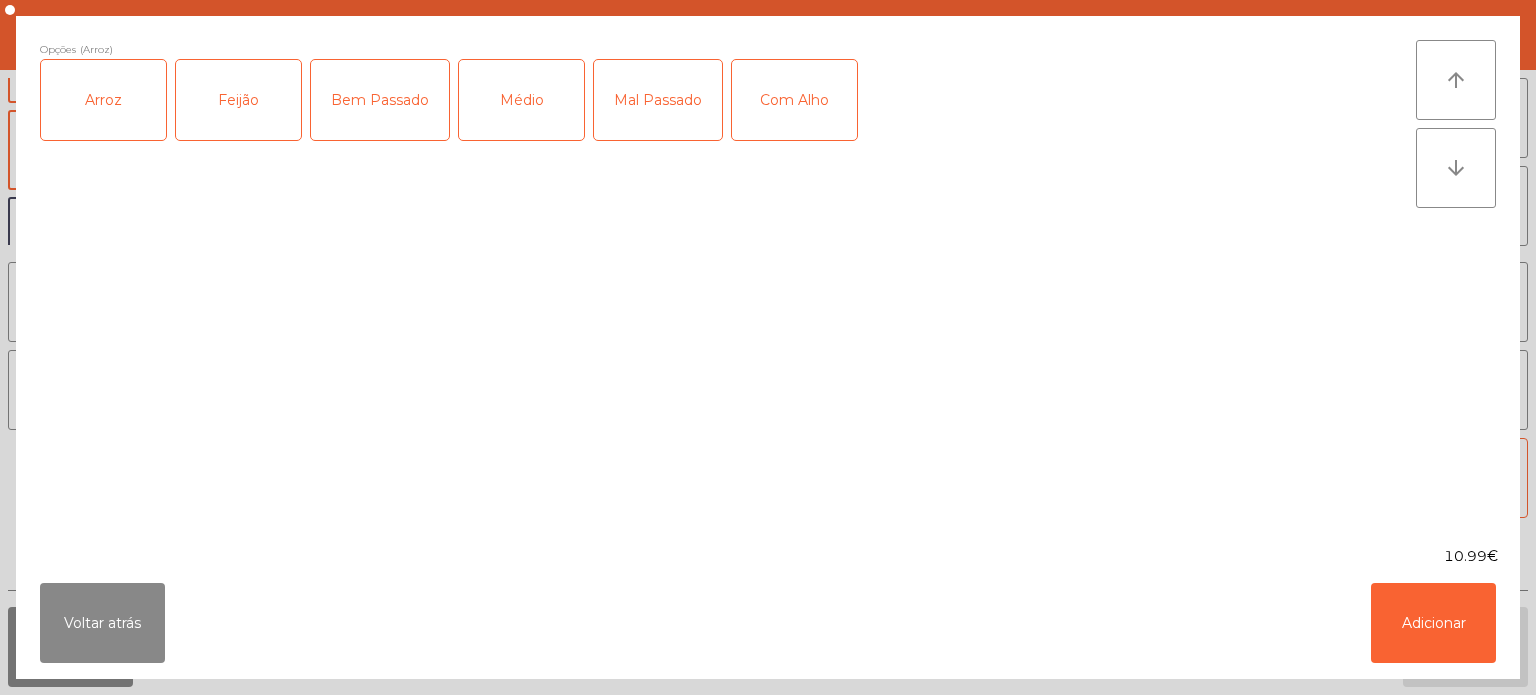click on "Feijão" 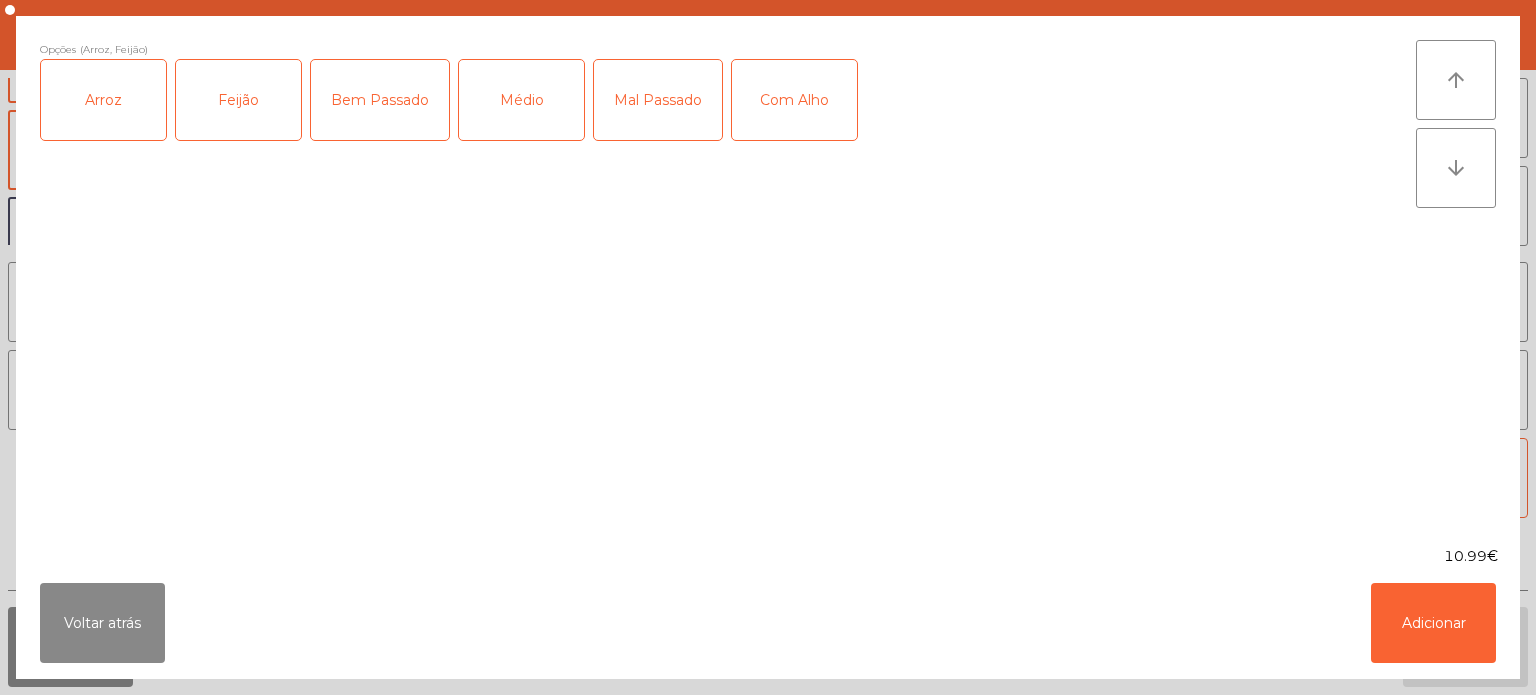 click on "Médio" 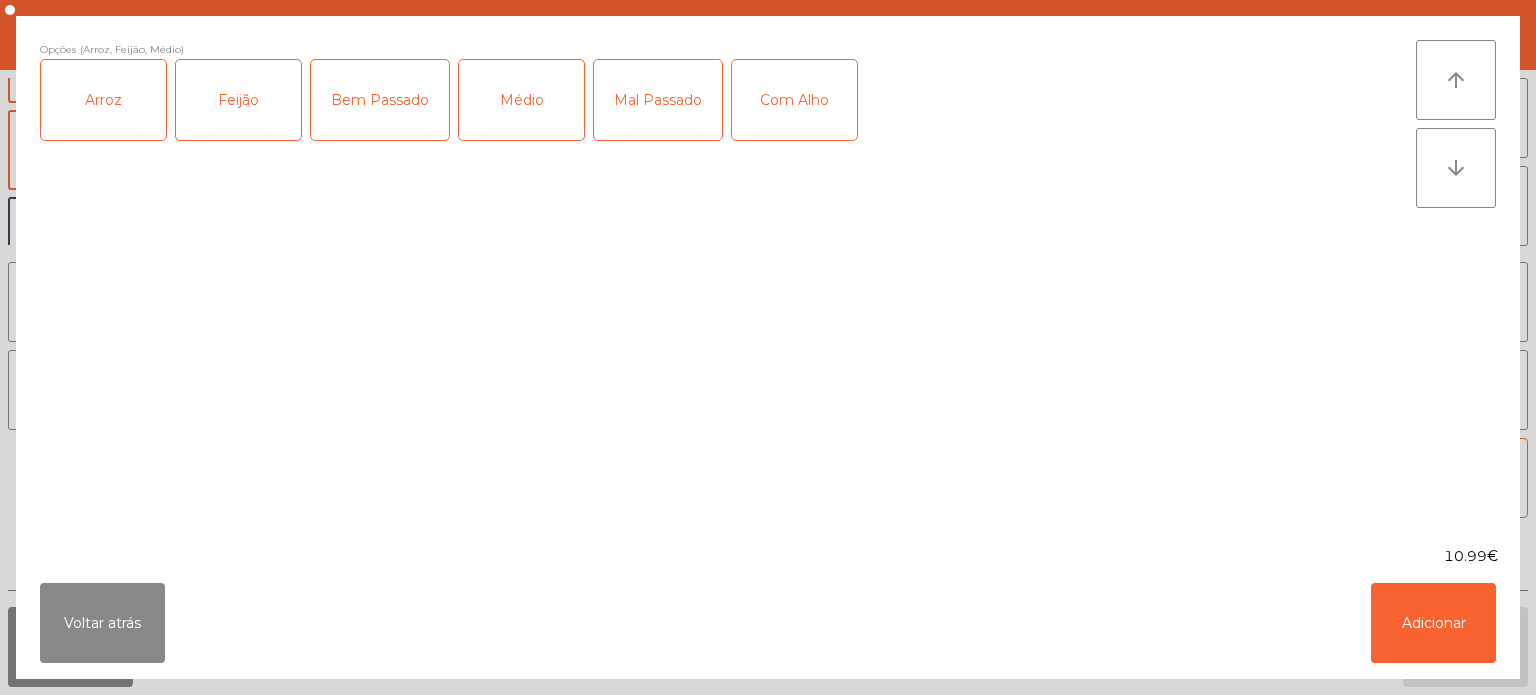 click on "Médio" 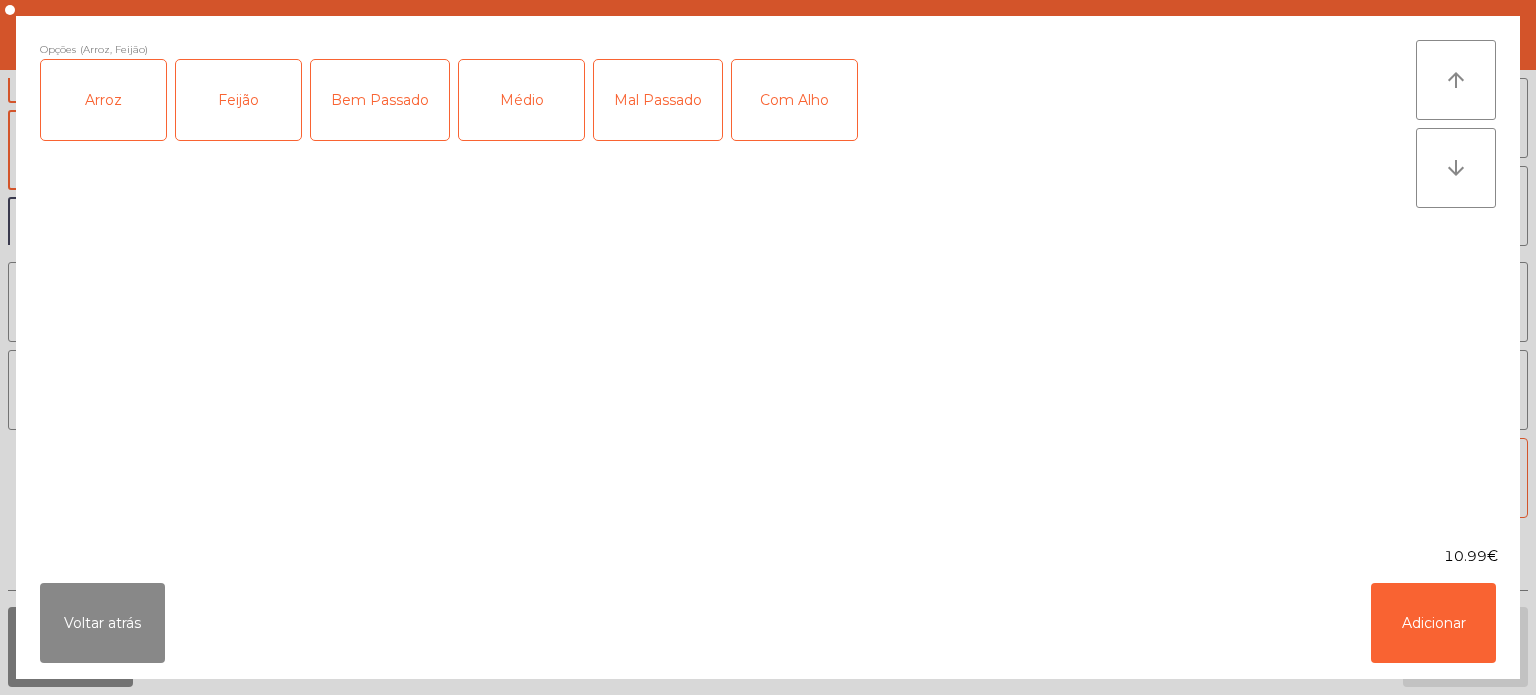 click on "Mal Passado" 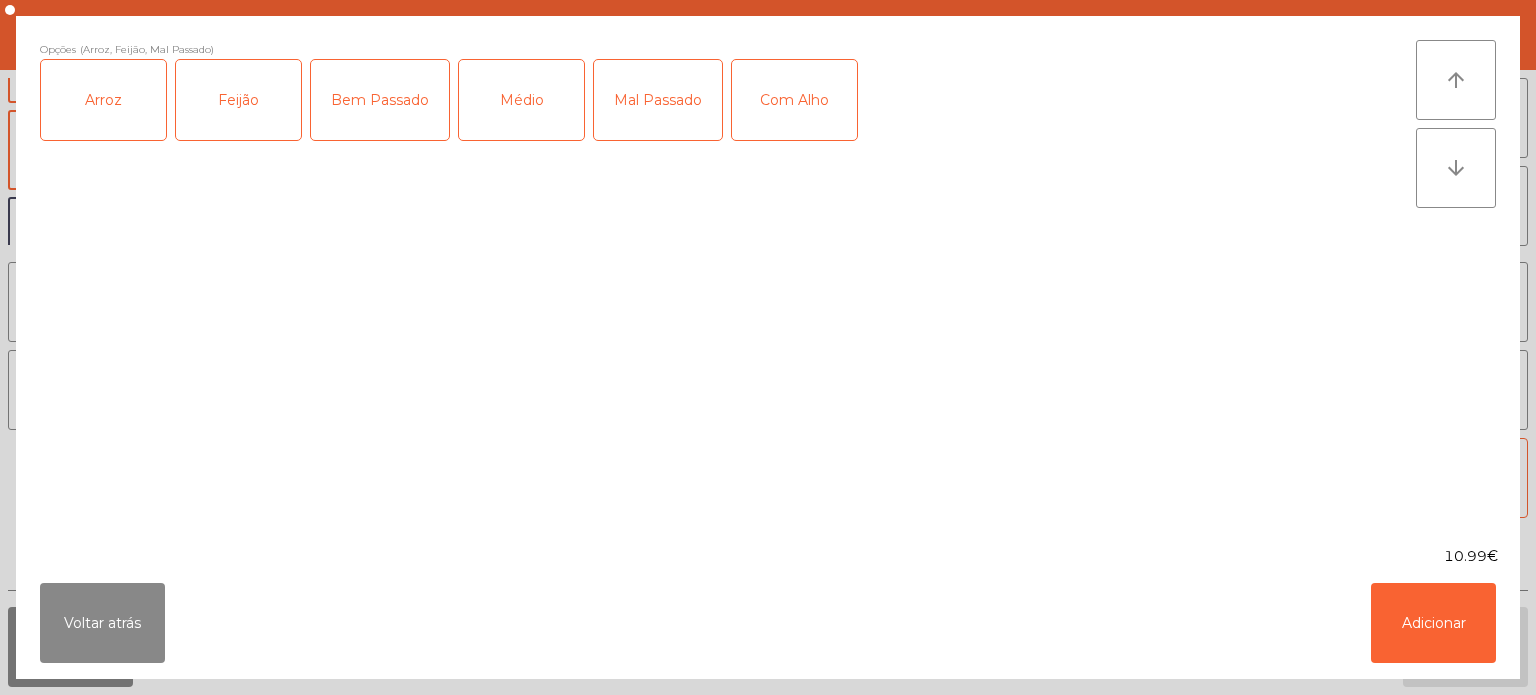 click on "Com Alho" 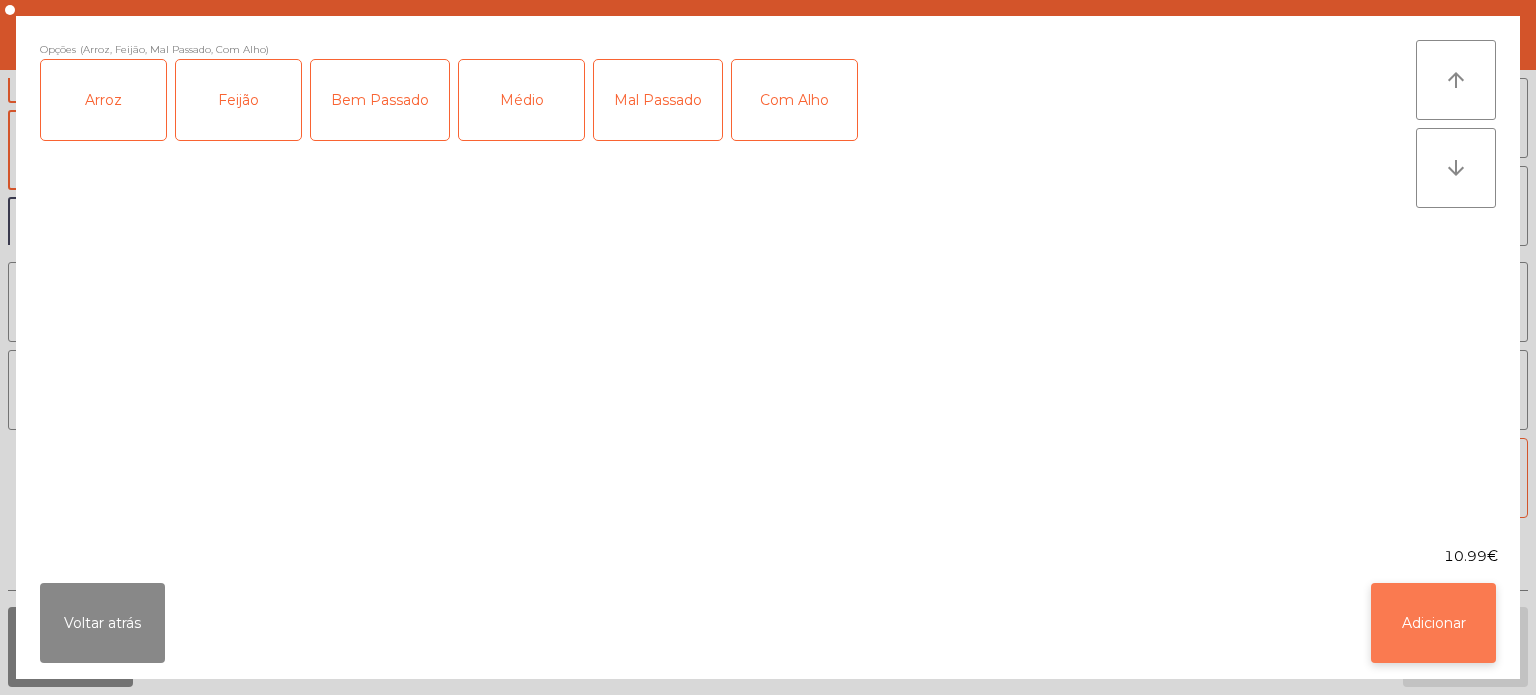 click on "Adicionar" 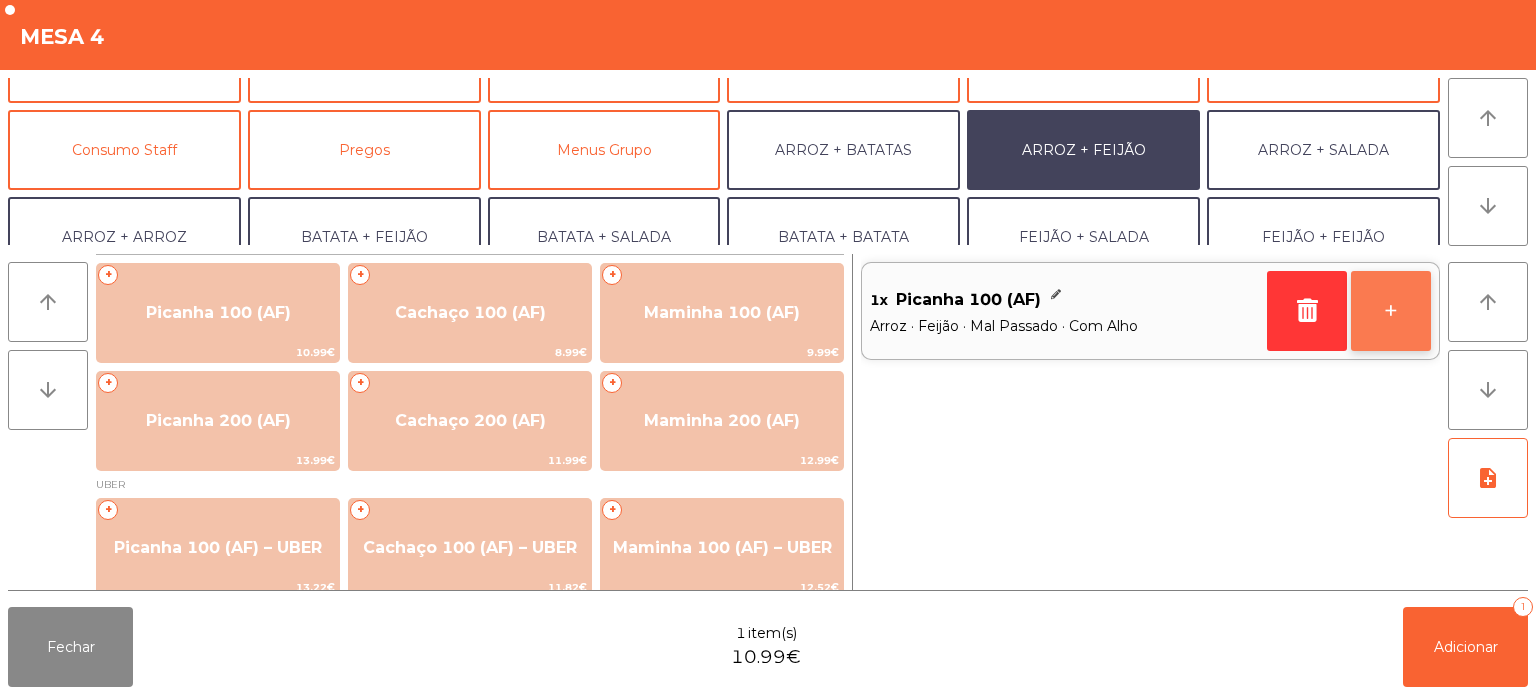 click on "+" 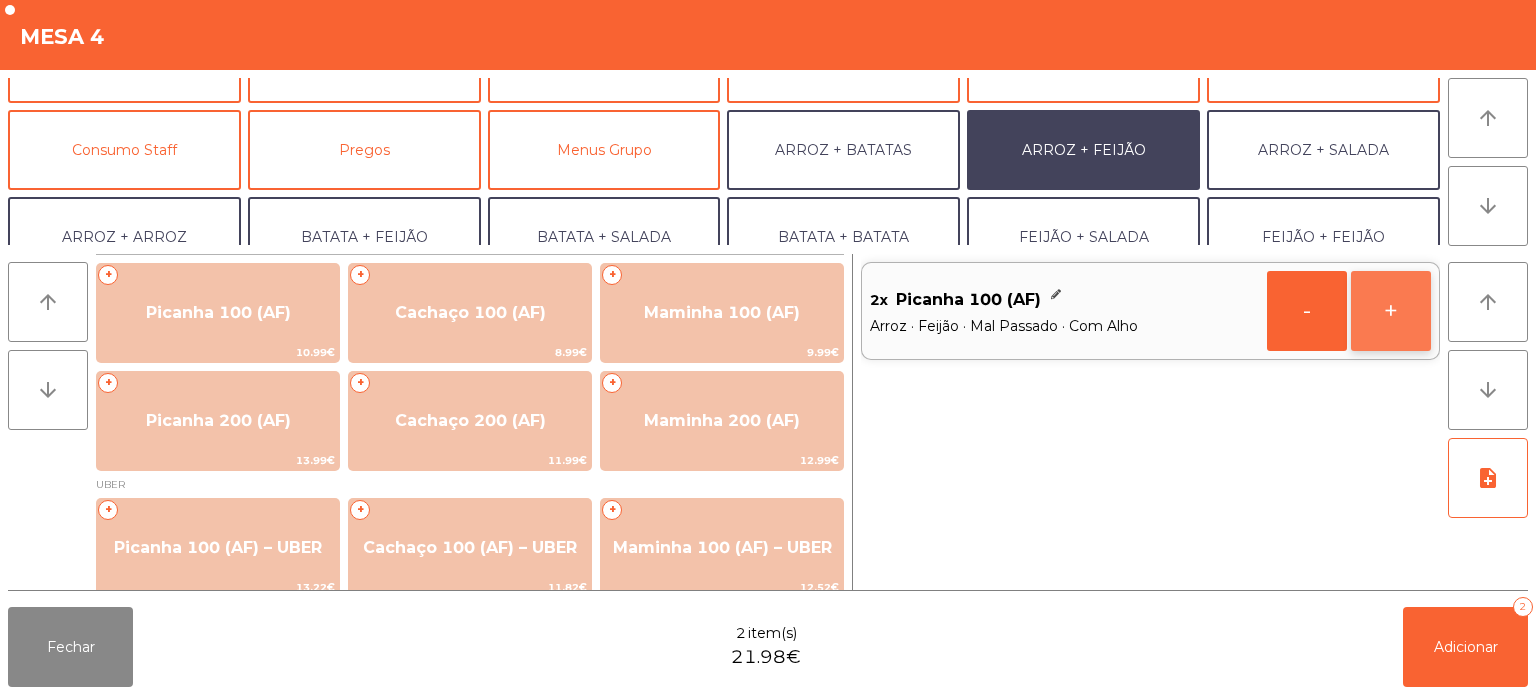 click on "+" 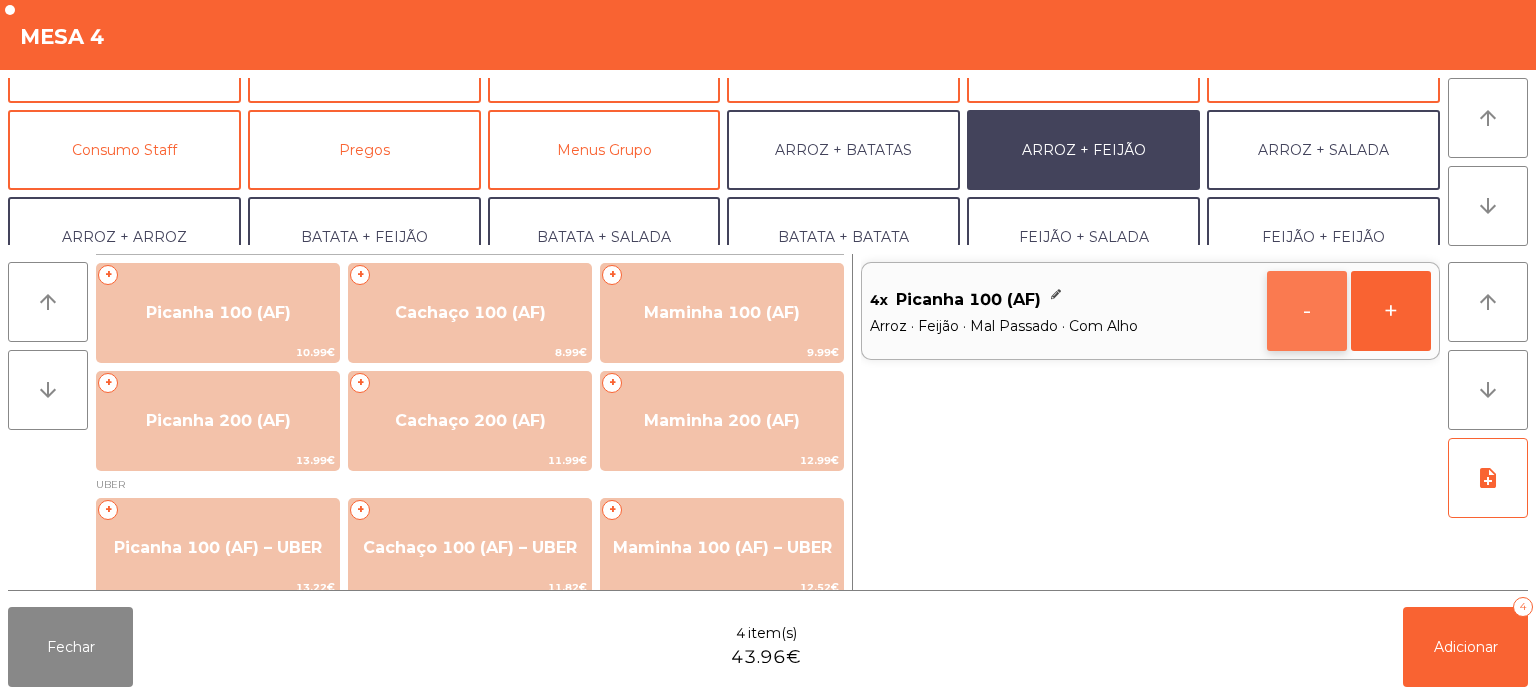 click on "-" 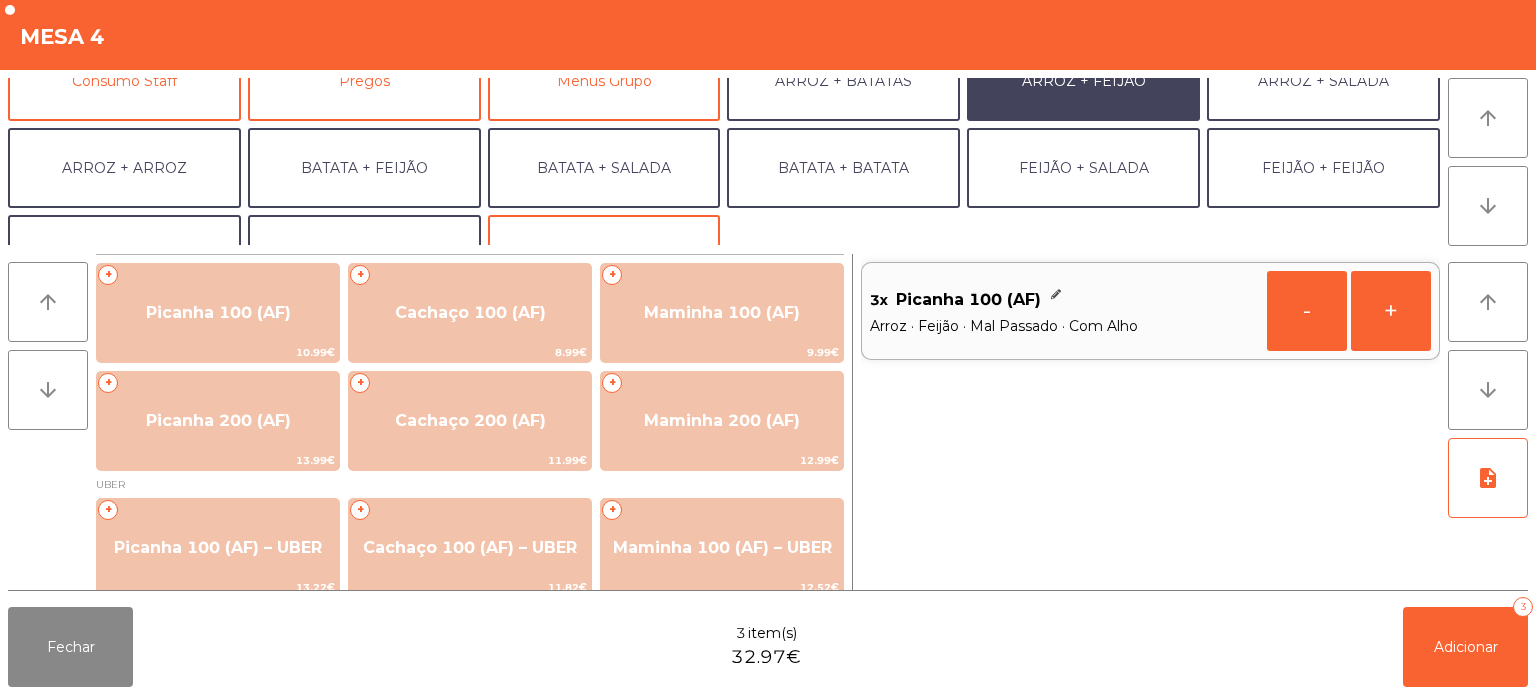 scroll, scrollTop: 260, scrollLeft: 0, axis: vertical 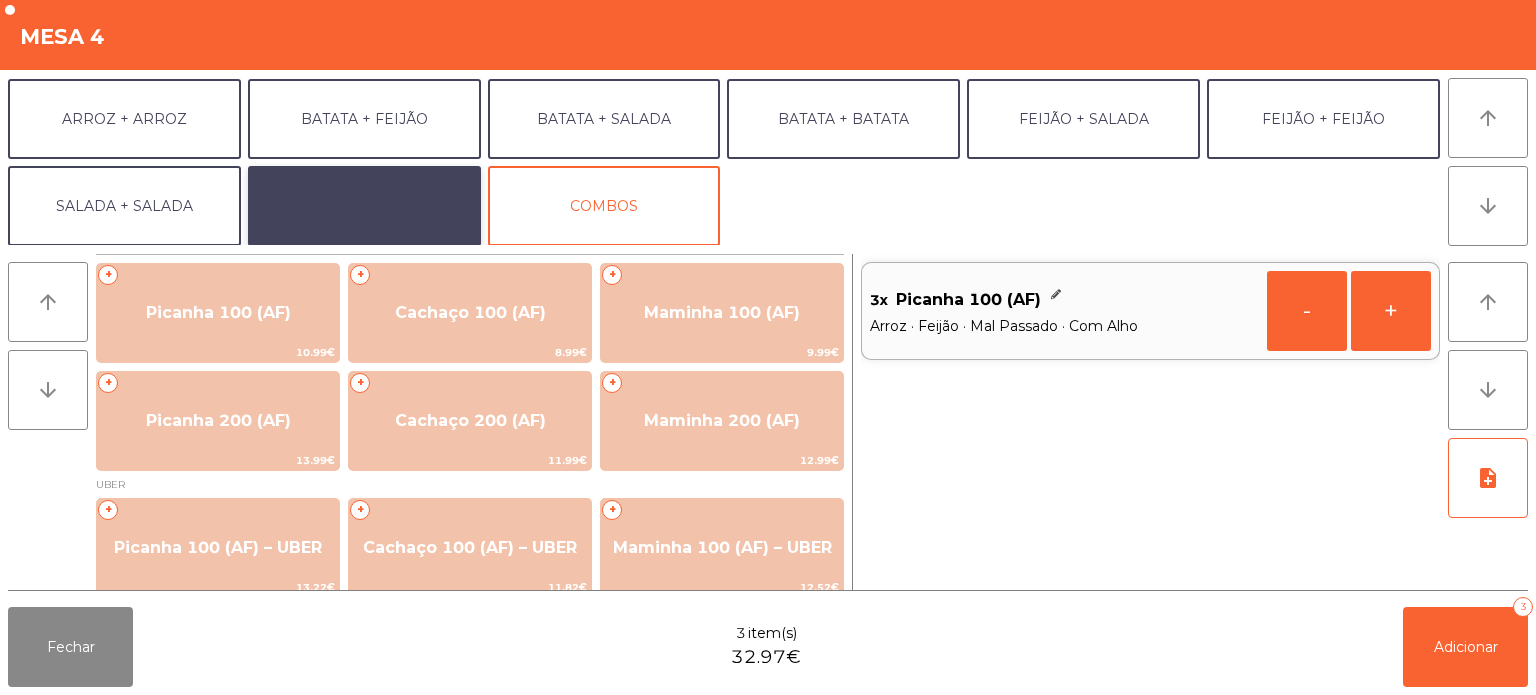 click on "EXTRAS UBER" 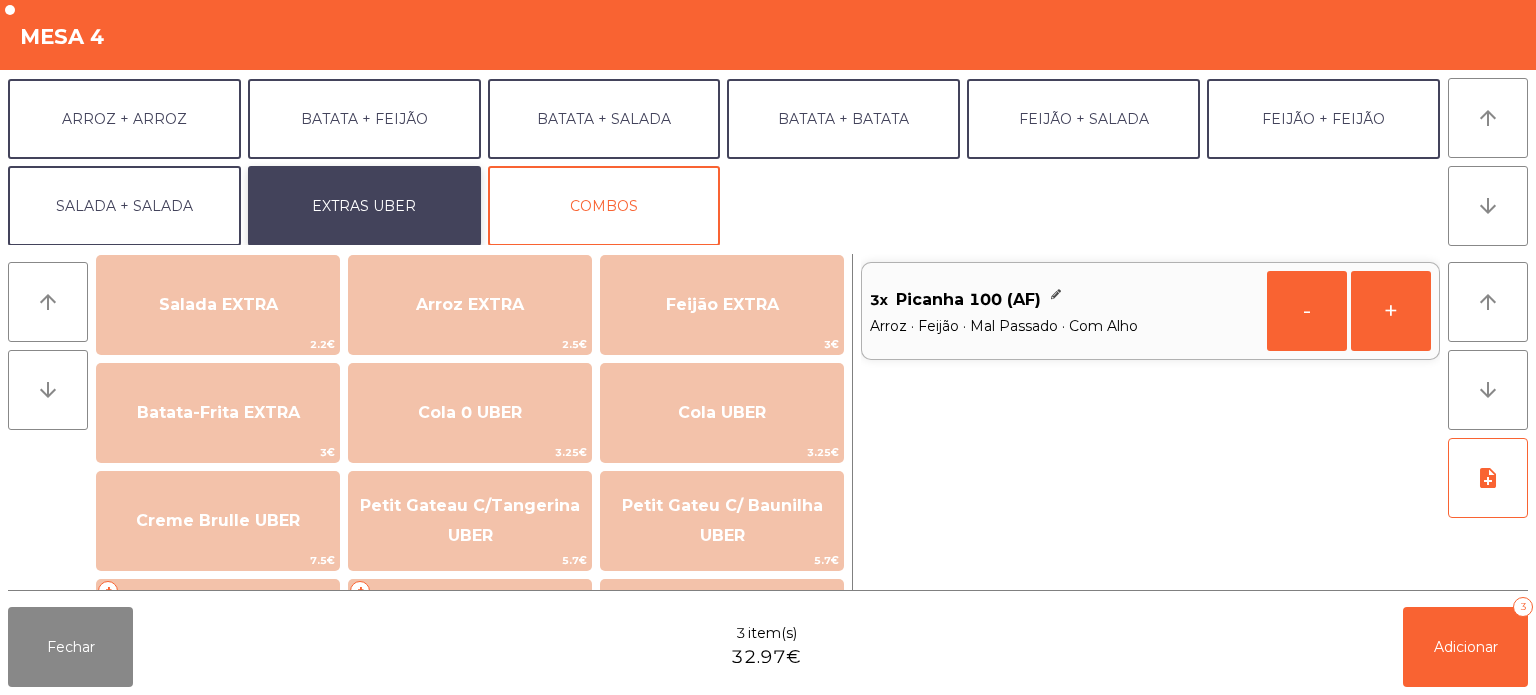 scroll, scrollTop: 246, scrollLeft: 0, axis: vertical 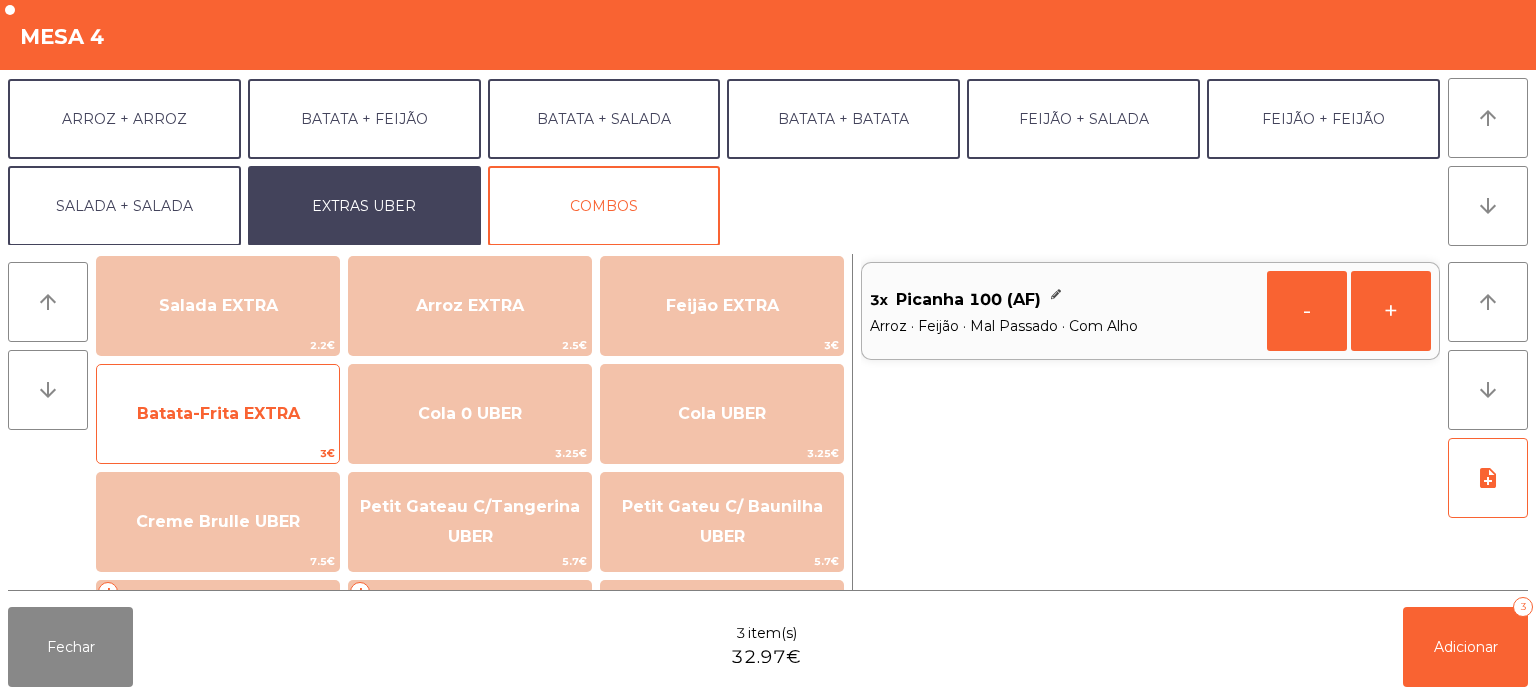 click on "Batata-Frita EXTRA" 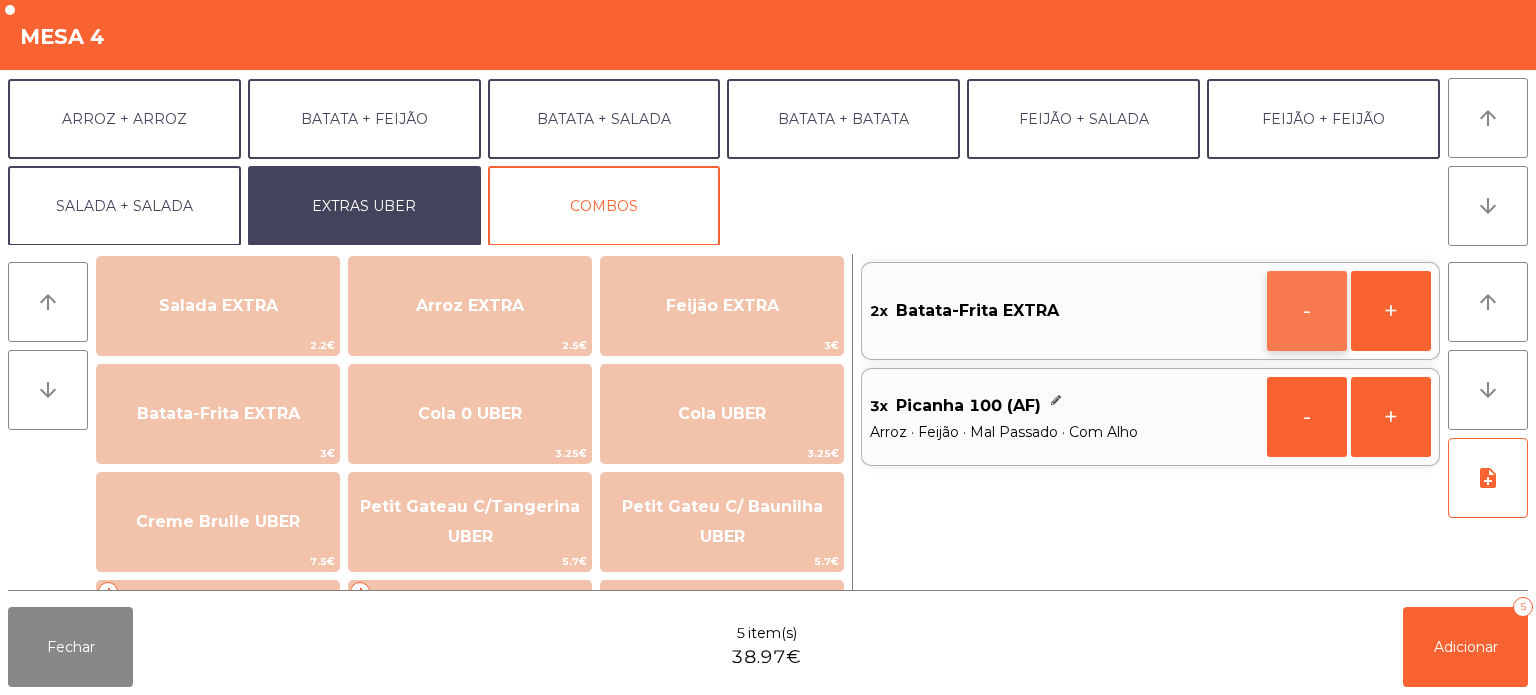 click on "-" 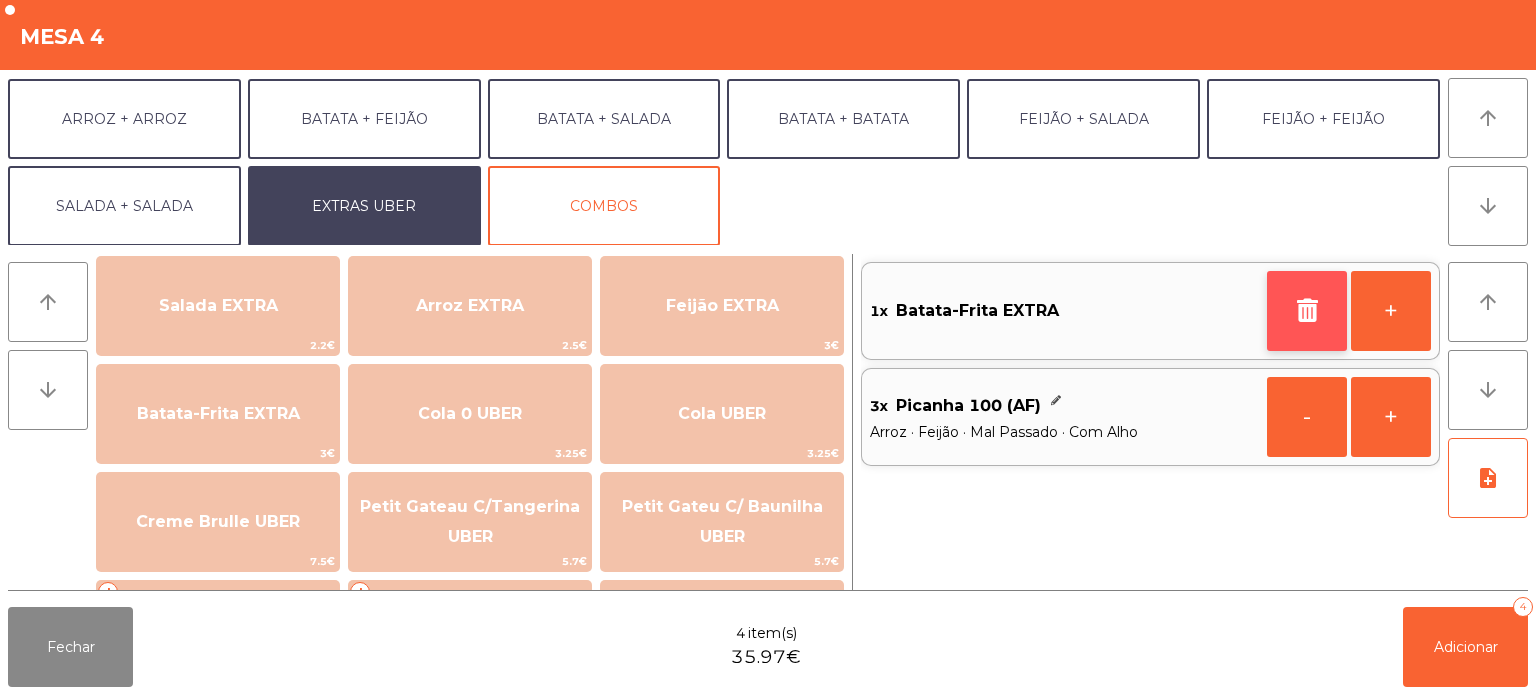 click 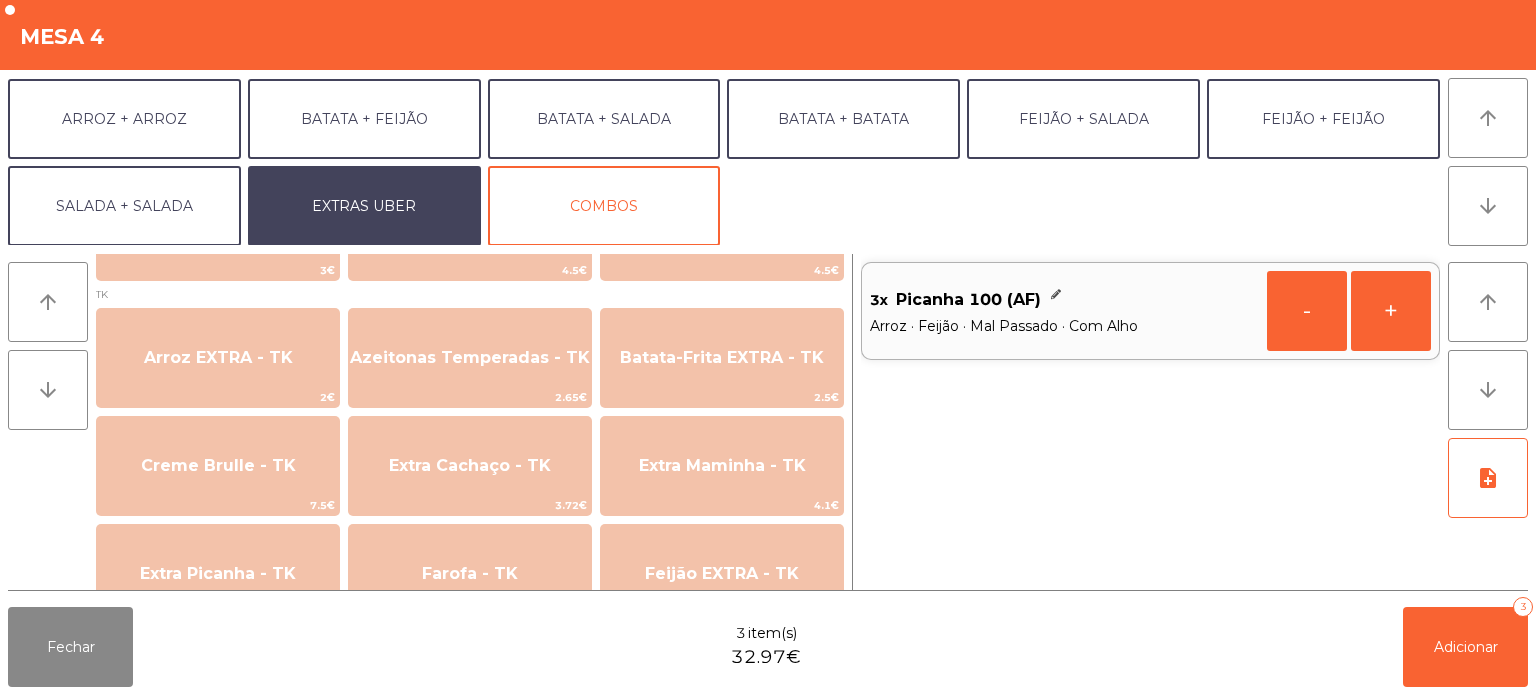 scroll, scrollTop: 748, scrollLeft: 0, axis: vertical 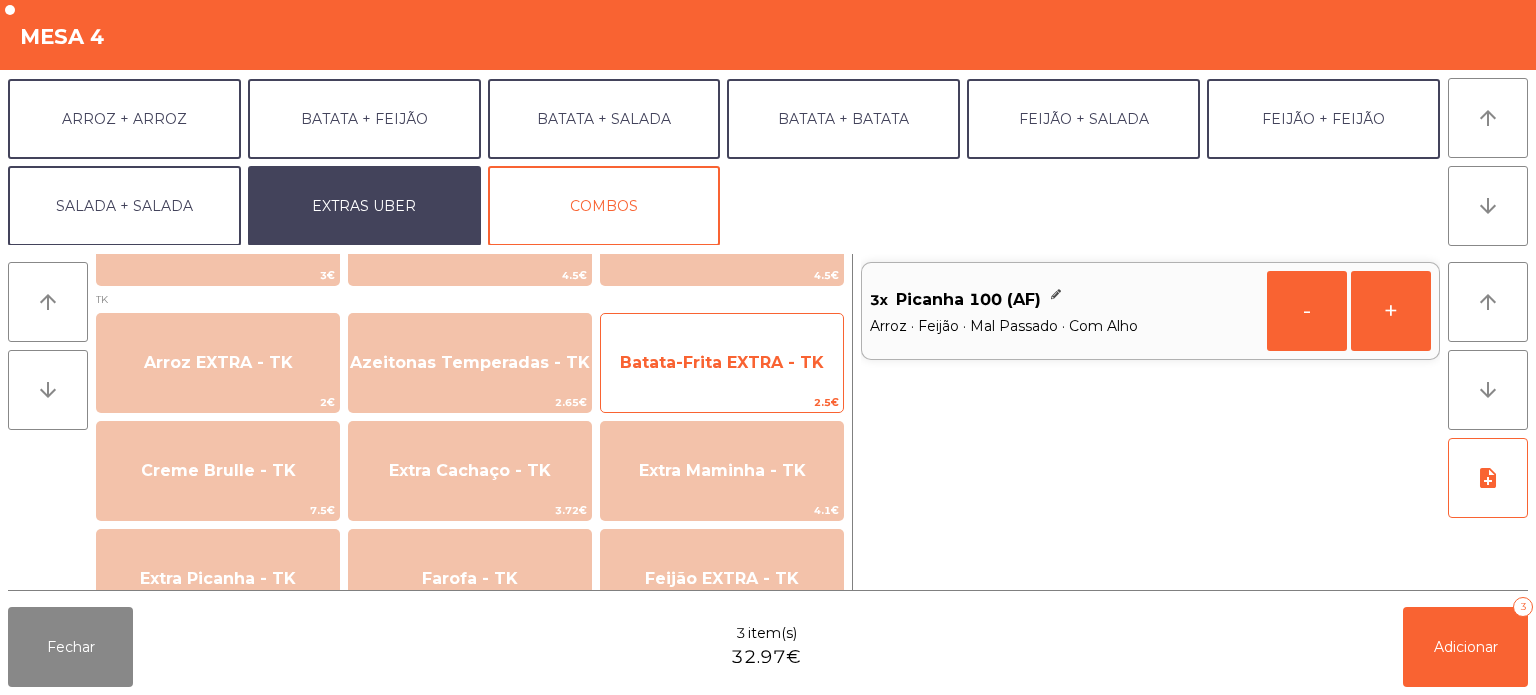 click on "Batata-Frita EXTRA - TK" 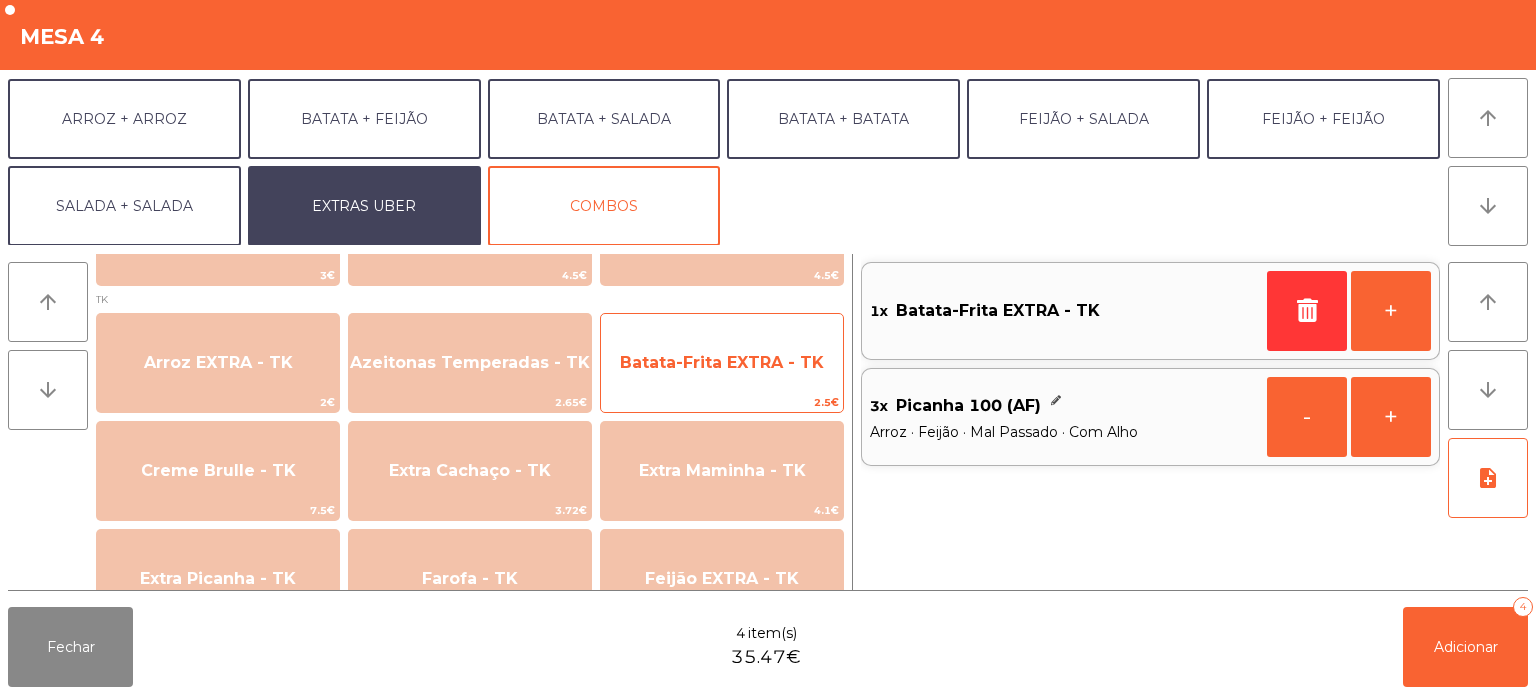 click on "Batata-Frita EXTRA - TK" 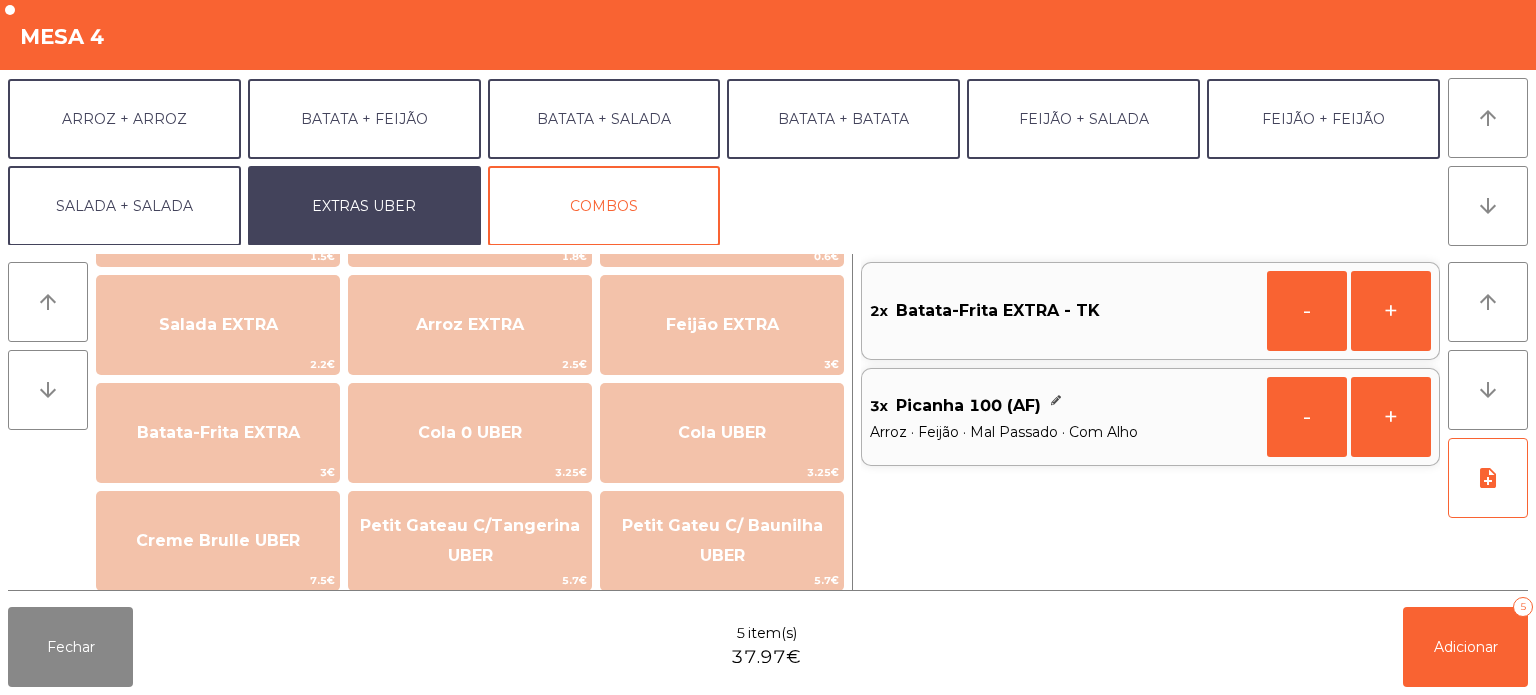 scroll, scrollTop: 225, scrollLeft: 0, axis: vertical 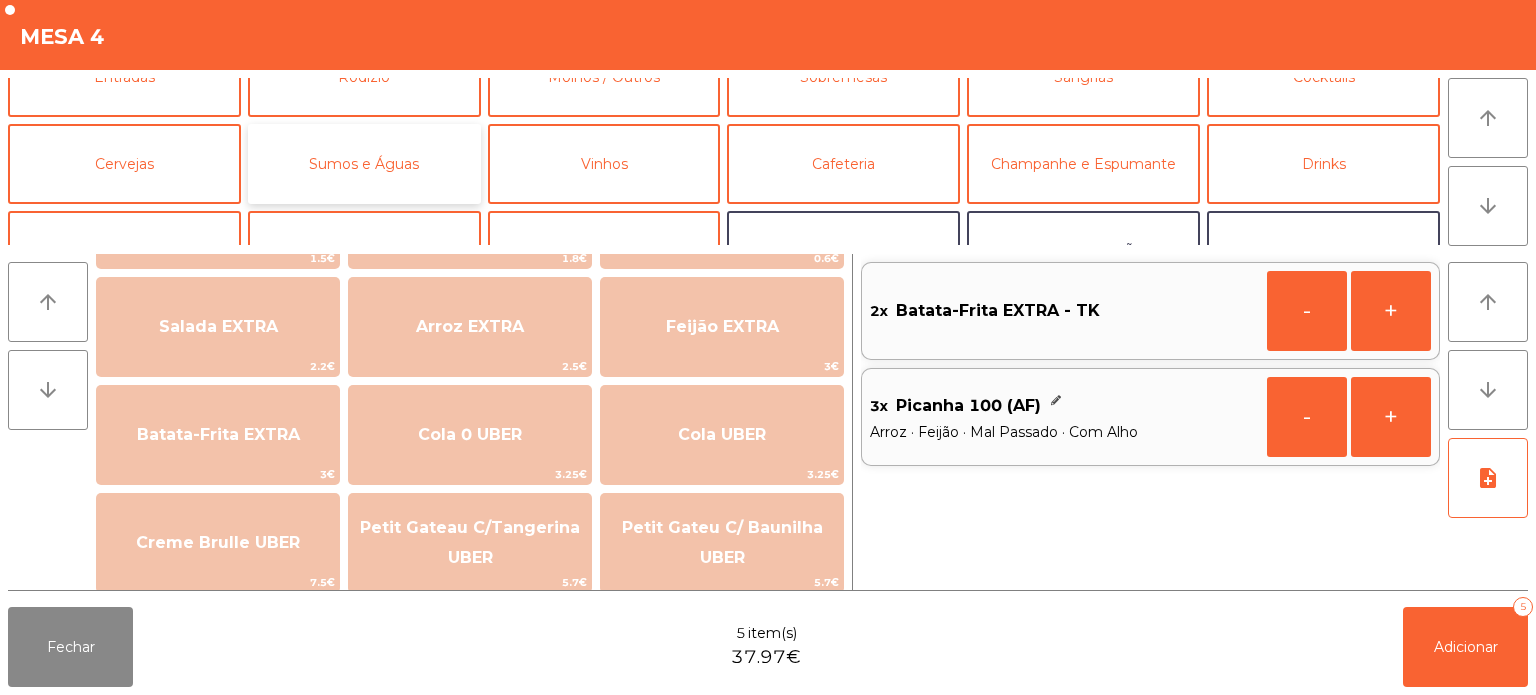 click on "Sumos e Águas" 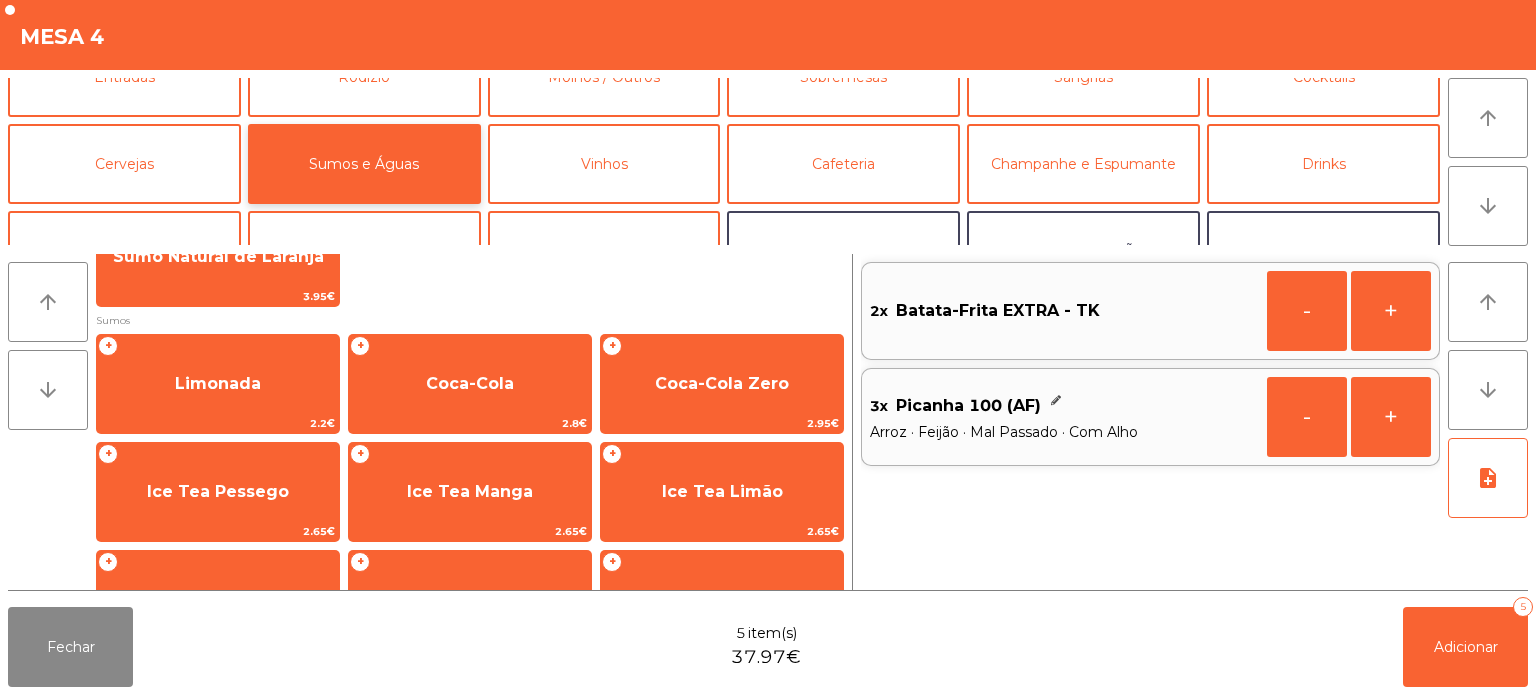 scroll, scrollTop: 23, scrollLeft: 0, axis: vertical 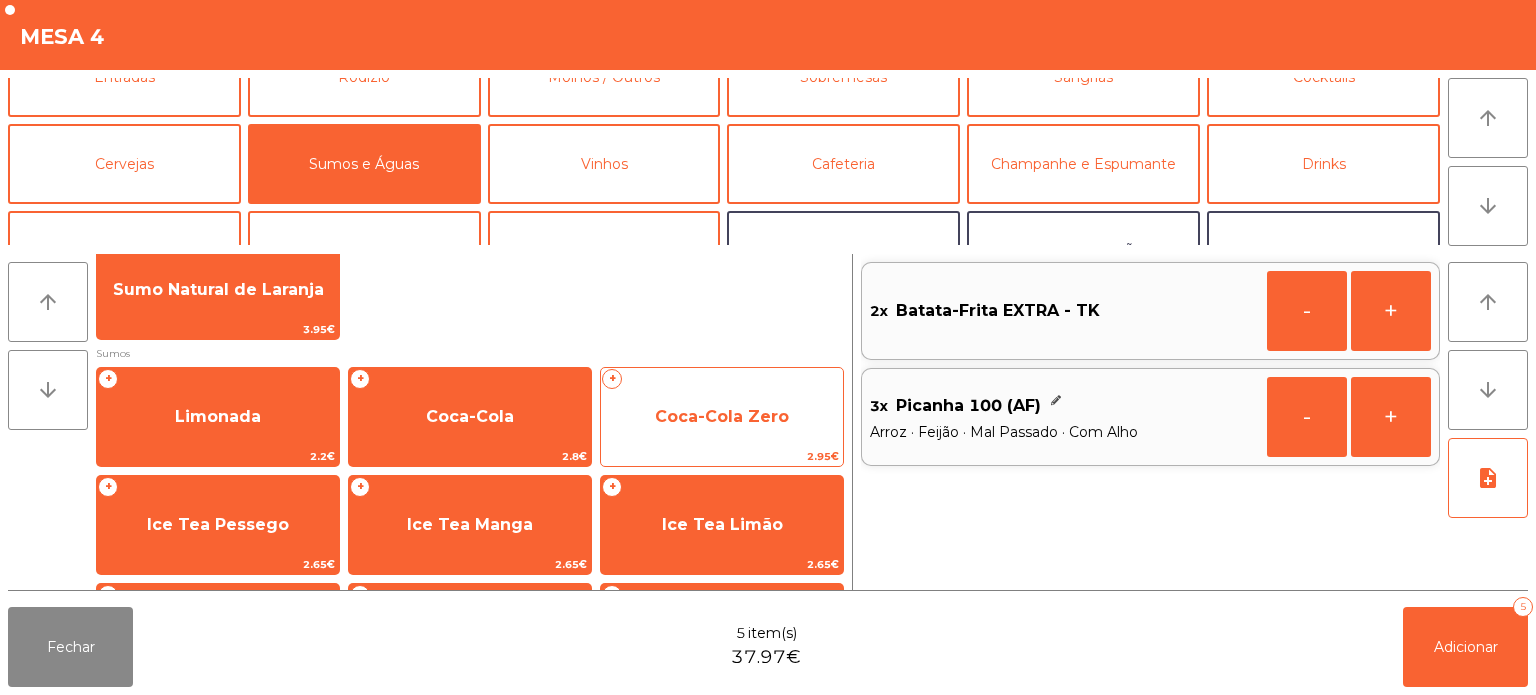 click on "Coca-Cola Zero" 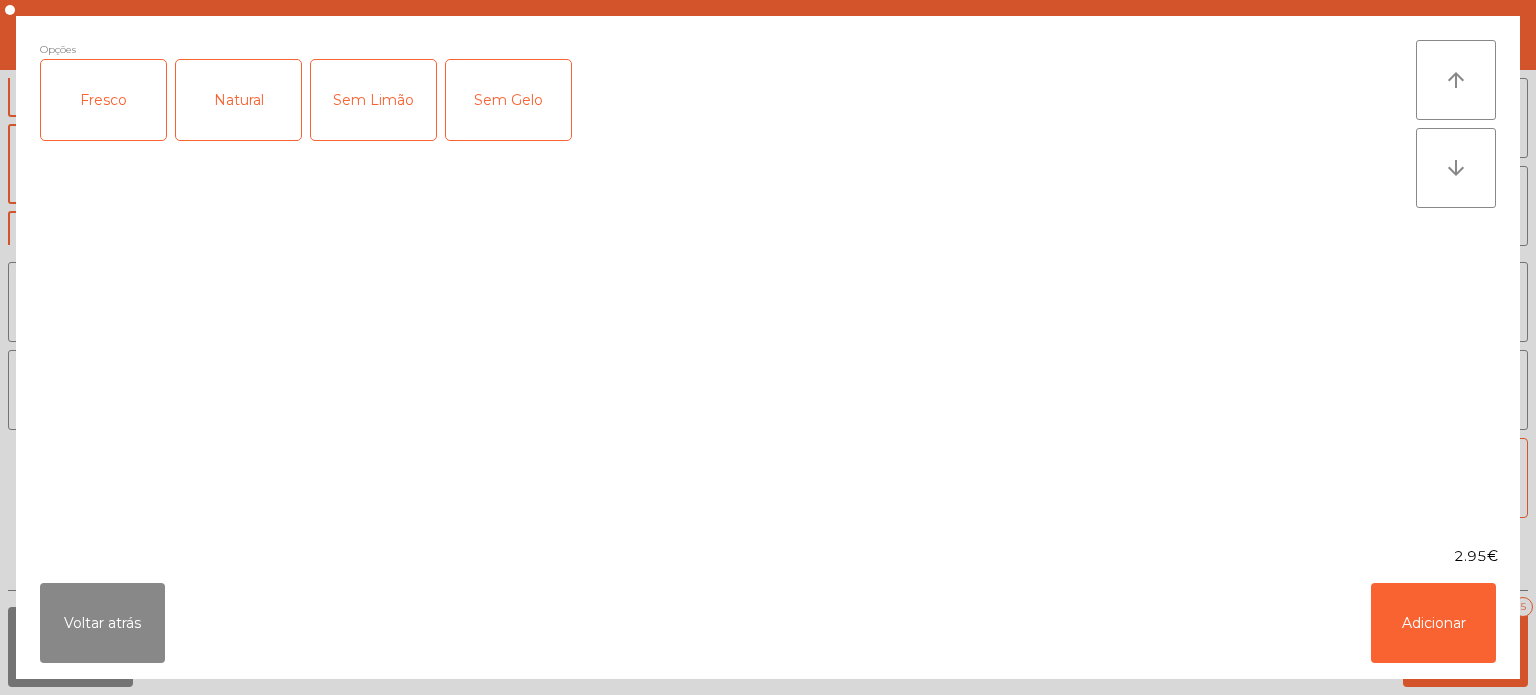 click on "Fresco" 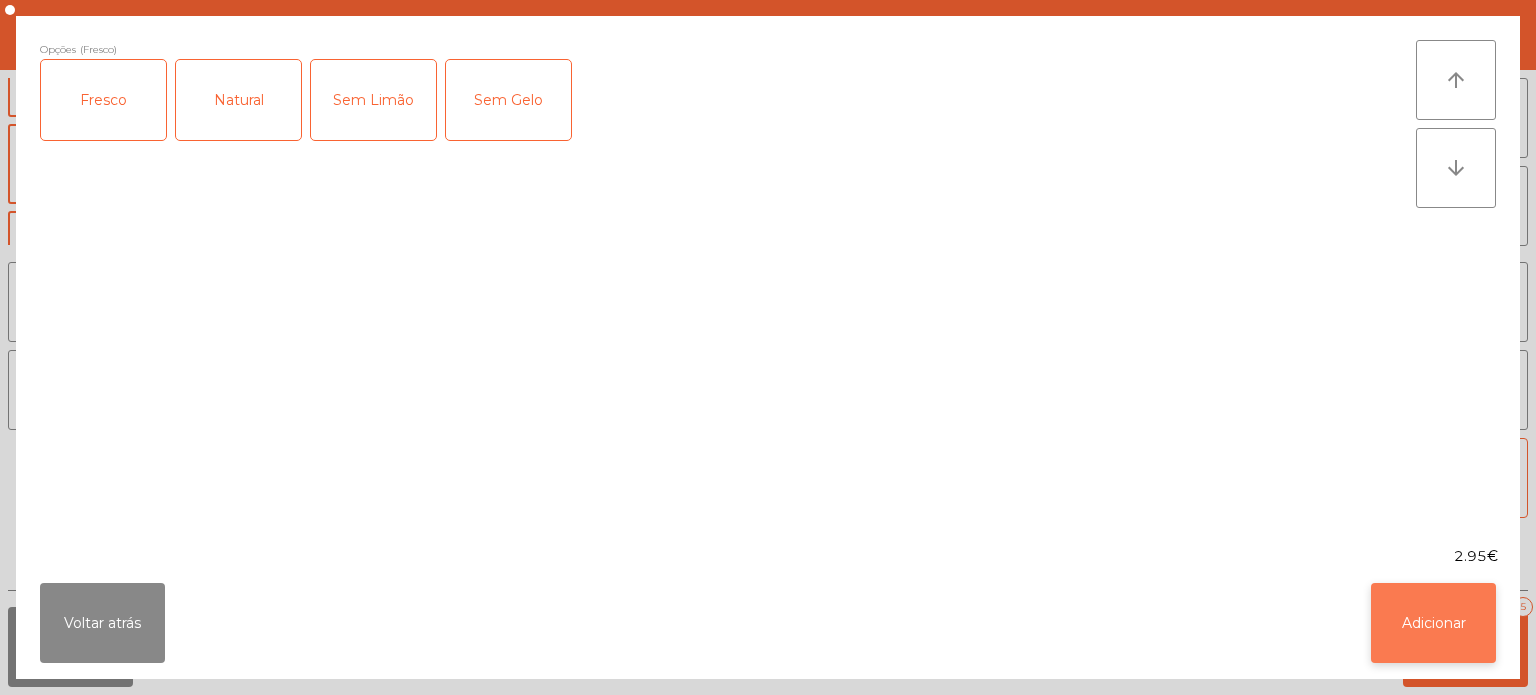click on "Adicionar" 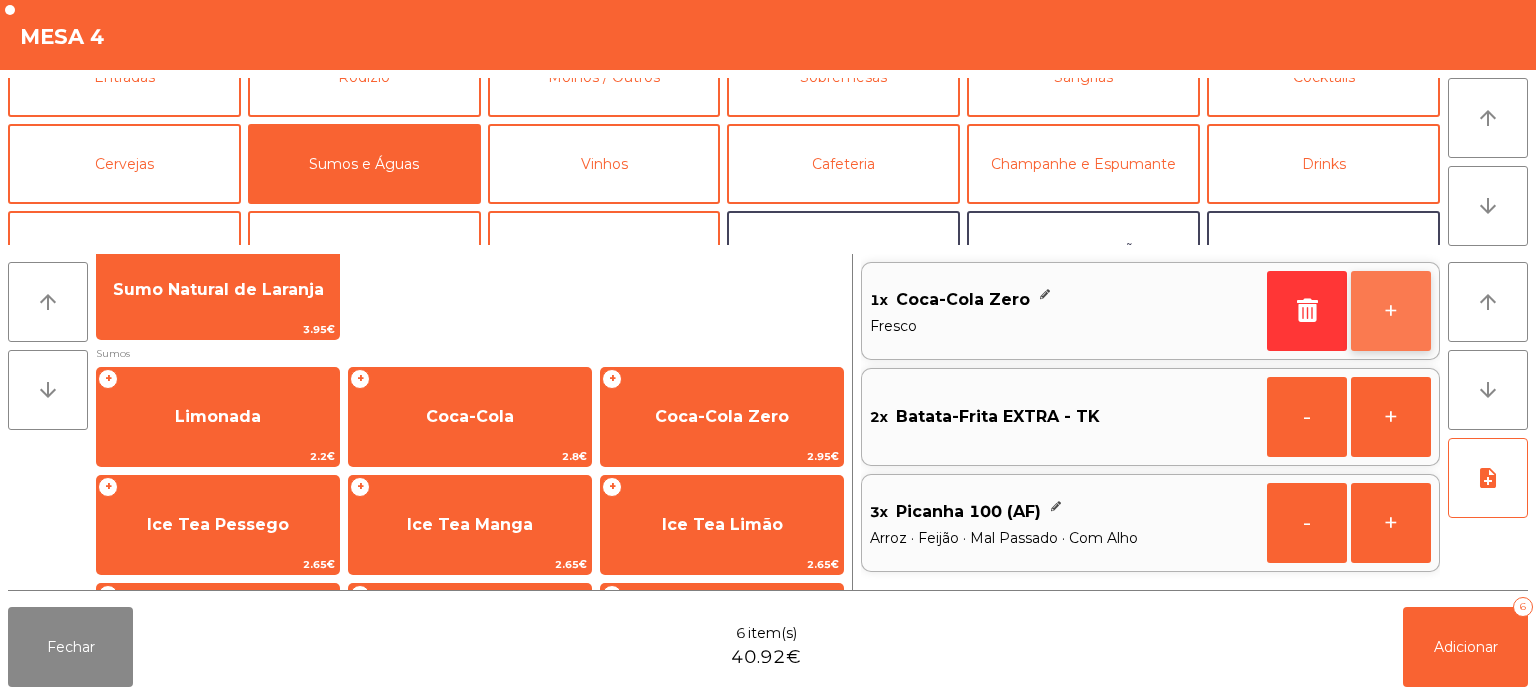 click on "+" 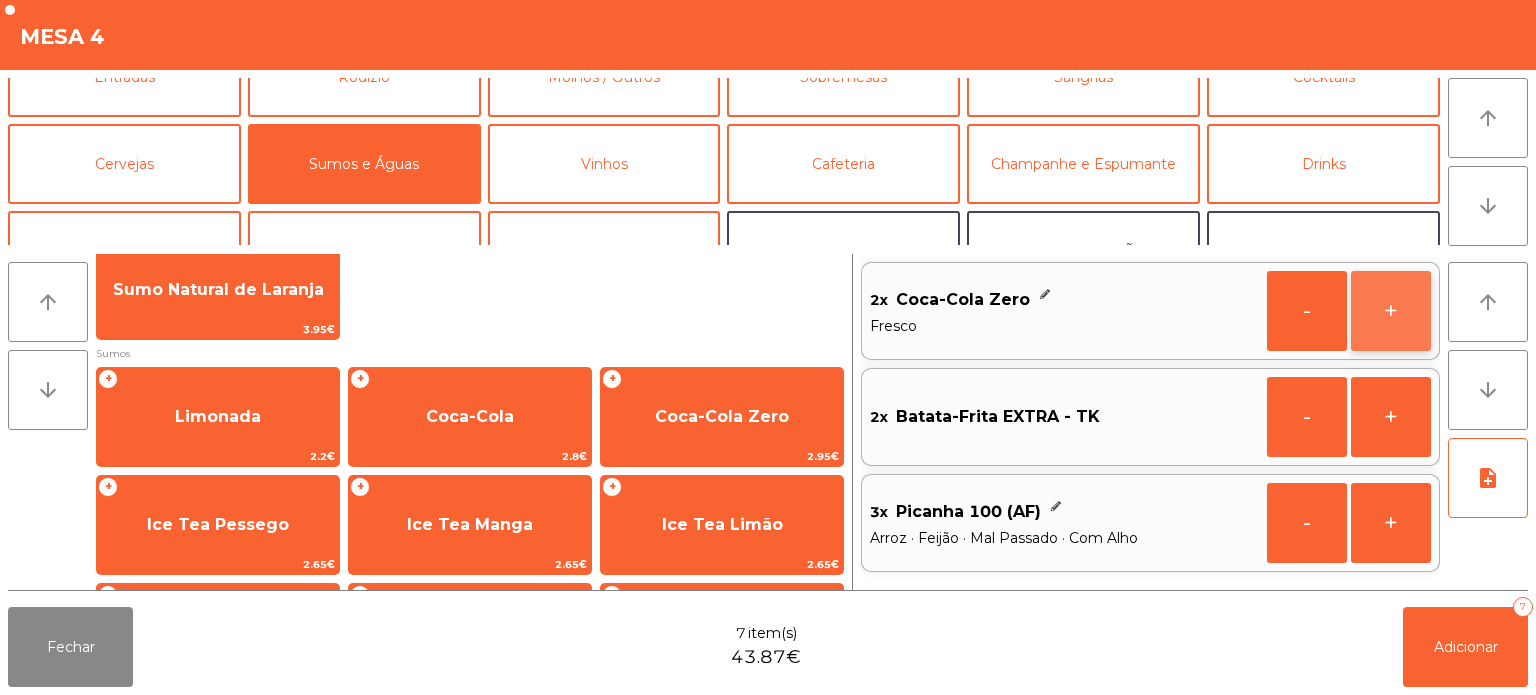 click on "+" 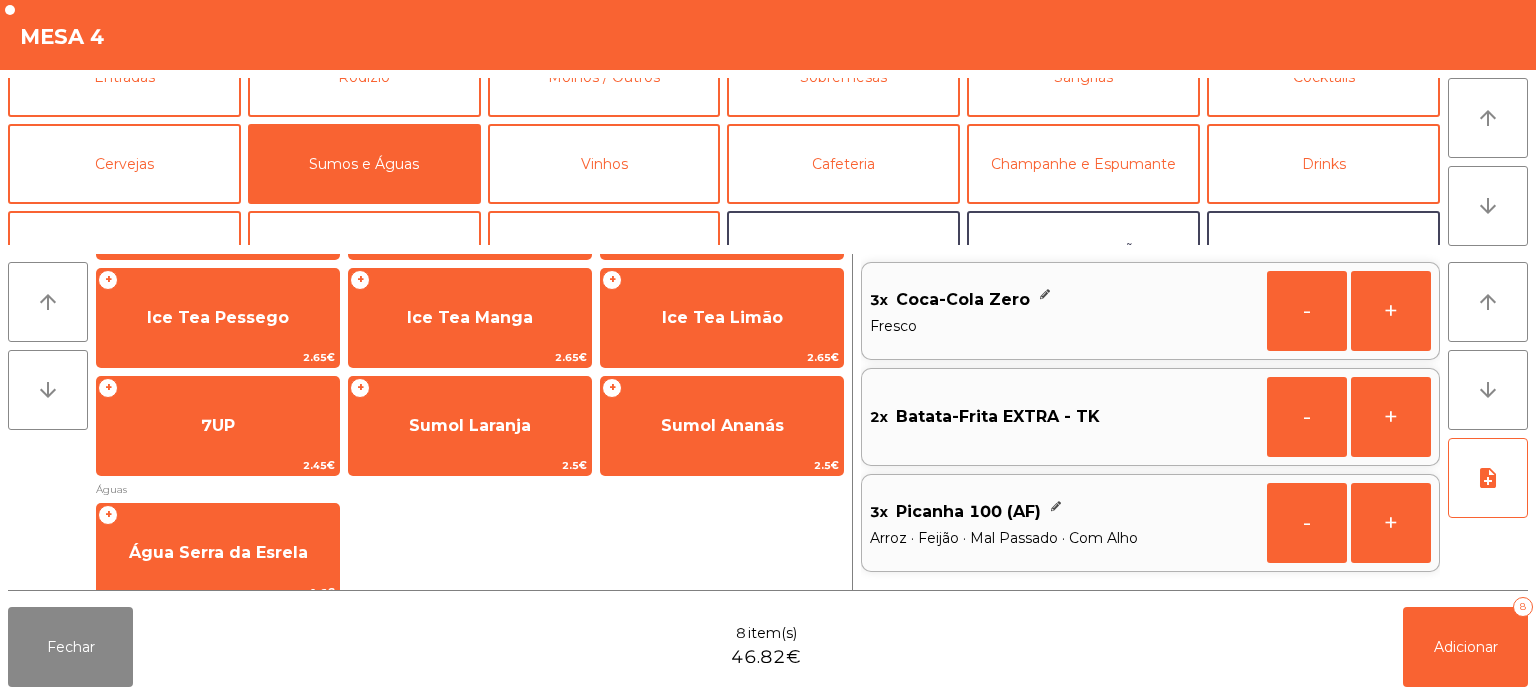 scroll, scrollTop: 272, scrollLeft: 0, axis: vertical 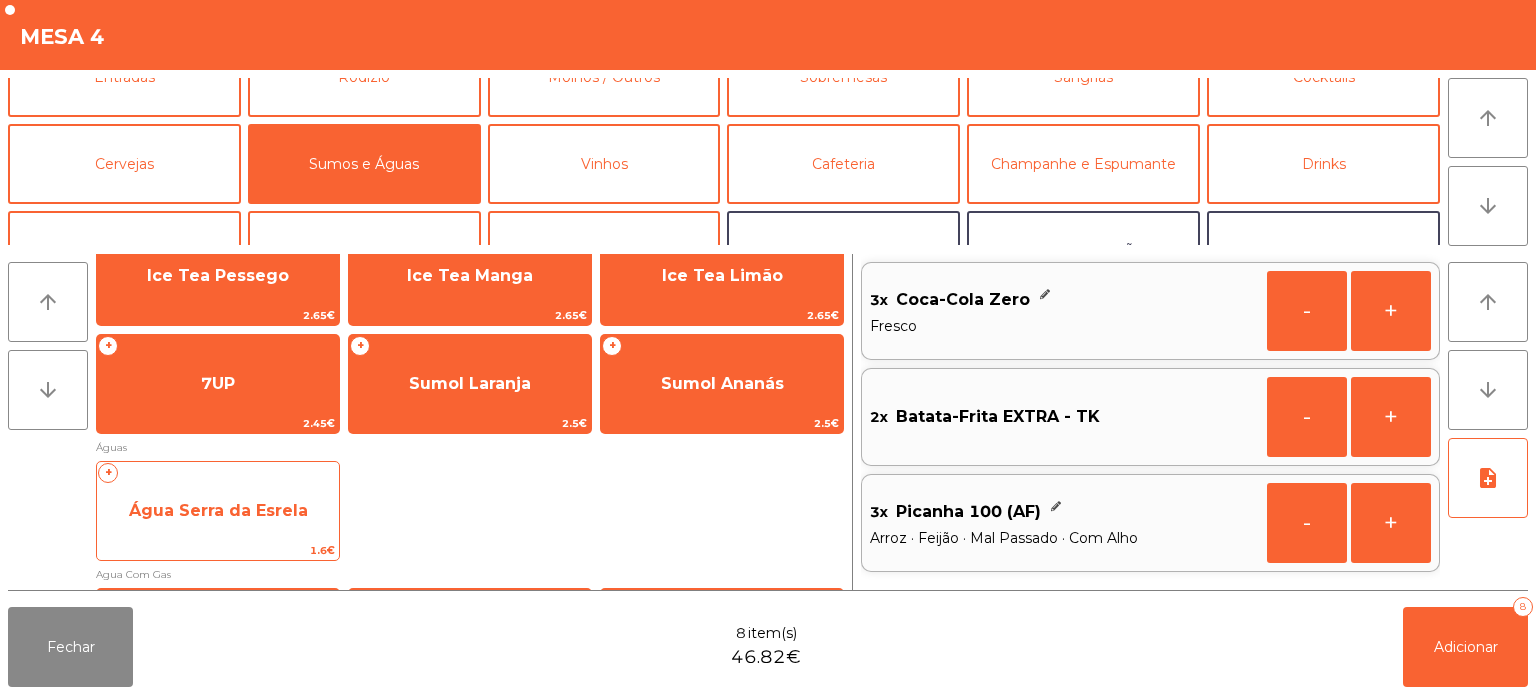 click on "Água Serra da Esrela" 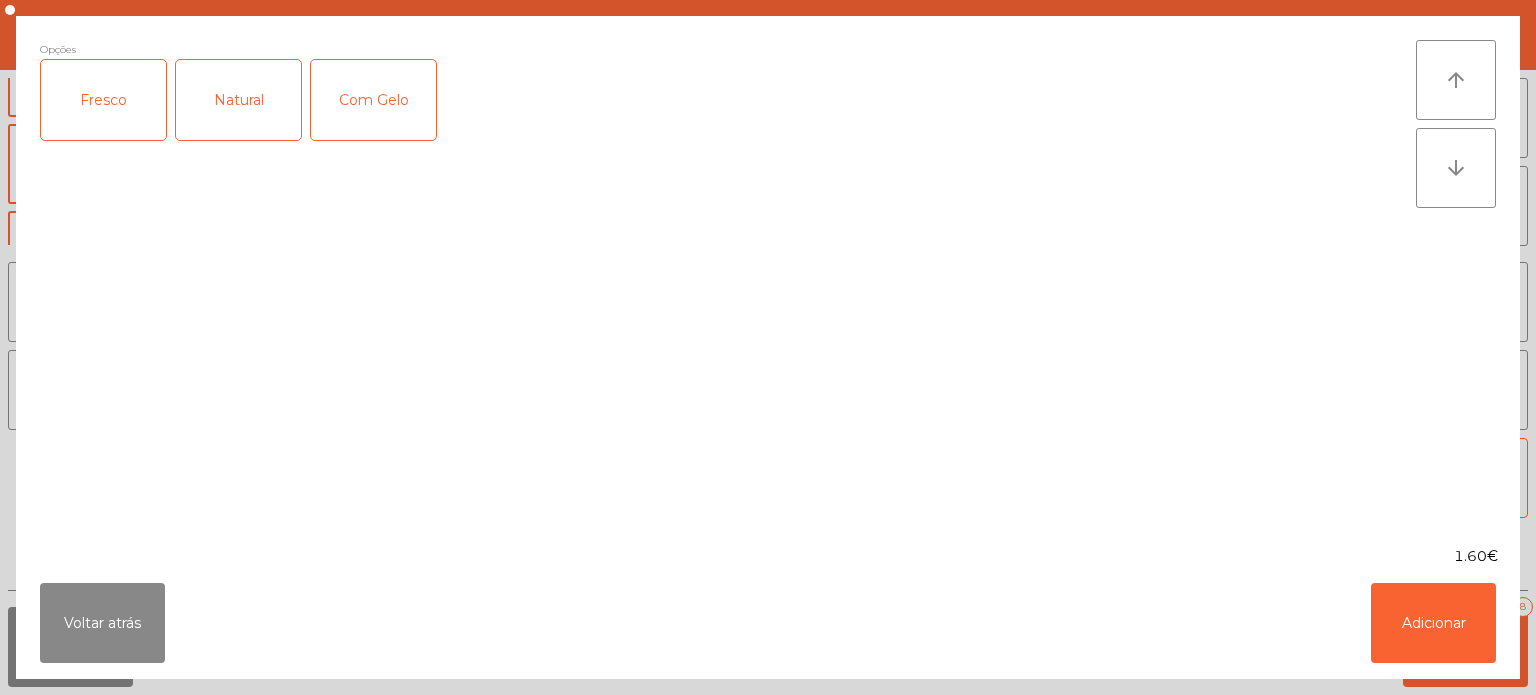 click on "Fresco" 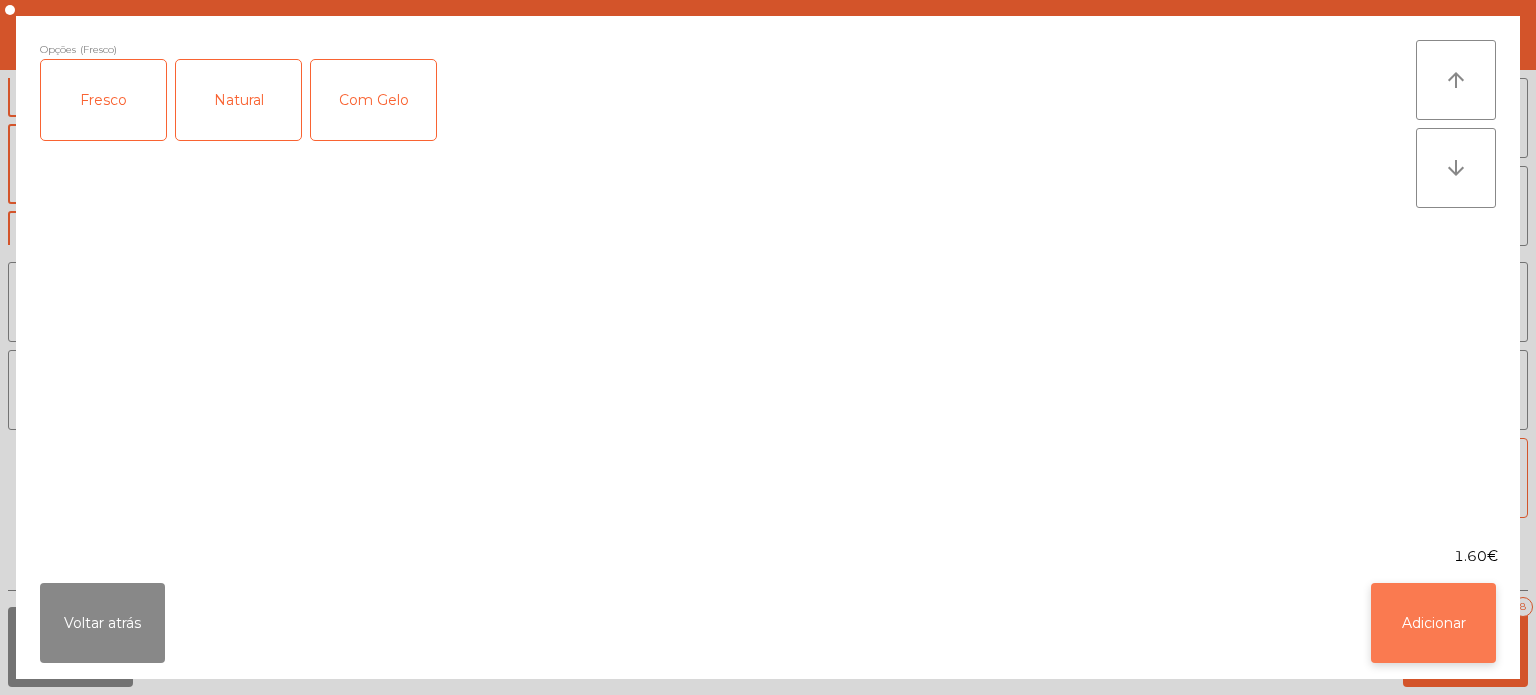 click on "Adicionar" 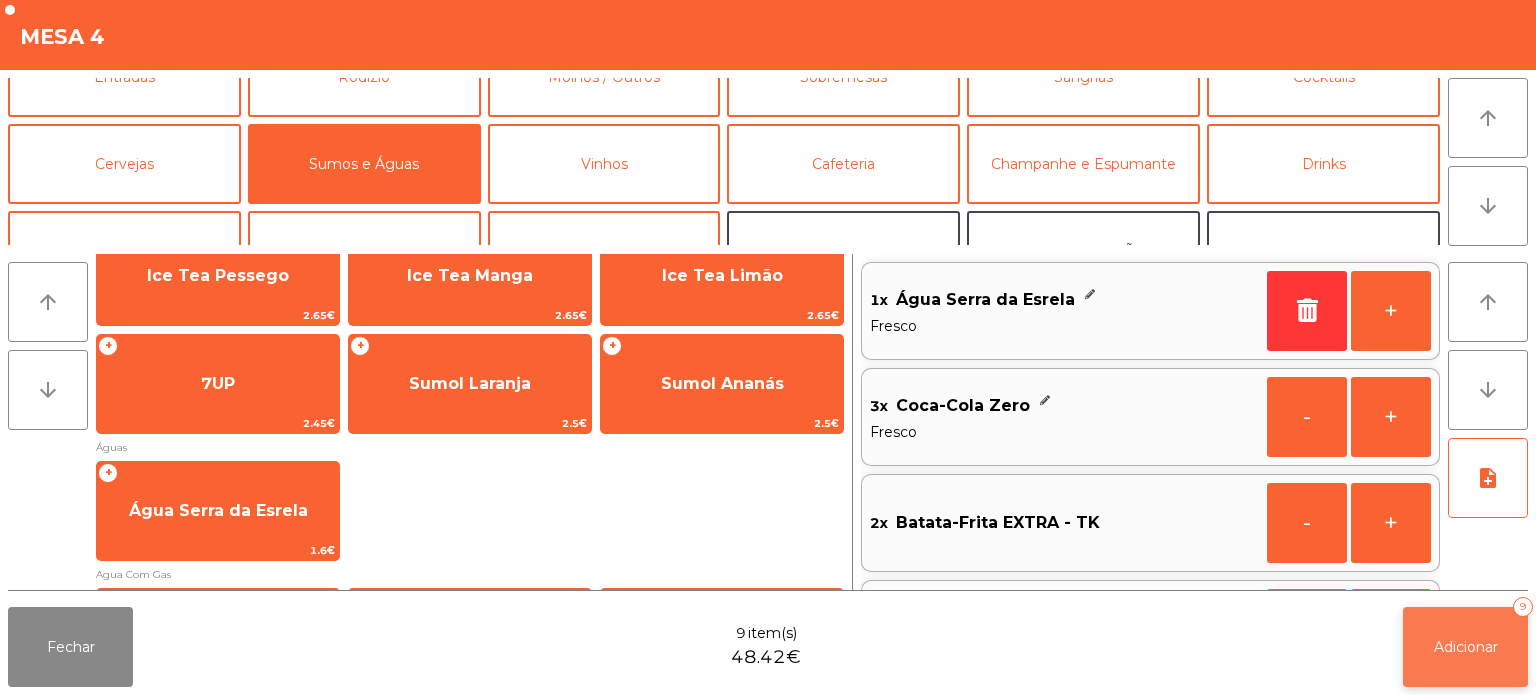 click on "Adicionar" 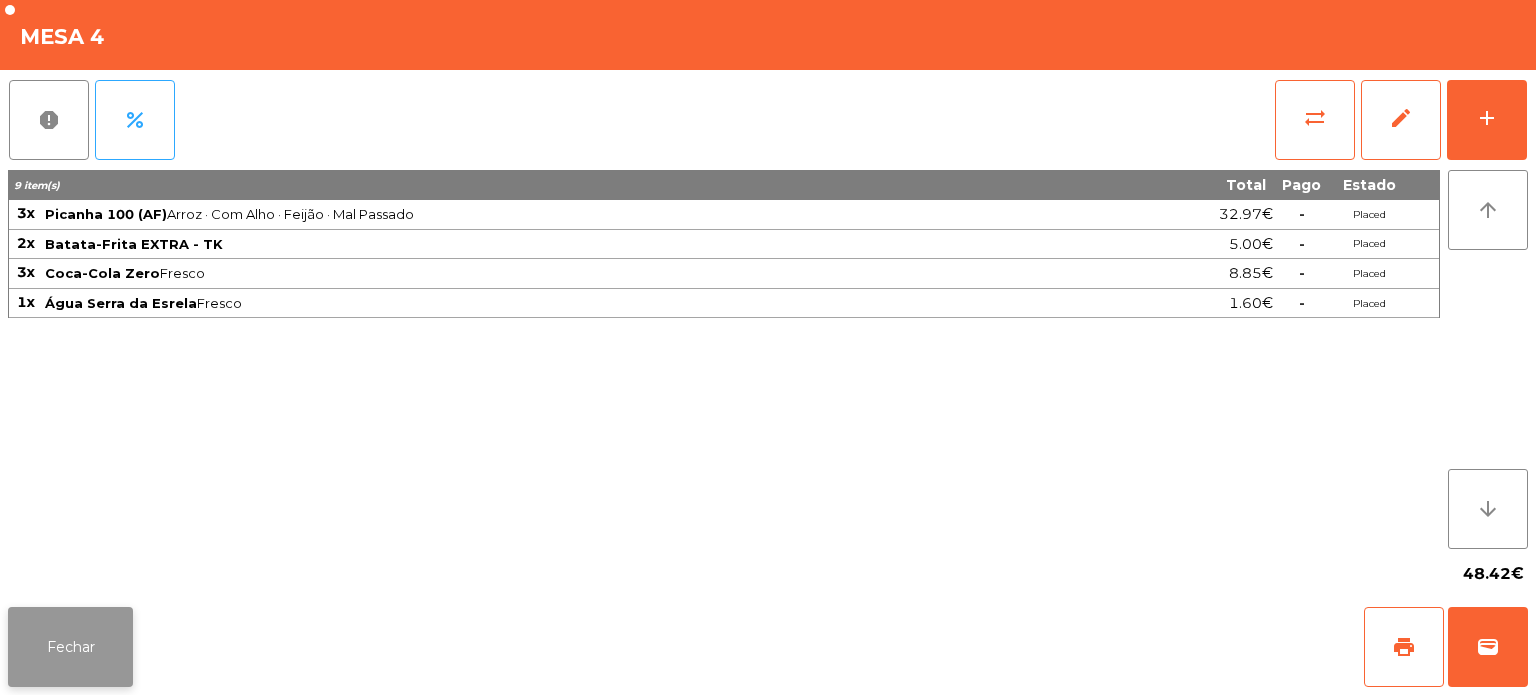 click on "Fechar" 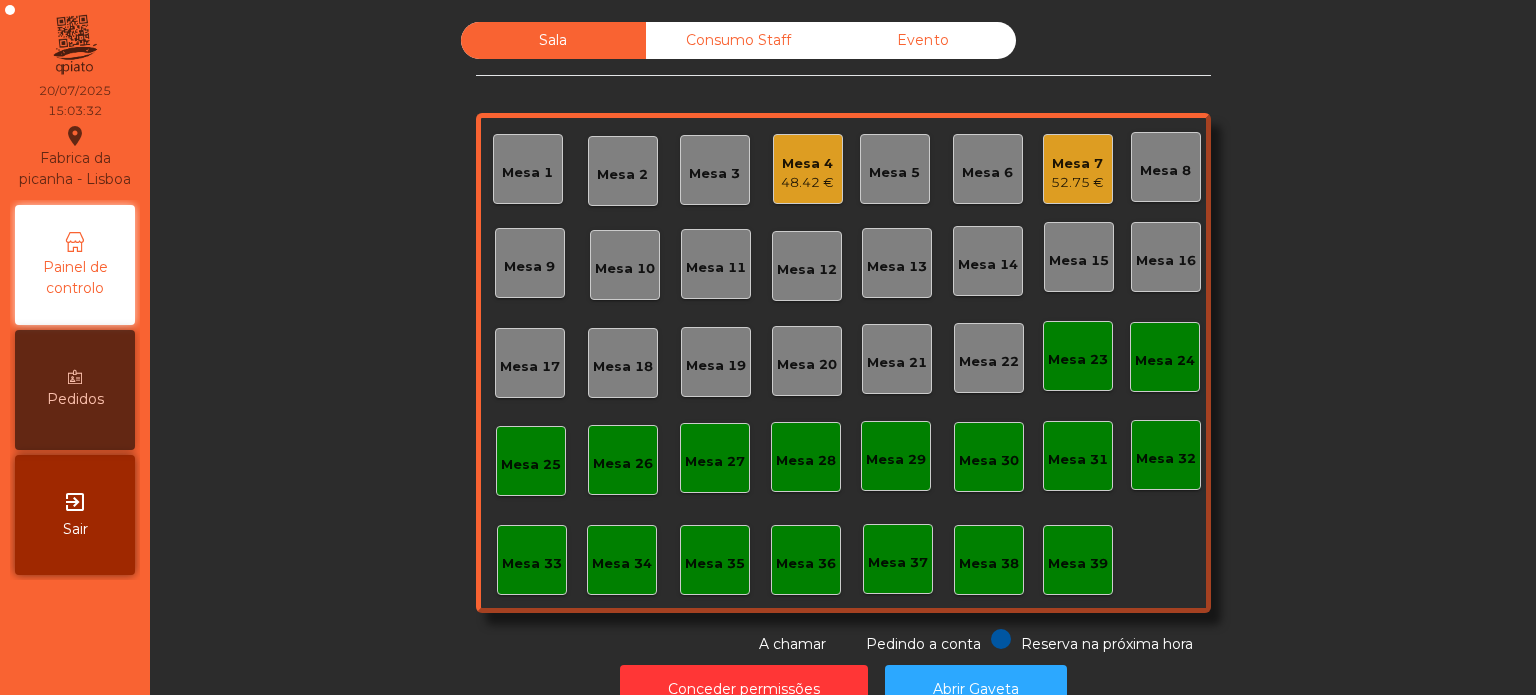 click on "48.42 €" 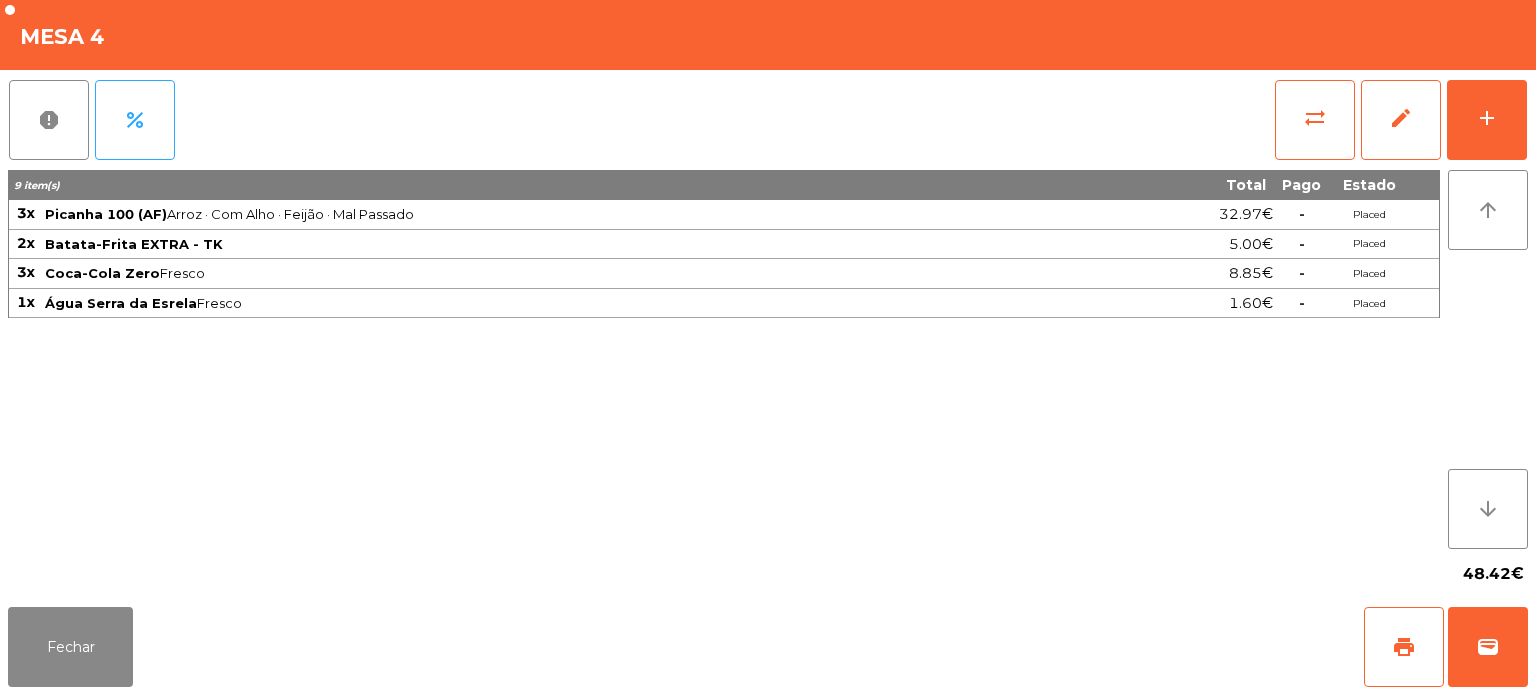 click on "report   percent   sync_alt   edit   add  9 item(s) Total Pago Estado 3x Picanha 100 (AF)  Arroz · Com Alho · Feijão · Mal Passado  32.97€  -  Placed 2x Batata-Frita EXTRA - TK 5.00€  -  Placed 3x Coca-Cola Zero  Fresco  8.85€  -  Placed 1x Água Serra da Esrela  Fresco  1.60€  -  Placed arrow_upward arrow_downward  48.42€" 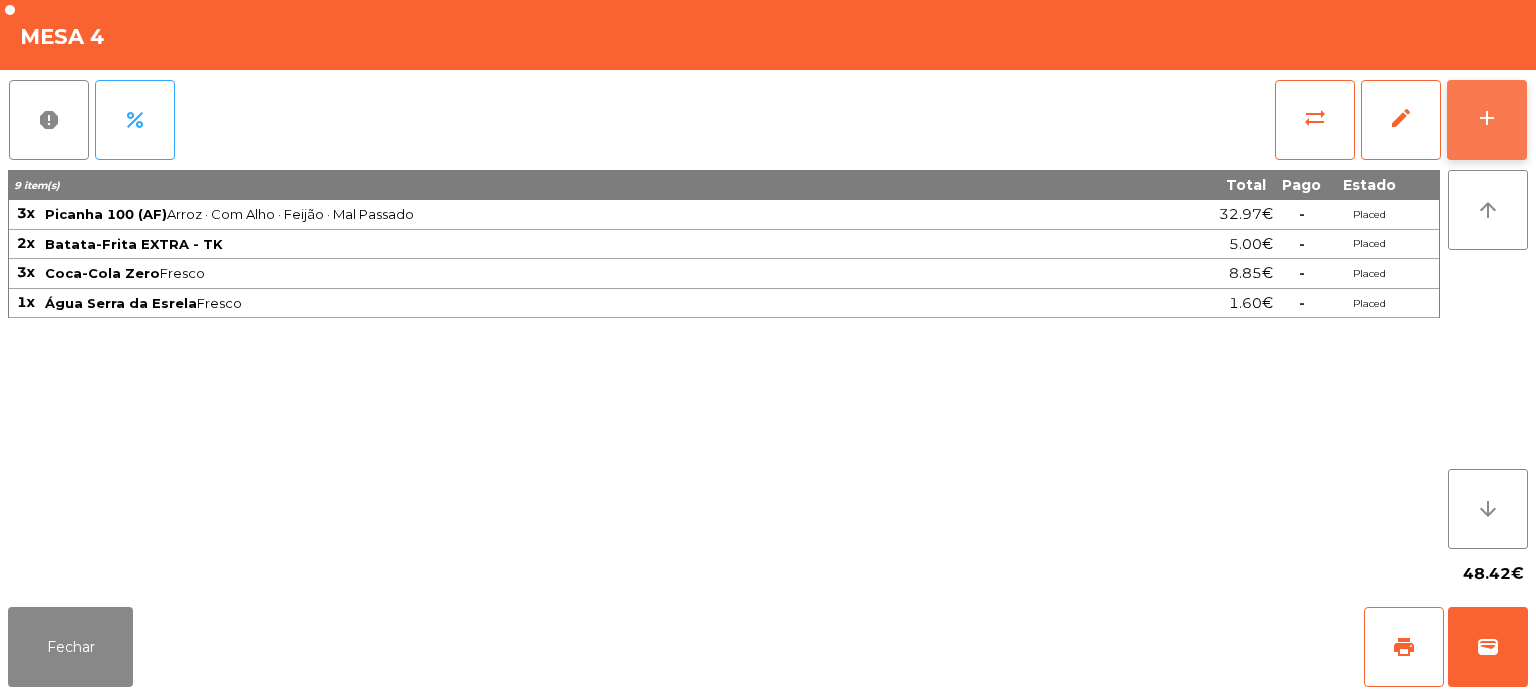 click on "add" 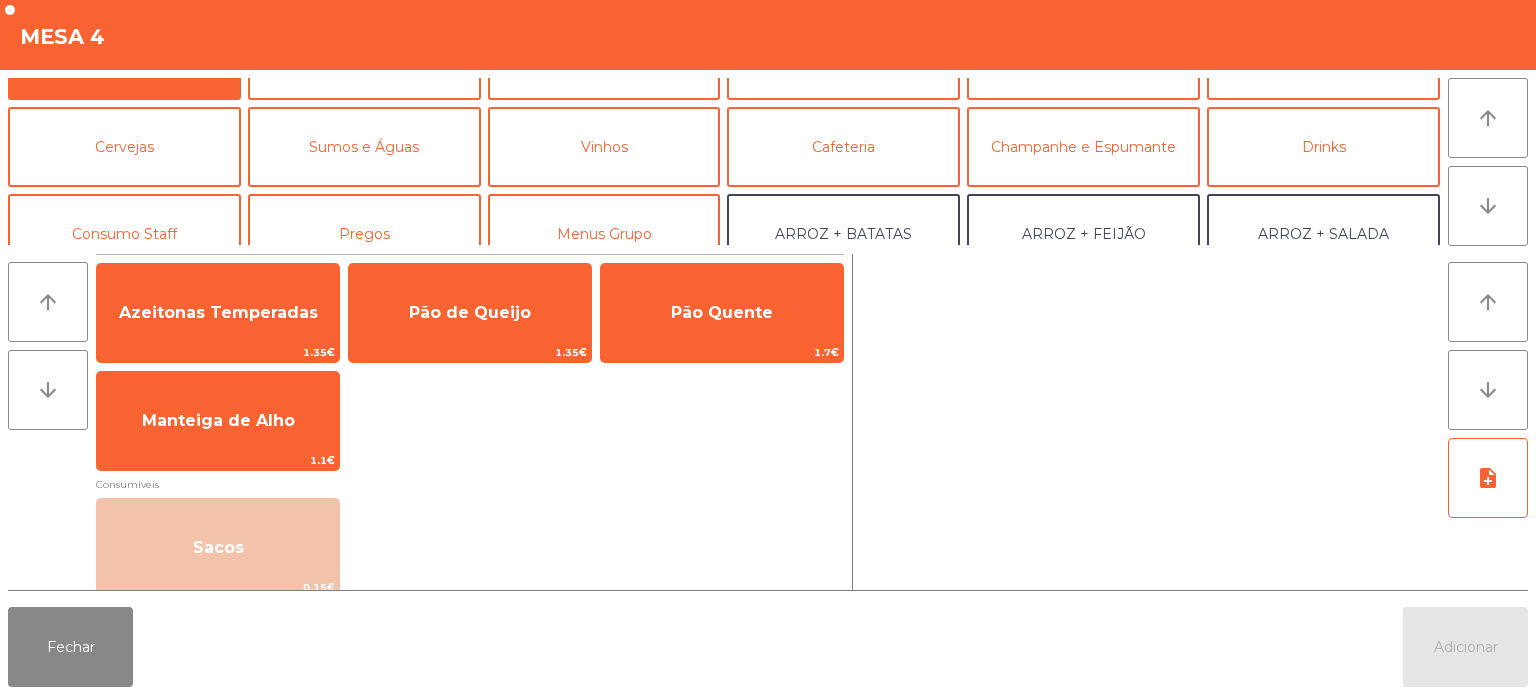 scroll, scrollTop: 0, scrollLeft: 0, axis: both 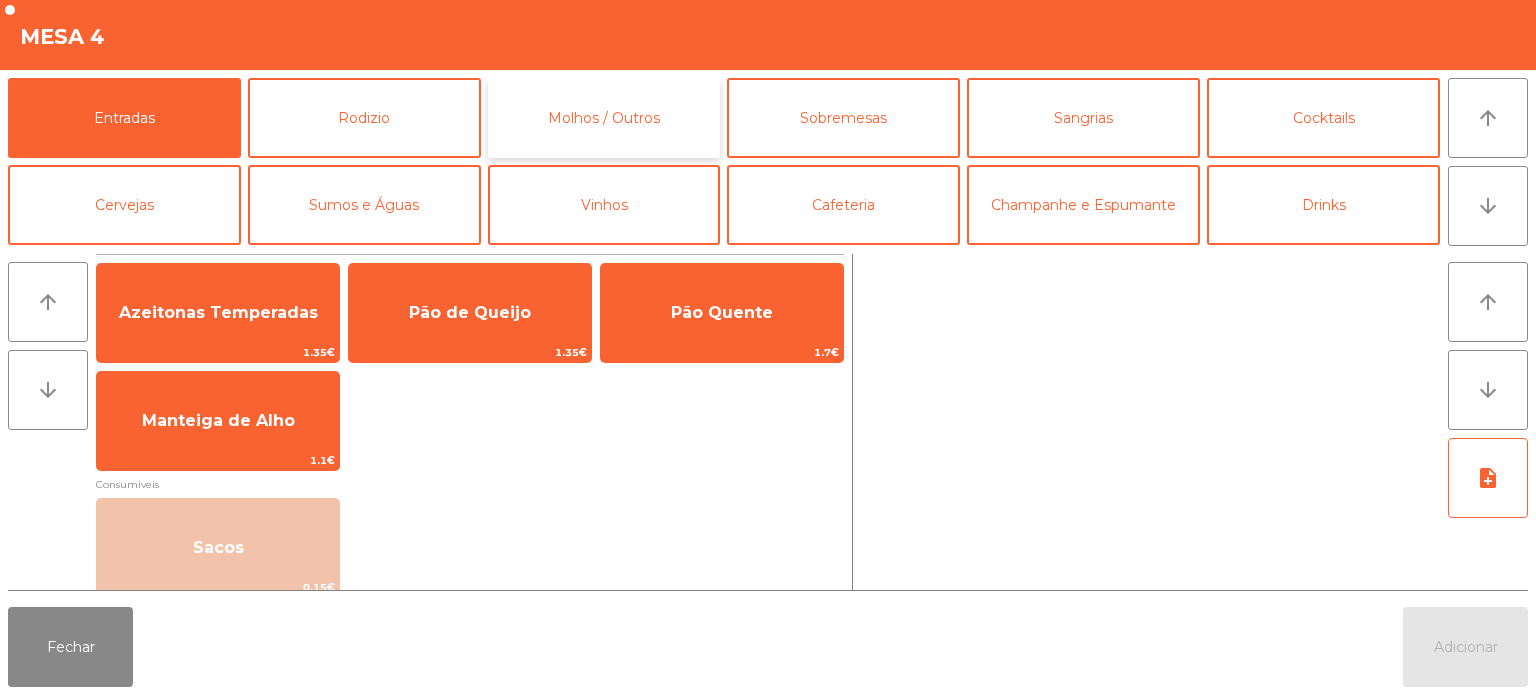 click on "Molhos / Outros" 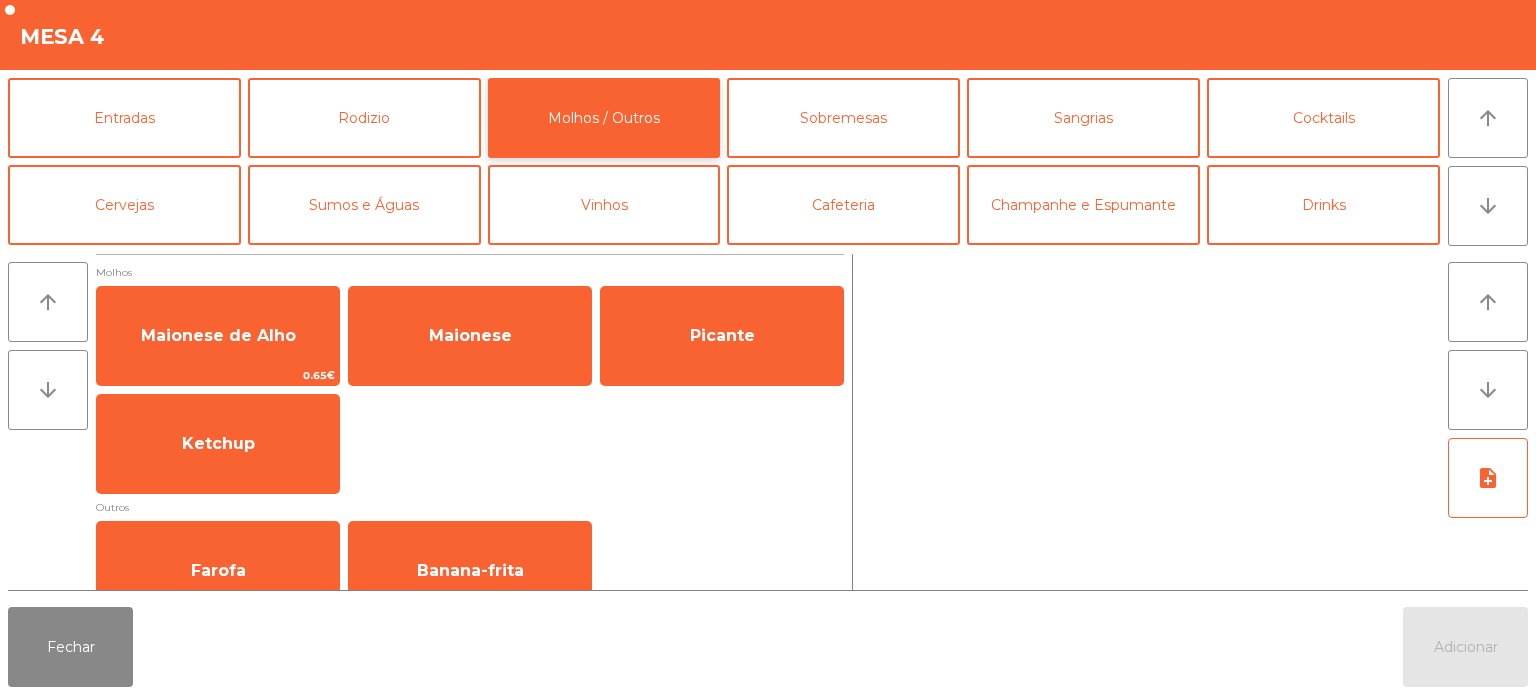 scroll, scrollTop: 38, scrollLeft: 0, axis: vertical 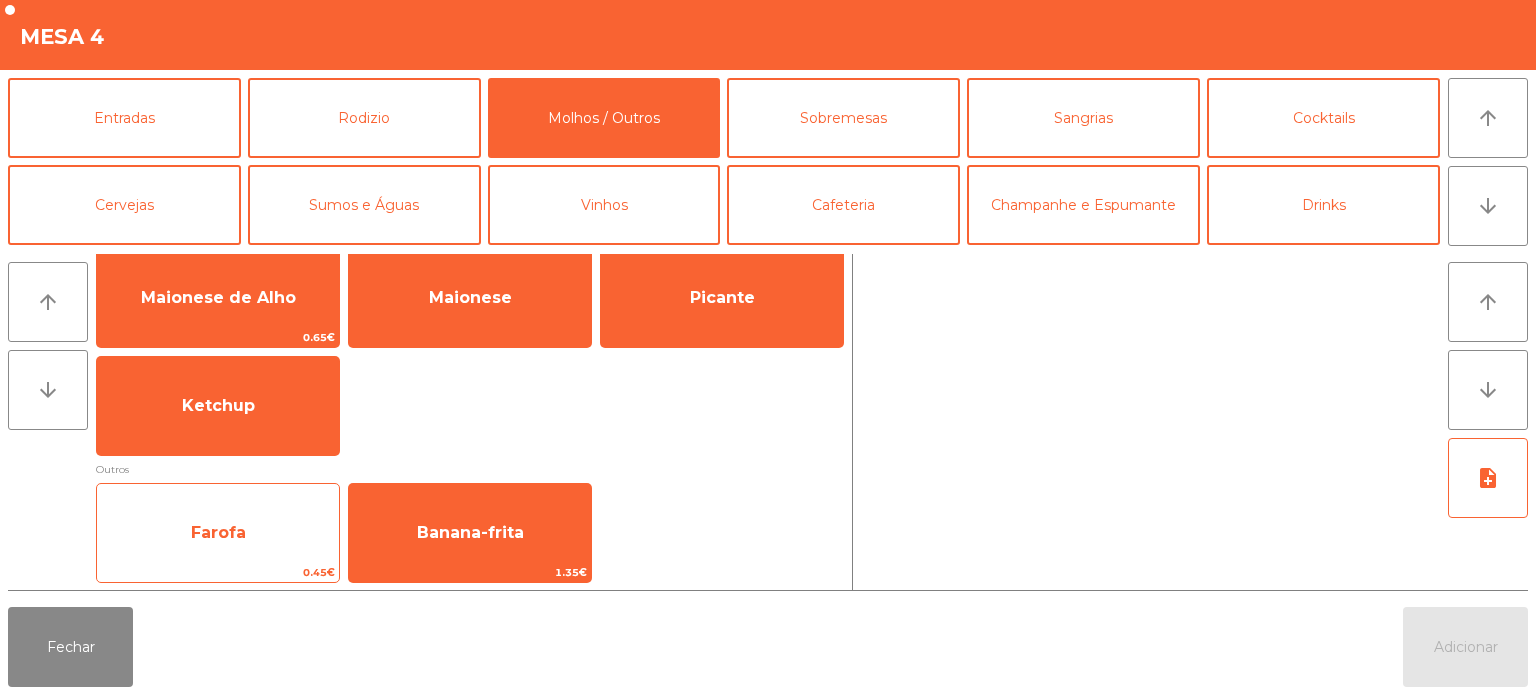 click on "Farofa" 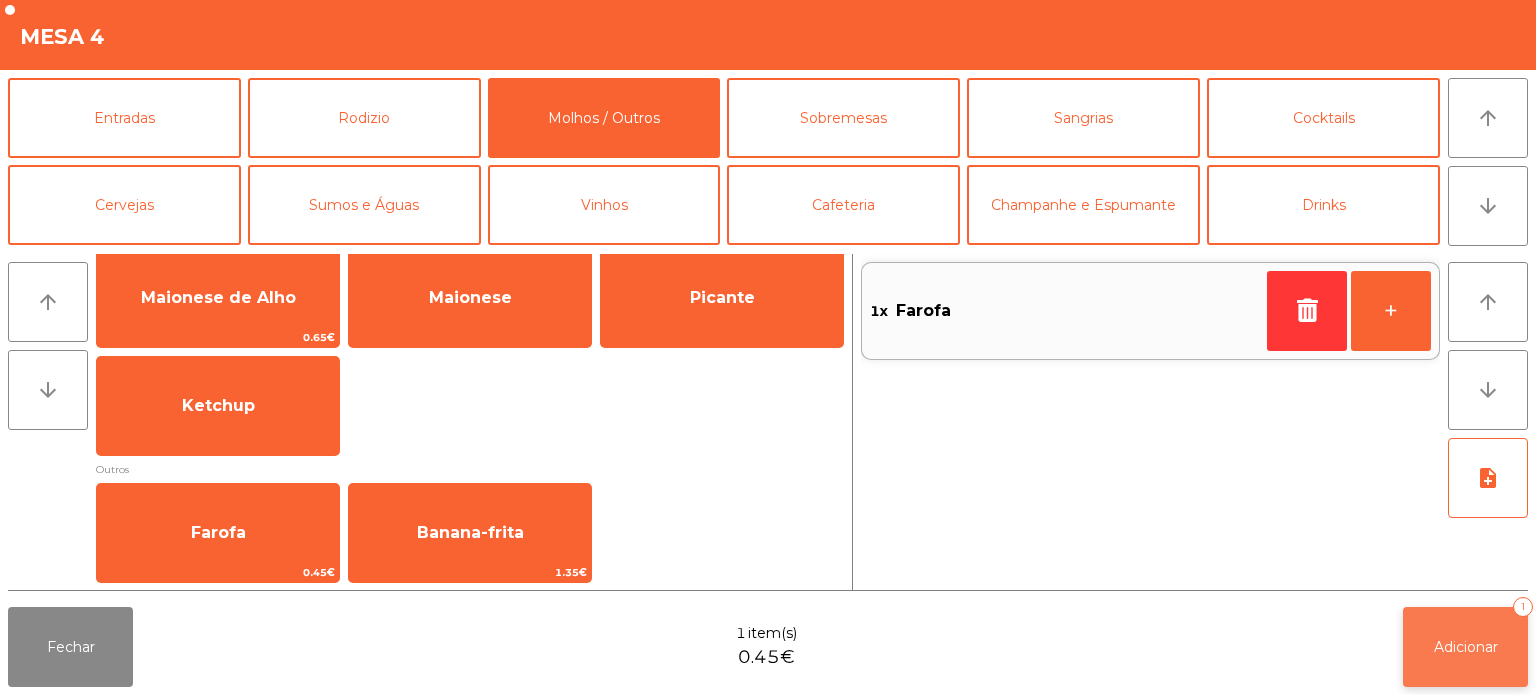 click on "Adicionar" 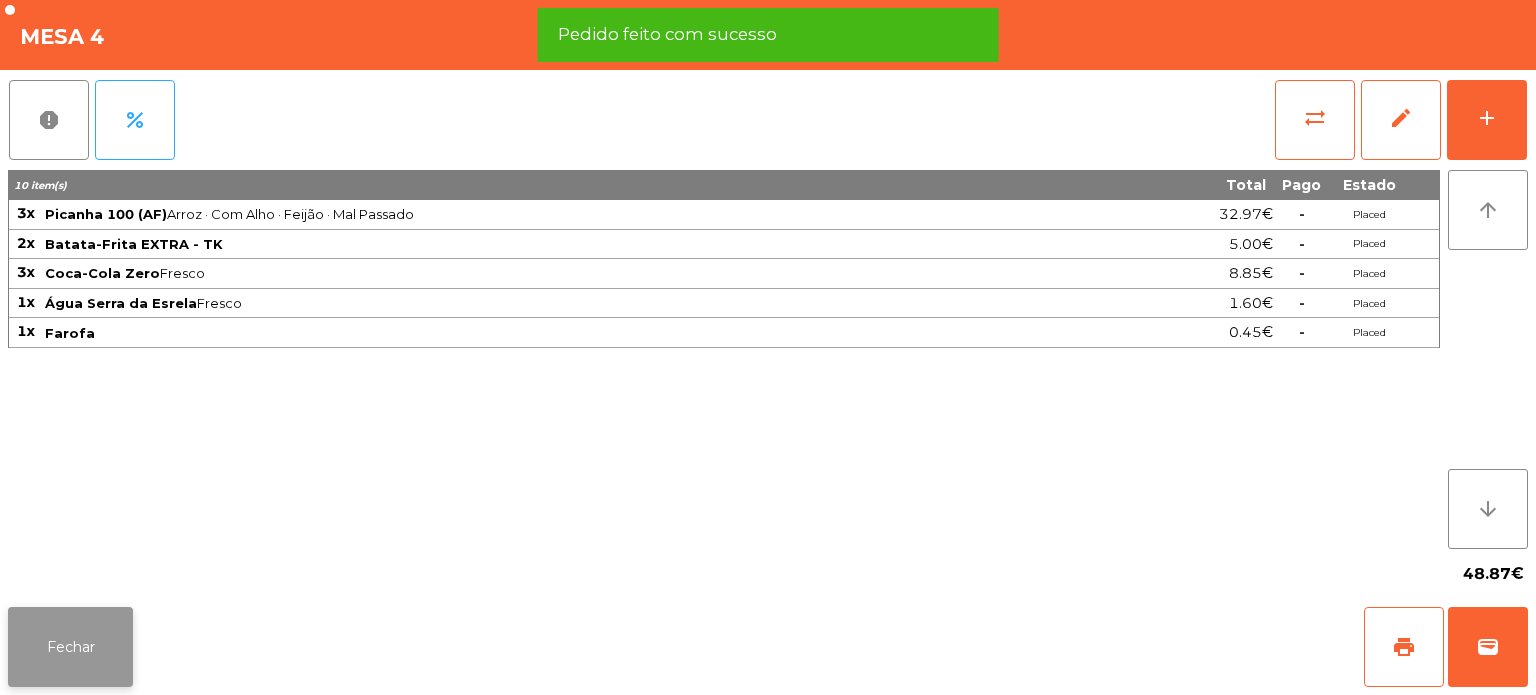 click on "Fechar" 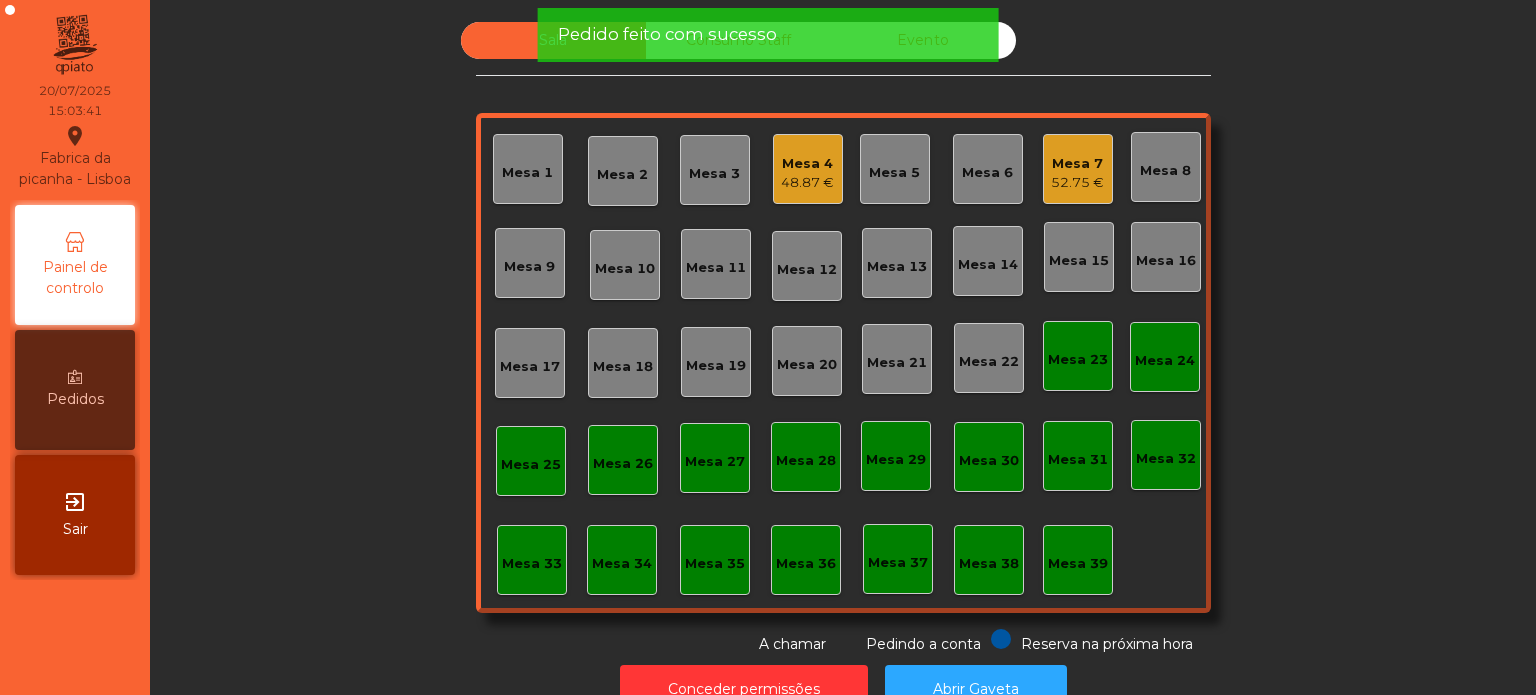 click on "52.75 €" 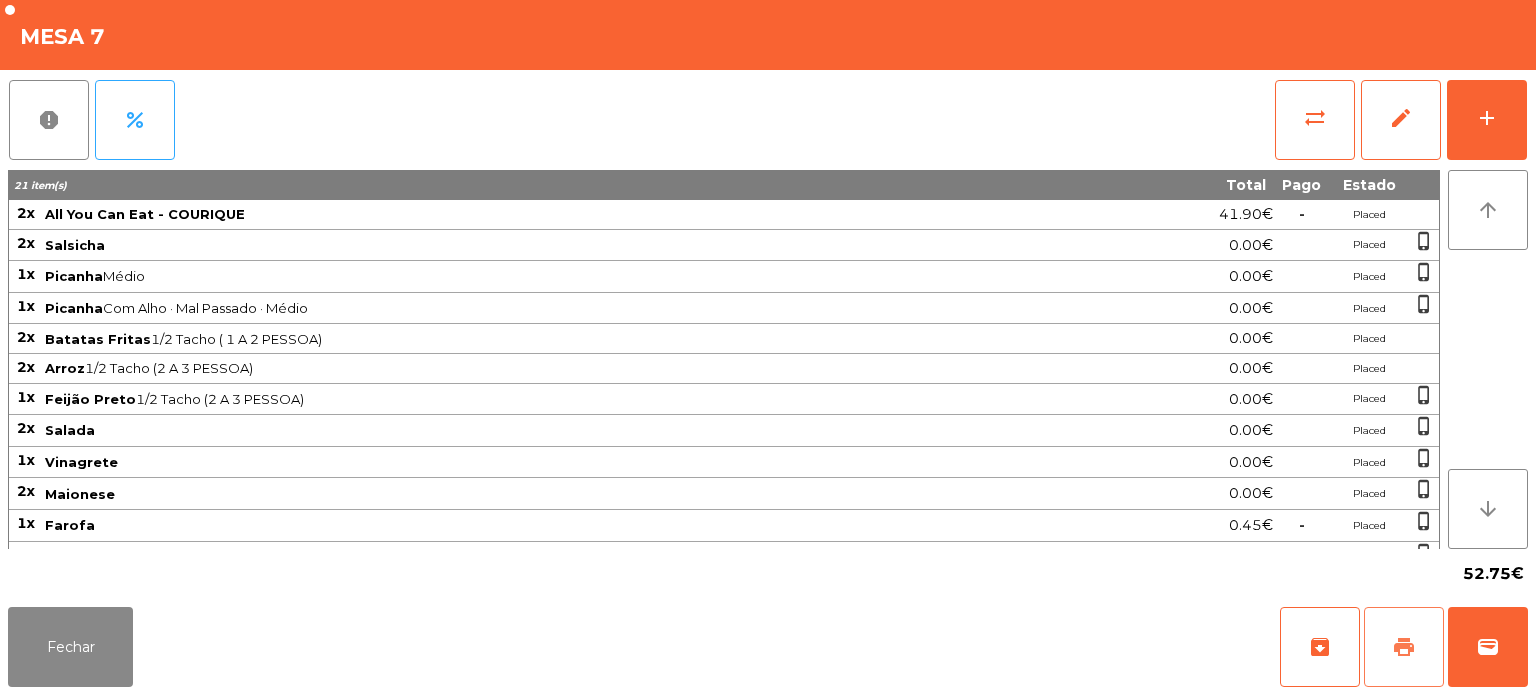 click on "print" 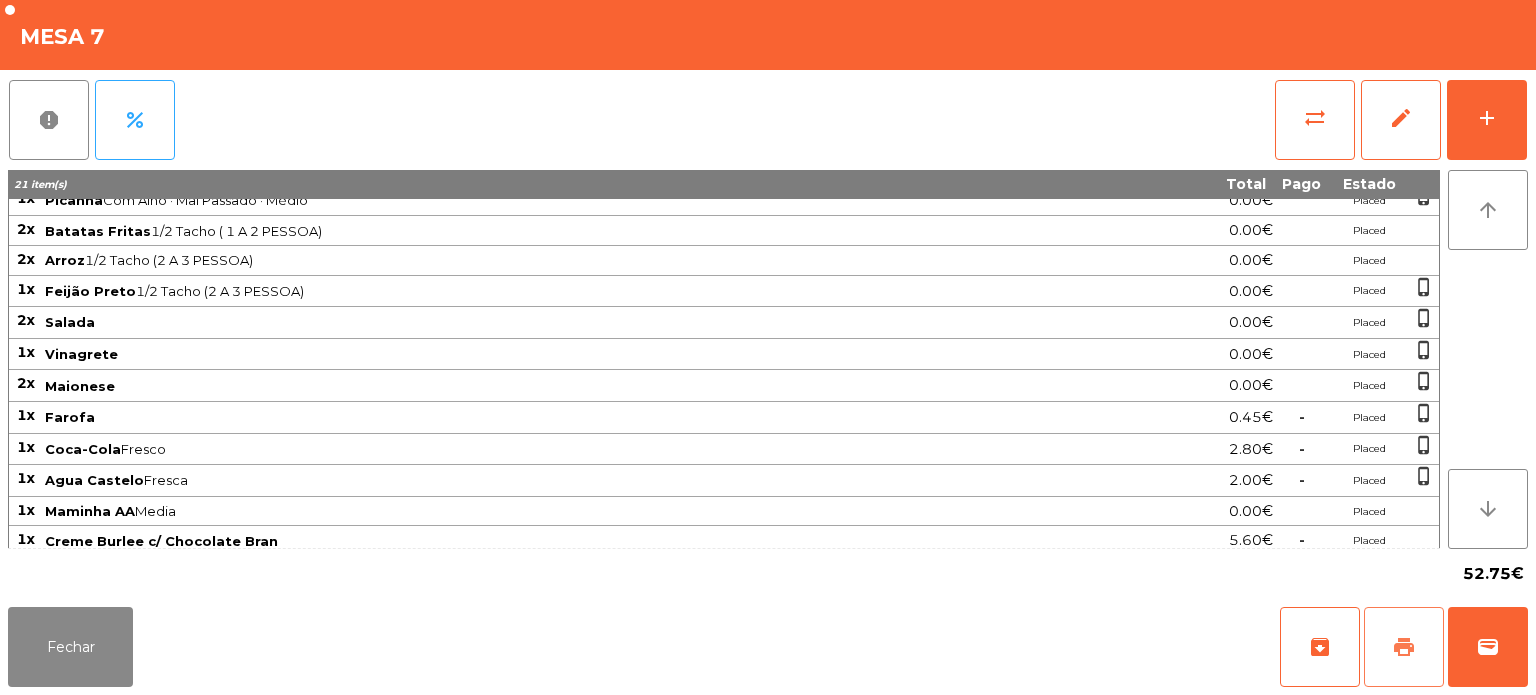 scroll, scrollTop: 0, scrollLeft: 0, axis: both 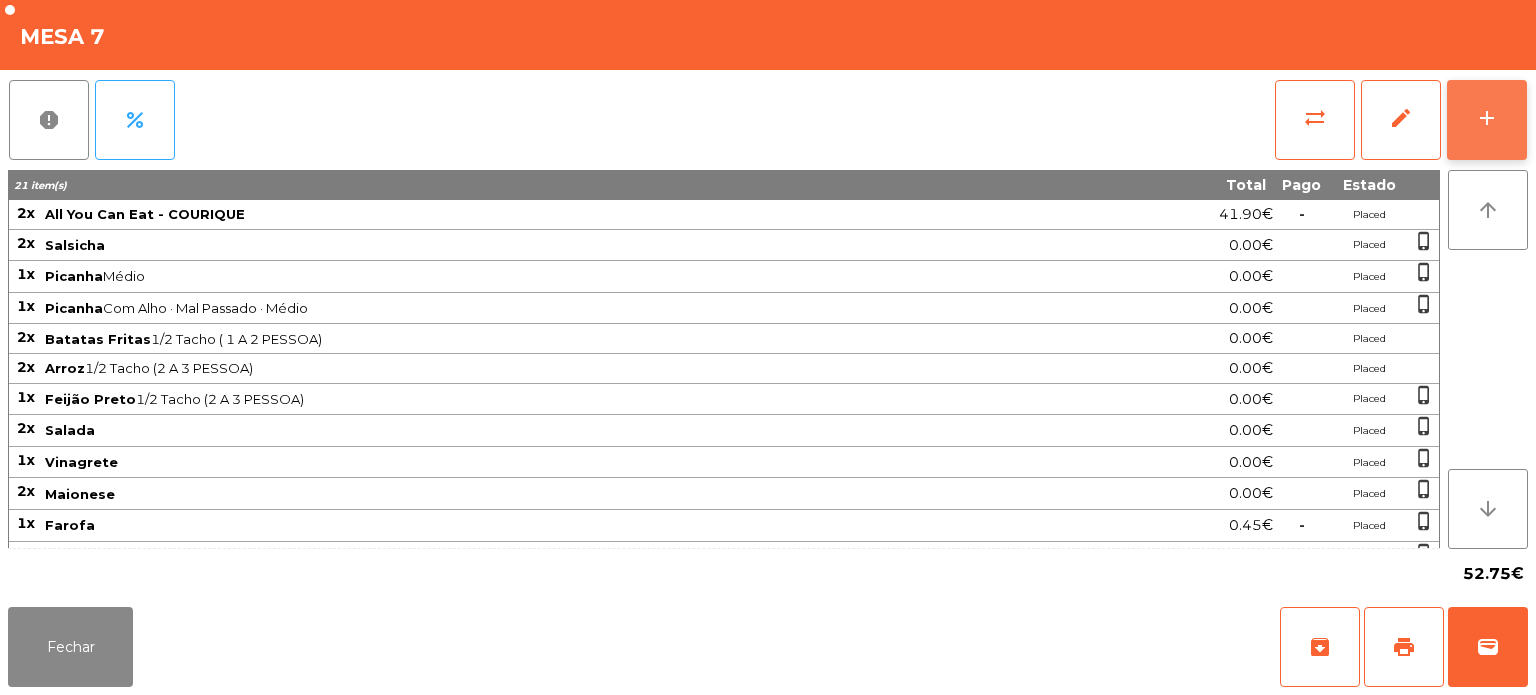 click on "add" 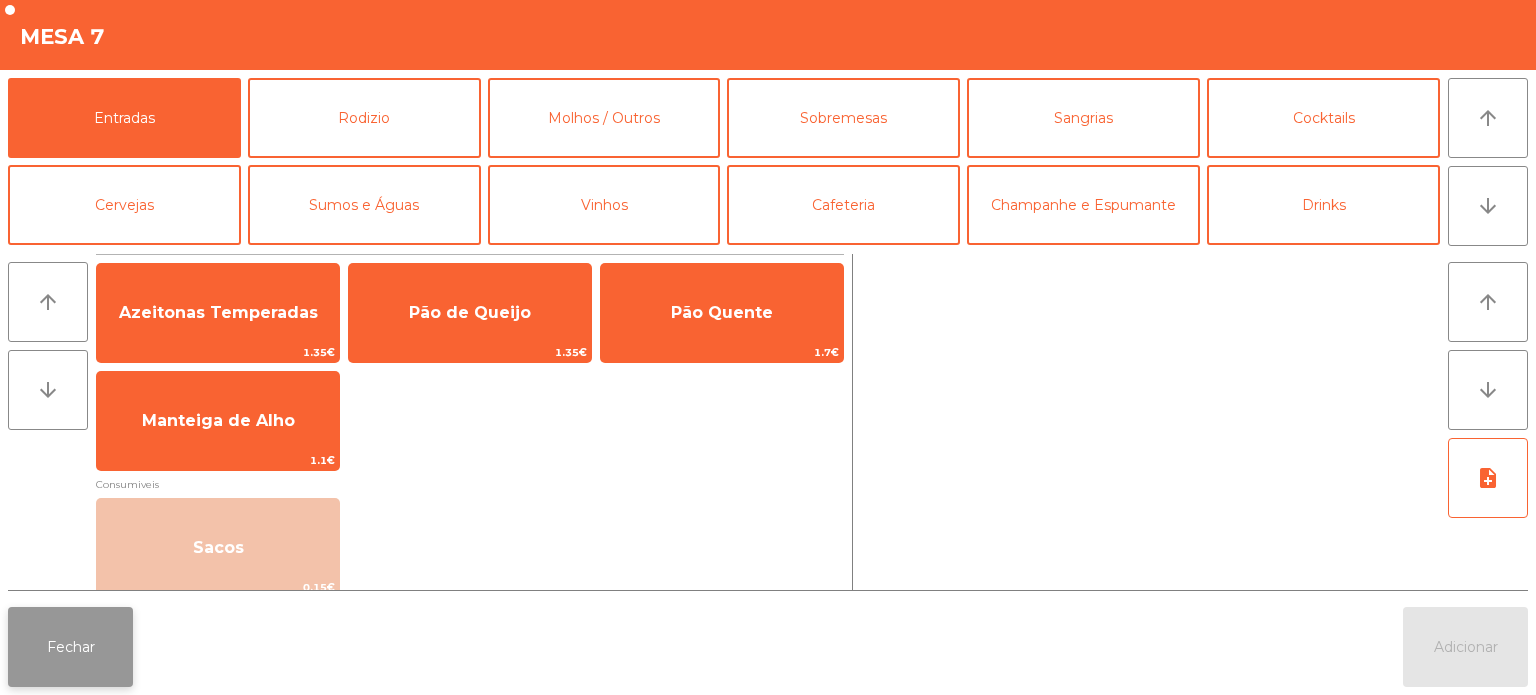 click on "Fechar" 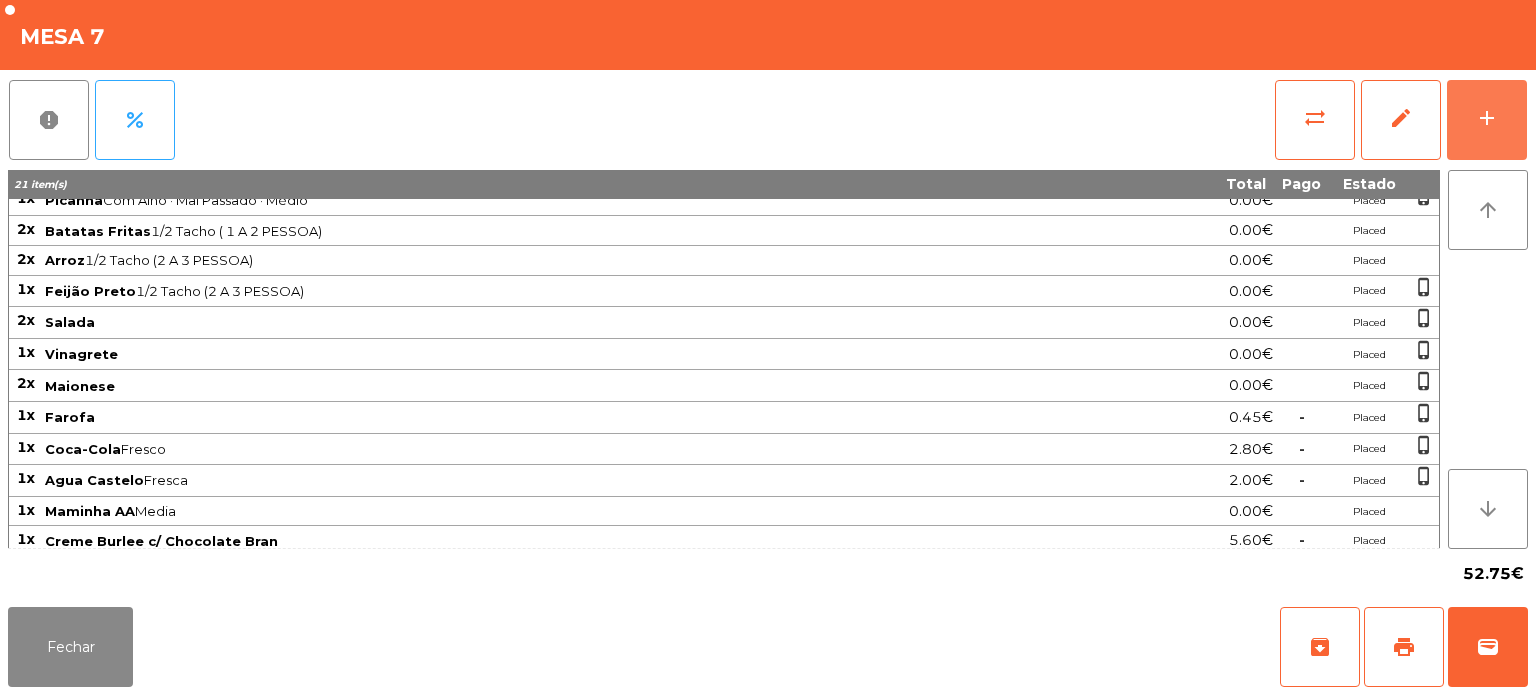 scroll, scrollTop: 0, scrollLeft: 0, axis: both 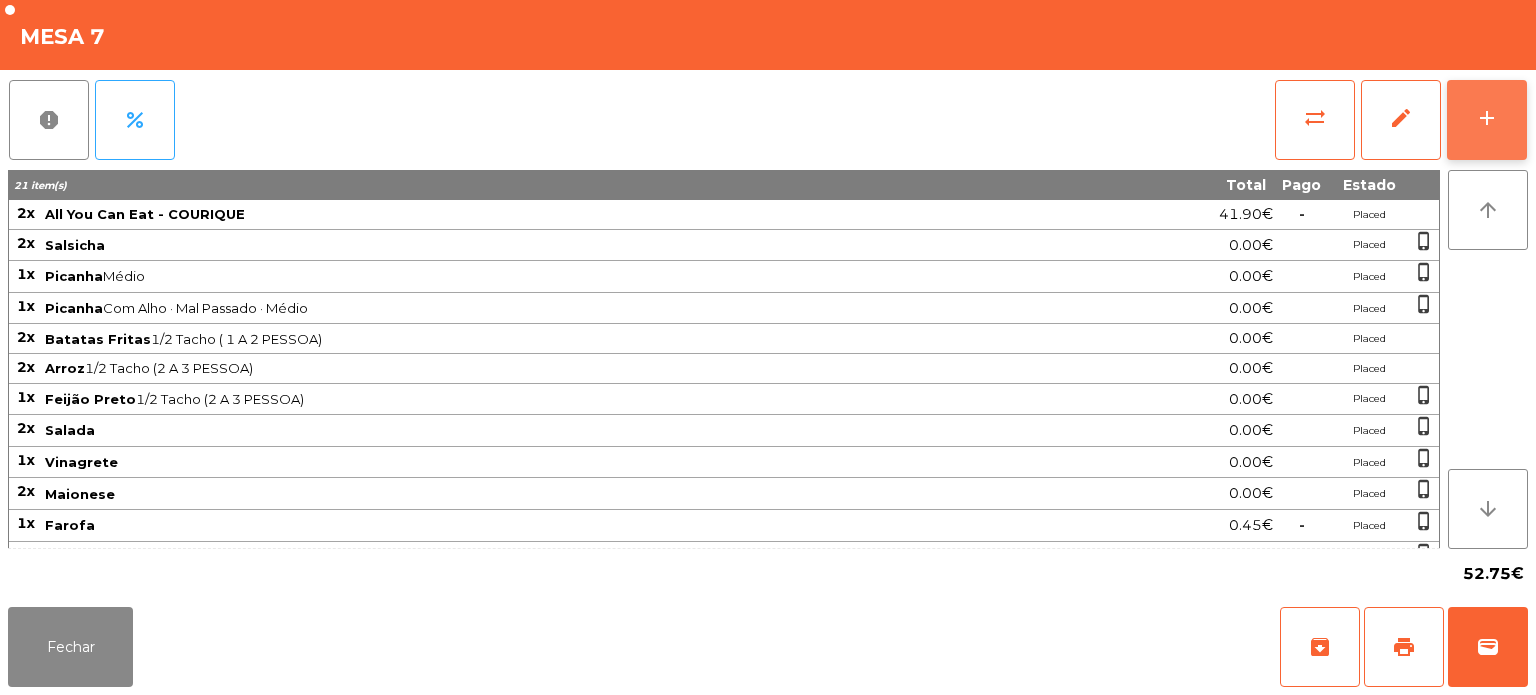 click on "add" 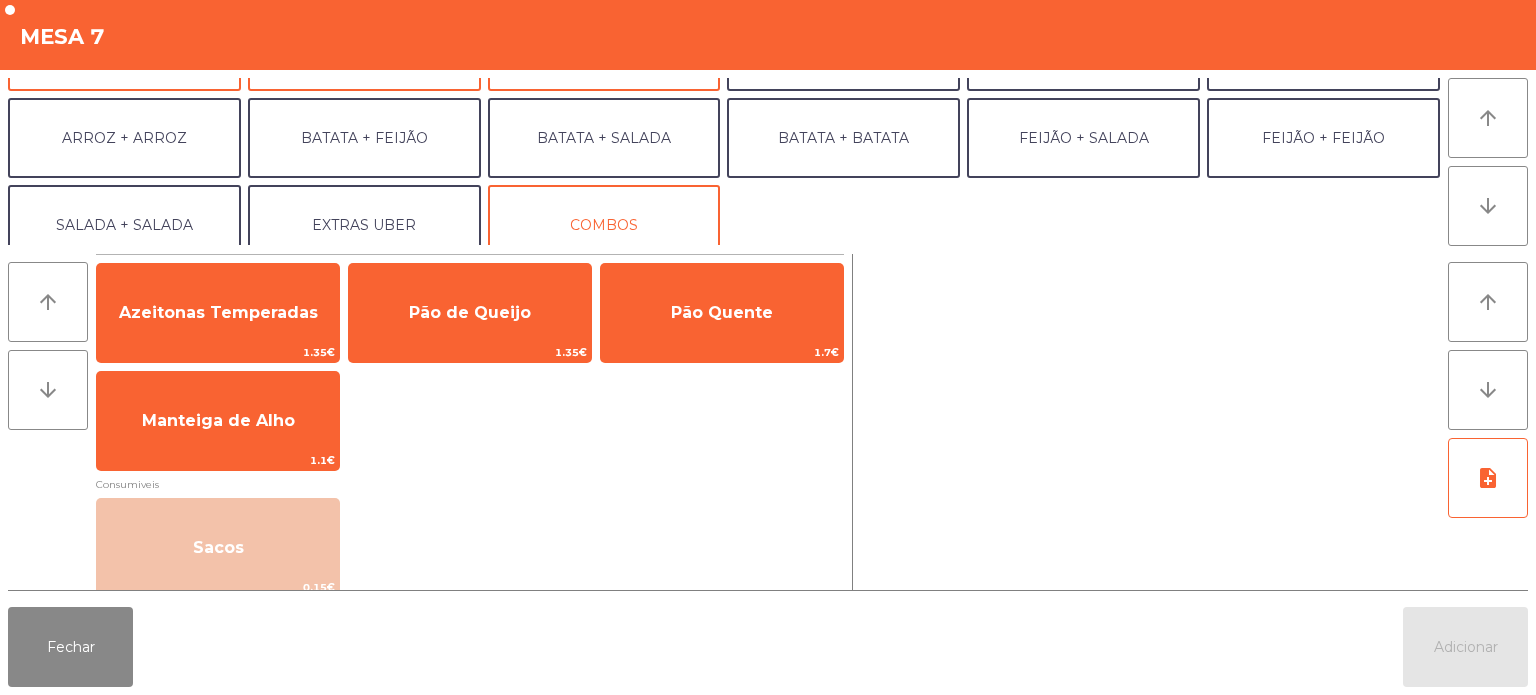 scroll, scrollTop: 260, scrollLeft: 0, axis: vertical 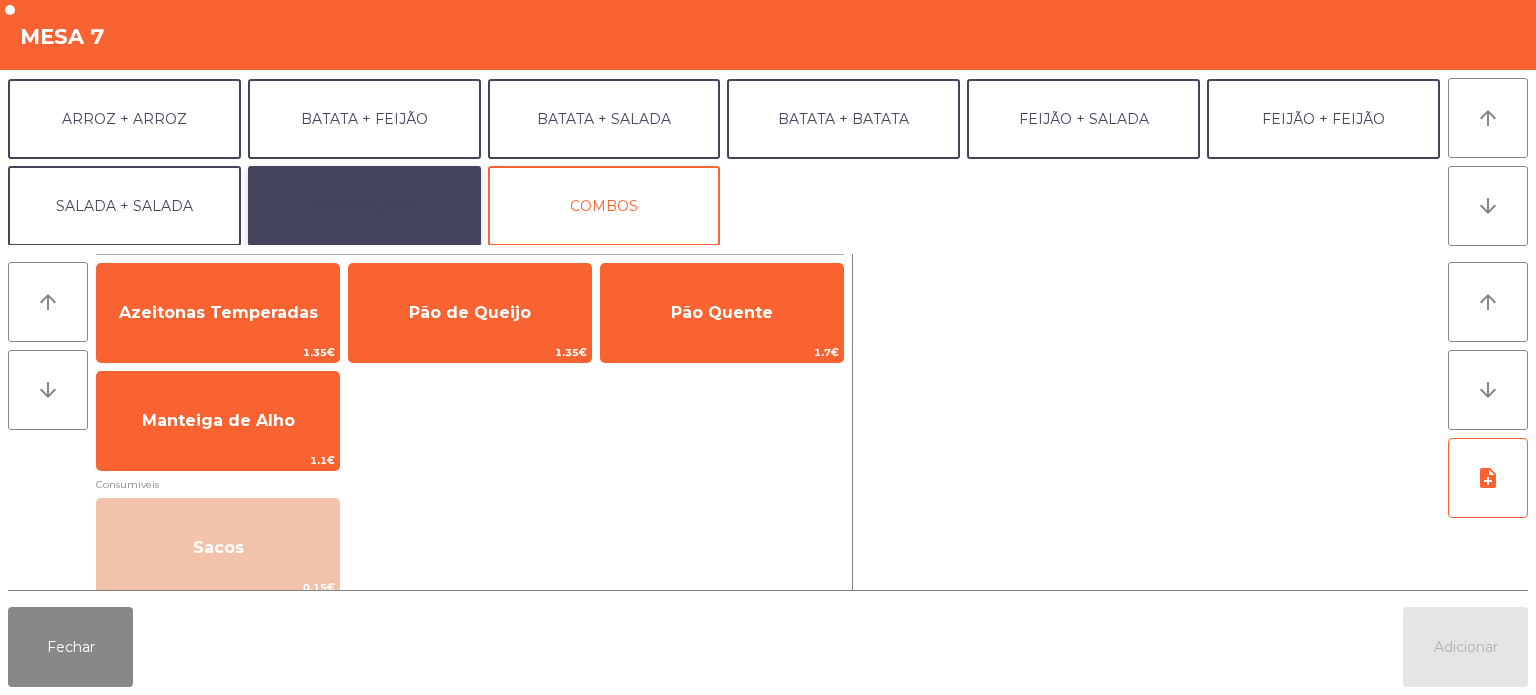 click on "EXTRAS UBER" 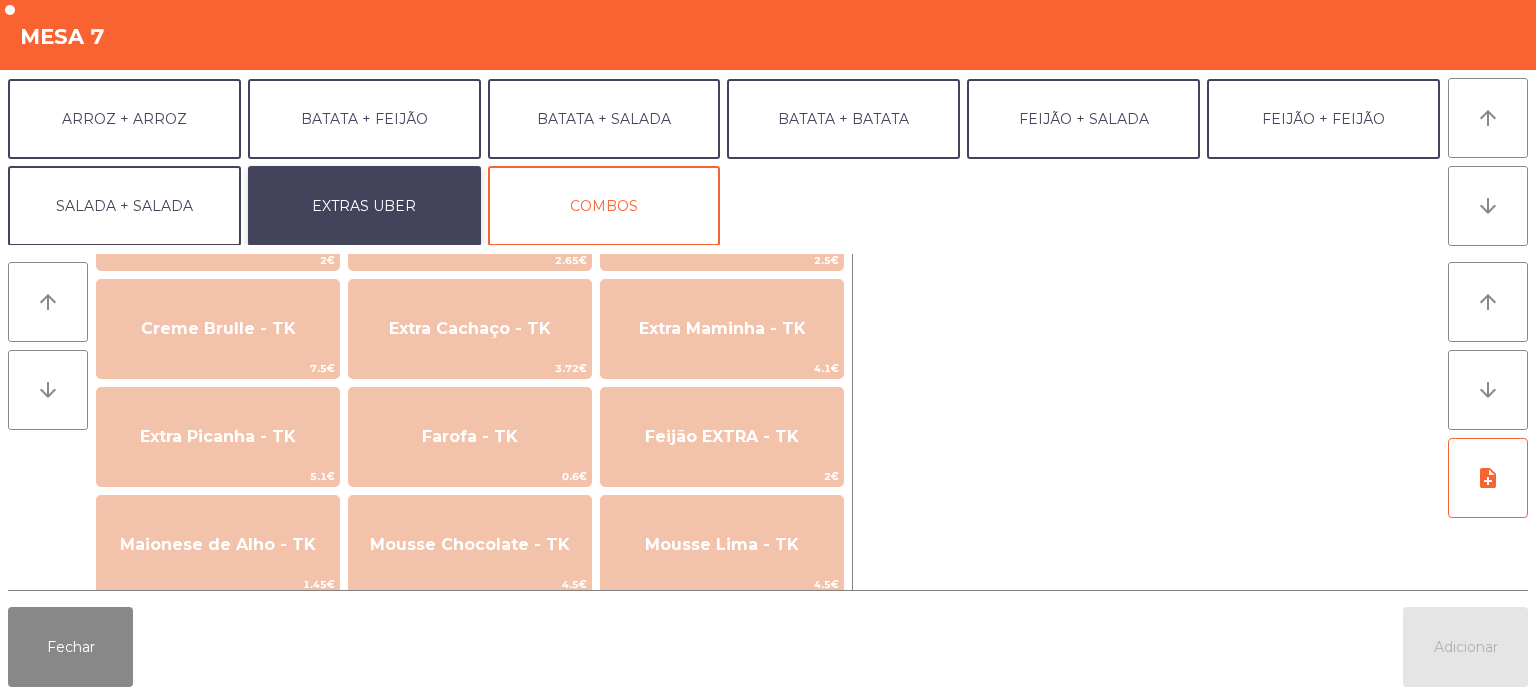 scroll, scrollTop: 866, scrollLeft: 0, axis: vertical 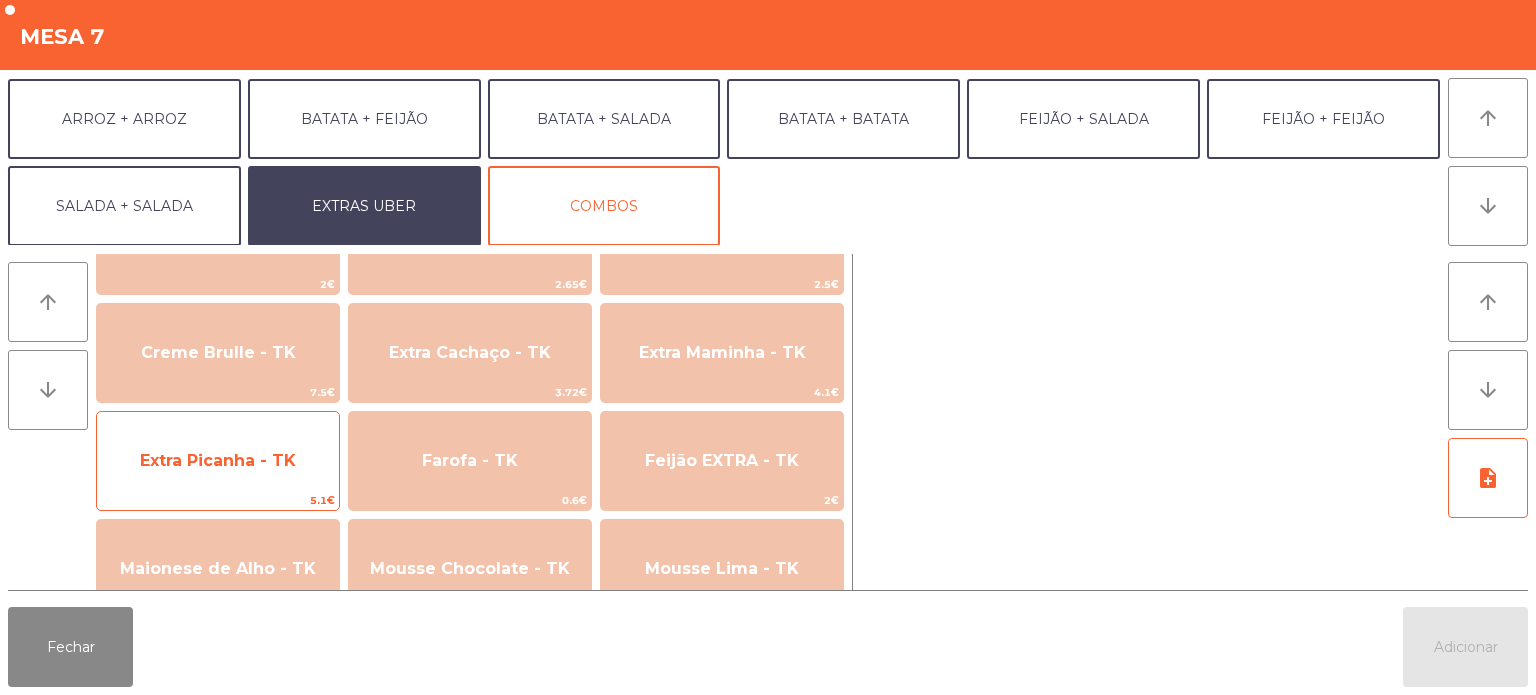 click on "Extra Picanha - TK" 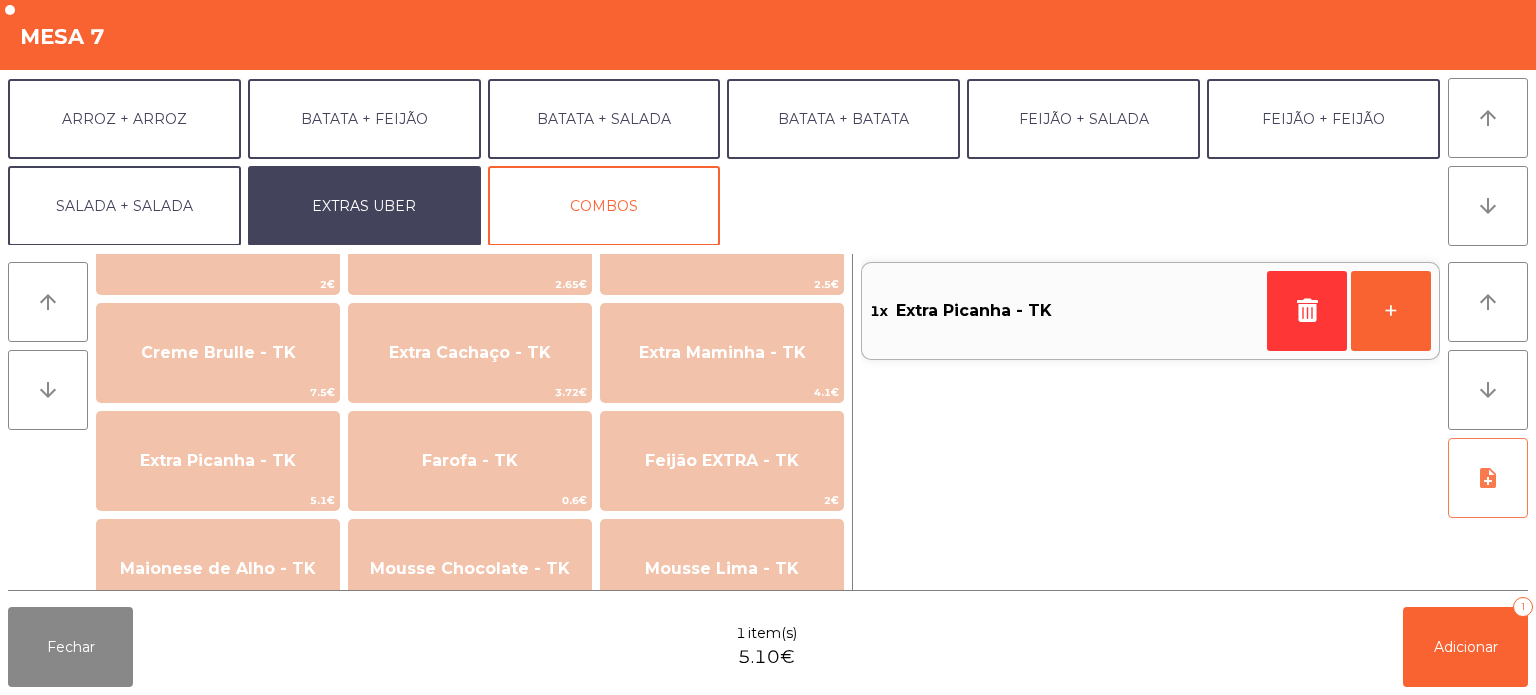 click on "note_add" 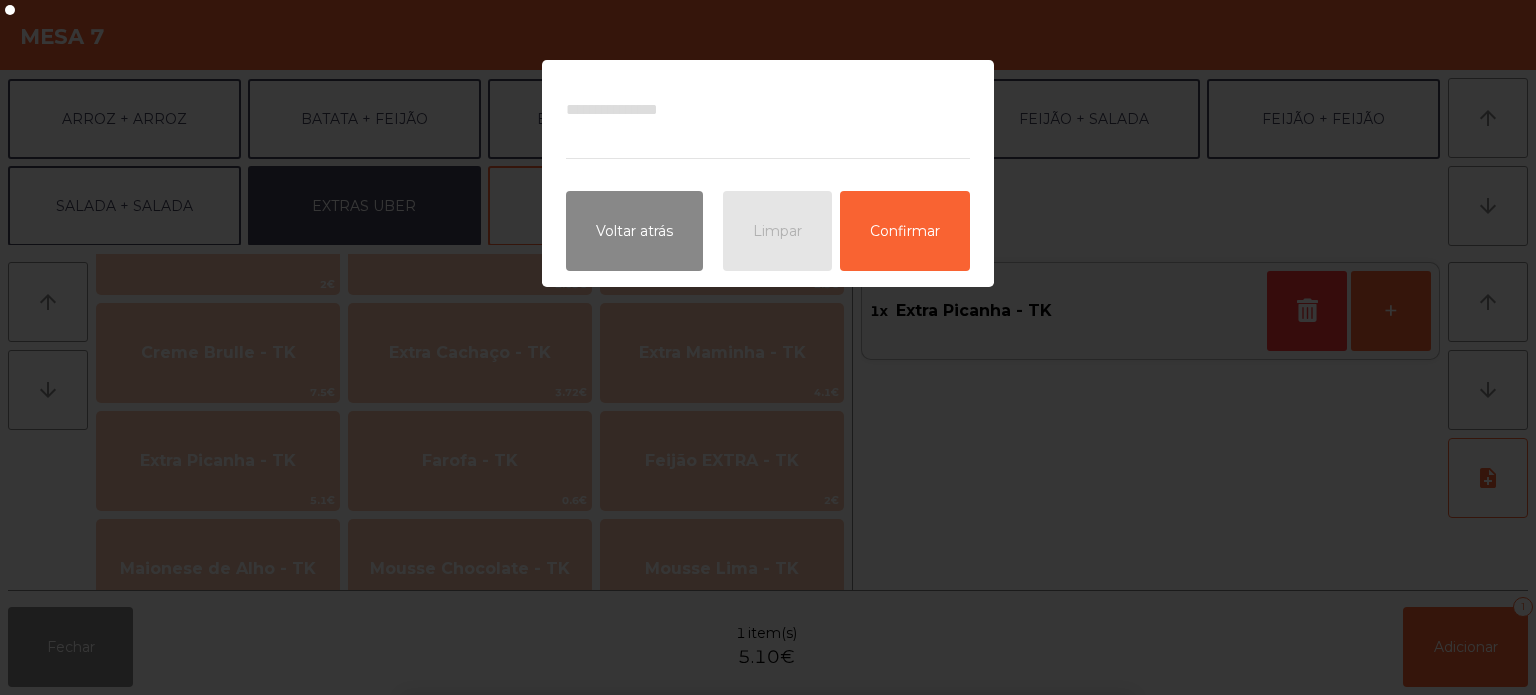 click on "Voltar atrás   Limpar   Confirmar" 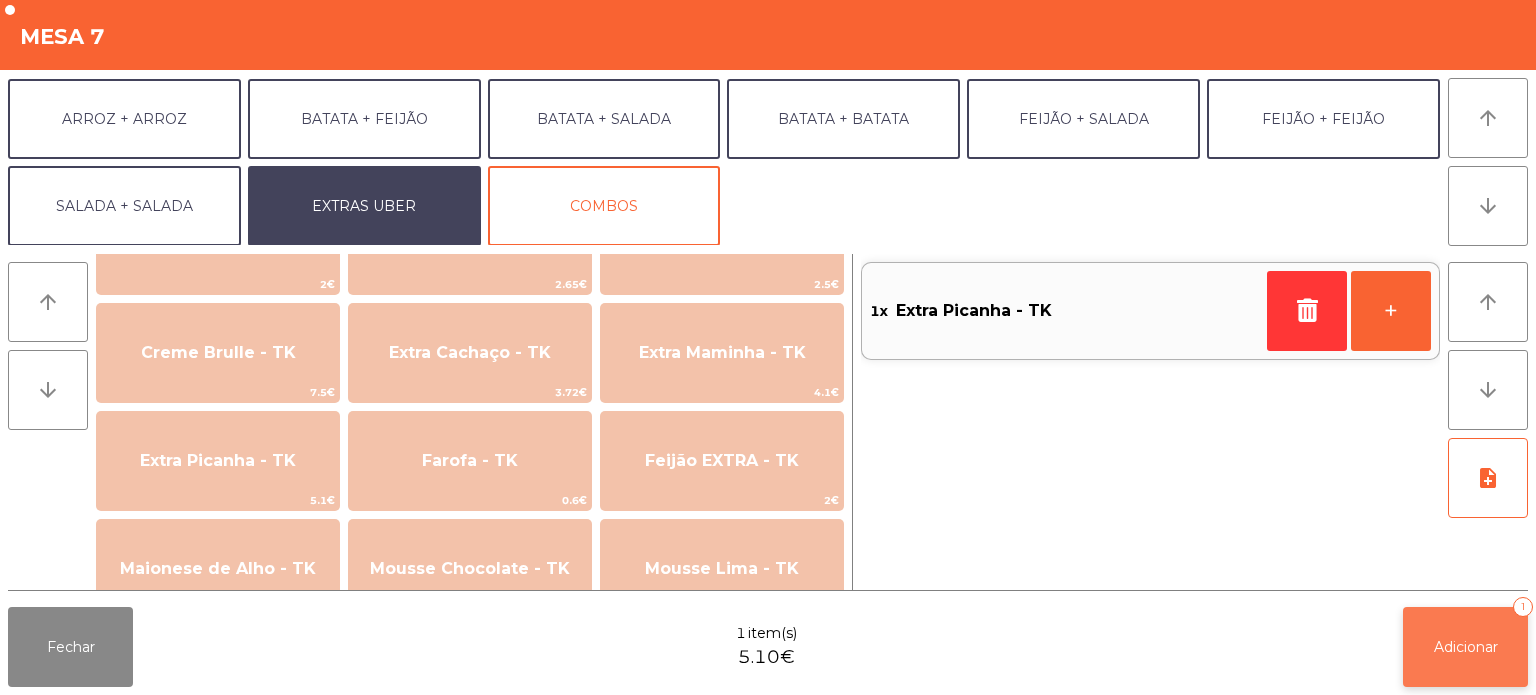click on "Adicionar" 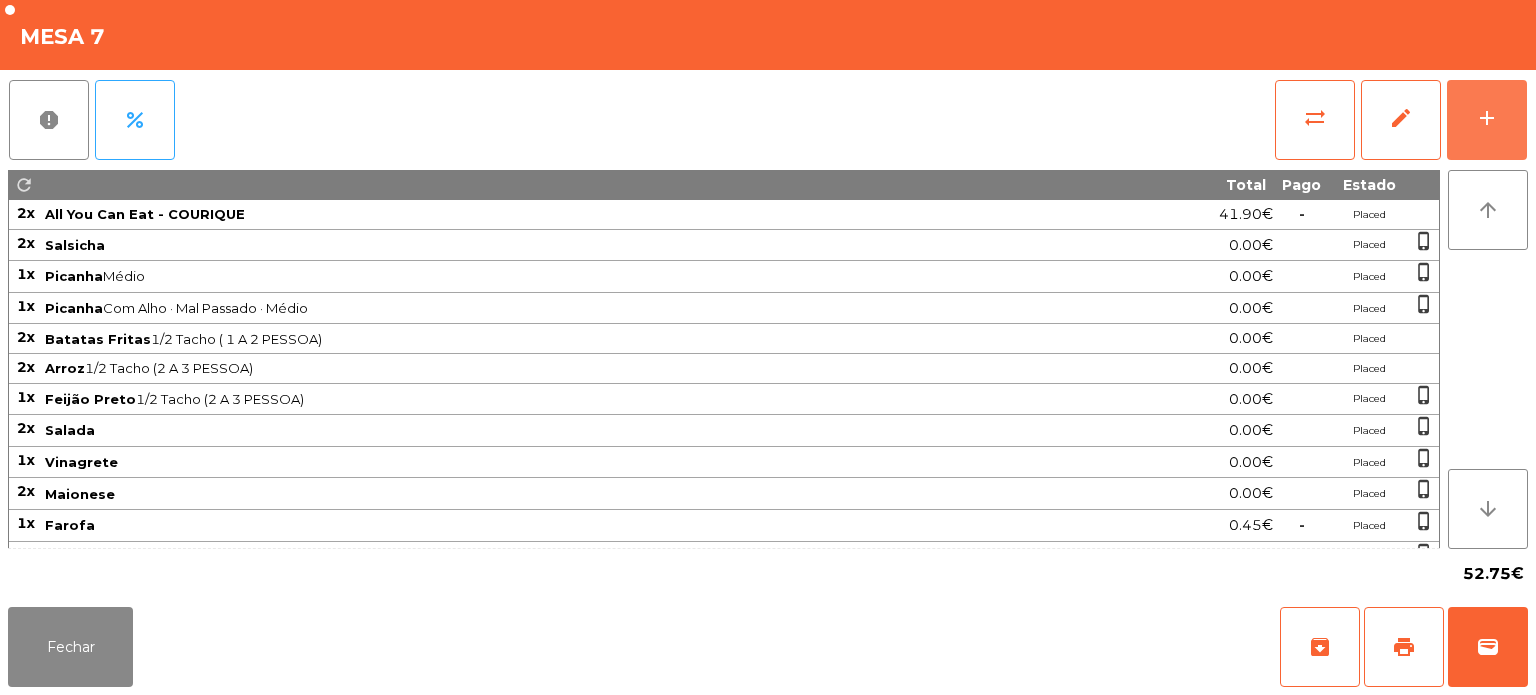 scroll, scrollTop: 108, scrollLeft: 0, axis: vertical 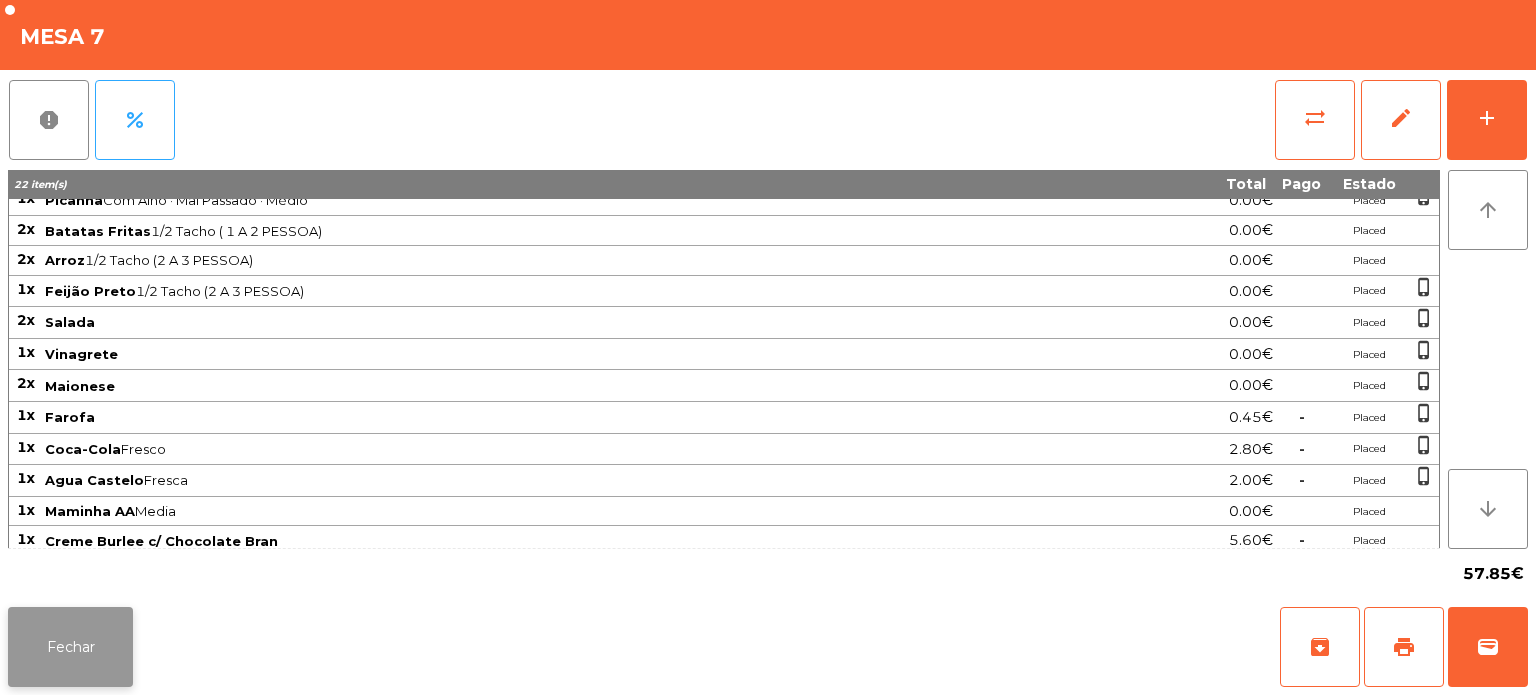 click on "Fechar" 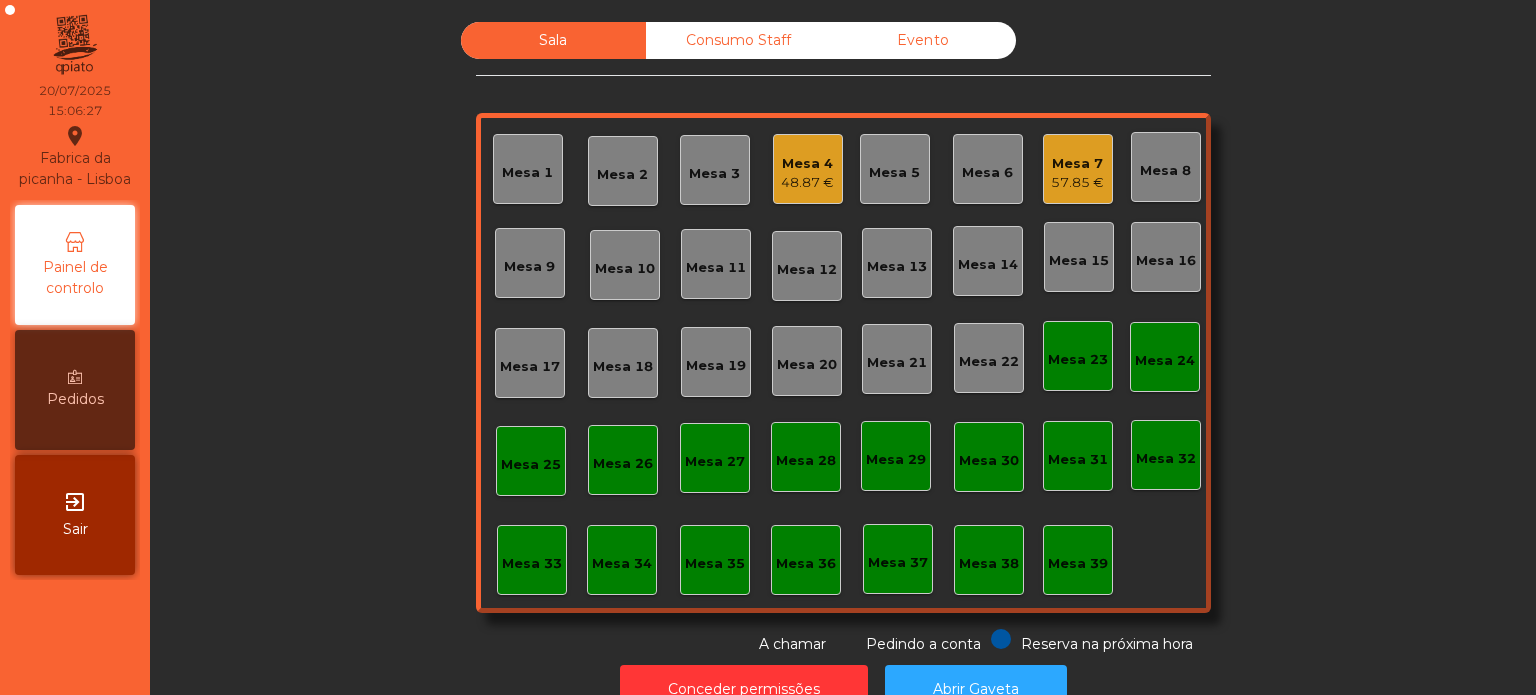 click on "Mesa 7   57.85 €" 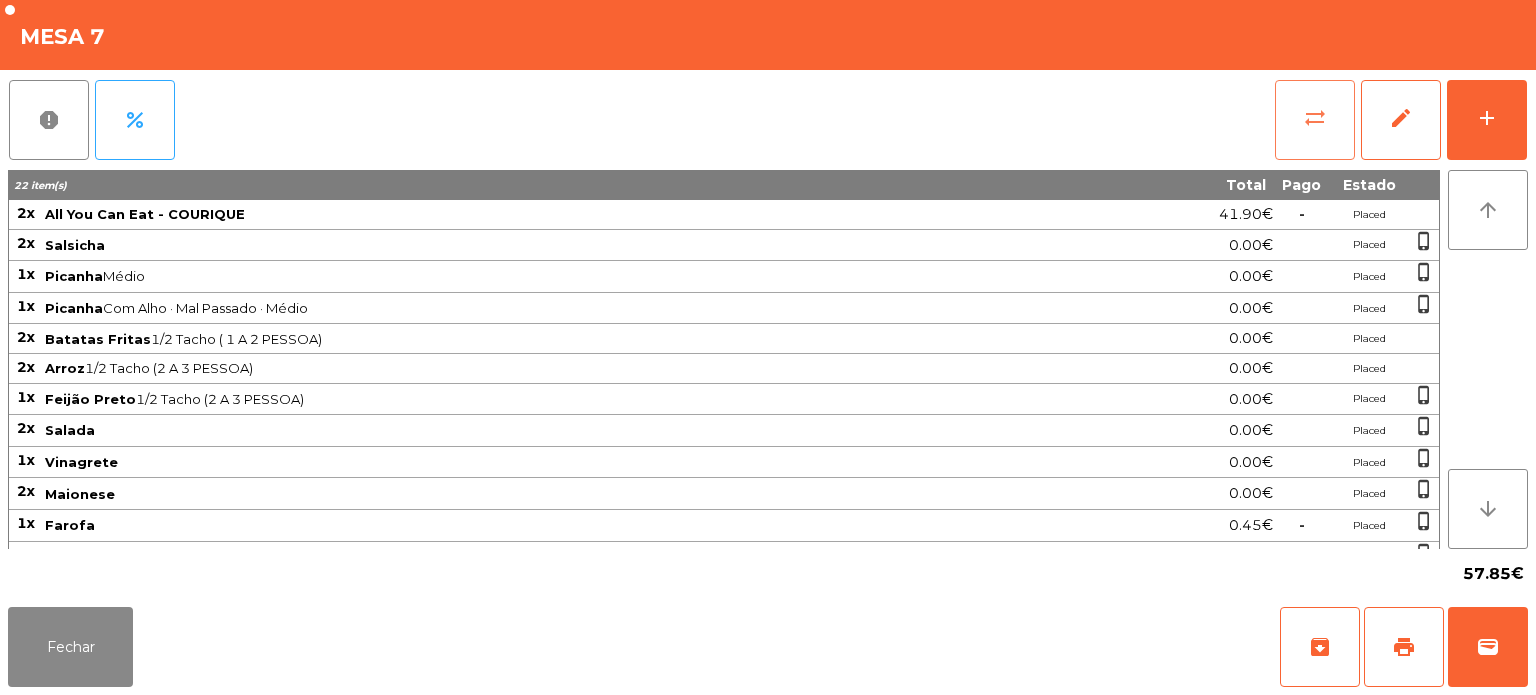 click on "sync_alt" 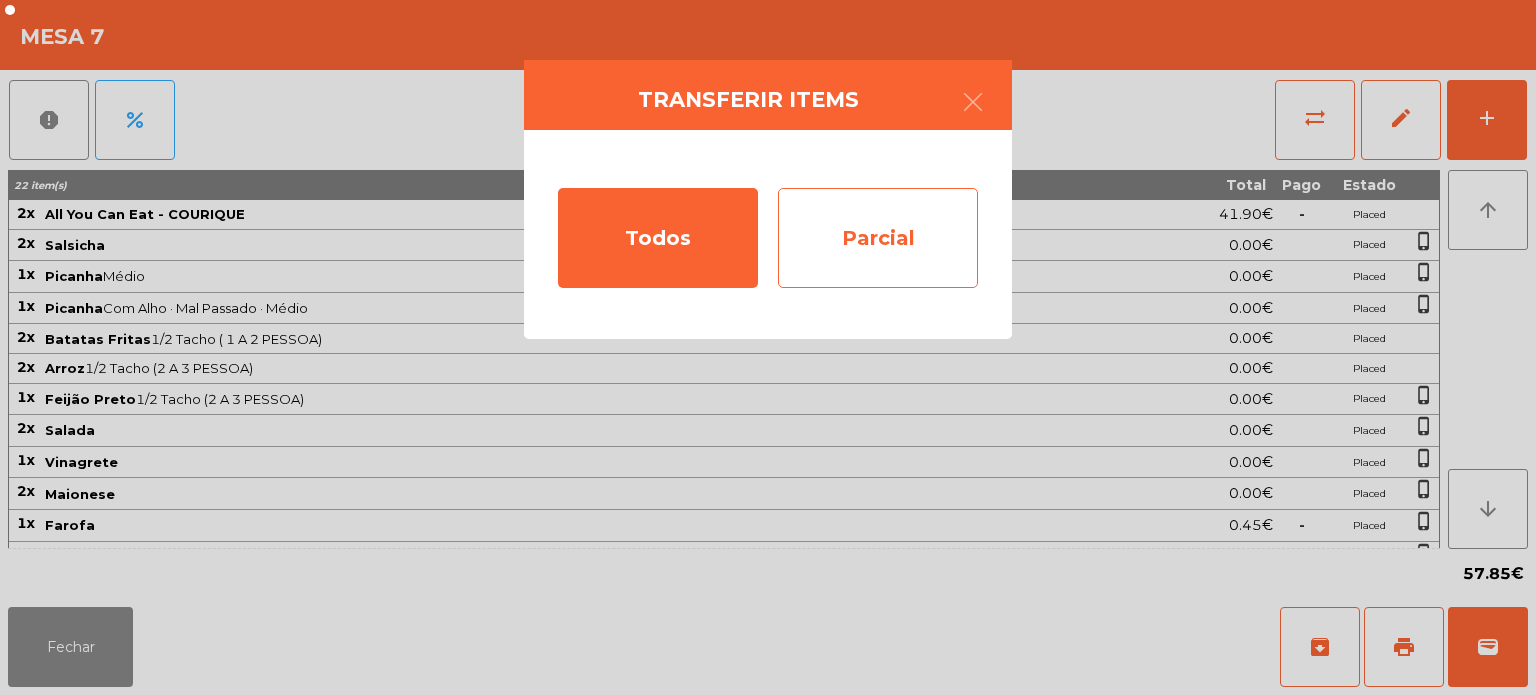 click on "Parcial" 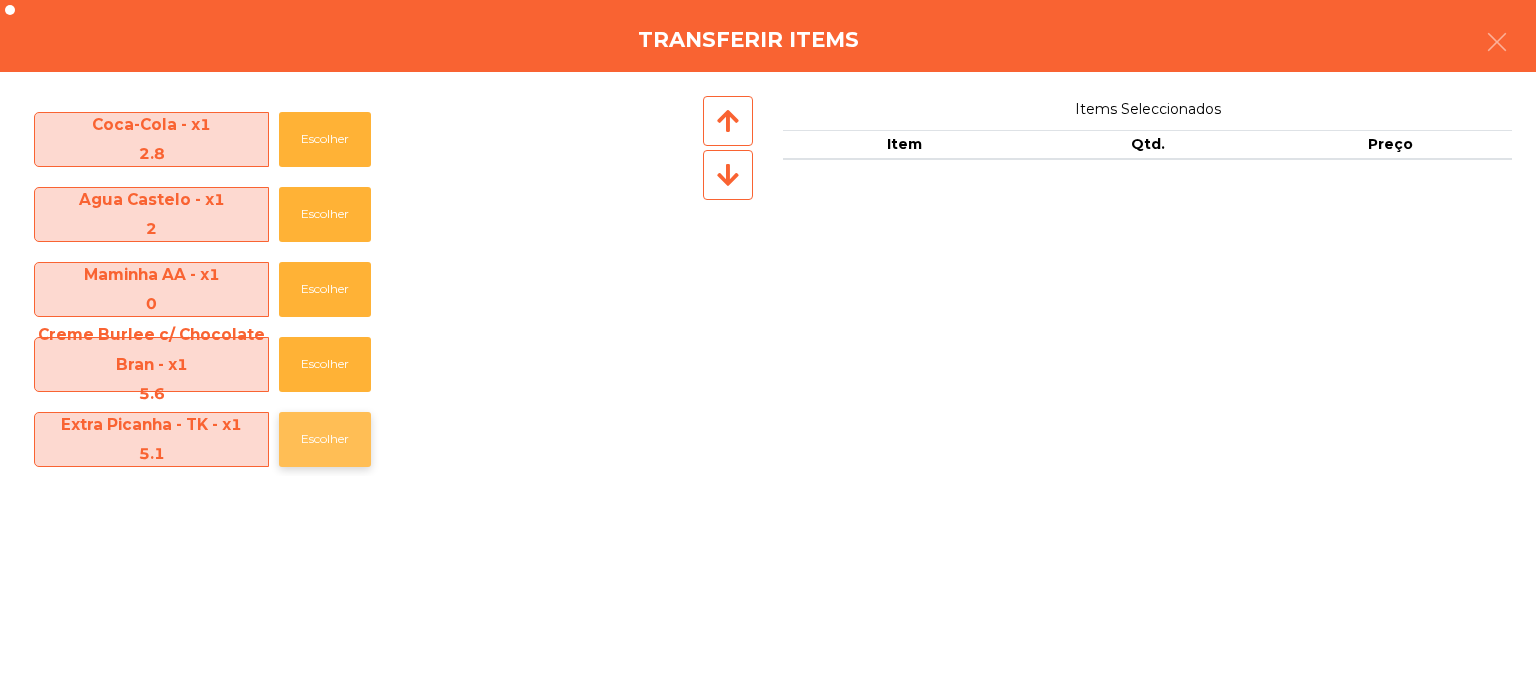 click on "Escolher" 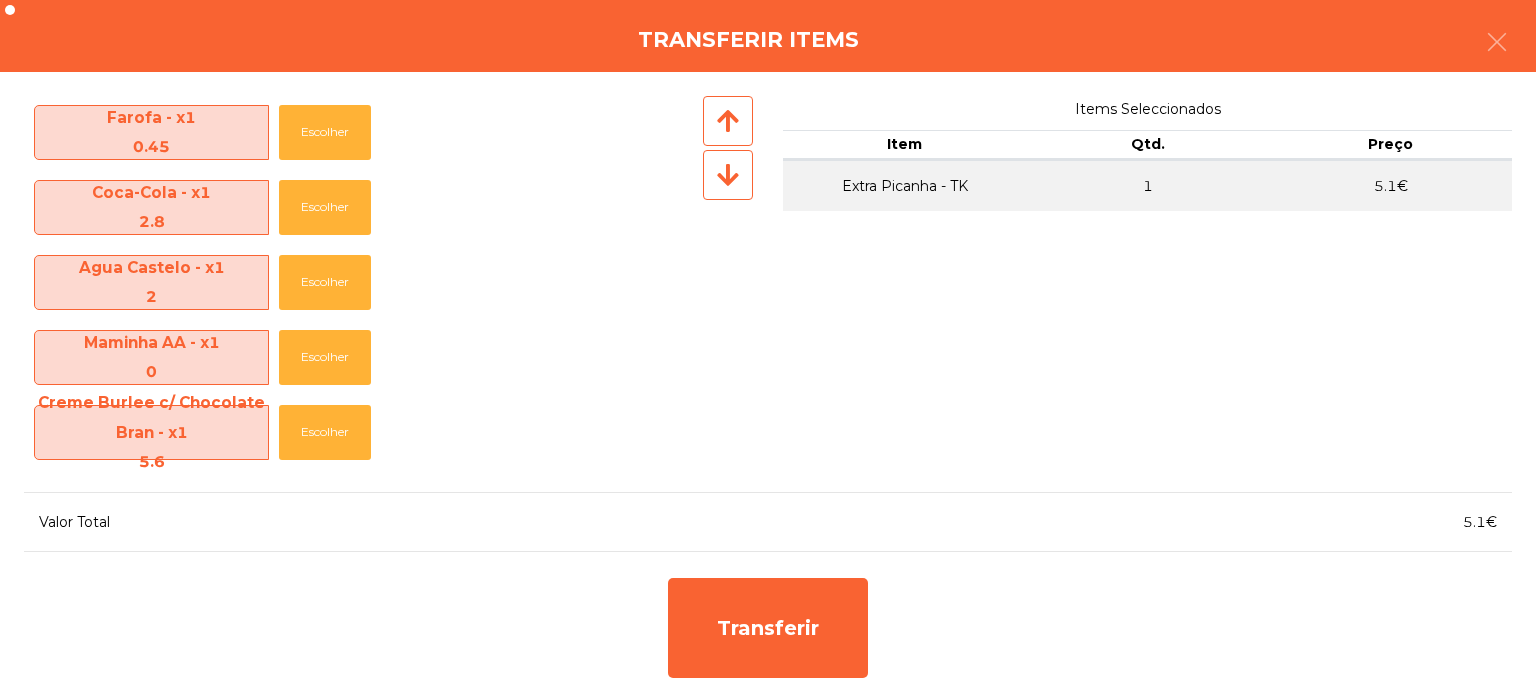 scroll, scrollTop: 676, scrollLeft: 0, axis: vertical 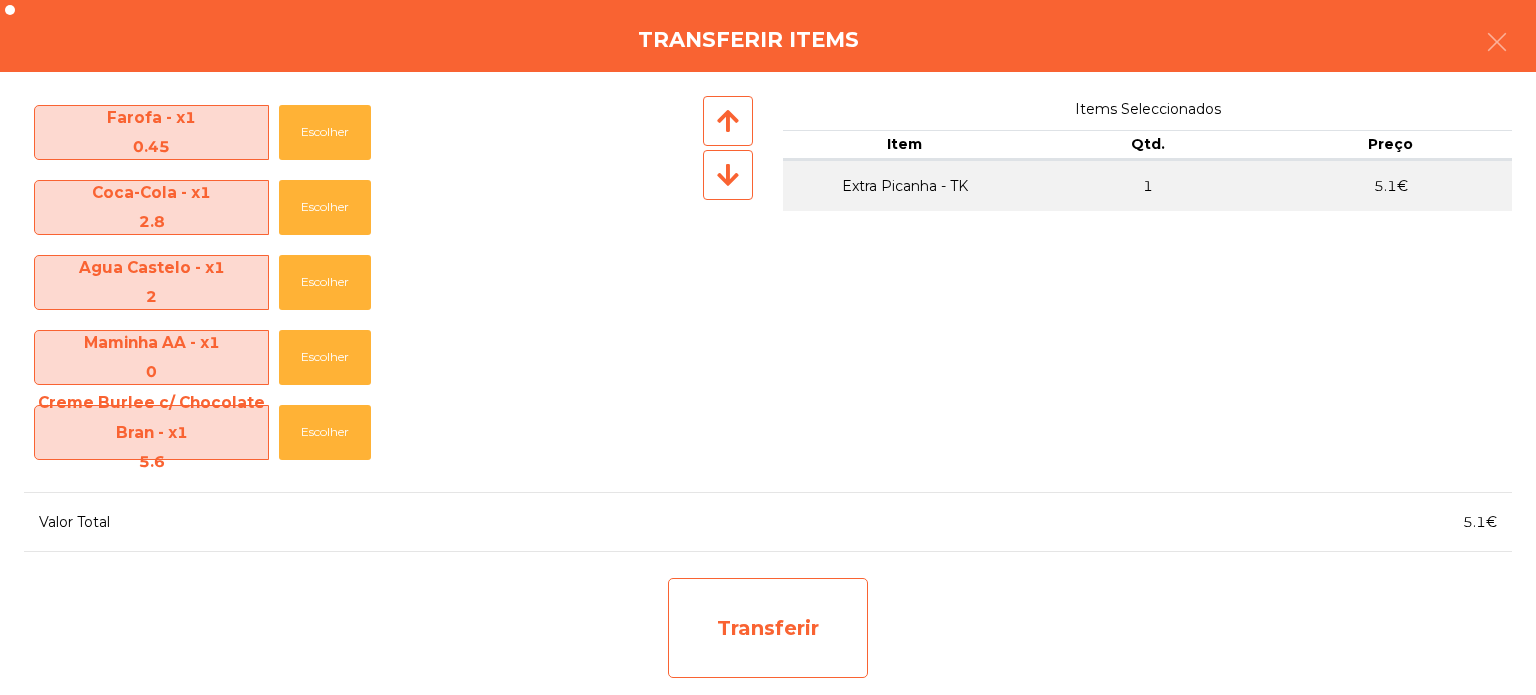 click on "Transferir" 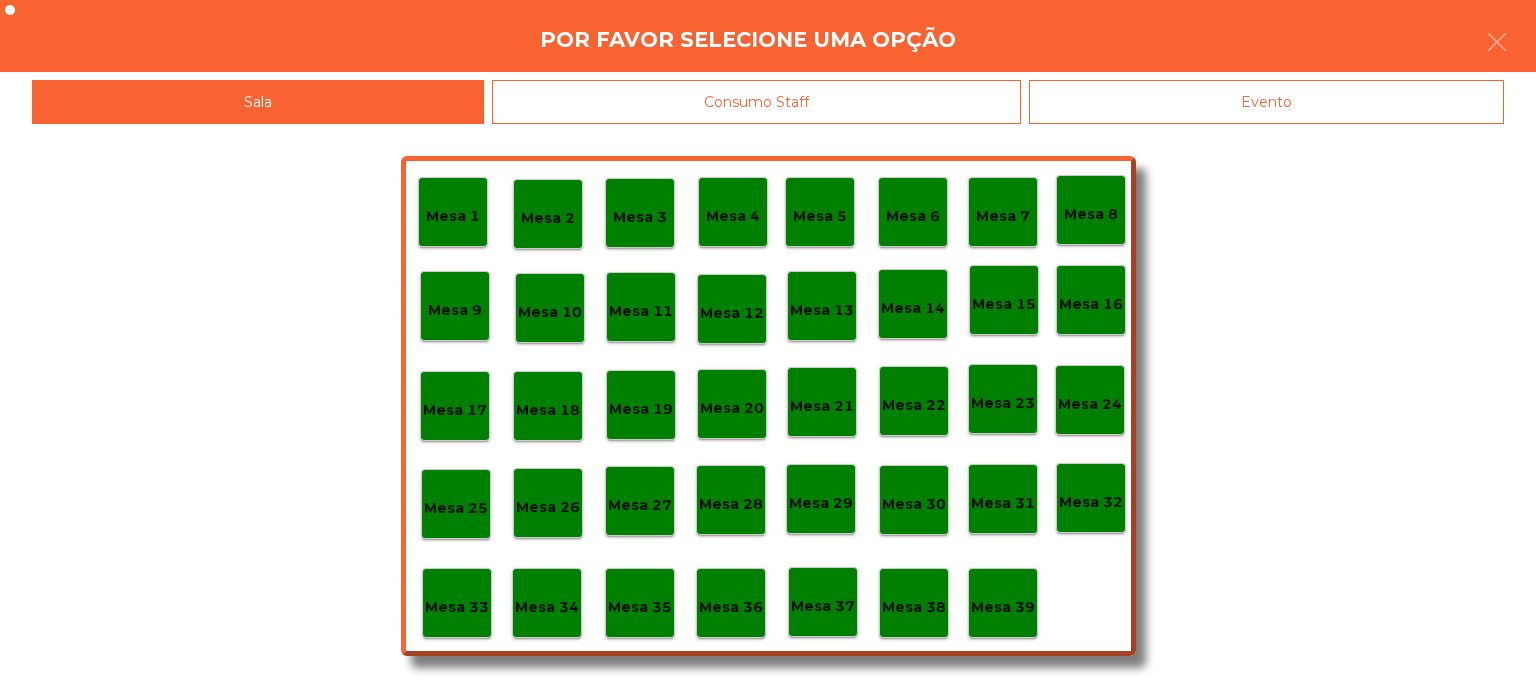 click on "Mesa 4" 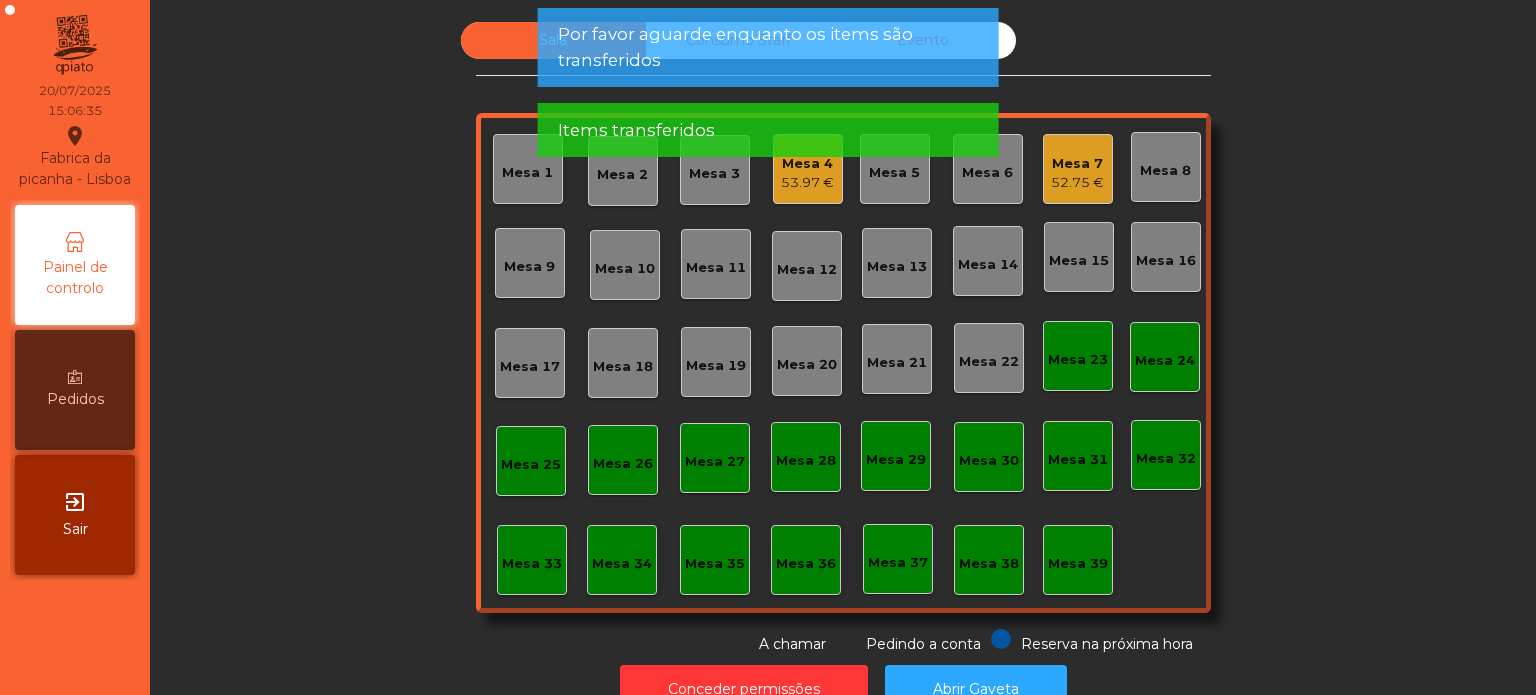 click on "Mesa 7   52.75 €" 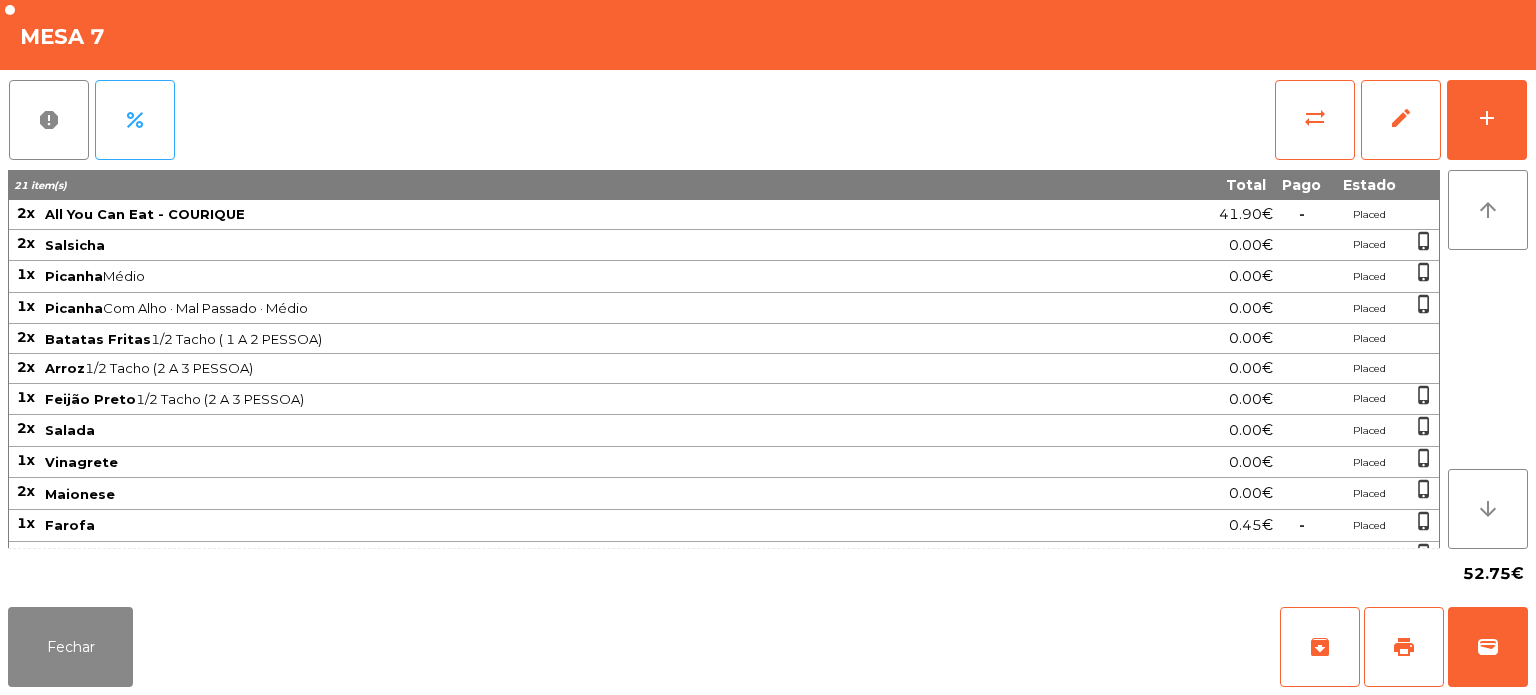 scroll, scrollTop: 108, scrollLeft: 0, axis: vertical 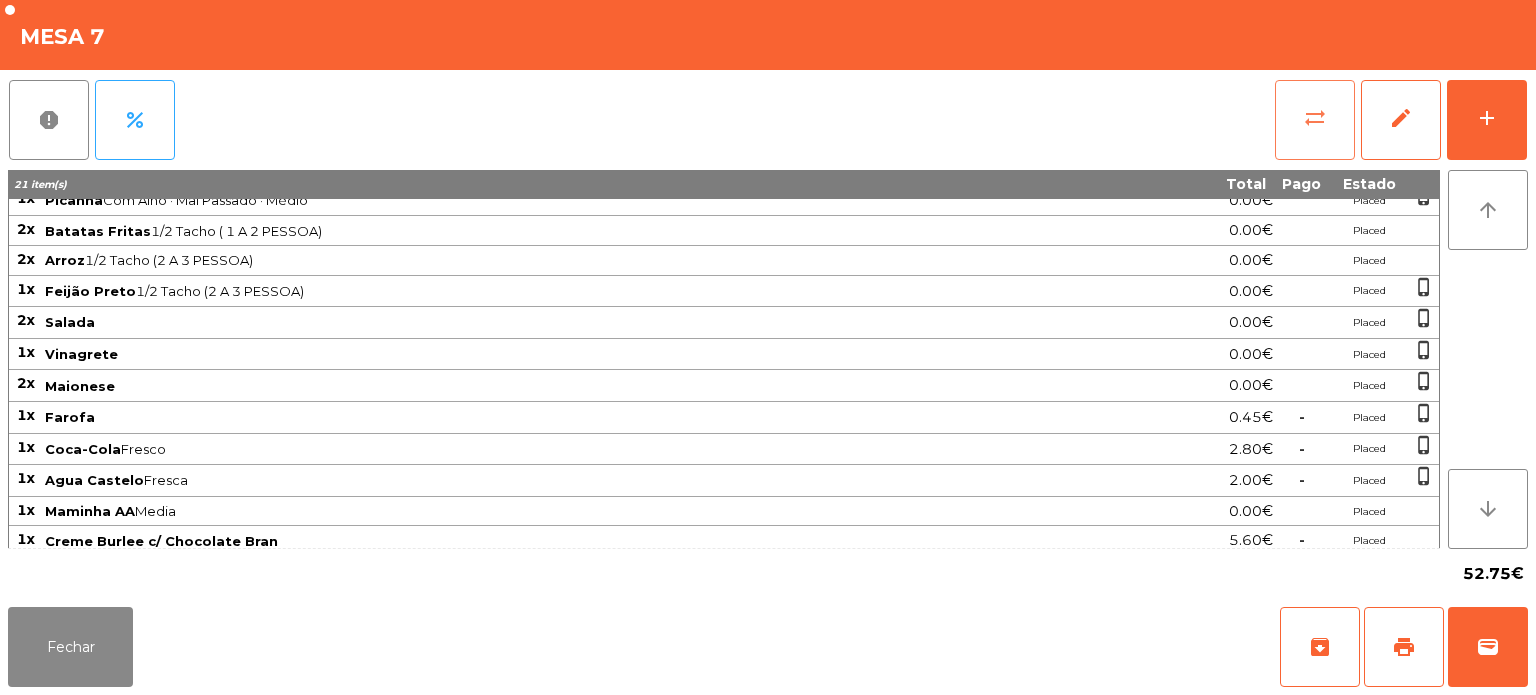 click on "sync_alt" 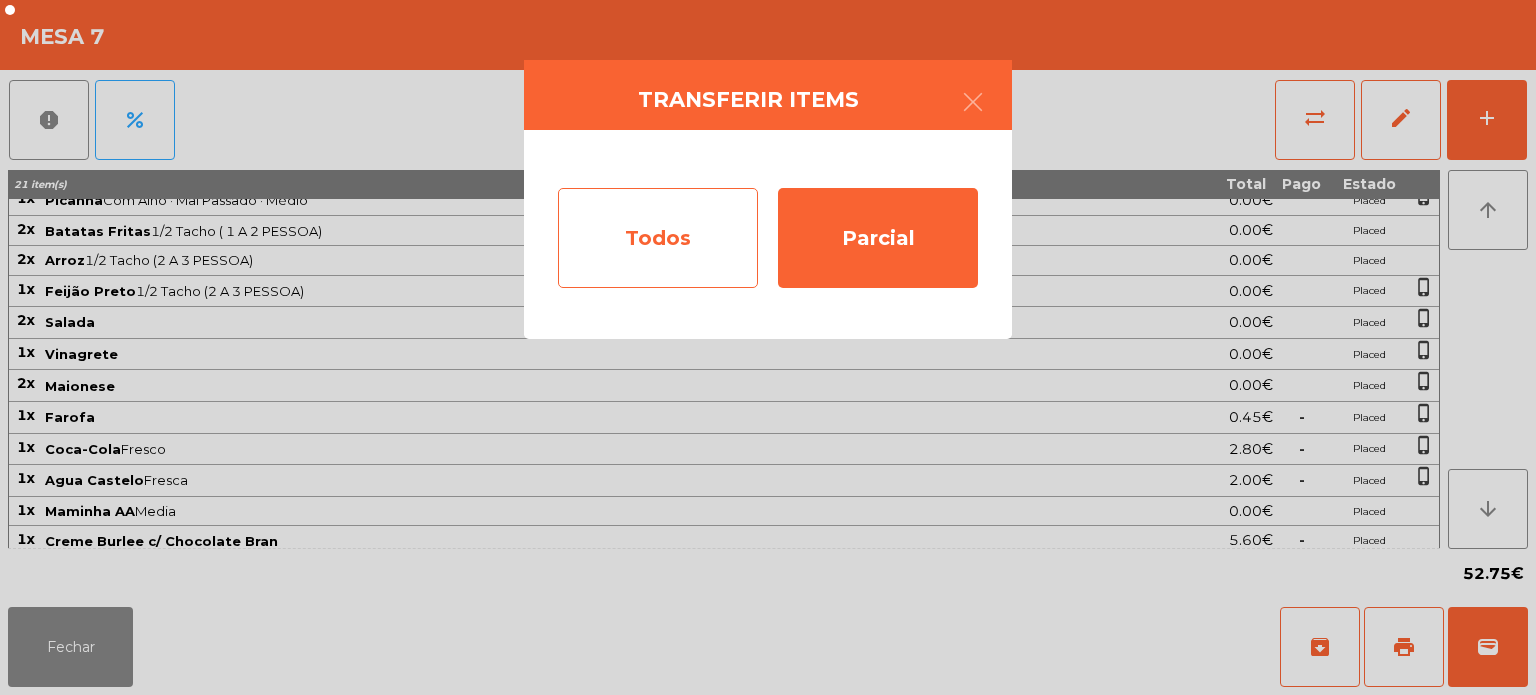 click on "Todos" 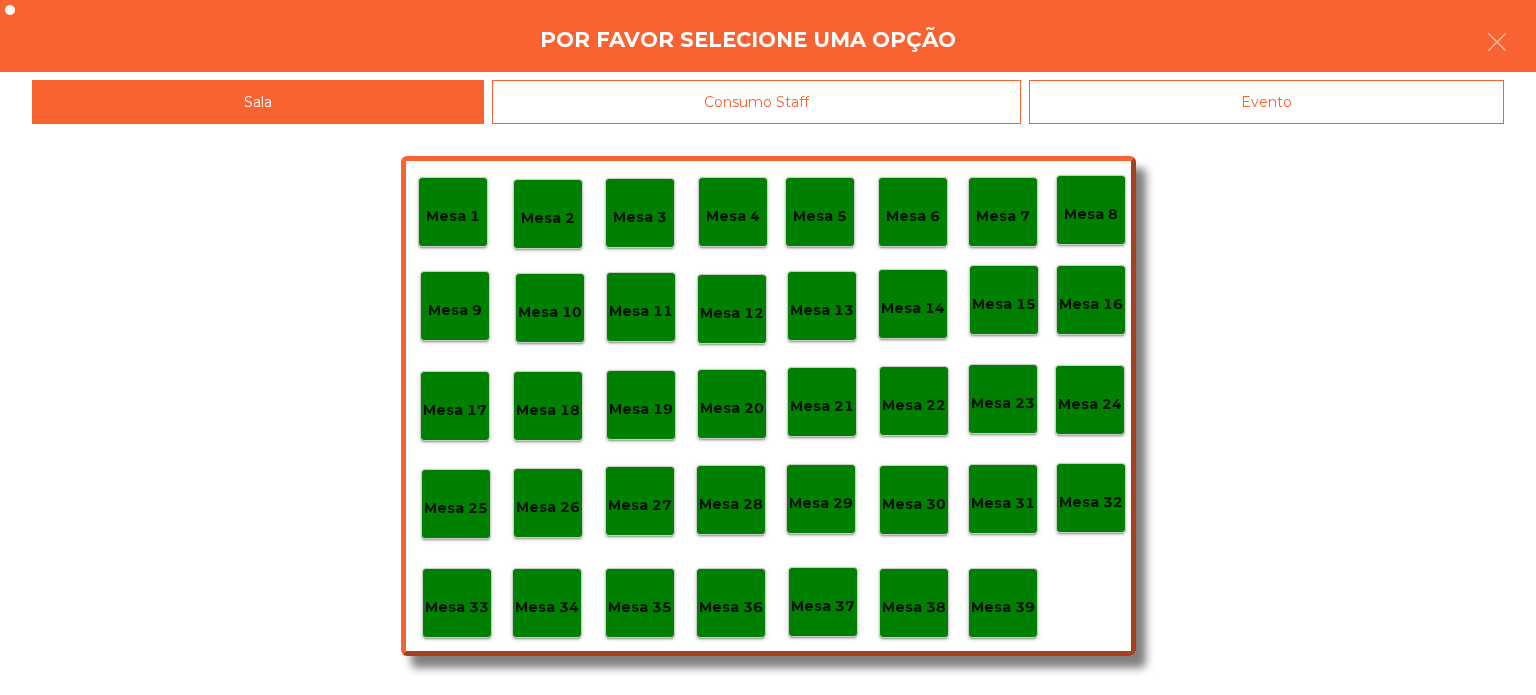 click on "Evento" 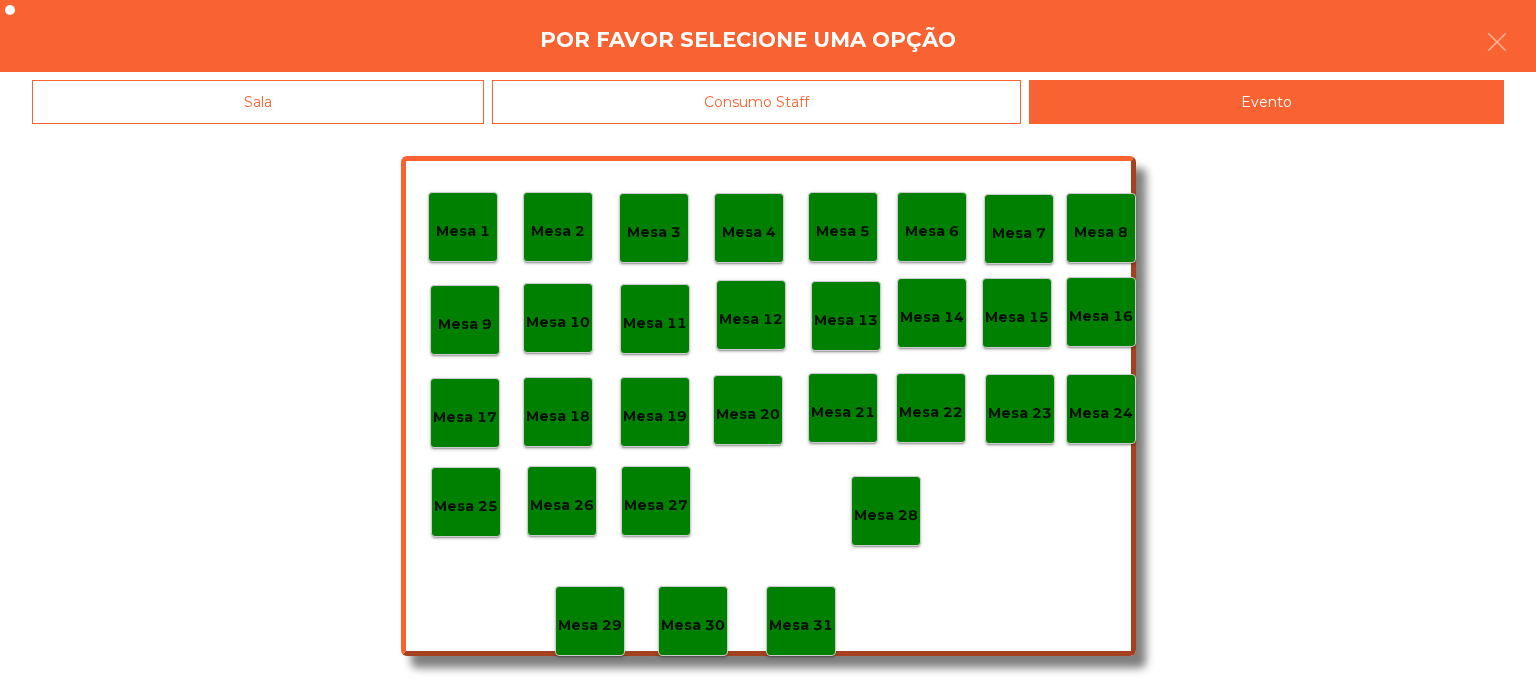 click on "Mesa 28" 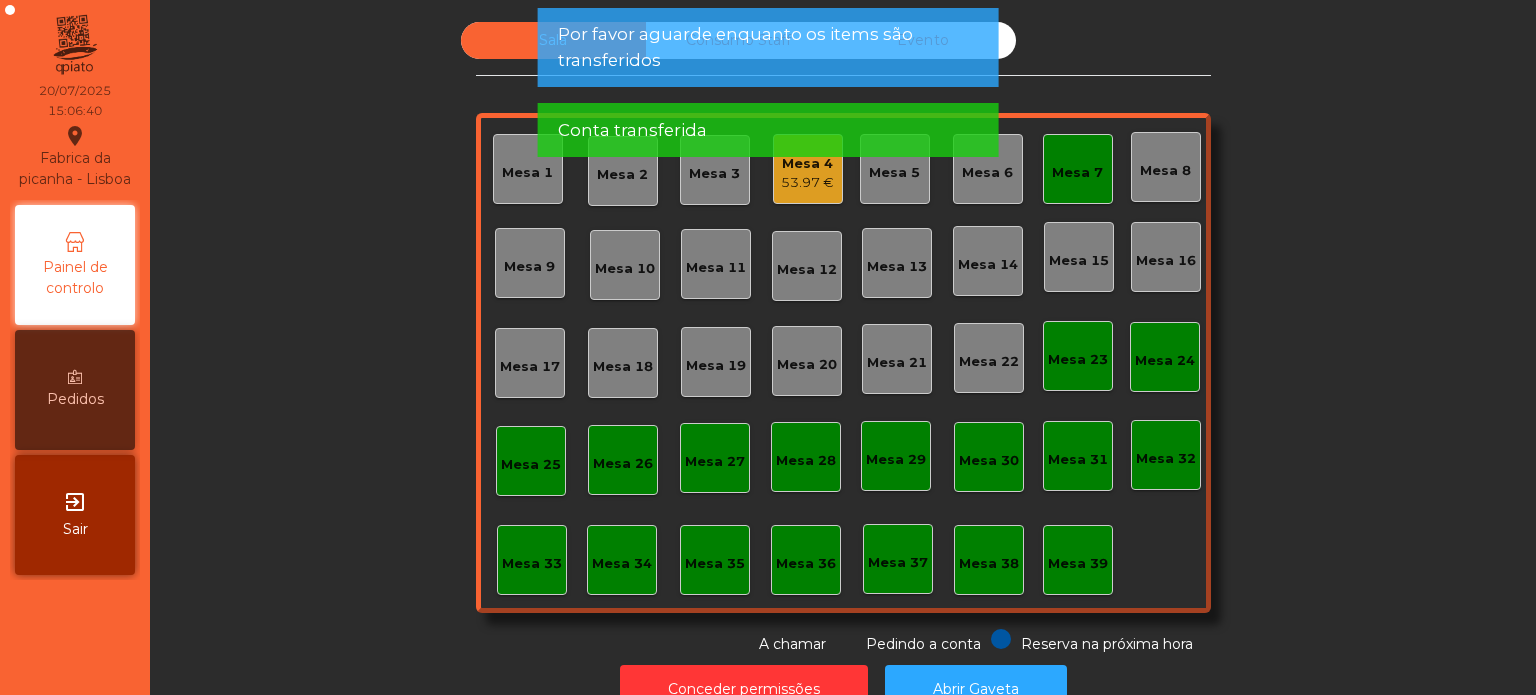 click on "Mesa 7" 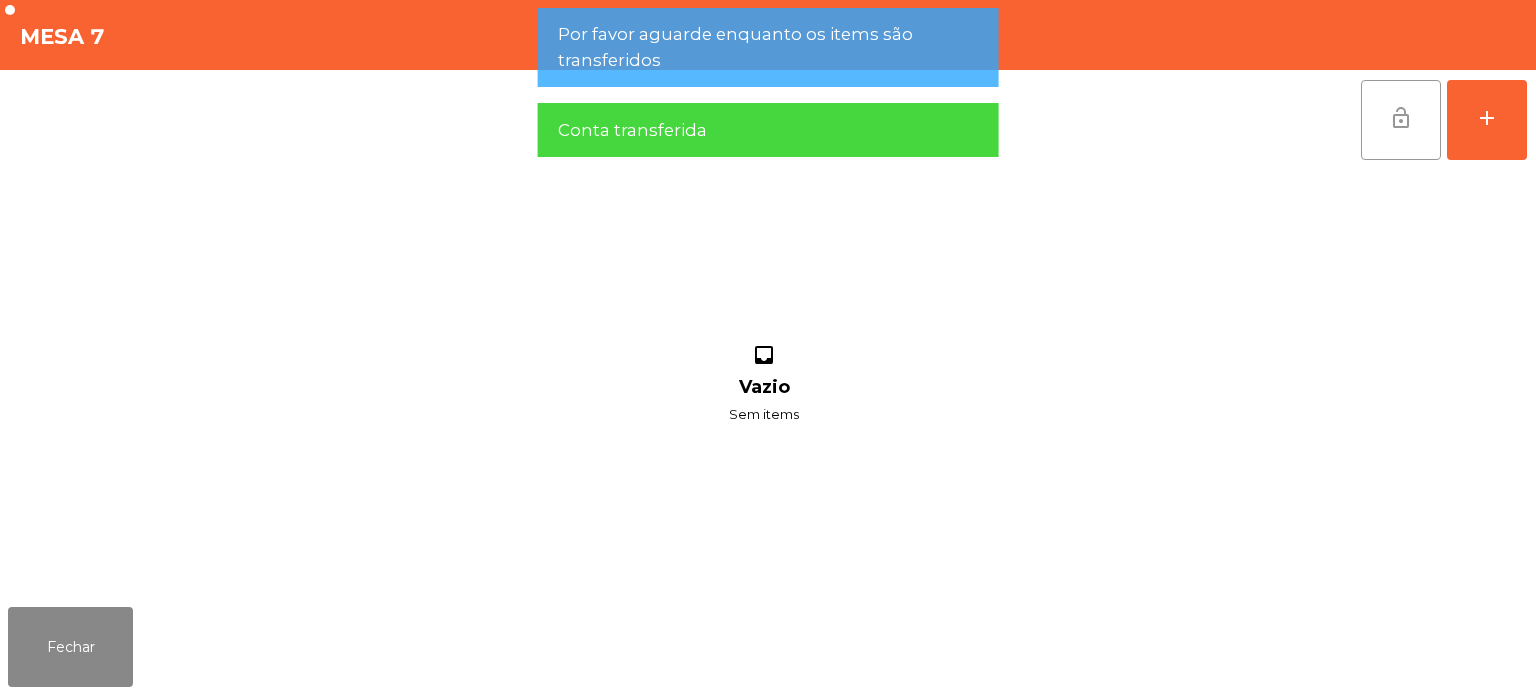 click on "lock_open" 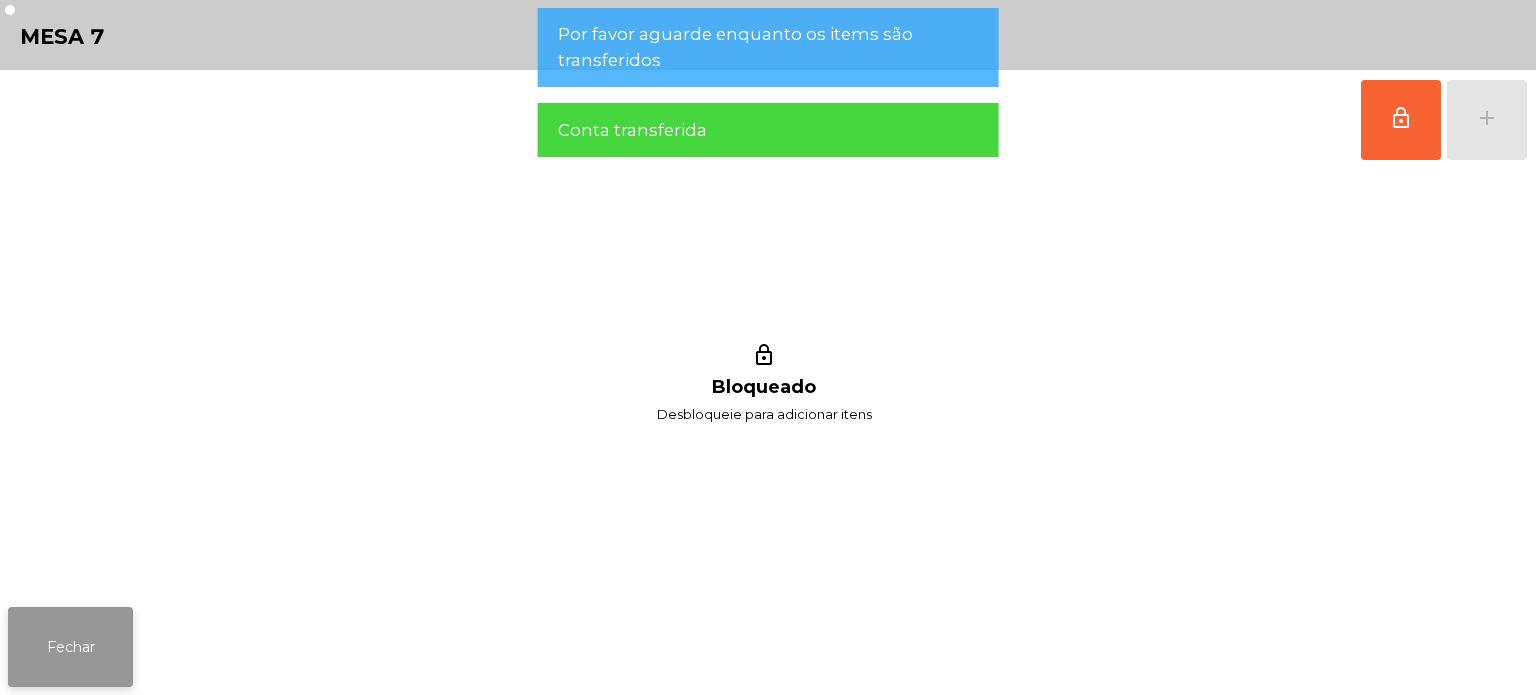 click on "Fechar" 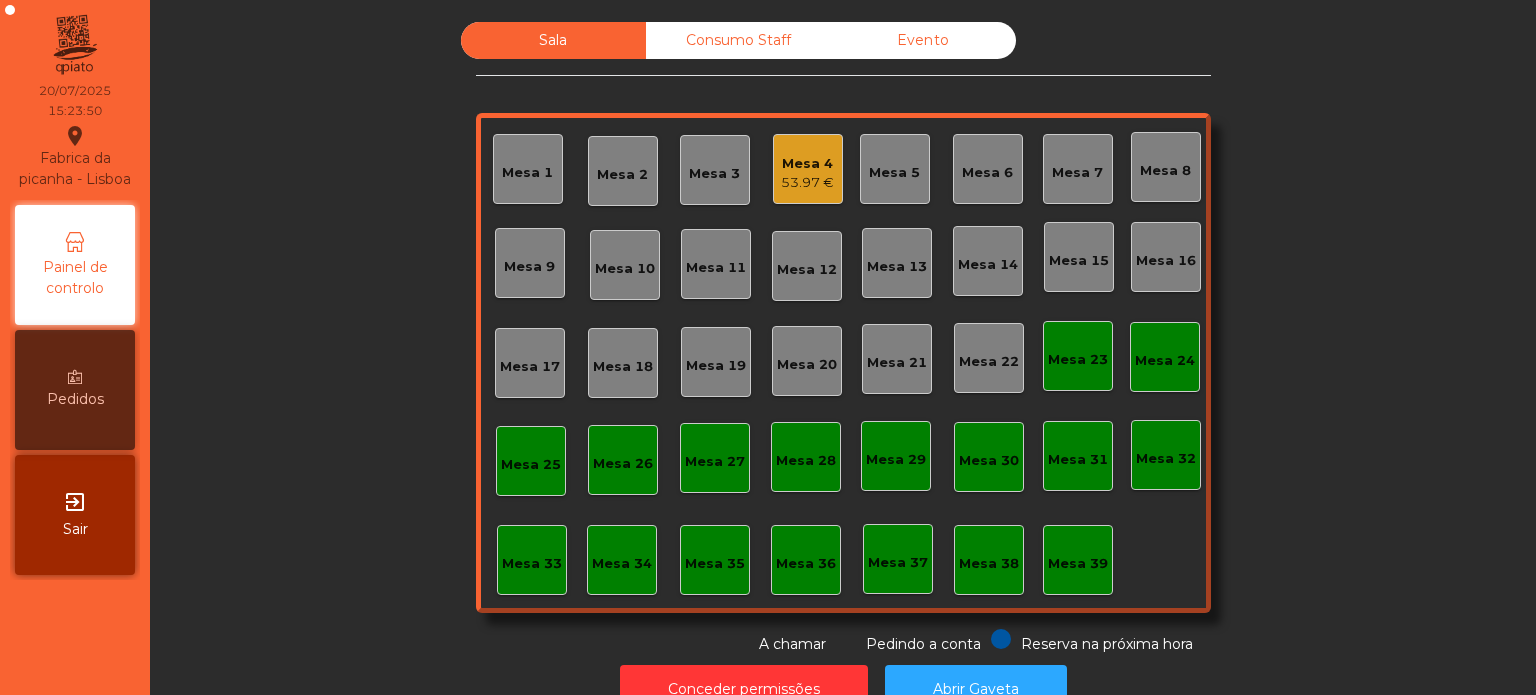 click on "Mesa 4" 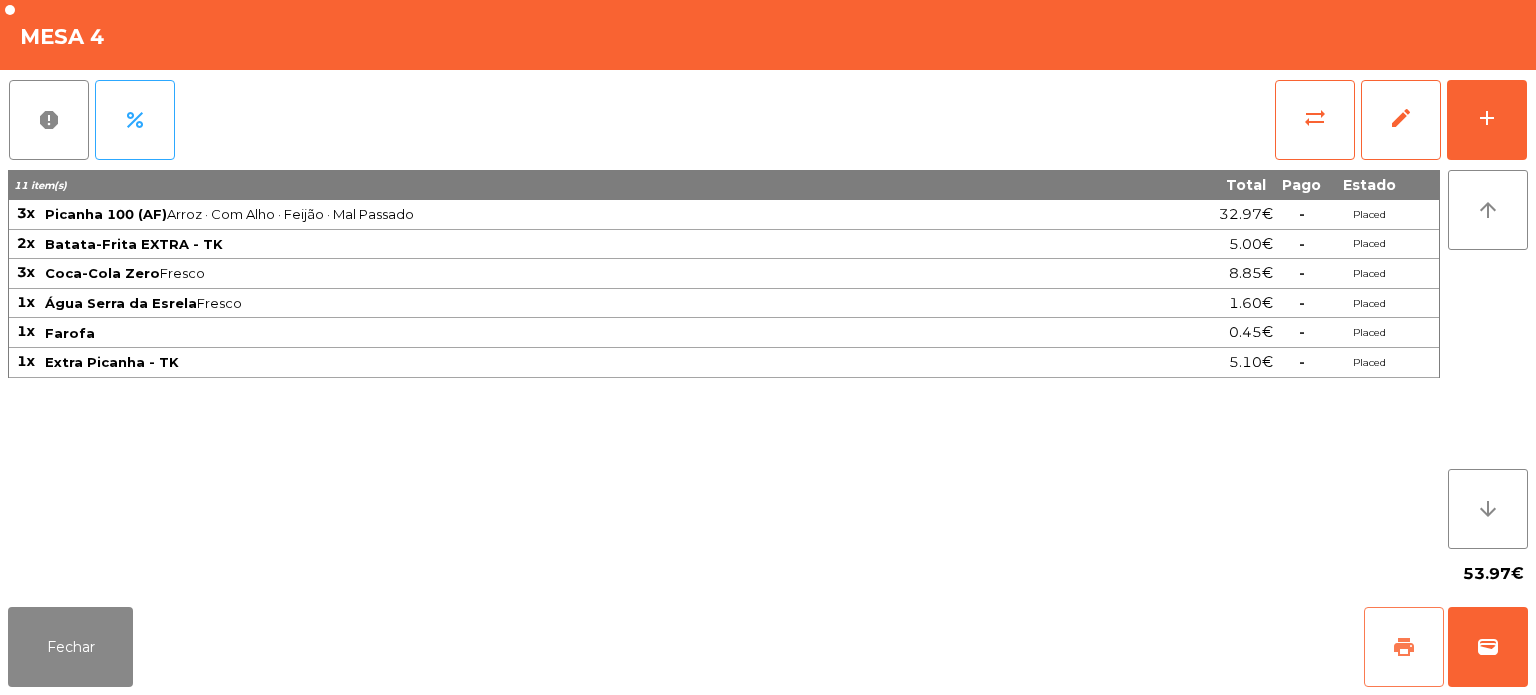 click on "print" 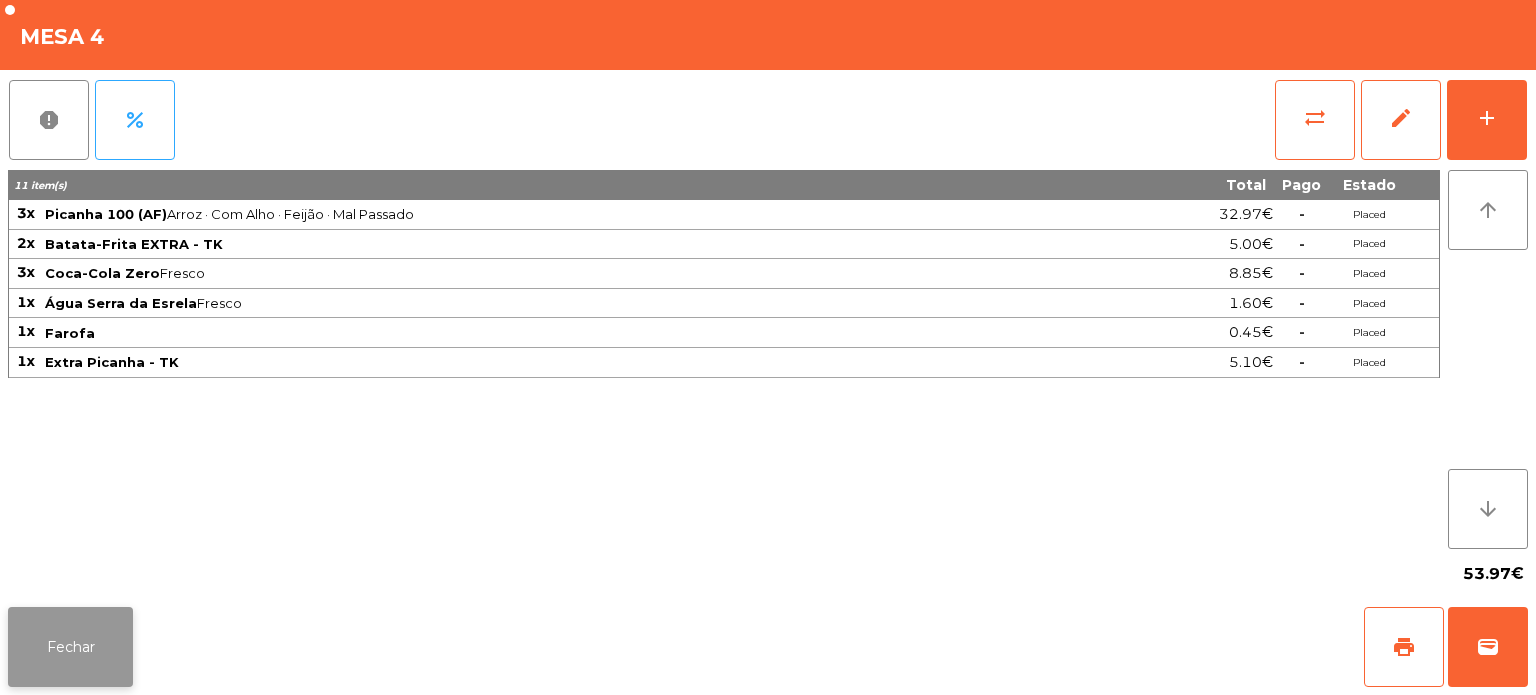 click on "Fechar" 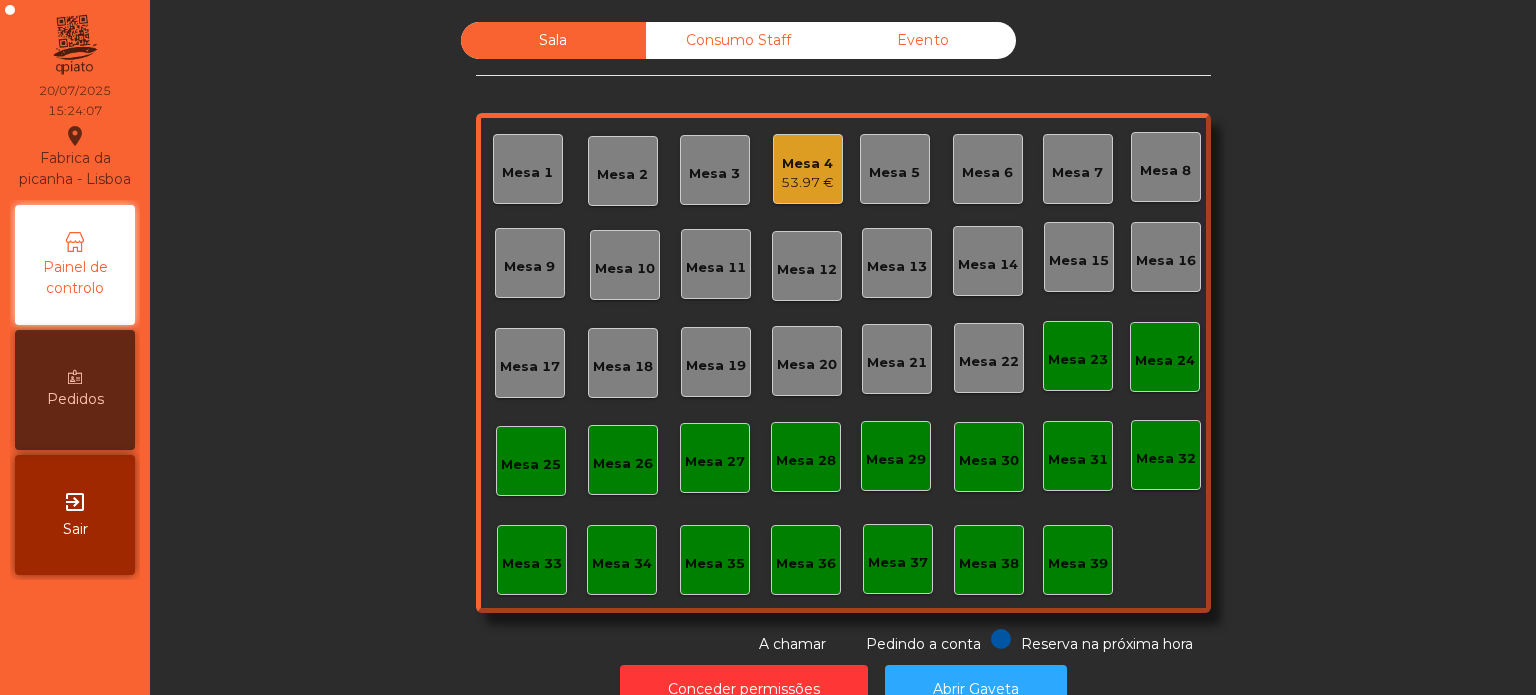 click on "Pedindo a conta" 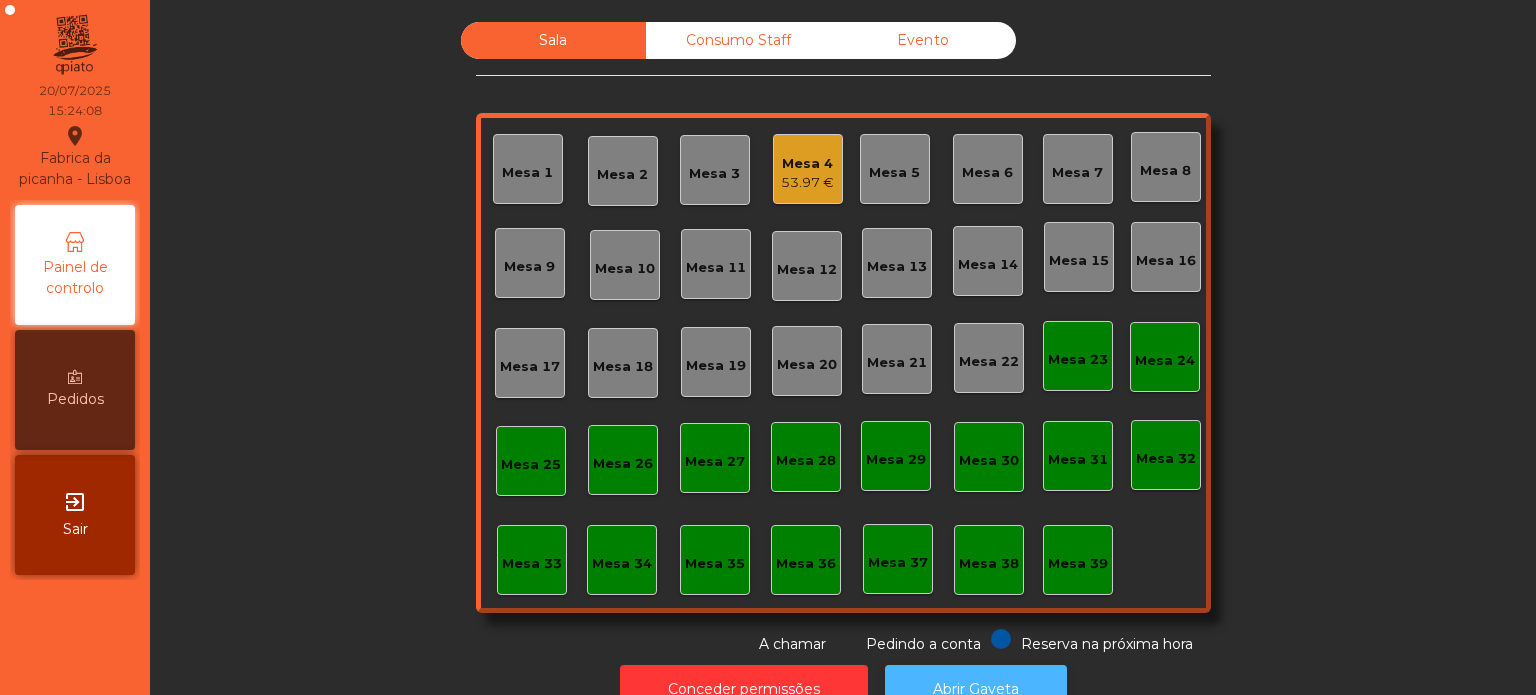 click on "Abrir Gaveta" 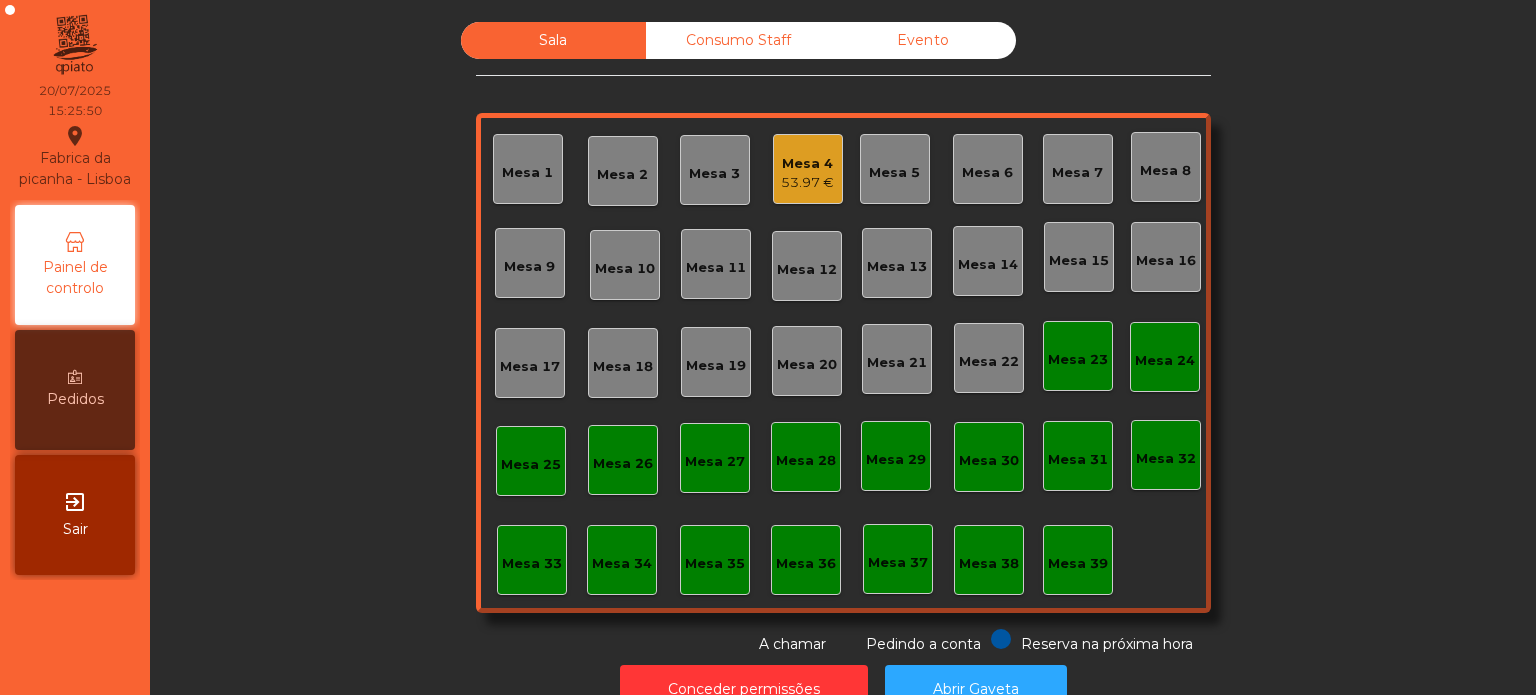 click on "Mesa 4" 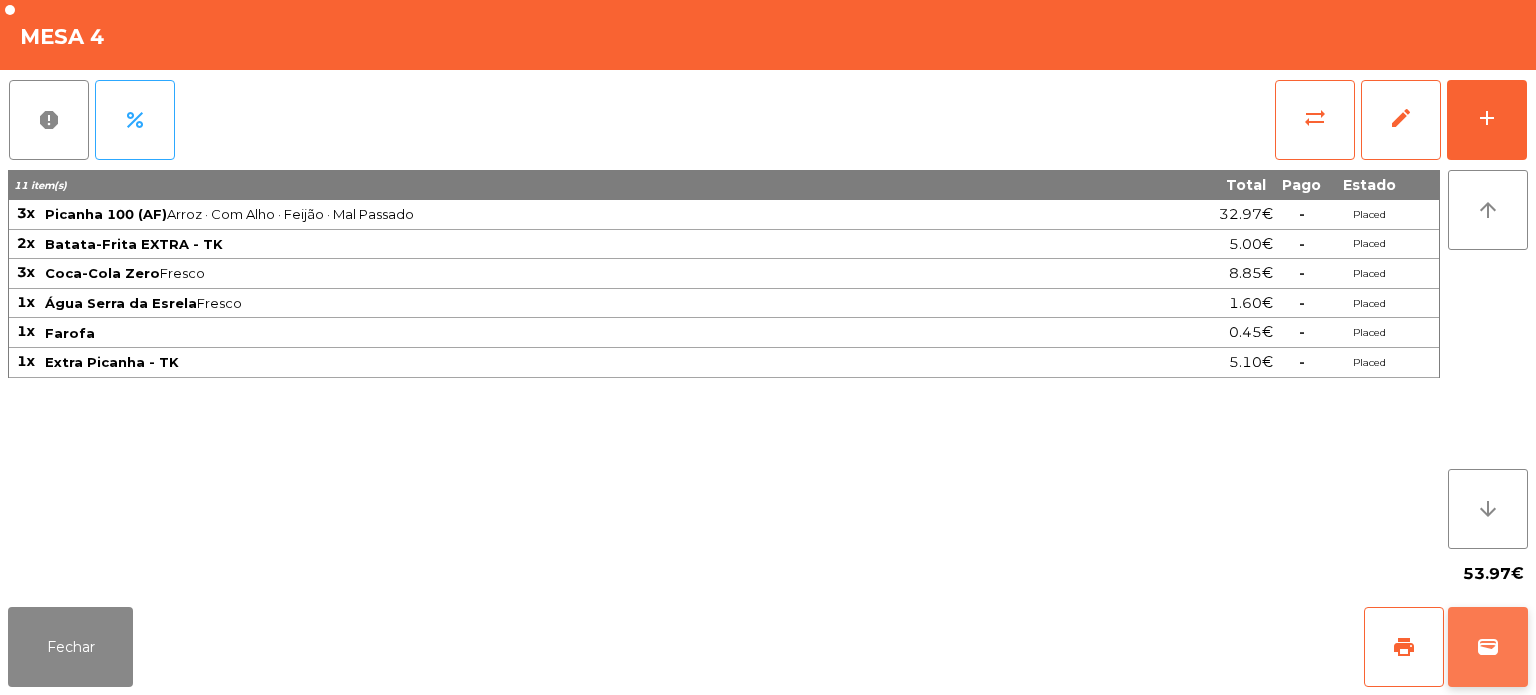click on "wallet" 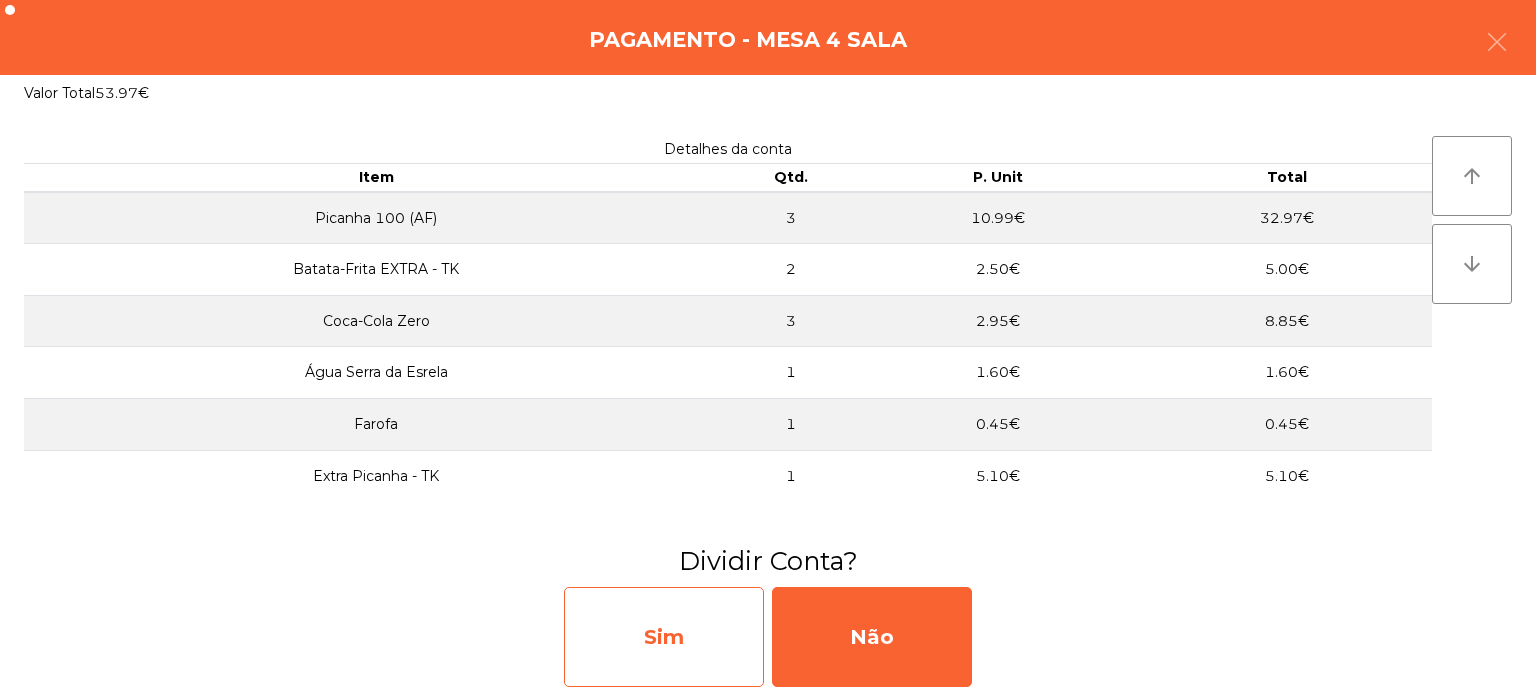 click on "Sim" 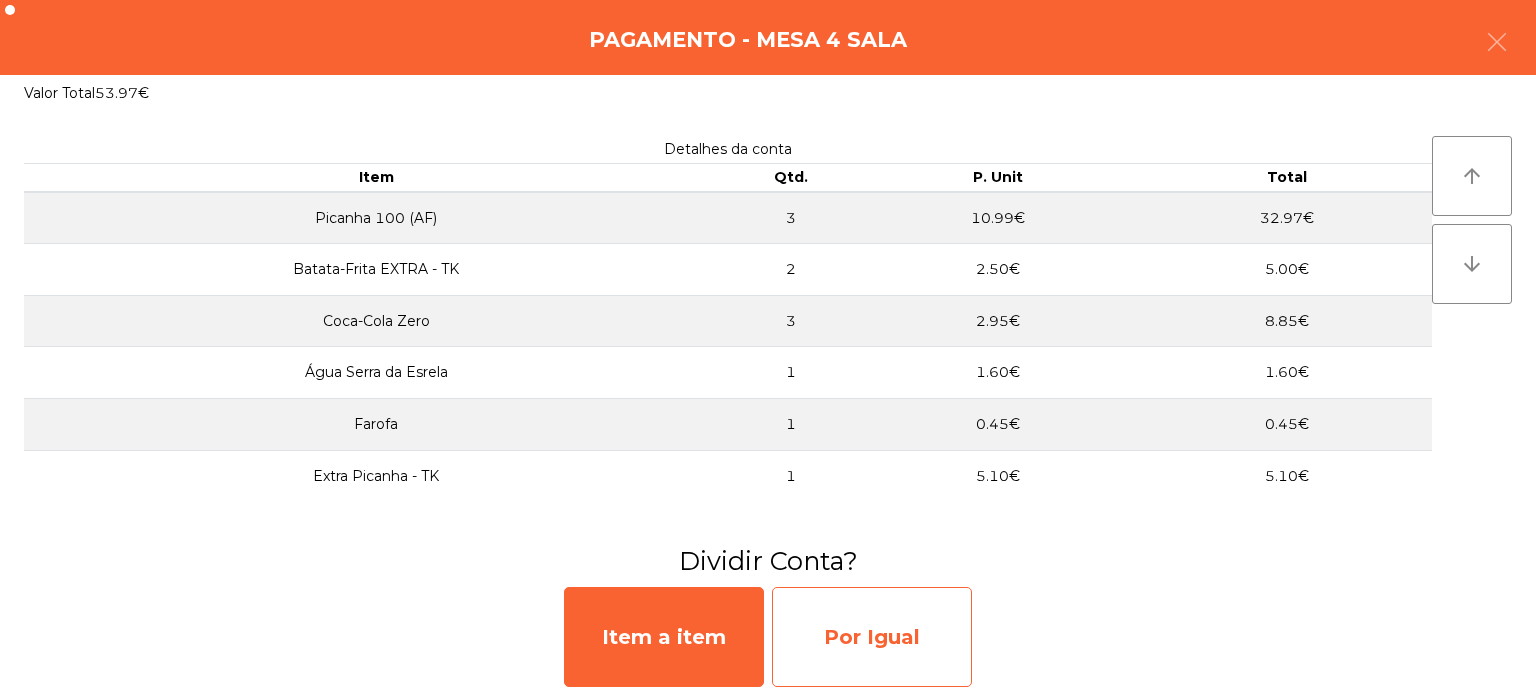 click on "Por Igual" 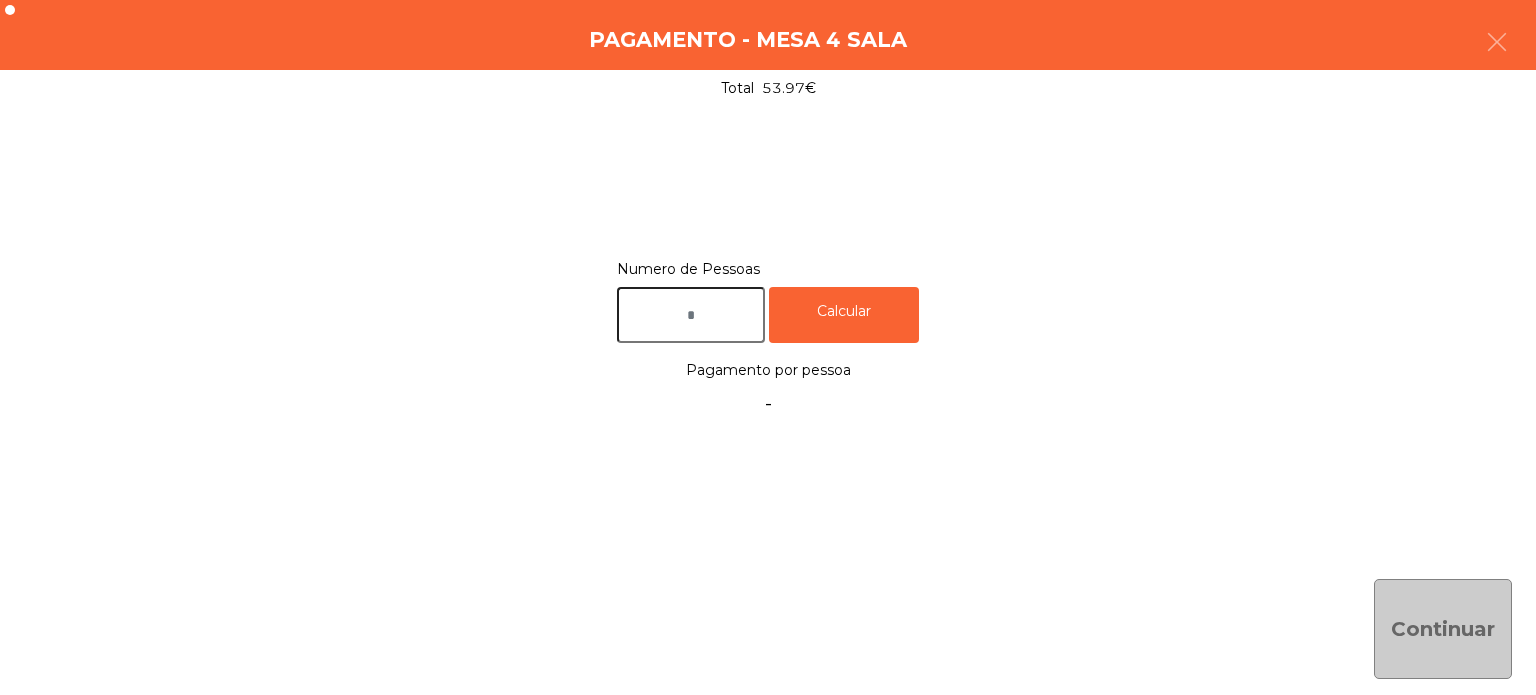 click 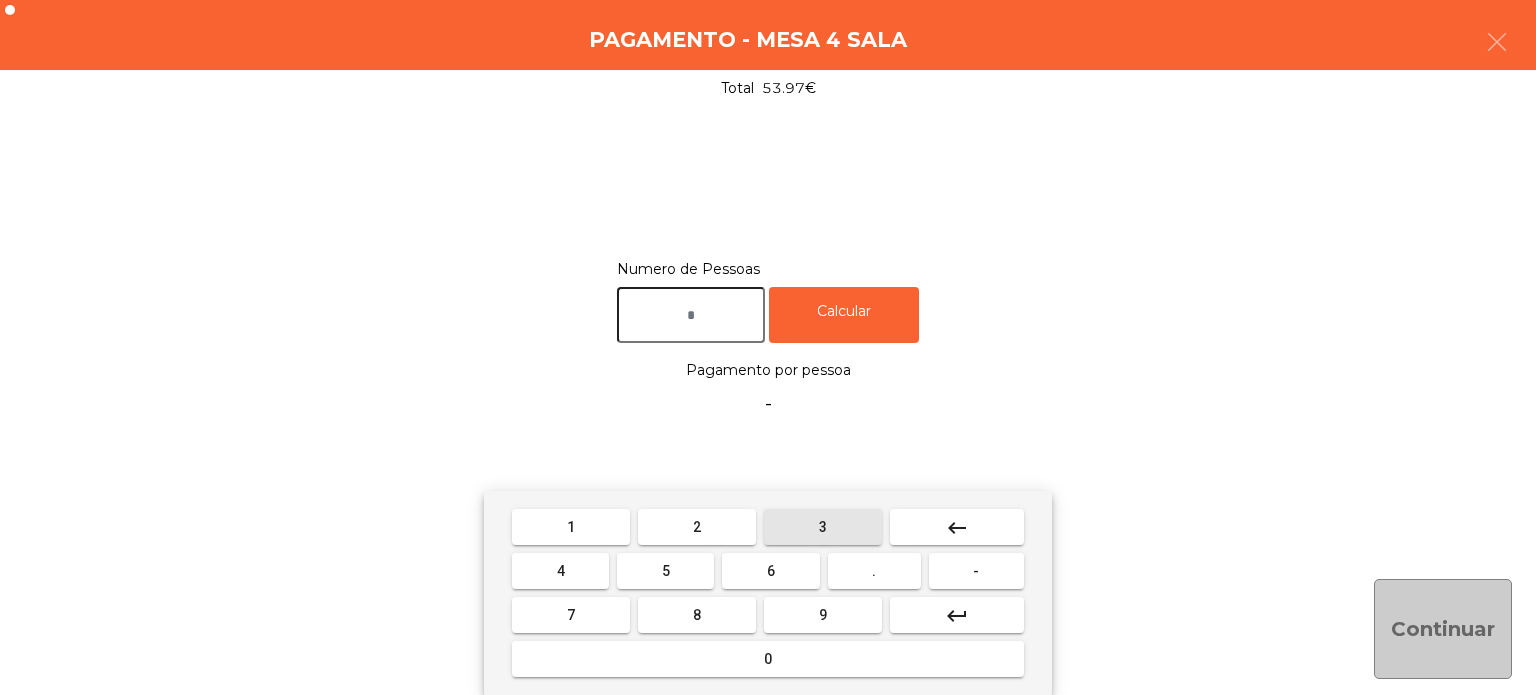 click on "3" at bounding box center (823, 527) 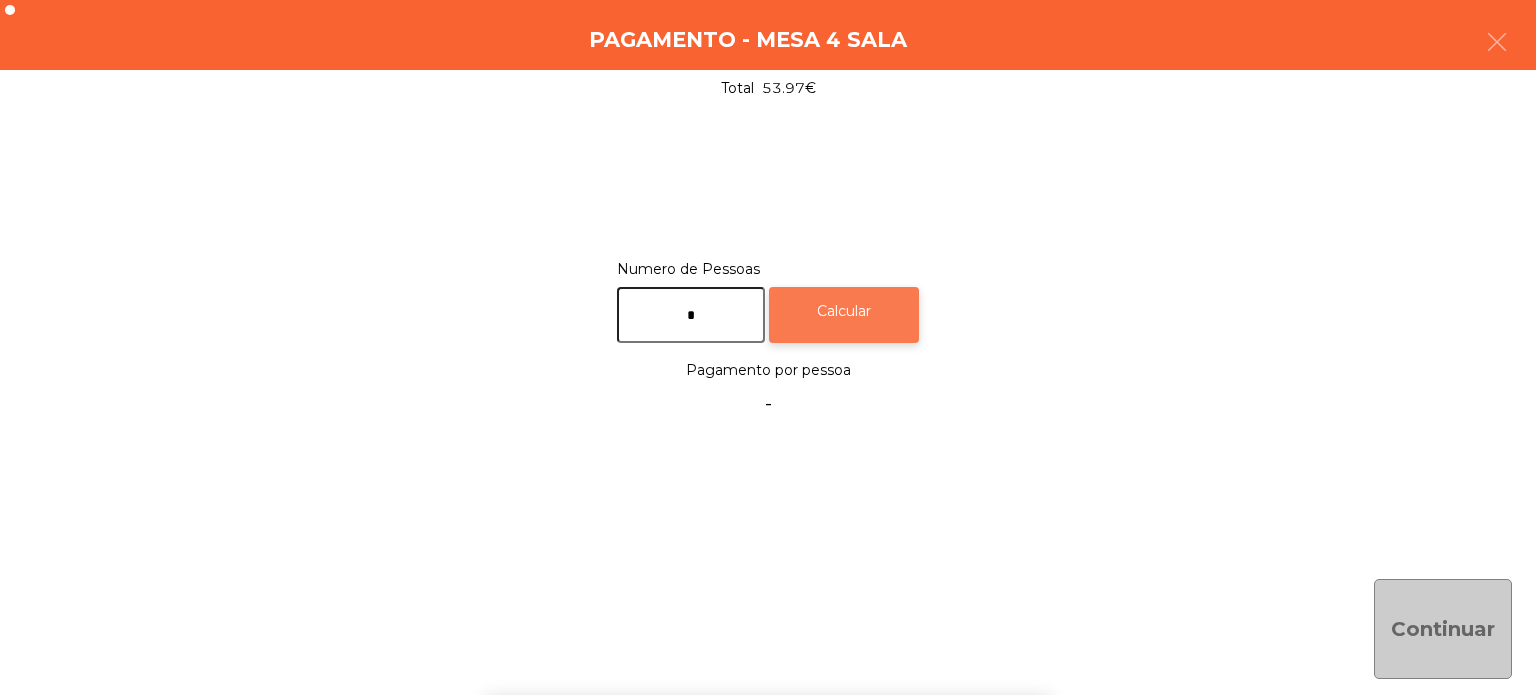 click on "Calcular" 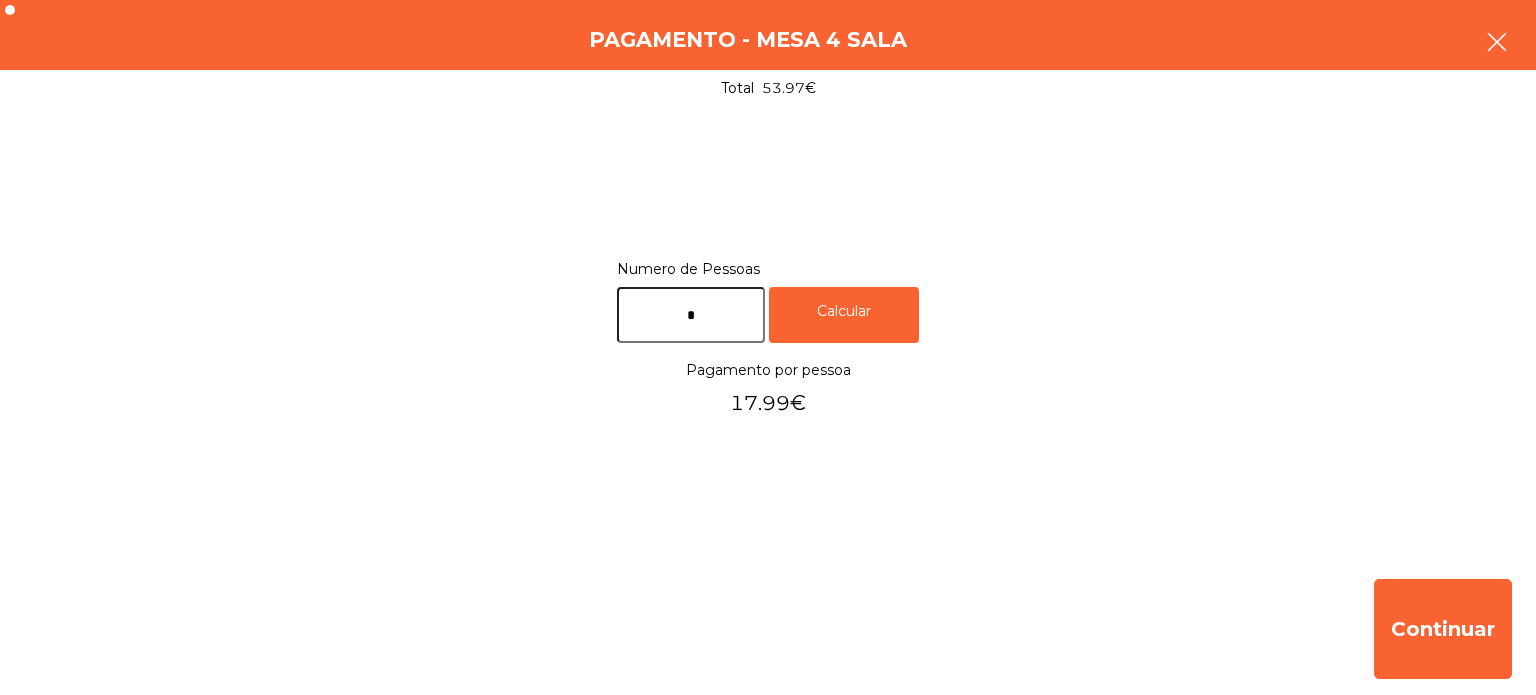 click 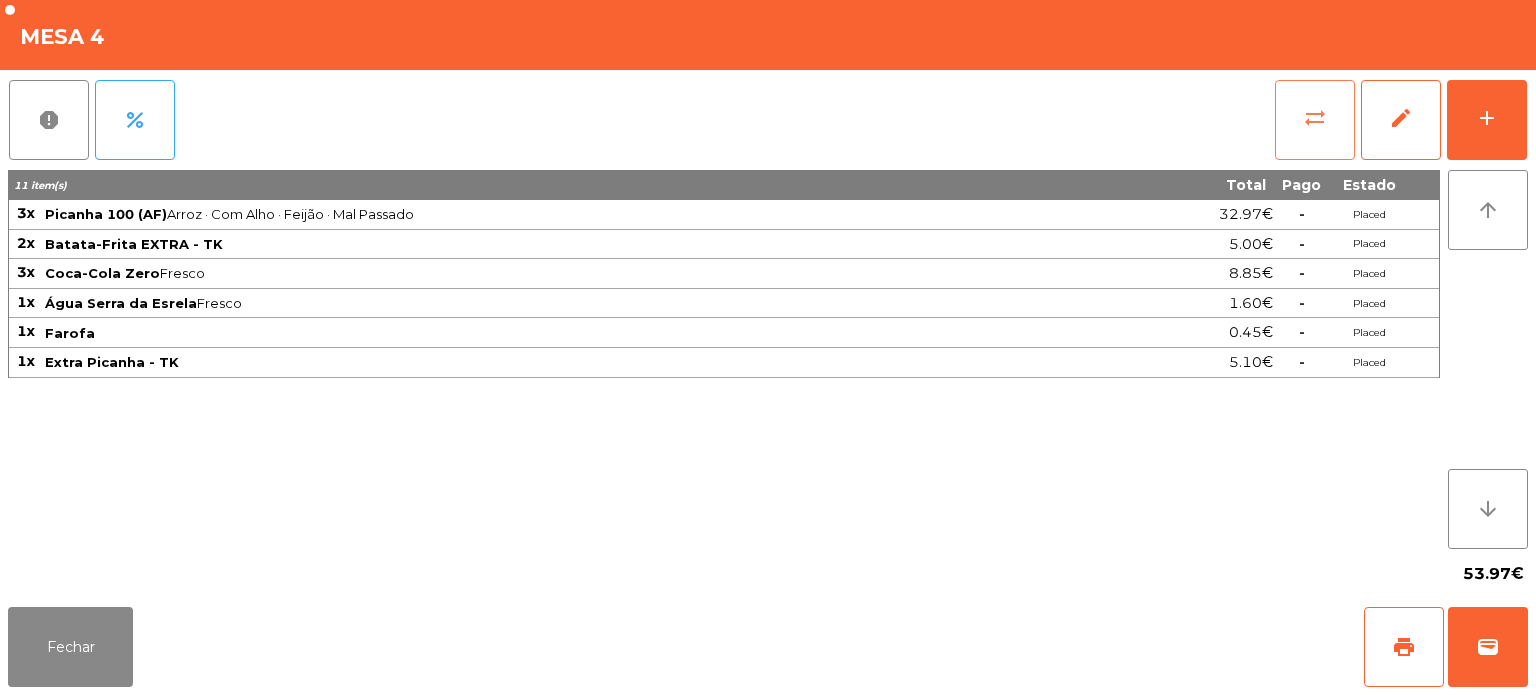 click on "sync_alt" 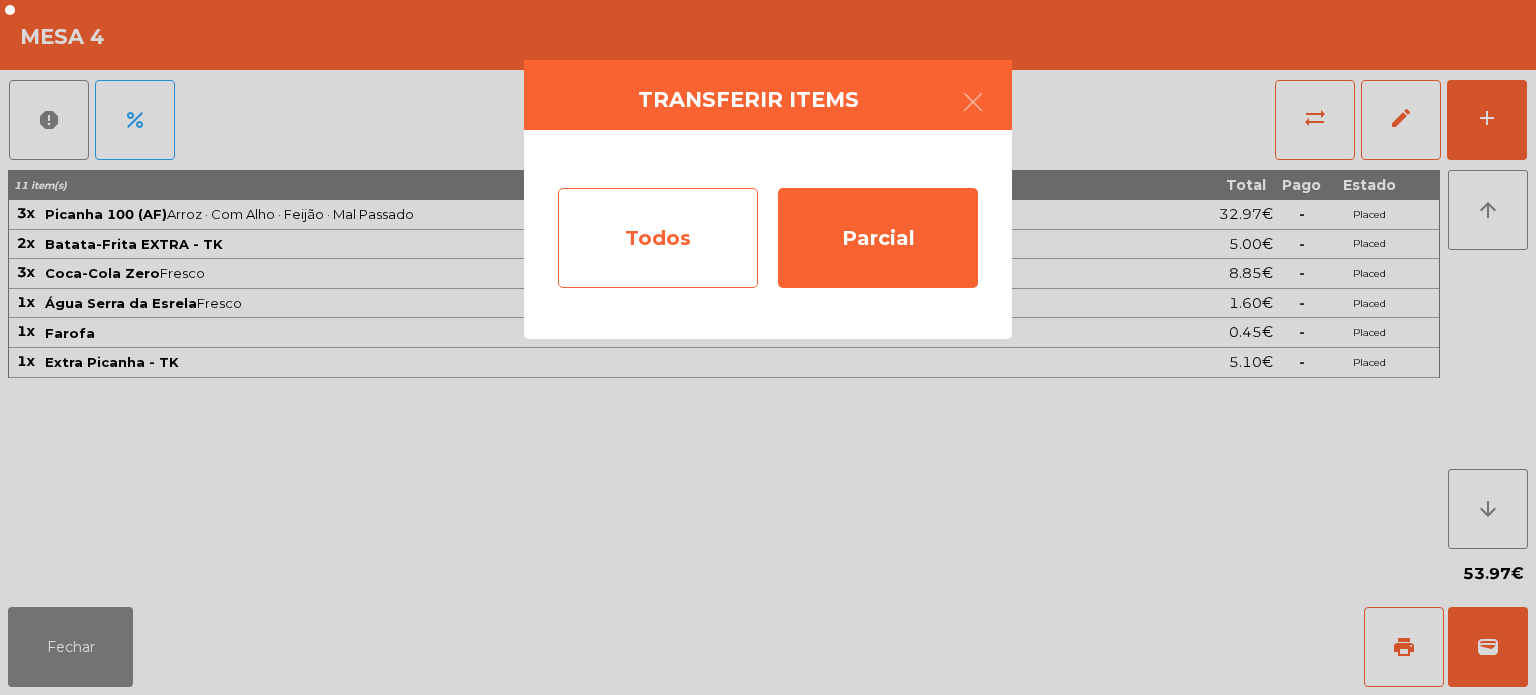 click on "Todos" 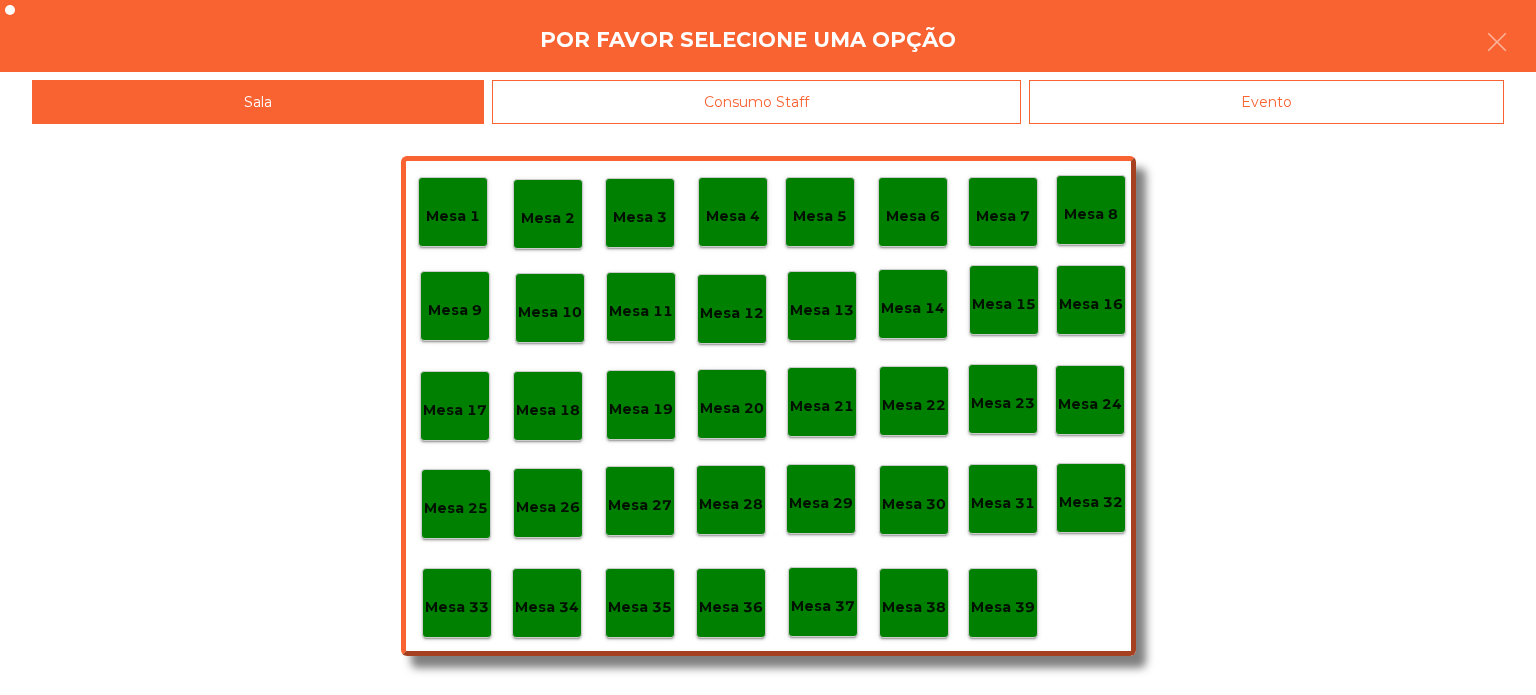 click on "Evento" 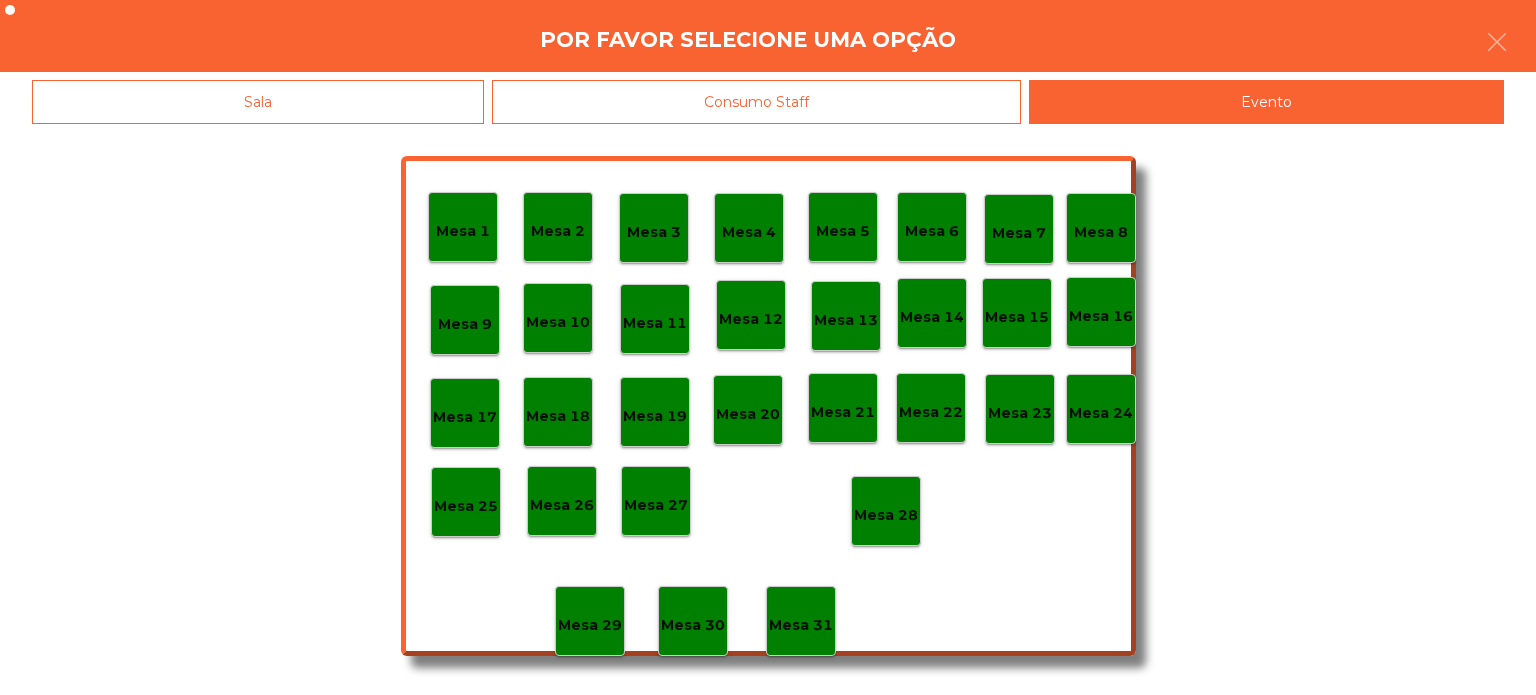 click on "Mesa 28" 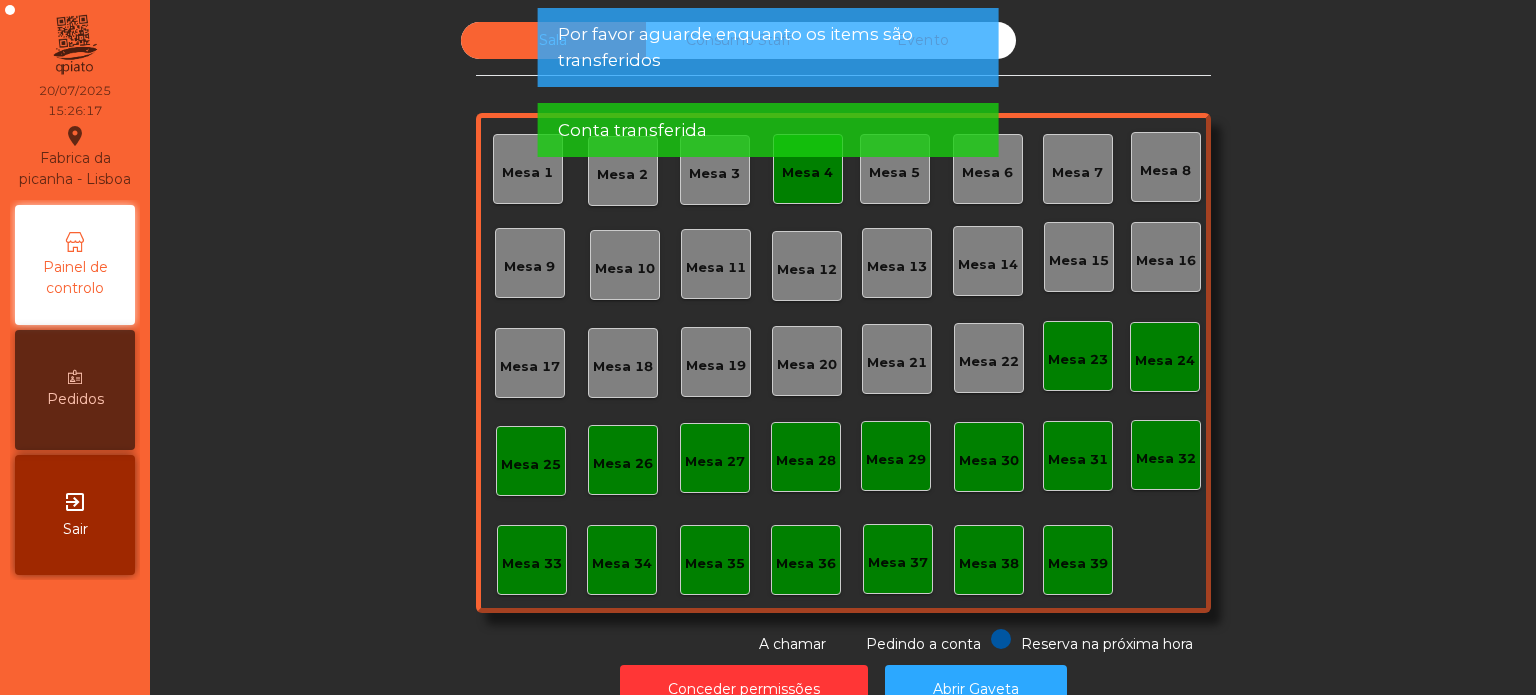 click on "Mesa 4" 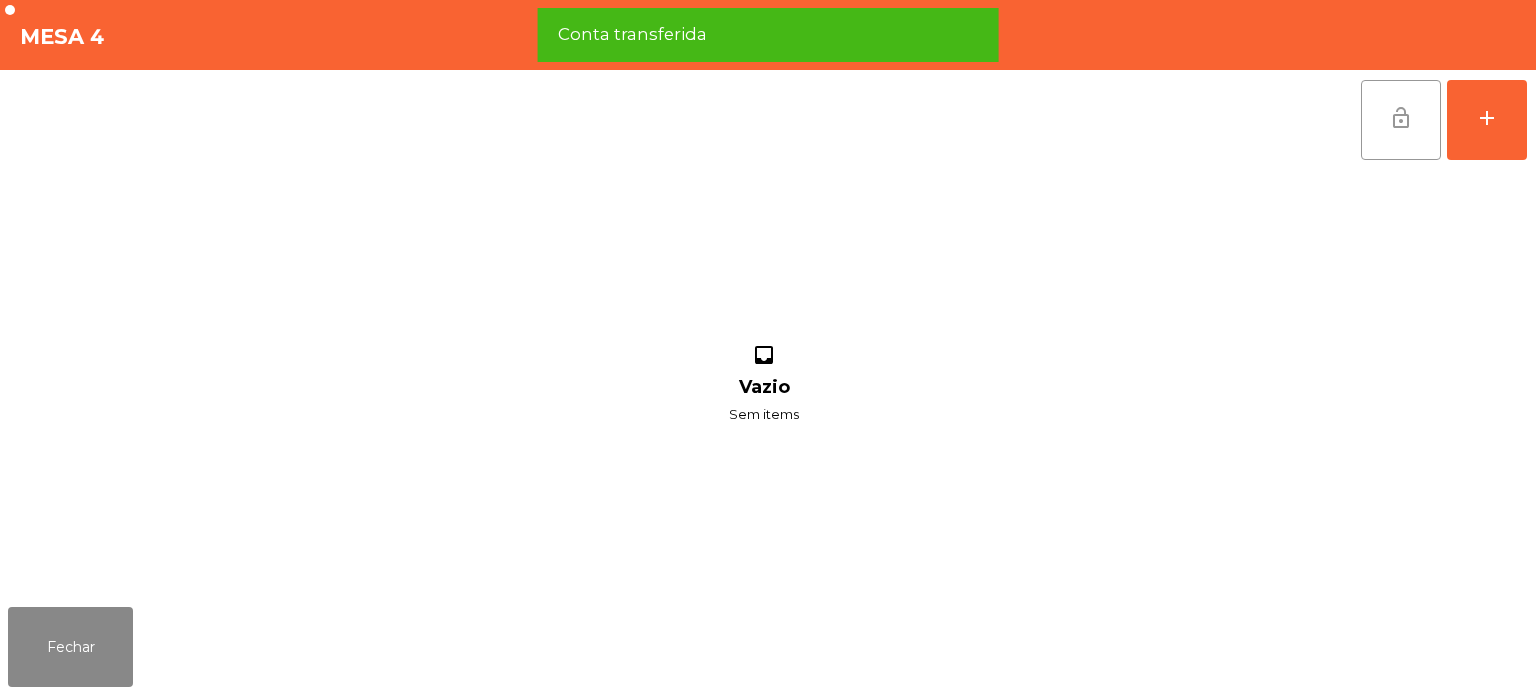 click on "lock_open" 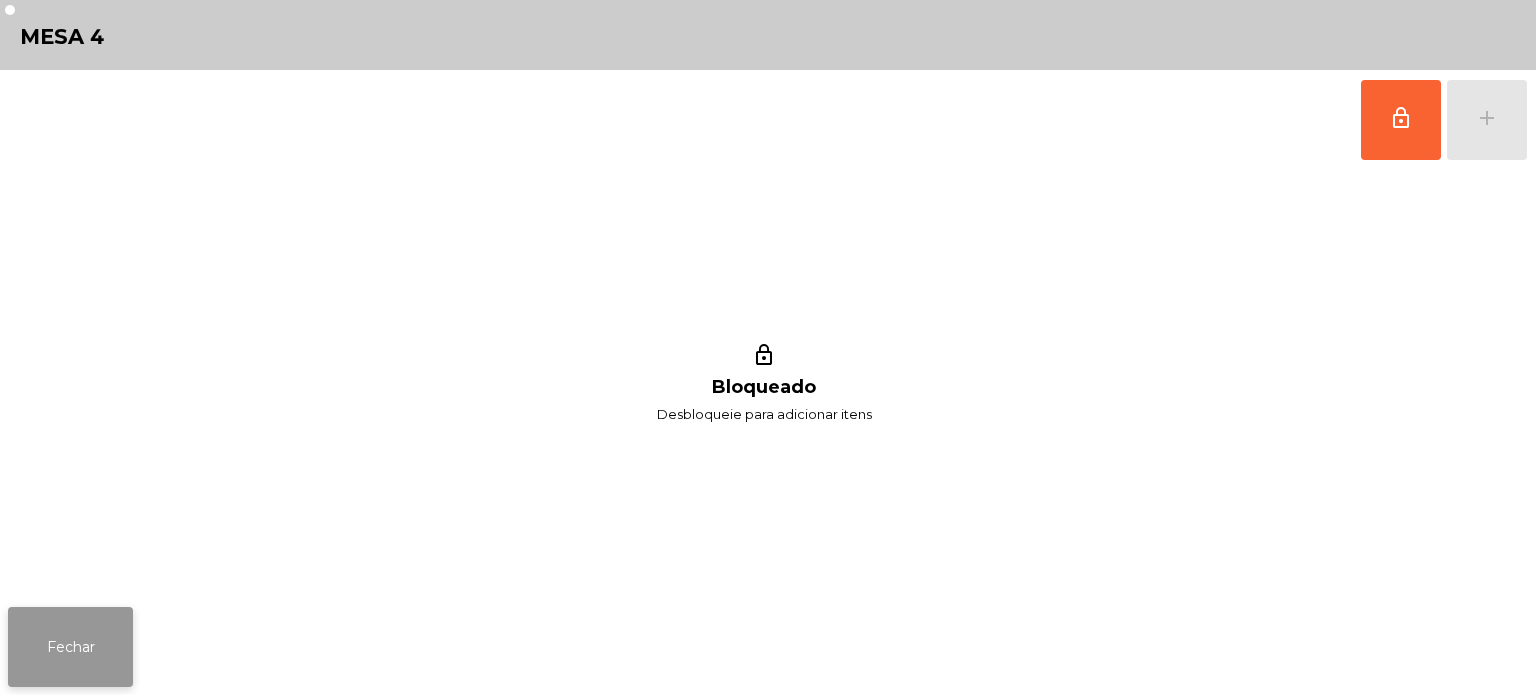 click on "Fechar" 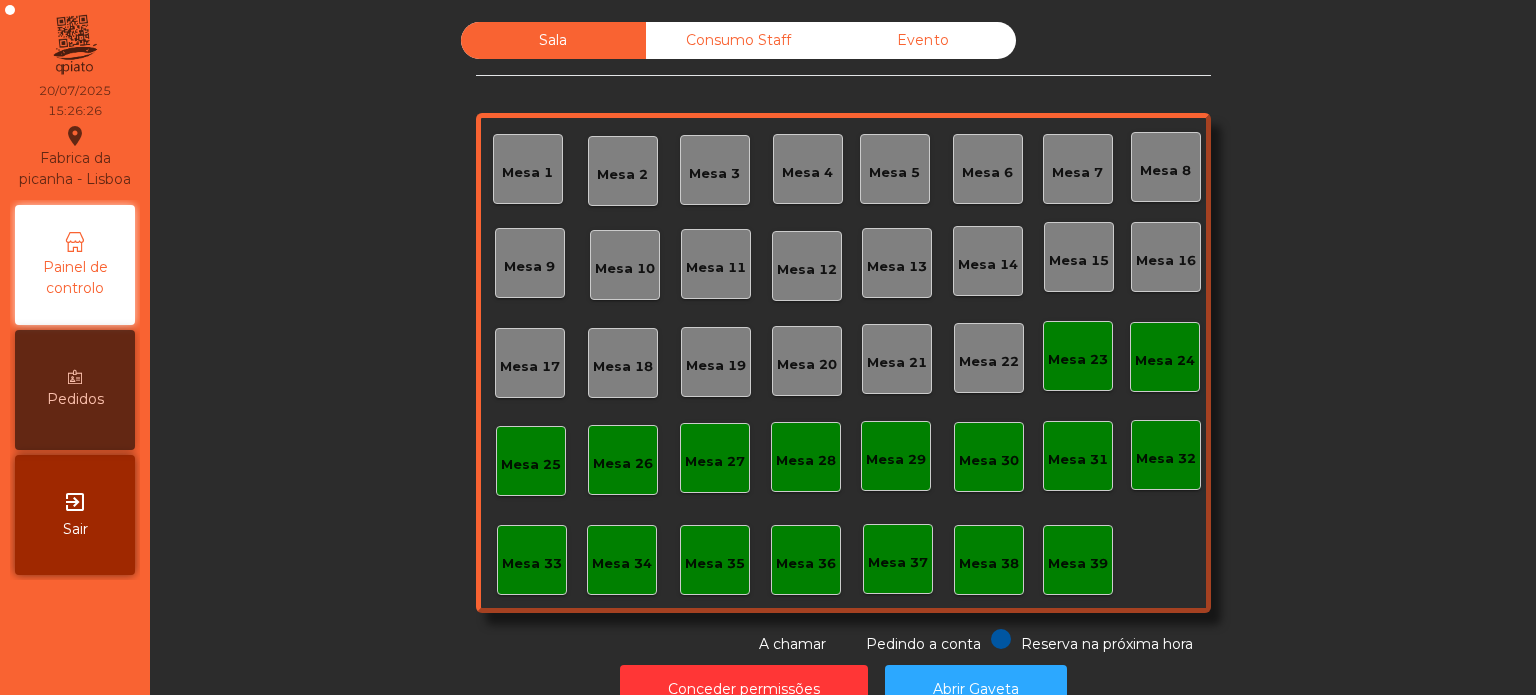 click on "Sala   Consumo Staff   Evento   Mesa 1   Mesa 2   Mesa 3   Mesa 4   Mesa 5   Mesa 6   Mesa 7   Mesa 8   Mesa 9   Mesa 10   Mesa 11   Mesa 12   Mesa 13   Mesa 14   Mesa 15   Mesa 16   Mesa 17   Mesa 18   Mesa 19   Mesa 20   Mesa 21   Mesa 22   Mesa 23   Mesa 24   Mesa 25   Mesa 26   Mesa 27   Mesa 28   Mesa 29   Mesa 30   Mesa 31   Mesa 32   Mesa 33   Mesa 34   Mesa 35   Mesa 36   Mesa 37   Mesa 38   Mesa 39  Reserva na próxima hora Pedindo a conta A chamar" 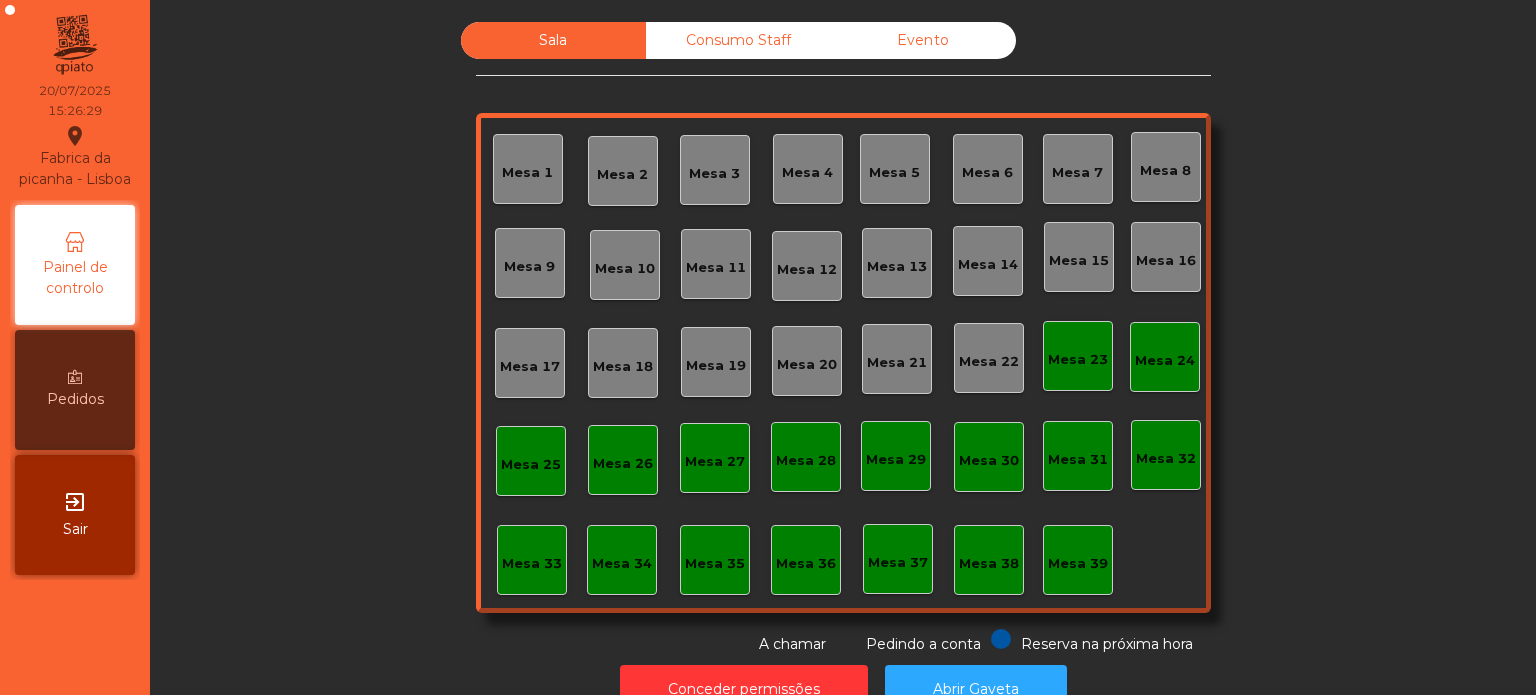 scroll, scrollTop: 55, scrollLeft: 0, axis: vertical 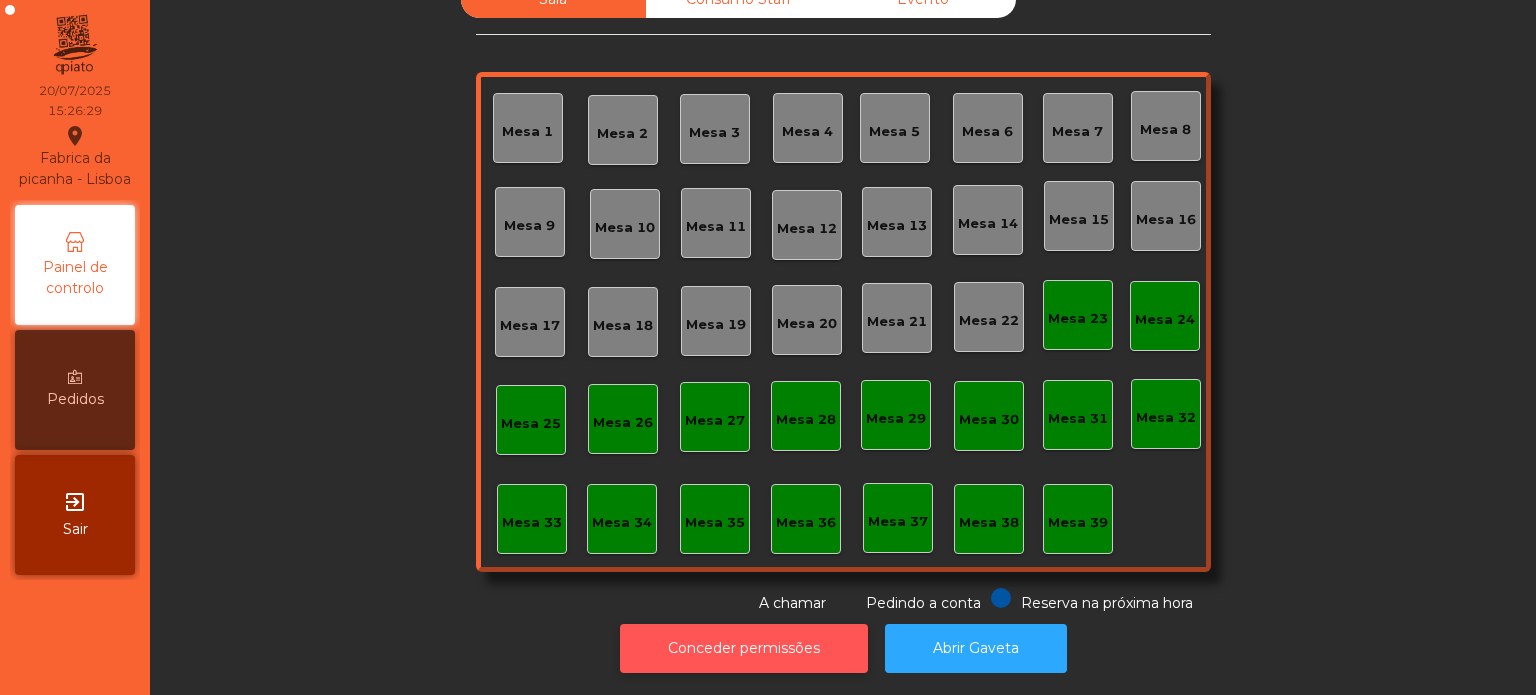 click on "Conceder permissões" 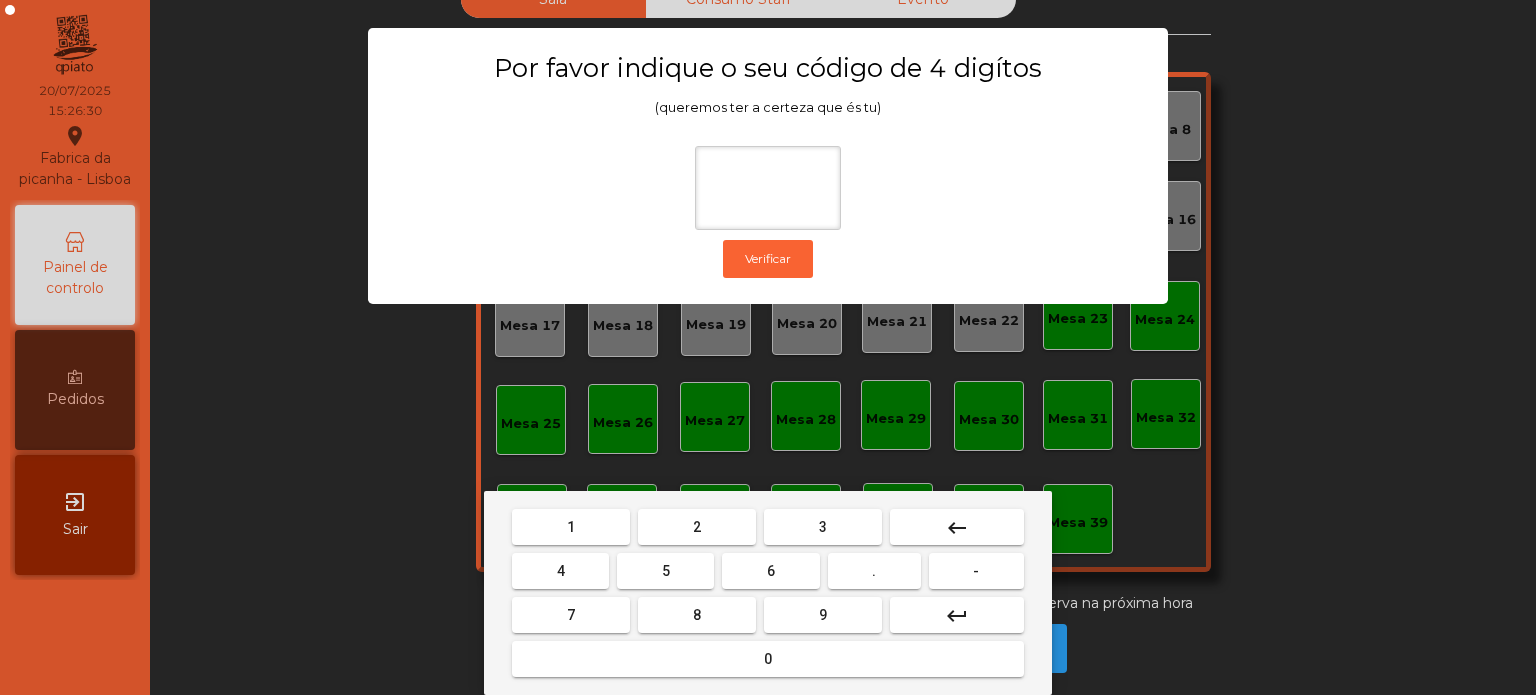 click on "1 2 3 keyboard_backspace 4 5 6 . - 7 8 9 keyboard_return 0" at bounding box center (768, 593) 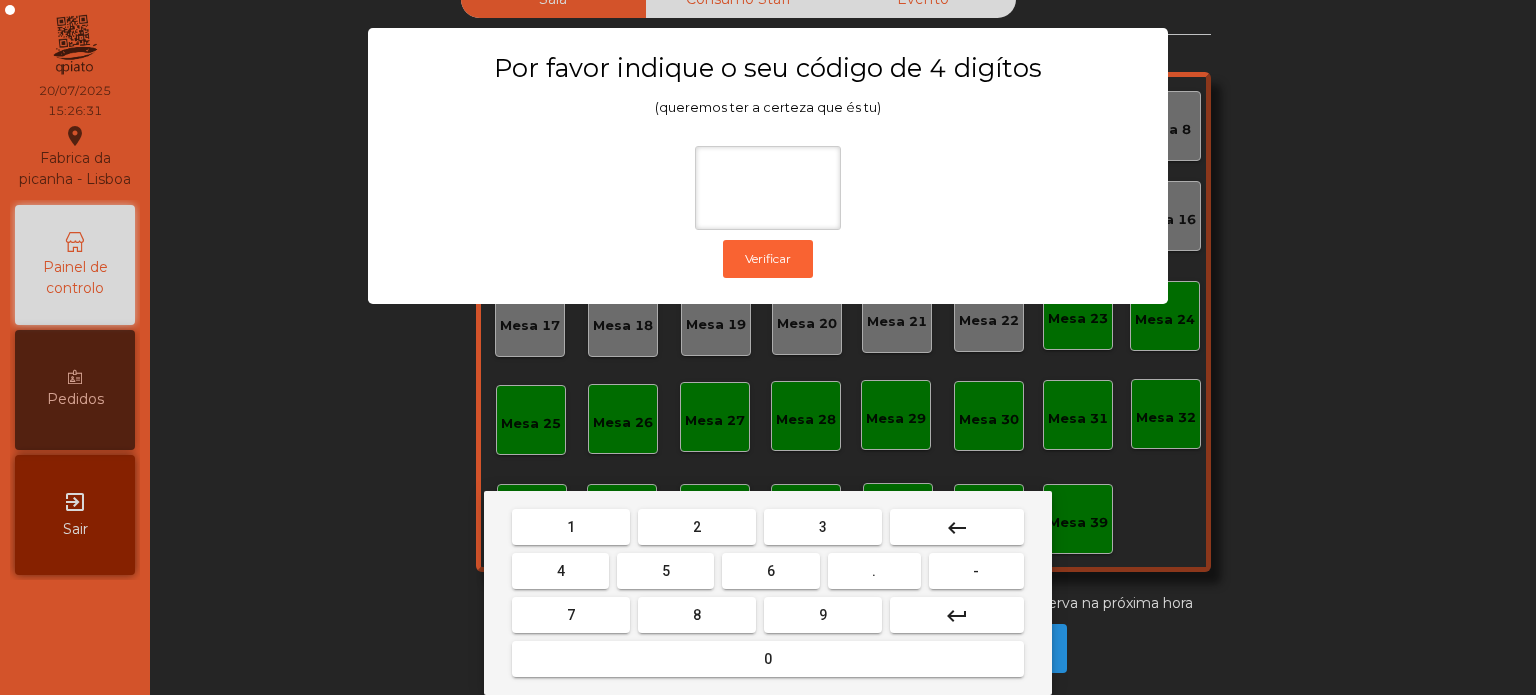 click on "keyboard_backspace" at bounding box center (957, 527) 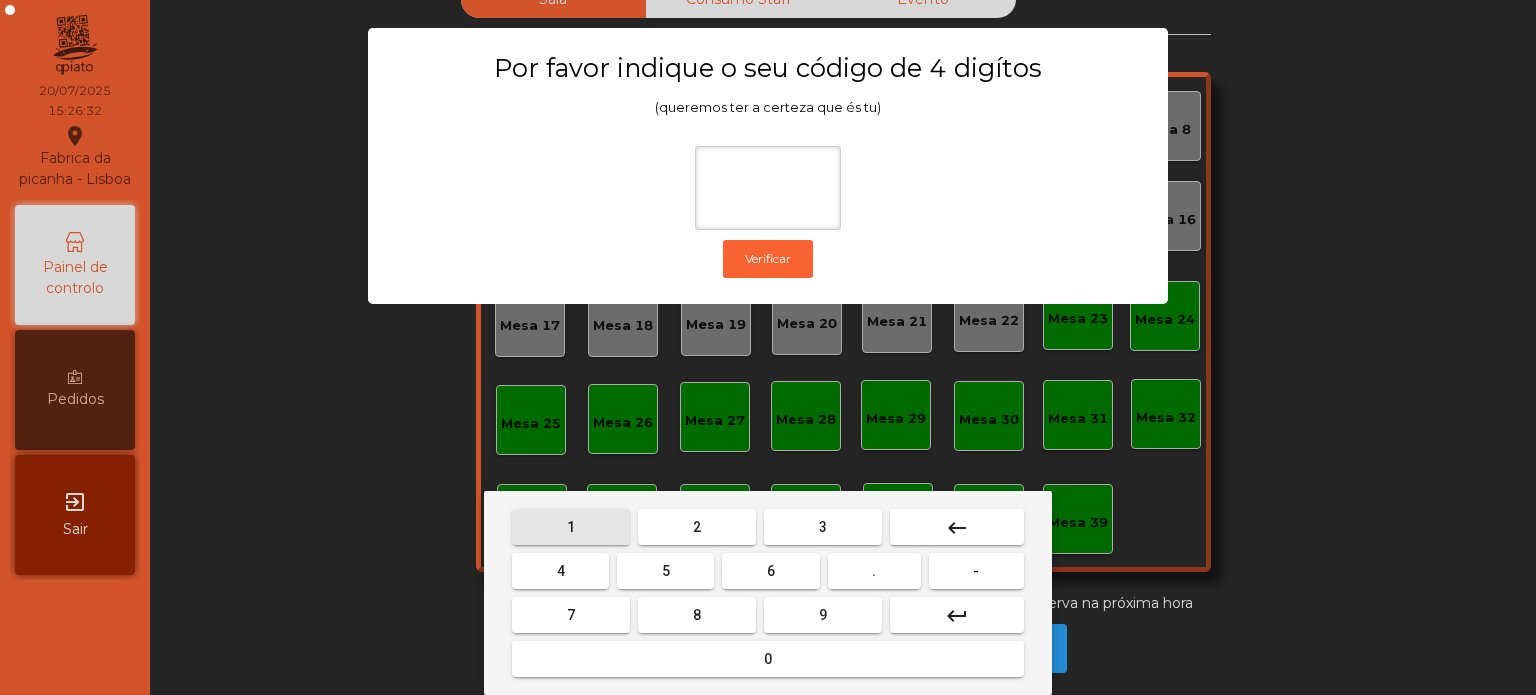 click on "3" at bounding box center [823, 527] 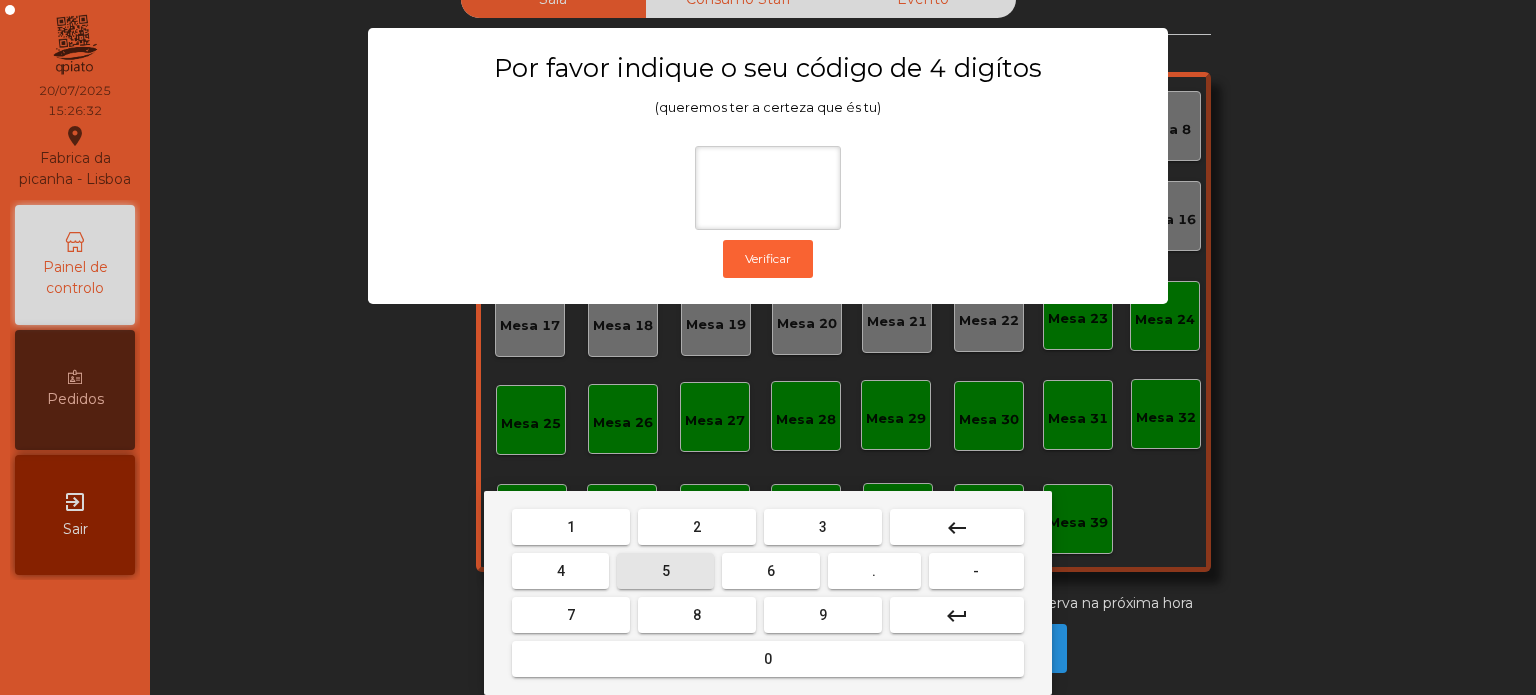 click on "5" at bounding box center [666, 571] 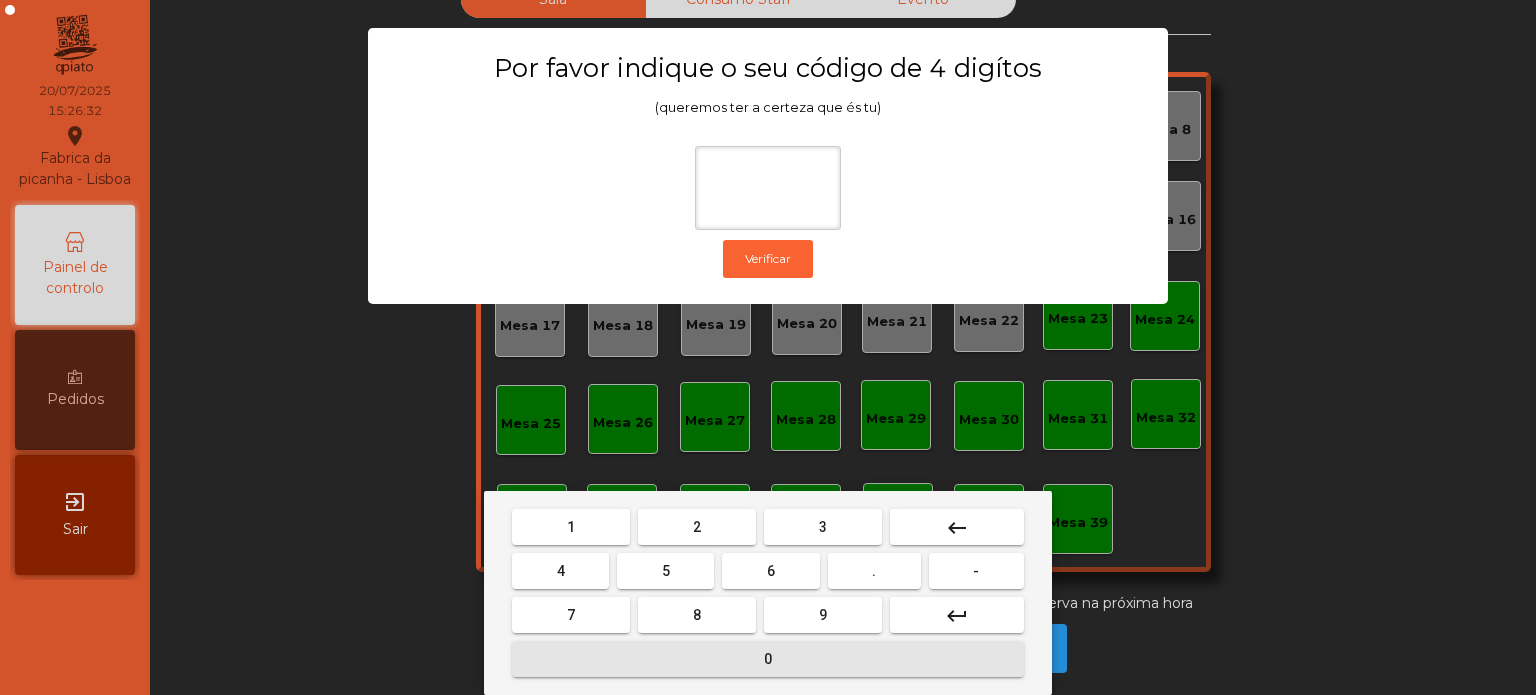 click on "0" at bounding box center (768, 659) 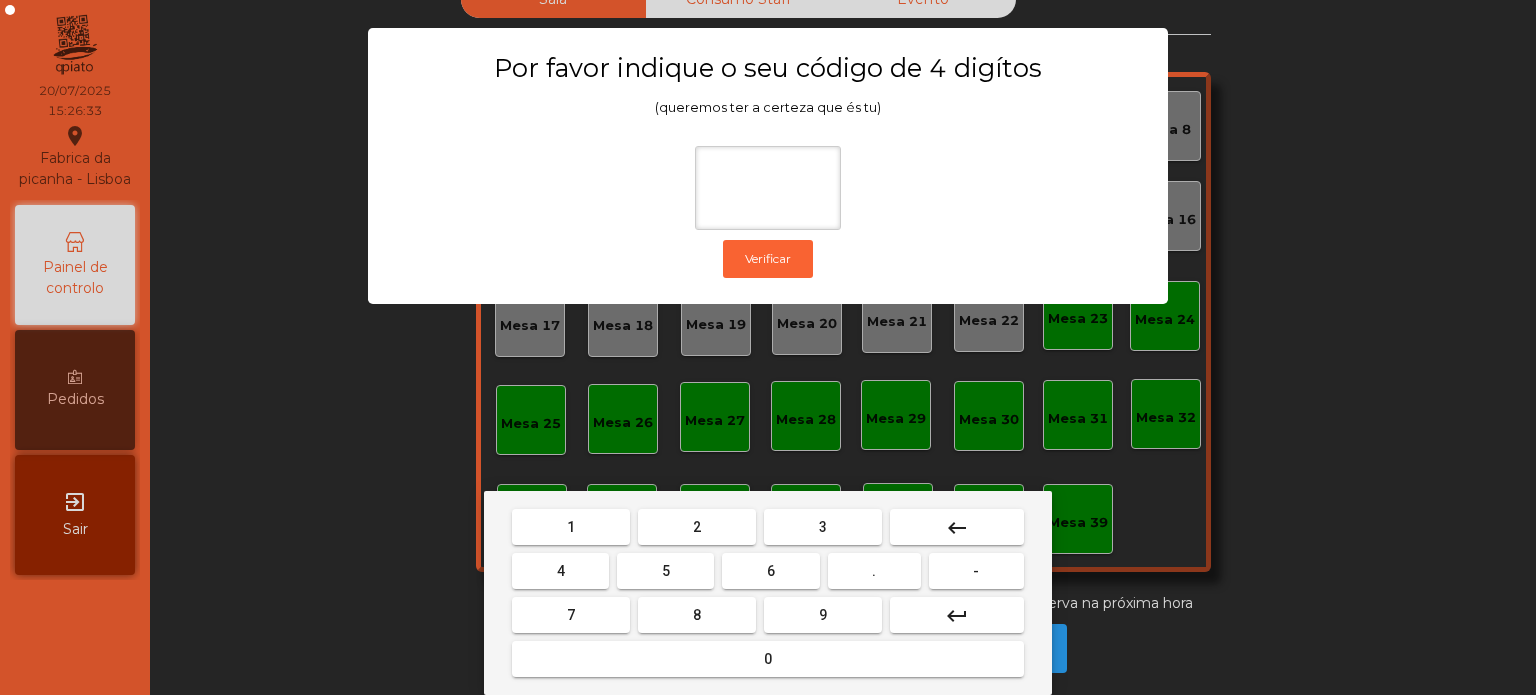 click on "0" at bounding box center (768, 659) 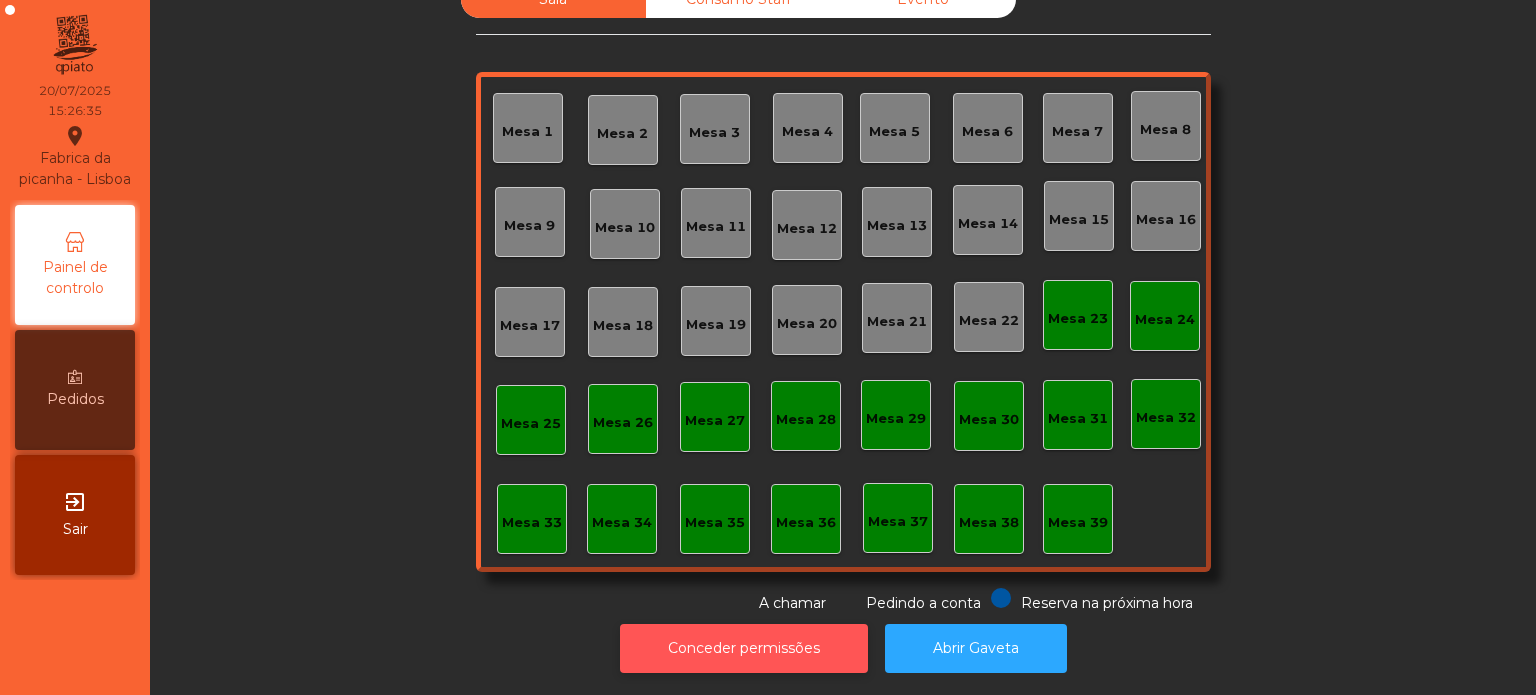 click on "Conceder permissões" 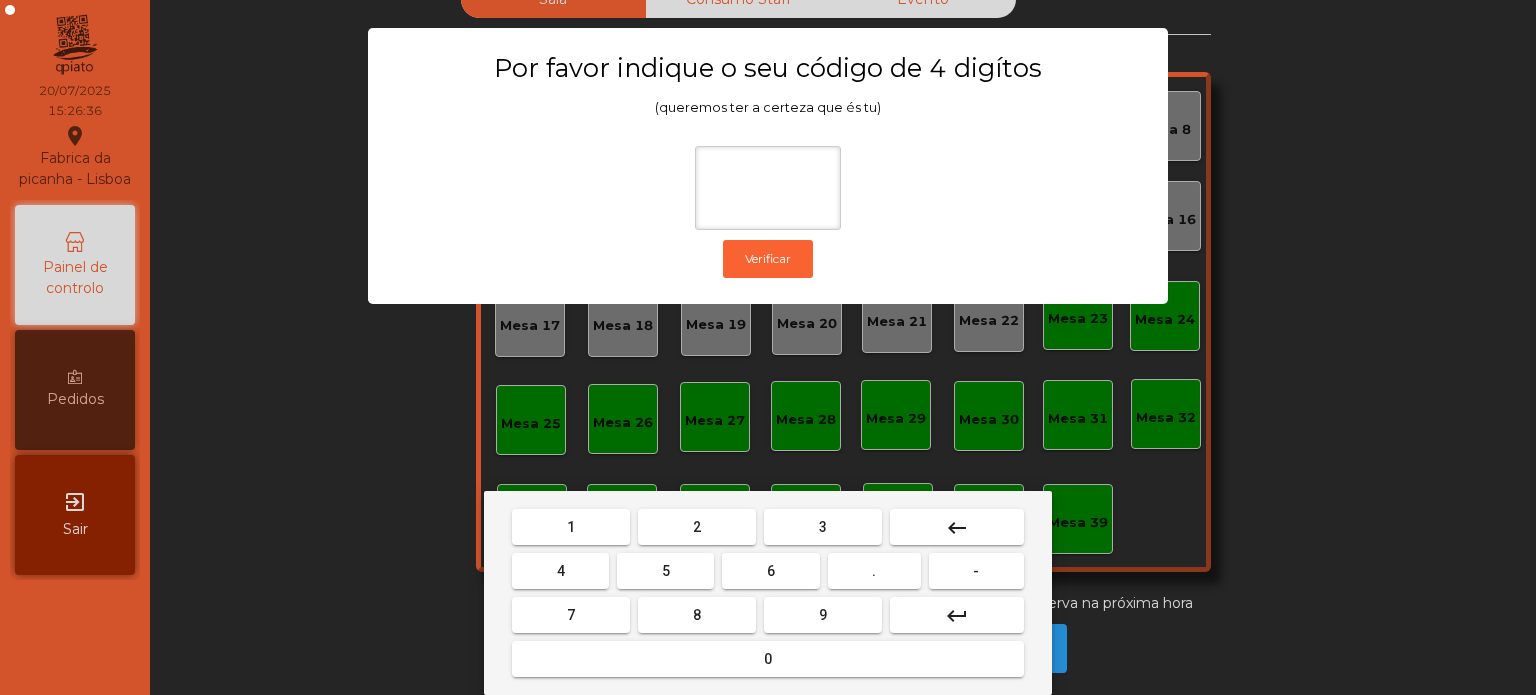 click on "1" at bounding box center (571, 527) 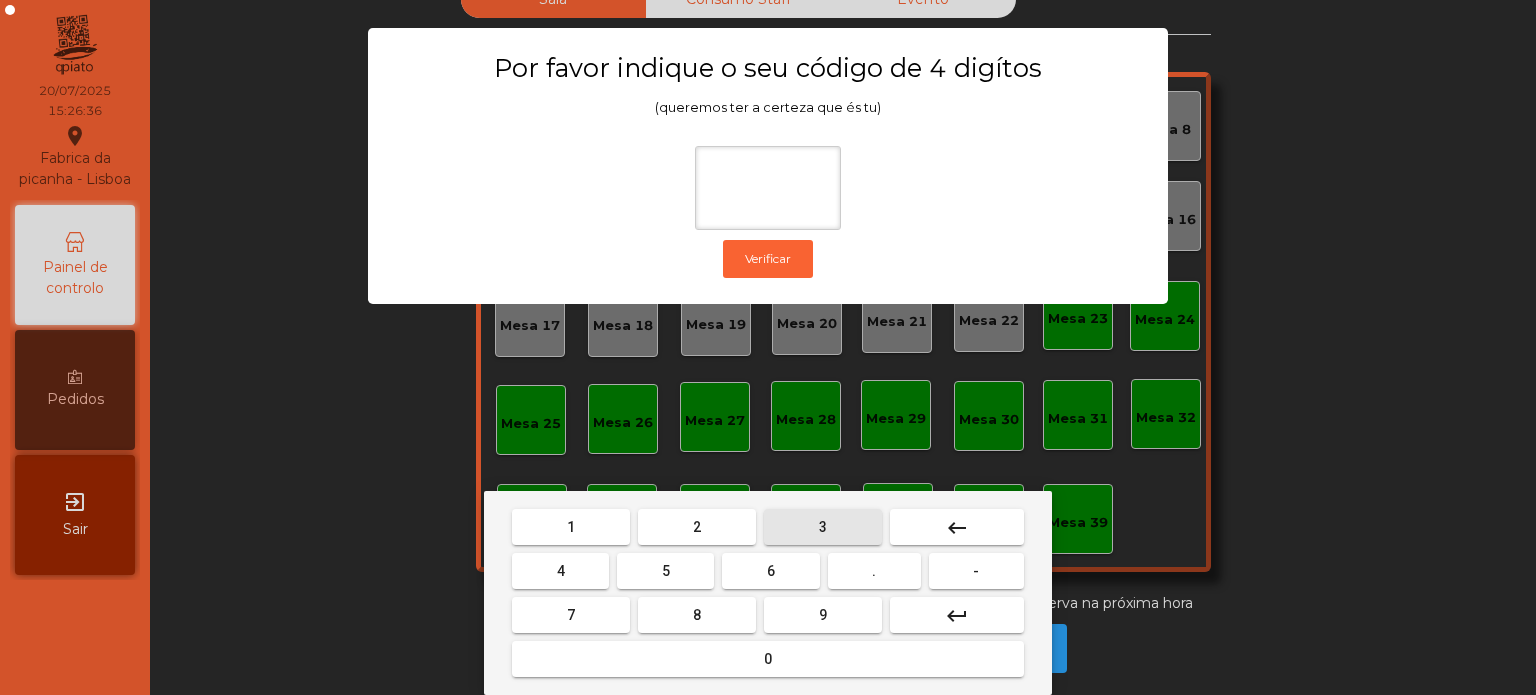 click on "3" at bounding box center [823, 527] 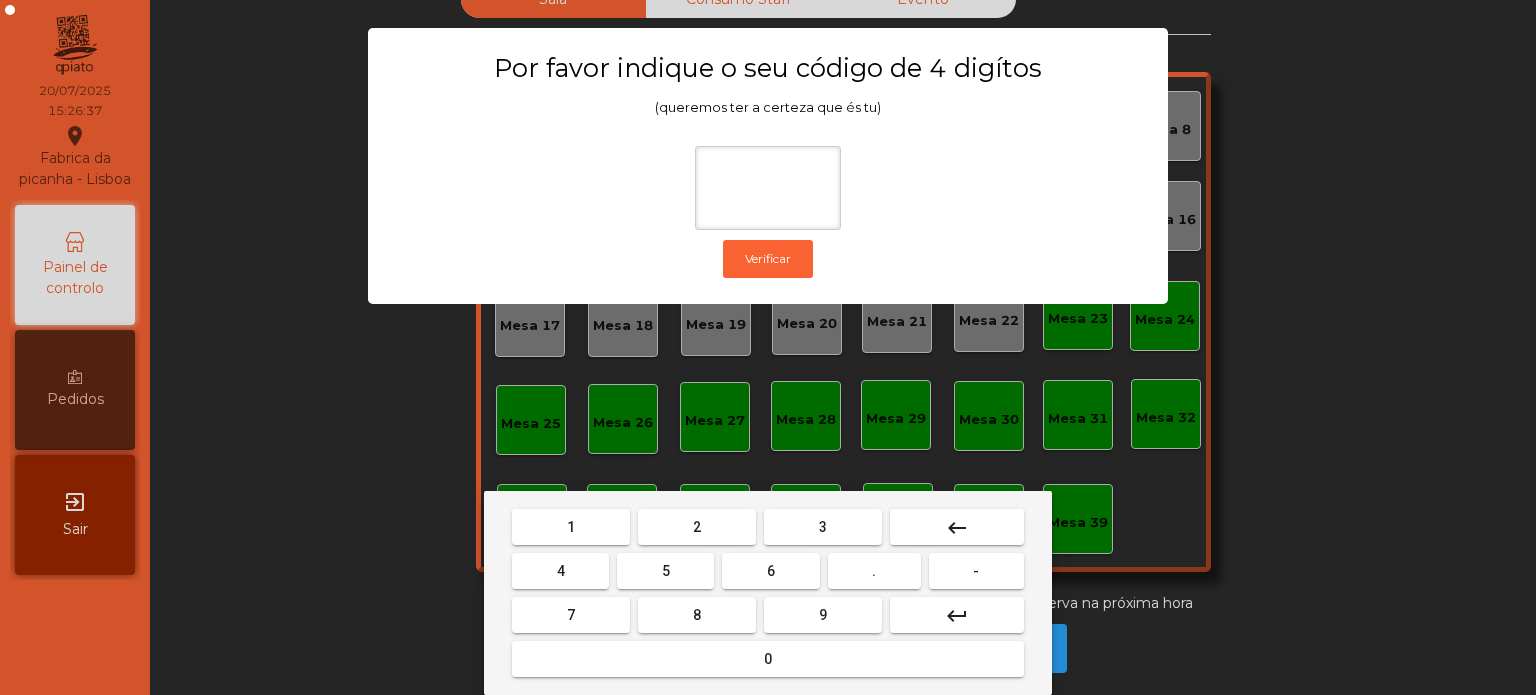 click on "5" at bounding box center [665, 571] 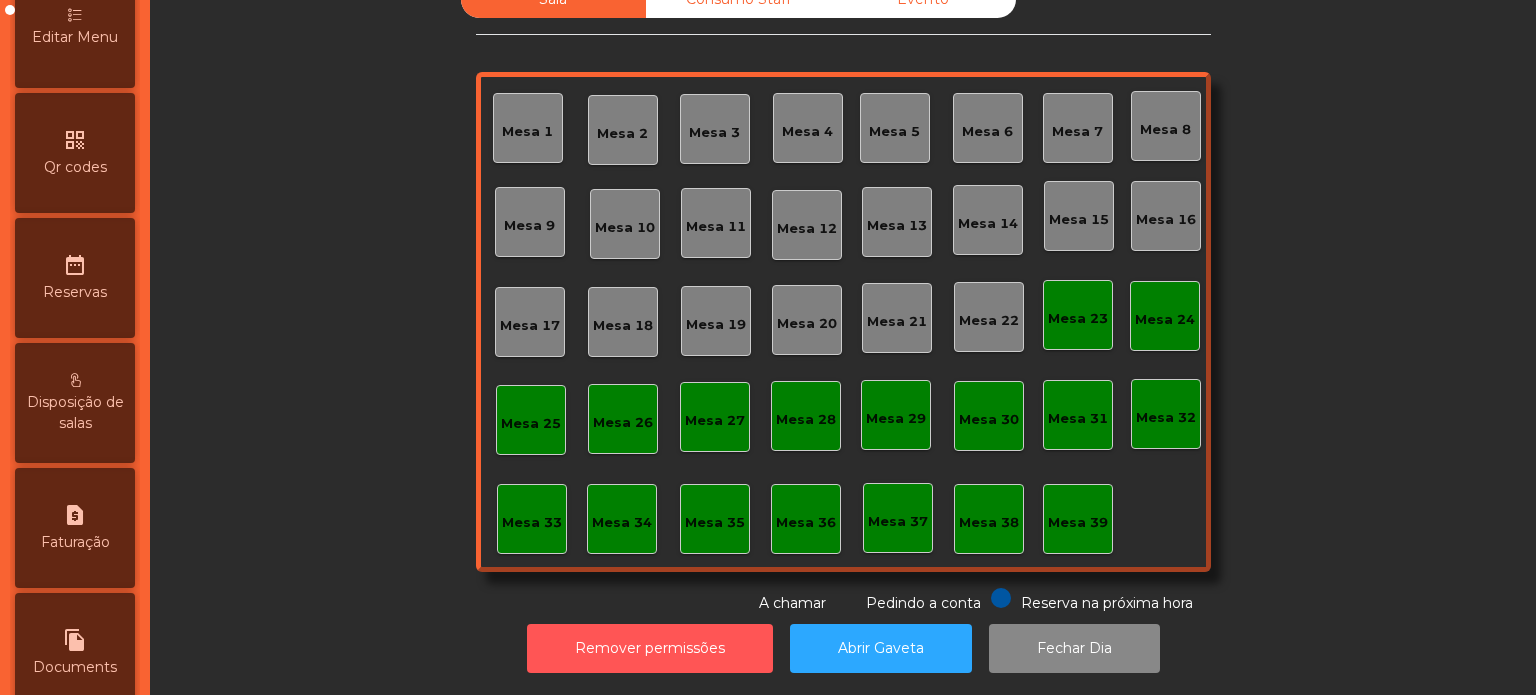 scroll, scrollTop: 497, scrollLeft: 0, axis: vertical 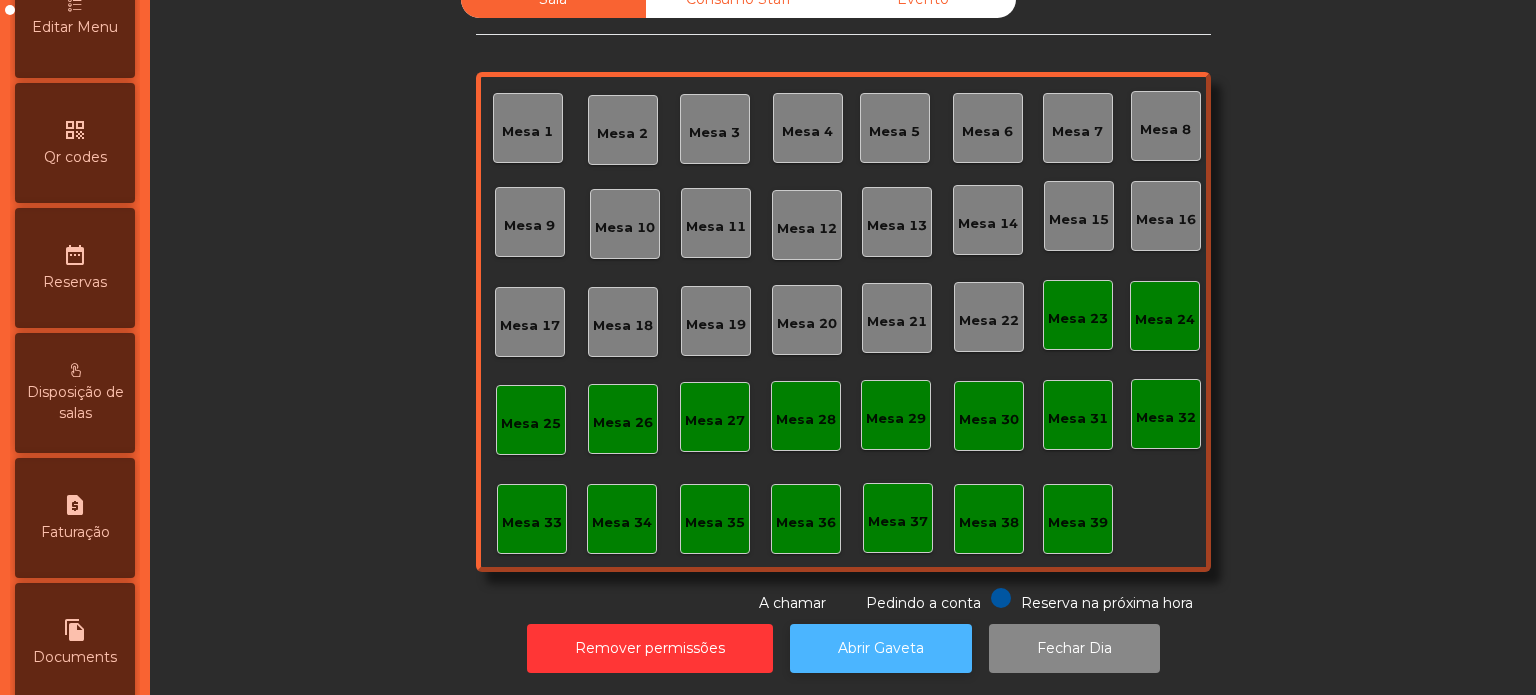 click on "Abrir Gaveta" 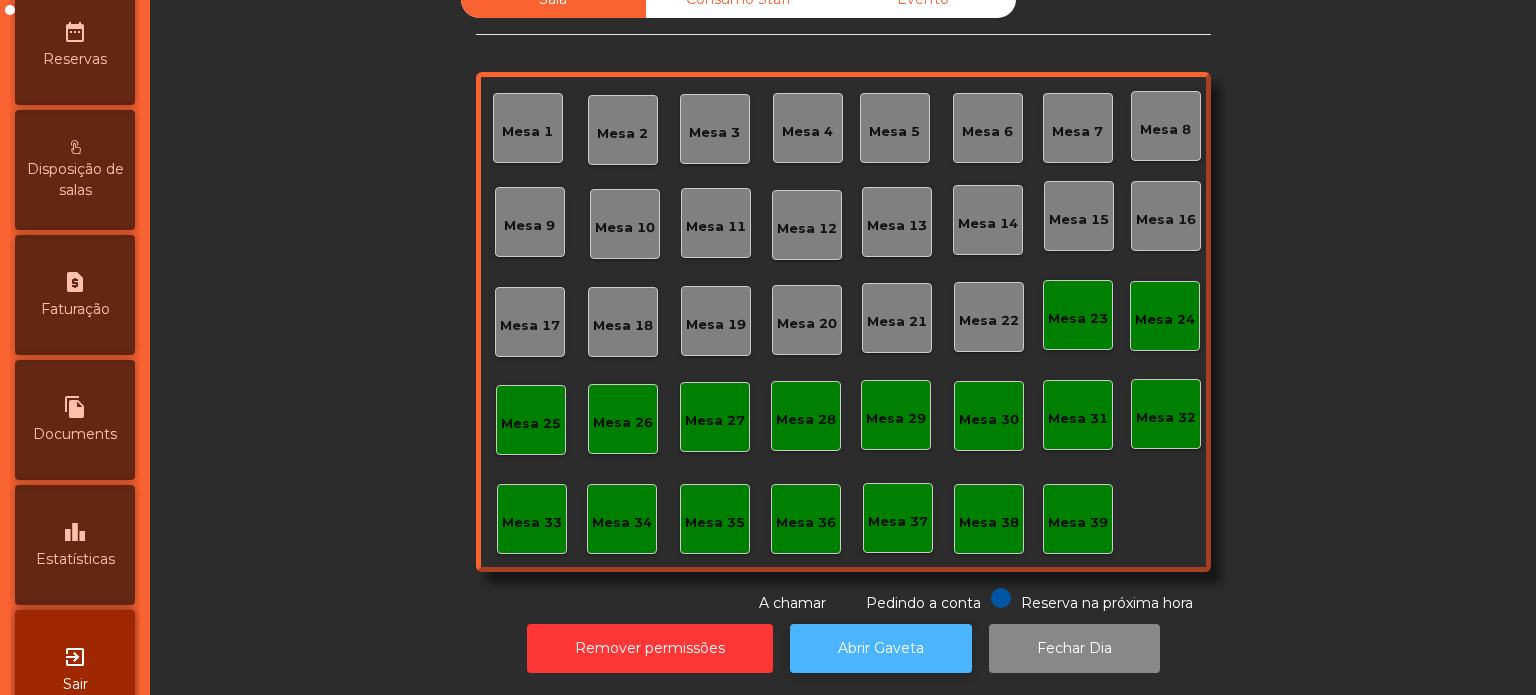 scroll, scrollTop: 791, scrollLeft: 0, axis: vertical 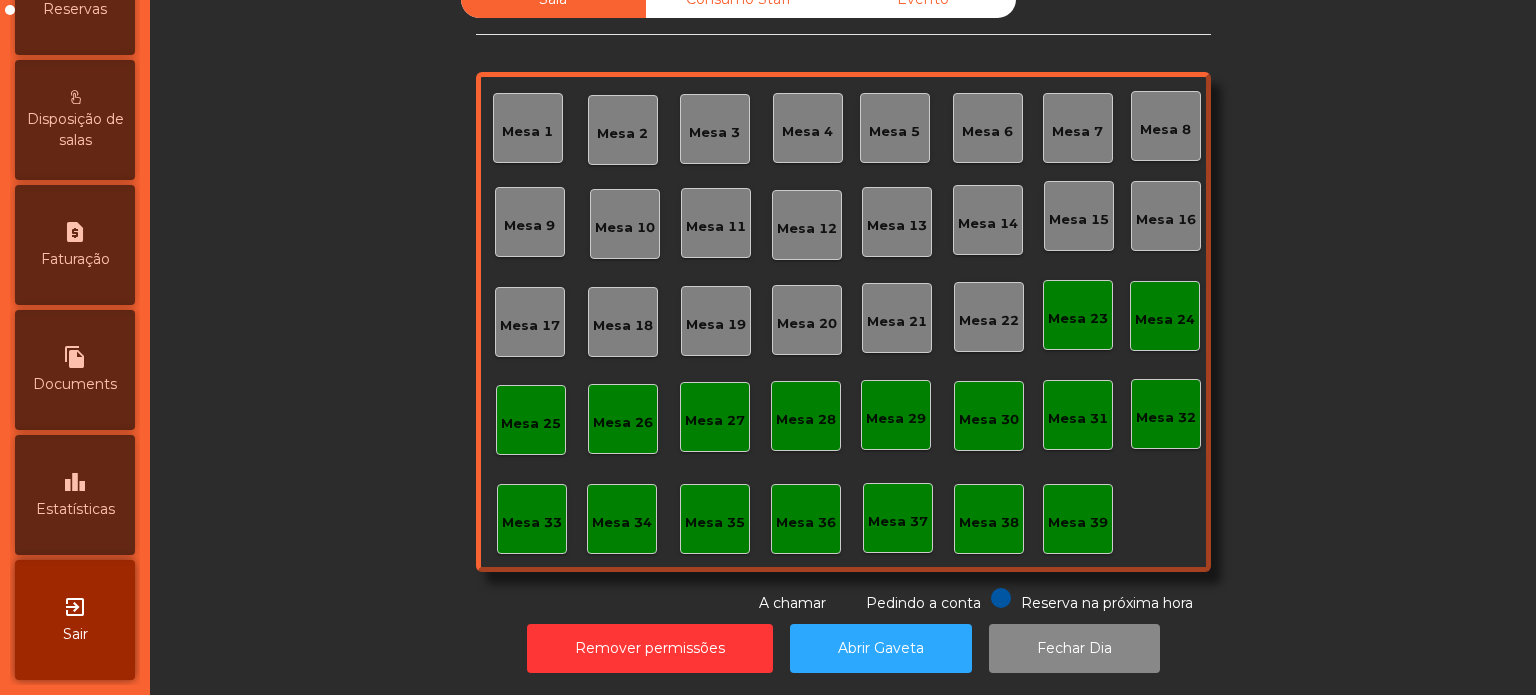 click on "leaderboard  Estatísticas" at bounding box center (75, 495) 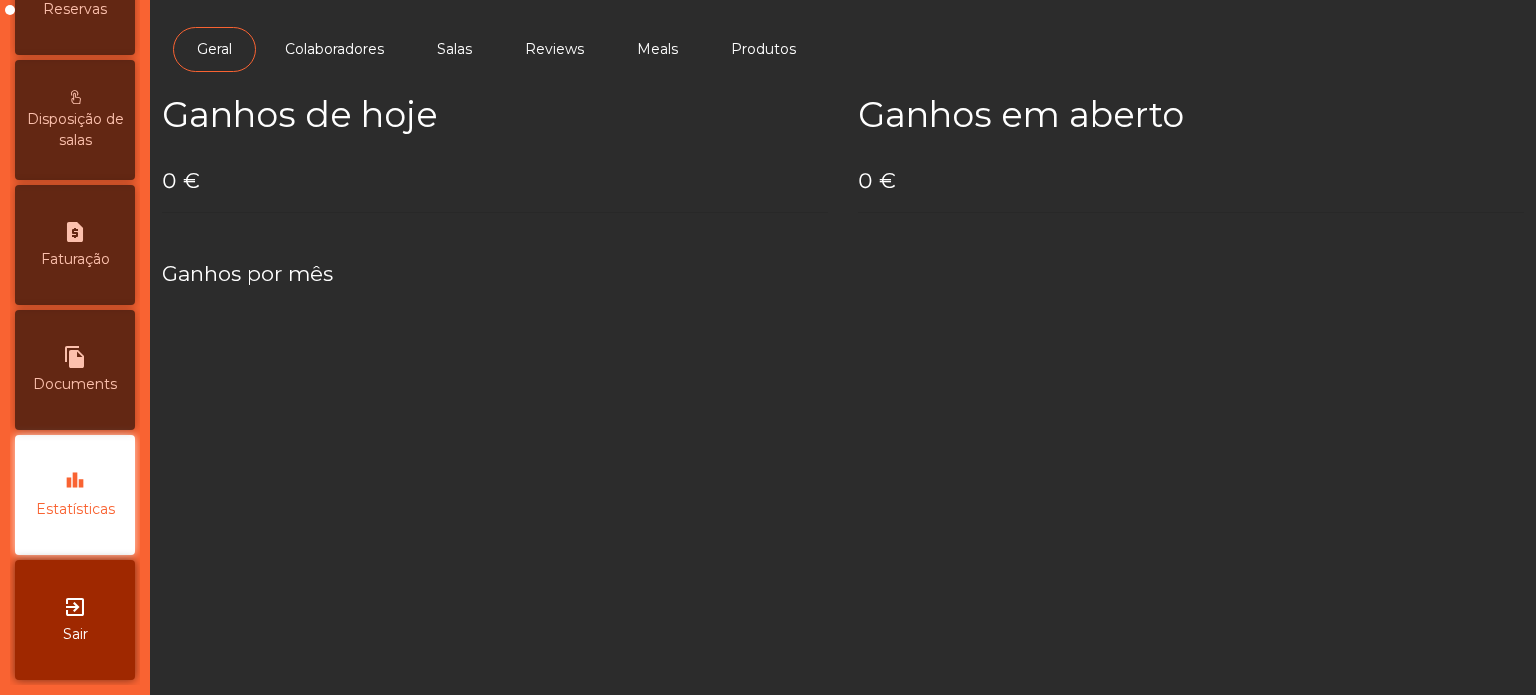 scroll, scrollTop: 0, scrollLeft: 0, axis: both 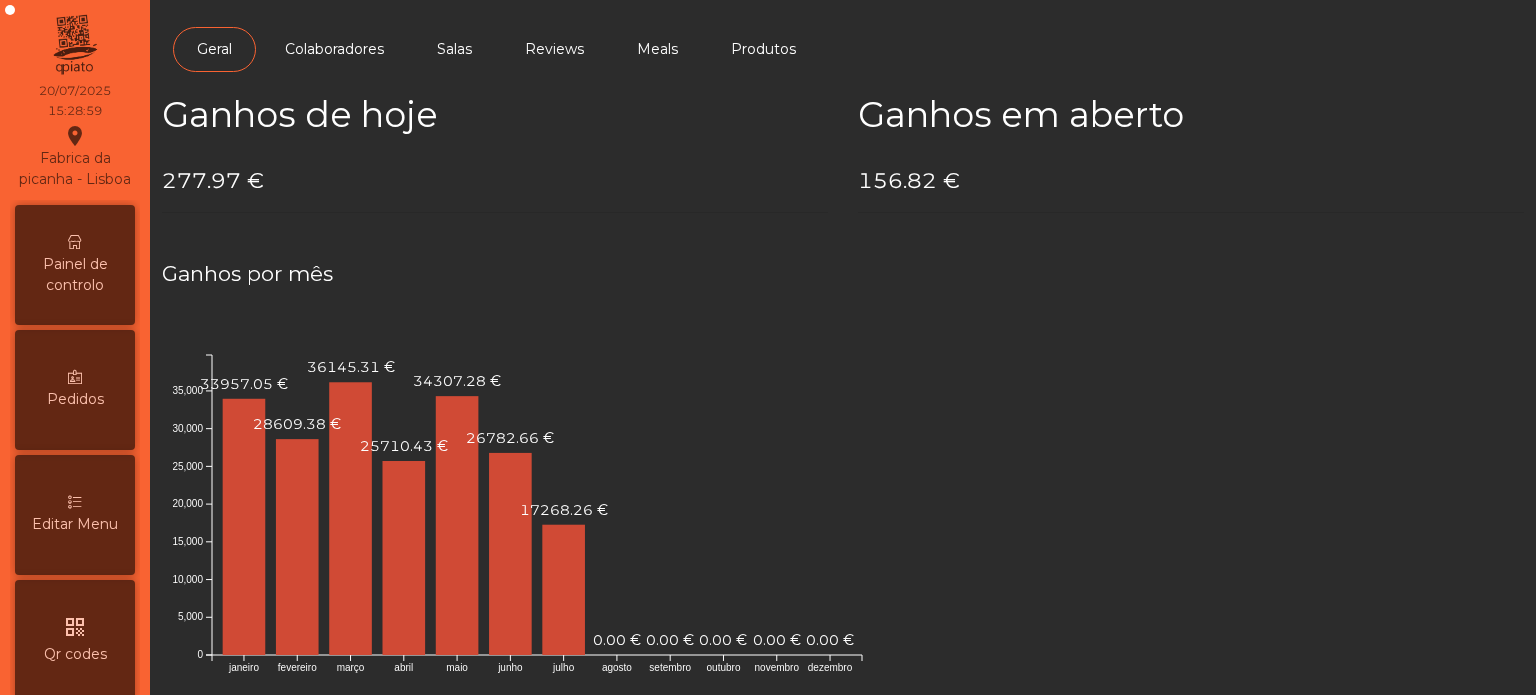 click on "Painel de controlo" at bounding box center (75, 275) 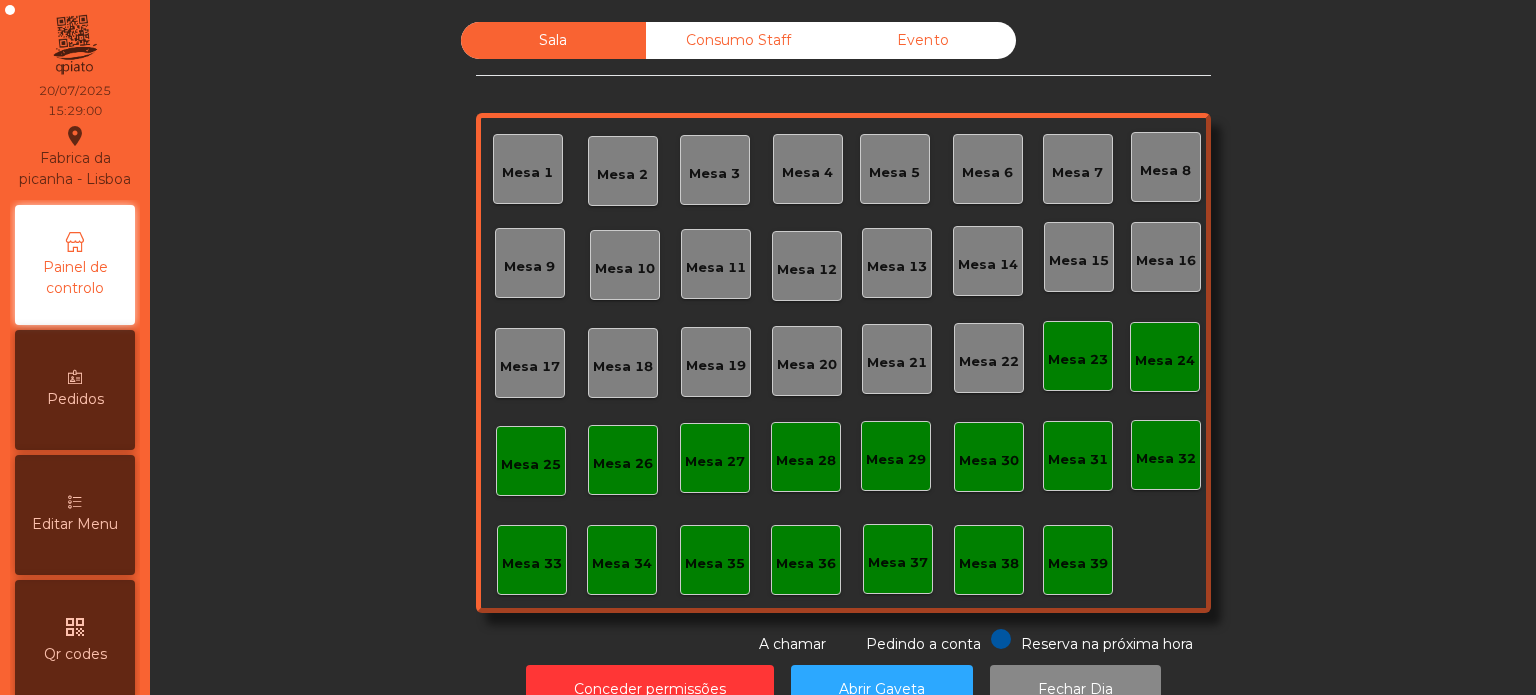 click on "Evento" 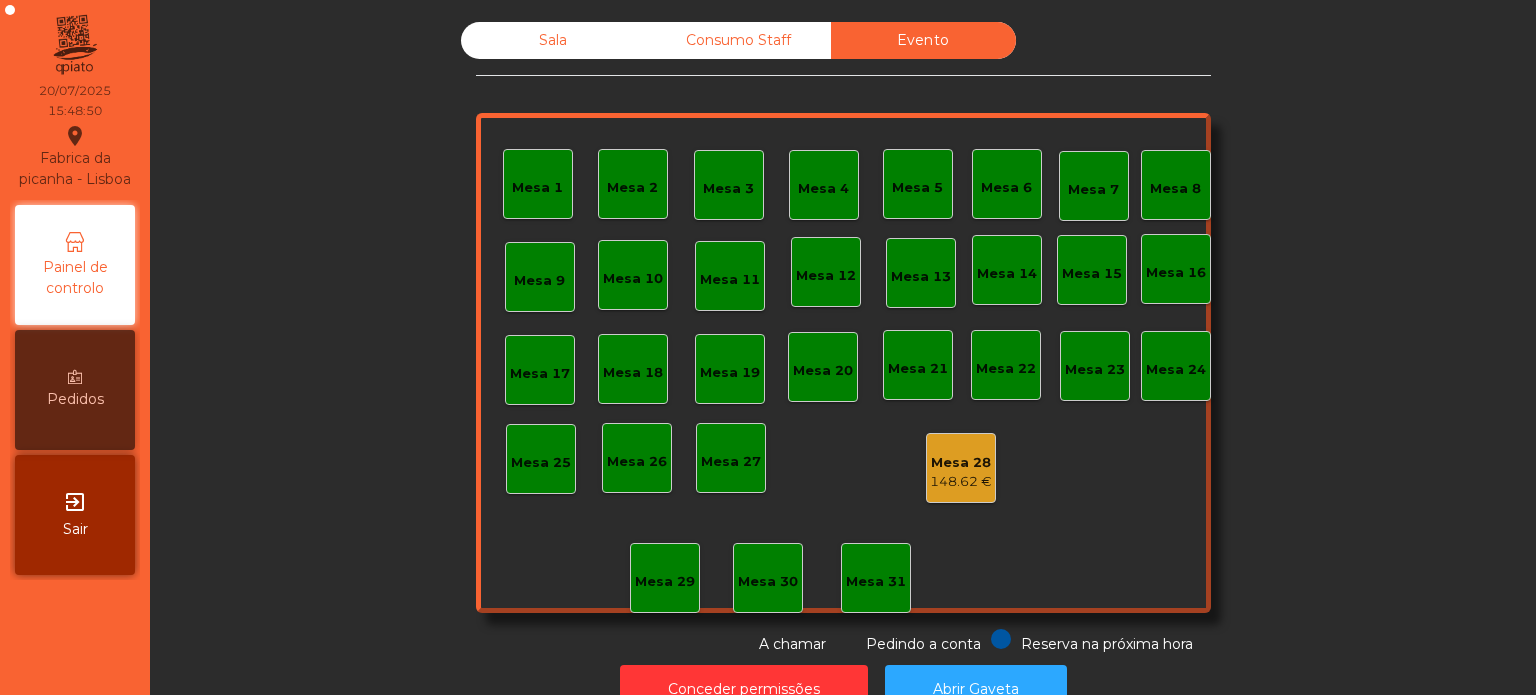 click on "Reserva na próxima hora" 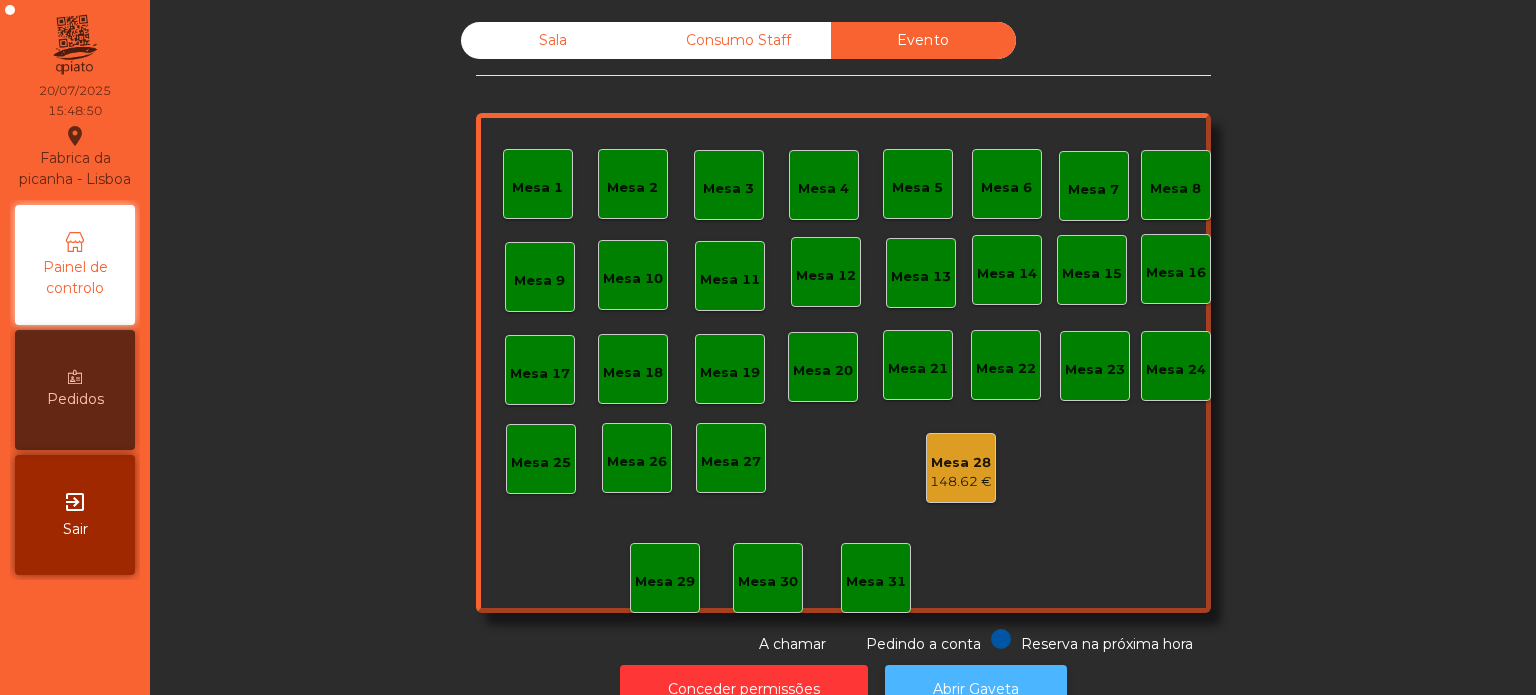 click on "Abrir Gaveta" 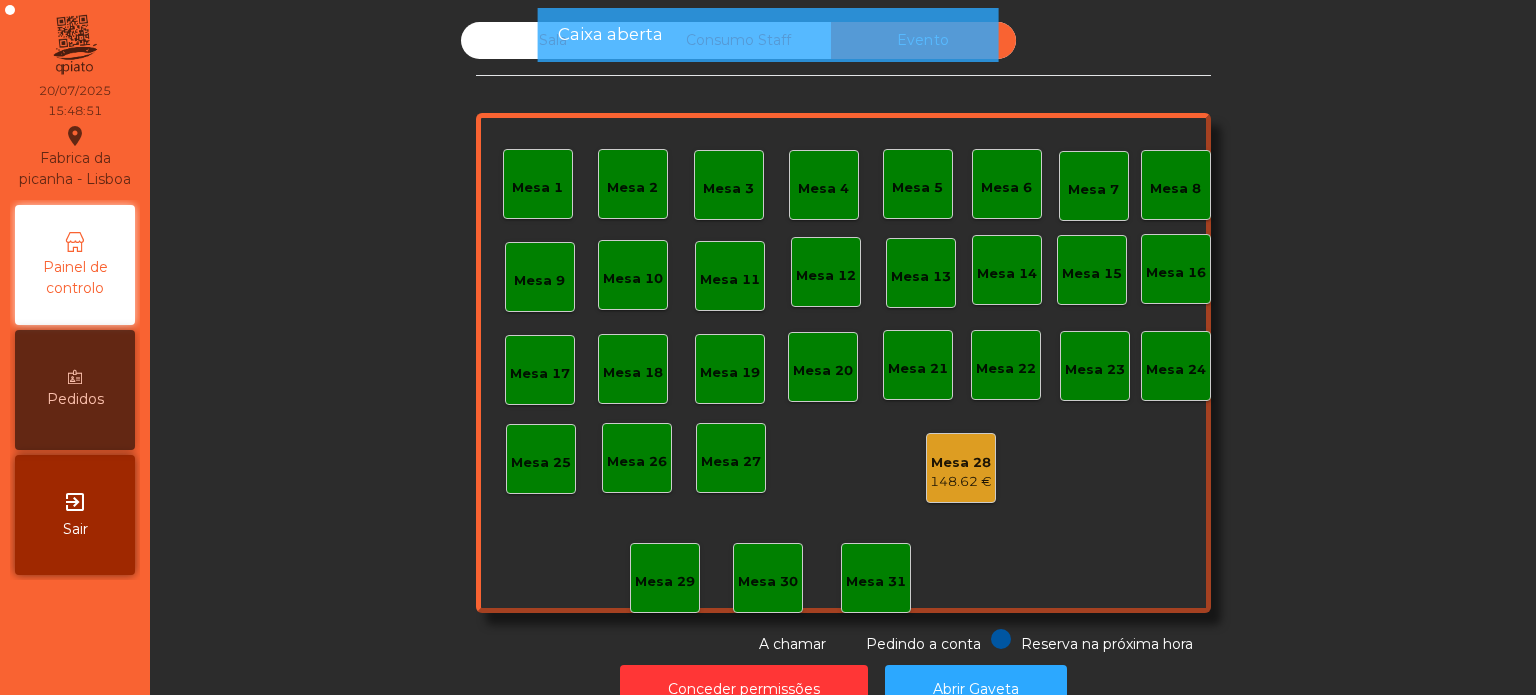 click on "Caixa aberta" 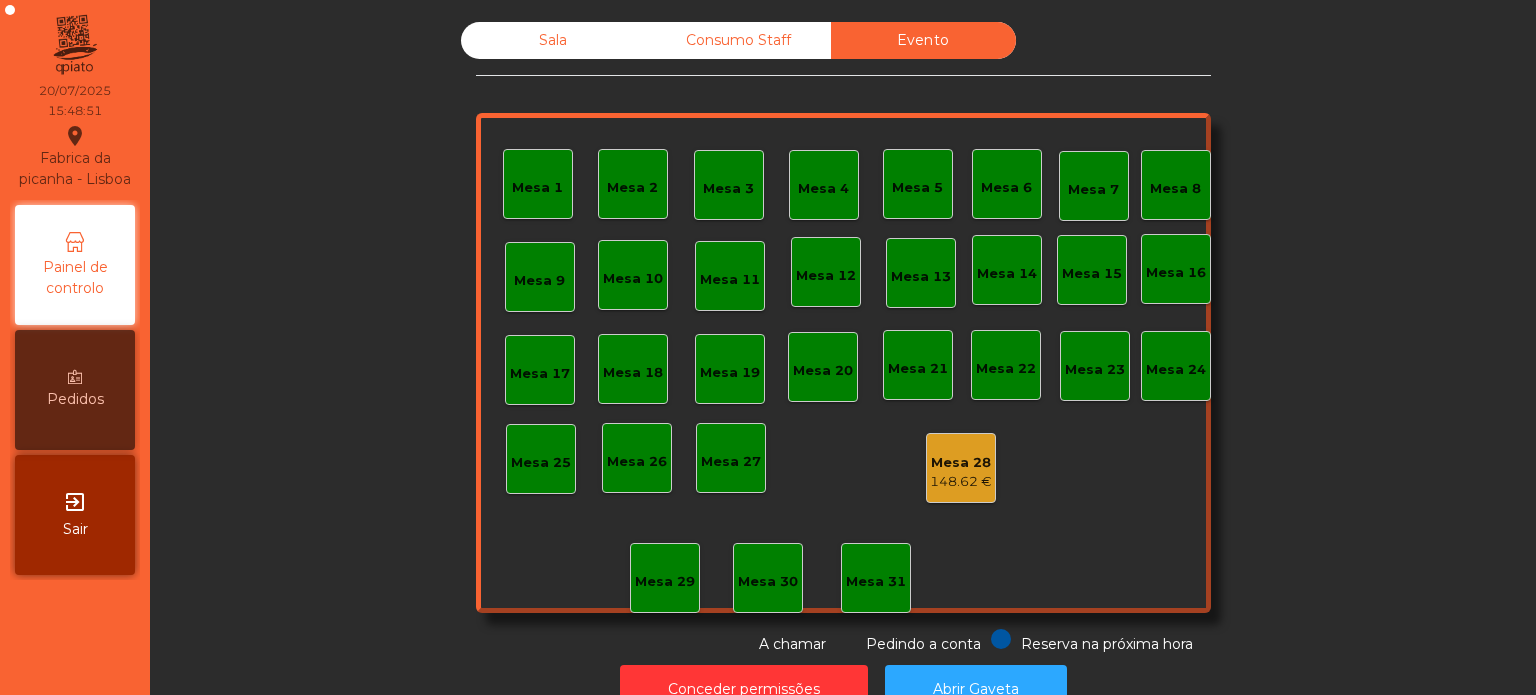 click on "Caixa aberta" 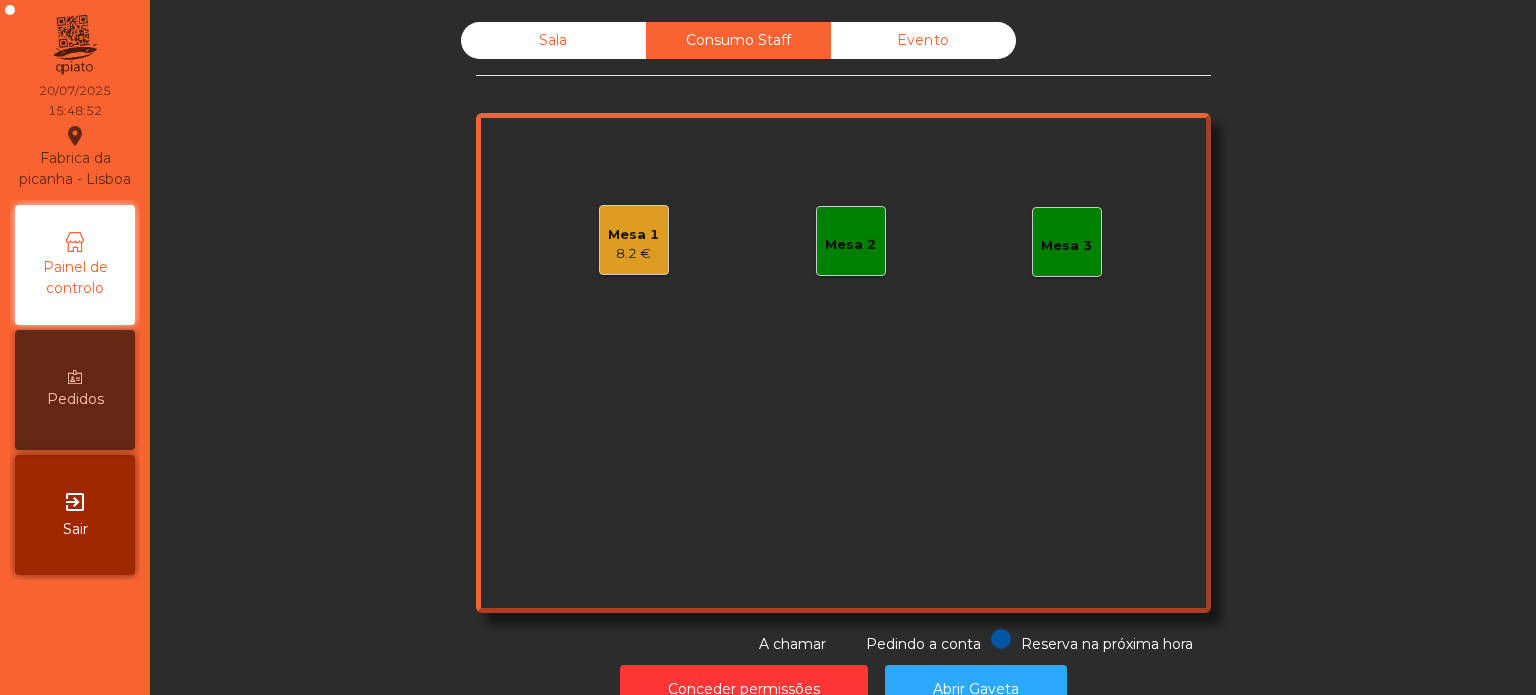 click on "Sala" 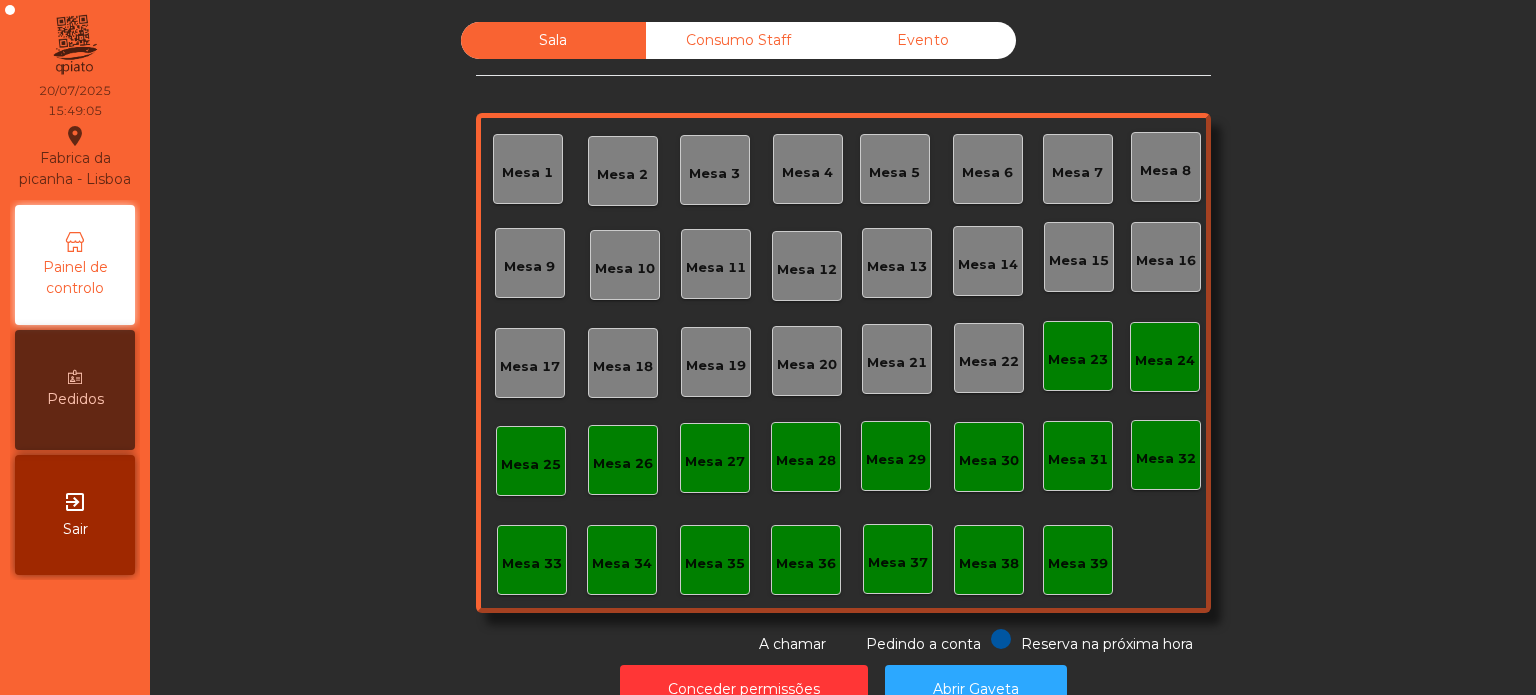click on "Evento" 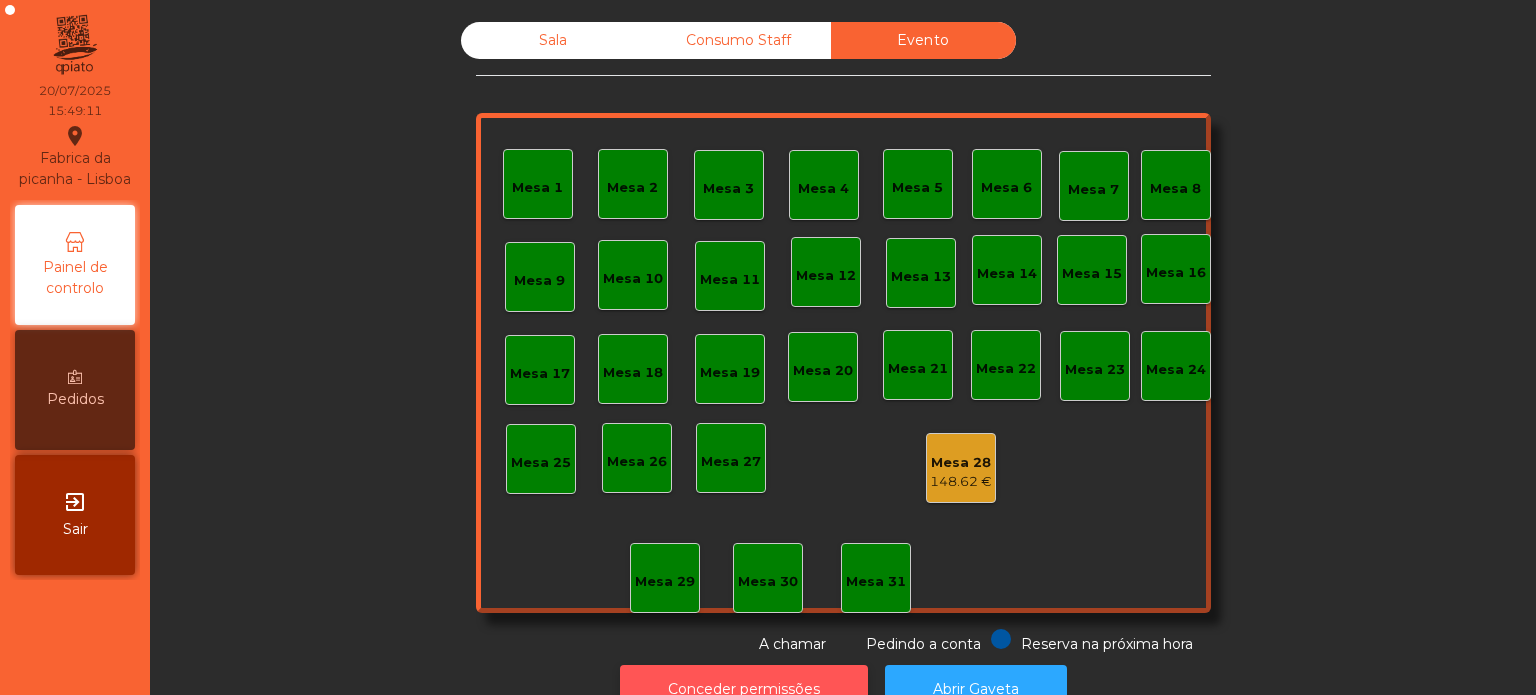click on "Conceder permissões" 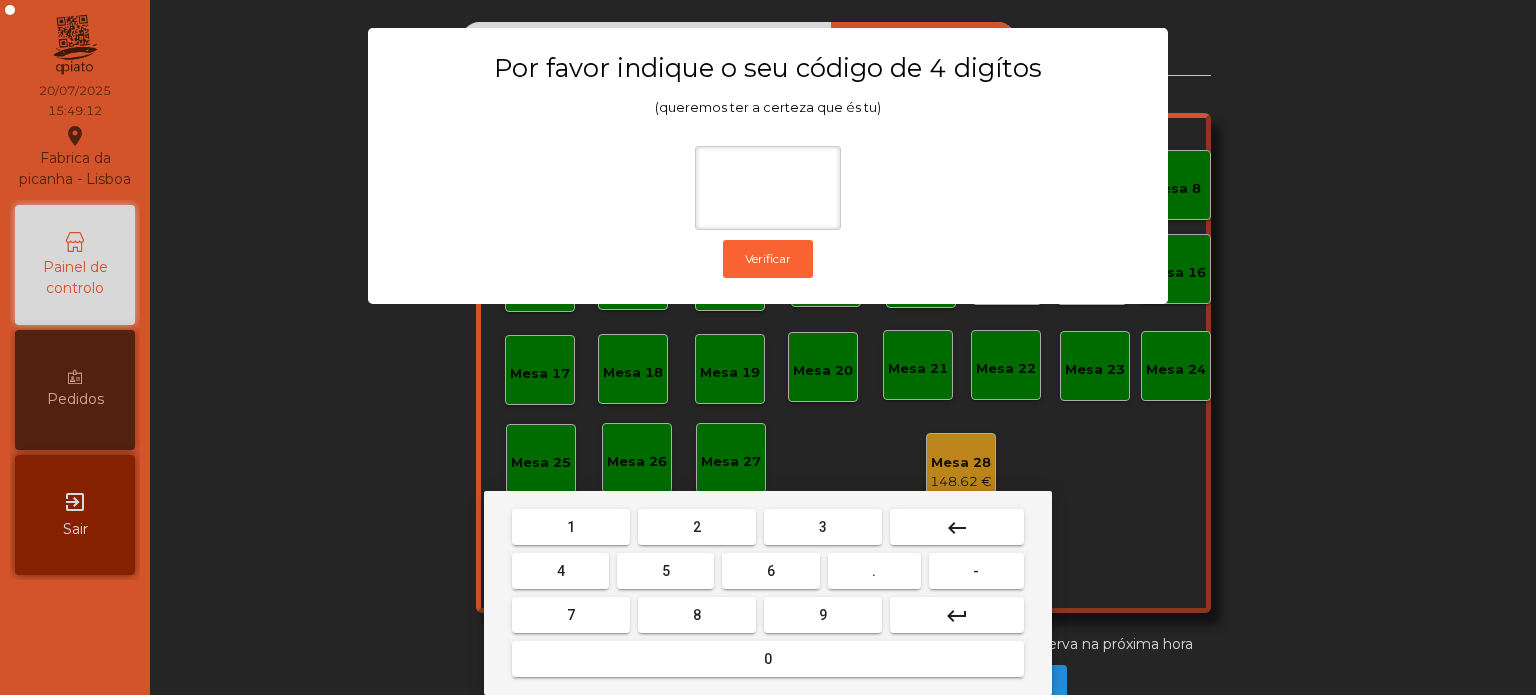click on "1" at bounding box center (571, 527) 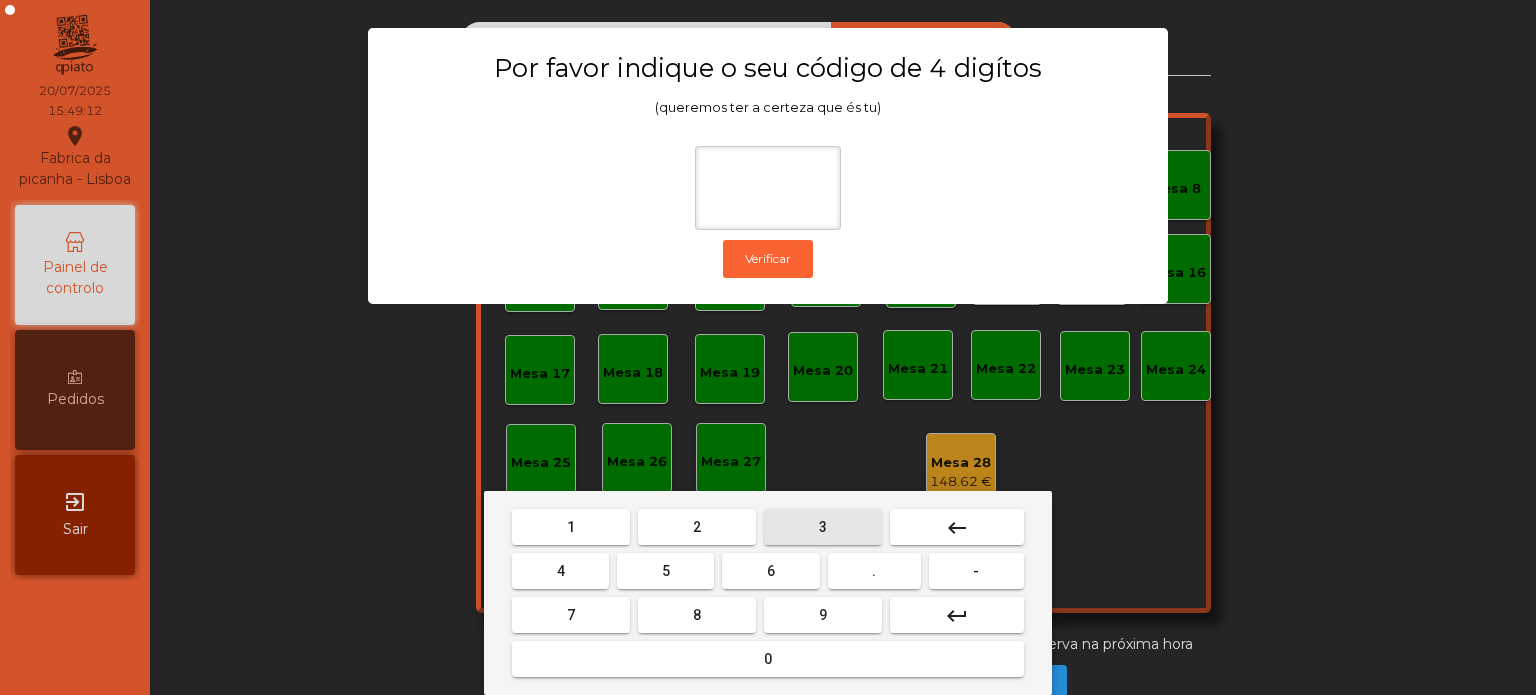 click on "3" at bounding box center [823, 527] 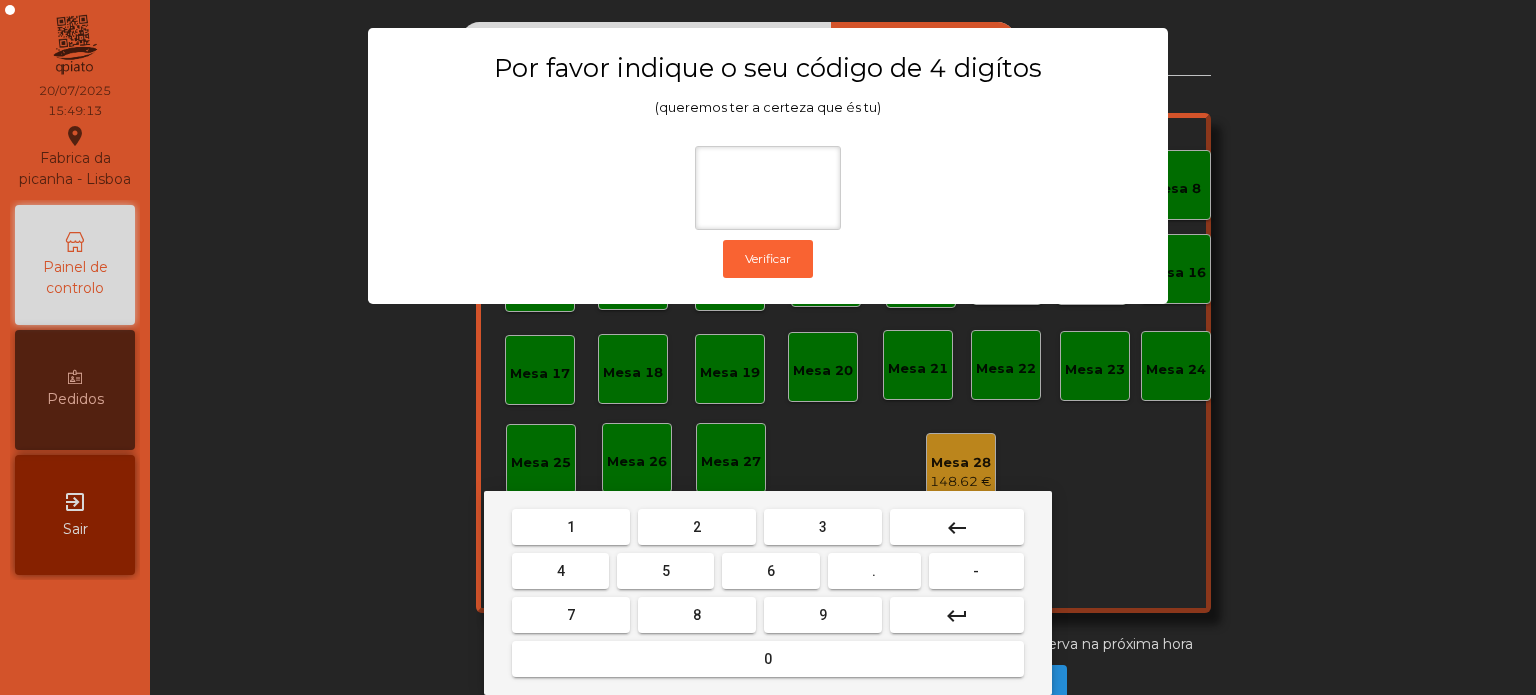 click on "5" at bounding box center (666, 571) 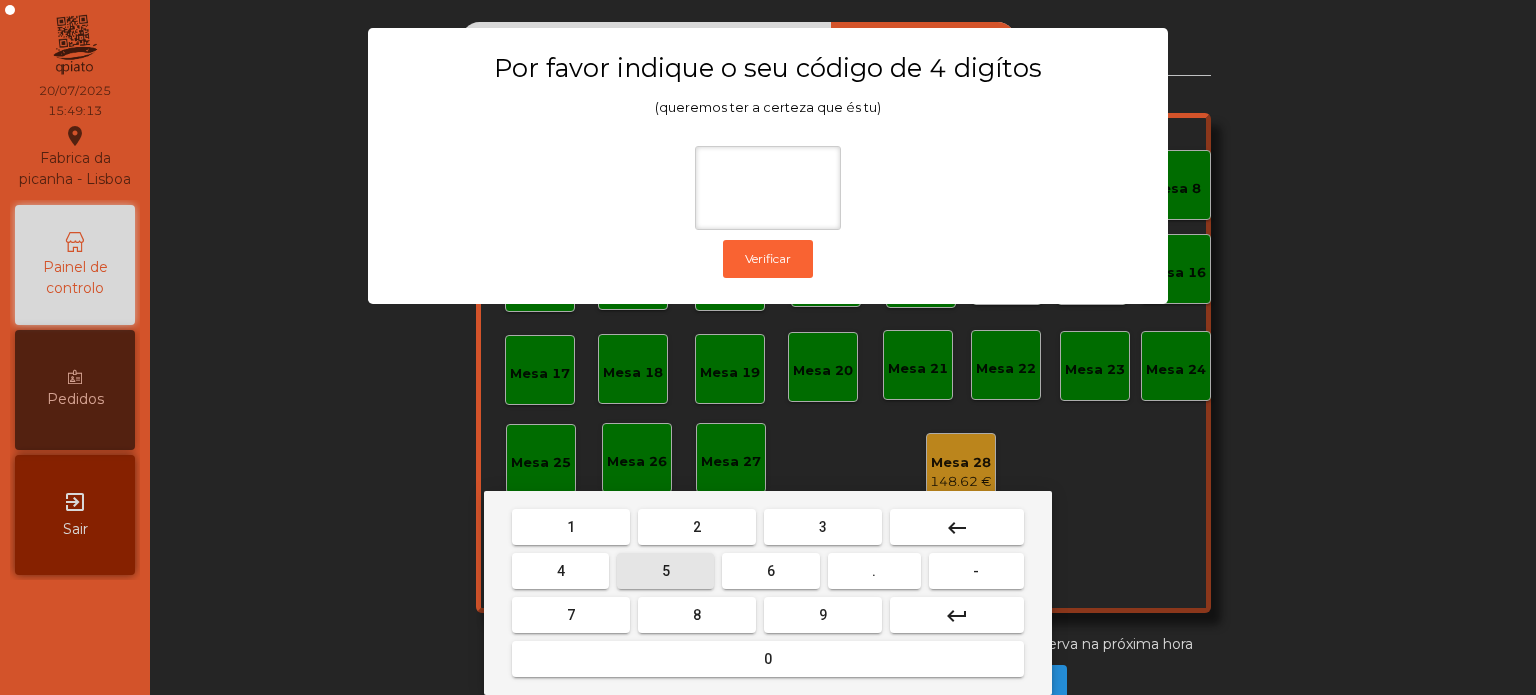 click on "0" at bounding box center [768, 659] 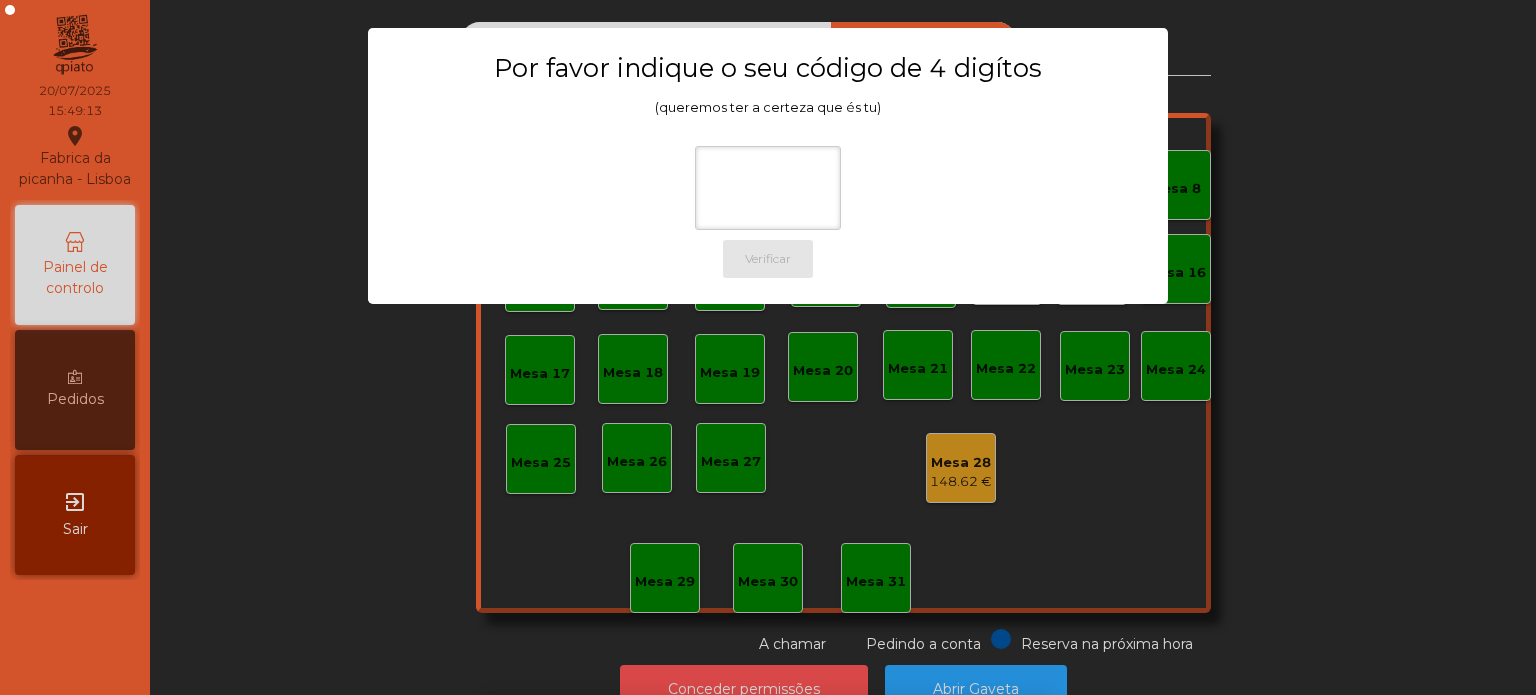 scroll, scrollTop: 33, scrollLeft: 0, axis: vertical 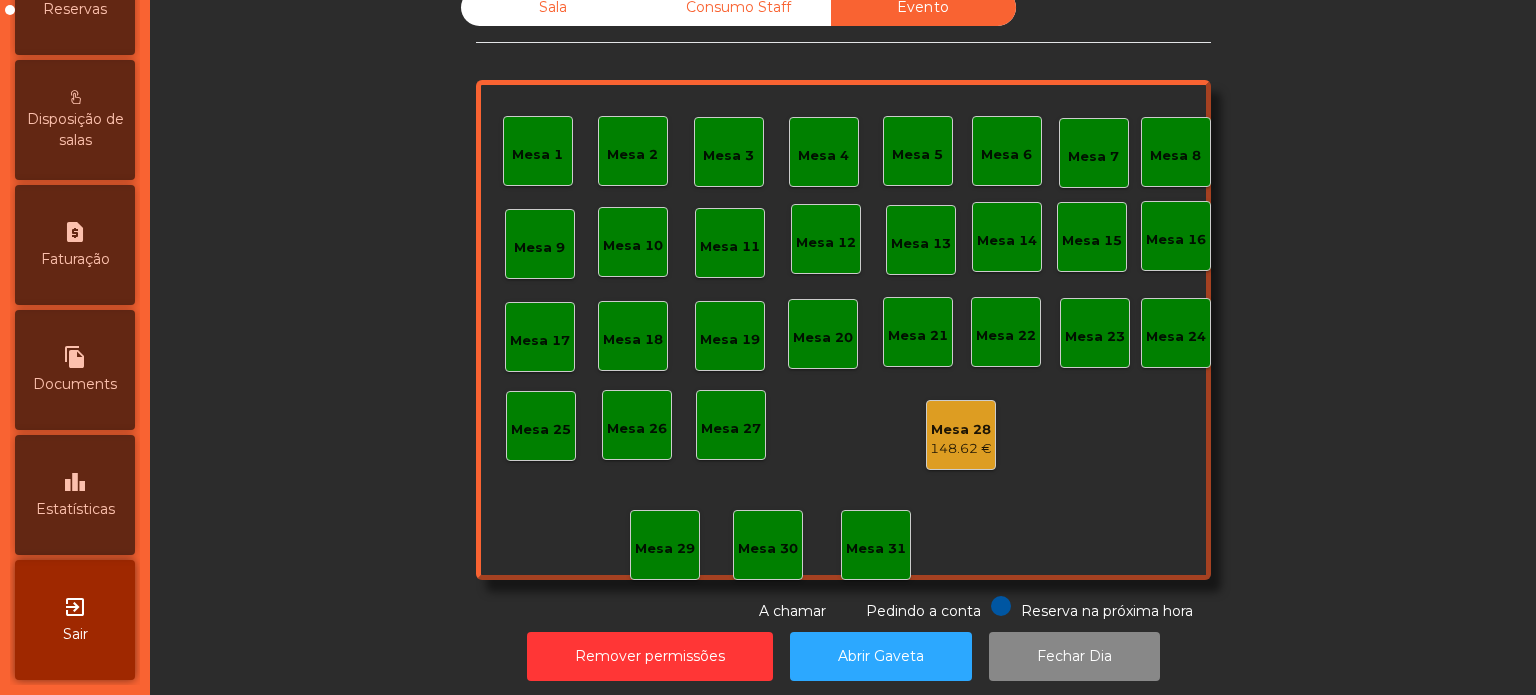 click on "Estatísticas" at bounding box center (75, 509) 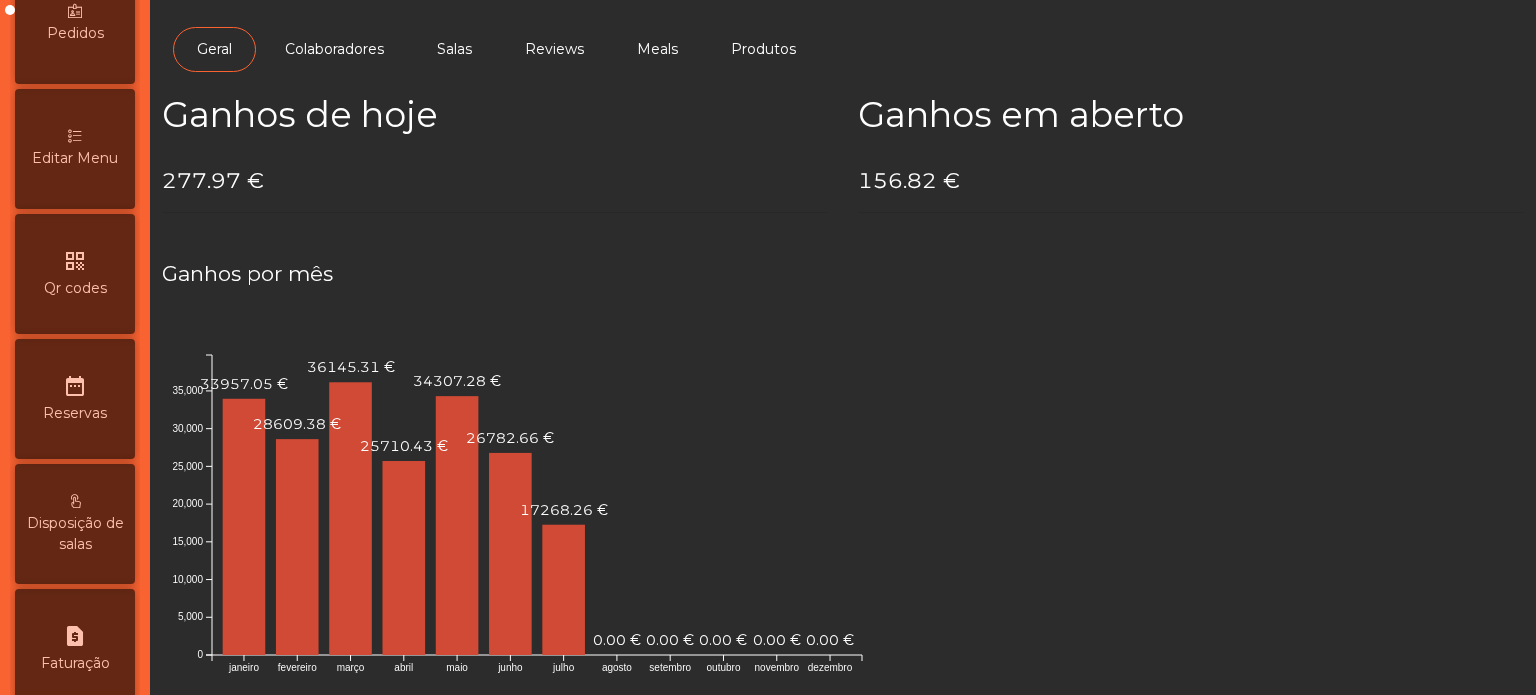 scroll, scrollTop: 0, scrollLeft: 0, axis: both 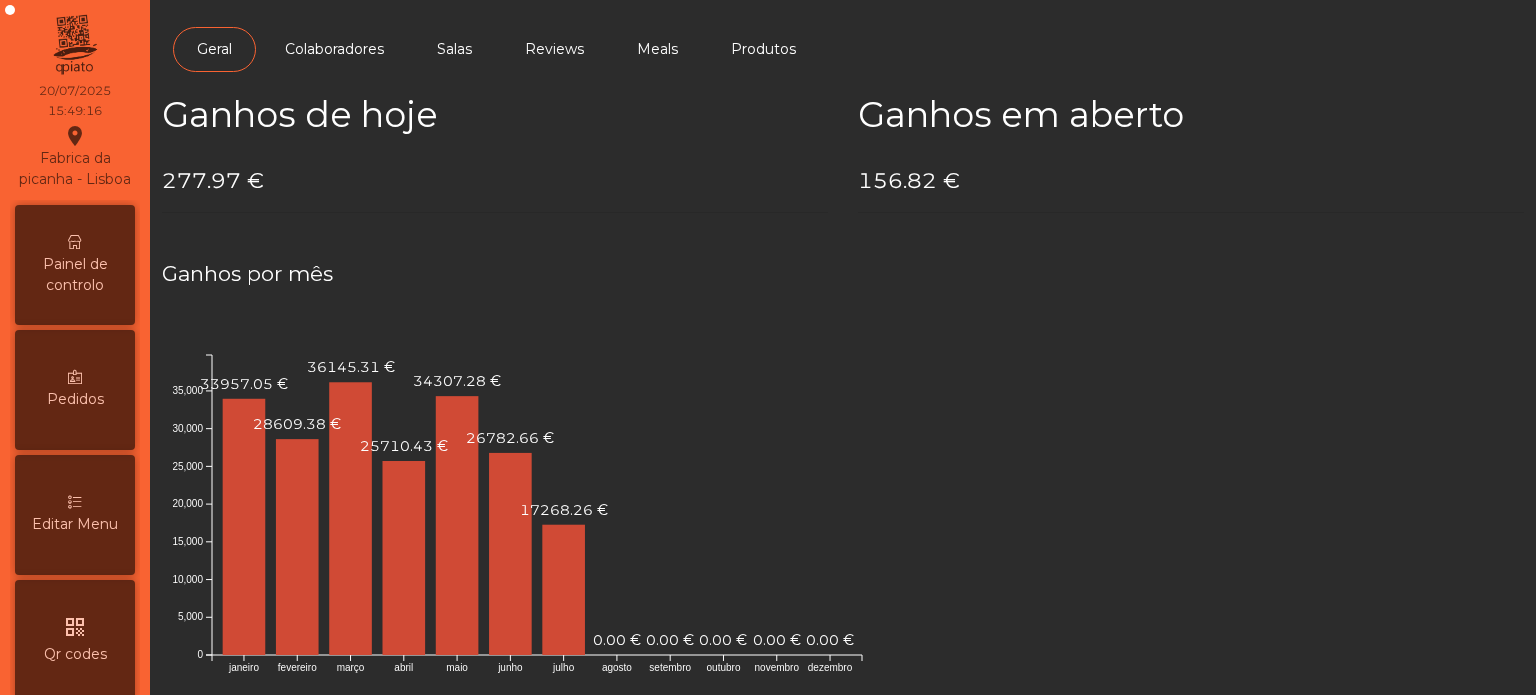click on "Painel de controlo" at bounding box center [75, 275] 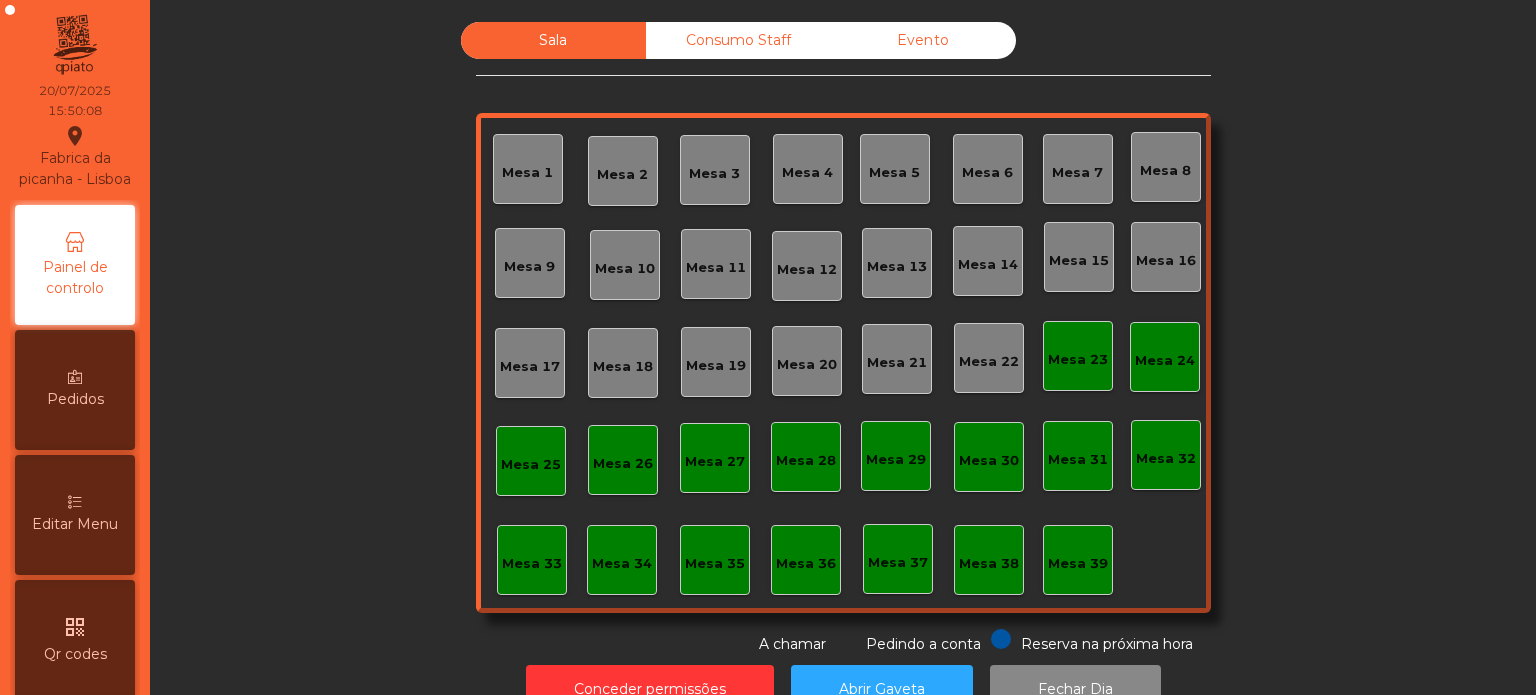 click on "Evento" 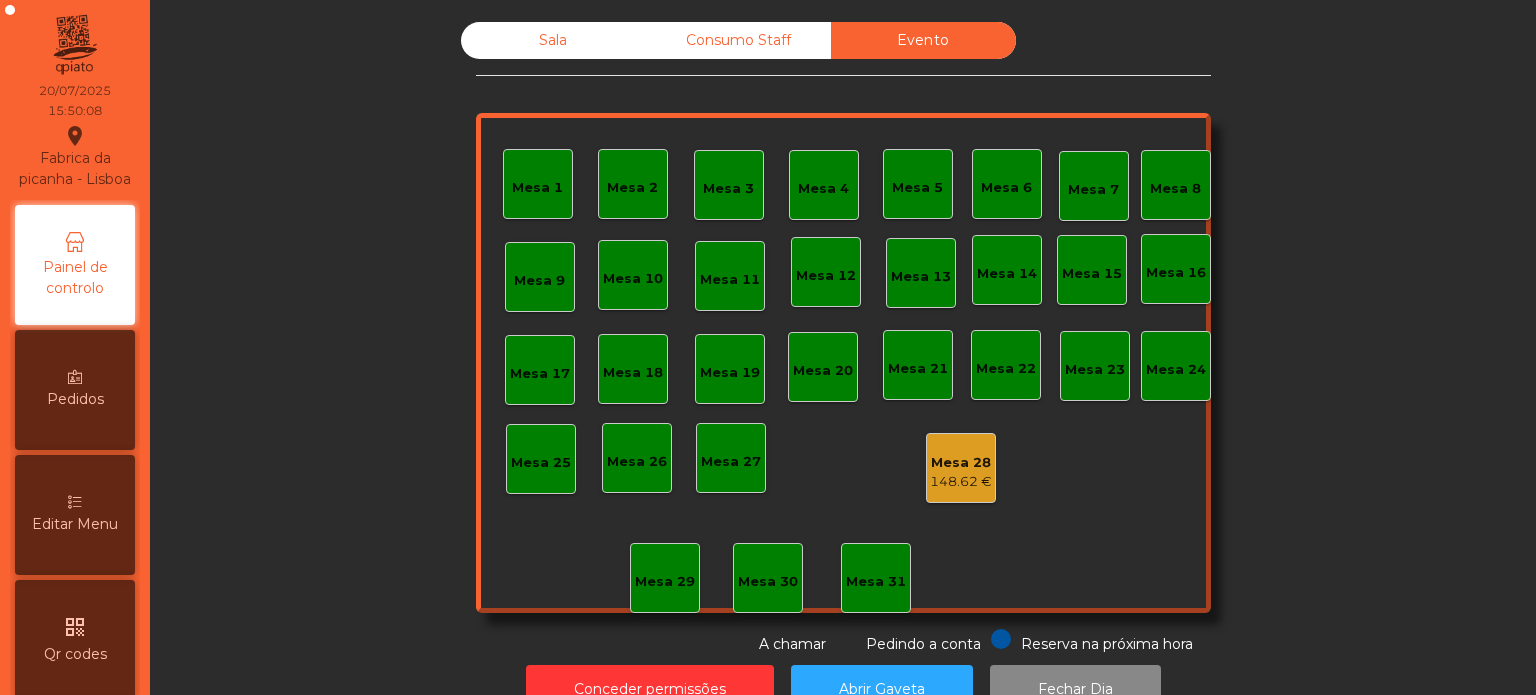 click on "148.62 €" 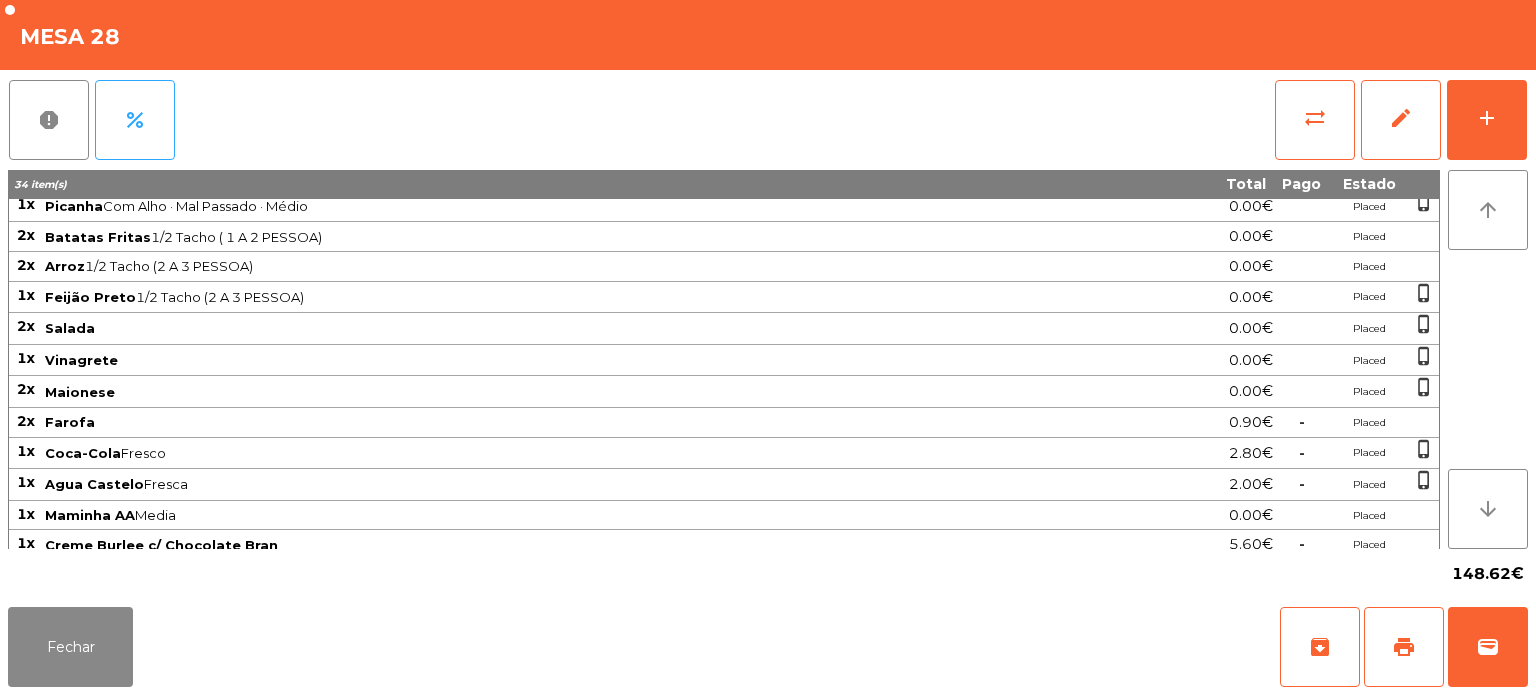 scroll, scrollTop: 252, scrollLeft: 0, axis: vertical 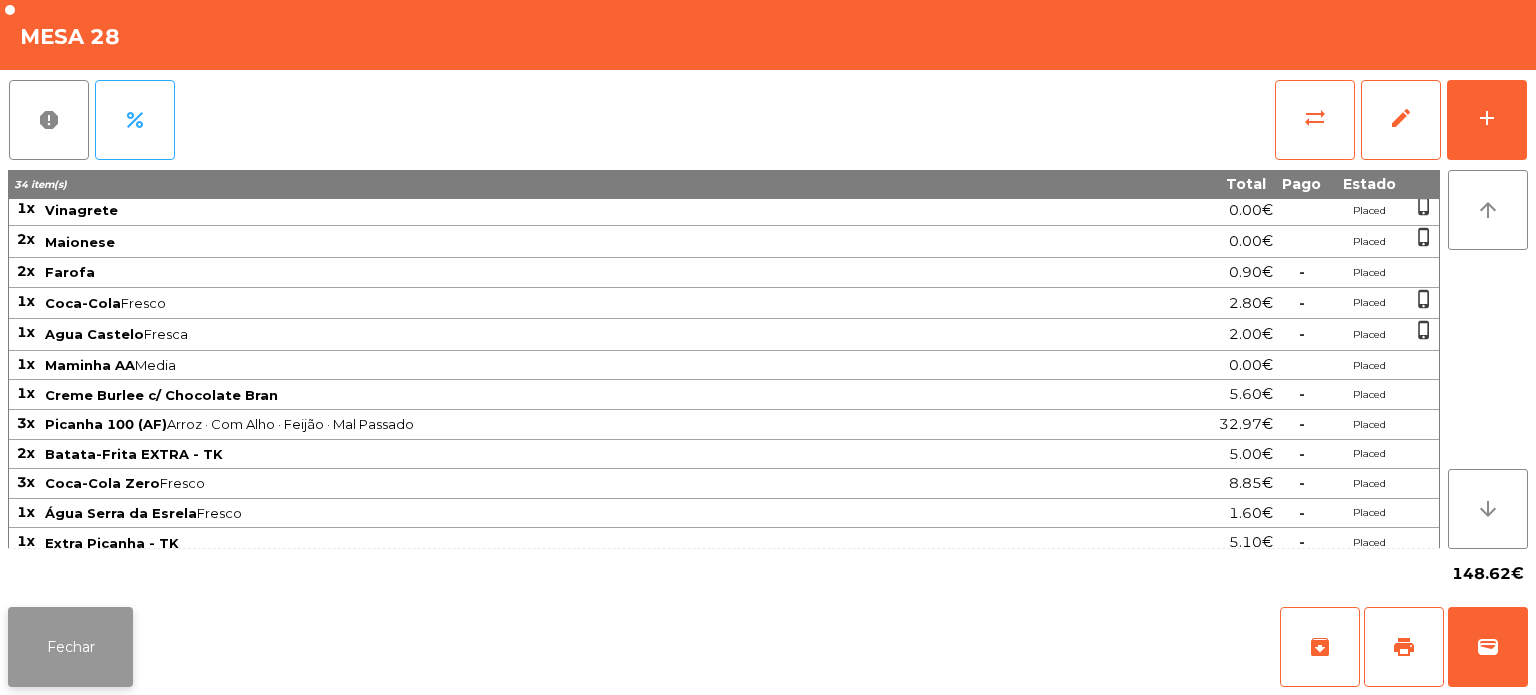 click on "Fechar" 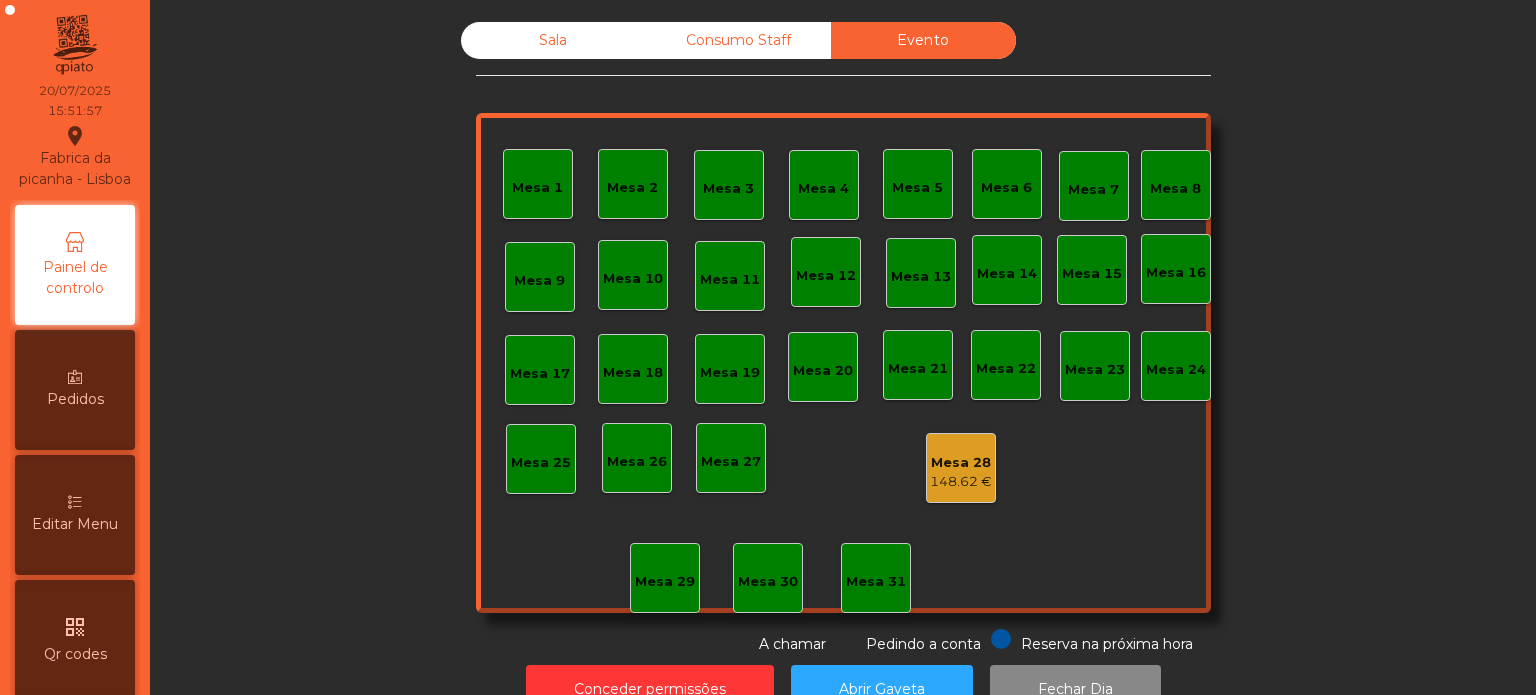 click on "Mesa 28   148.62 €" 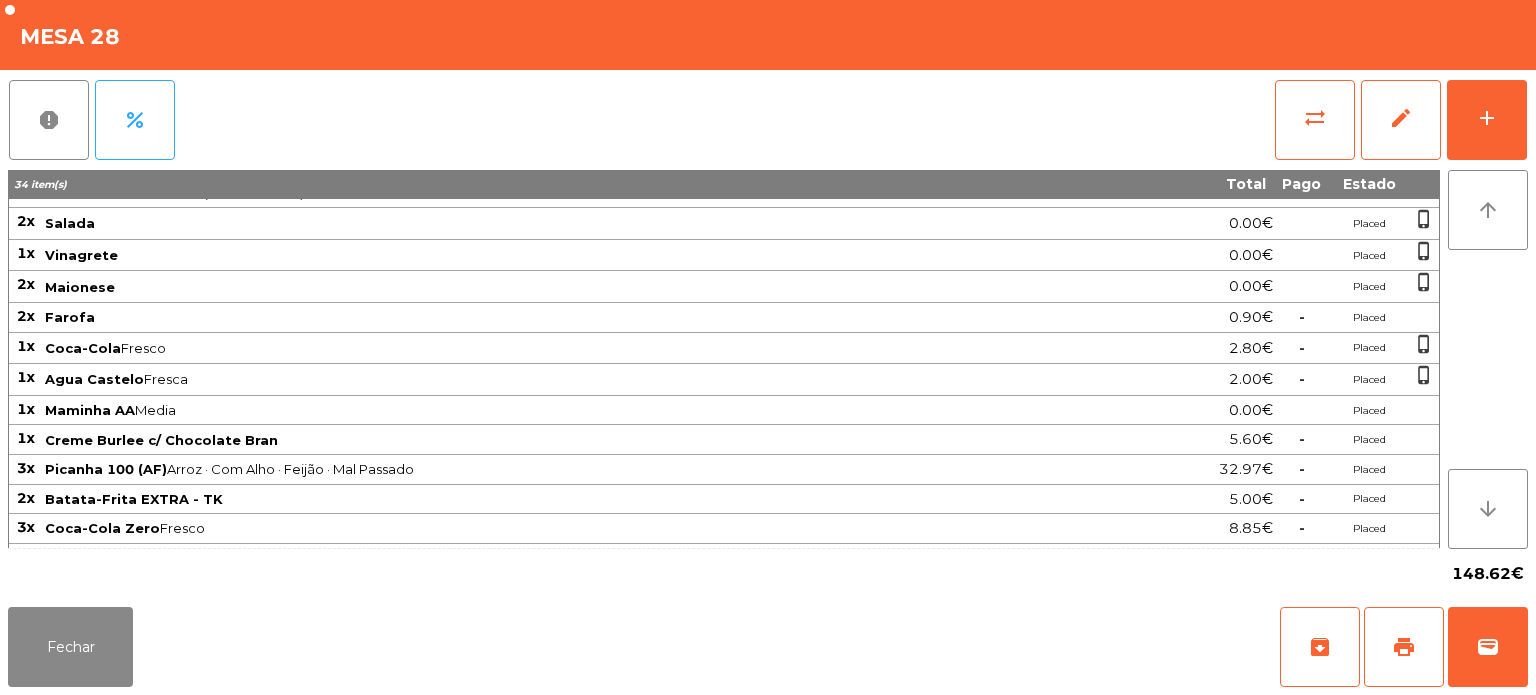scroll, scrollTop: 253, scrollLeft: 0, axis: vertical 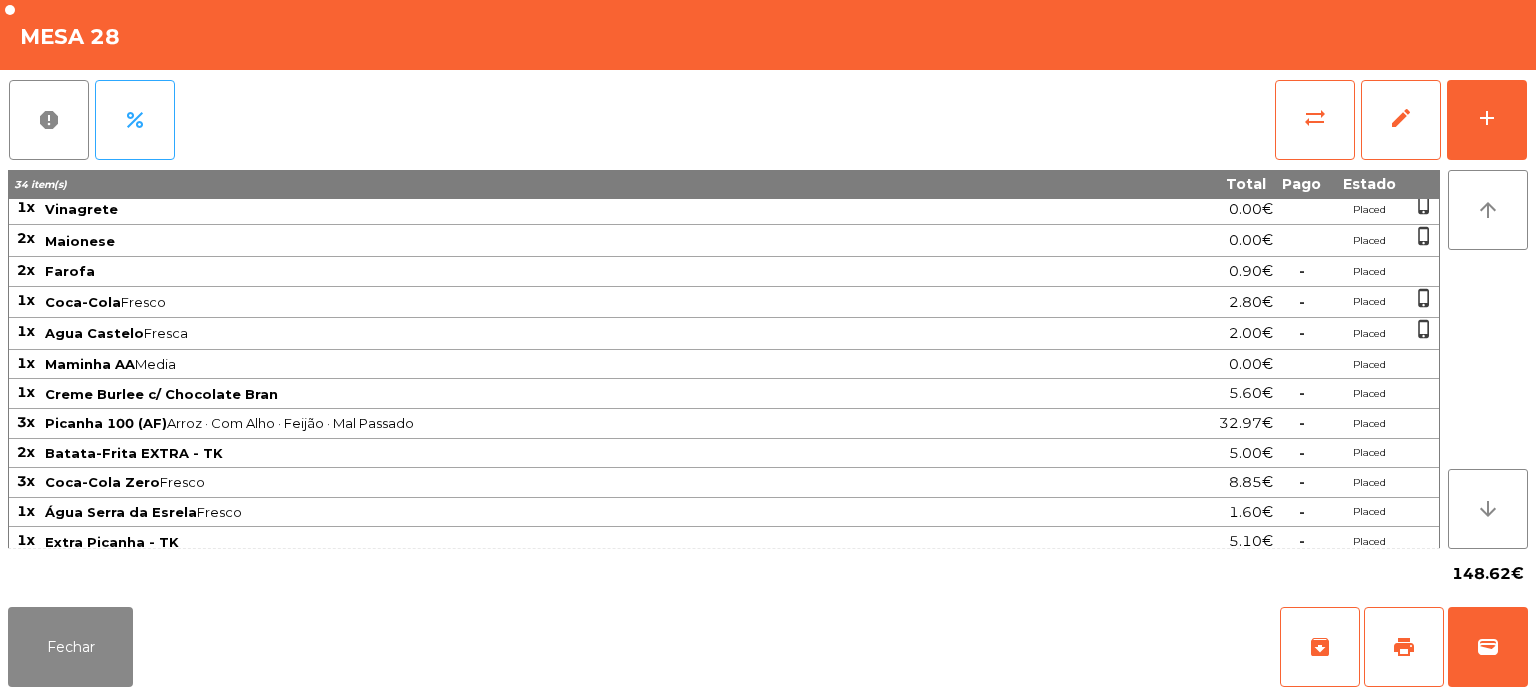 click on "Coca-Cola Zero  Fresco" 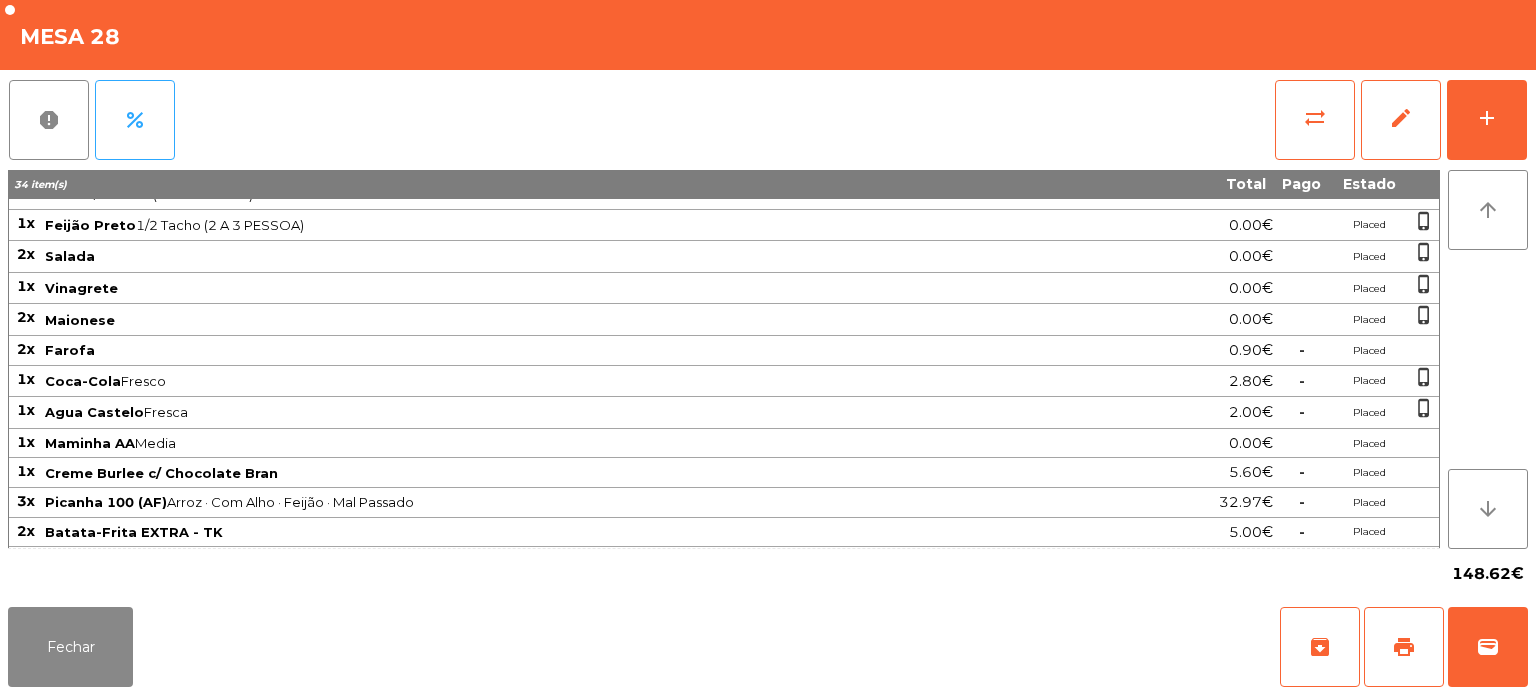 scroll, scrollTop: 0, scrollLeft: 0, axis: both 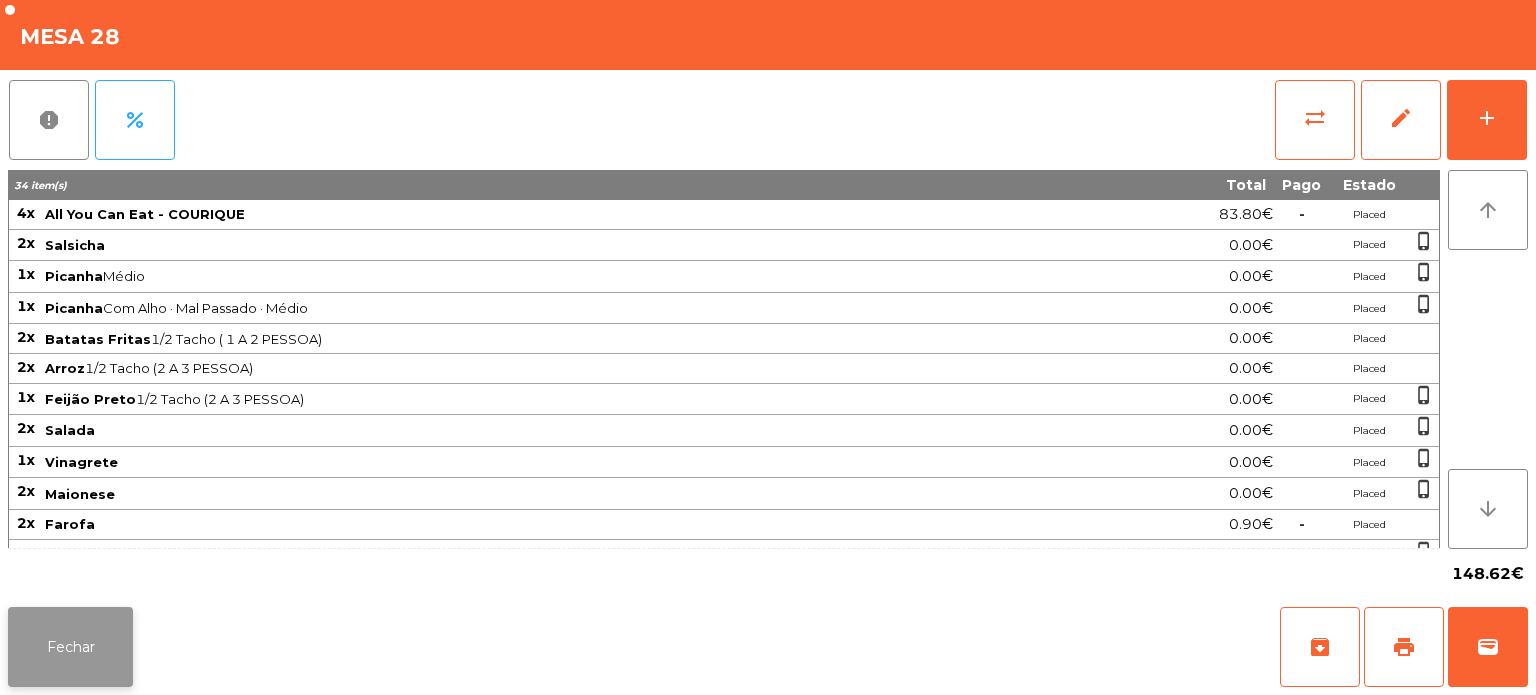 click on "Fechar" 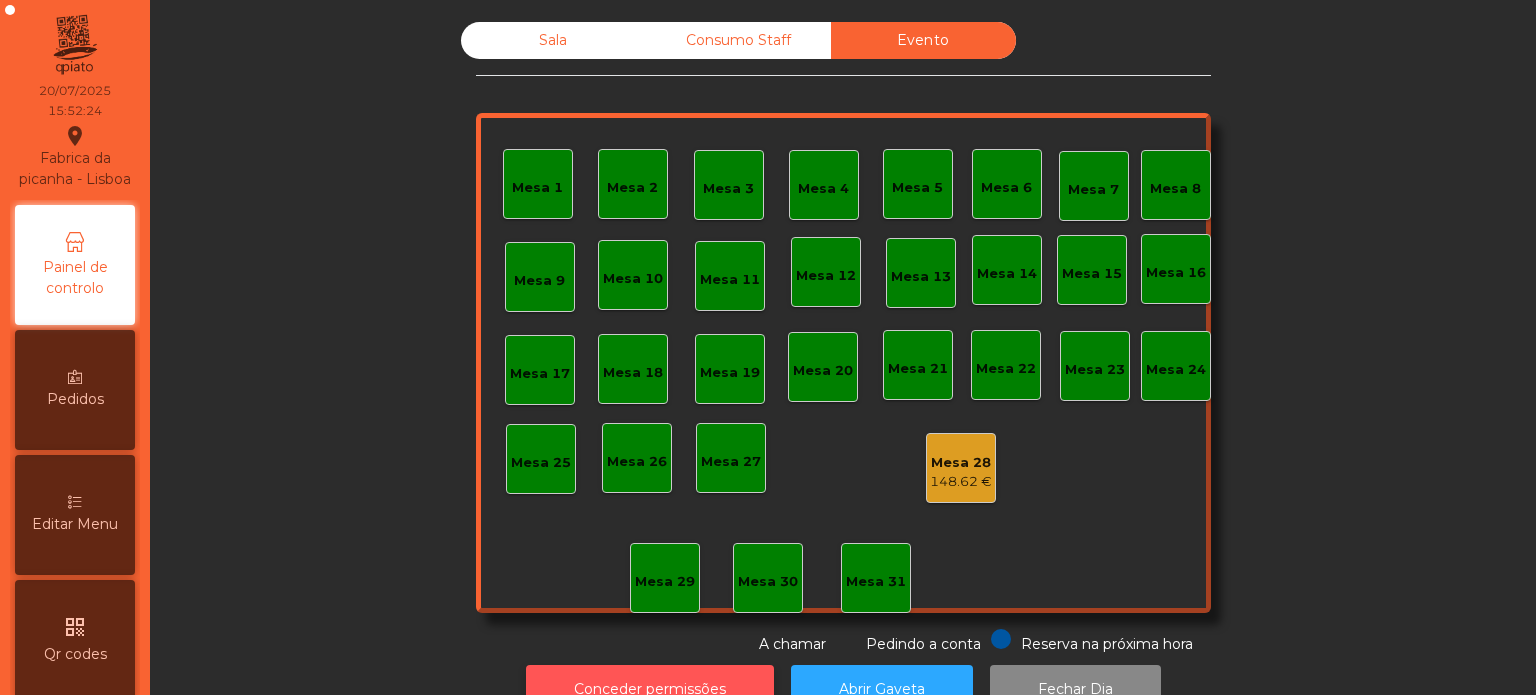 click on "Conceder permissões" 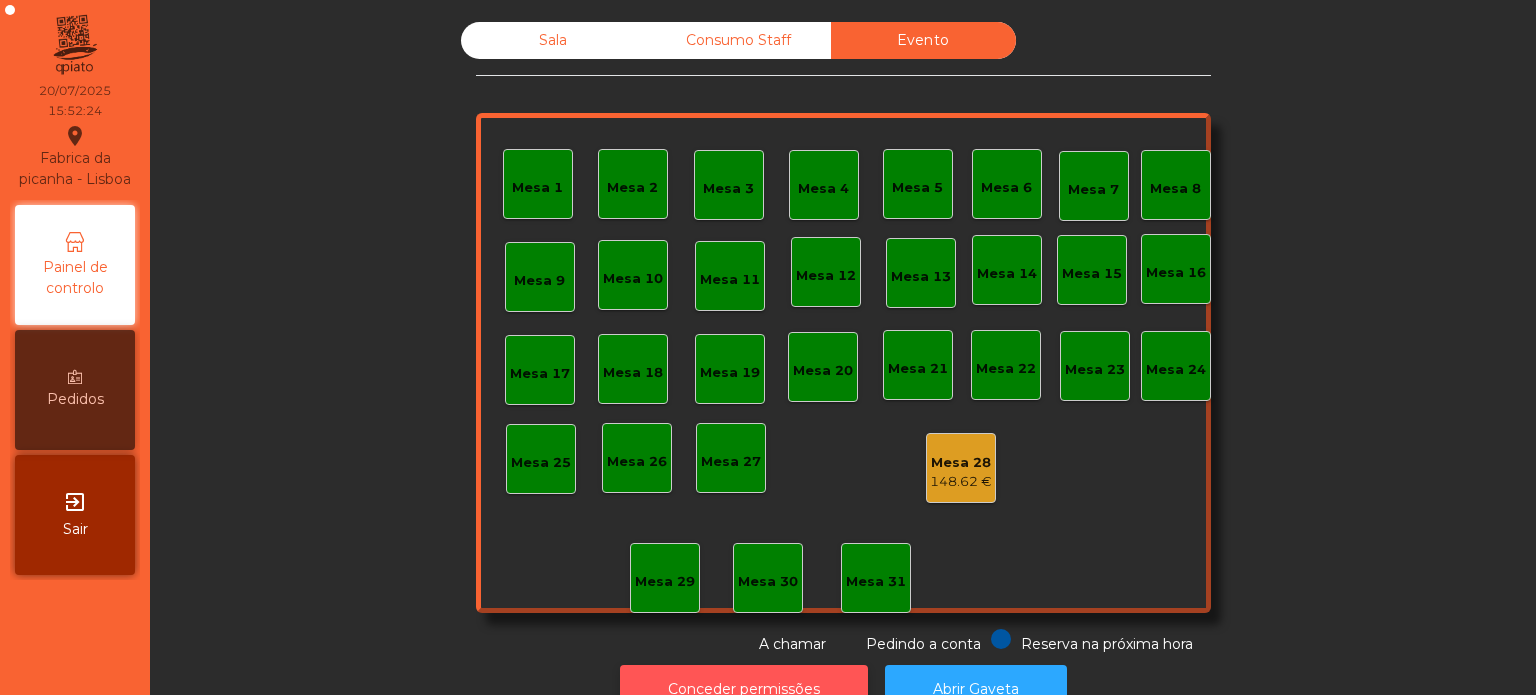 click on "Conceder permissões" 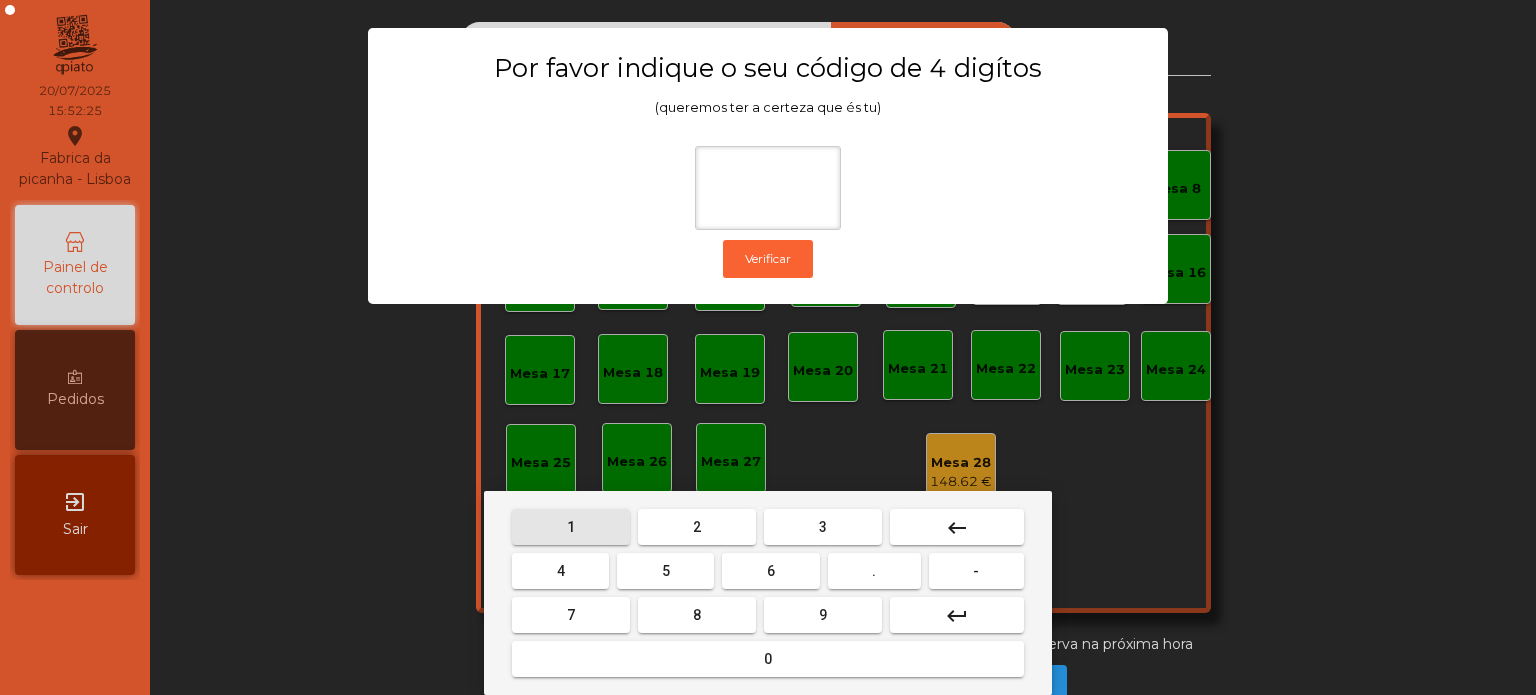 click on "1" at bounding box center [571, 527] 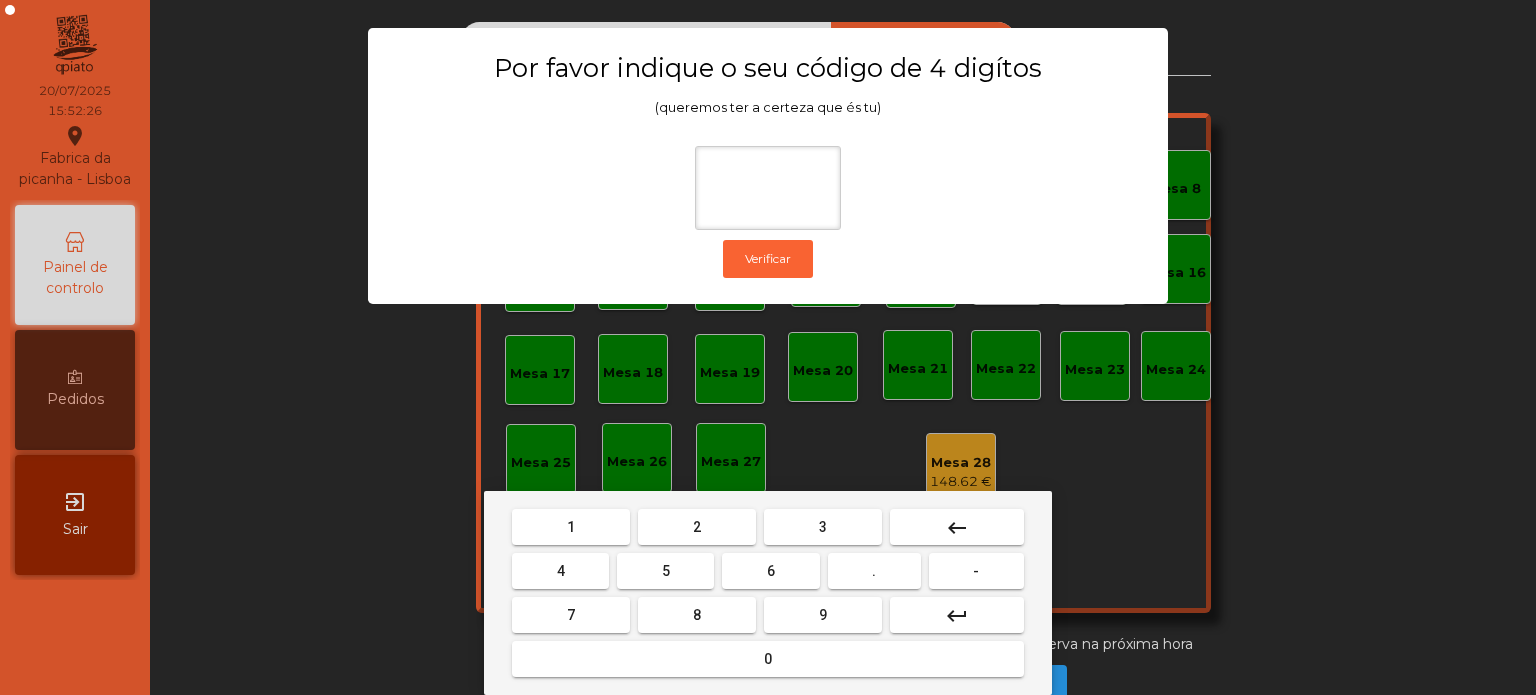 click on "3" at bounding box center (823, 527) 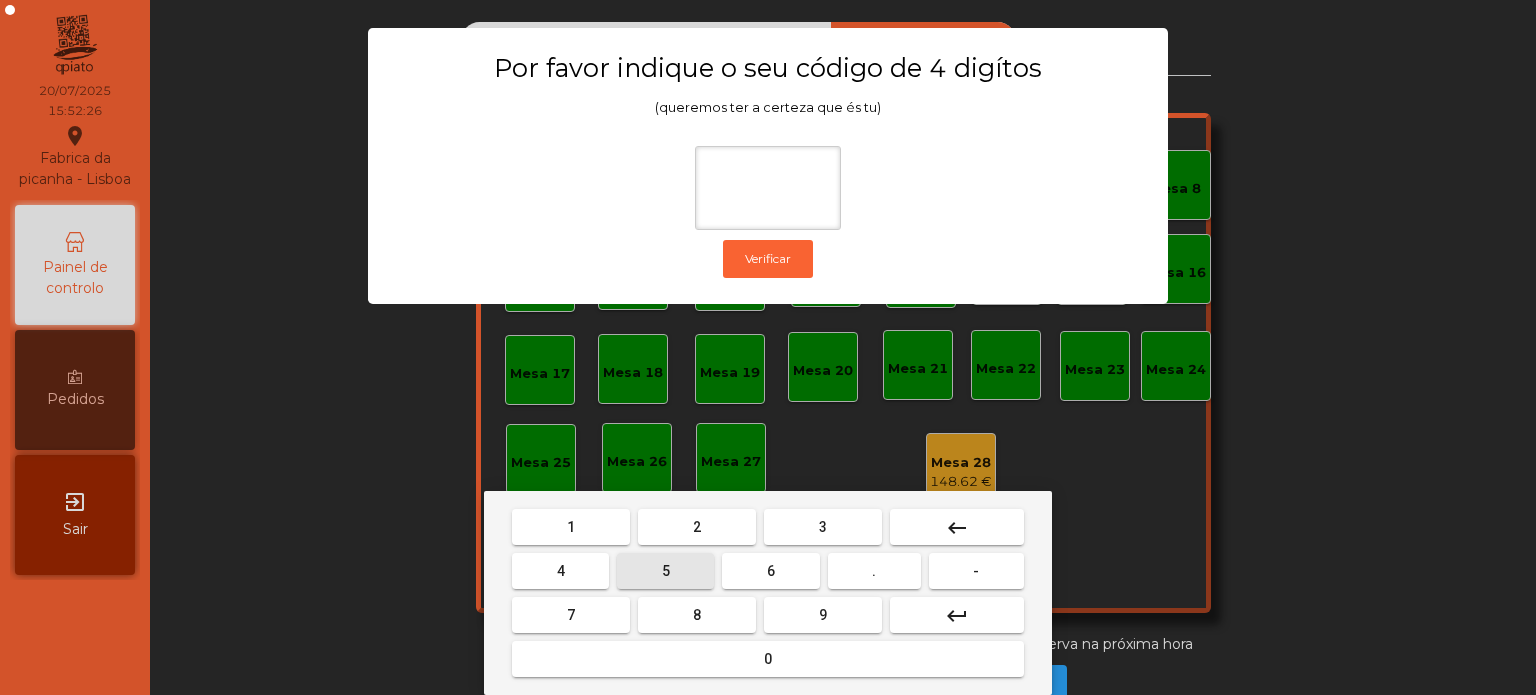 click on "0" at bounding box center (768, 659) 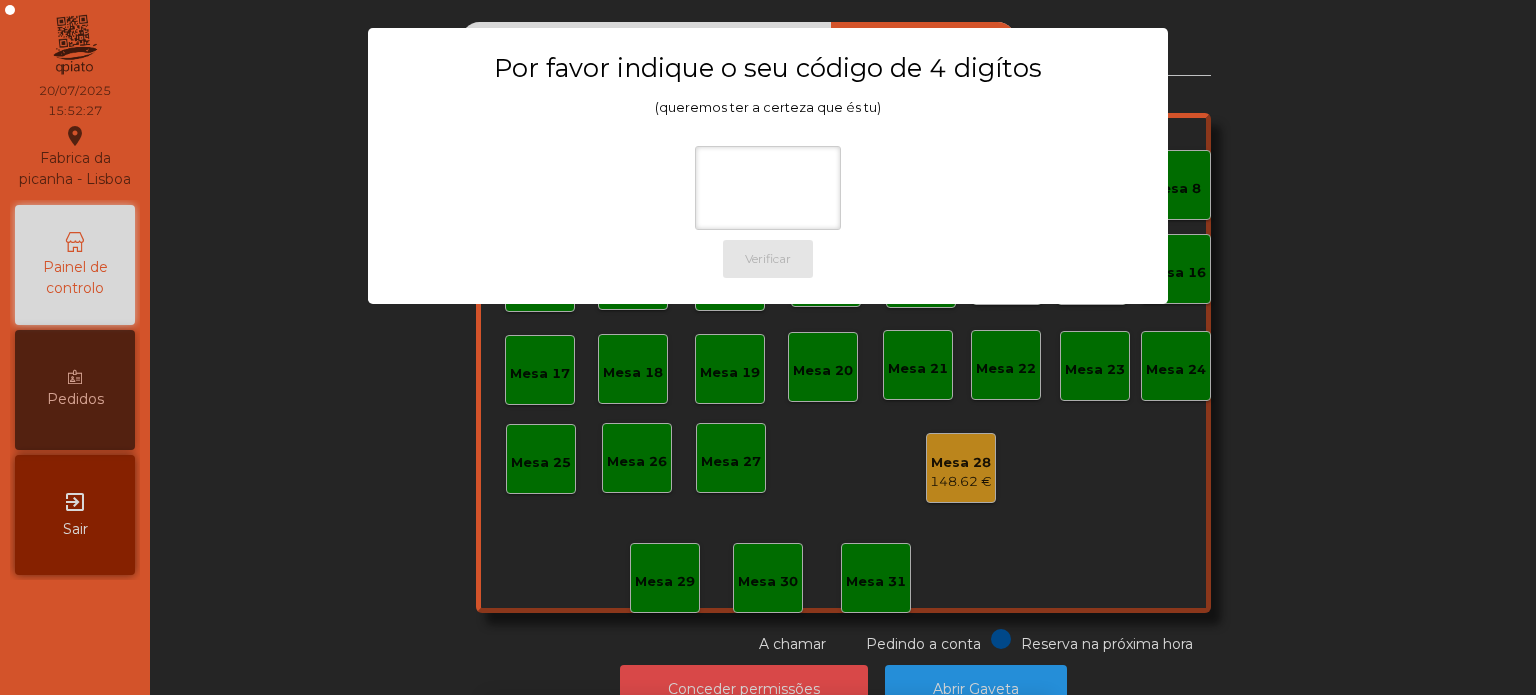 scroll, scrollTop: 33, scrollLeft: 0, axis: vertical 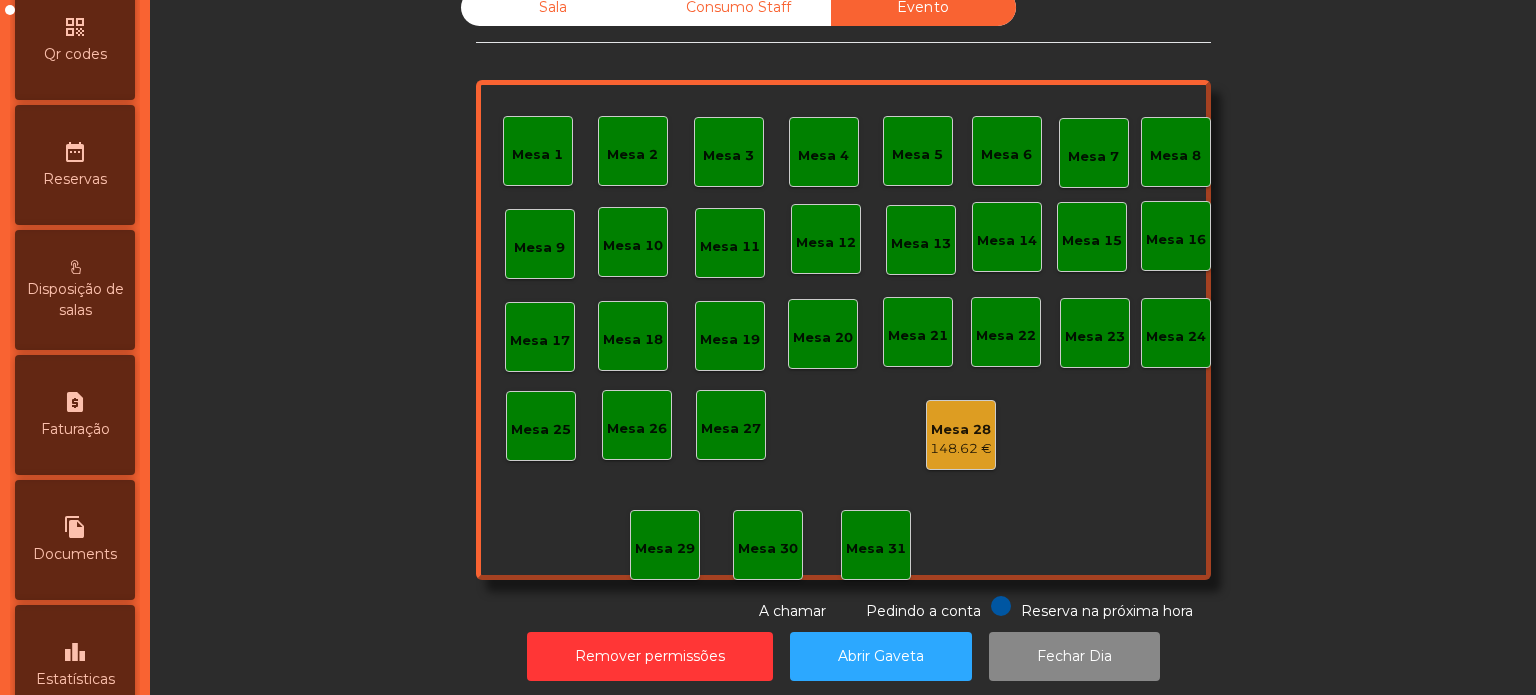 click on "request_page  Faturação" at bounding box center [75, 415] 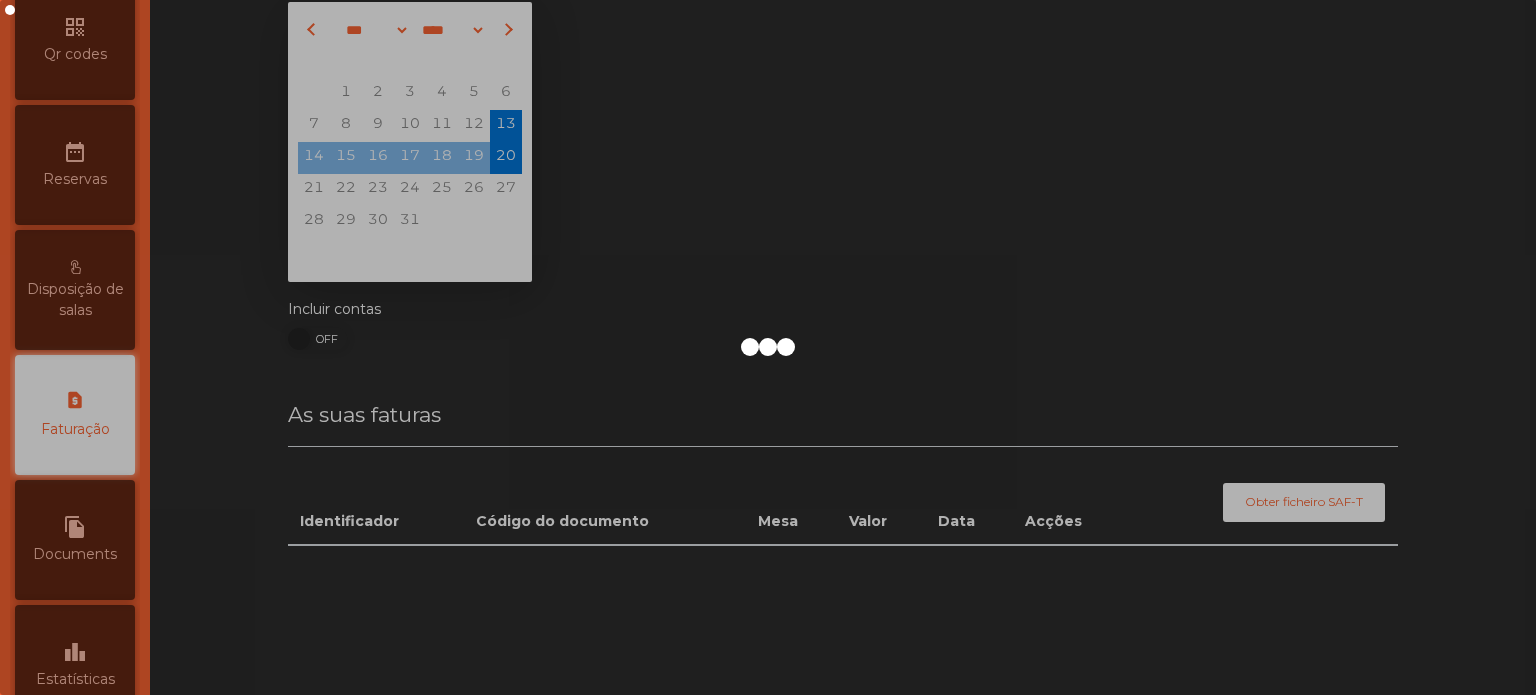 scroll, scrollTop: 688, scrollLeft: 0, axis: vertical 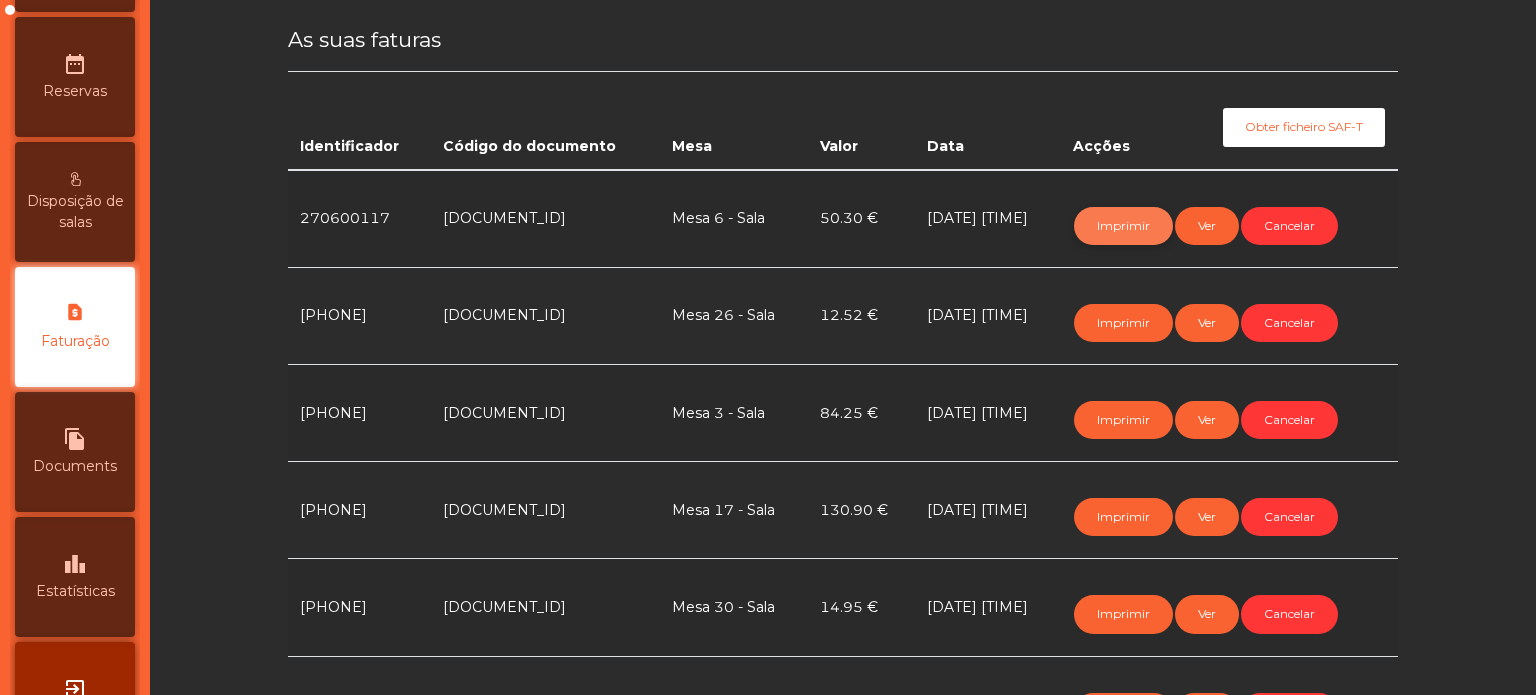 click on "Imprimir" 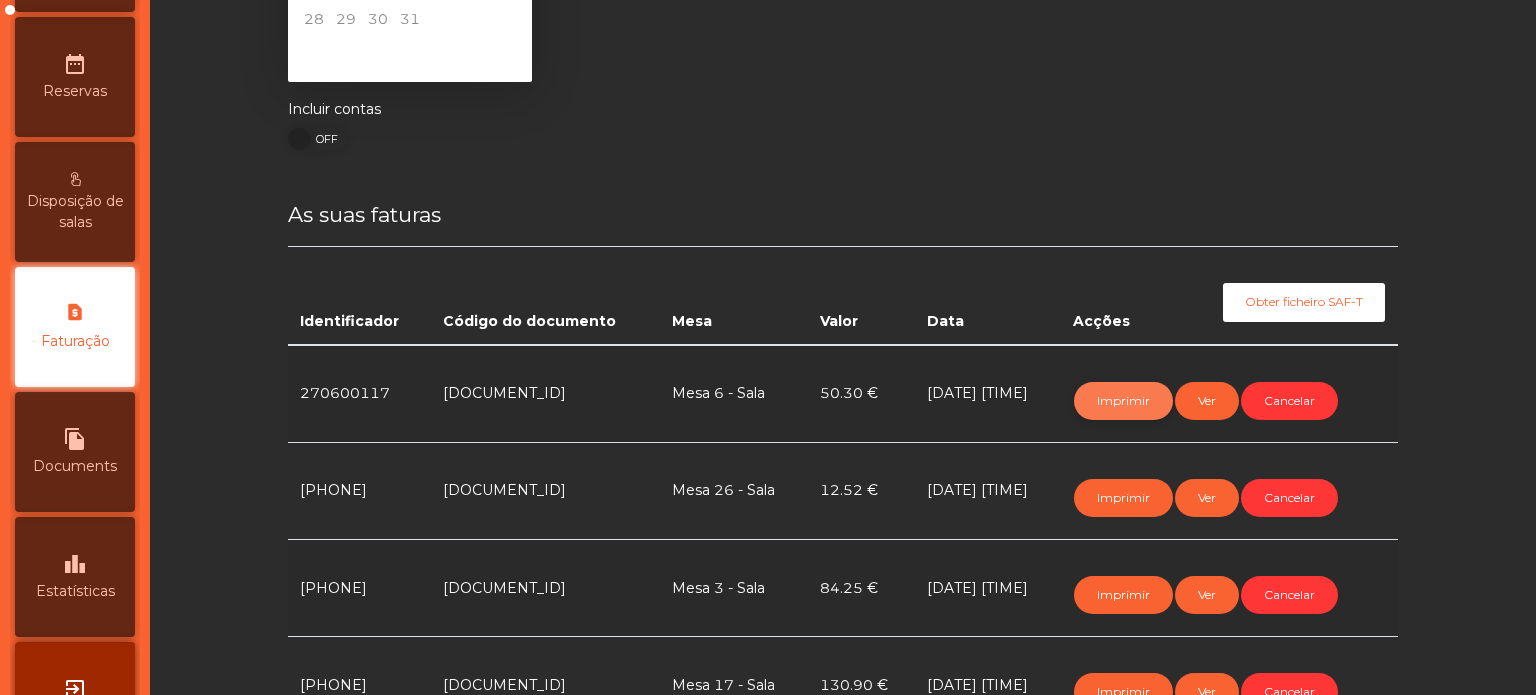 scroll, scrollTop: 0, scrollLeft: 0, axis: both 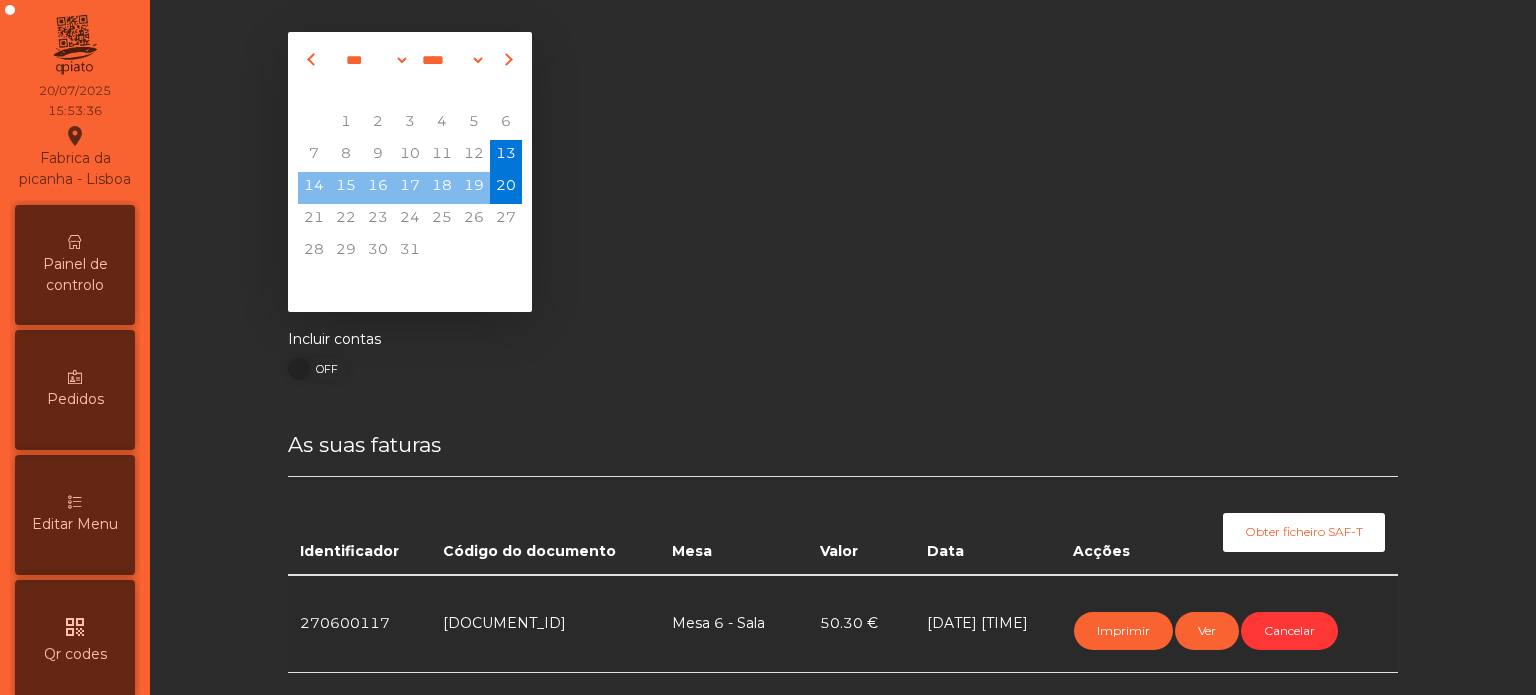 click on "Fabrica da picanha - Lisboa  location_on" 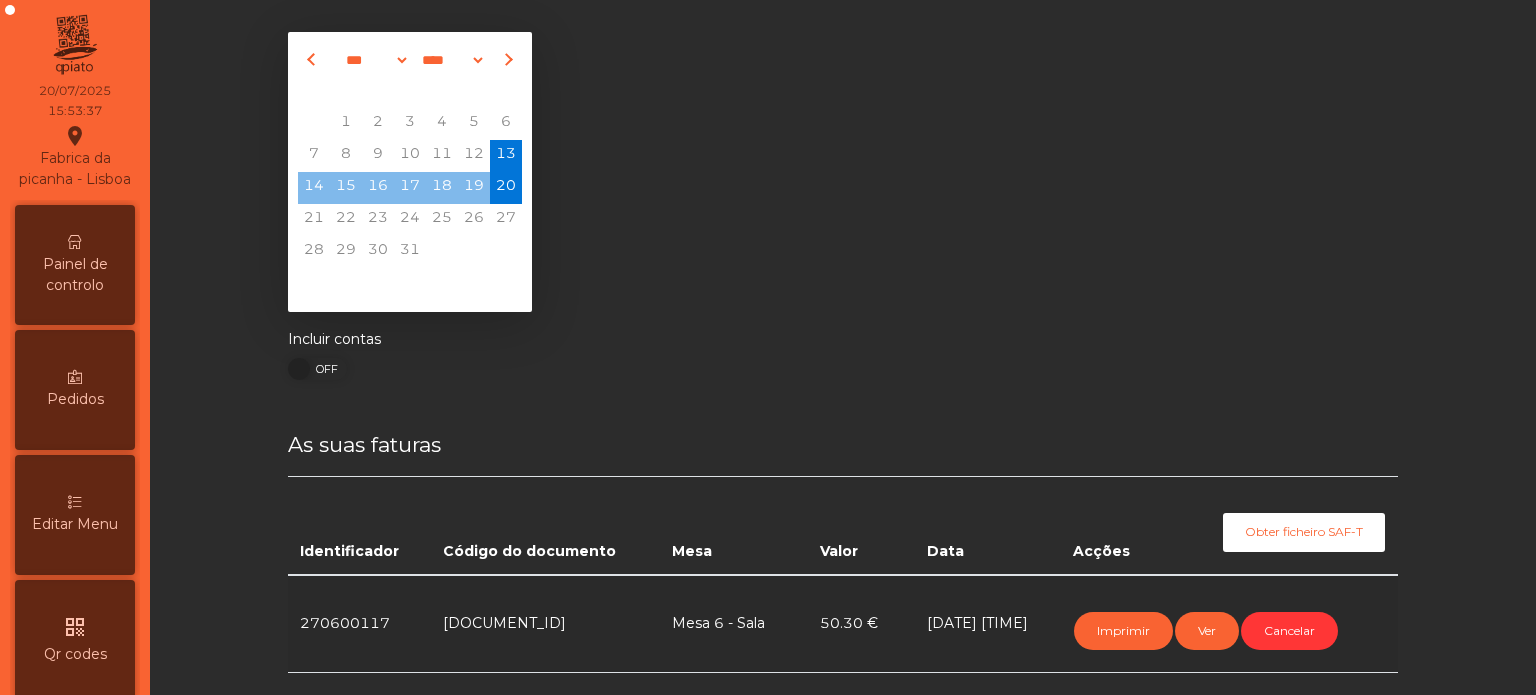 click on "Painel de controlo" at bounding box center (75, 265) 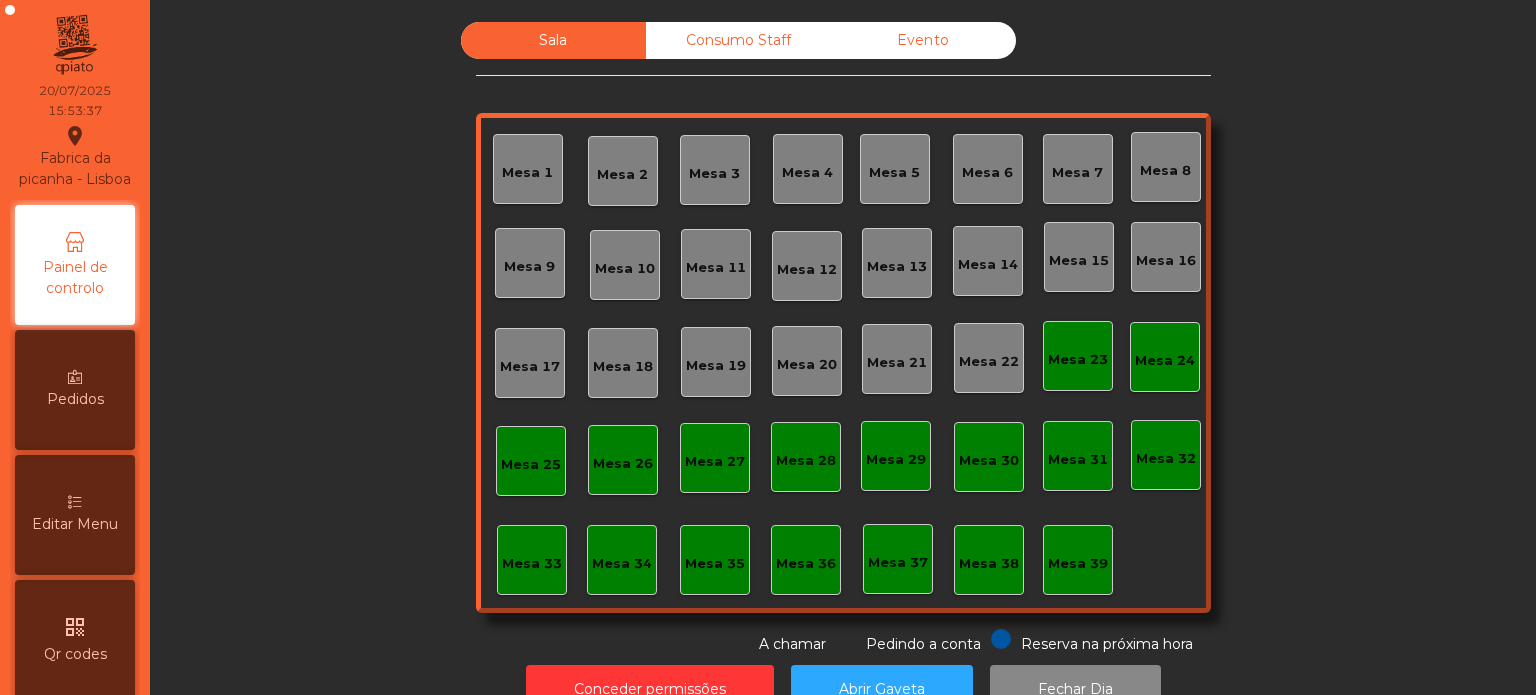 click on "Evento" 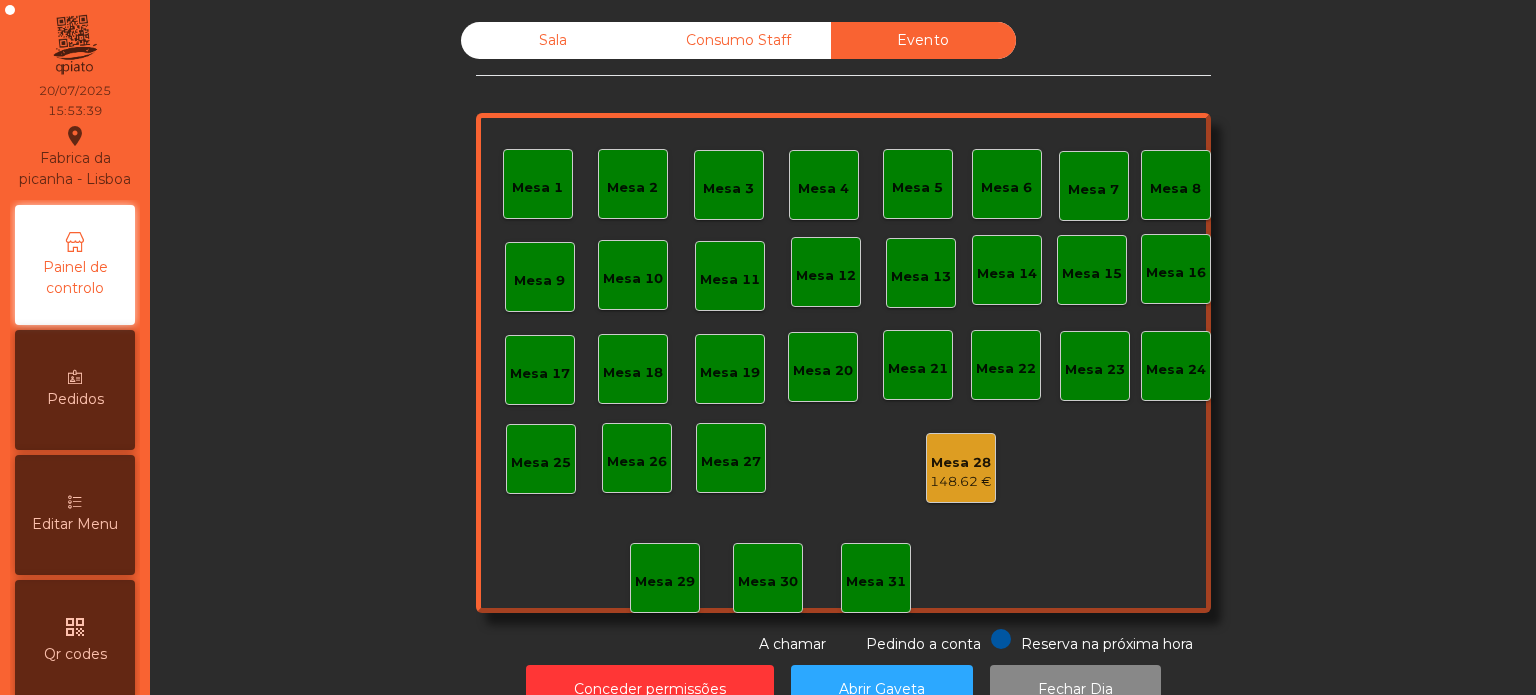 click on "Mesa 28   148.62 €" 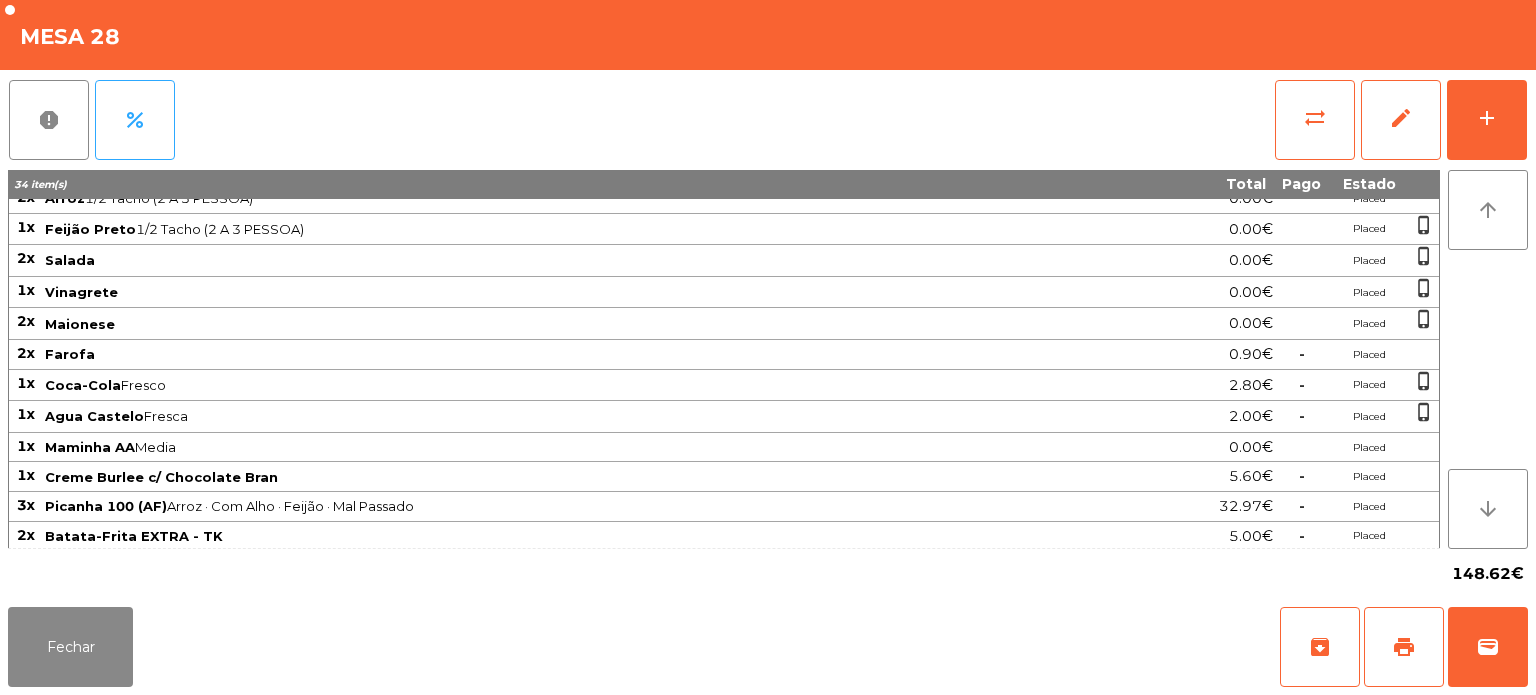 scroll, scrollTop: 200, scrollLeft: 0, axis: vertical 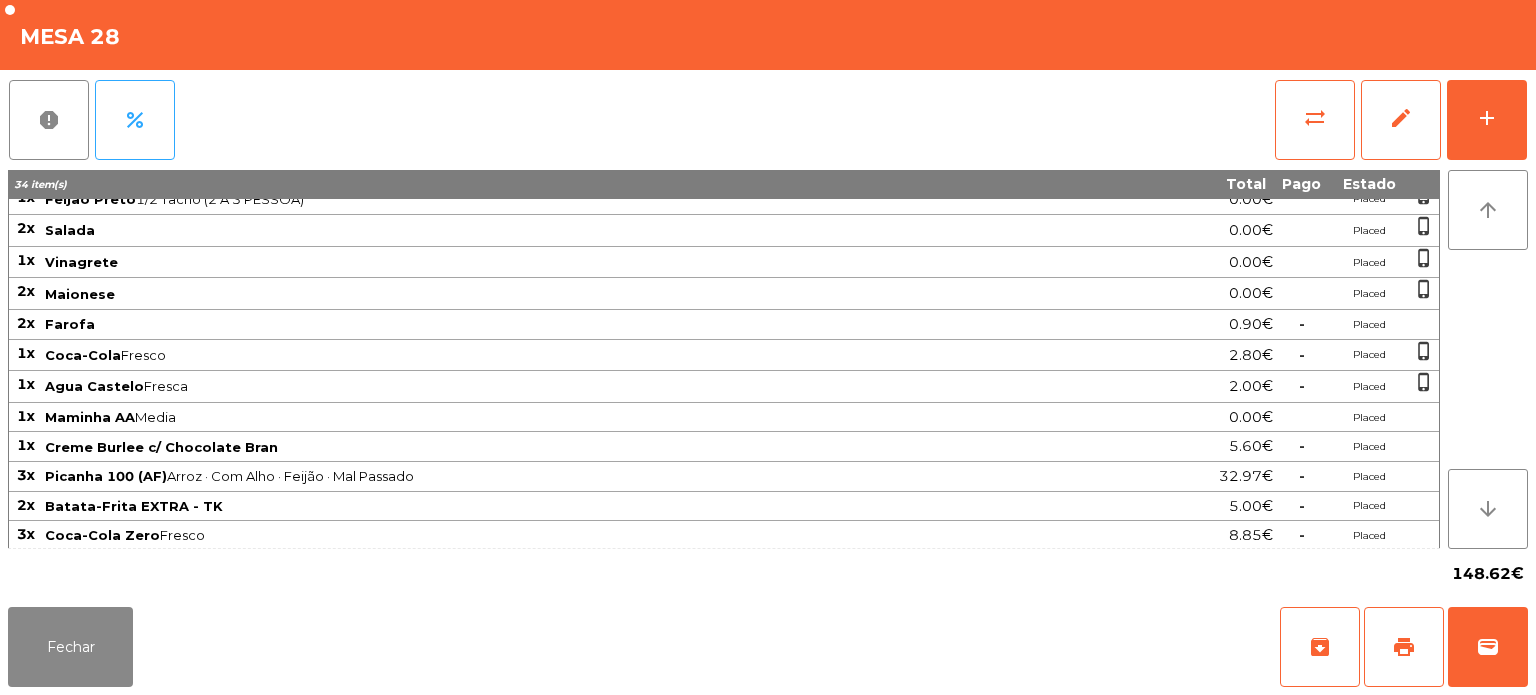 click on "2x" 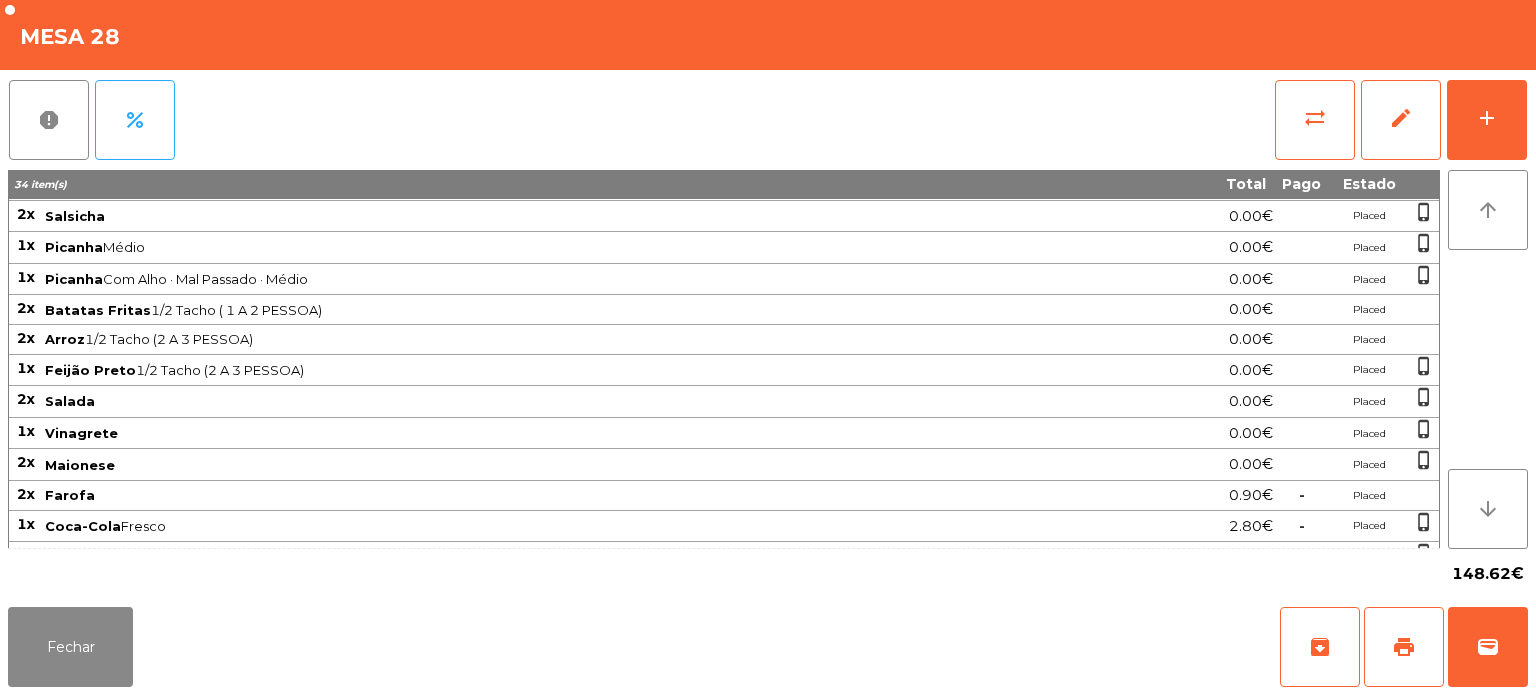 scroll, scrollTop: 0, scrollLeft: 0, axis: both 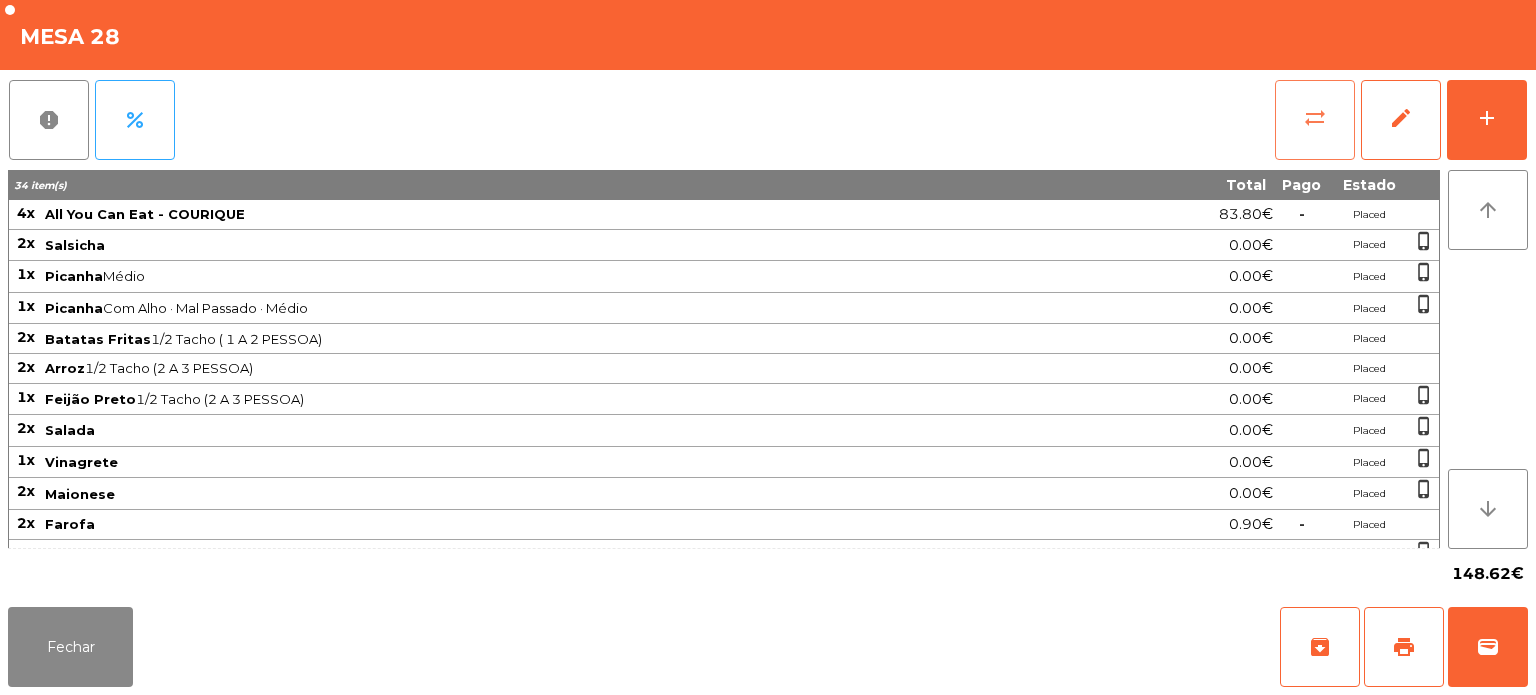 click on "sync_alt" 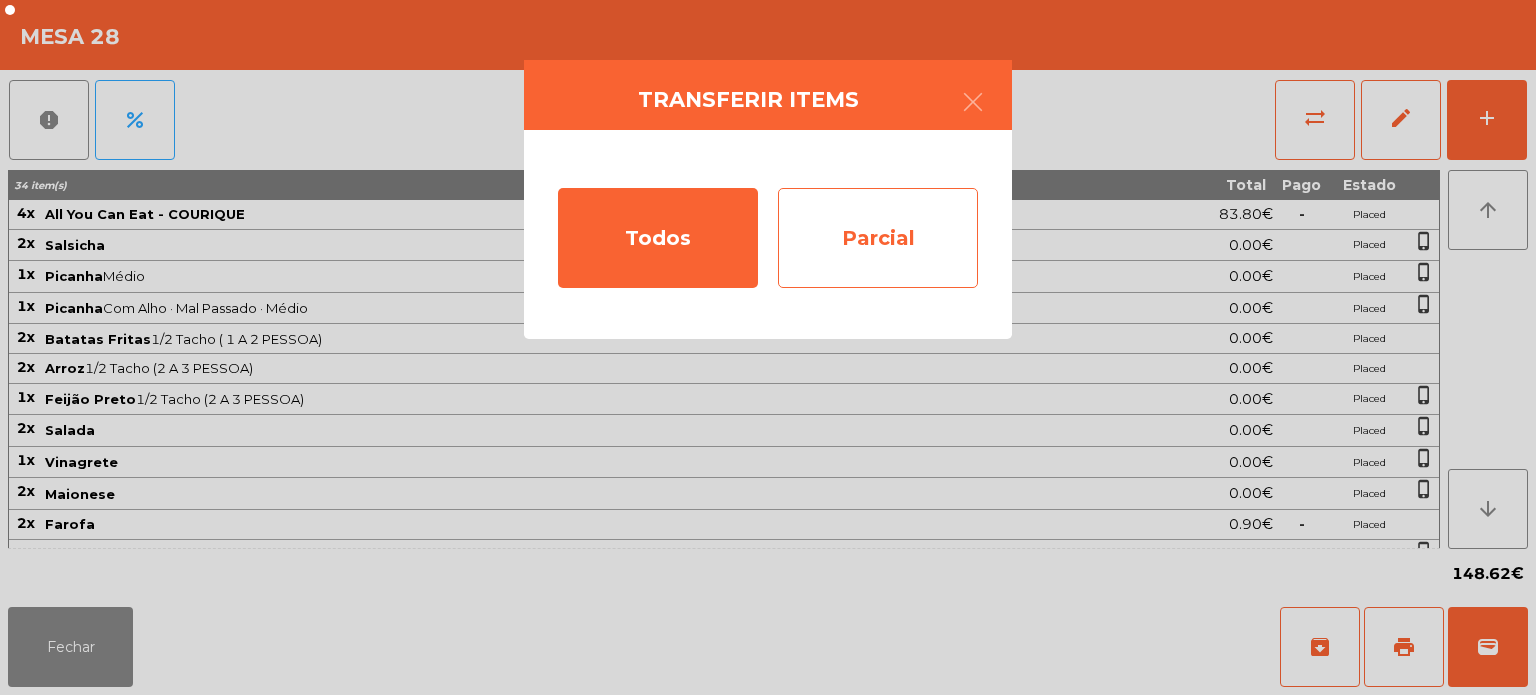 click on "Parcial" 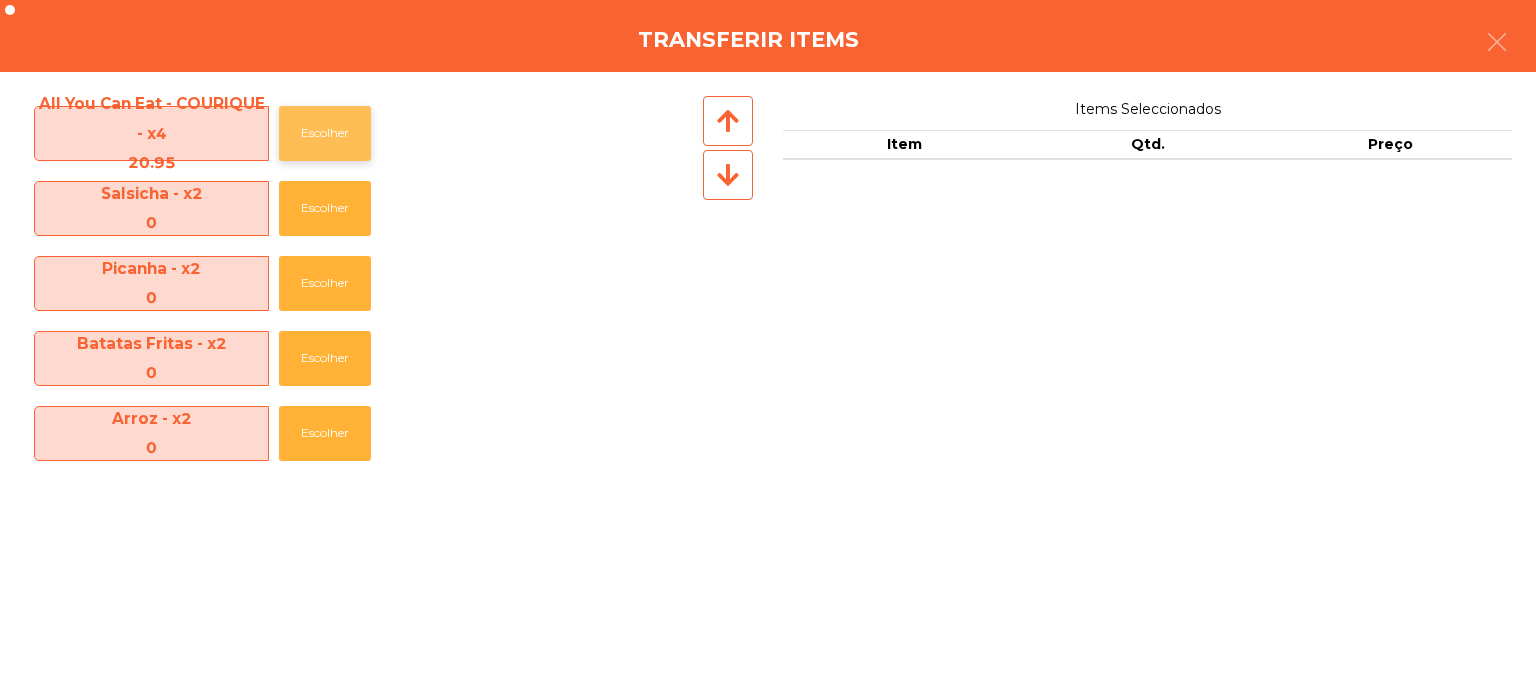 click on "Escolher" 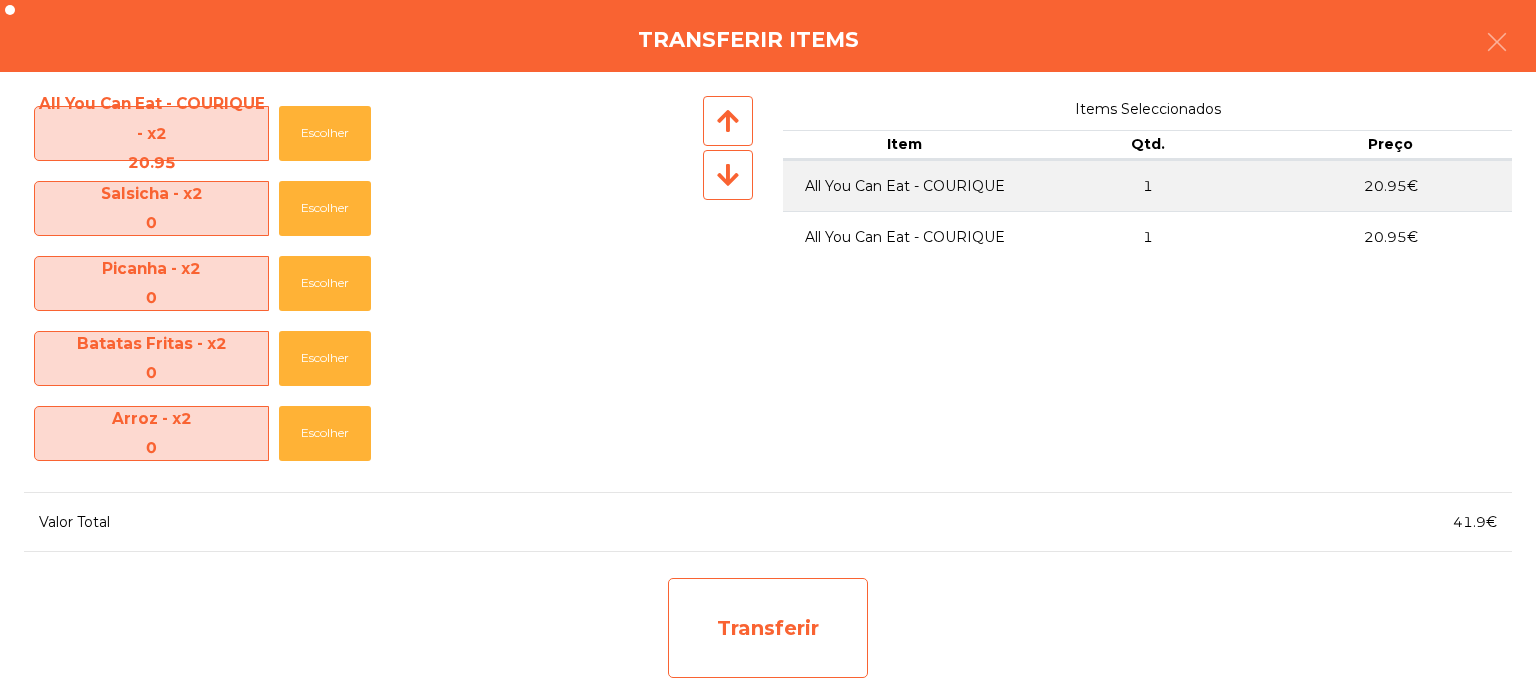 click on "Transferir" 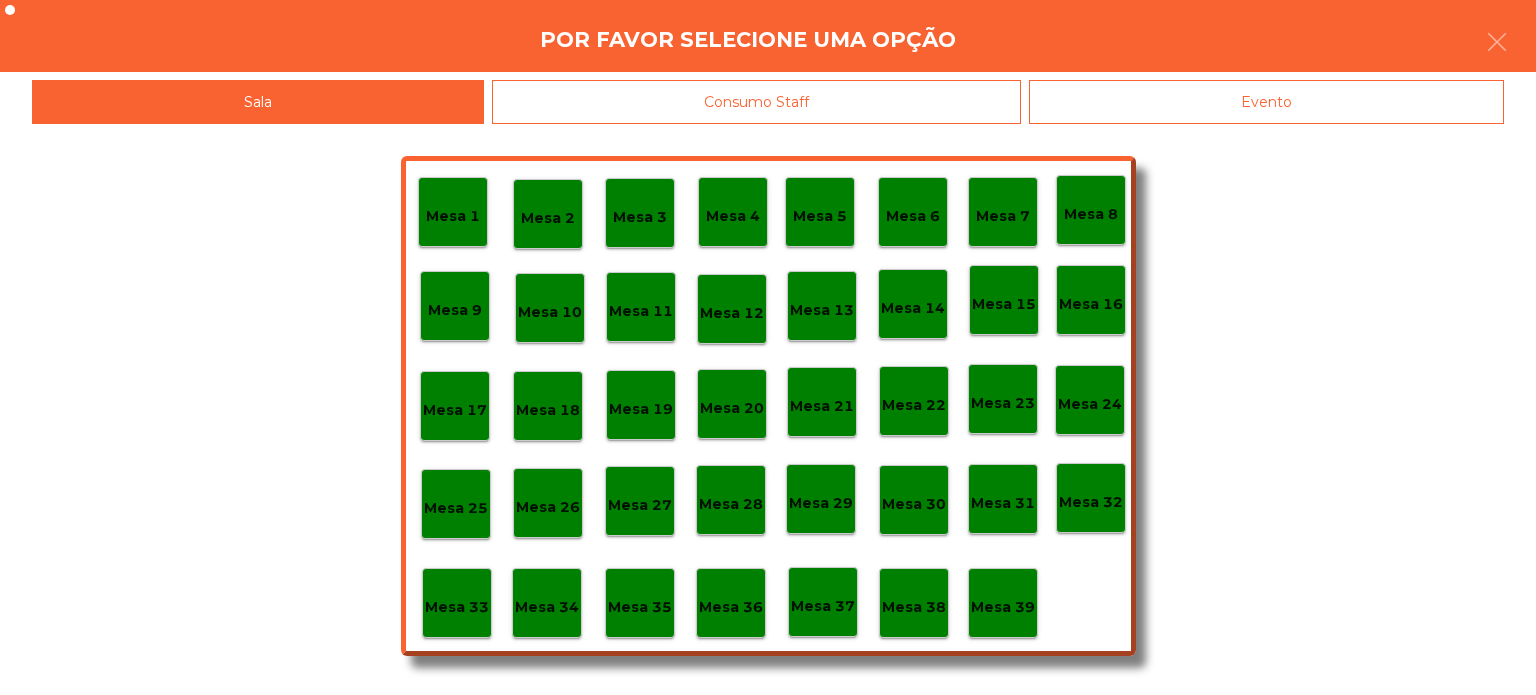 click on "Mesa 37" 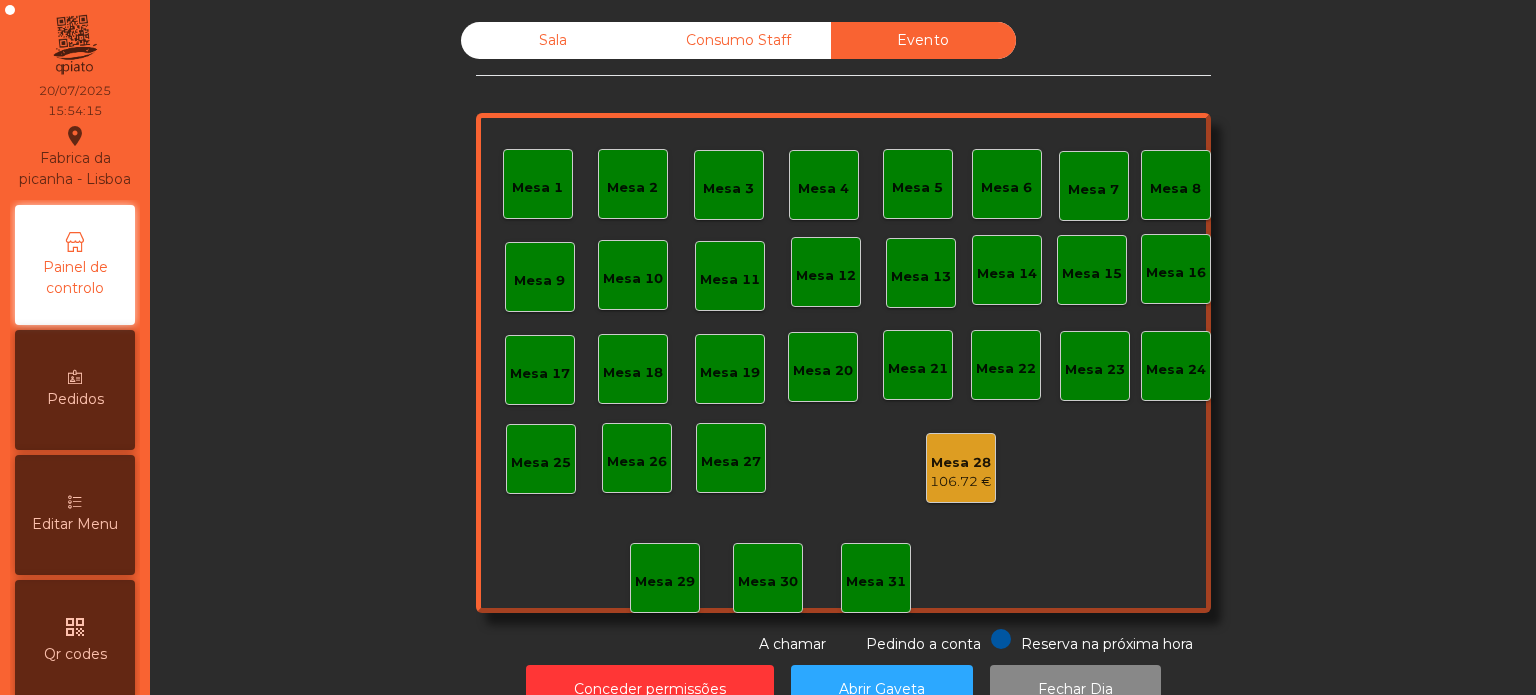 click on "Sala" 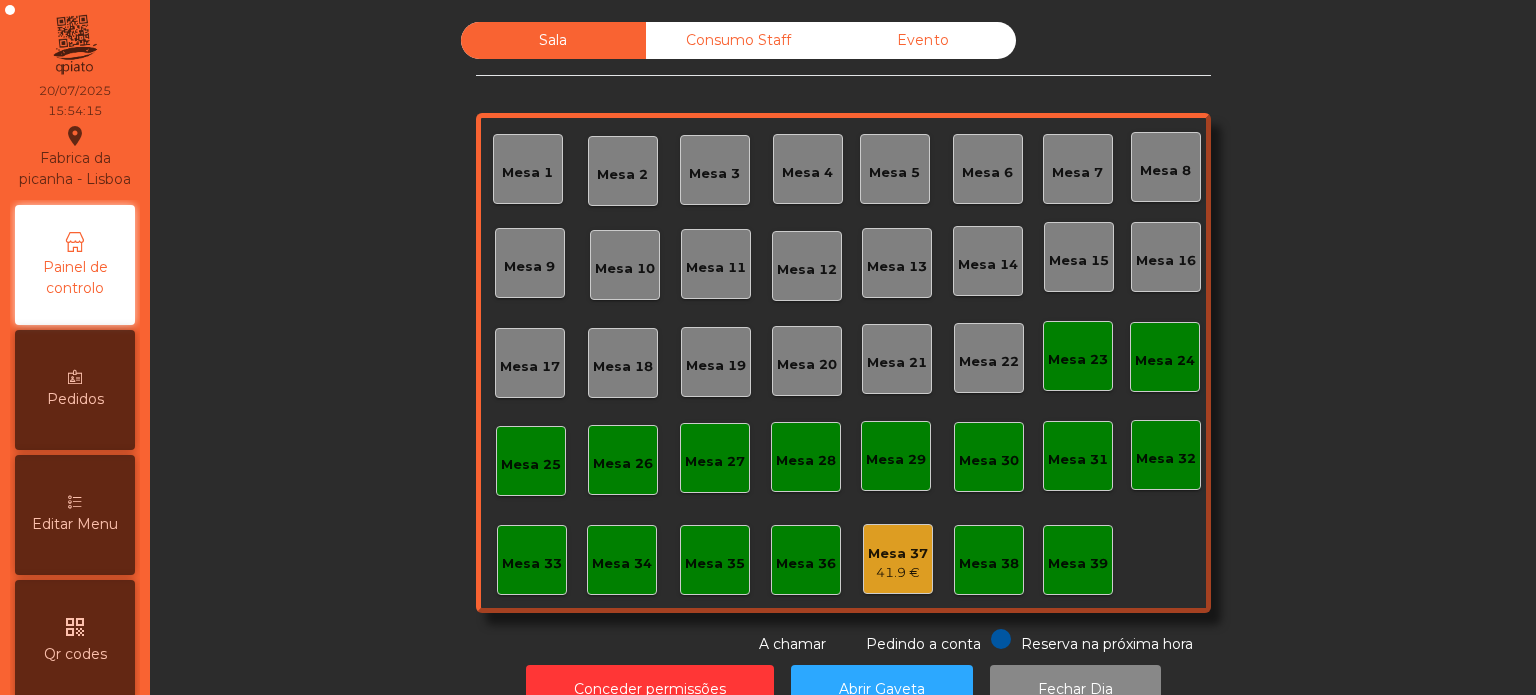 click on "Mesa 37" 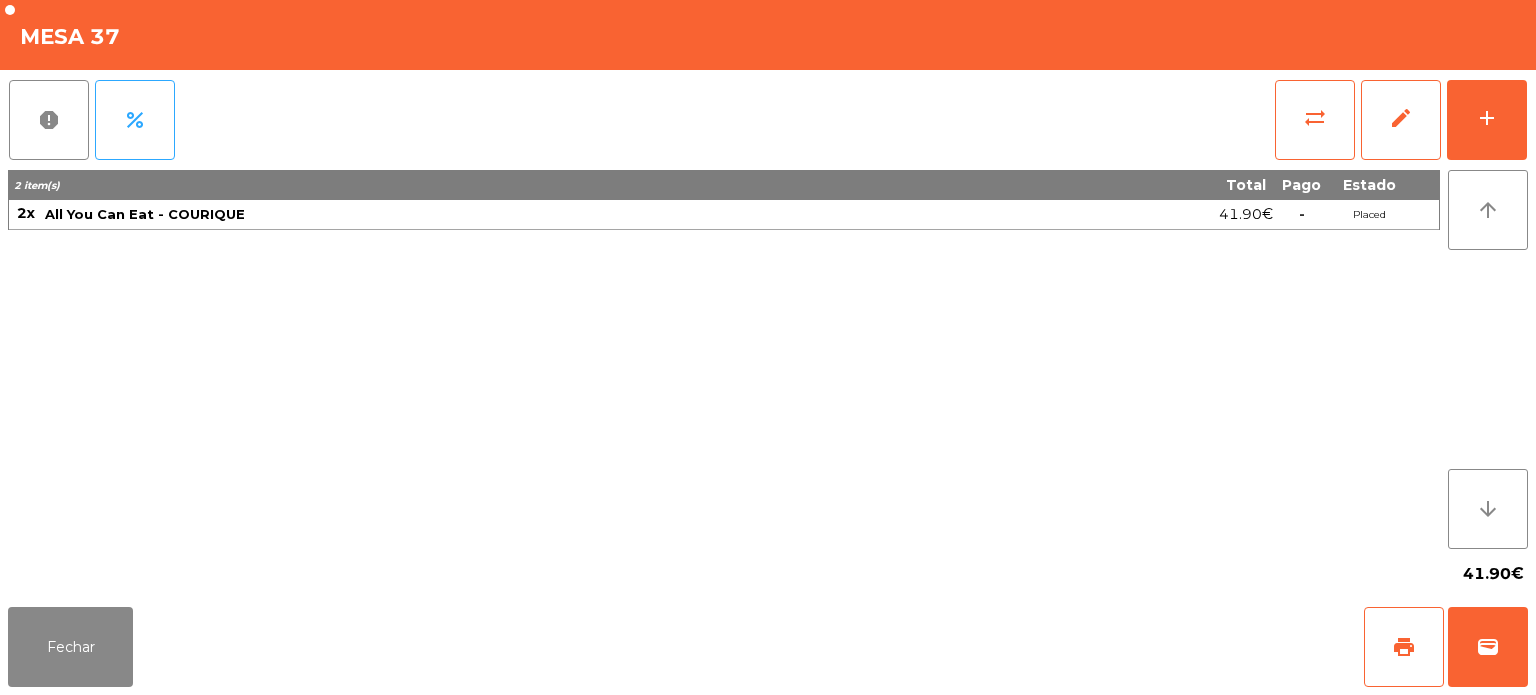 click on "report   percent" 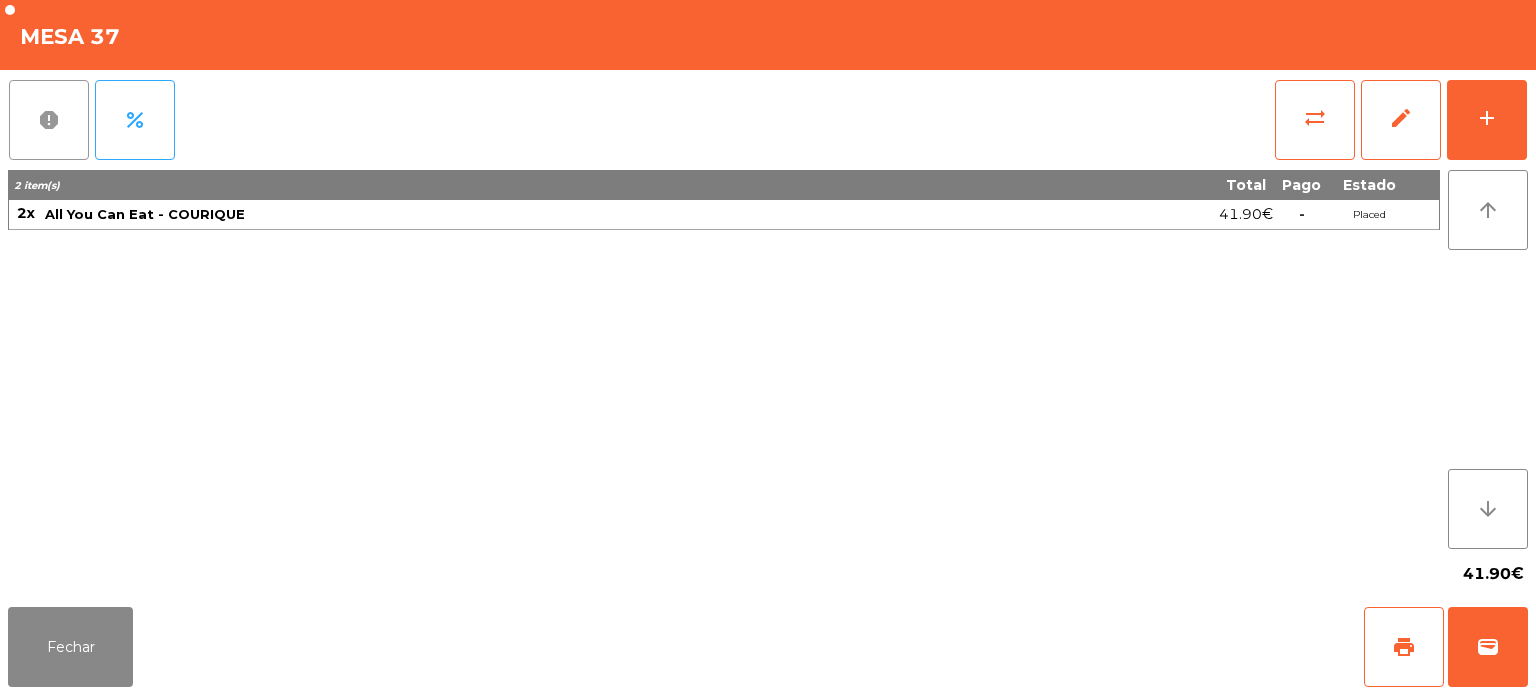 click on "report" 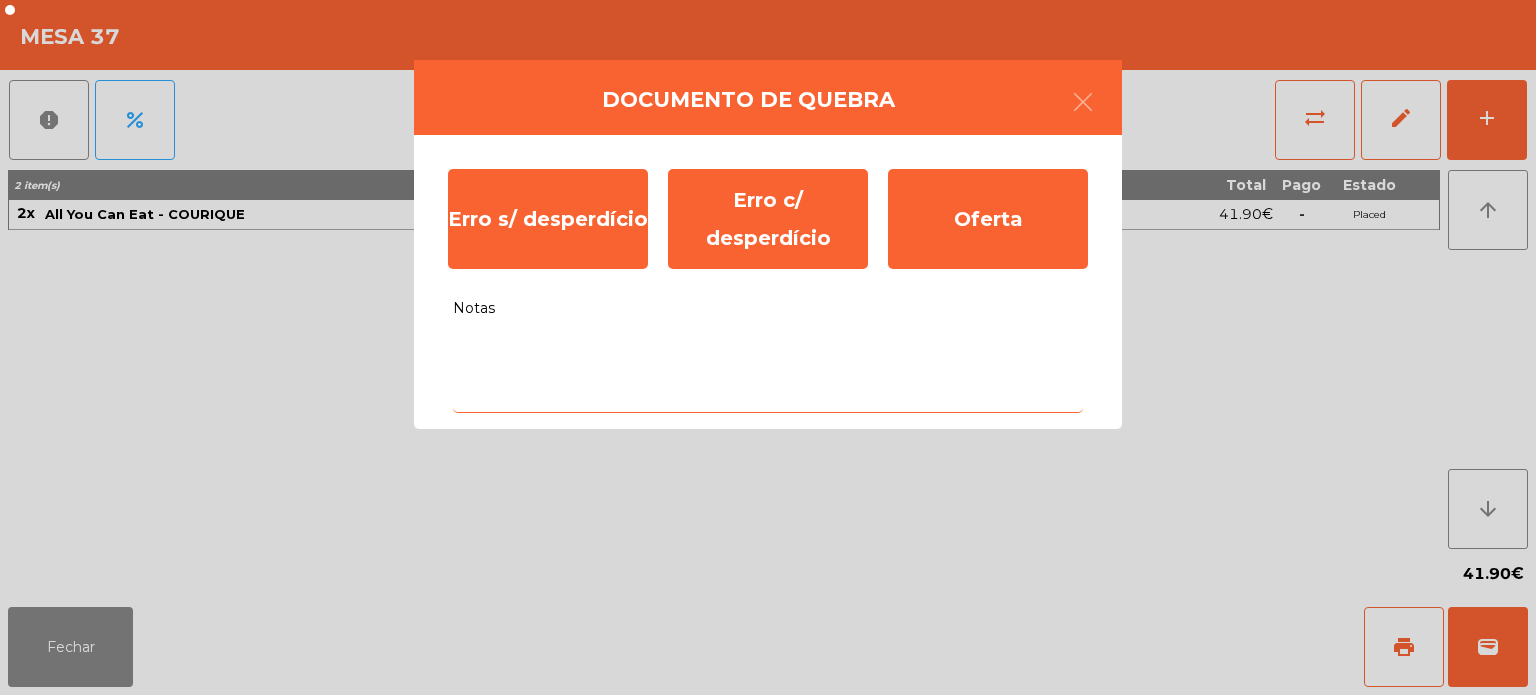 click on "Notas" at bounding box center (768, 371) 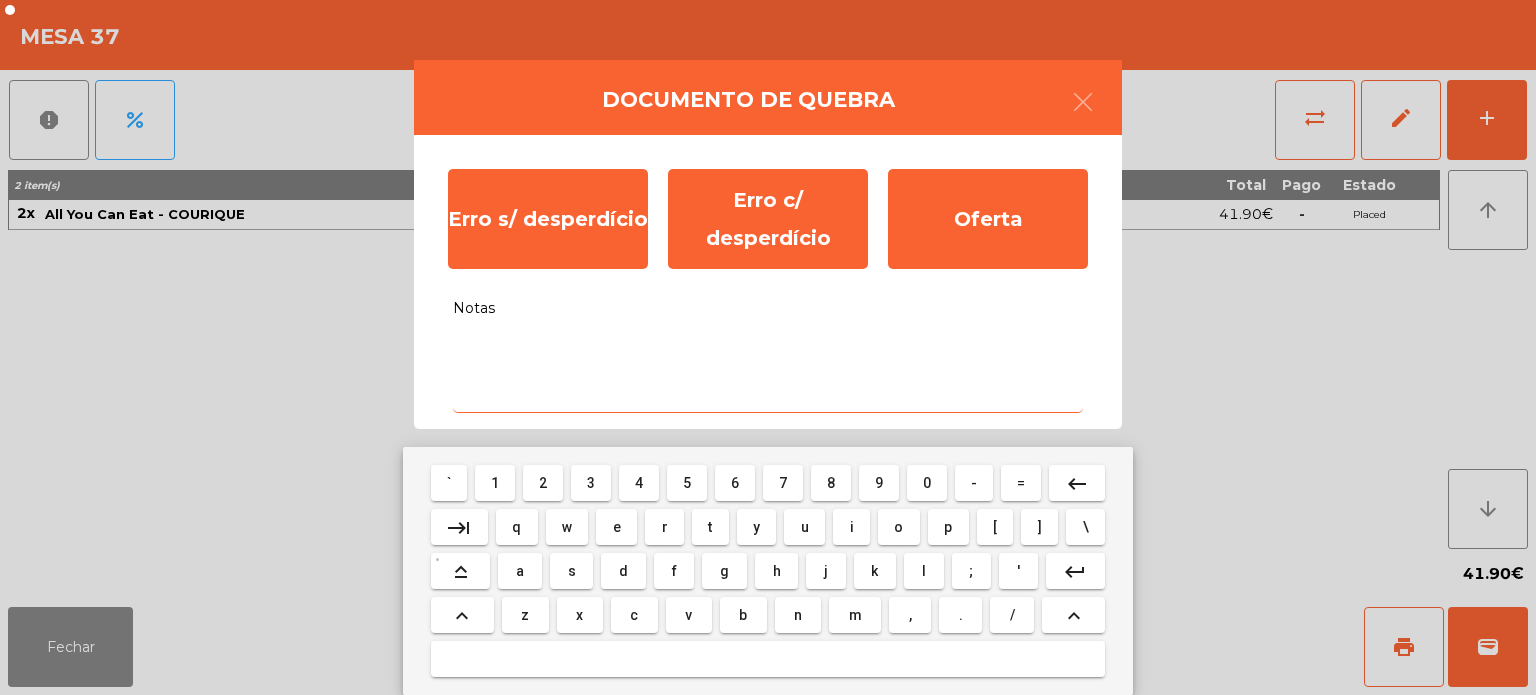 click on "t" at bounding box center [710, 527] 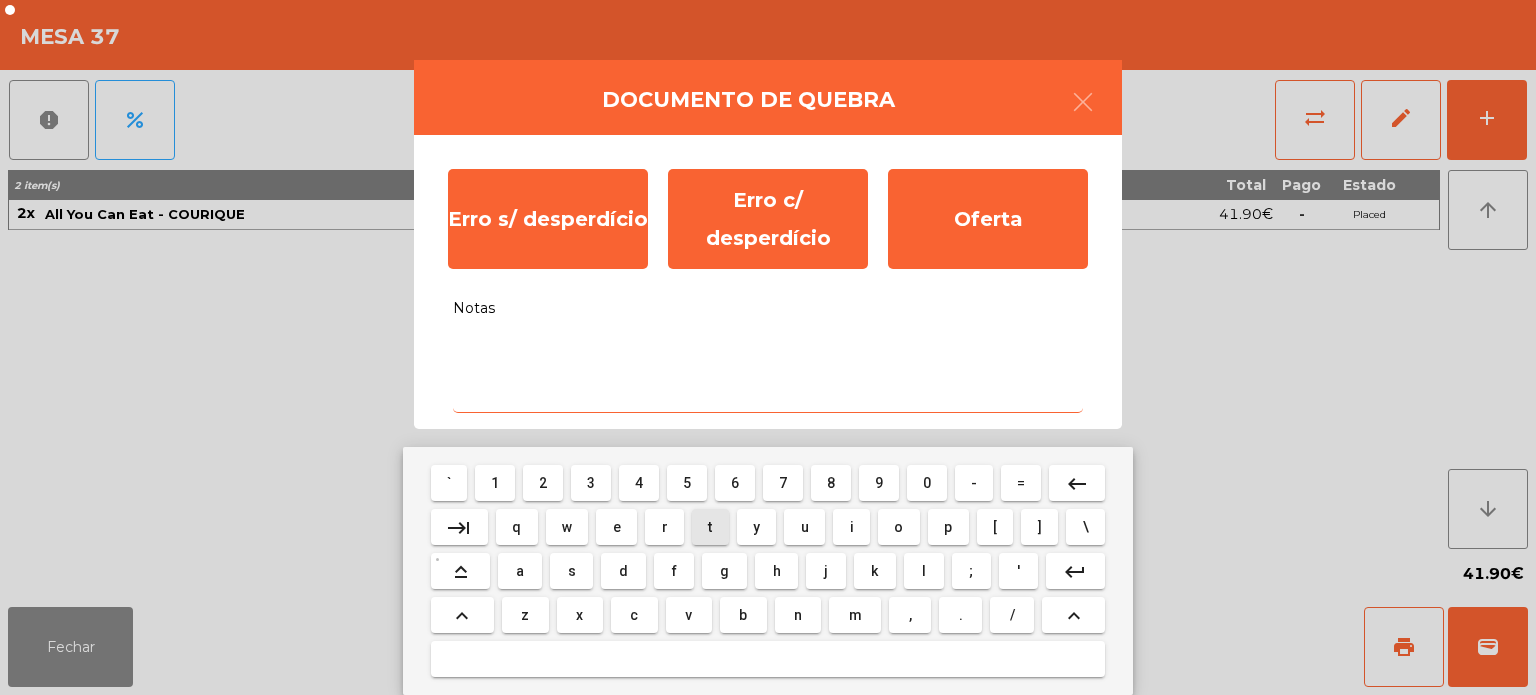 click on "f" at bounding box center (674, 571) 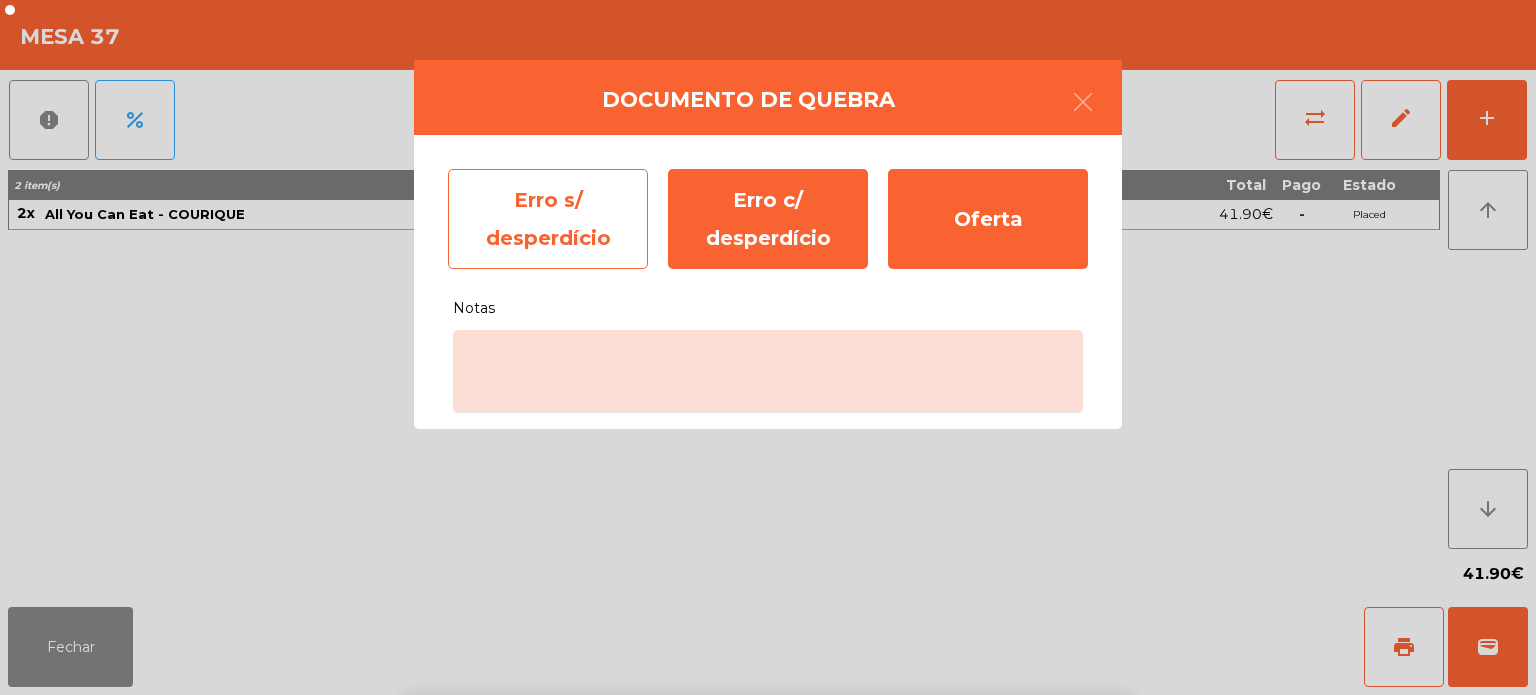 click on "Erro s/ desperdício" 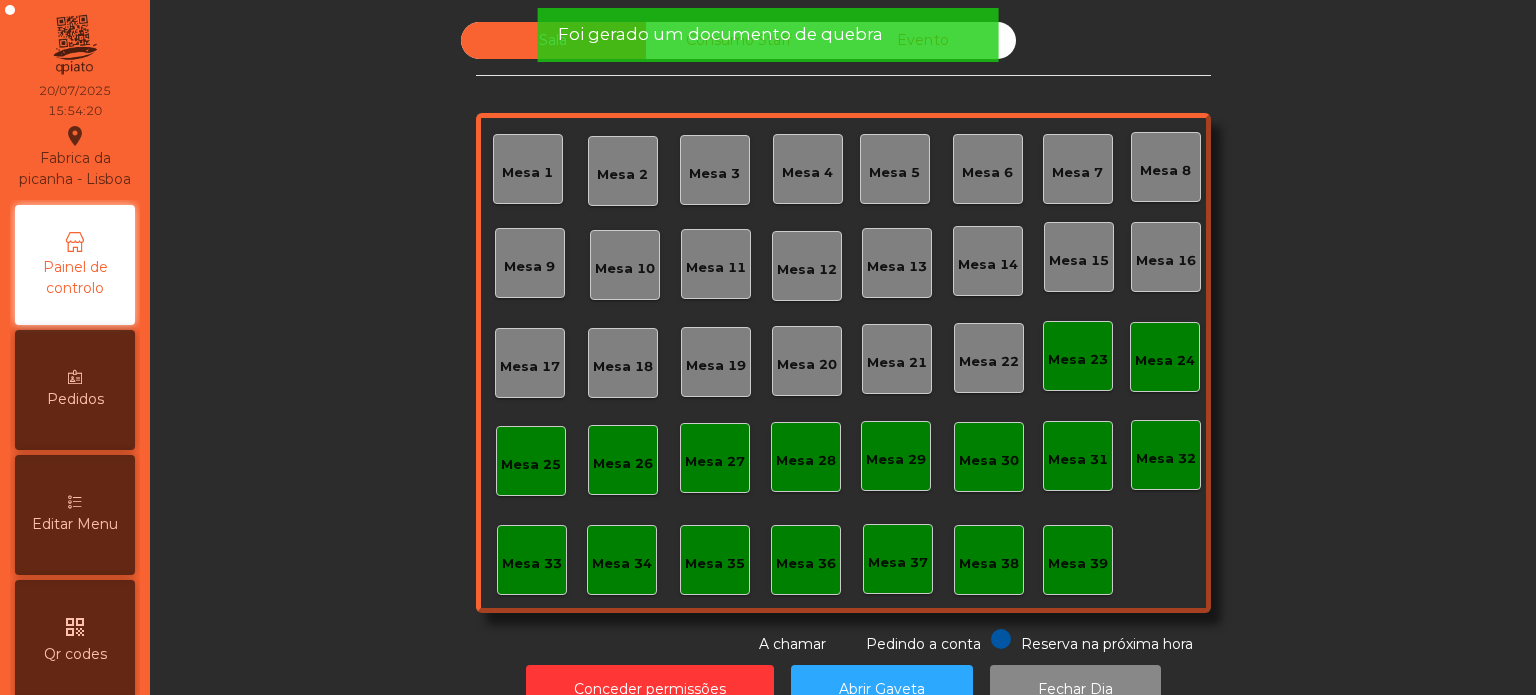 click on "Foi gerado um documento de quebra" 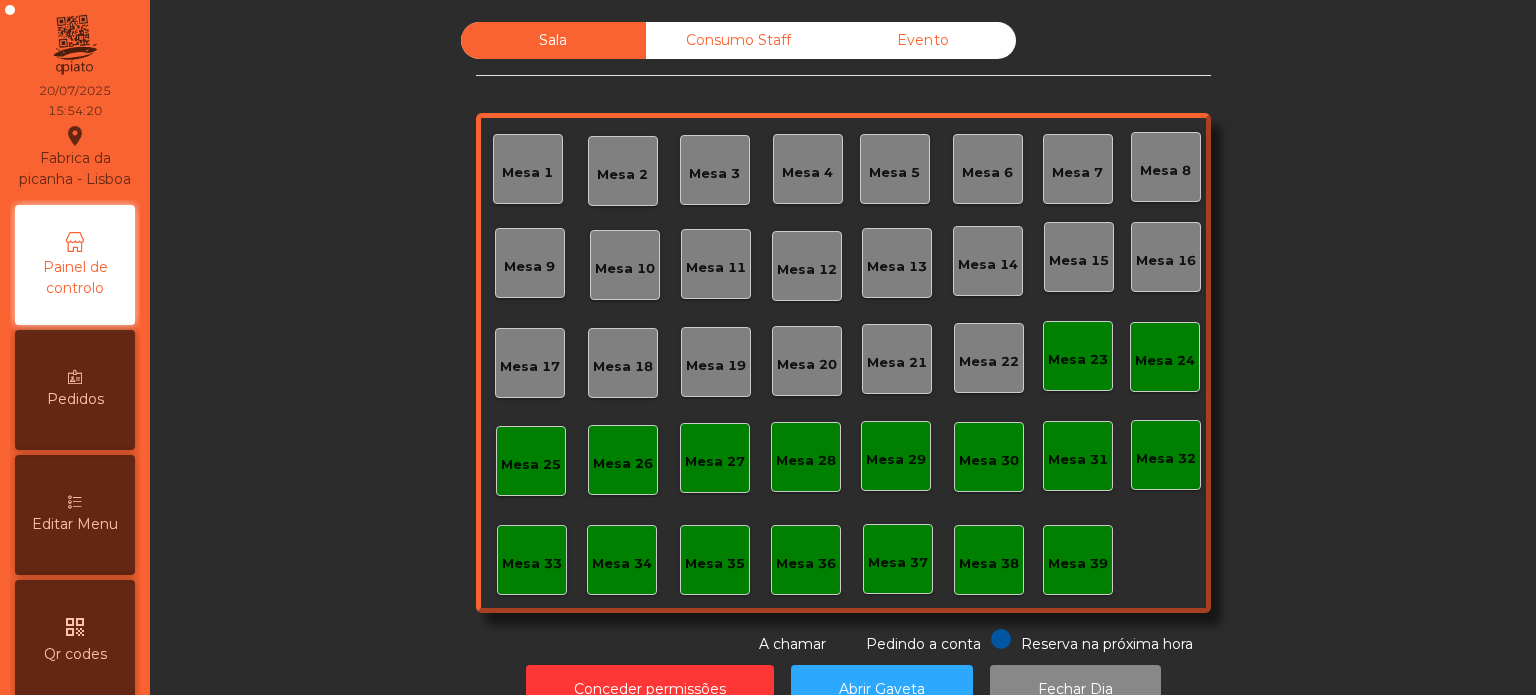 click on "Foi gerado um documento de quebra" 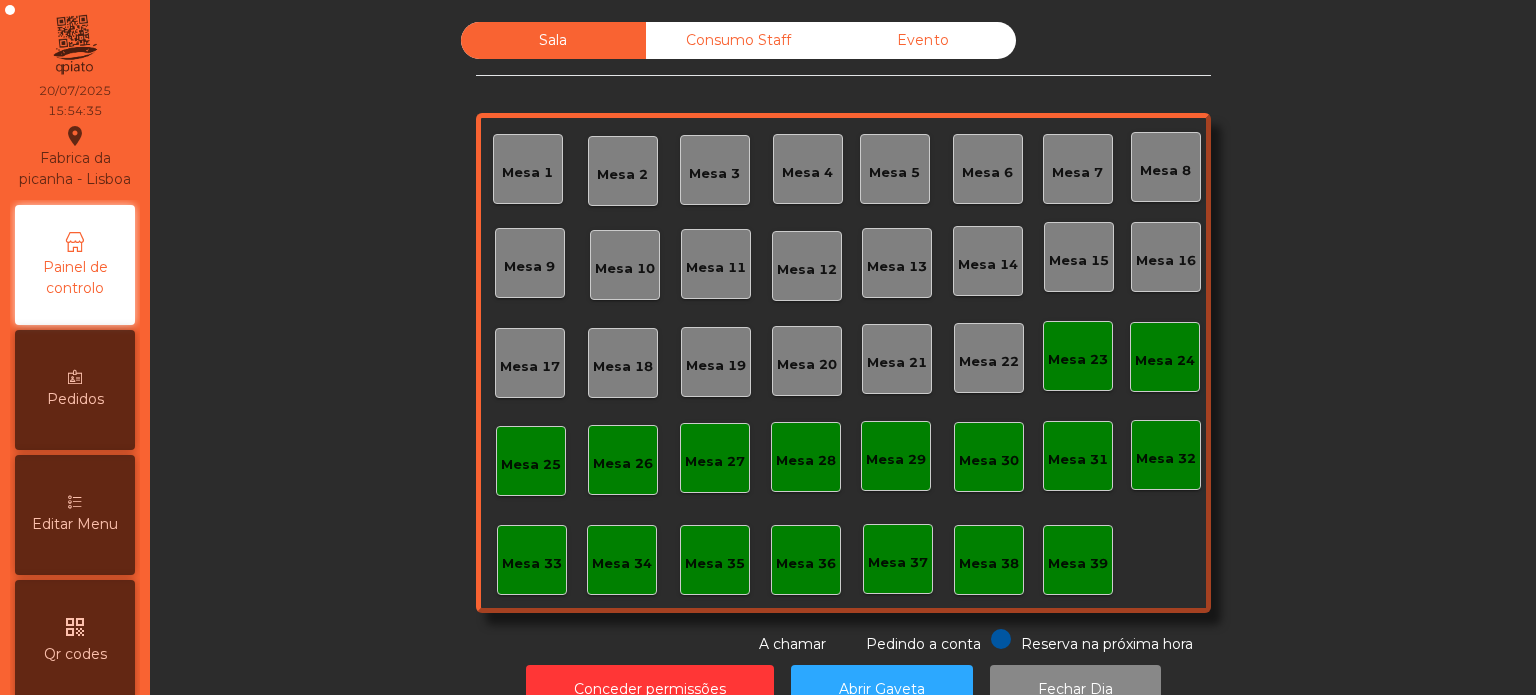 click on "Evento" 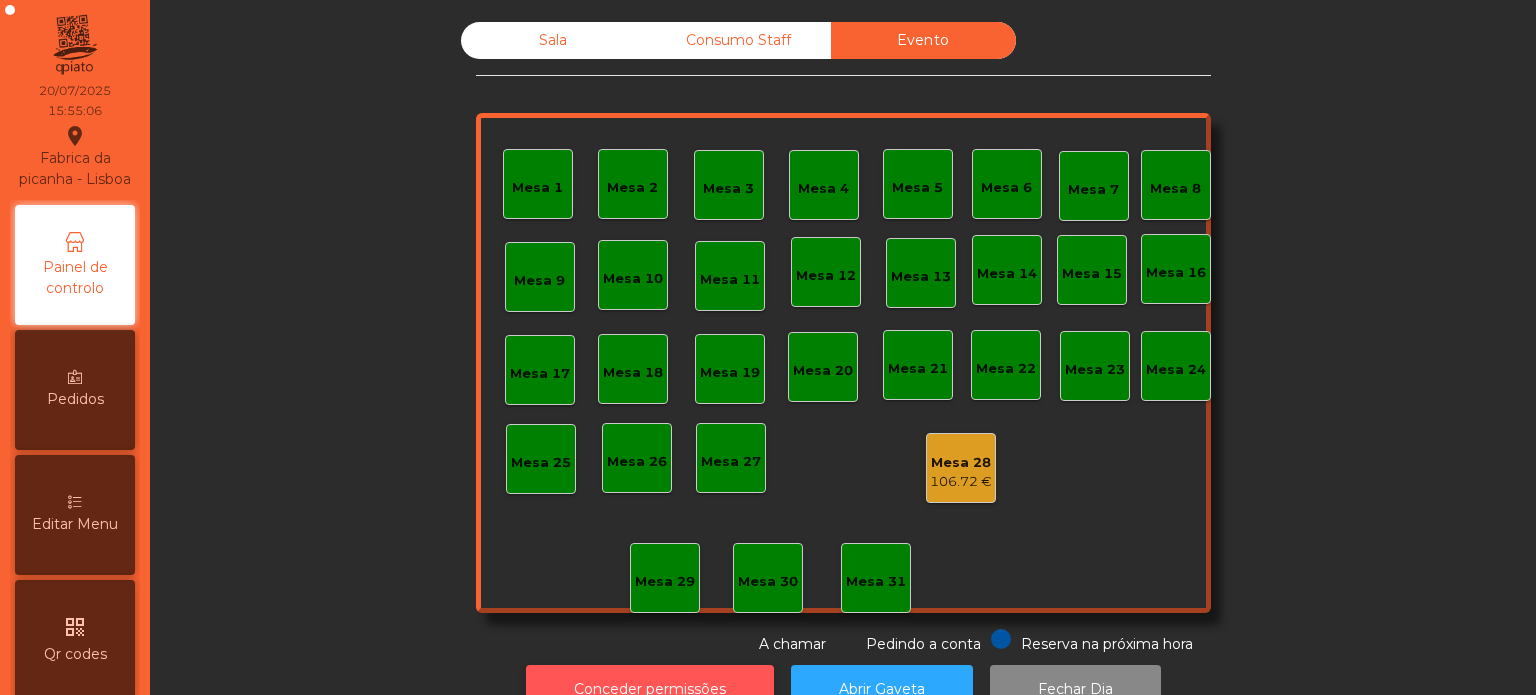 click on "Conceder permissões" 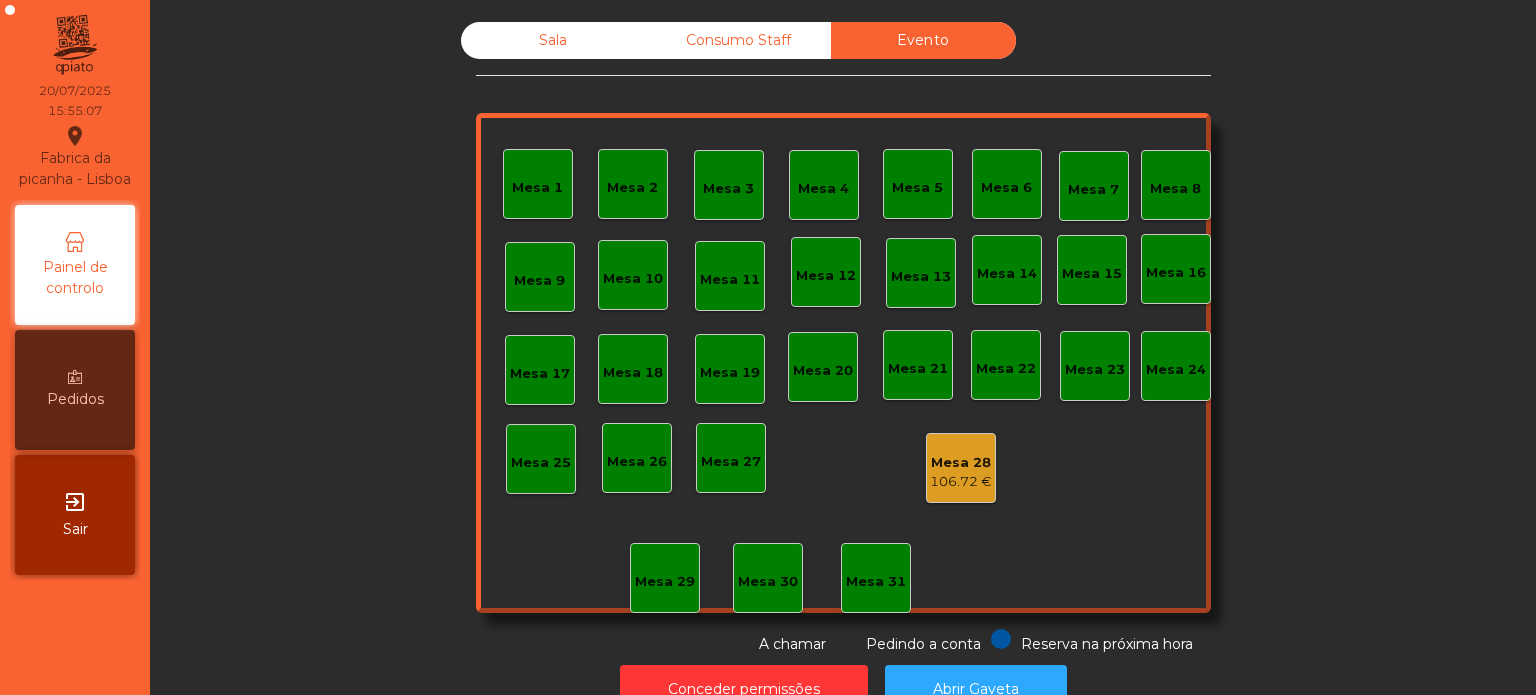 click on "Pedindo a conta" 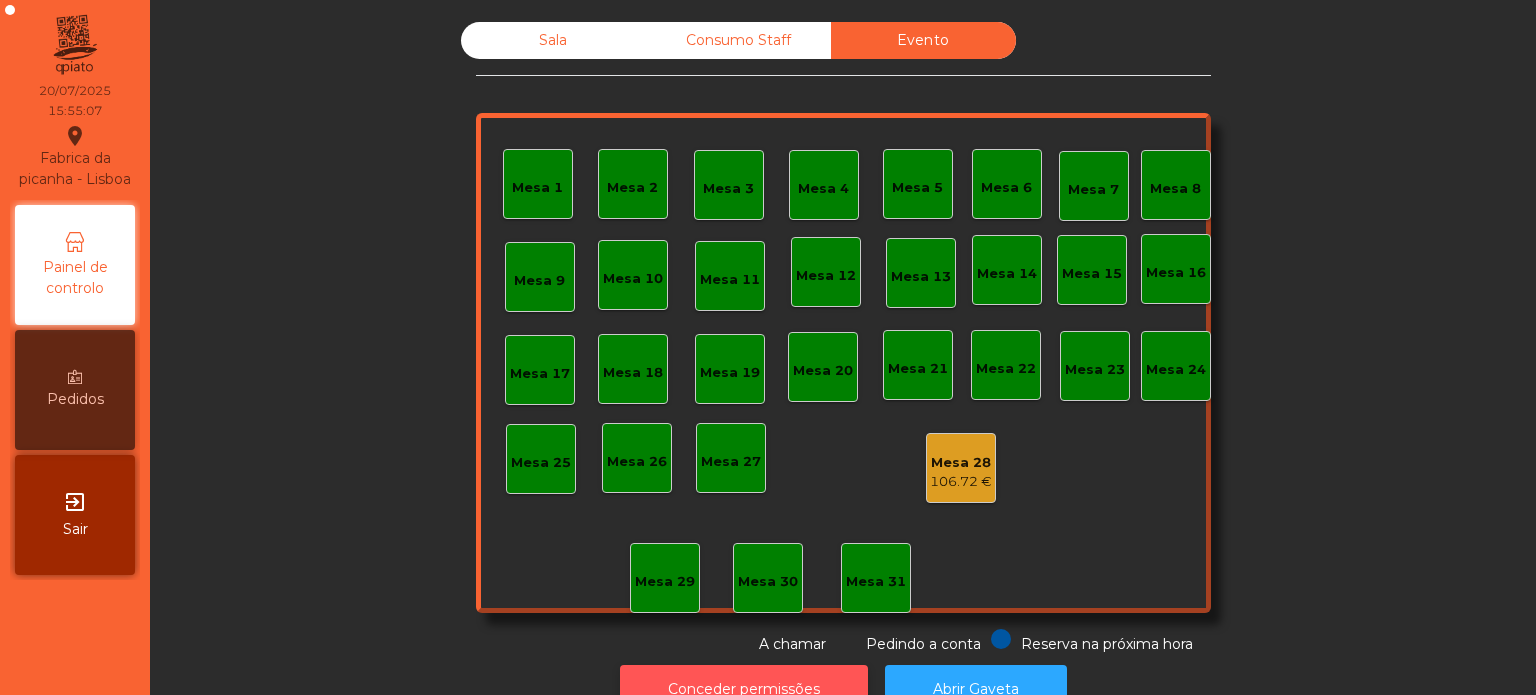 click on "Conceder permissões" 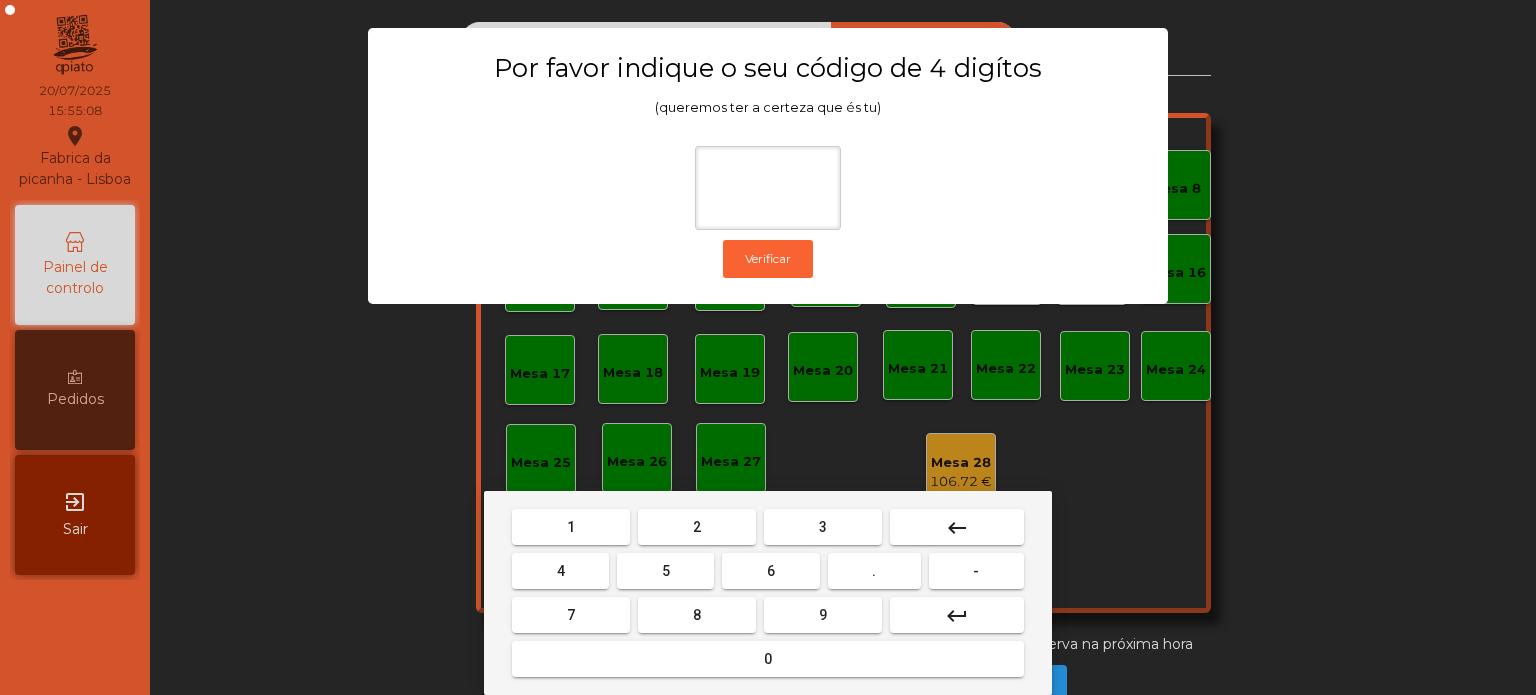 click on "1" at bounding box center [571, 527] 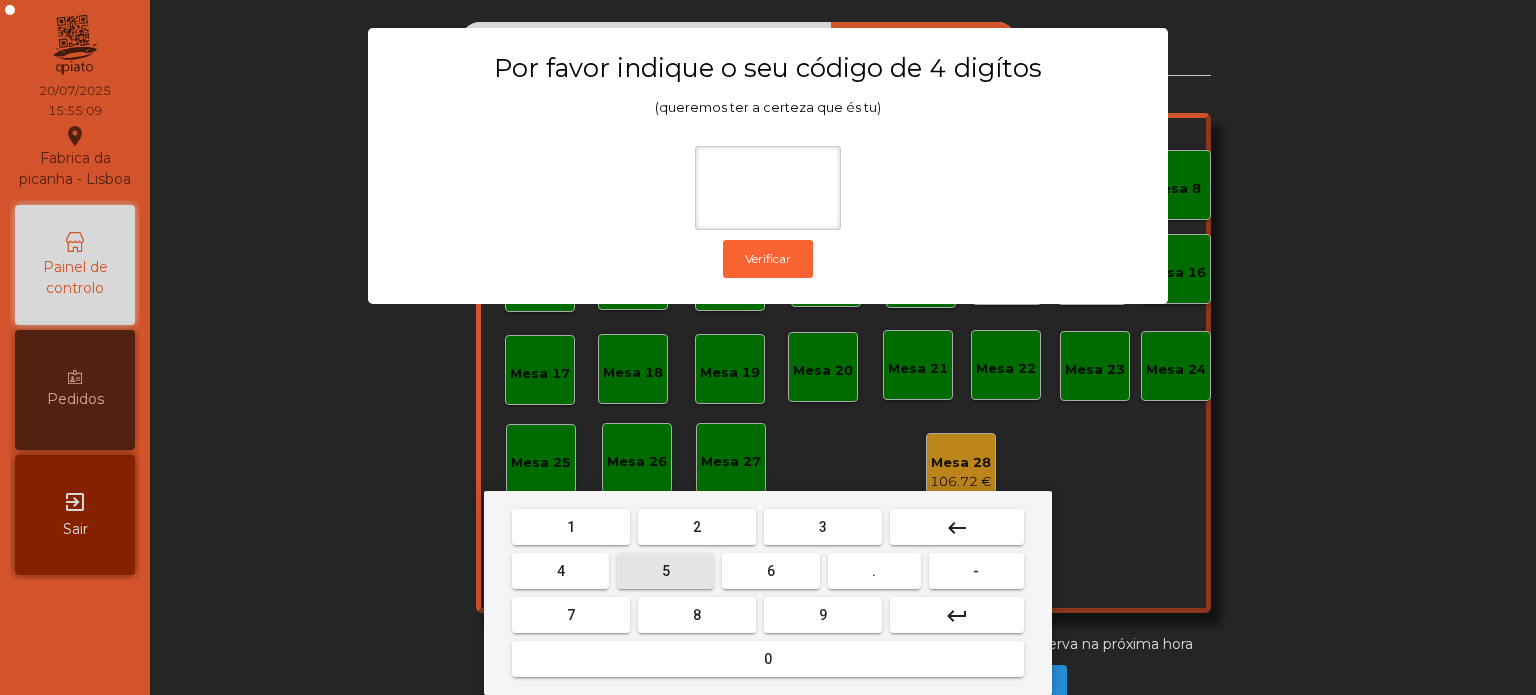 click on "5" at bounding box center [666, 571] 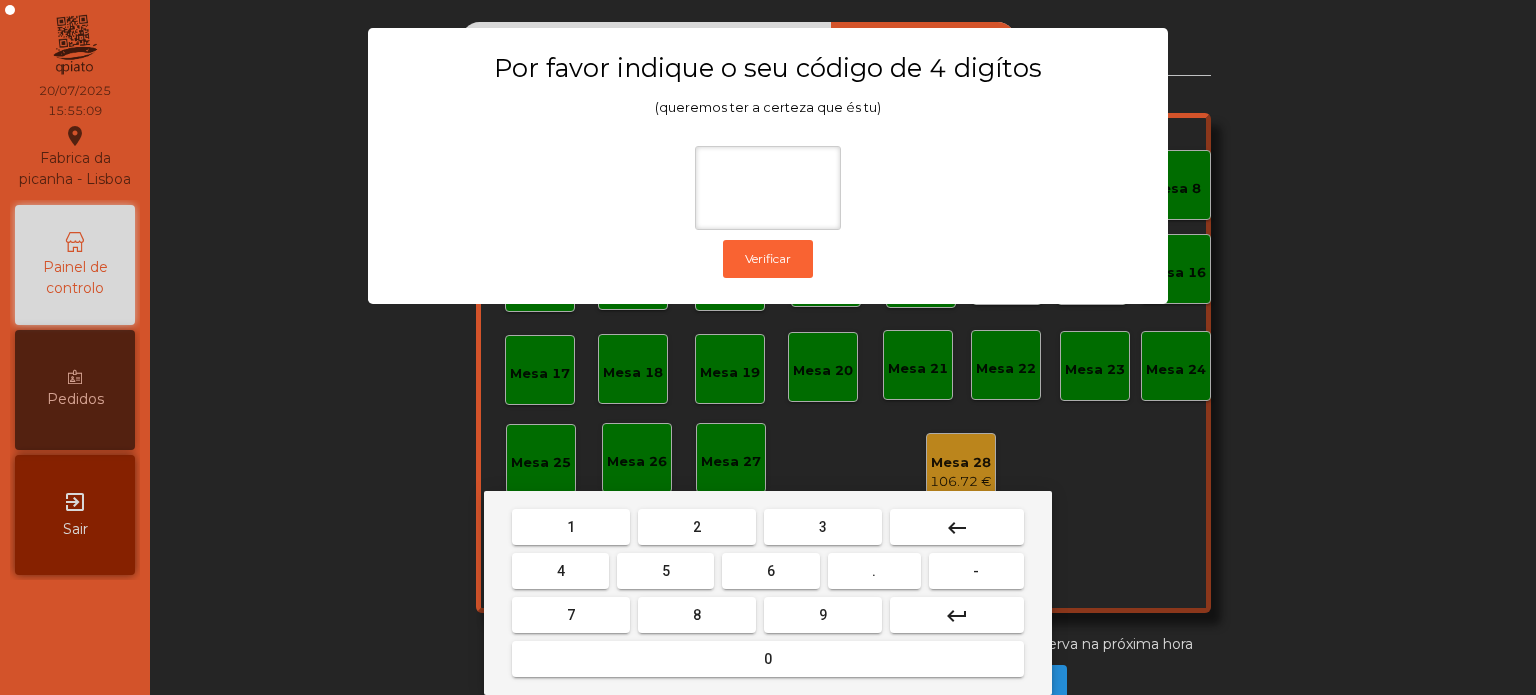 click on "0" at bounding box center (768, 659) 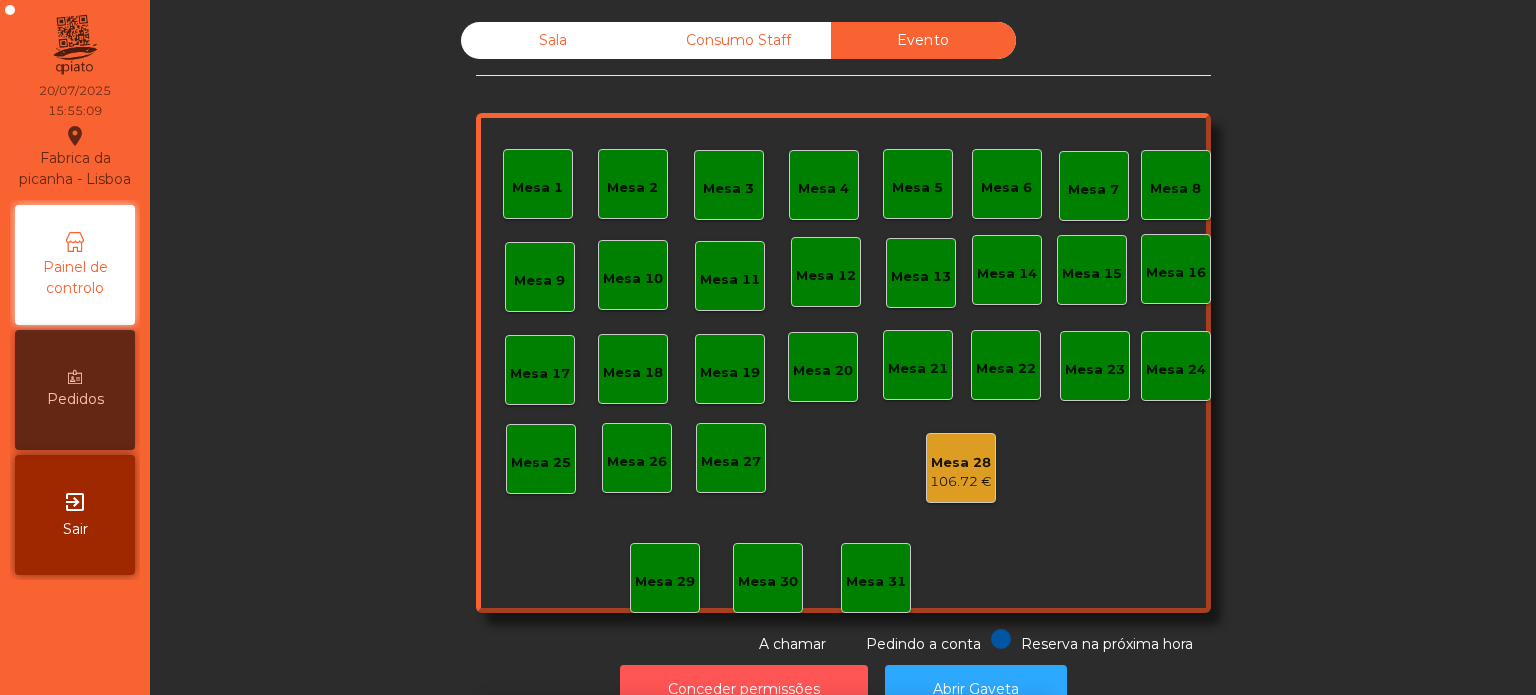 scroll, scrollTop: 33, scrollLeft: 0, axis: vertical 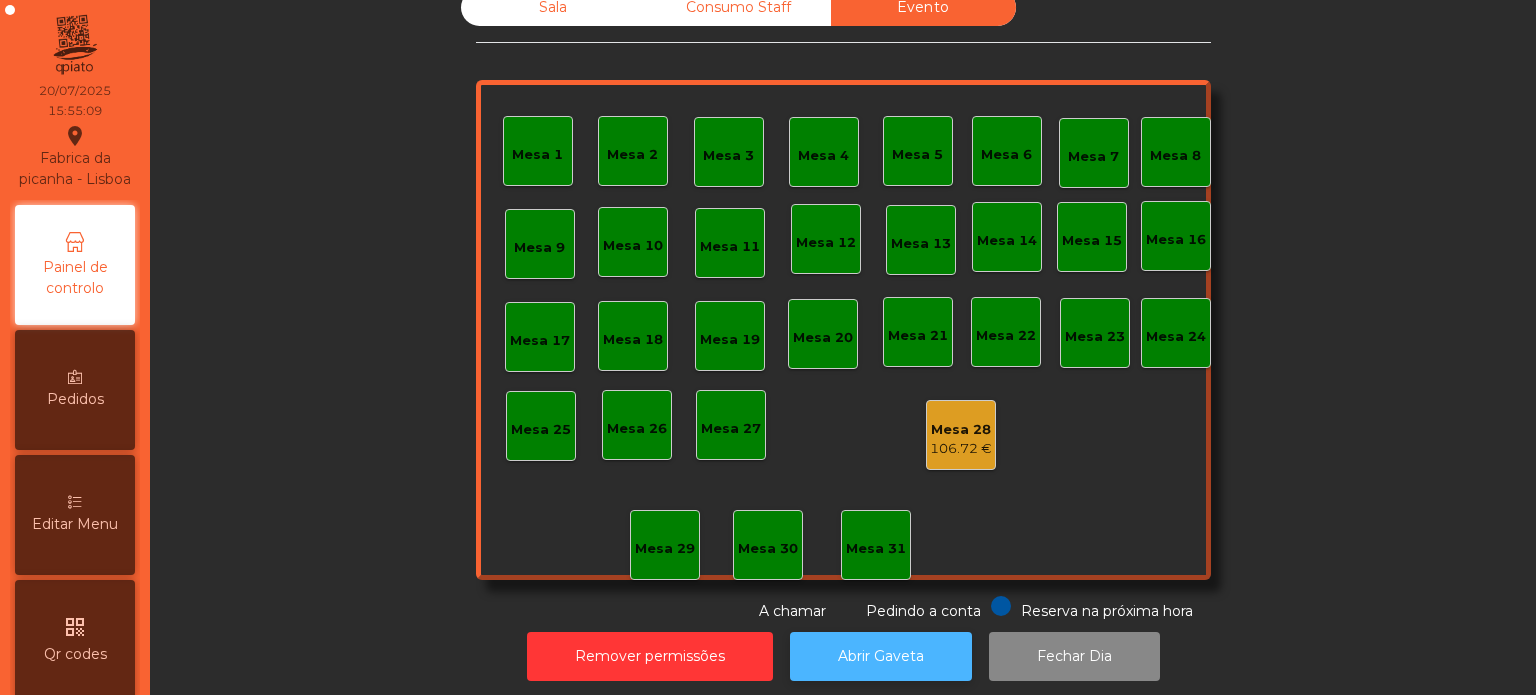 click on "Abrir Gaveta" 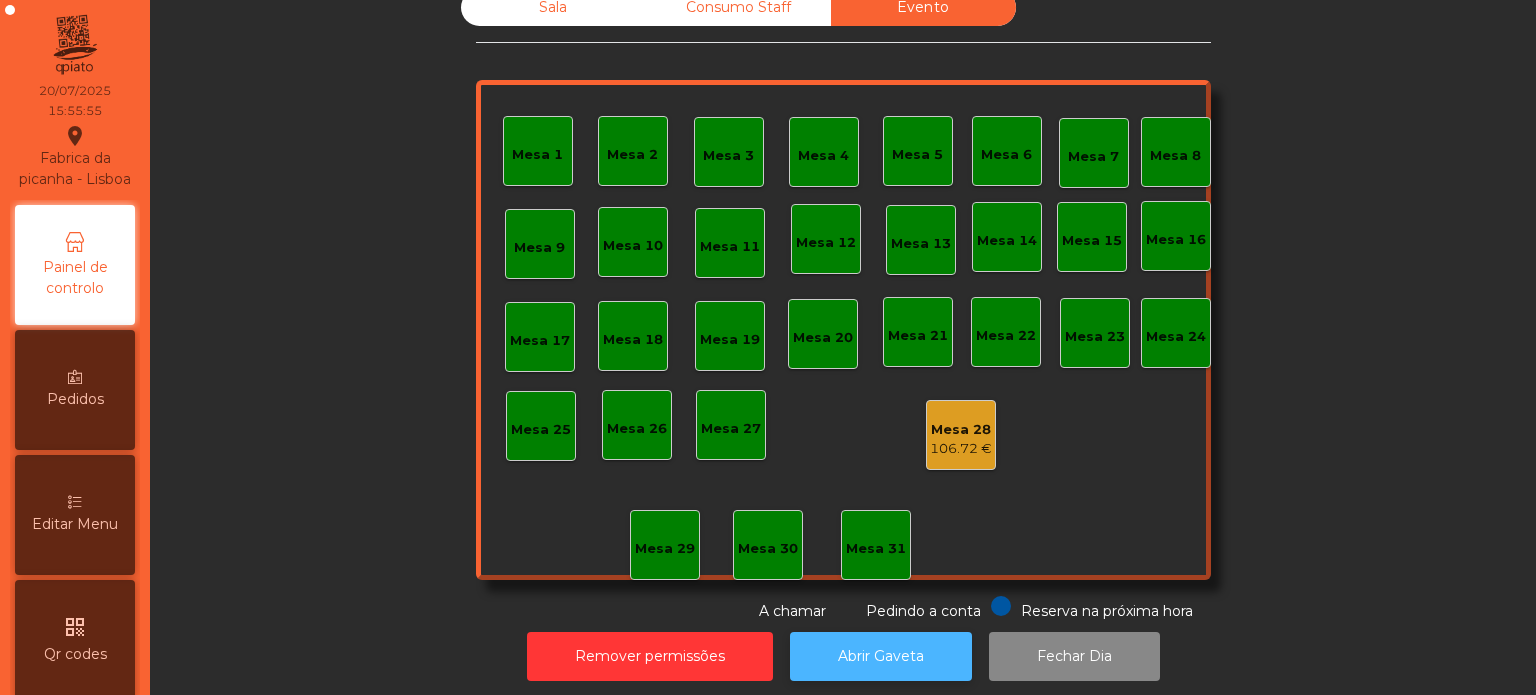 scroll, scrollTop: 0, scrollLeft: 0, axis: both 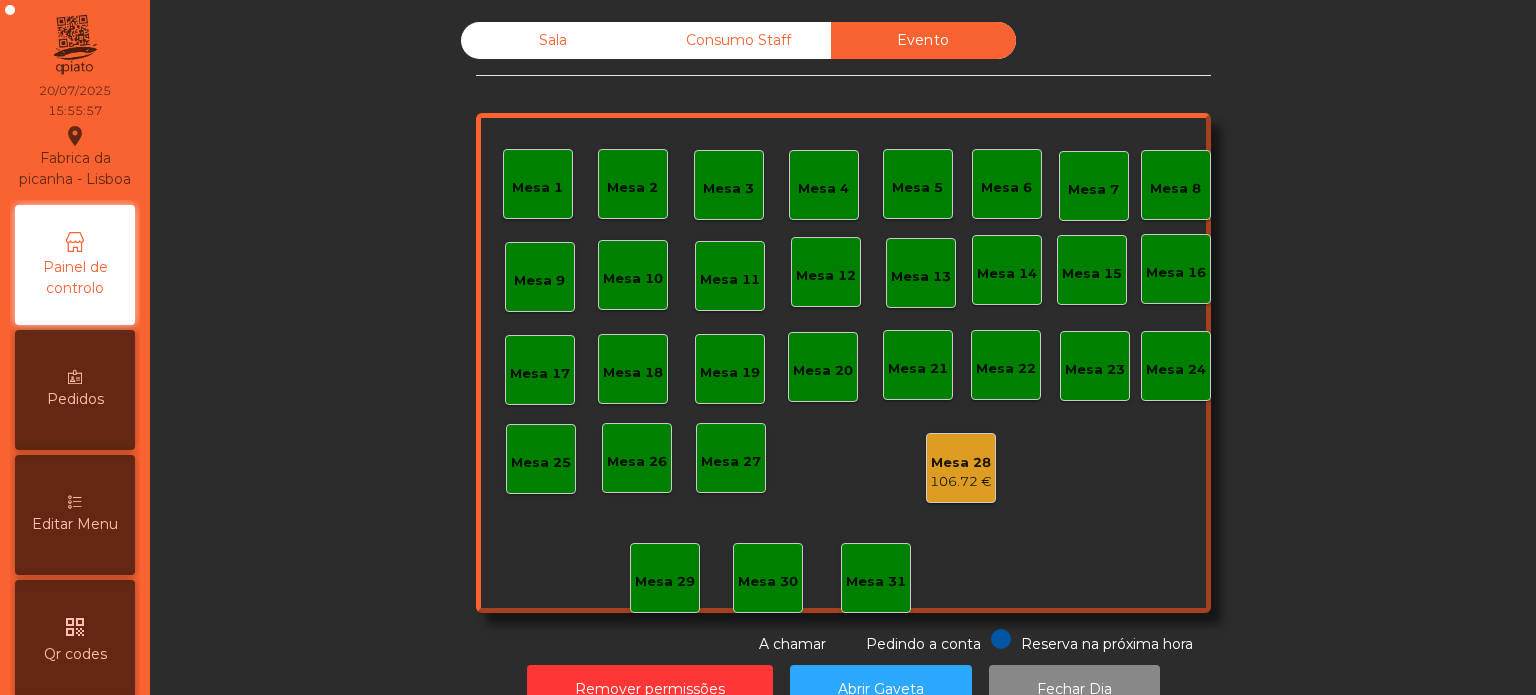click on "Consumo Staff" 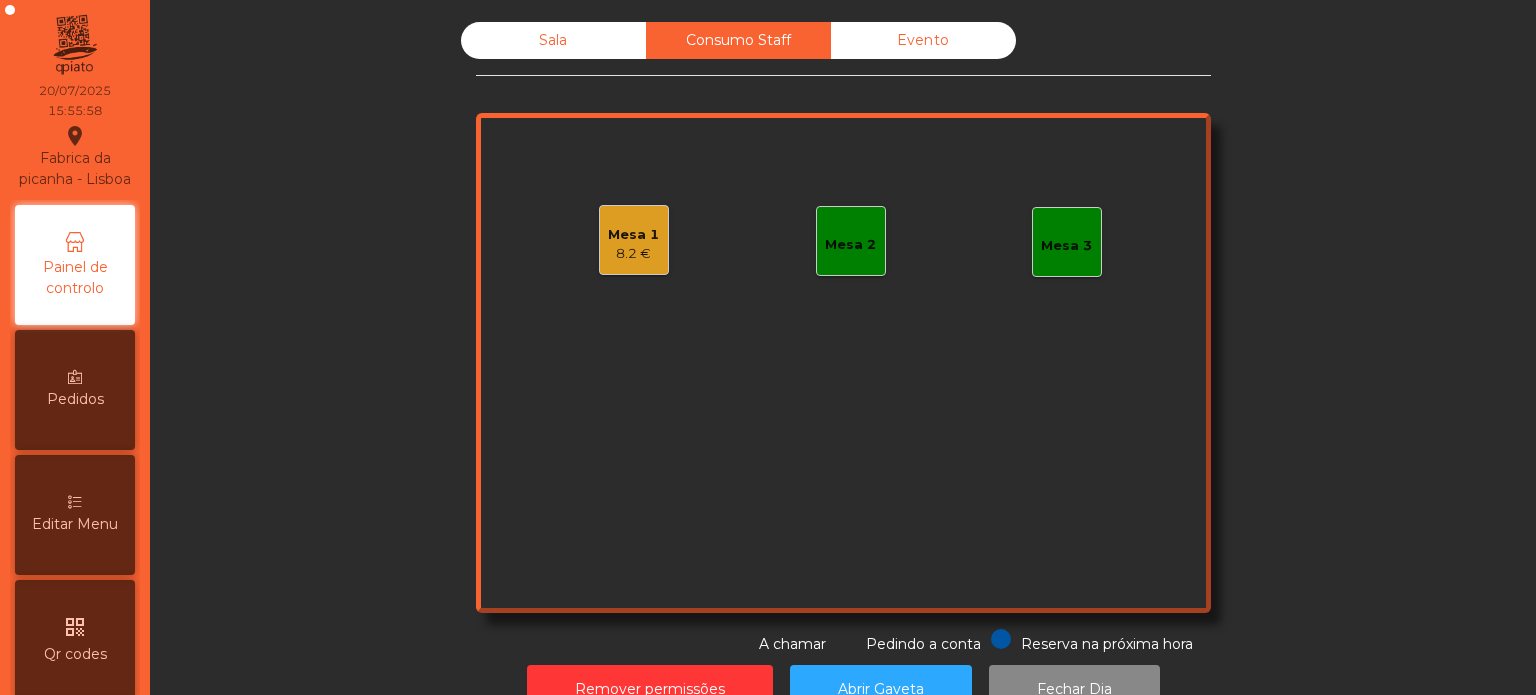 click on "Sala" 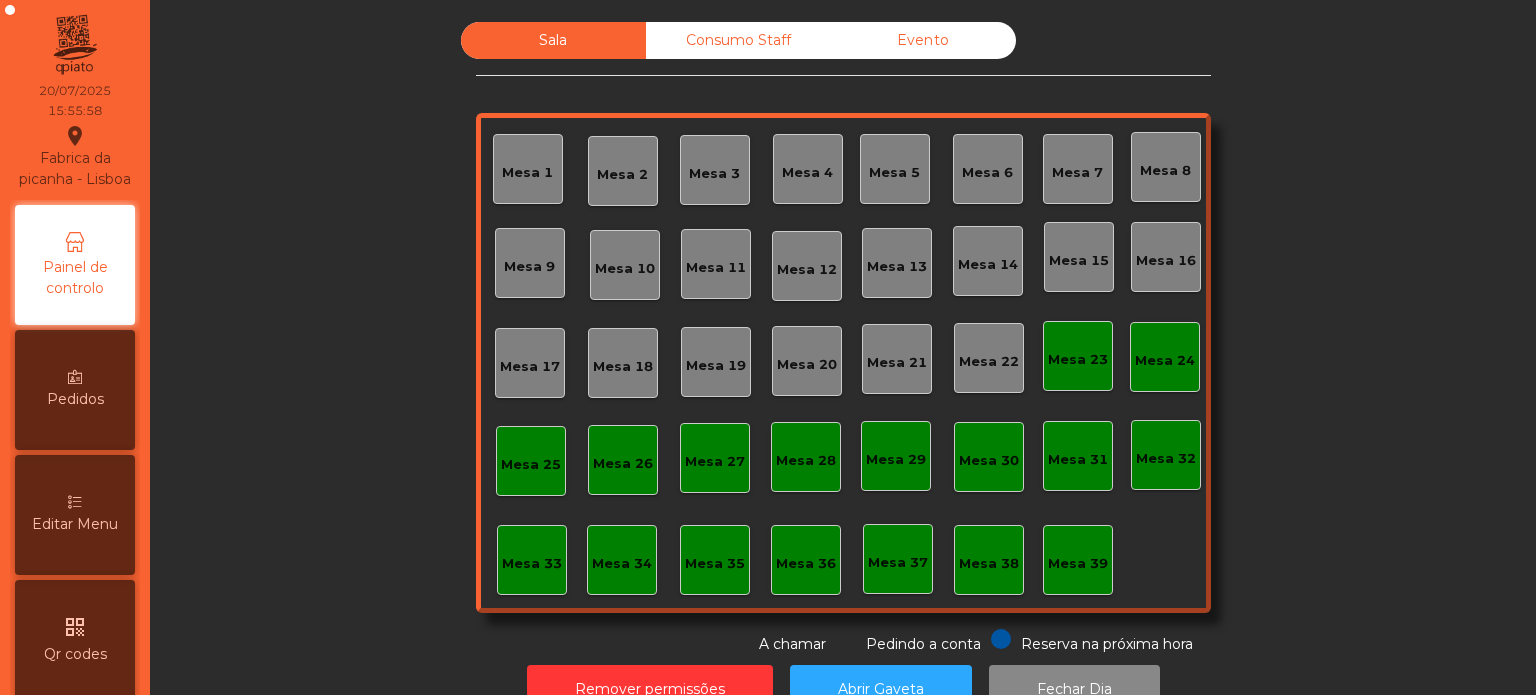 click on "Consumo Staff" 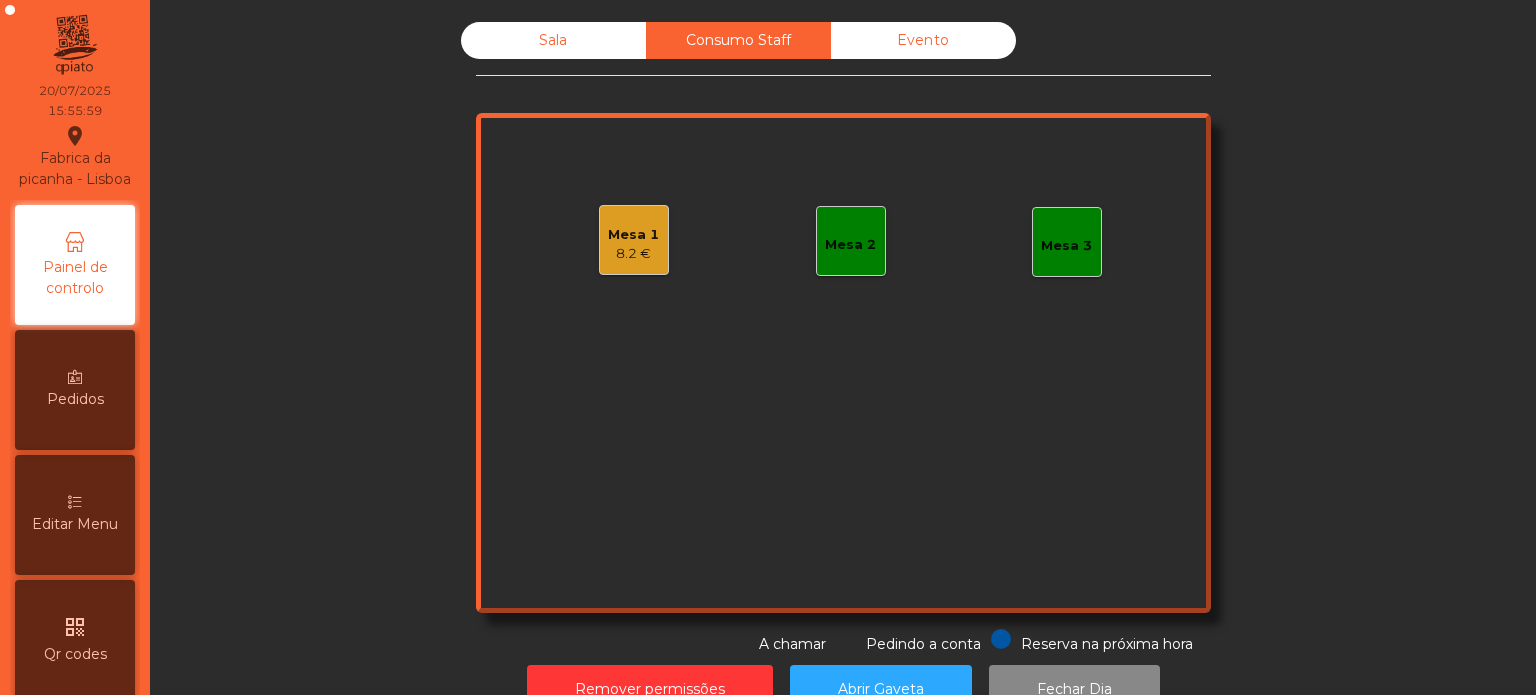 click on "8.2 €" 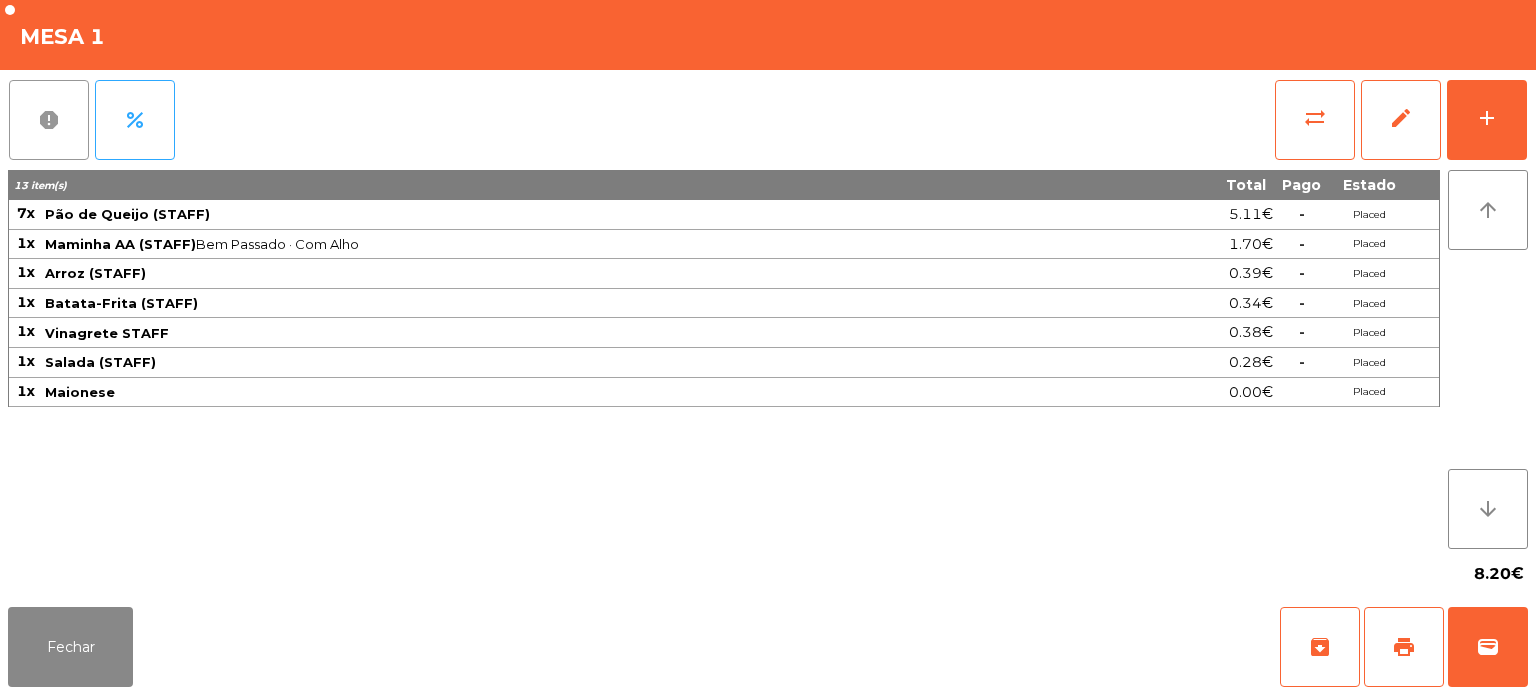 click on "report" 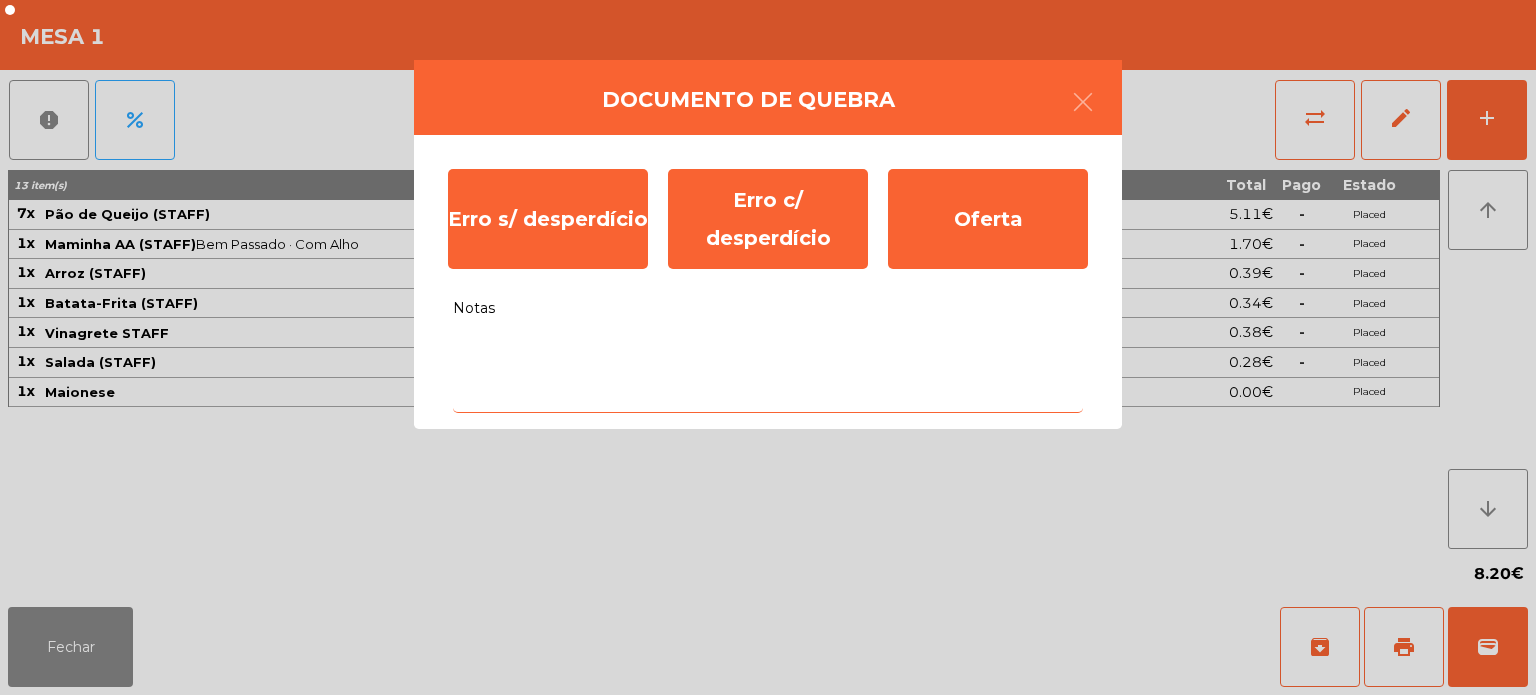 click on "Notas" at bounding box center [768, 371] 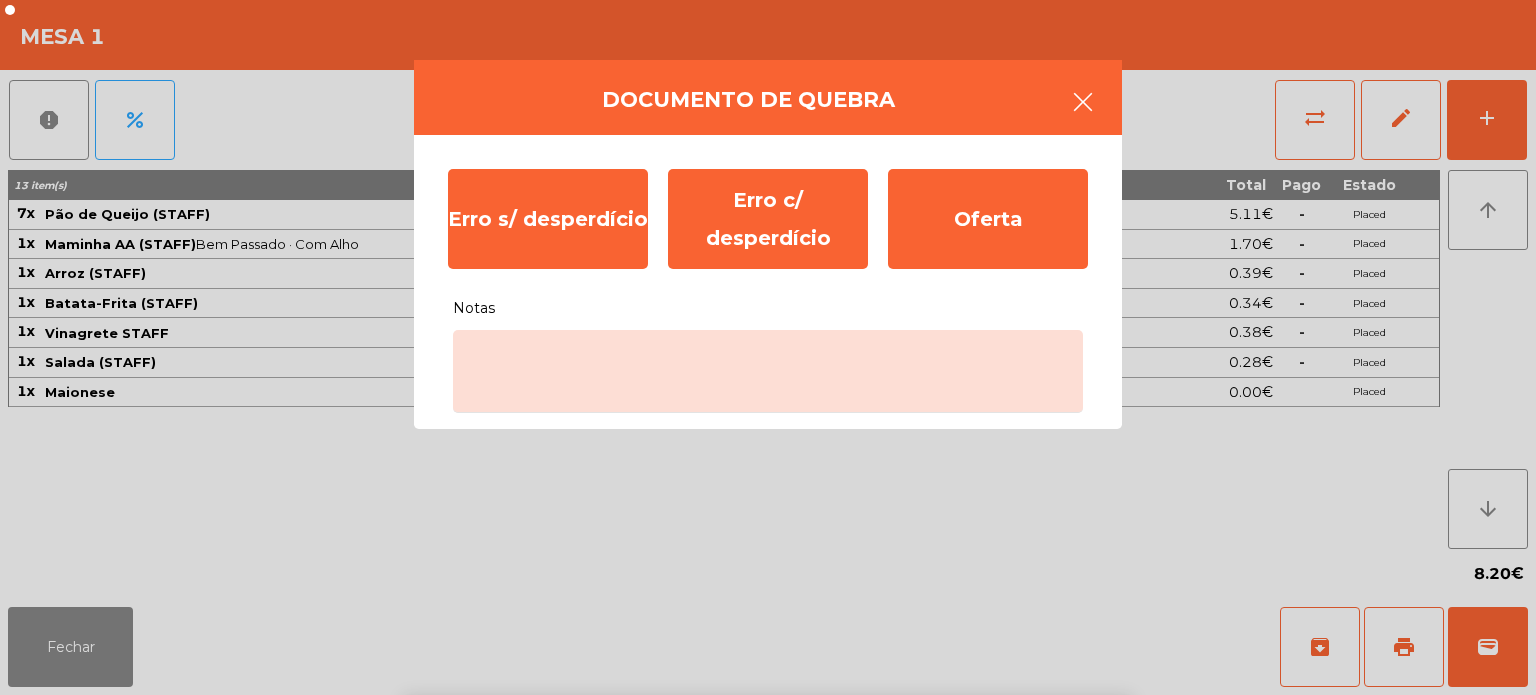 click 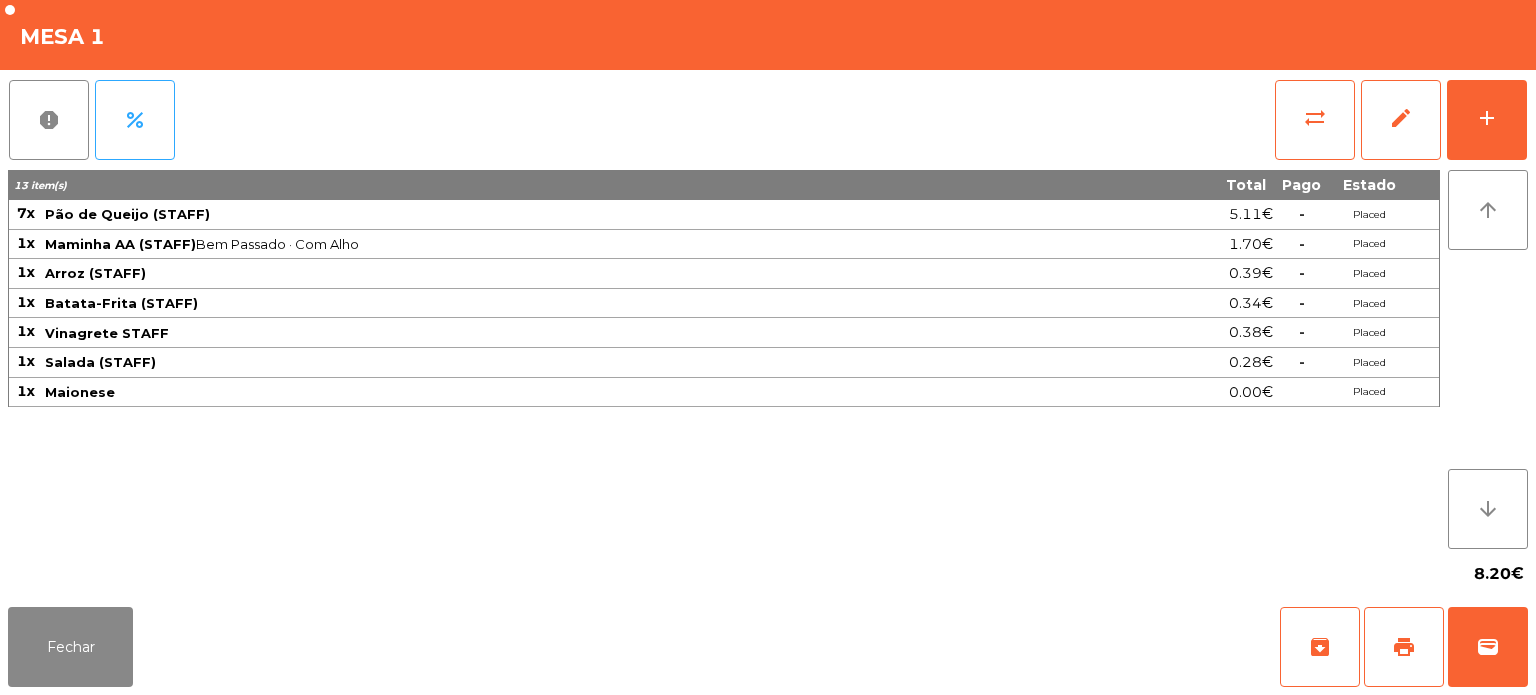 click on "Mesa 1" 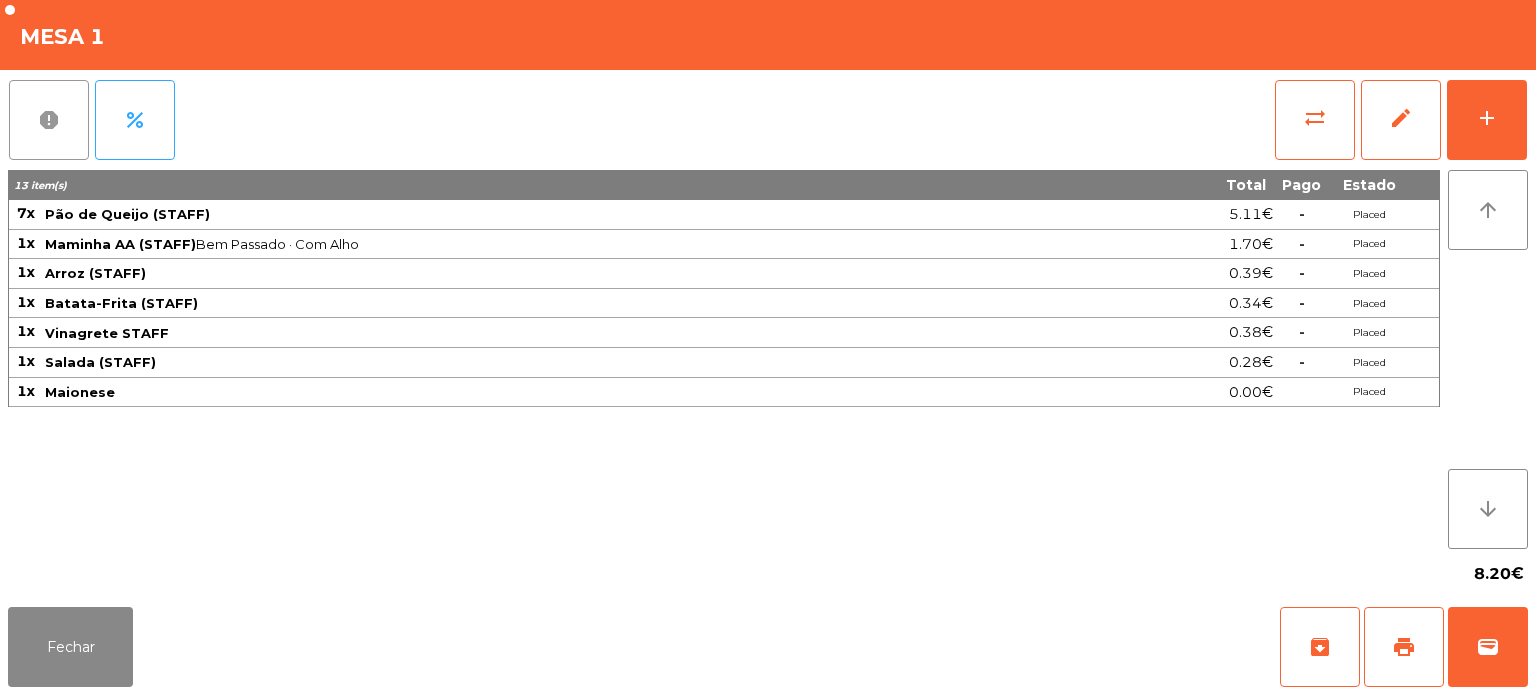 click on "report" 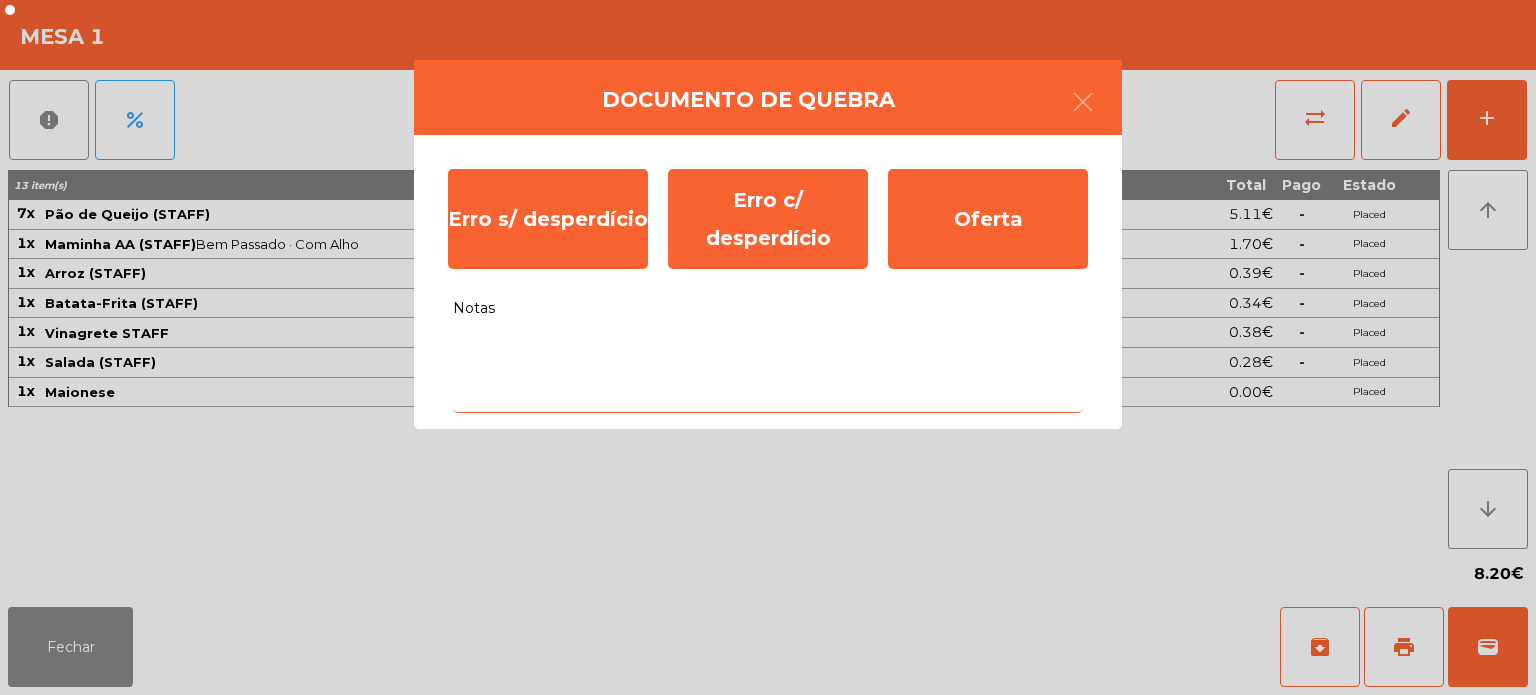 click on "Notas" at bounding box center [768, 371] 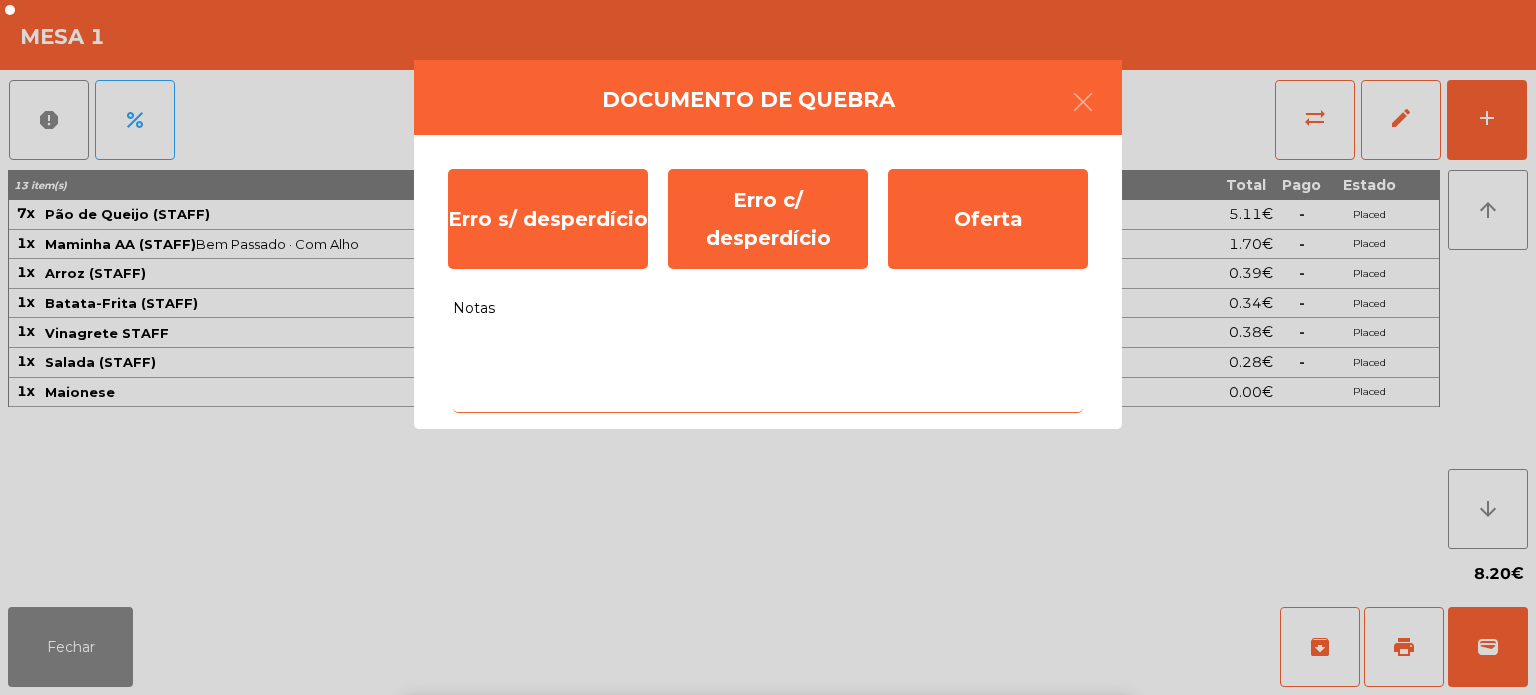click on "t" at bounding box center (710, 775) 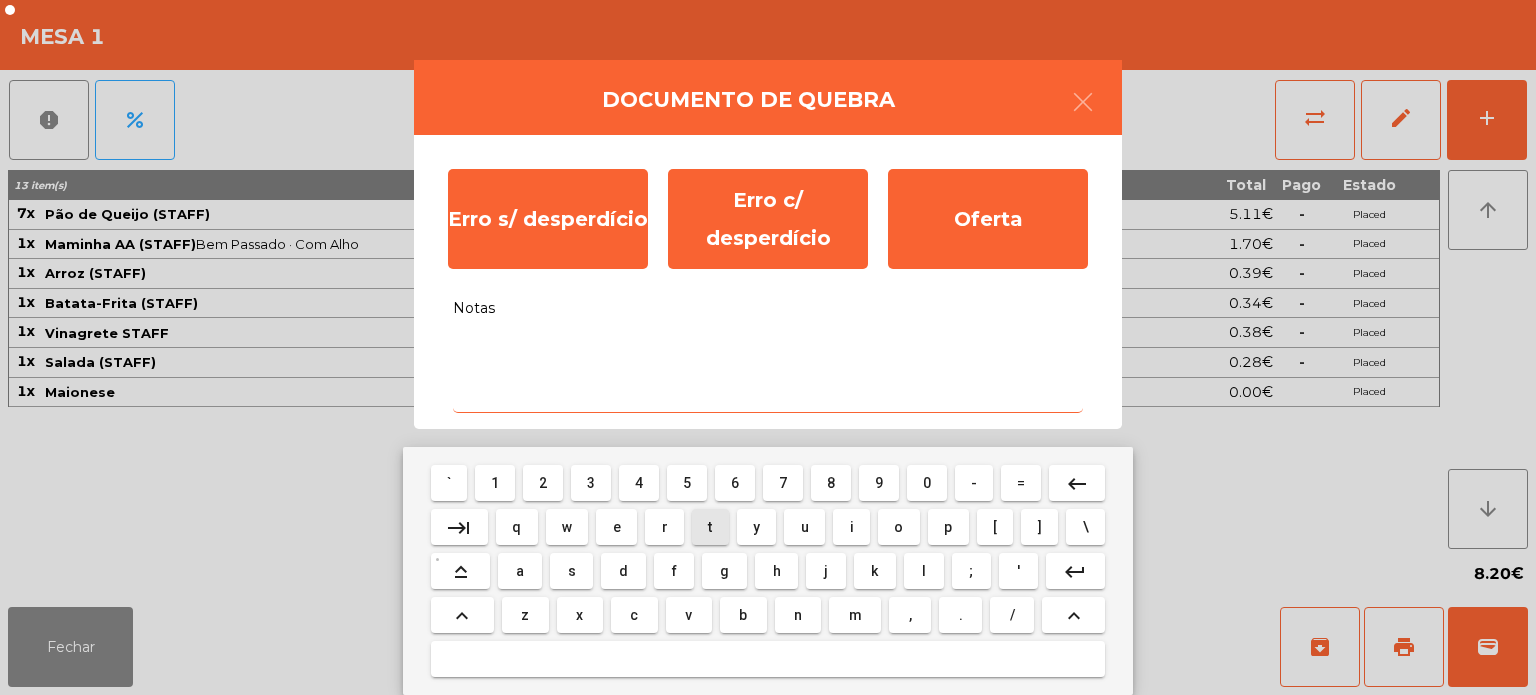 click on "g" at bounding box center (724, 571) 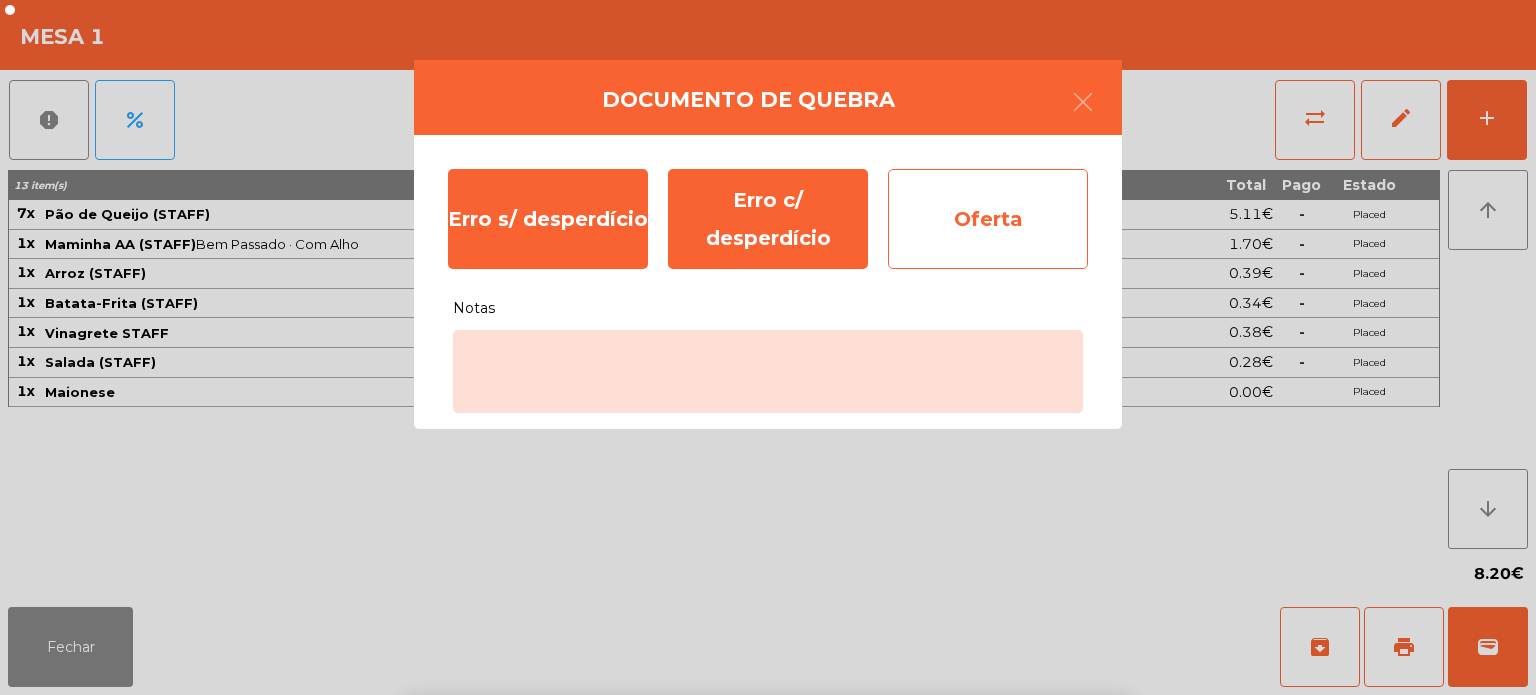click on "Oferta" 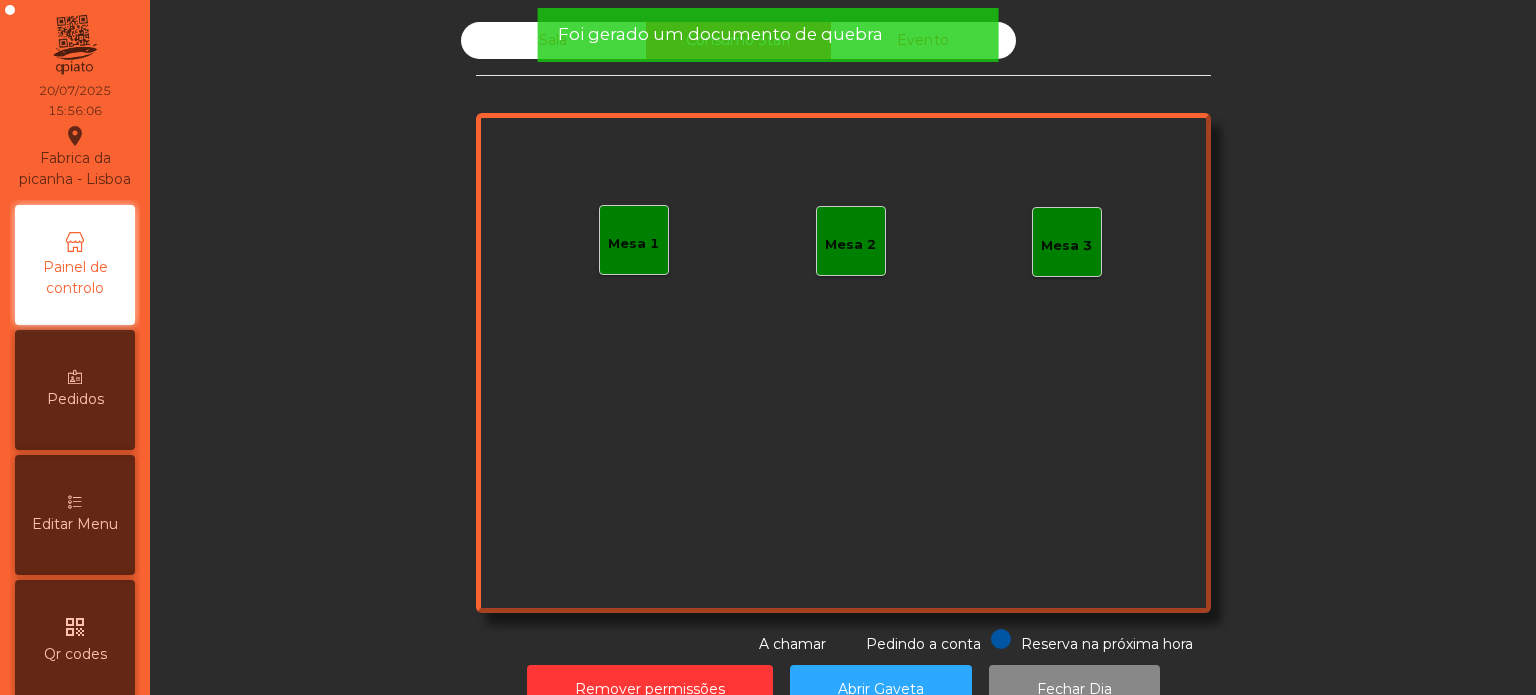 click on "Foi gerado um documento de quebra" 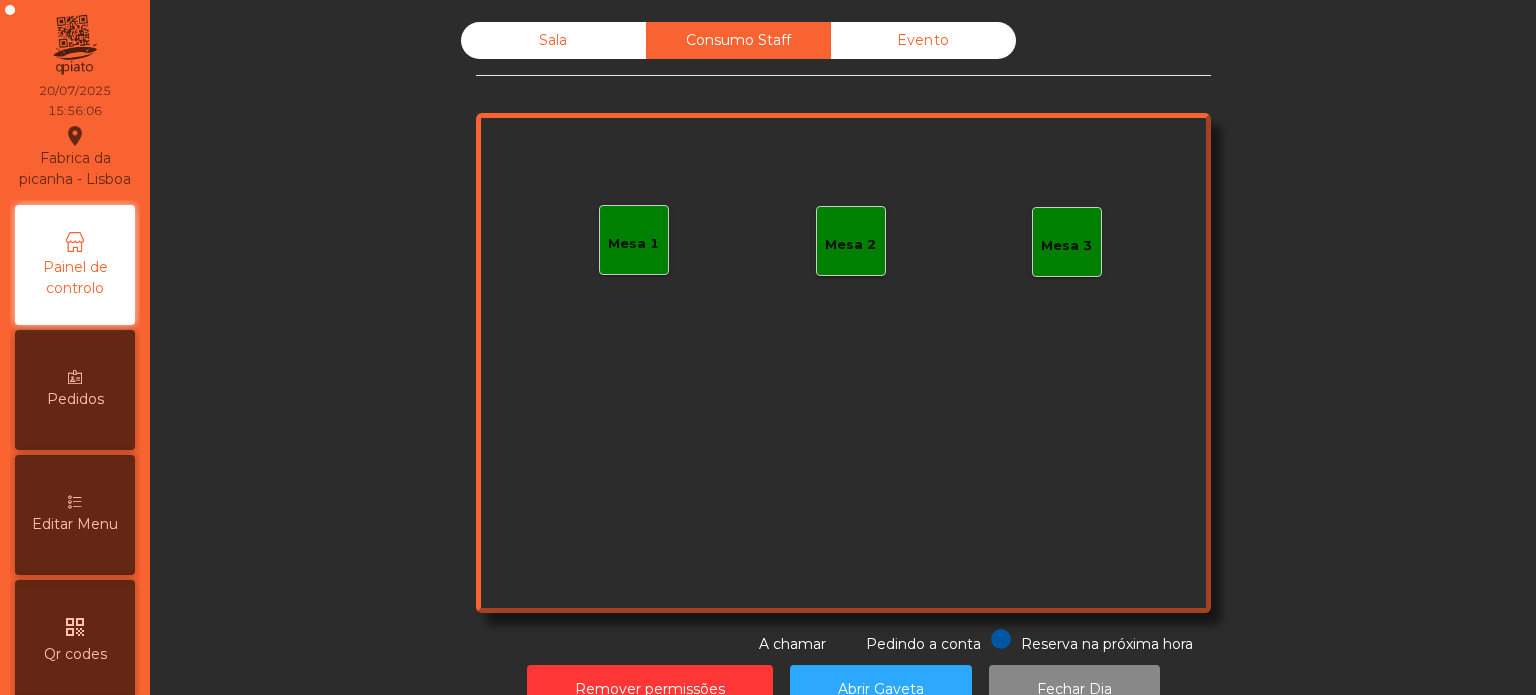 click on "Foi gerado um documento de quebra" 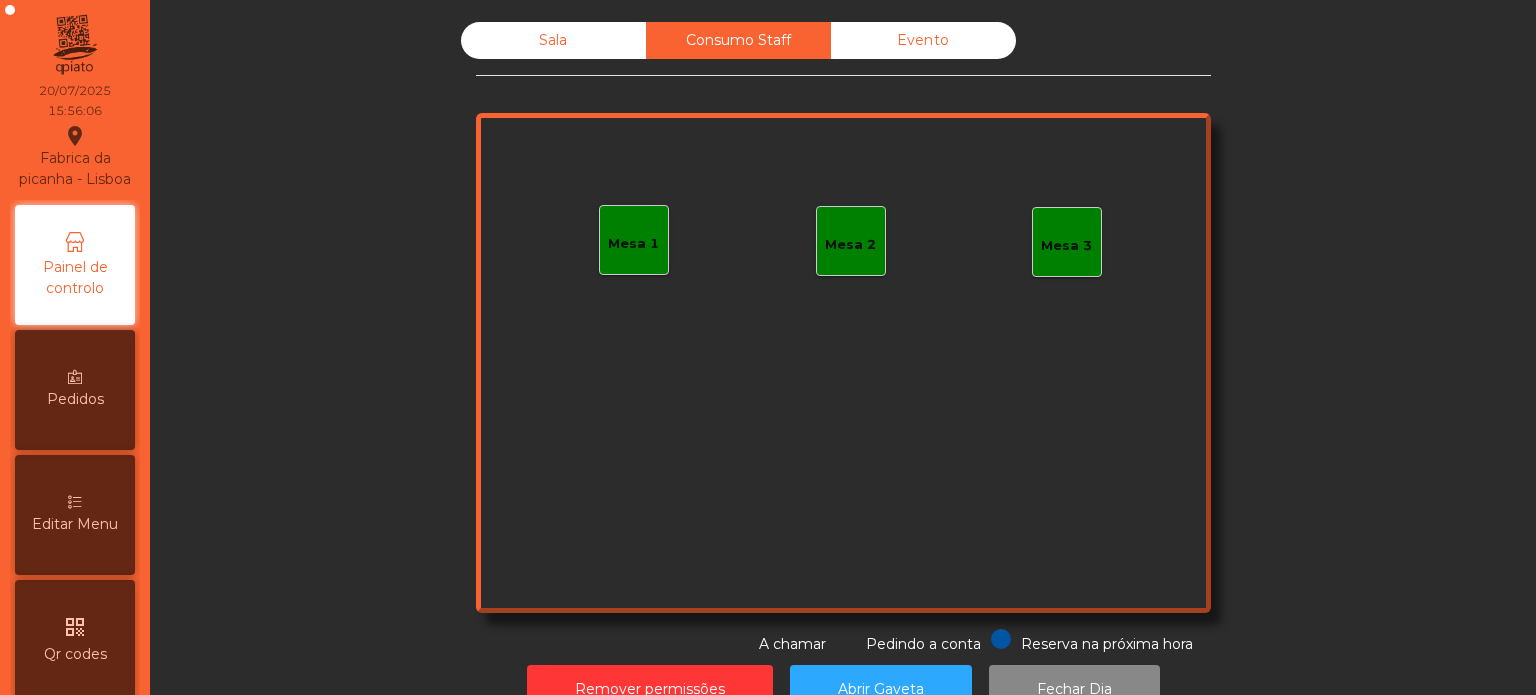 click on "Sala" 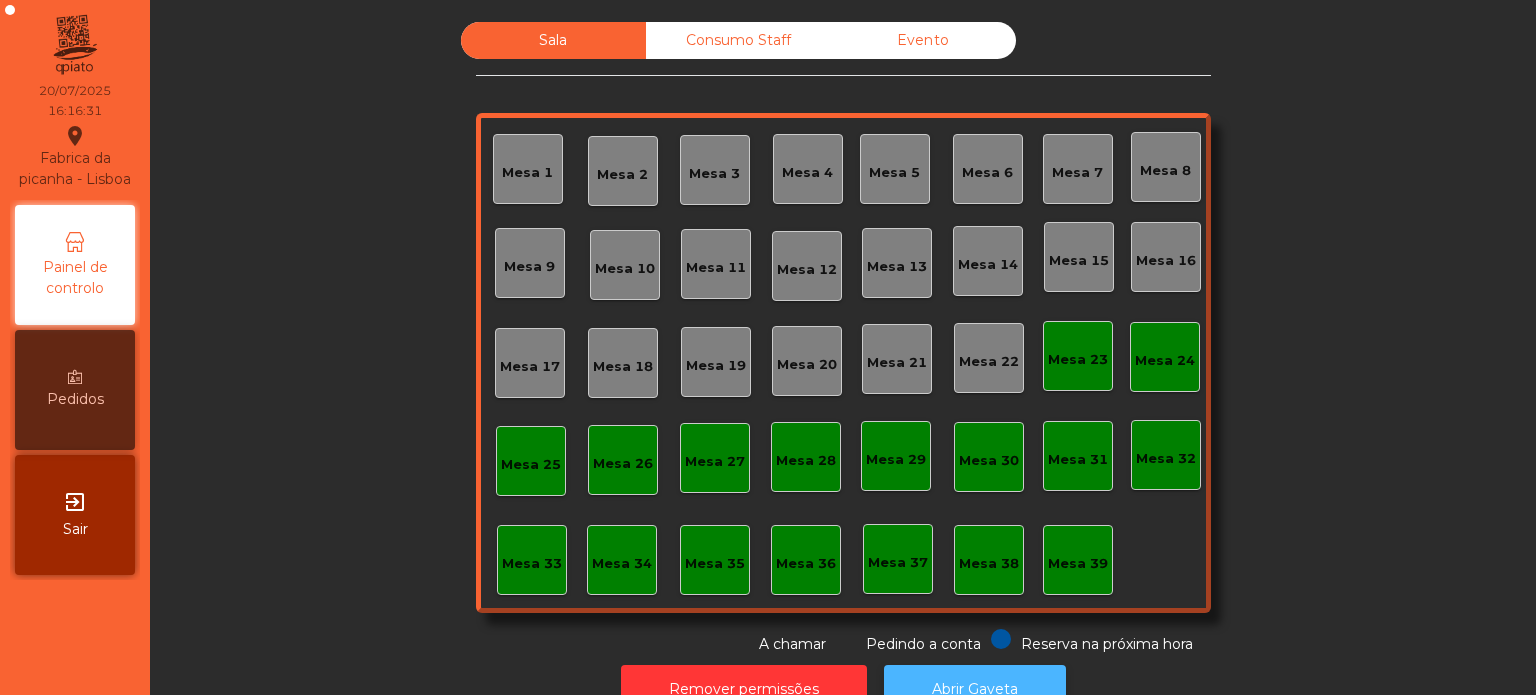 click on "Abrir Gaveta" 